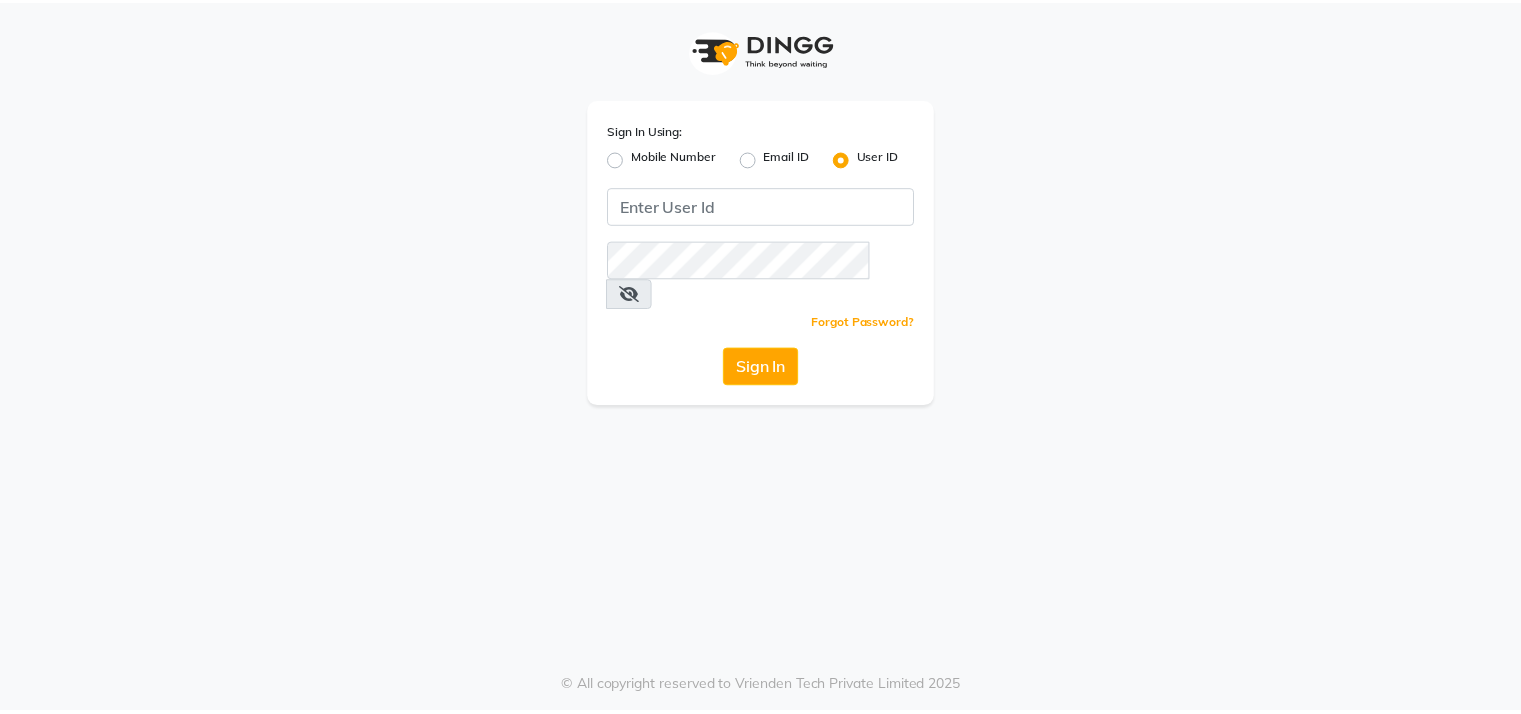 scroll, scrollTop: 0, scrollLeft: 0, axis: both 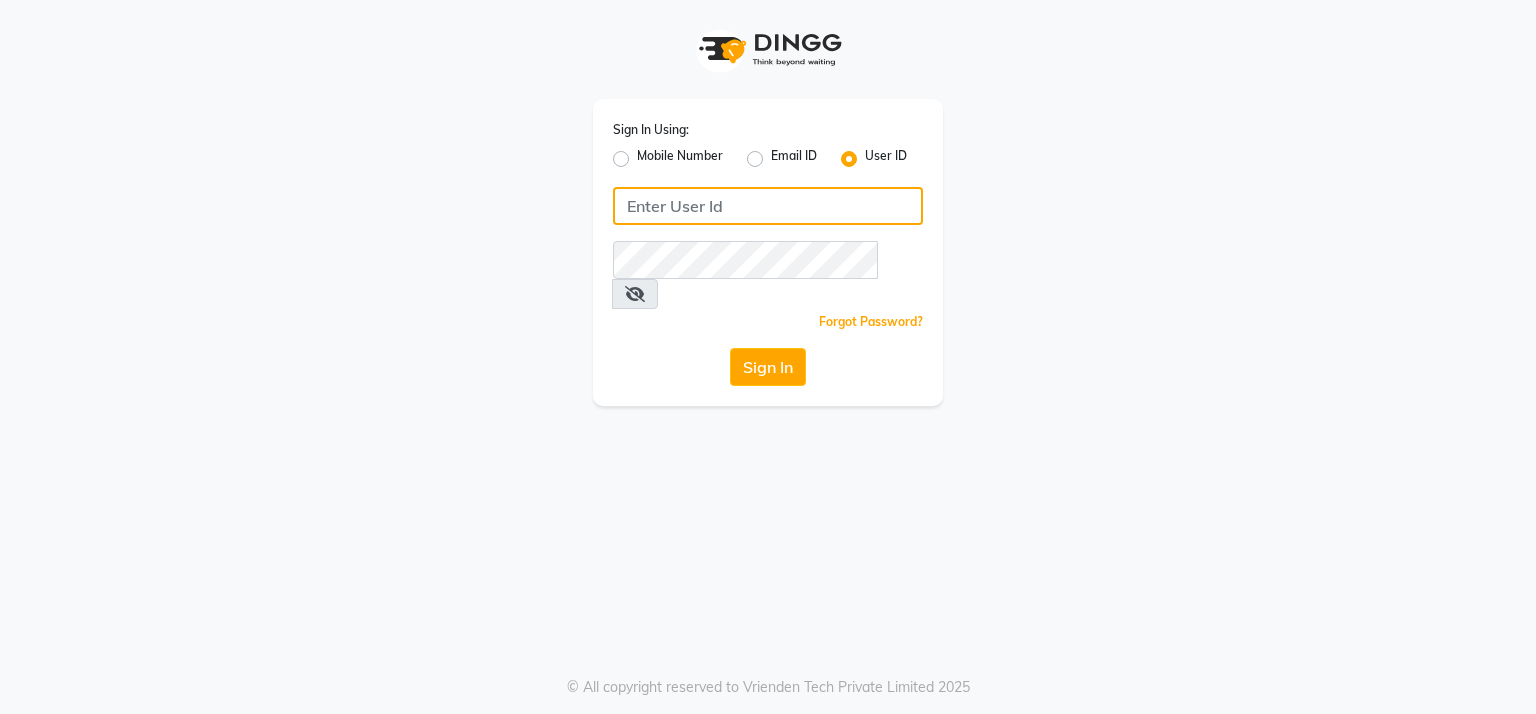 click 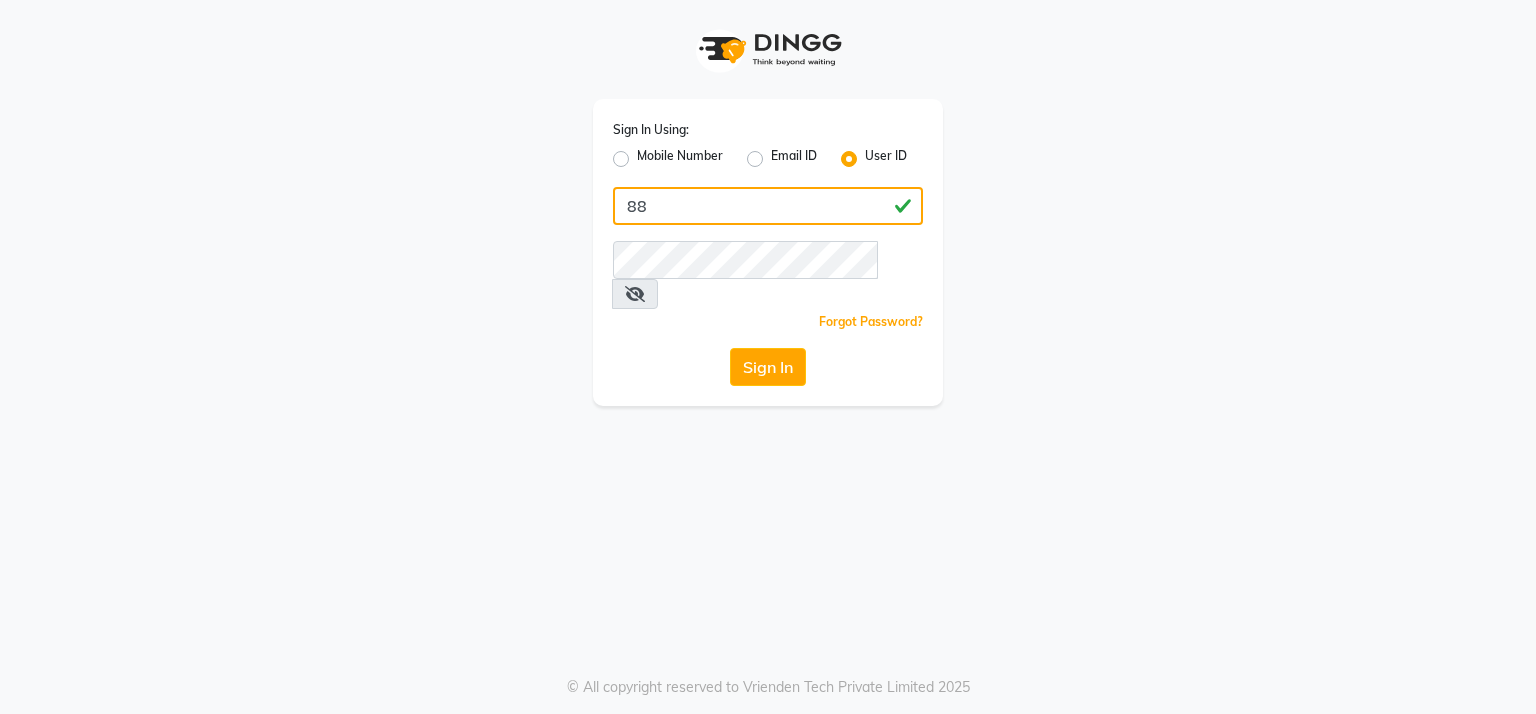 type on "8" 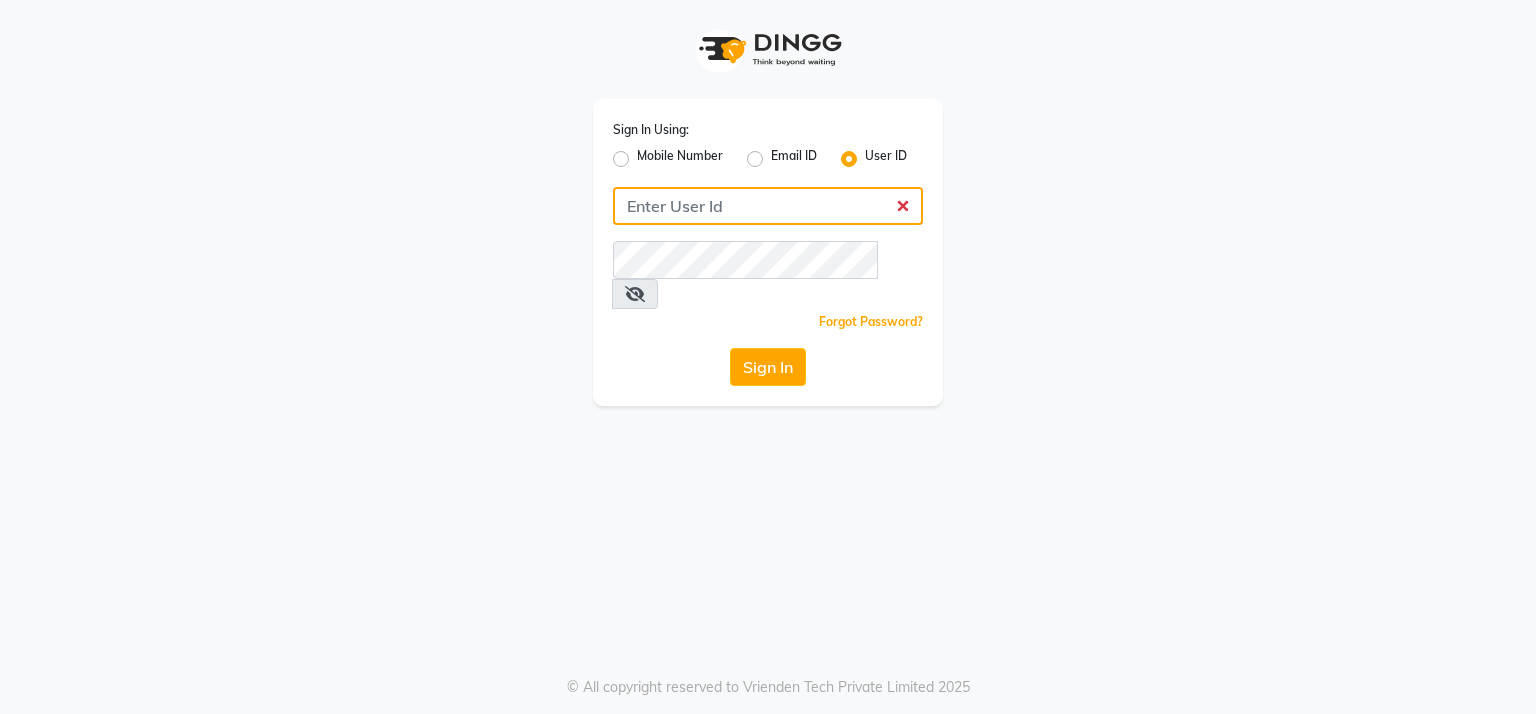 type on "r" 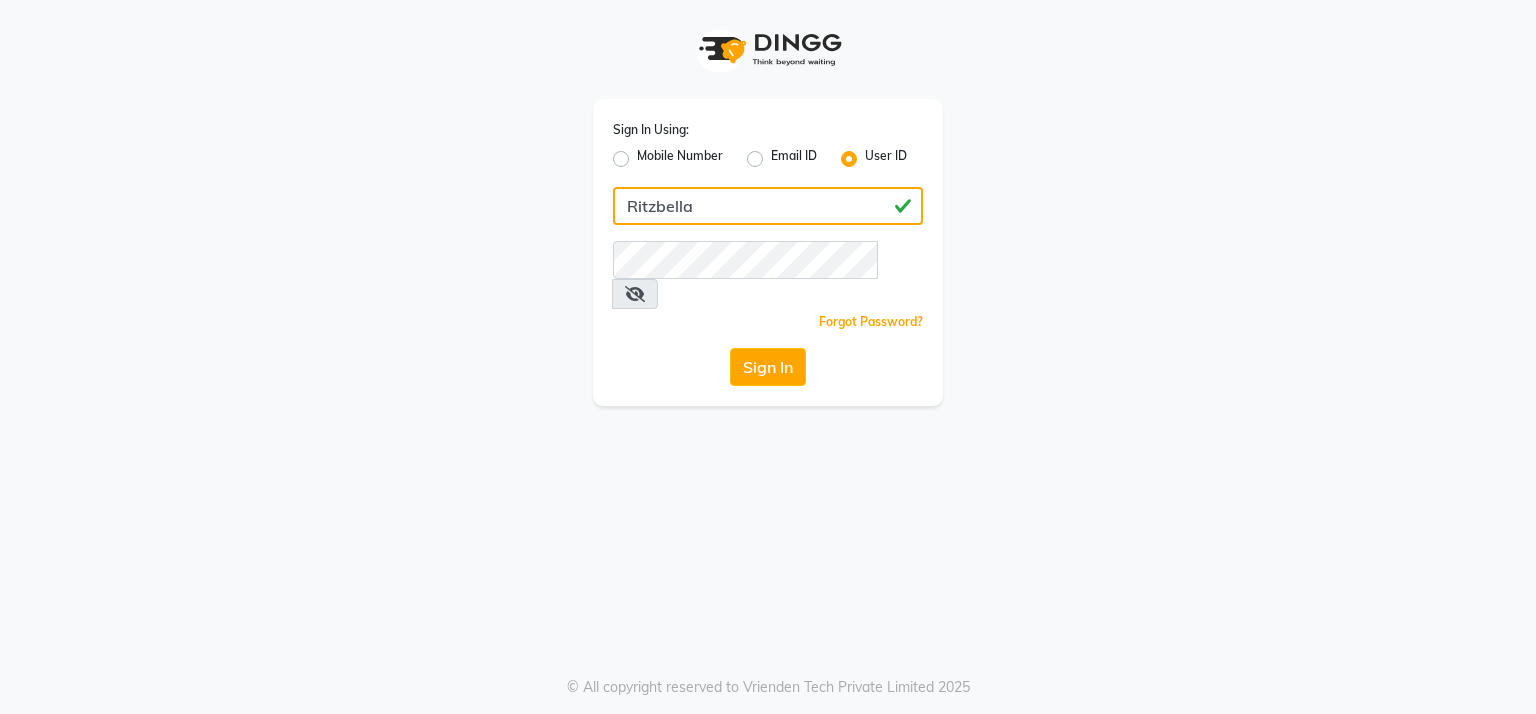 type on "Ritzbella" 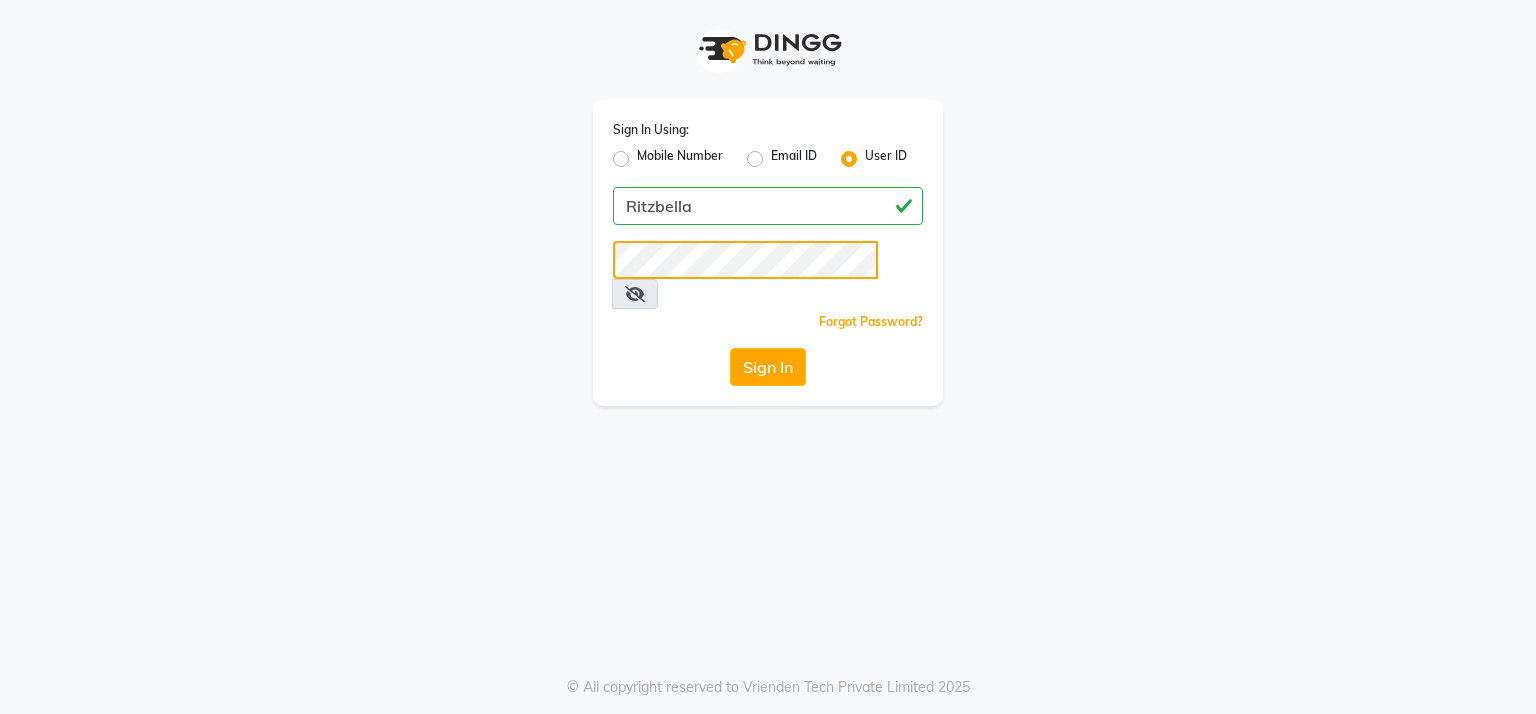 click on "Sign In" 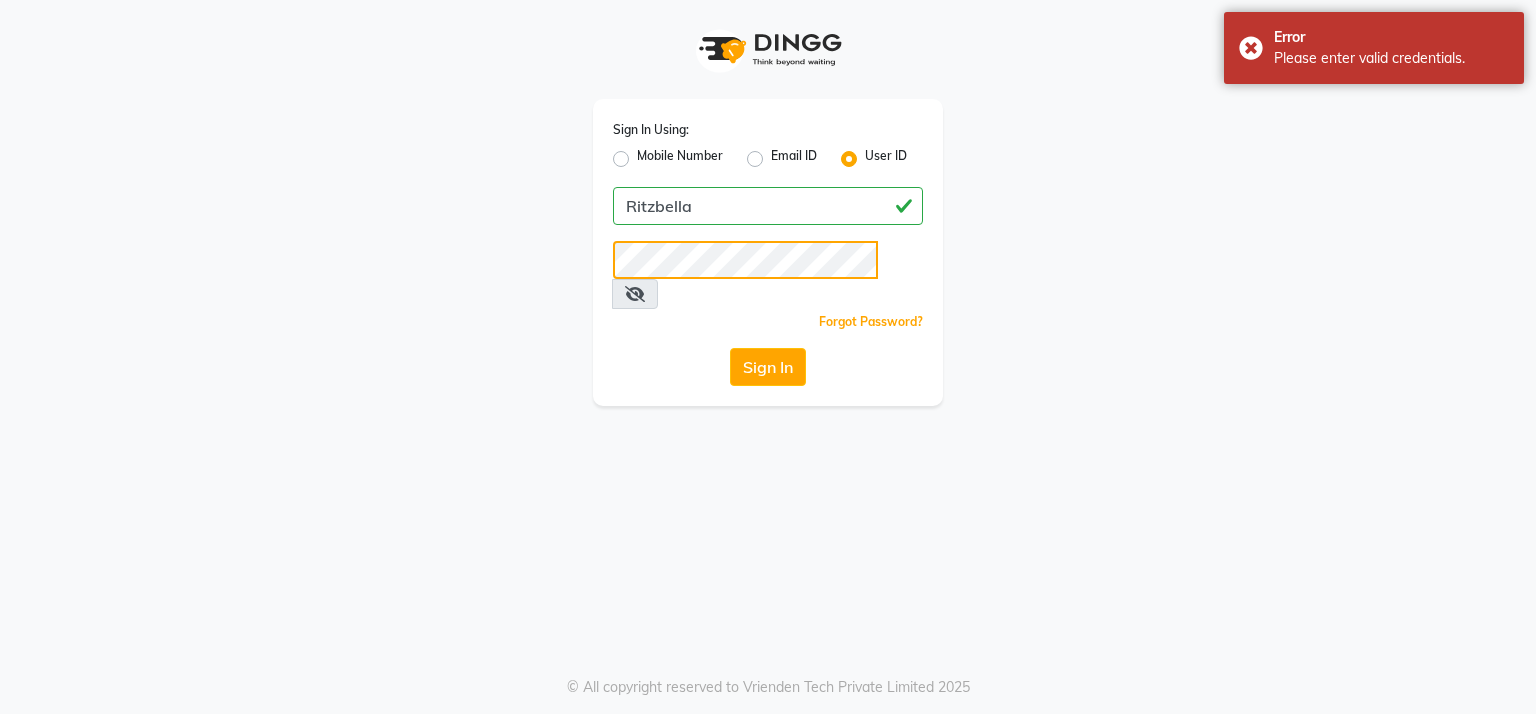 click on "Sign In" 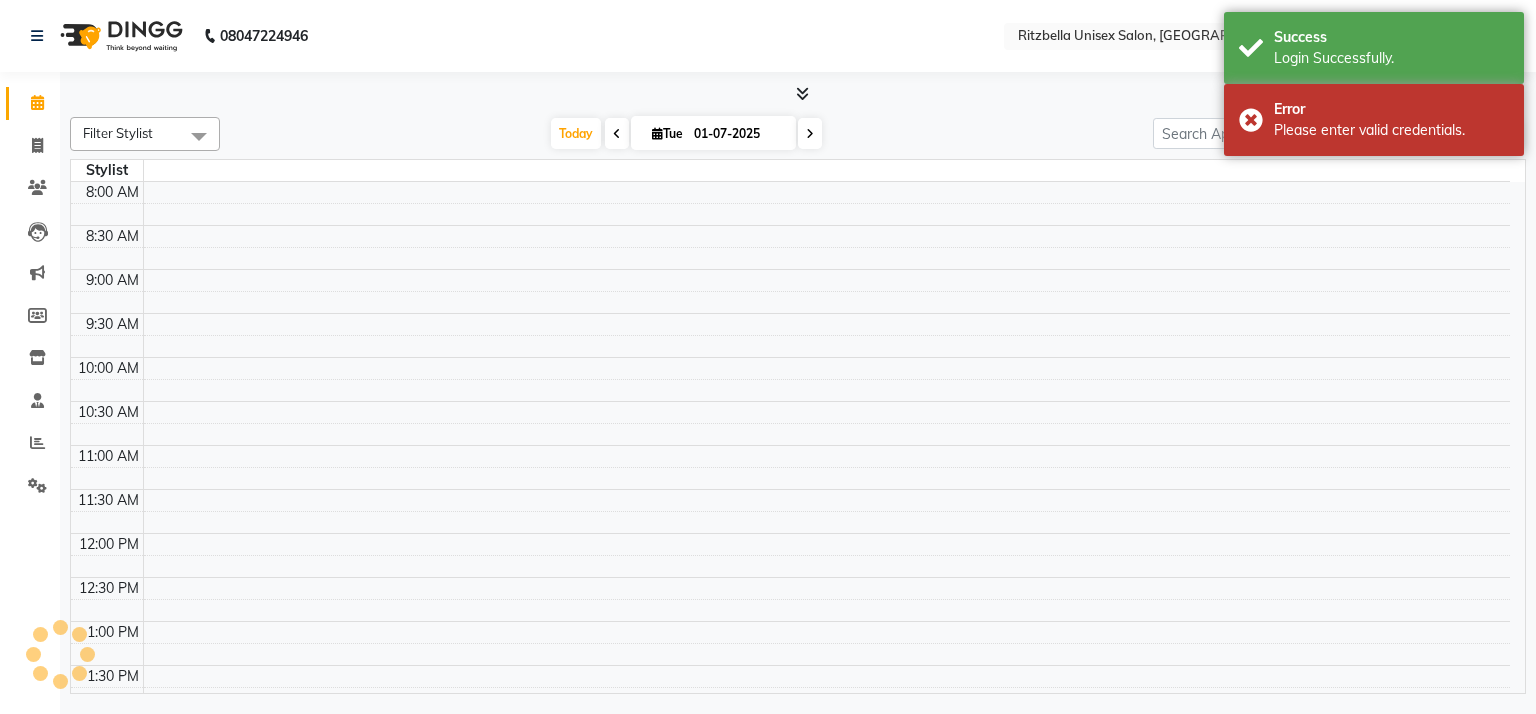 select on "en" 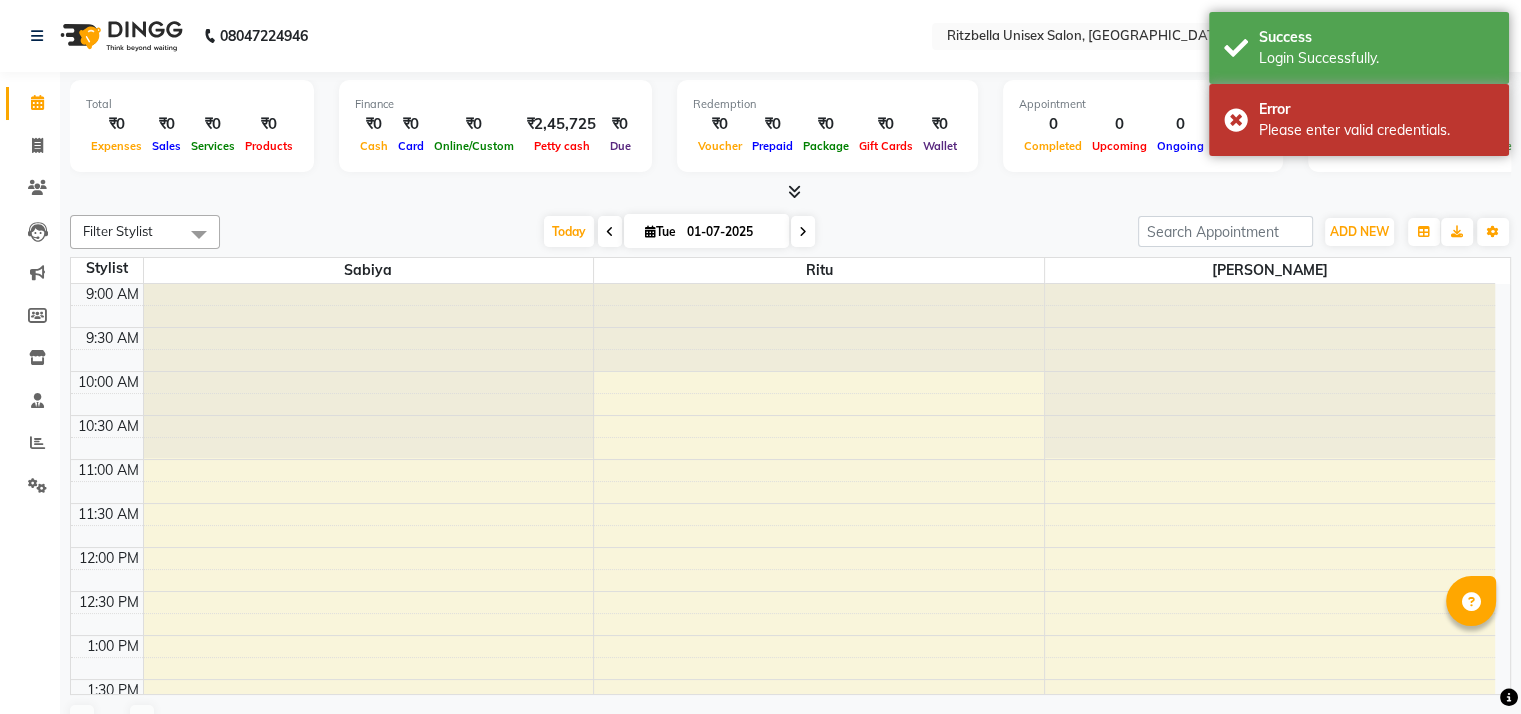 scroll, scrollTop: 0, scrollLeft: 0, axis: both 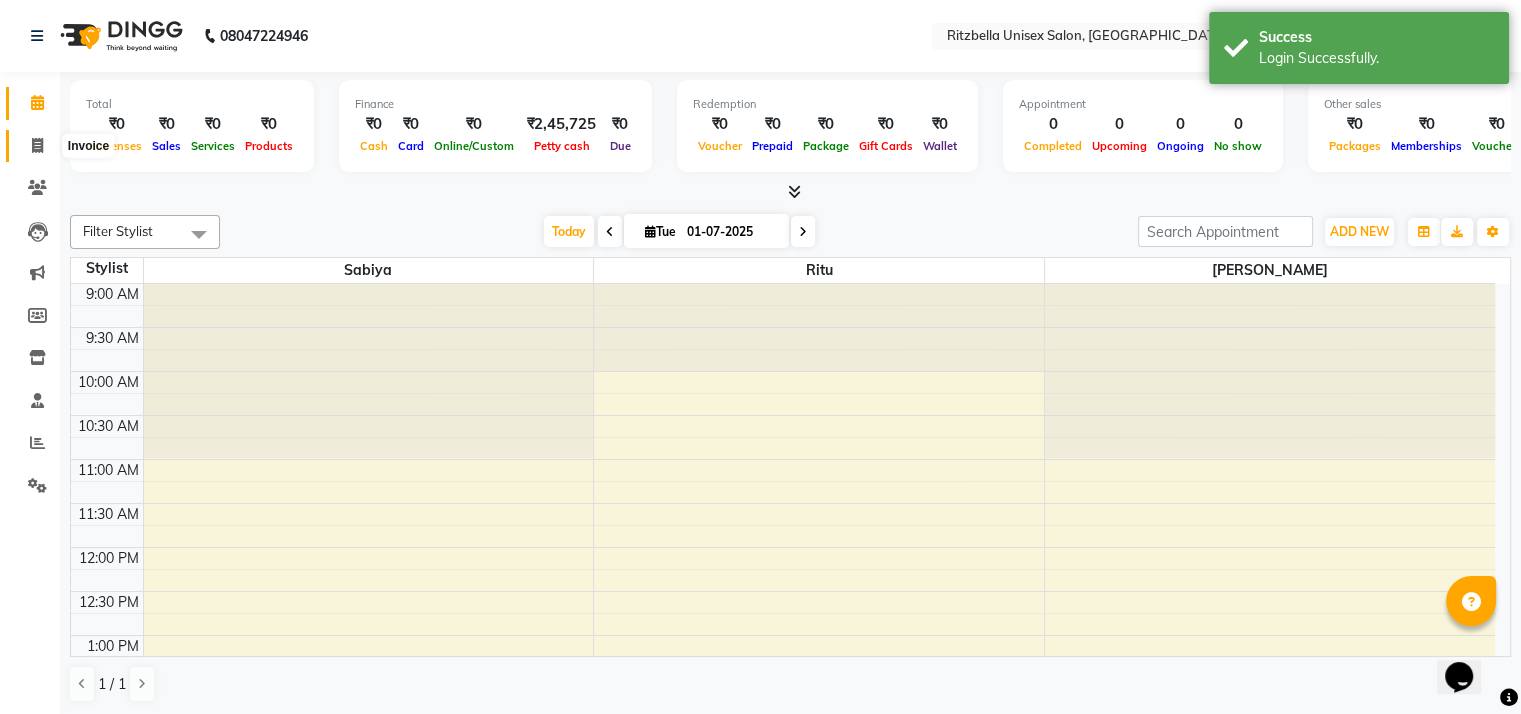click 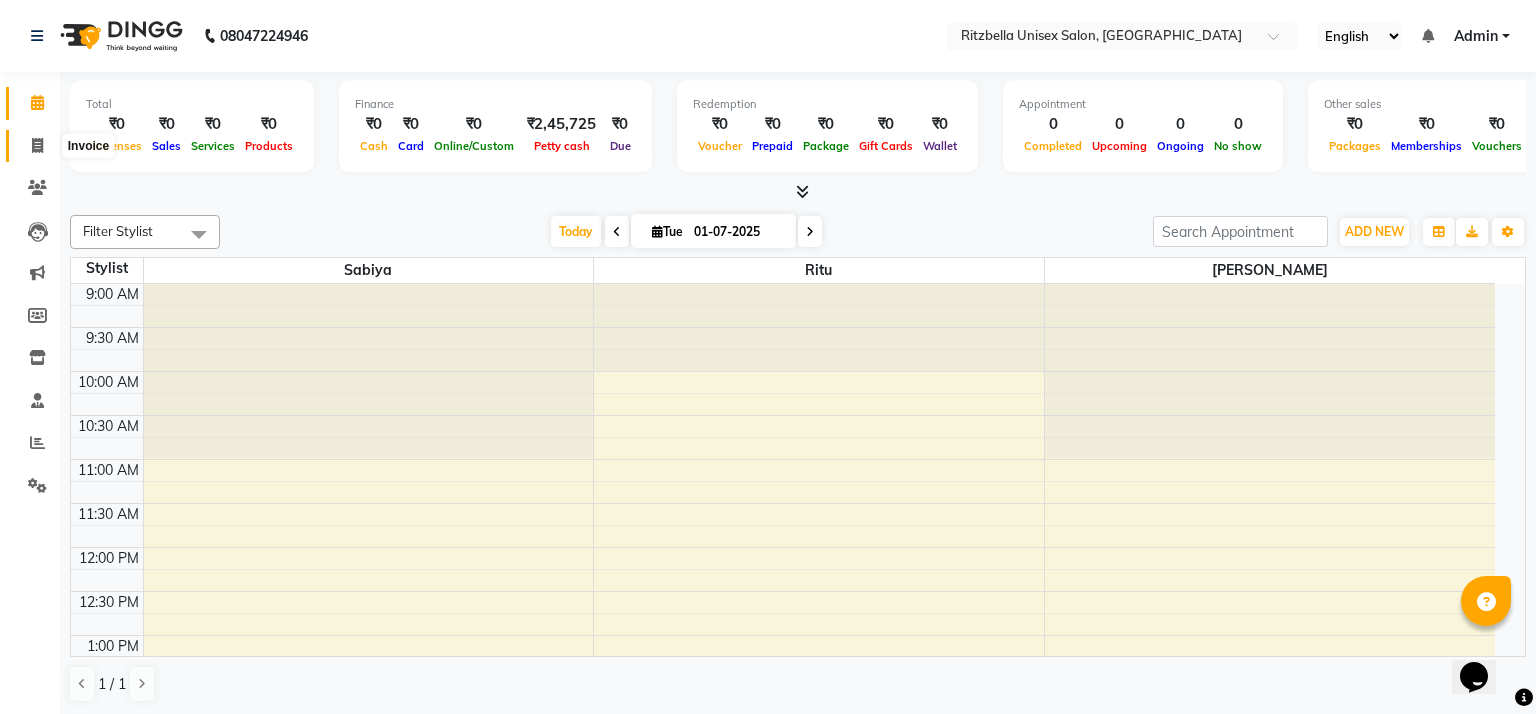 select on "service" 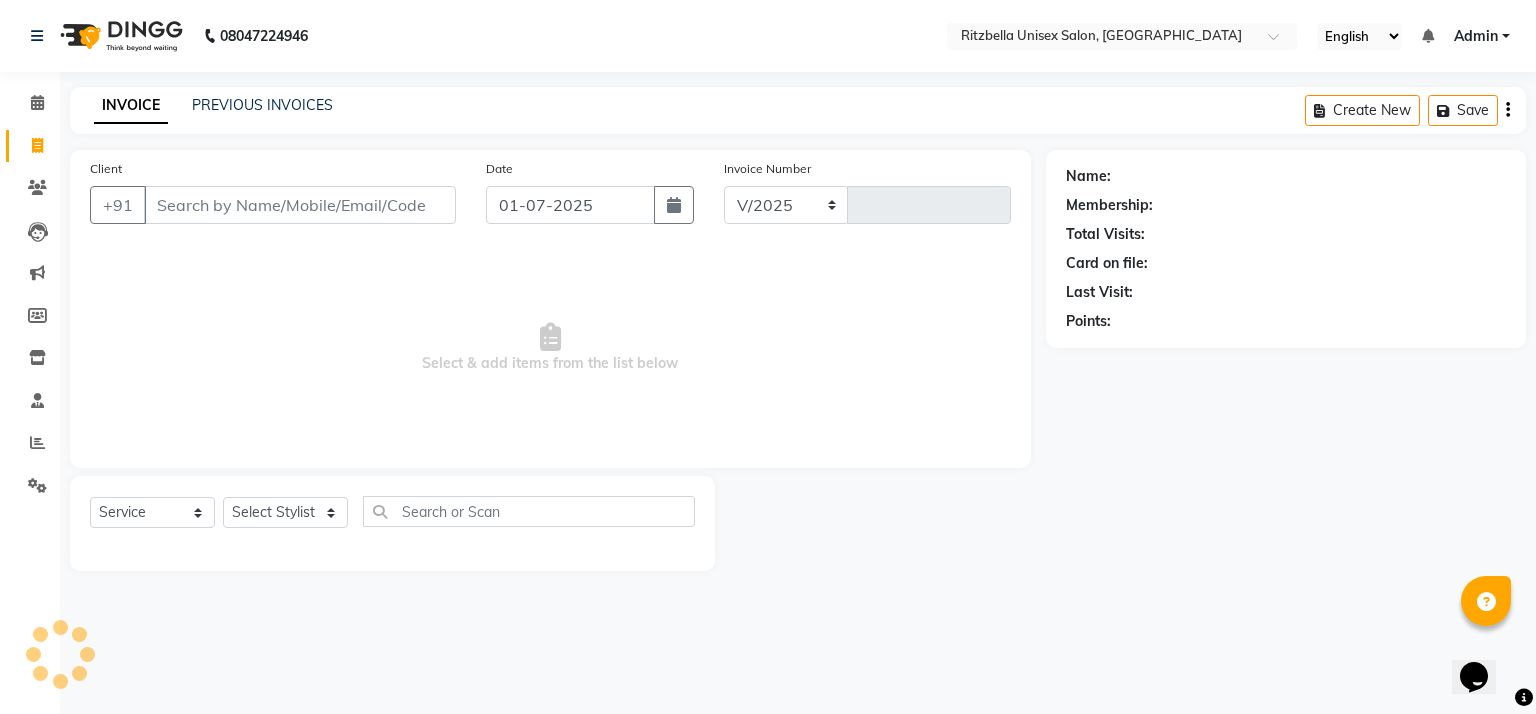 select on "6870" 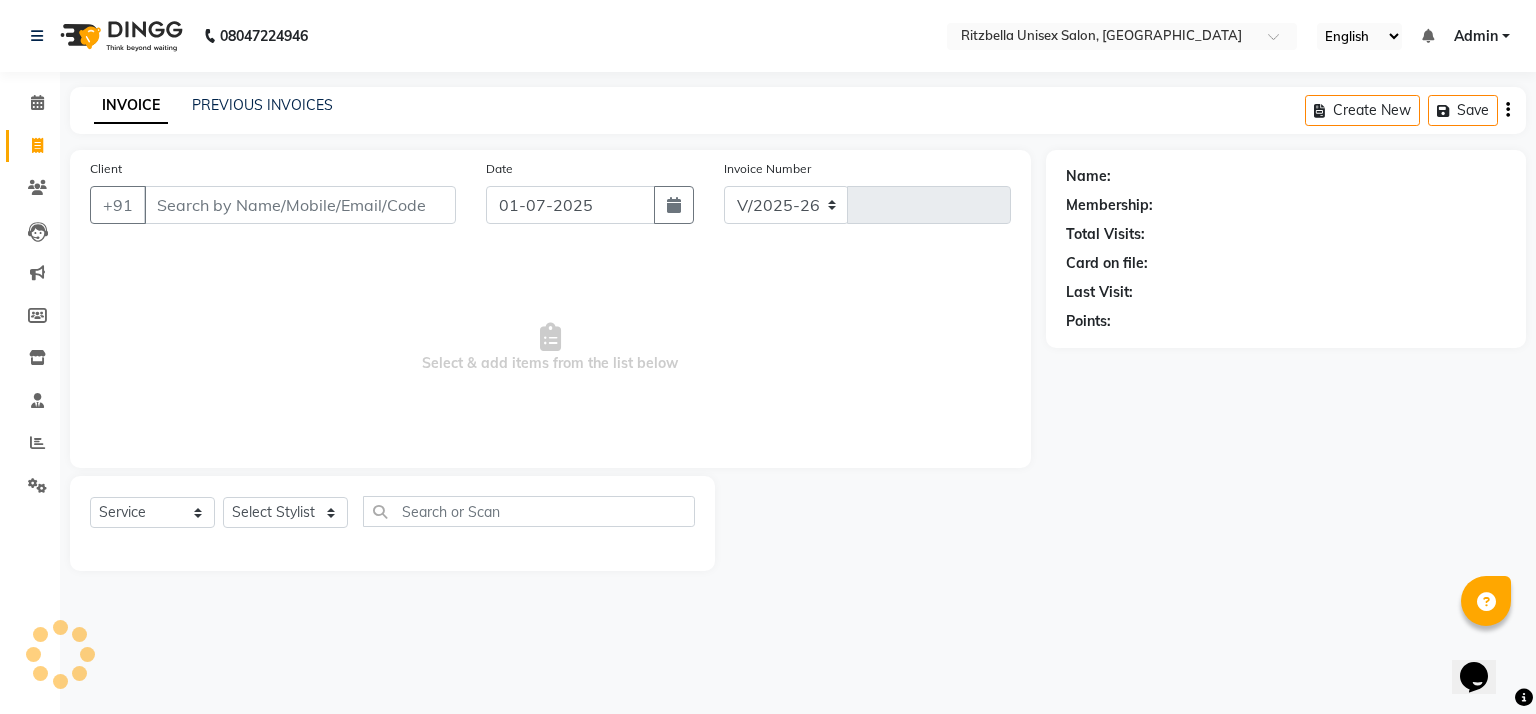 type on "0465" 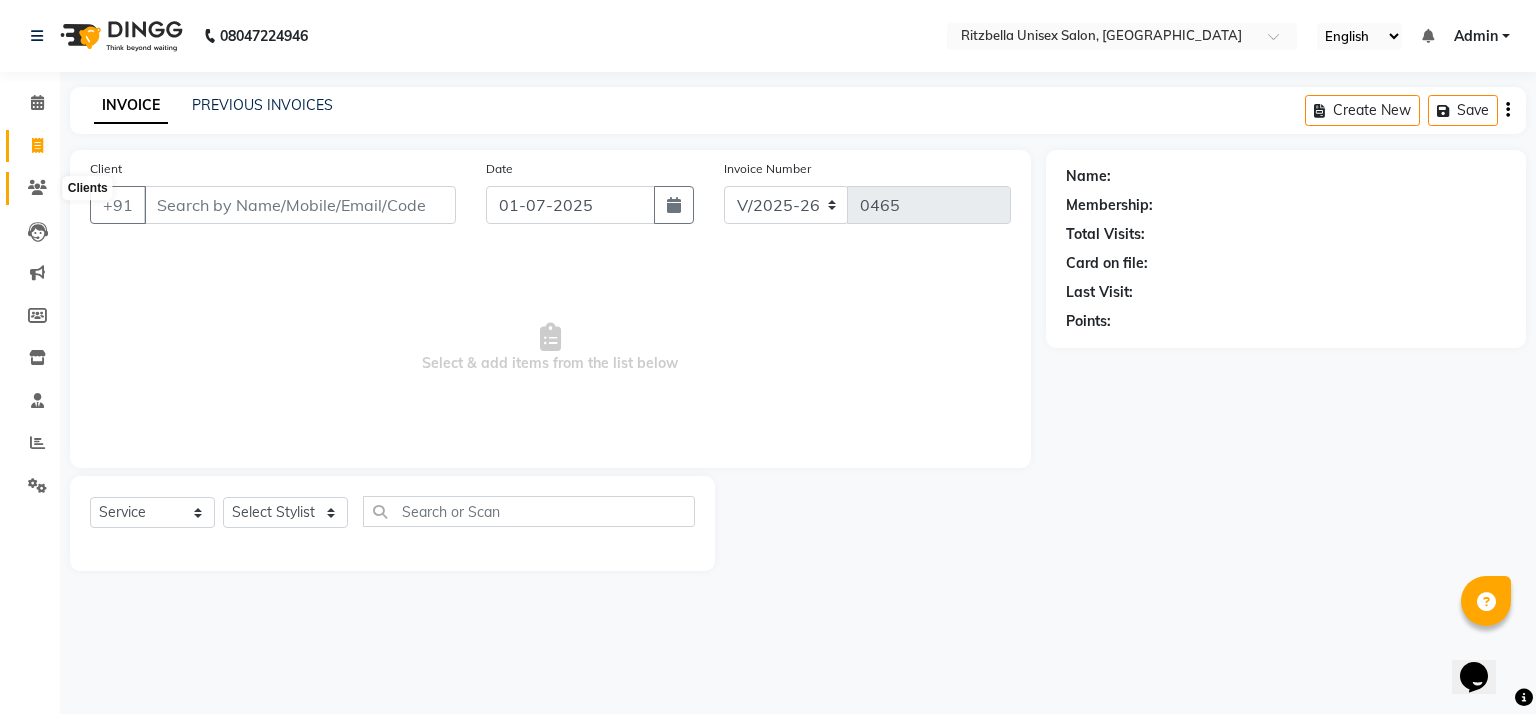 click 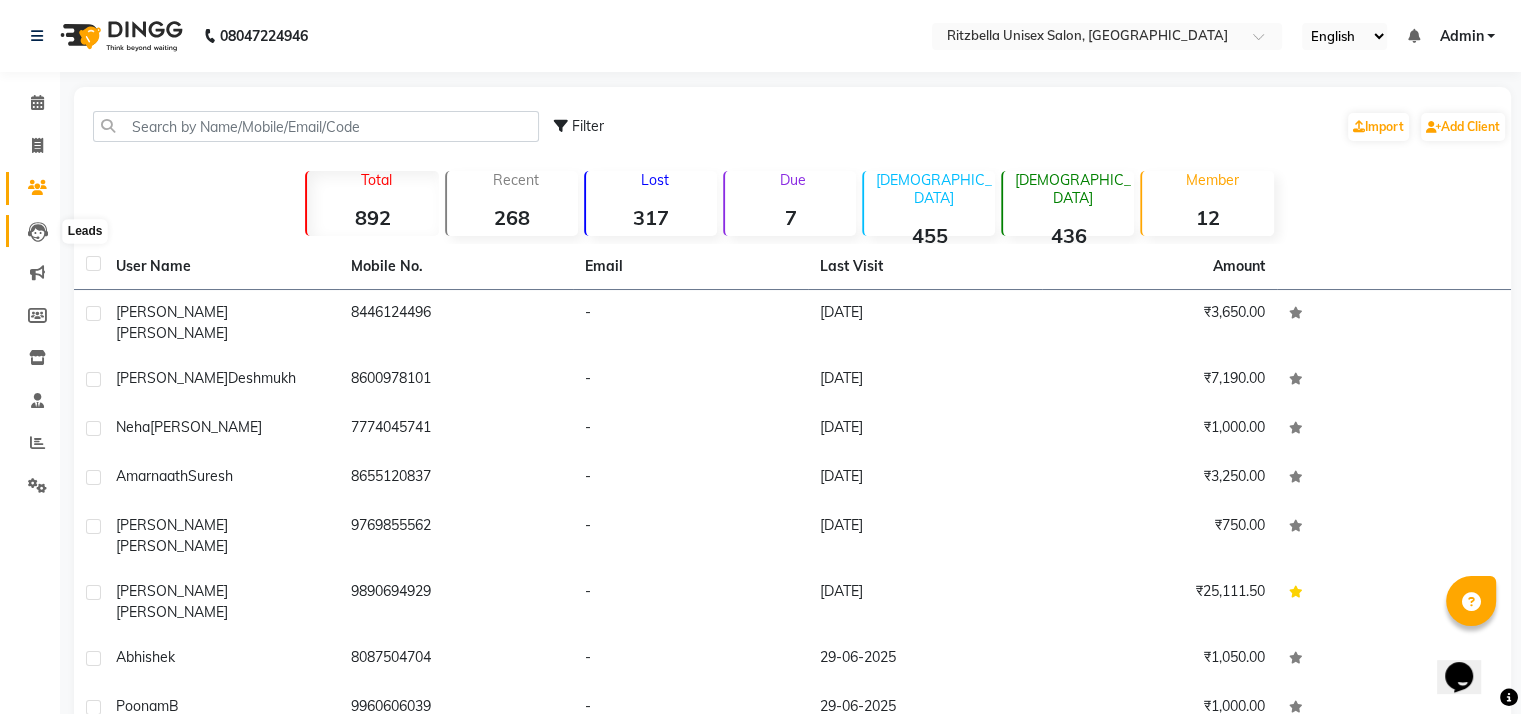 click 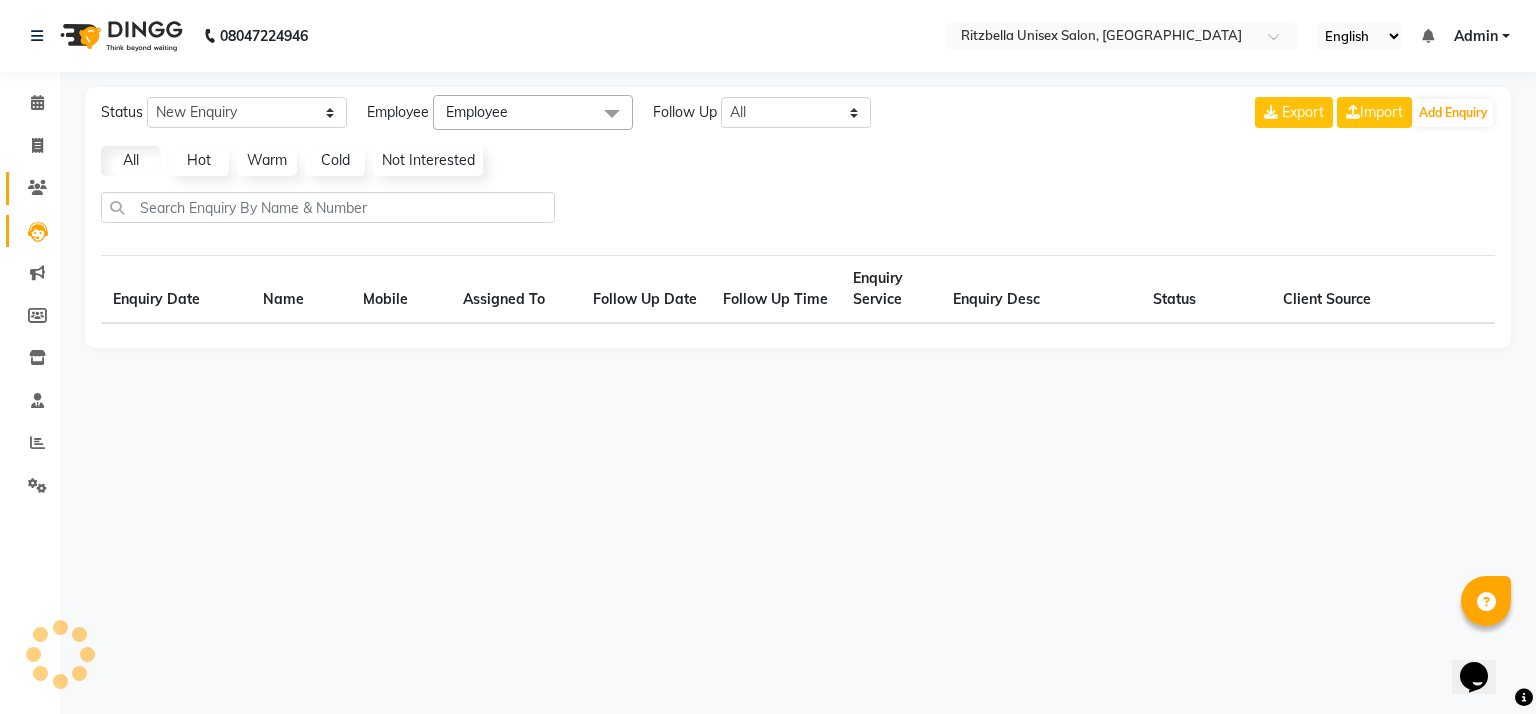select on "10" 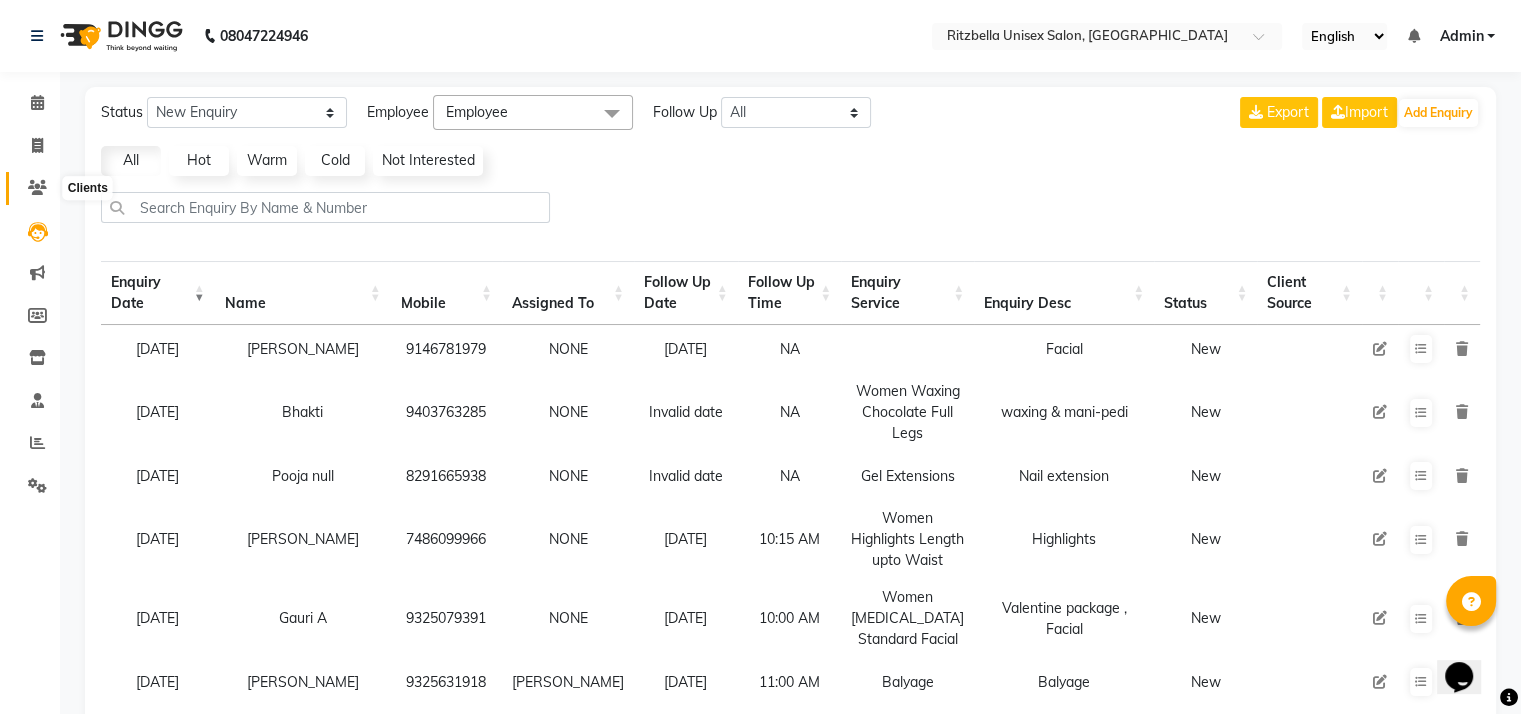 click 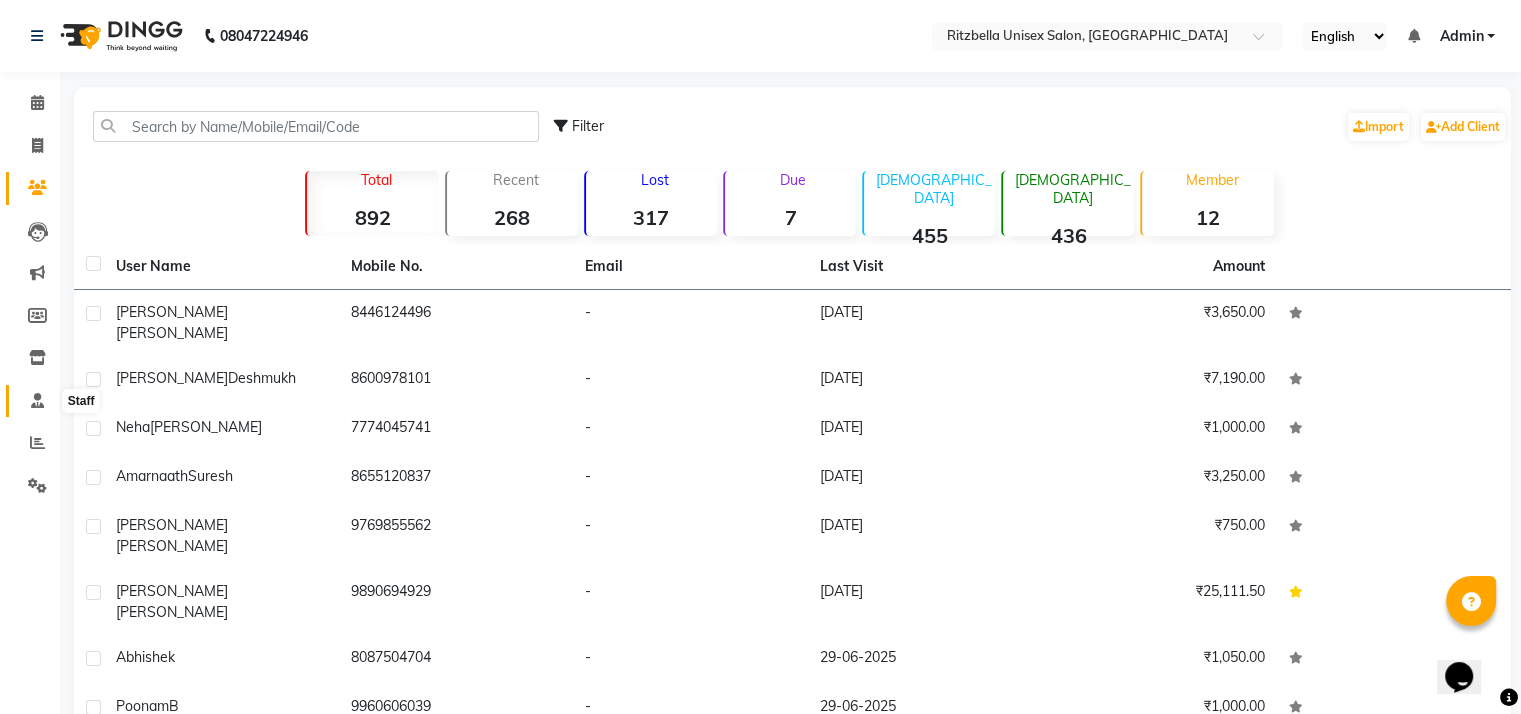 click 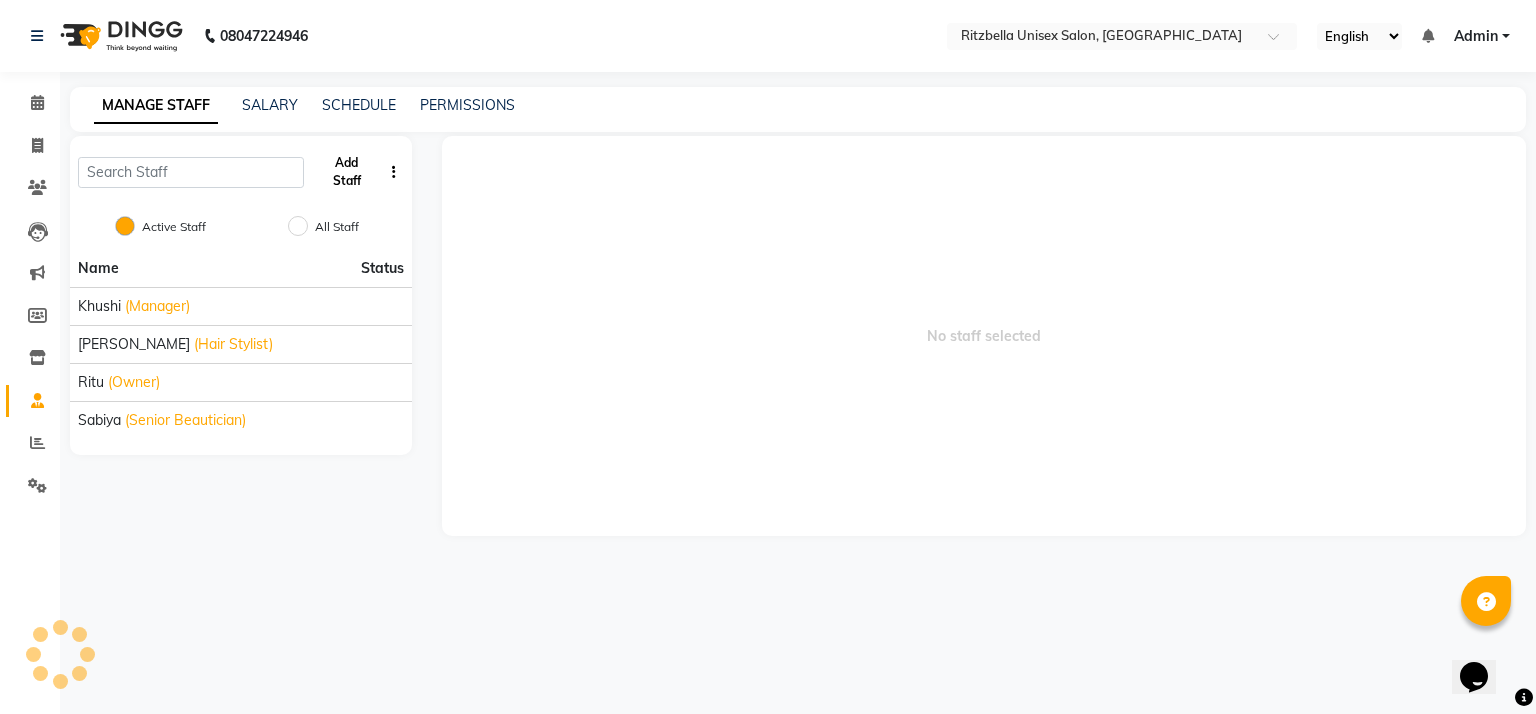 click on "Add Staff" 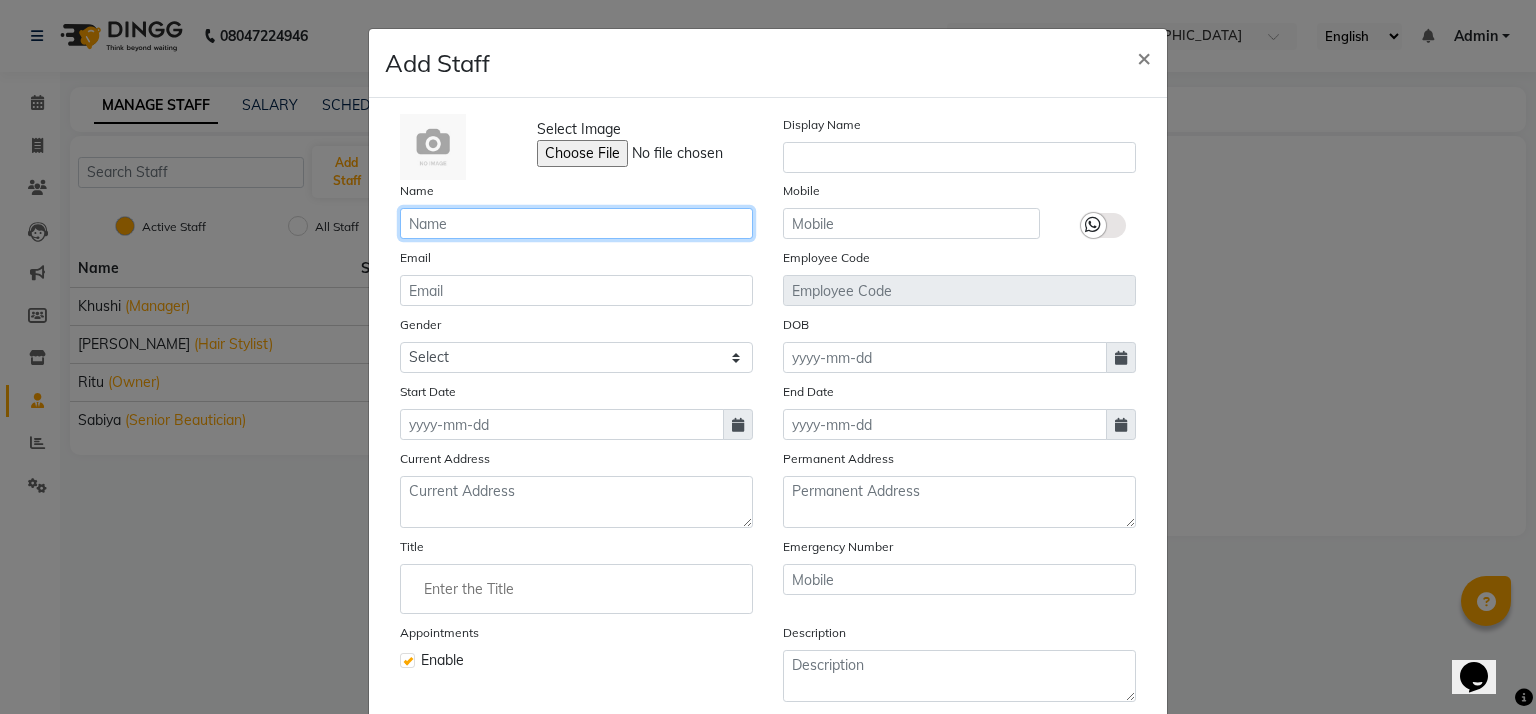 click 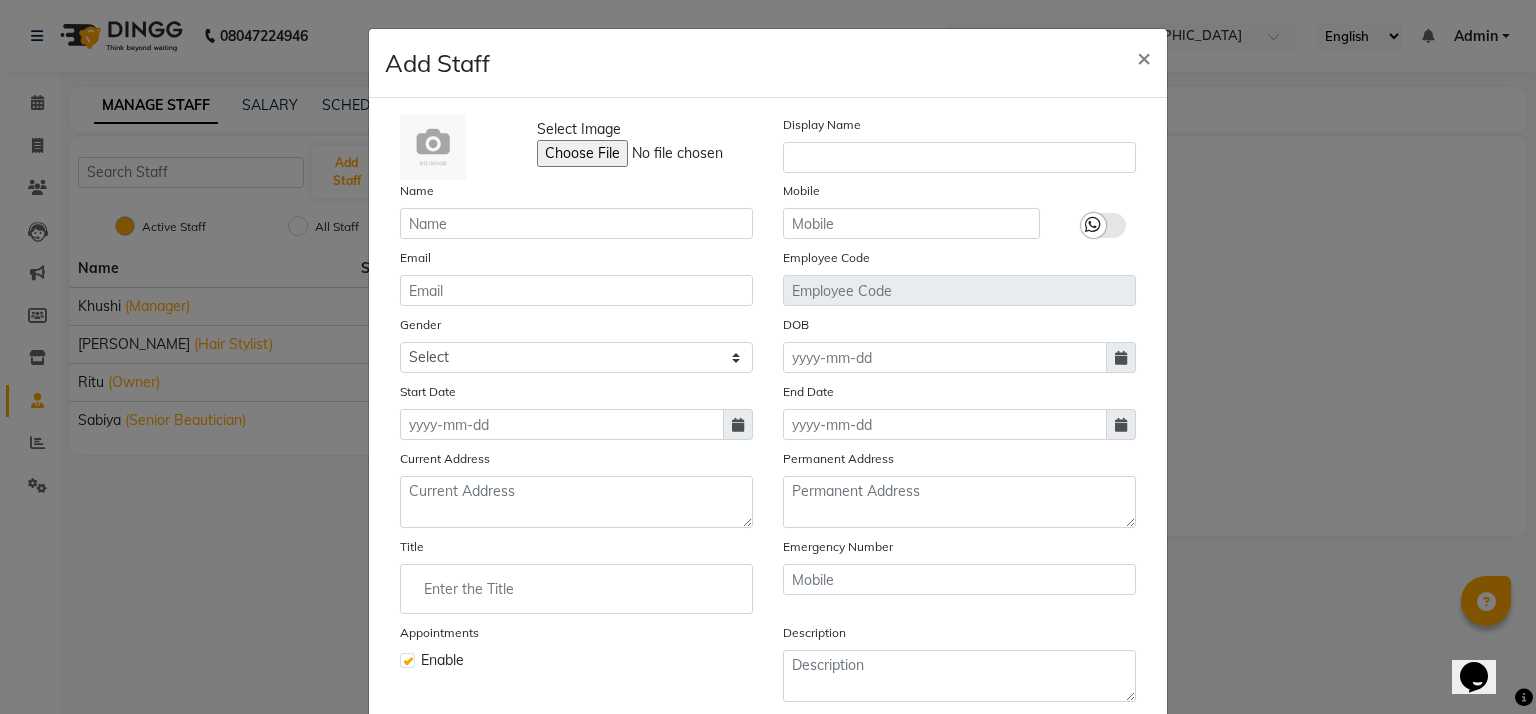 click on "Add Staff × Select Image  Display Name Name Mobile Email Employee Code Gender Select [DEMOGRAPHIC_DATA] [DEMOGRAPHIC_DATA] Other Prefer Not To Say DOB Start Date End Date Current Address Permanent Address Title Emergency Number Appointments Enable Description Daily SMS Daily Email  Cancel   Save" 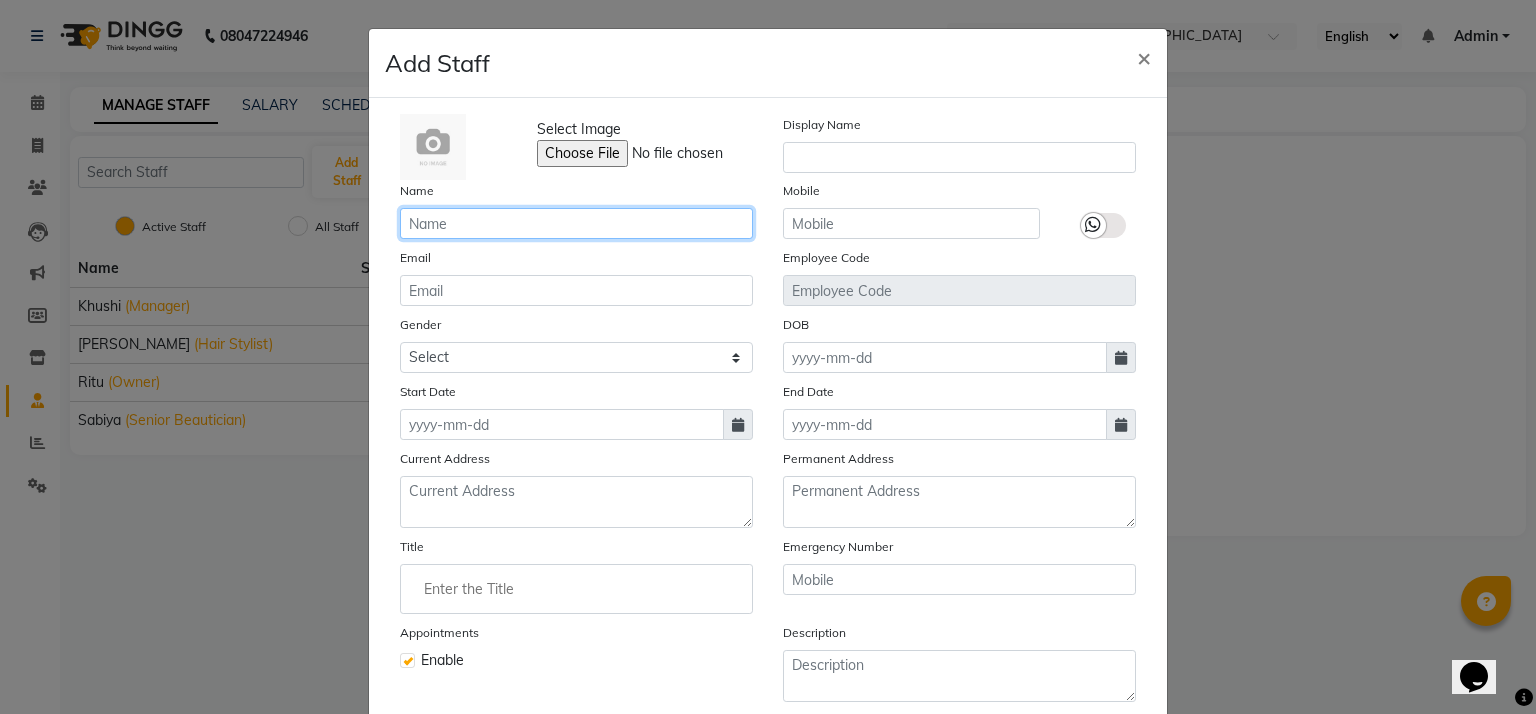 click 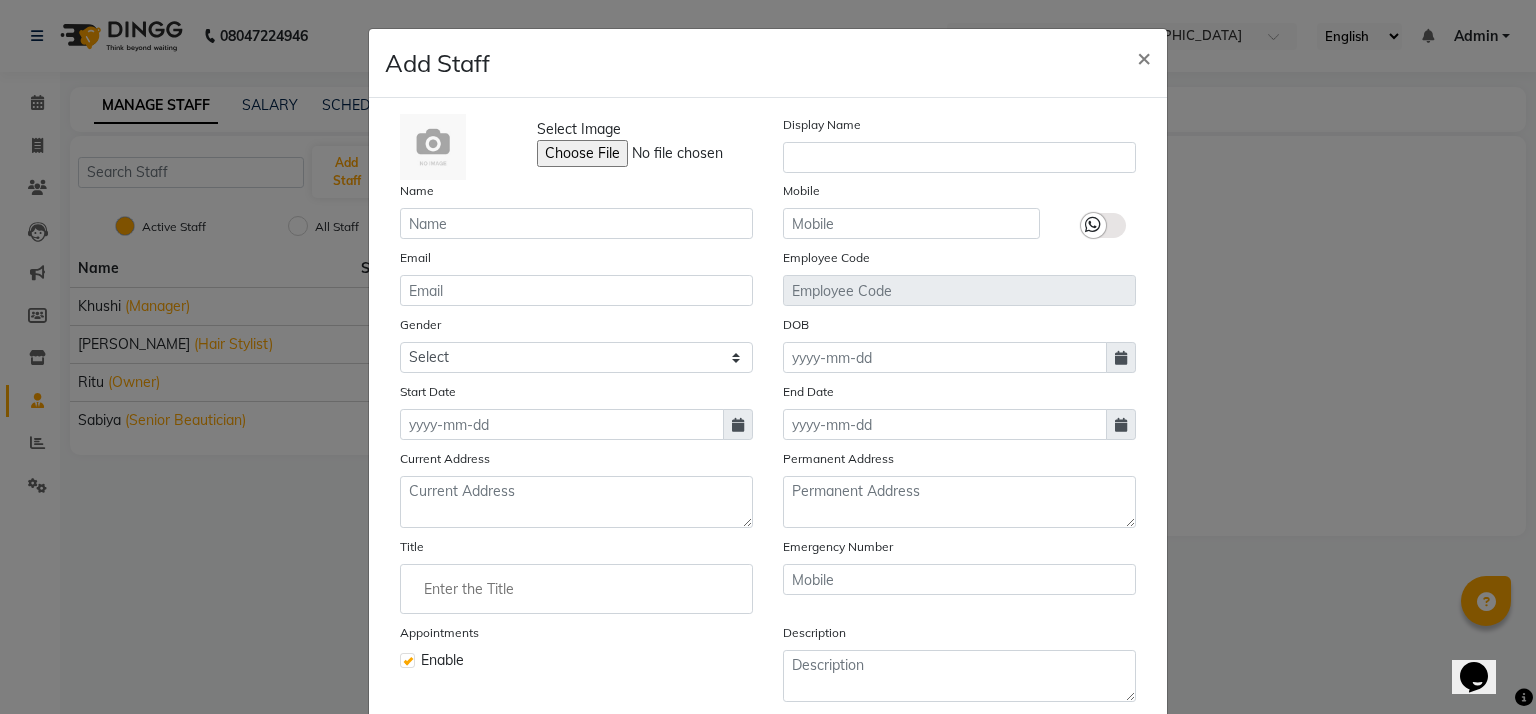 click on "Add Staff ×" 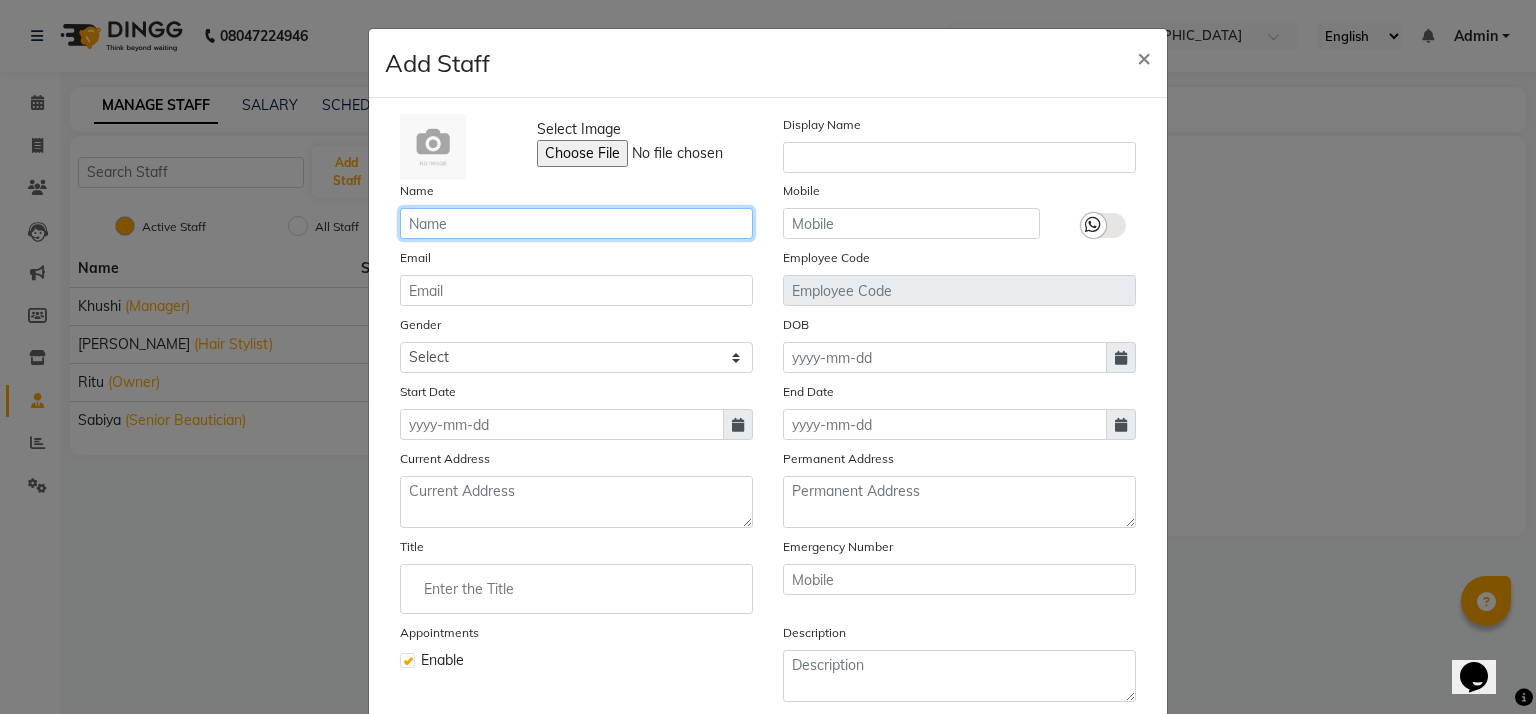 click 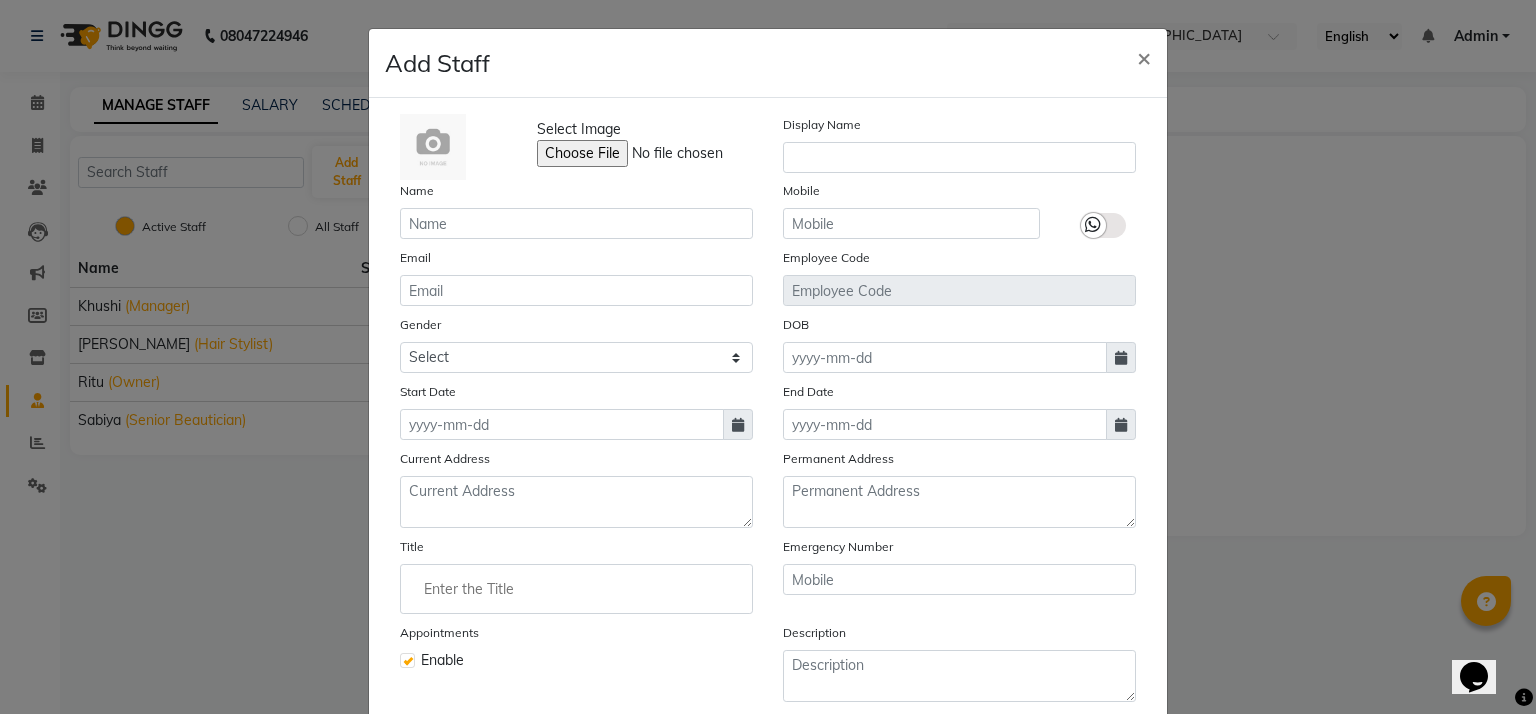 click on "Add Staff ×" 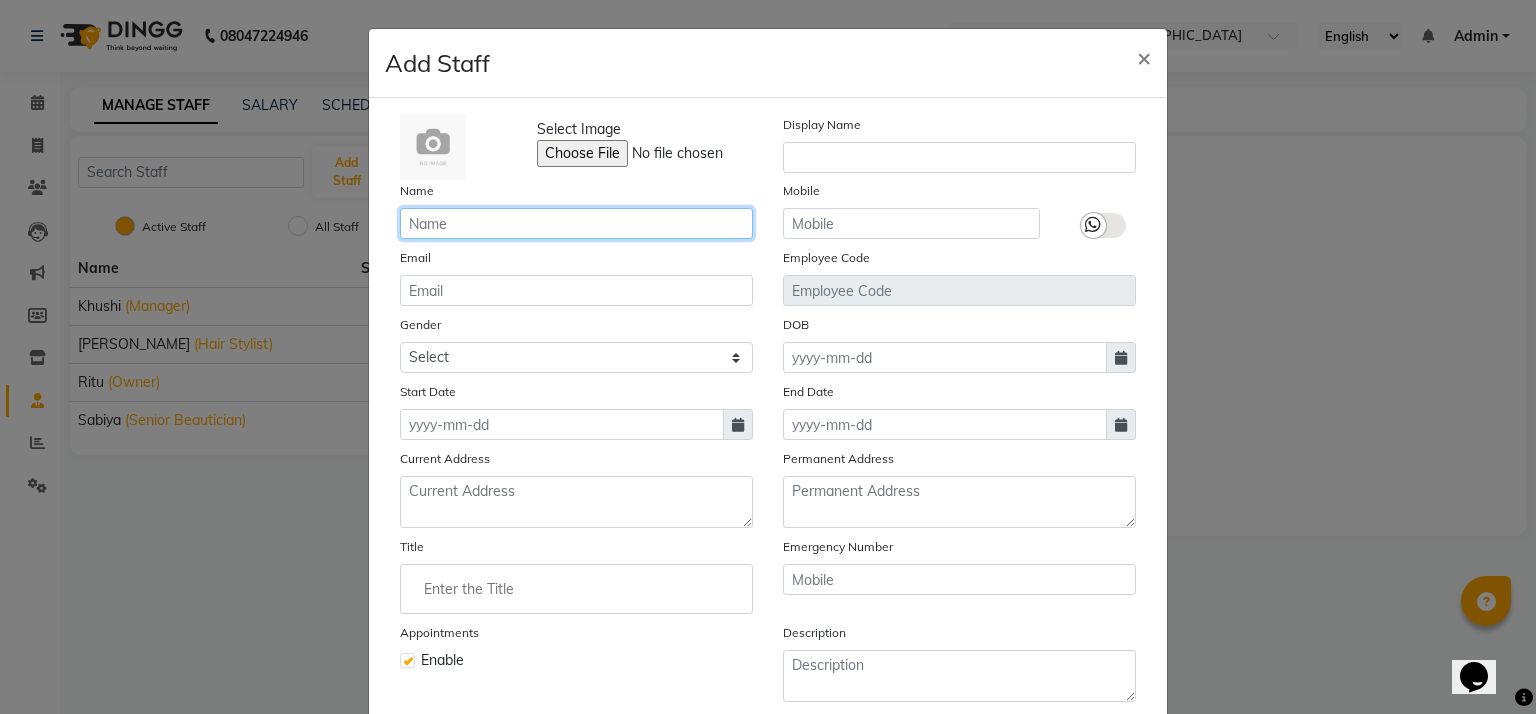 click 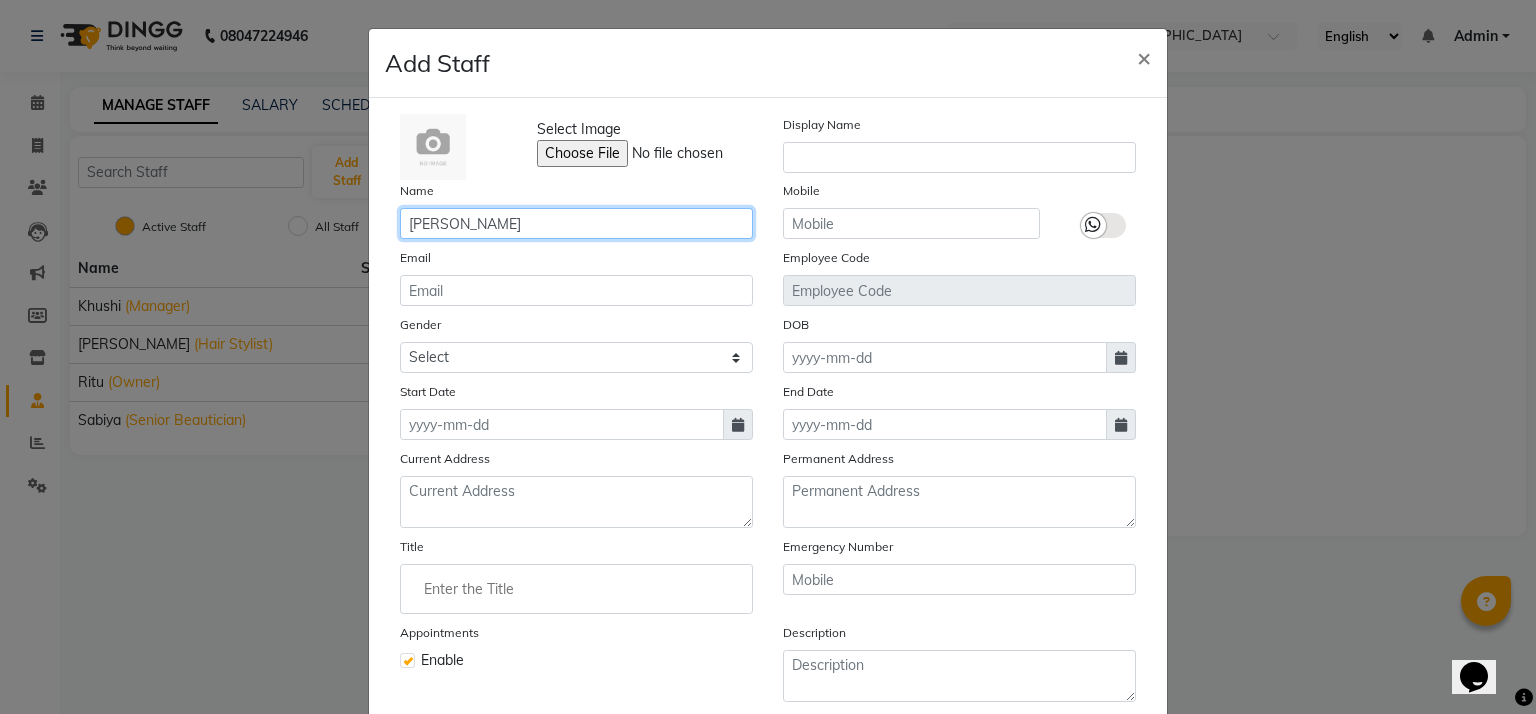 type on "[PERSON_NAME]" 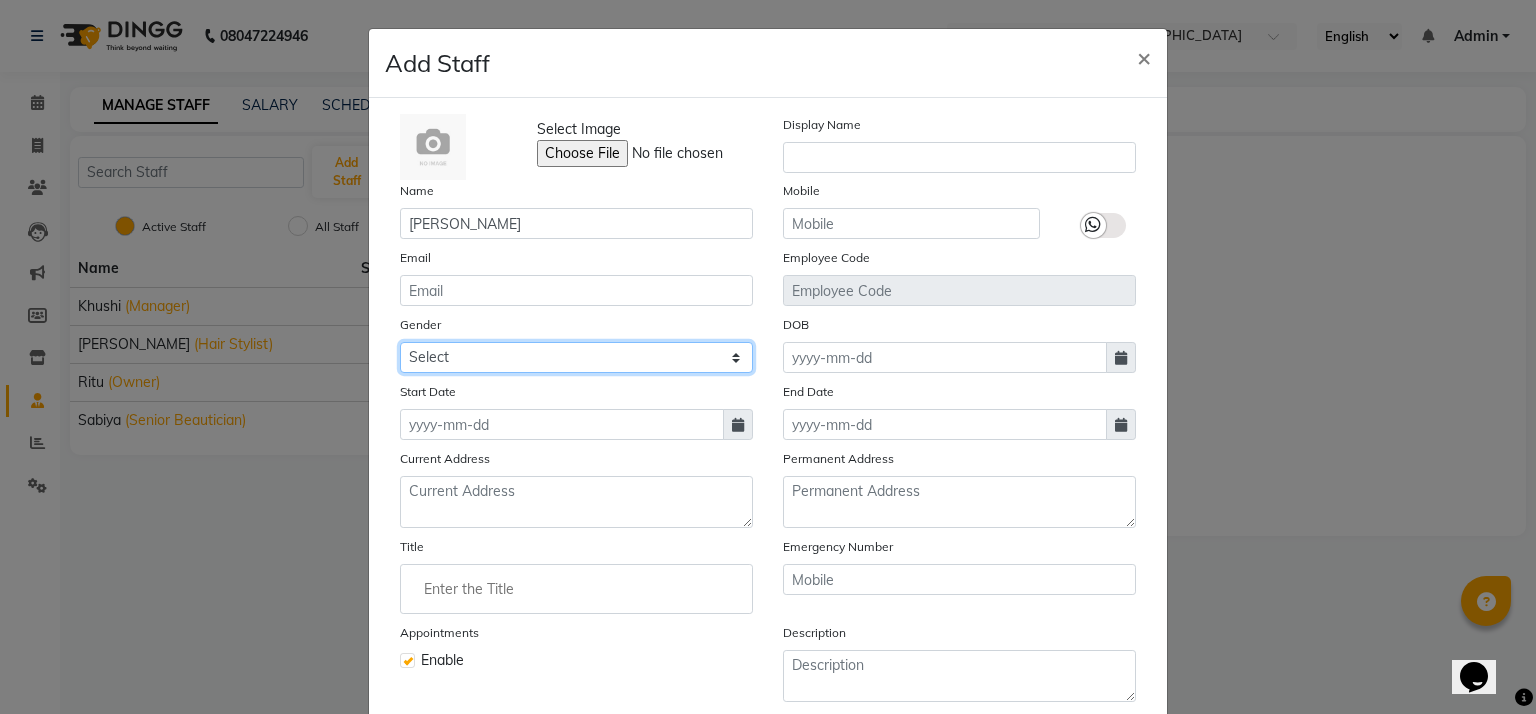 click on "Select [DEMOGRAPHIC_DATA] [DEMOGRAPHIC_DATA] Other Prefer Not To Say" 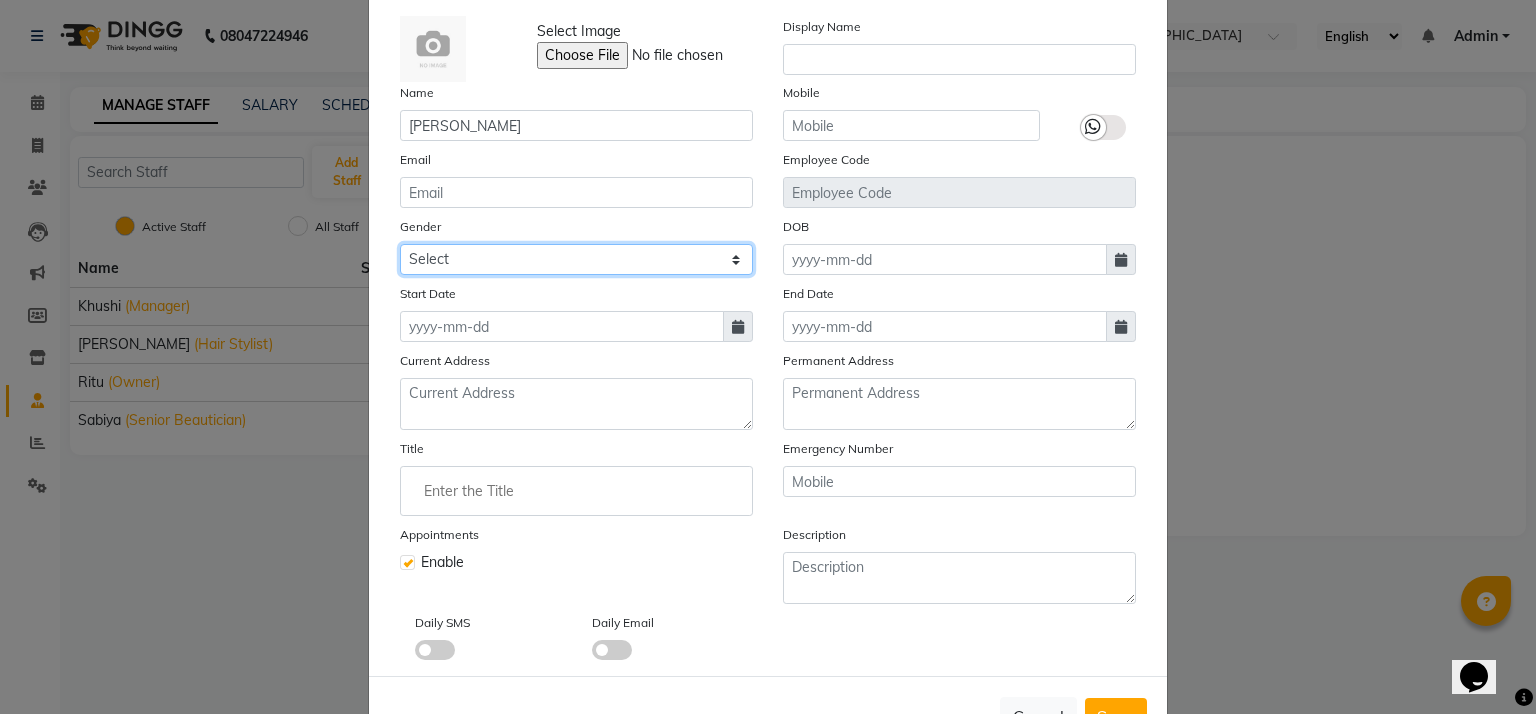 scroll, scrollTop: 95, scrollLeft: 0, axis: vertical 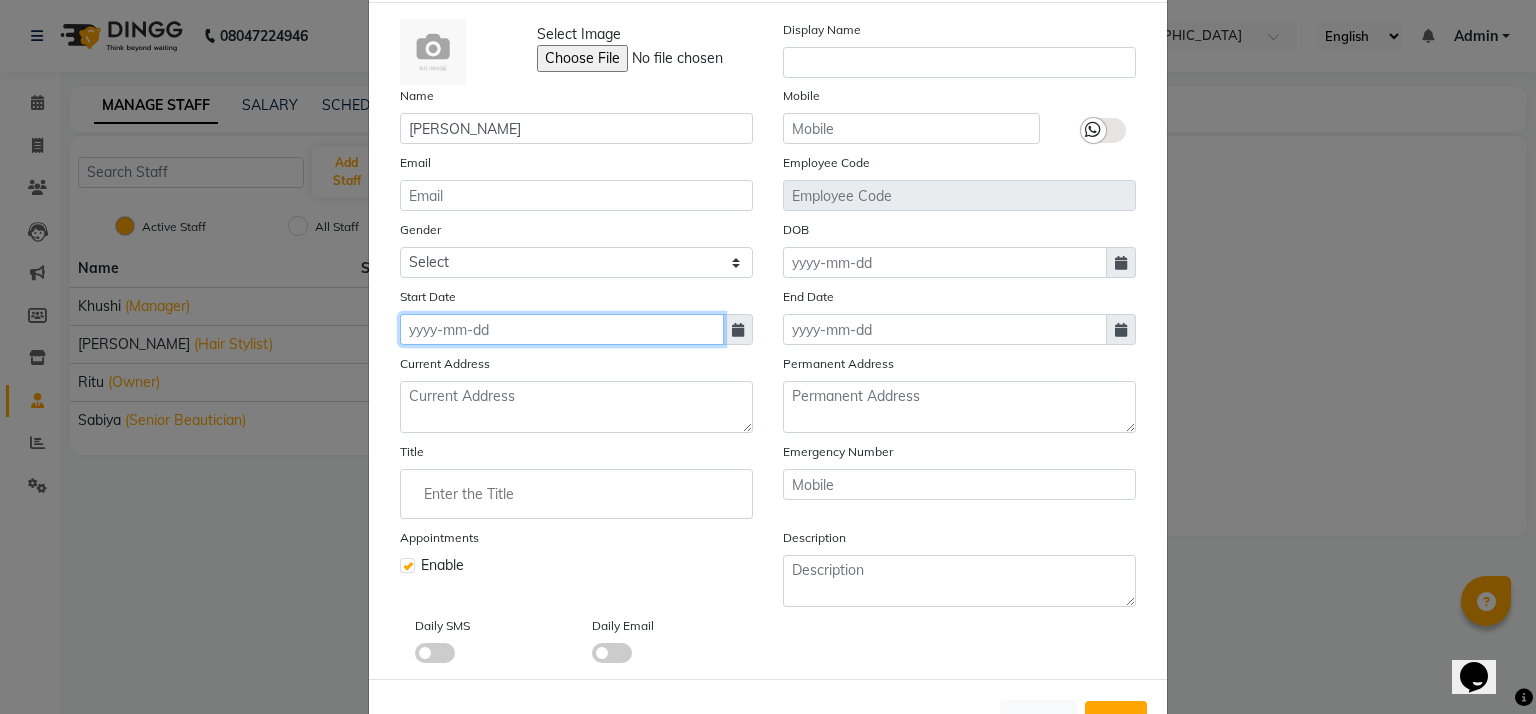 click 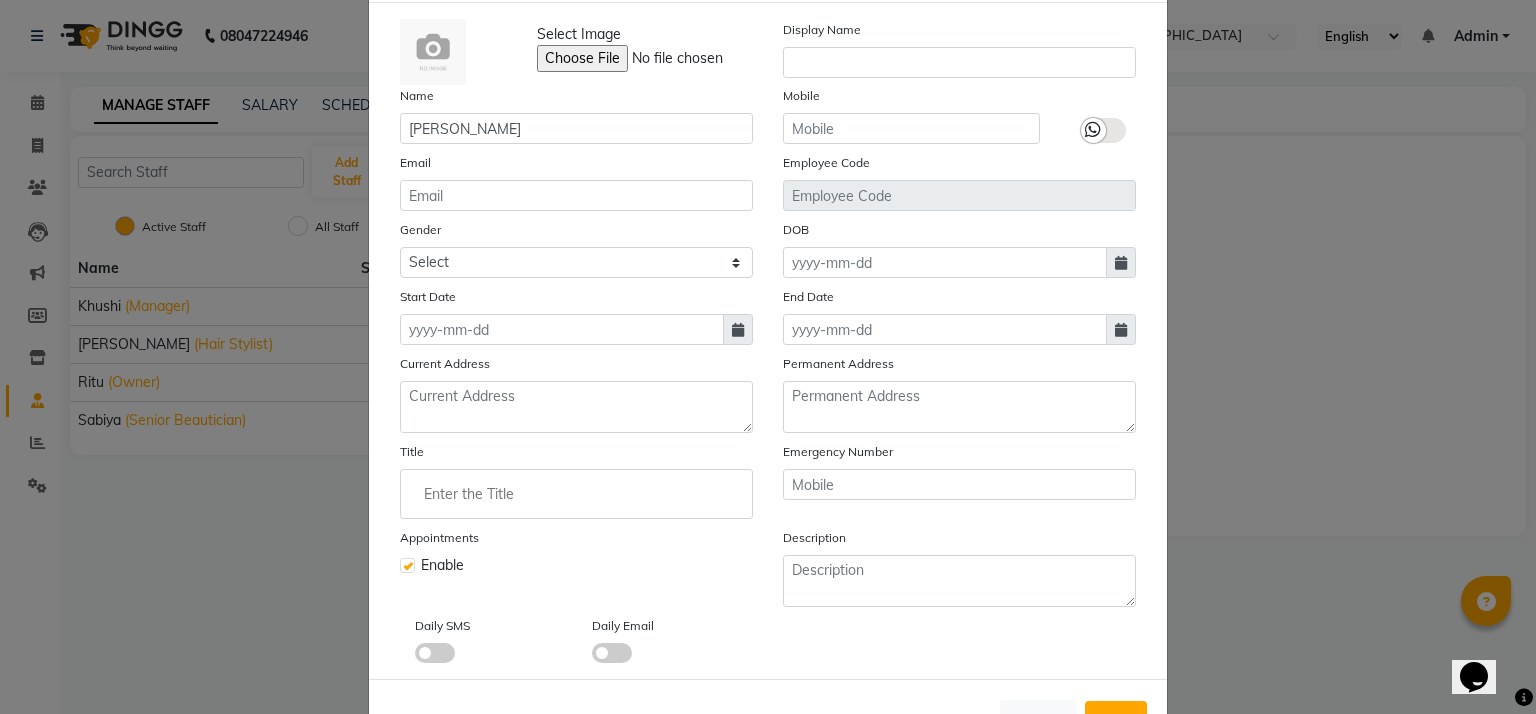 select on "7" 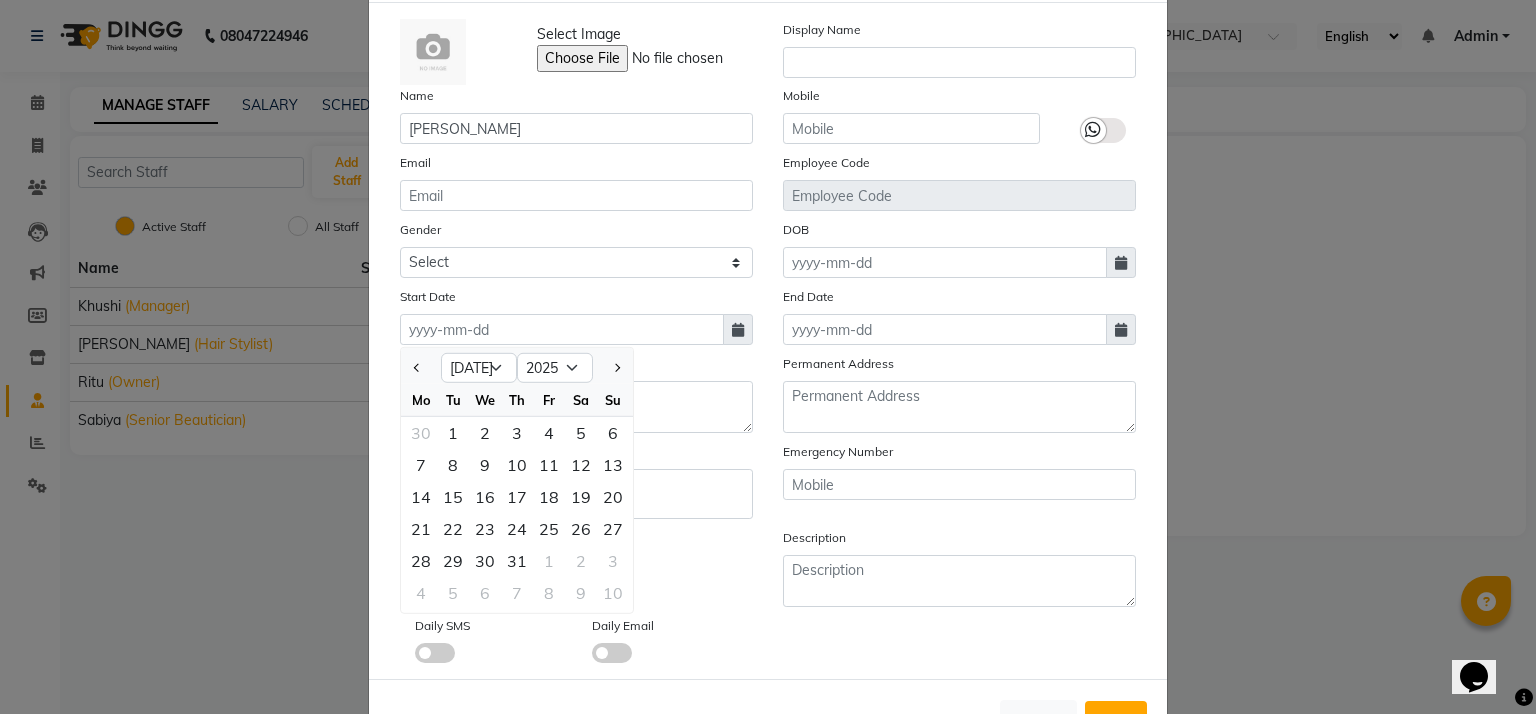 click on "Add Staff × Select Image  Display Name Name [PERSON_NAME] Mobile Email Employee Code Gender Select [DEMOGRAPHIC_DATA] [DEMOGRAPHIC_DATA] Other Prefer Not To Say DOB Start Date Jan Feb Mar Apr May Jun [DATE] Aug Sep Oct Nov [DATE] 2016 2017 2018 2019 2020 2021 2022 2023 2024 2025 2026 2027 2028 2029 2030 2031 2032 2033 2034 2035 Mo Tu We Th Fr Sa Su 30 1 2 3 4 5 6 7 8 9 10 11 12 13 14 15 16 17 18 19 20 21 22 23 24 25 26 27 28 29 30 31 1 2 3 4 5 6 7 8 9 10 End Date Current Address Permanent Address Title Emergency Number Appointments Enable Description Daily SMS Daily Email  Cancel   Save" 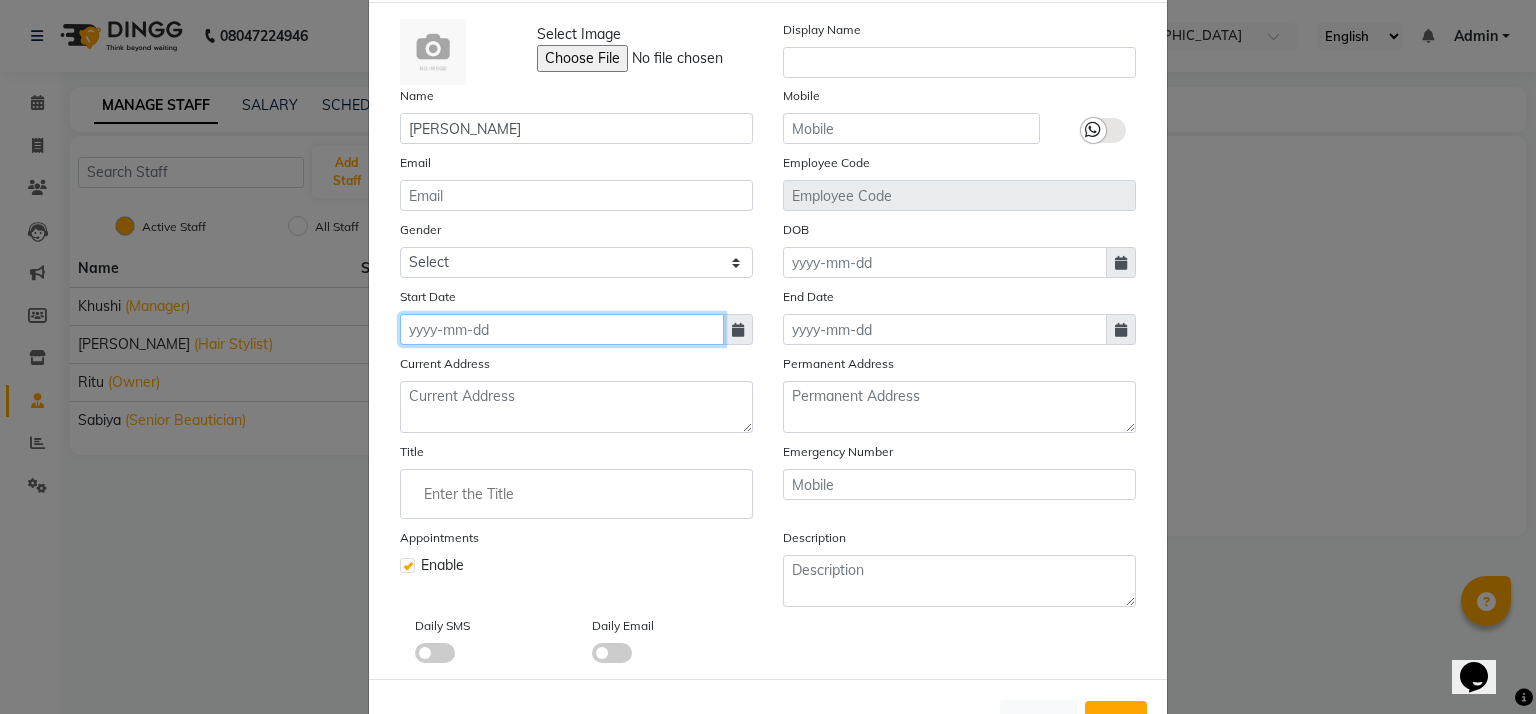 click 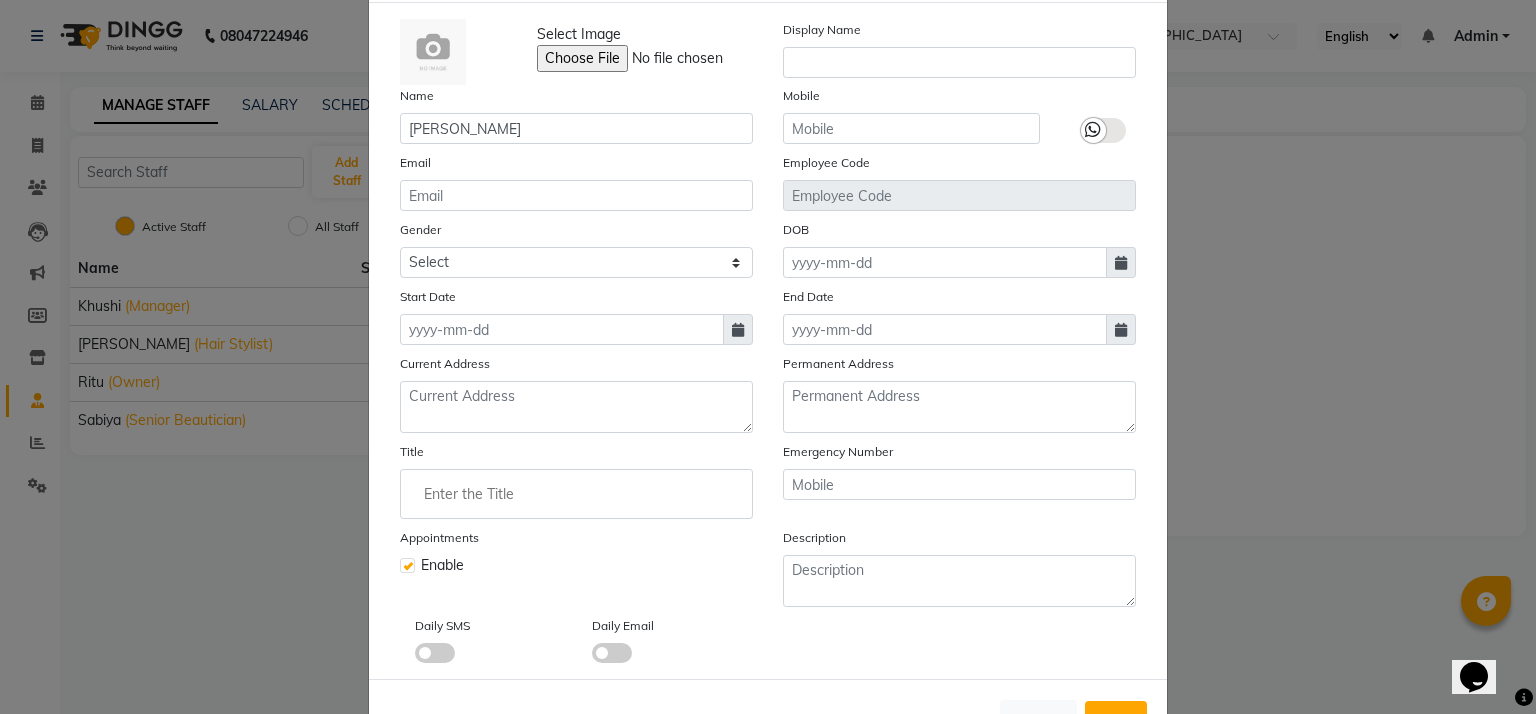 select on "7" 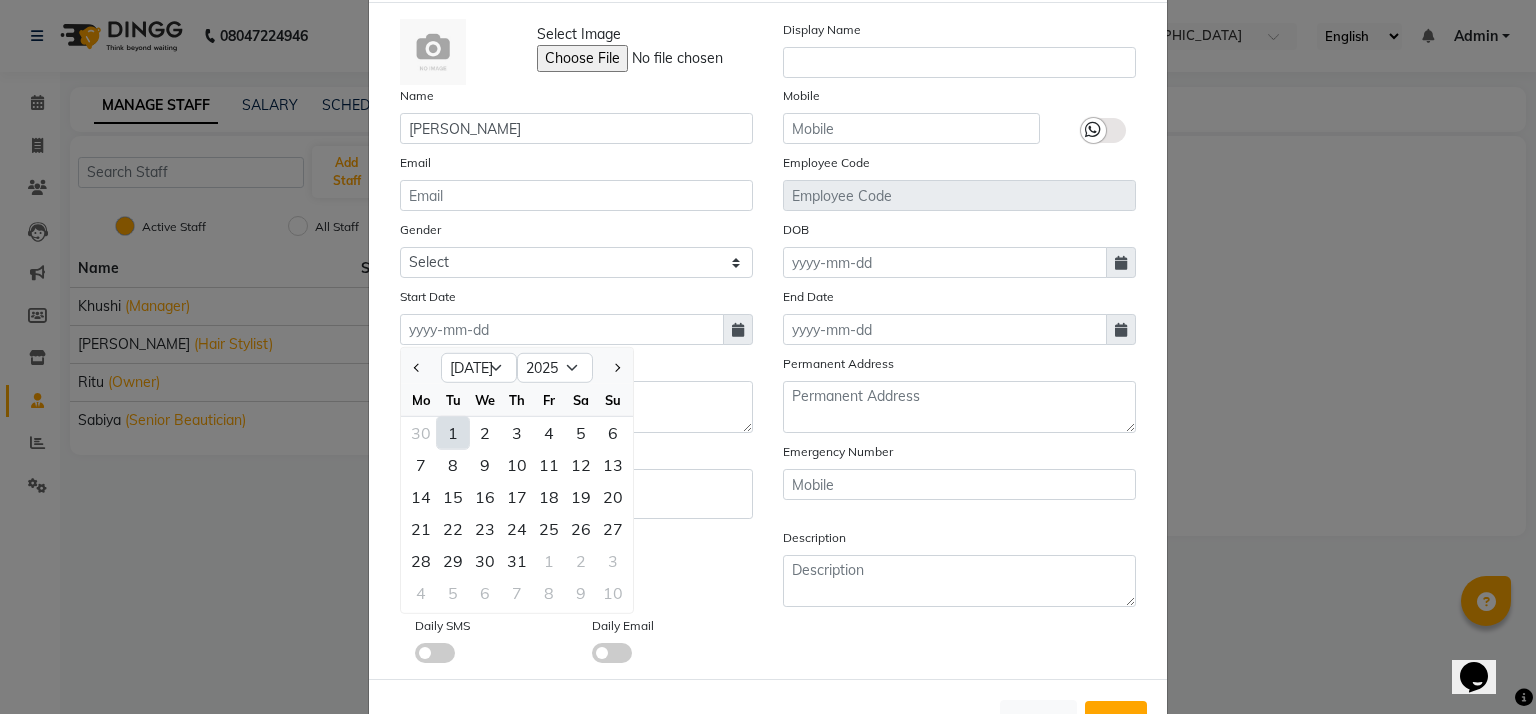 click on "1" 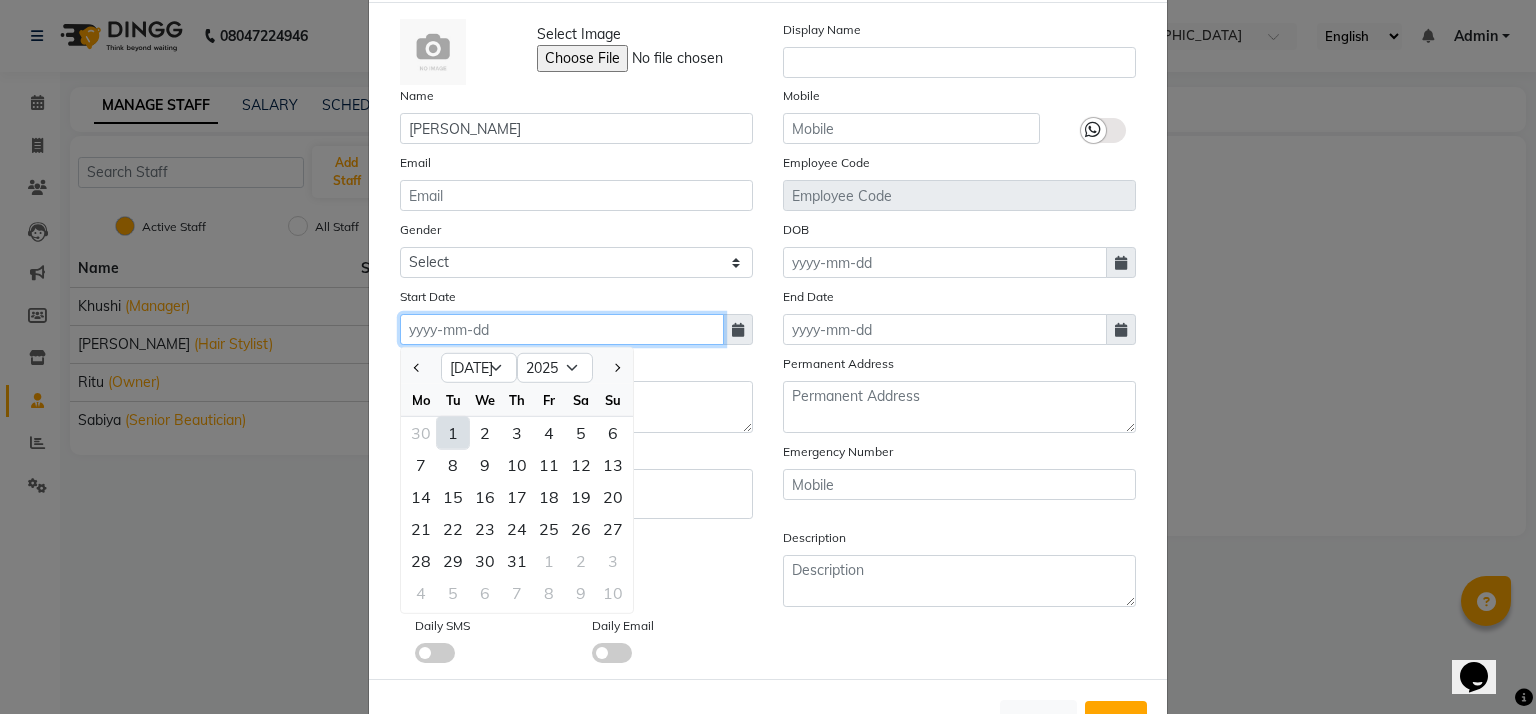 type on "01-07-2025" 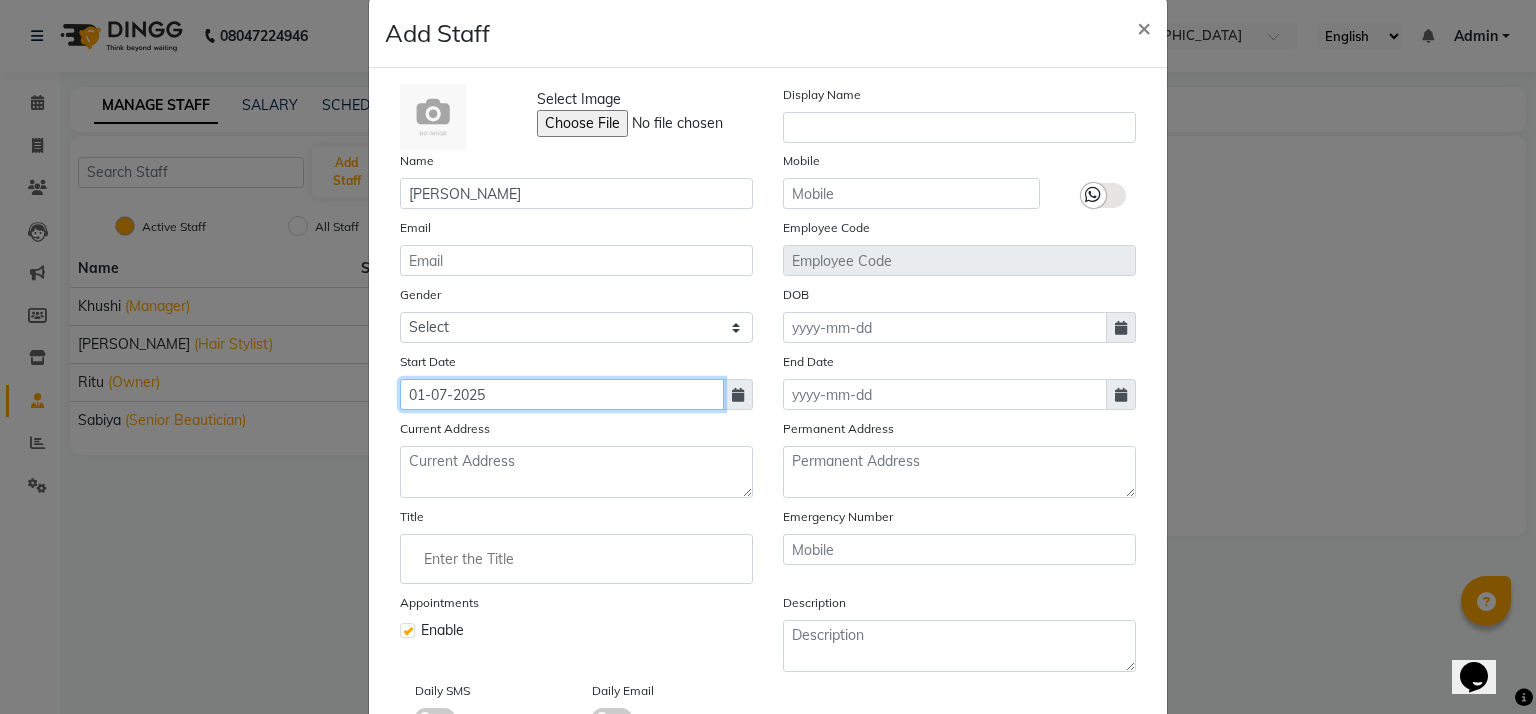 scroll, scrollTop: 28, scrollLeft: 0, axis: vertical 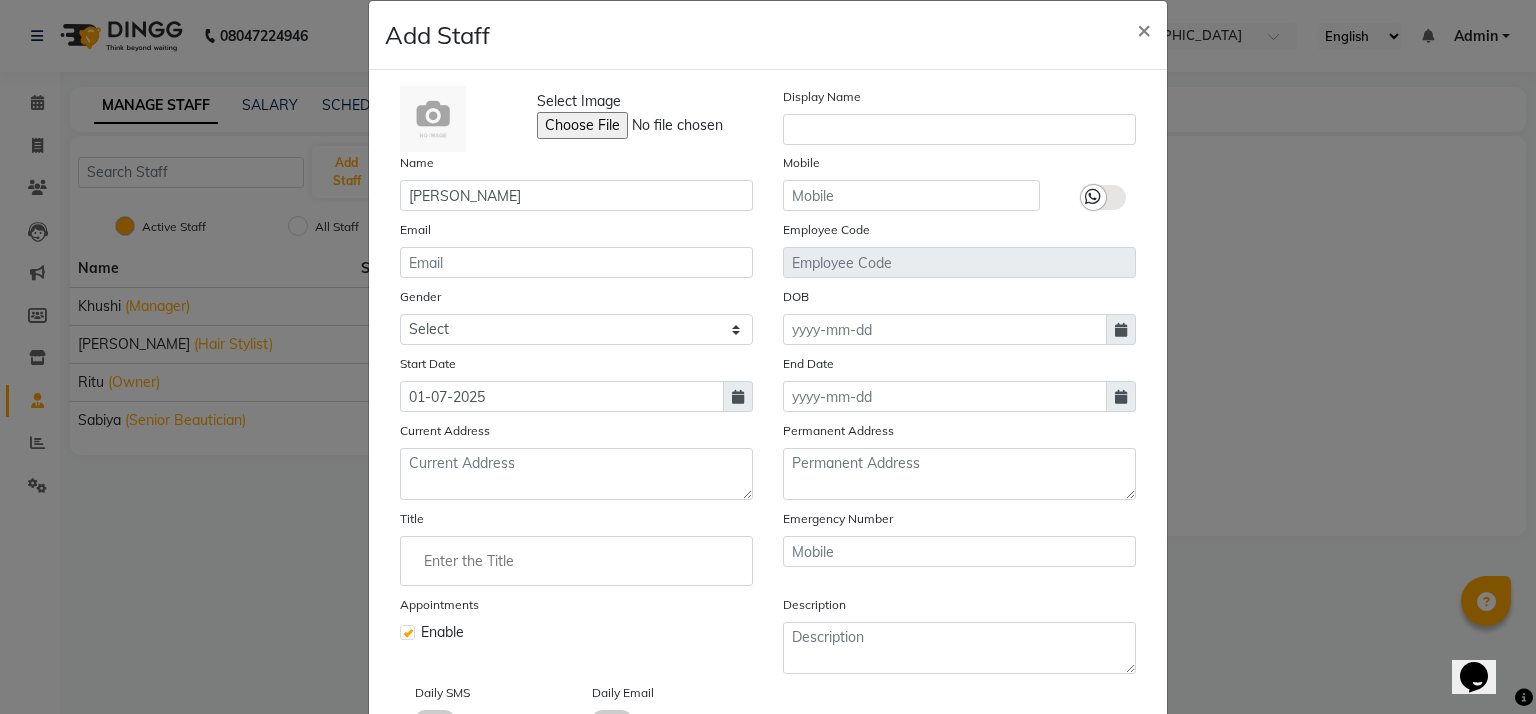 click 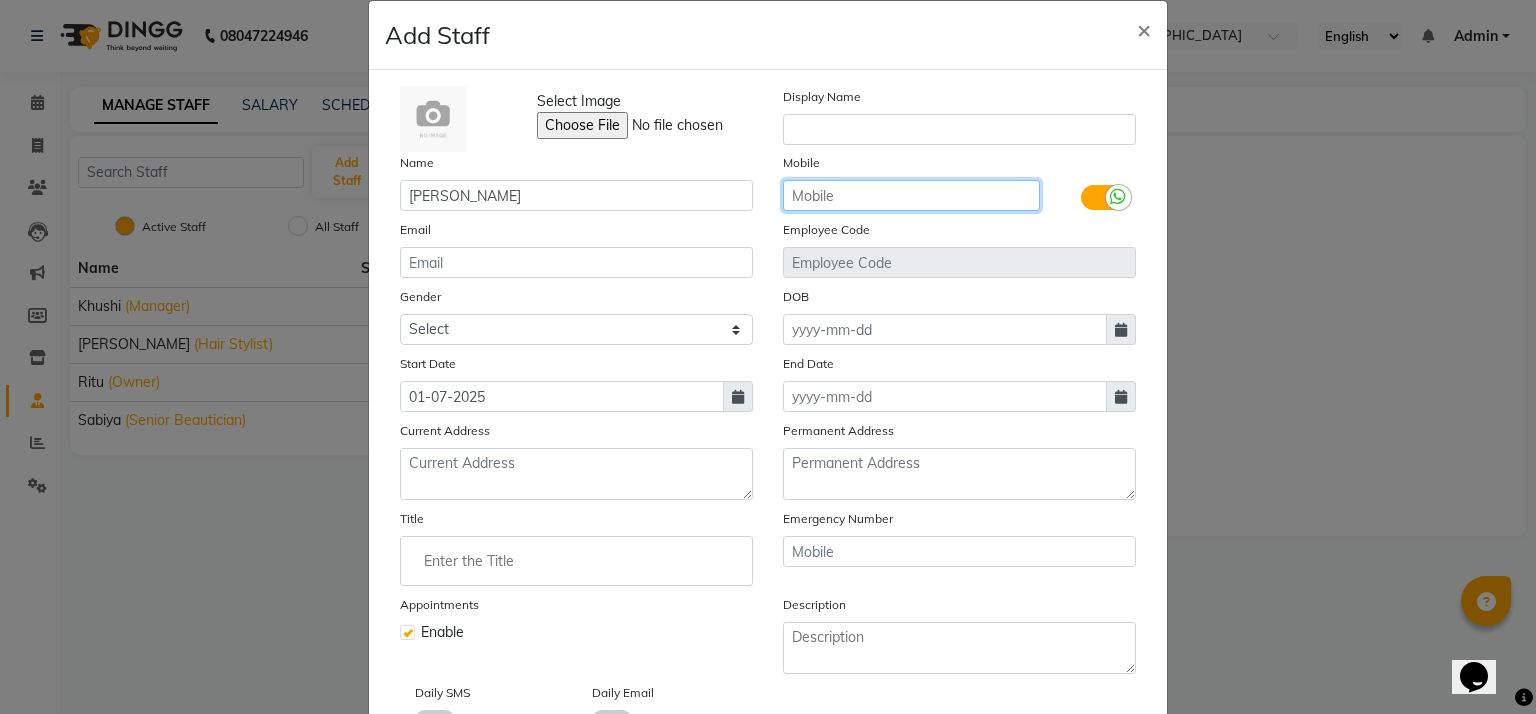 click 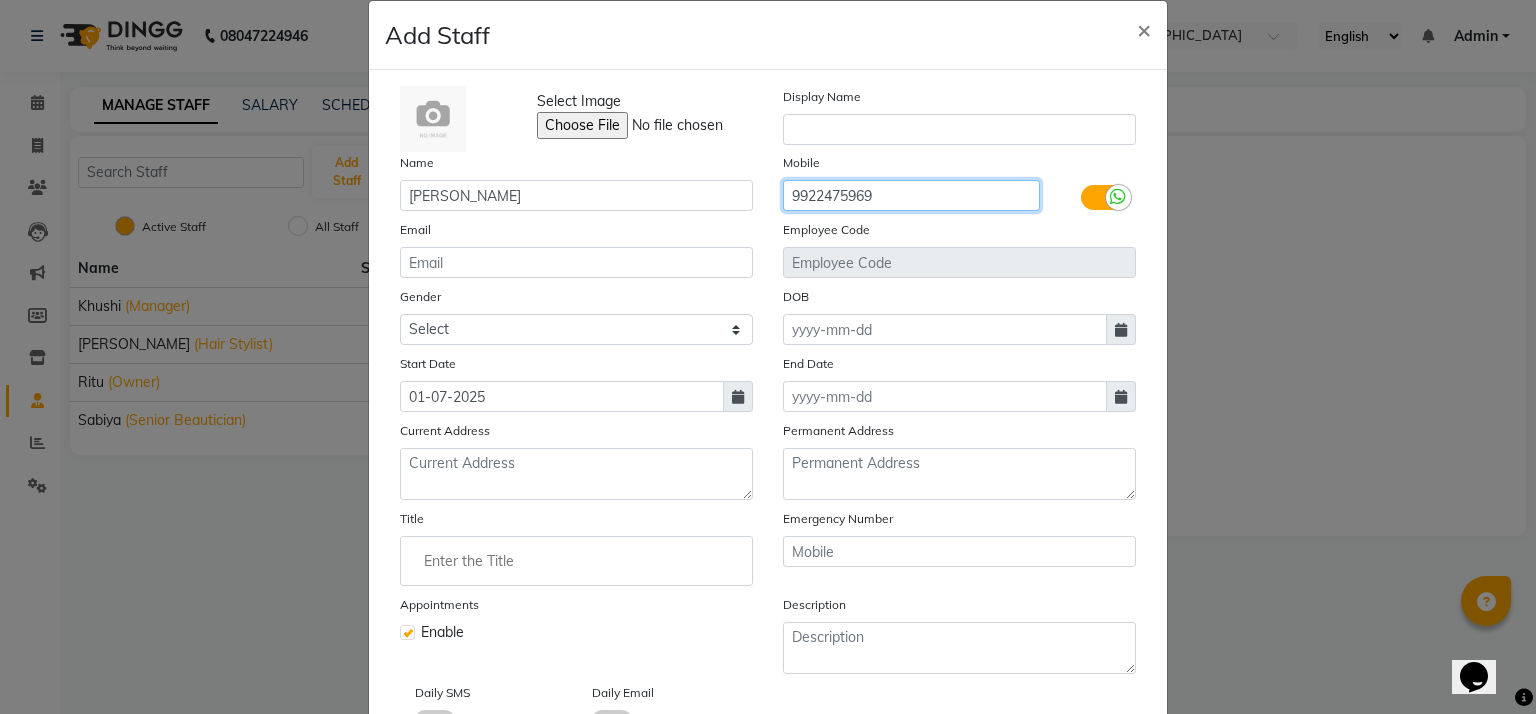 type on "9922475969" 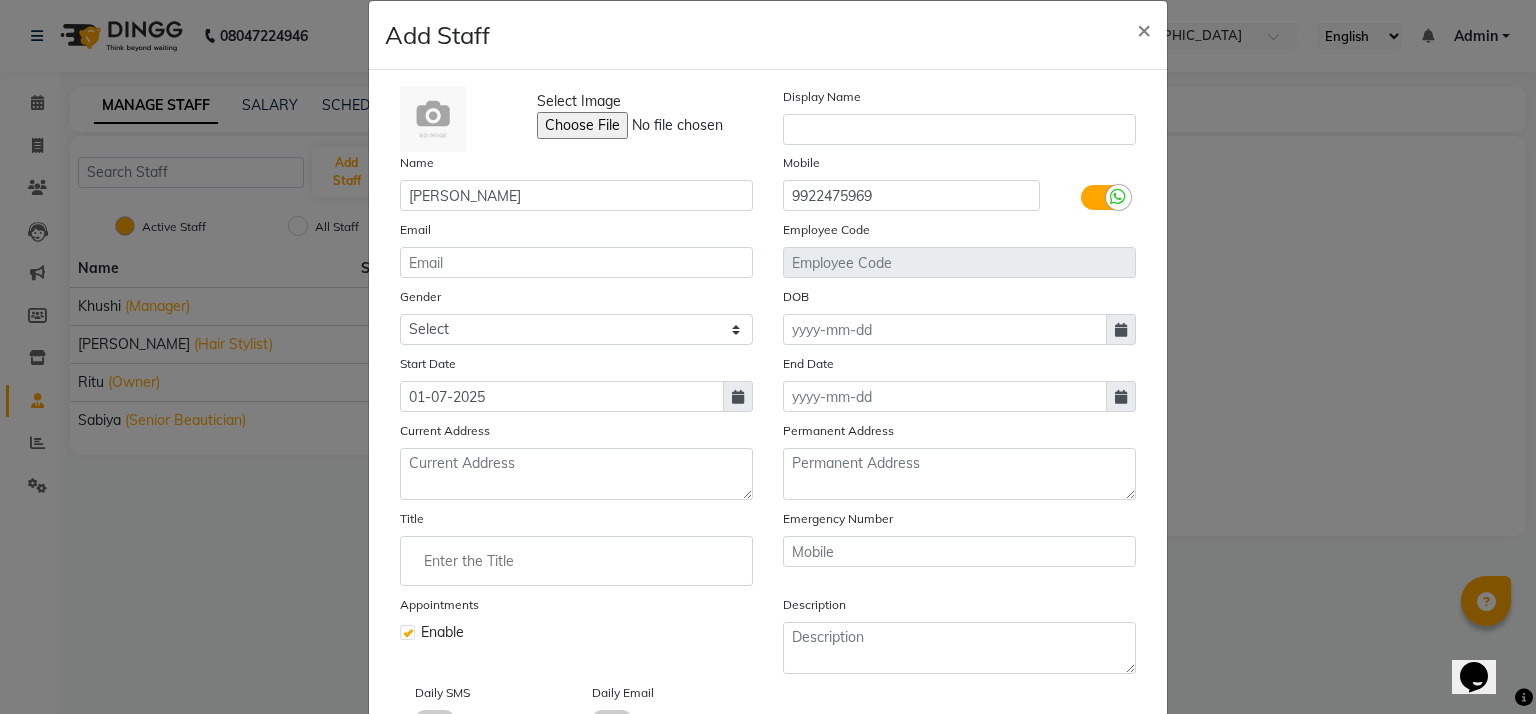 click 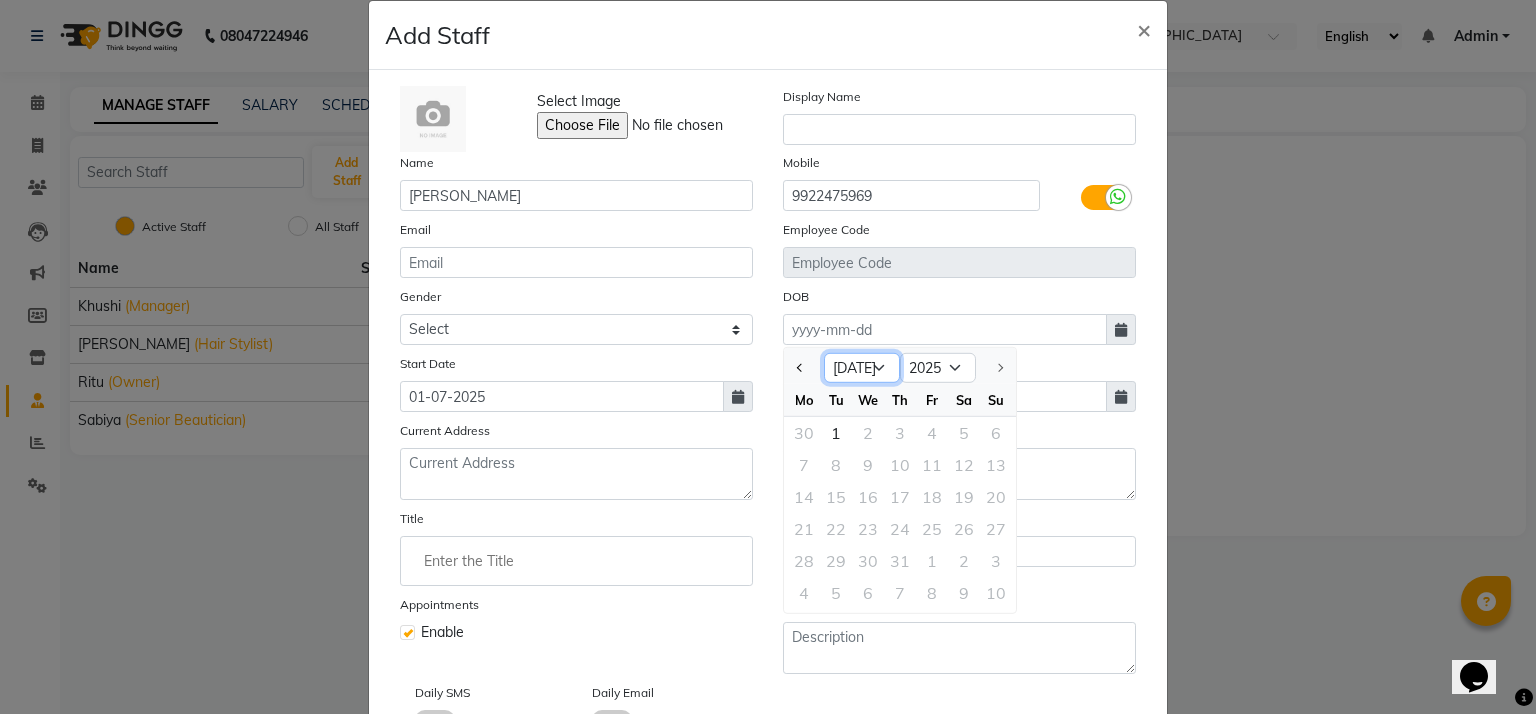 click on "Jan Feb Mar Apr May Jun [DATE]" 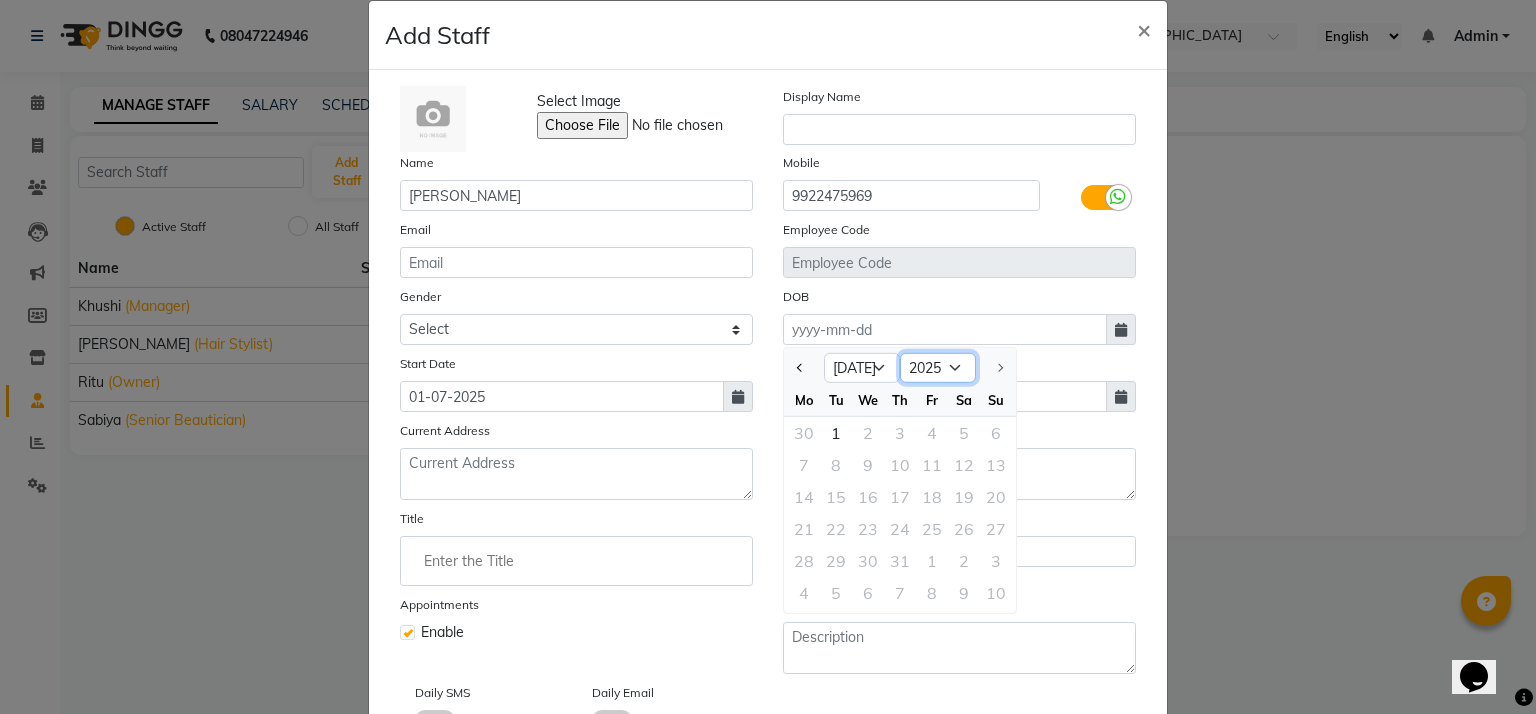 click on "1920 1921 1922 1923 1924 1925 1926 1927 1928 1929 1930 1931 1932 1933 1934 1935 1936 1937 1938 1939 1940 1941 1942 1943 1944 1945 1946 1947 1948 1949 1950 1951 1952 1953 1954 1955 1956 1957 1958 1959 1960 1961 1962 1963 1964 1965 1966 1967 1968 1969 1970 1971 1972 1973 1974 1975 1976 1977 1978 1979 1980 1981 1982 1983 1984 1985 1986 1987 1988 1989 1990 1991 1992 1993 1994 1995 1996 1997 1998 1999 2000 2001 2002 2003 2004 2005 2006 2007 2008 2009 2010 2011 2012 2013 2014 2015 2016 2017 2018 2019 2020 2021 2022 2023 2024 2025" 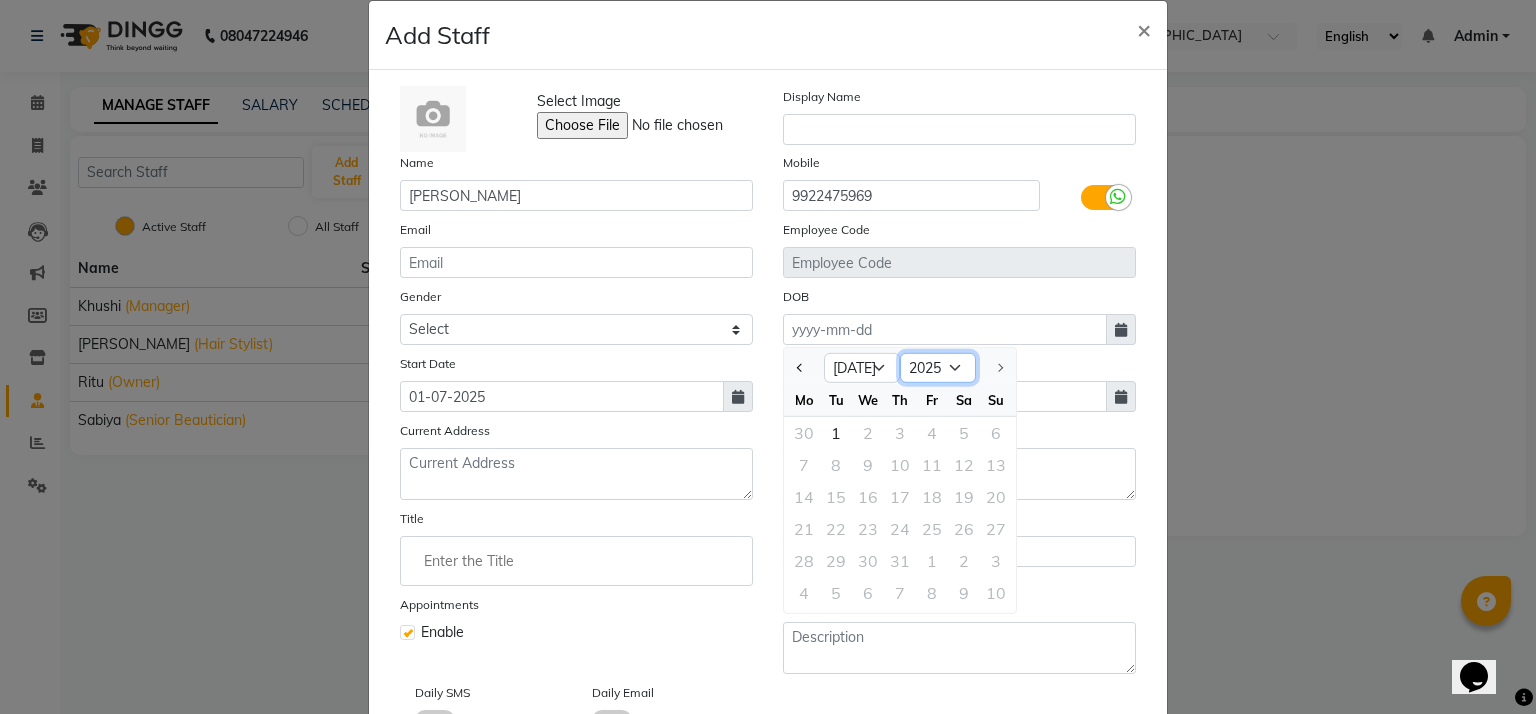 select on "2004" 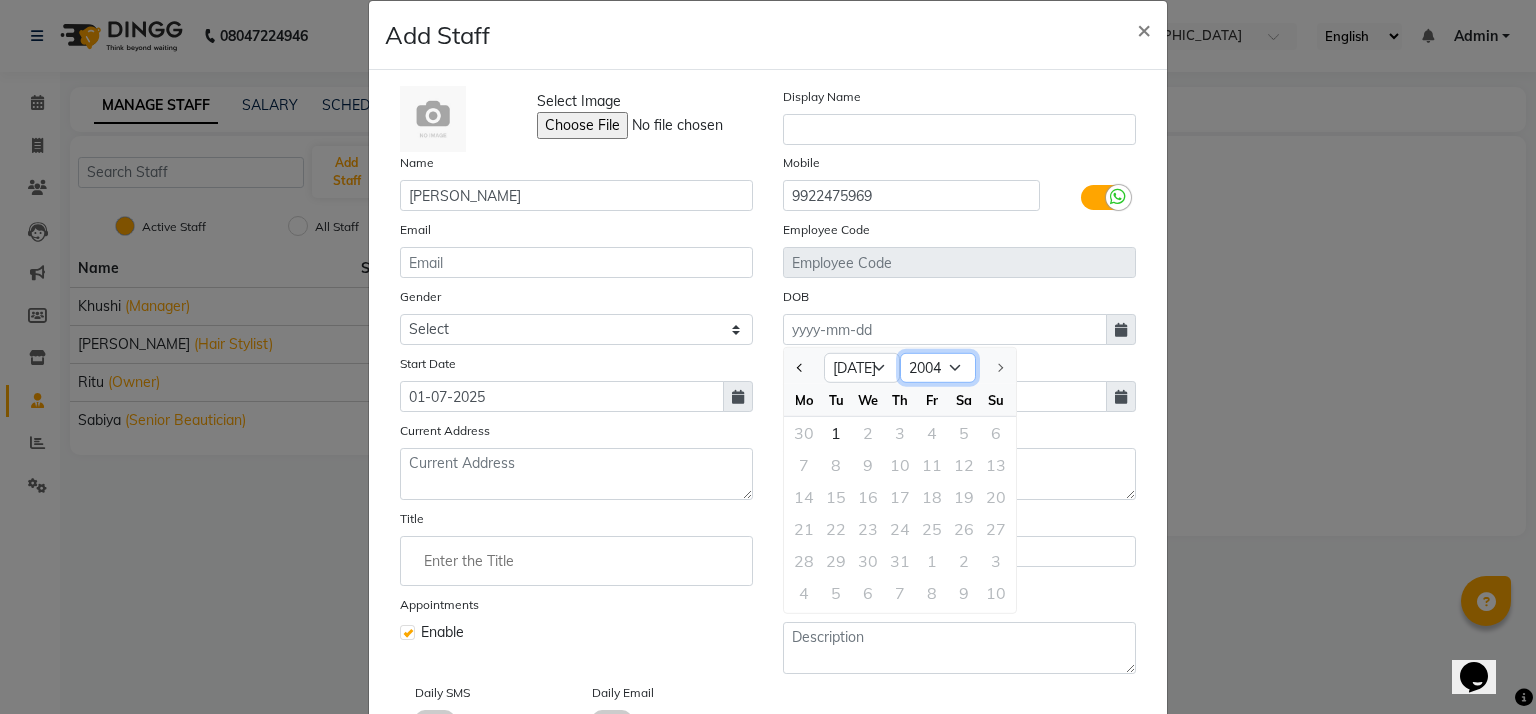 click on "1920 1921 1922 1923 1924 1925 1926 1927 1928 1929 1930 1931 1932 1933 1934 1935 1936 1937 1938 1939 1940 1941 1942 1943 1944 1945 1946 1947 1948 1949 1950 1951 1952 1953 1954 1955 1956 1957 1958 1959 1960 1961 1962 1963 1964 1965 1966 1967 1968 1969 1970 1971 1972 1973 1974 1975 1976 1977 1978 1979 1980 1981 1982 1983 1984 1985 1986 1987 1988 1989 1990 1991 1992 1993 1994 1995 1996 1997 1998 1999 2000 2001 2002 2003 2004 2005 2006 2007 2008 2009 2010 2011 2012 2013 2014 2015 2016 2017 2018 2019 2020 2021 2022 2023 2024 2025" 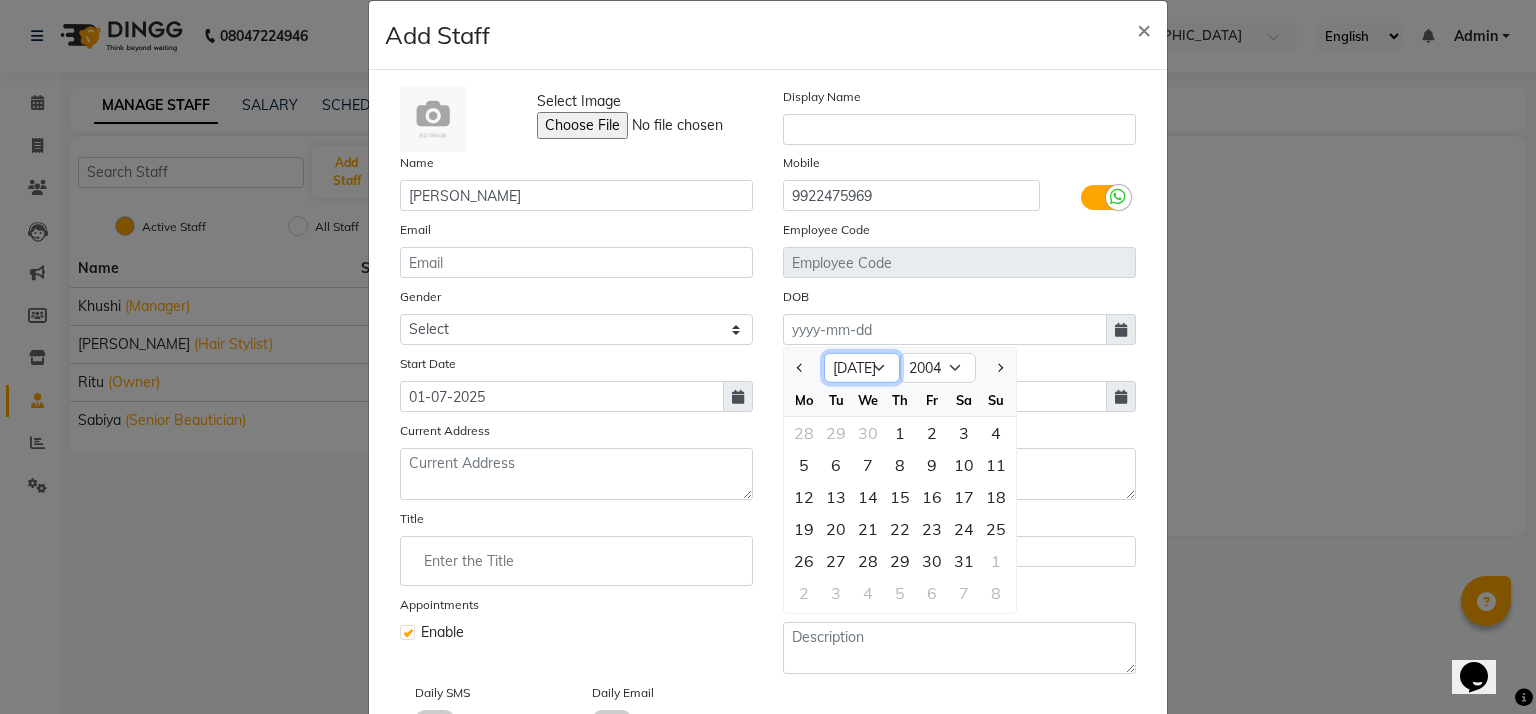 click on "Jan Feb Mar Apr May Jun [DATE] Aug Sep Oct Nov Dec" 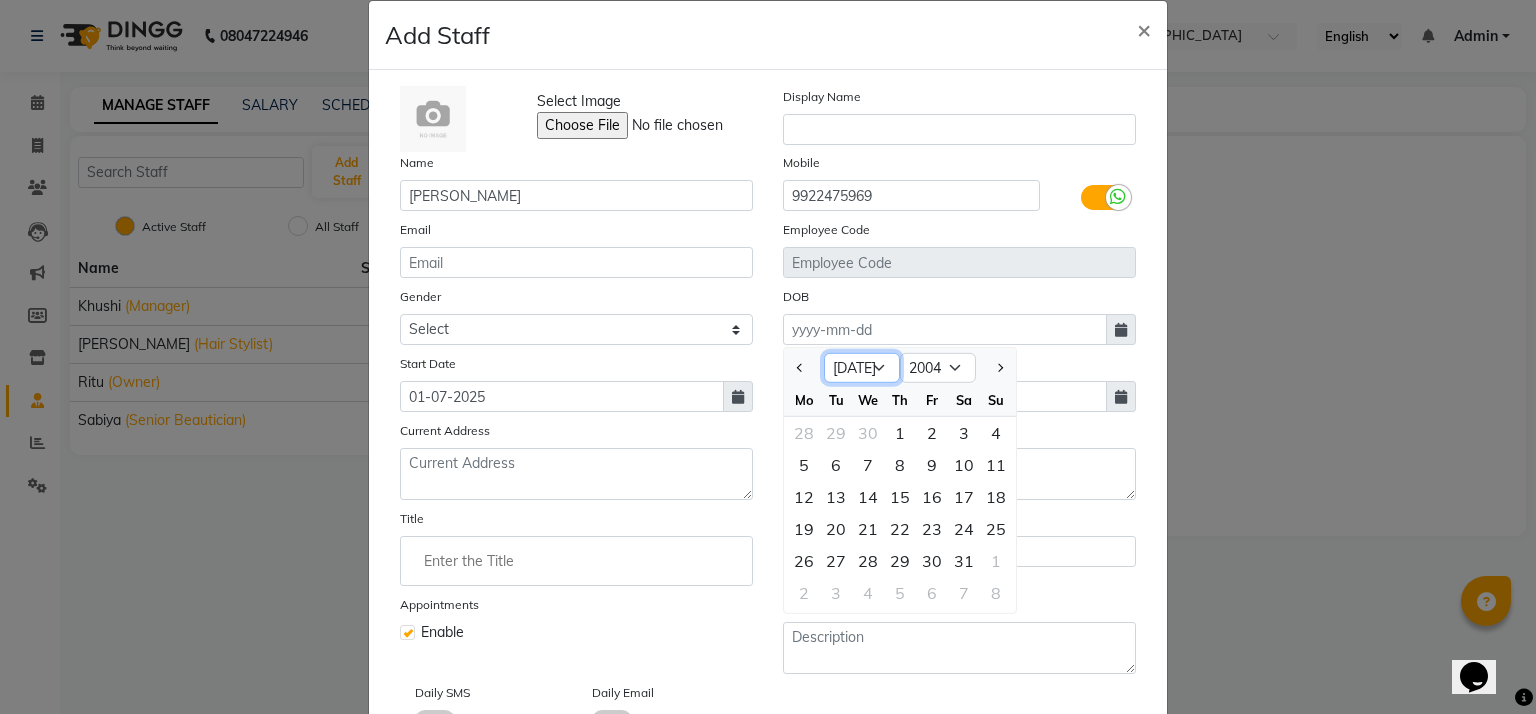 select on "8" 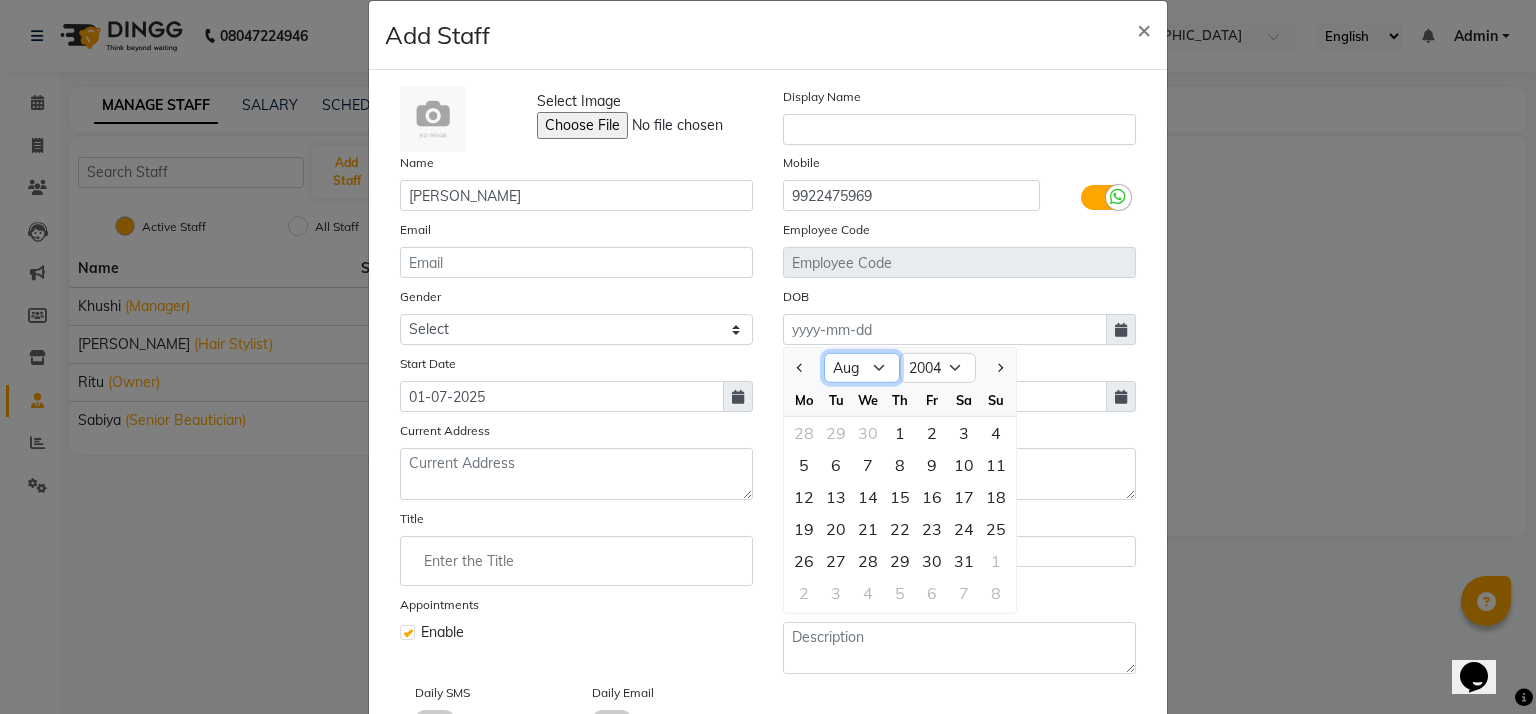 click on "Jan Feb Mar Apr May Jun [DATE] Aug Sep Oct Nov Dec" 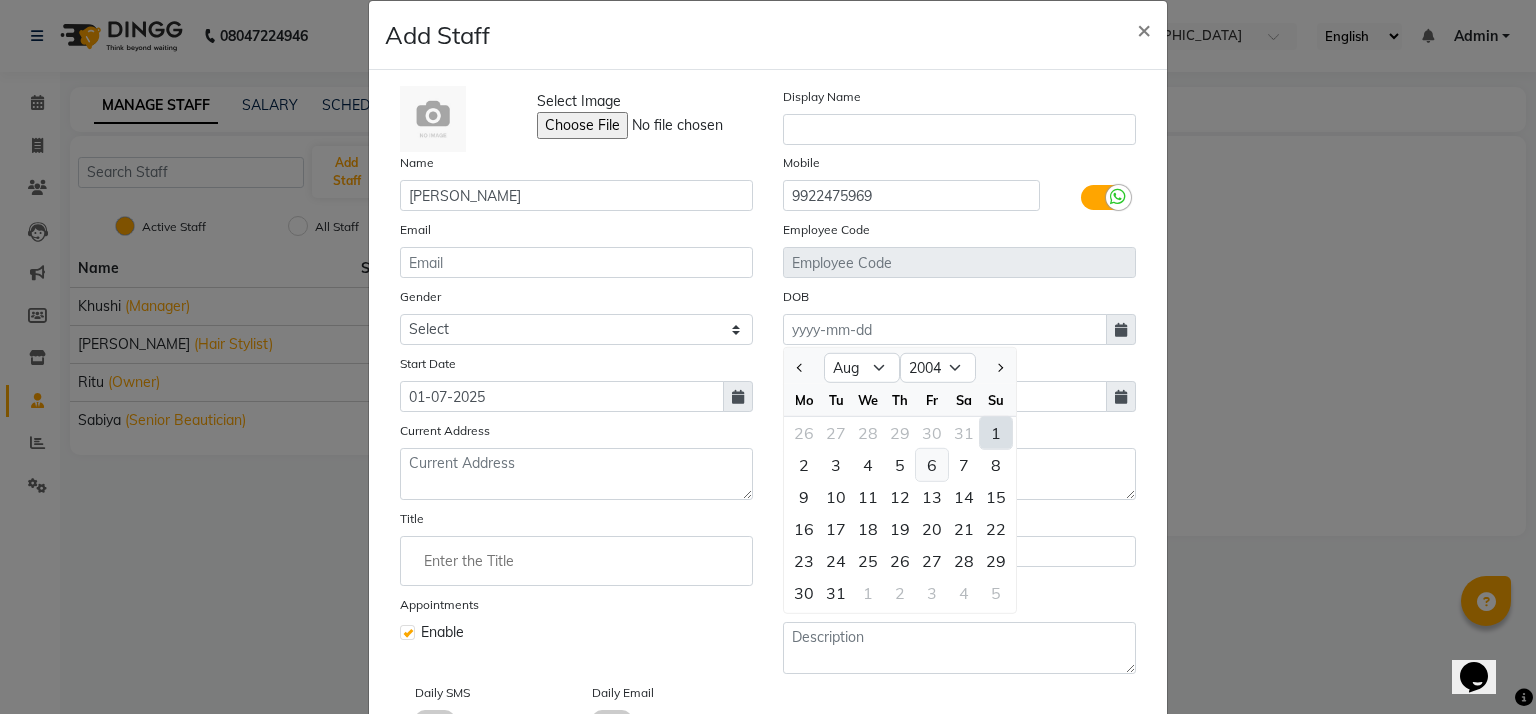 click on "6" 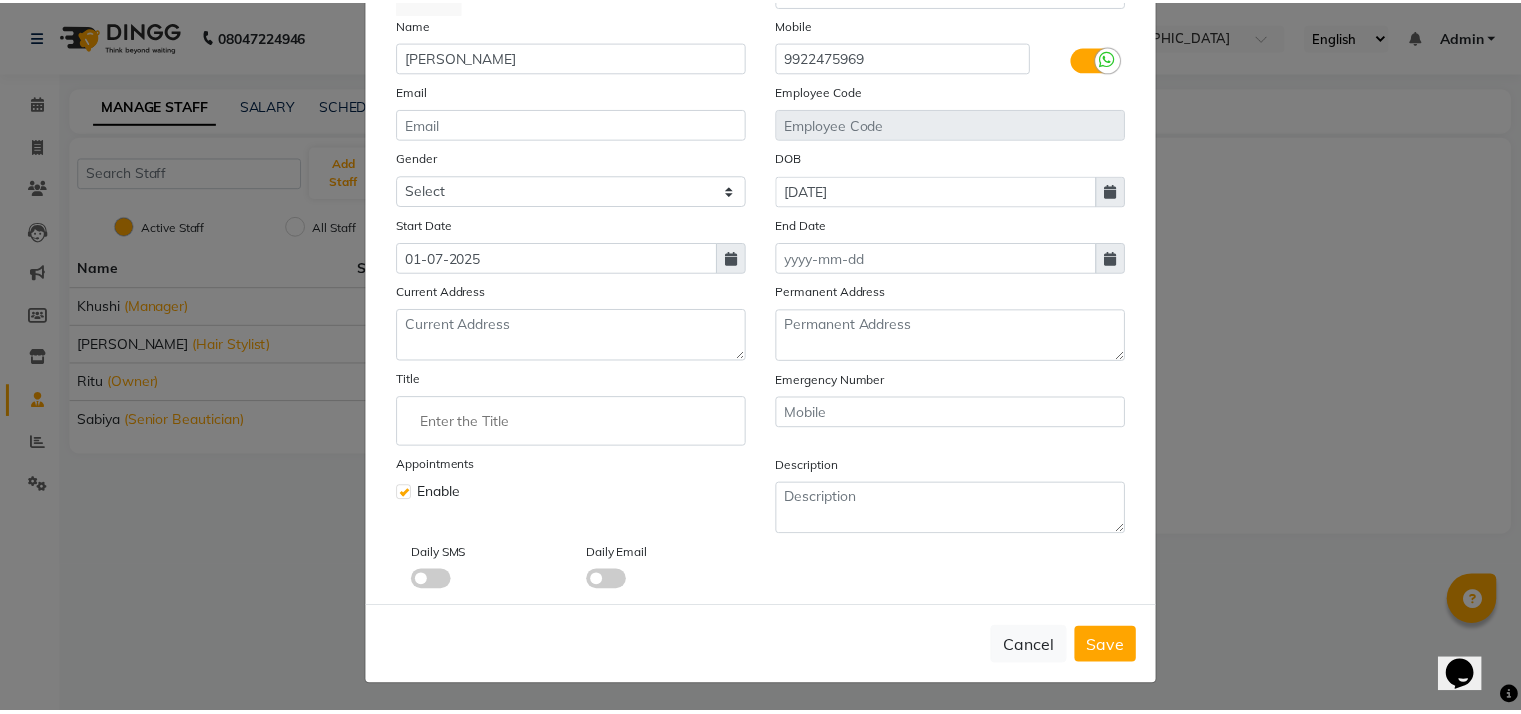 scroll, scrollTop: 168, scrollLeft: 0, axis: vertical 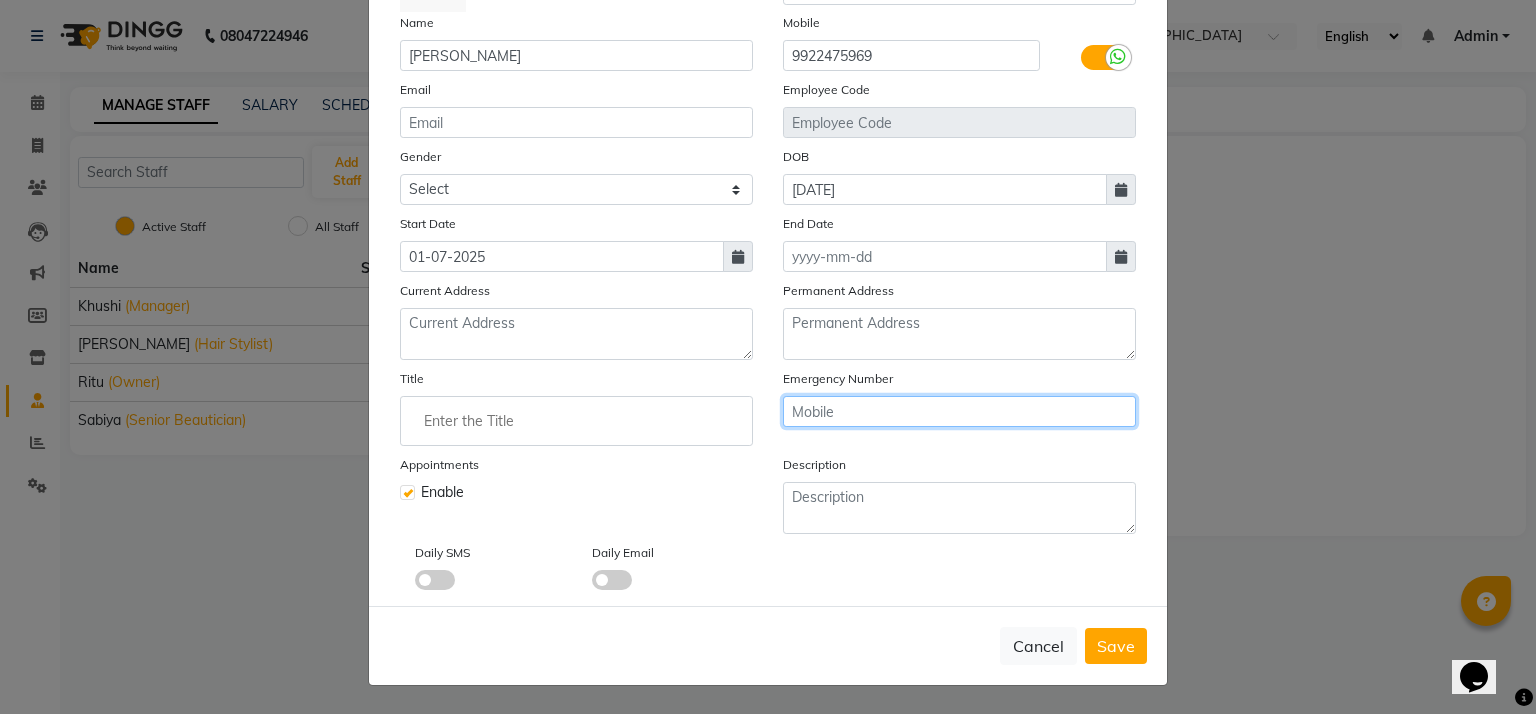 click 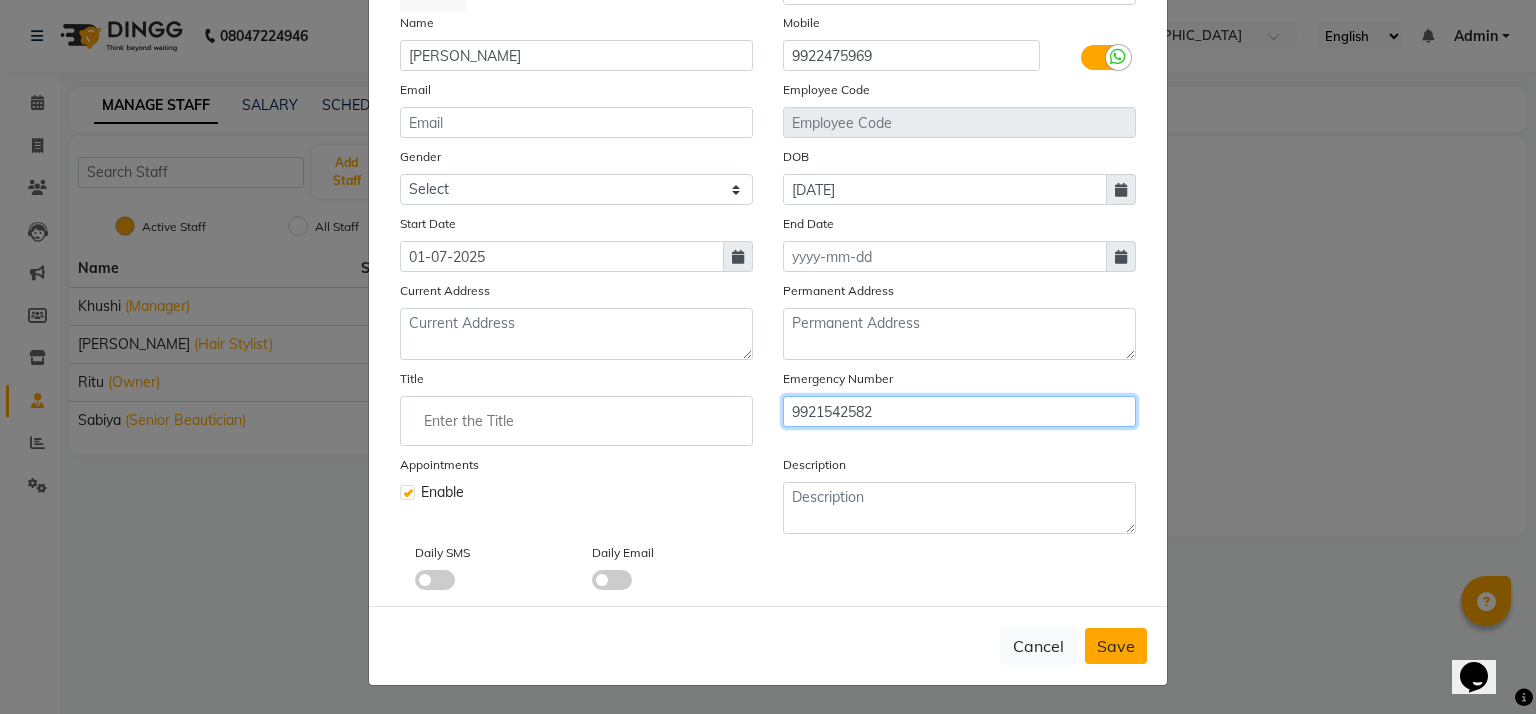 type on "9921542582" 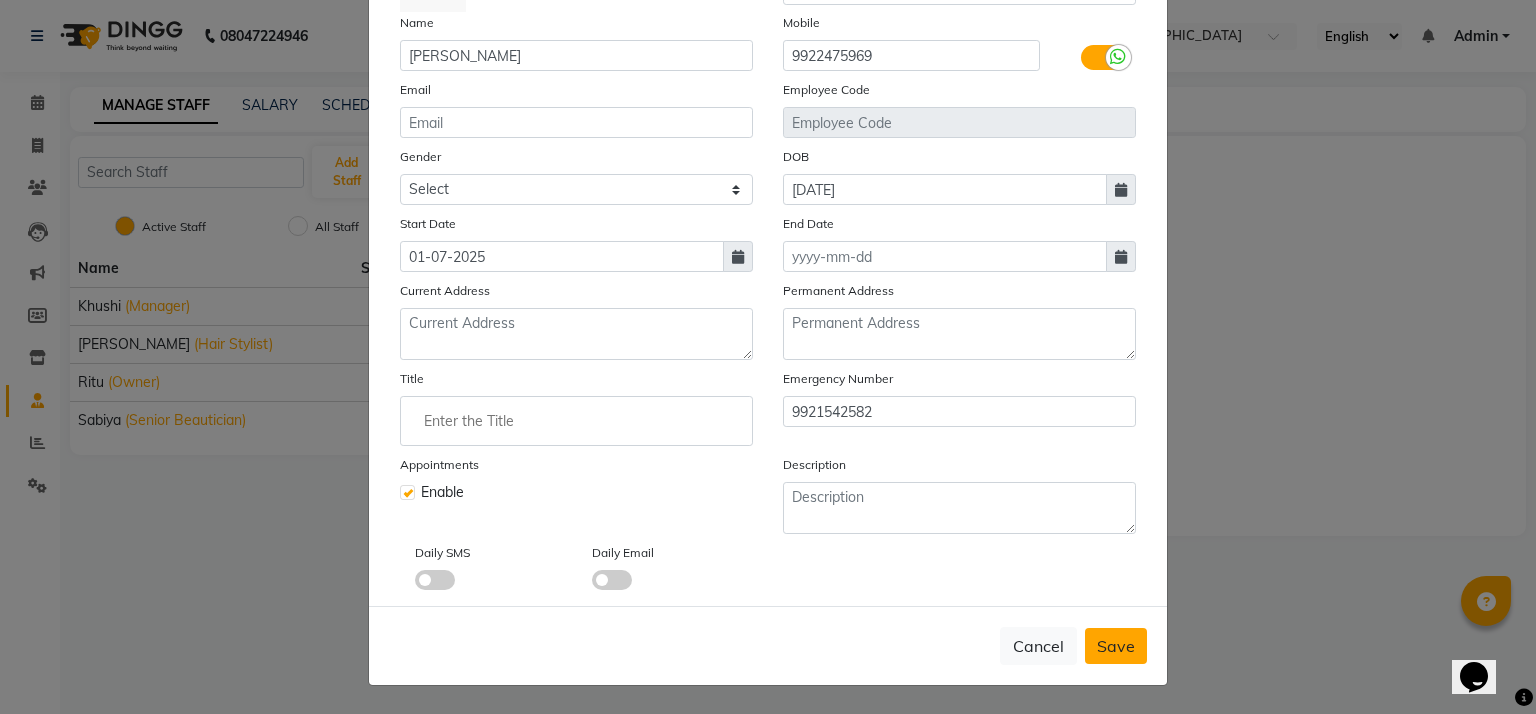 click on "Save" at bounding box center [1116, 646] 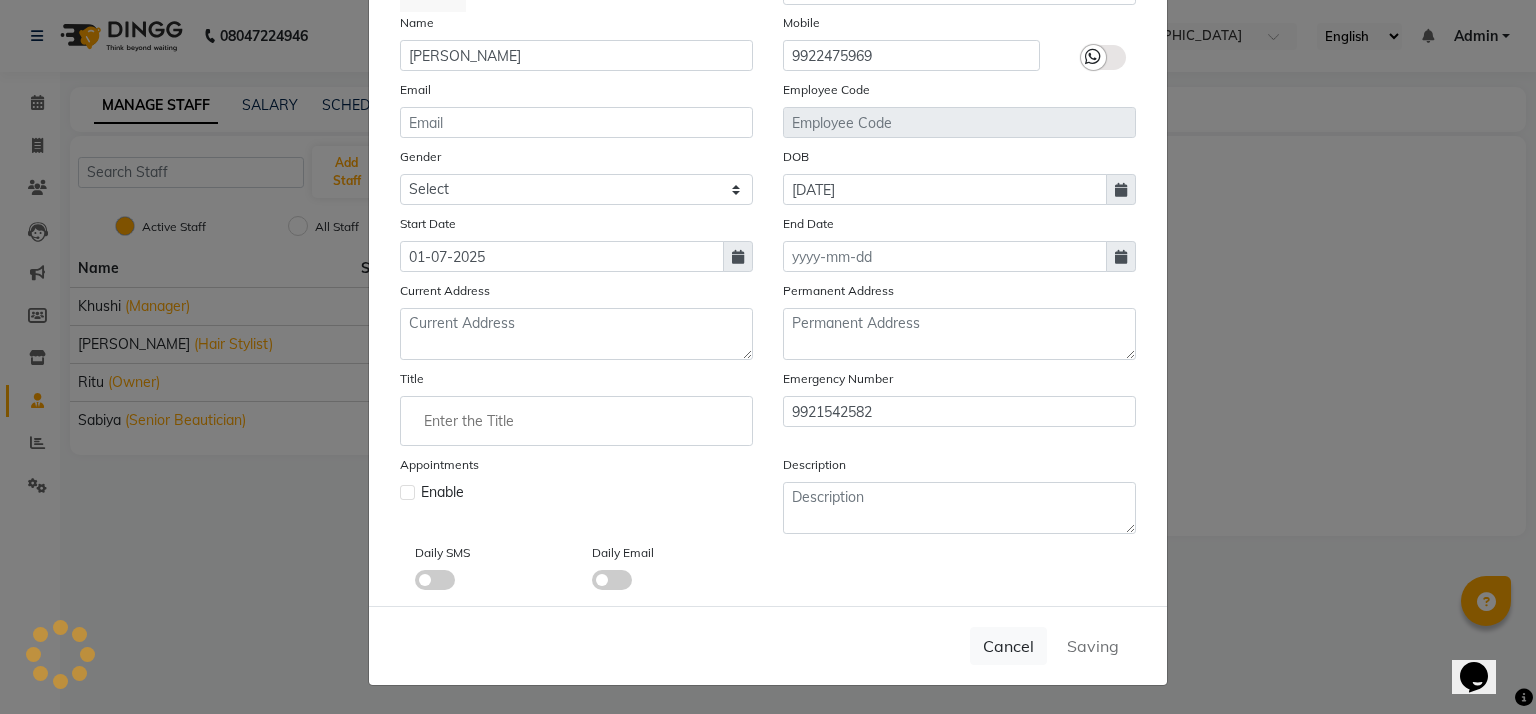 type 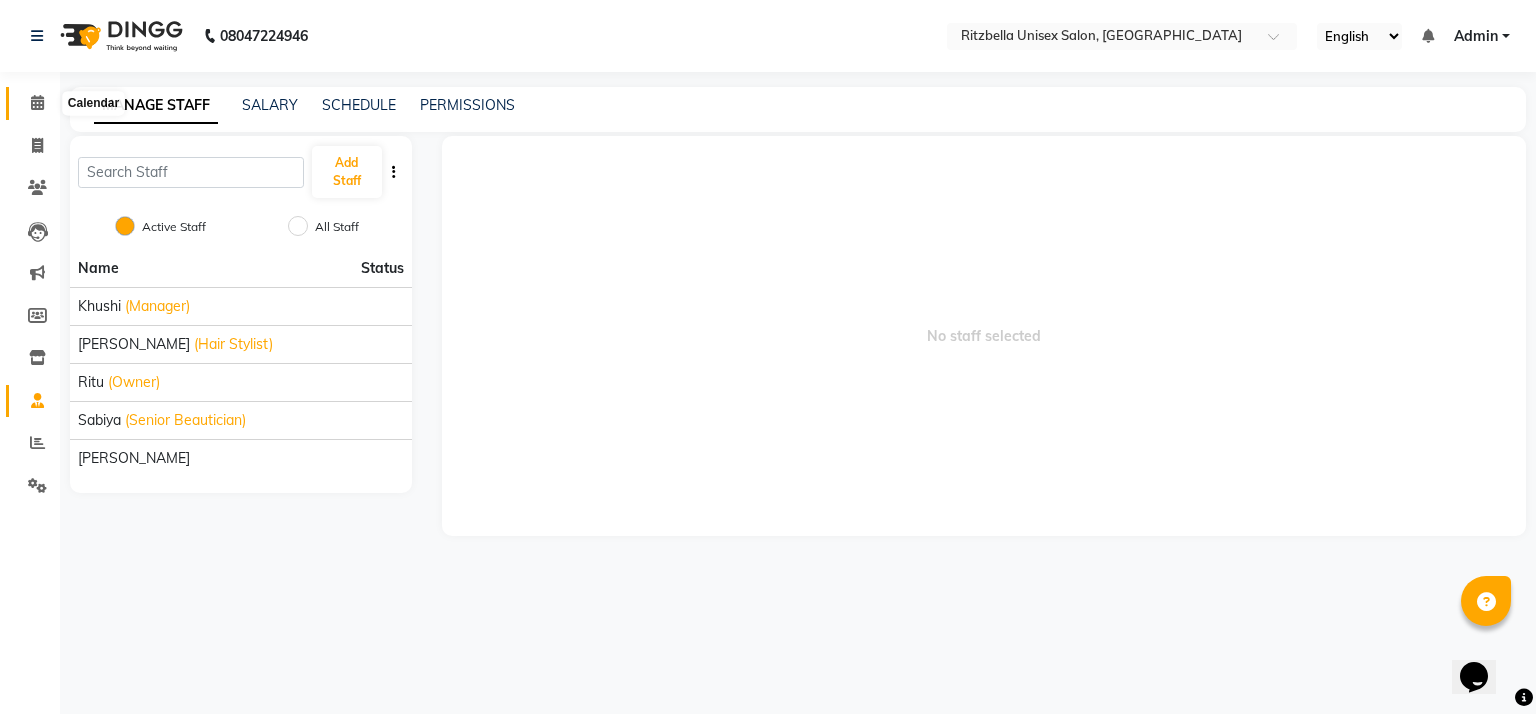 click 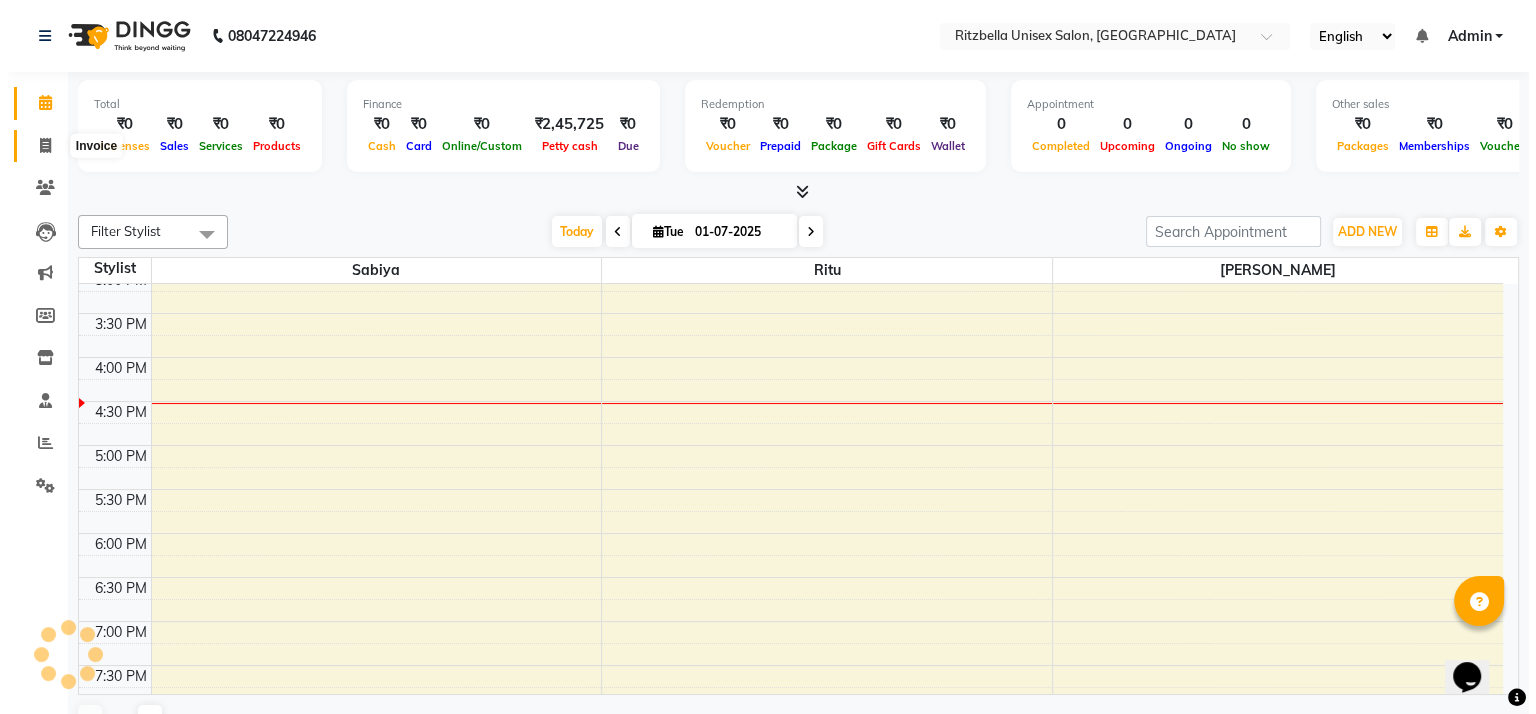 scroll, scrollTop: 0, scrollLeft: 0, axis: both 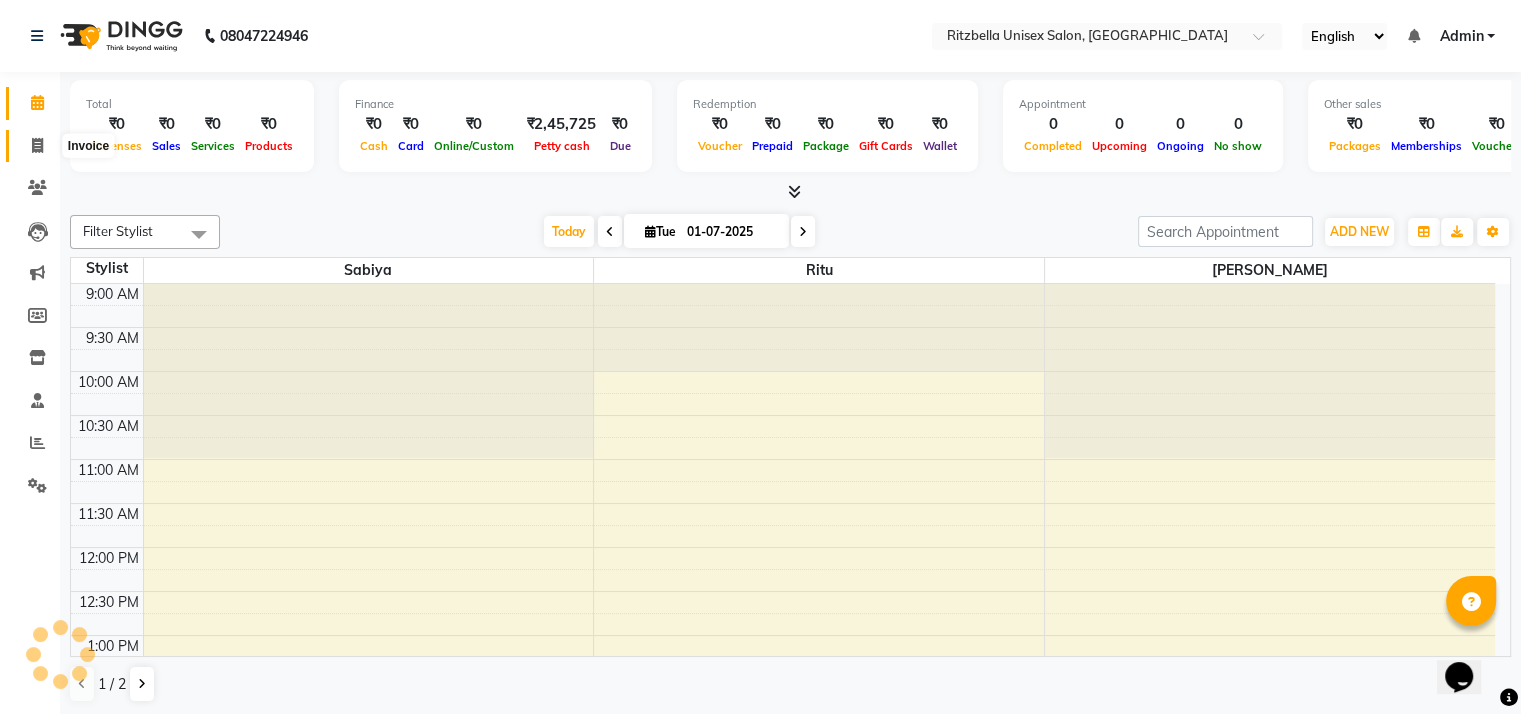 click 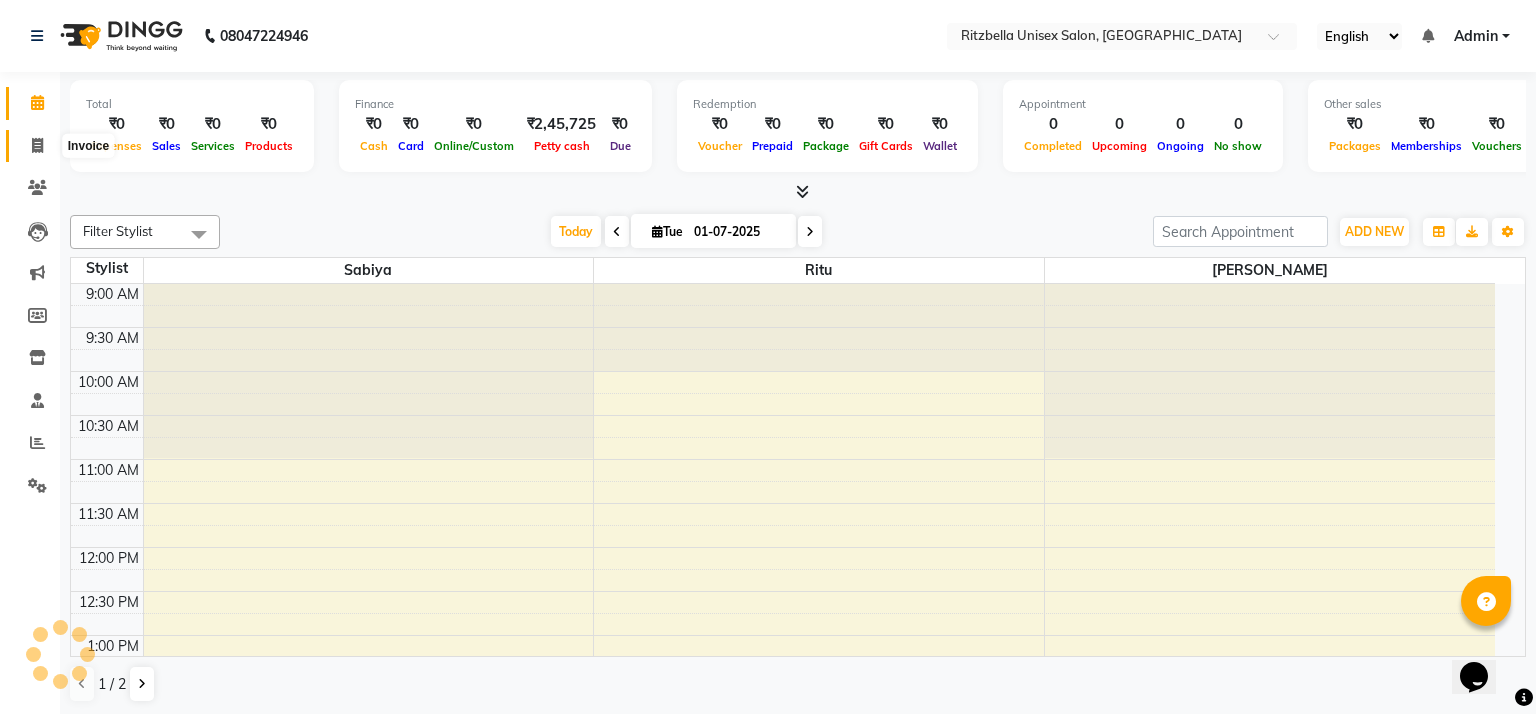 select on "service" 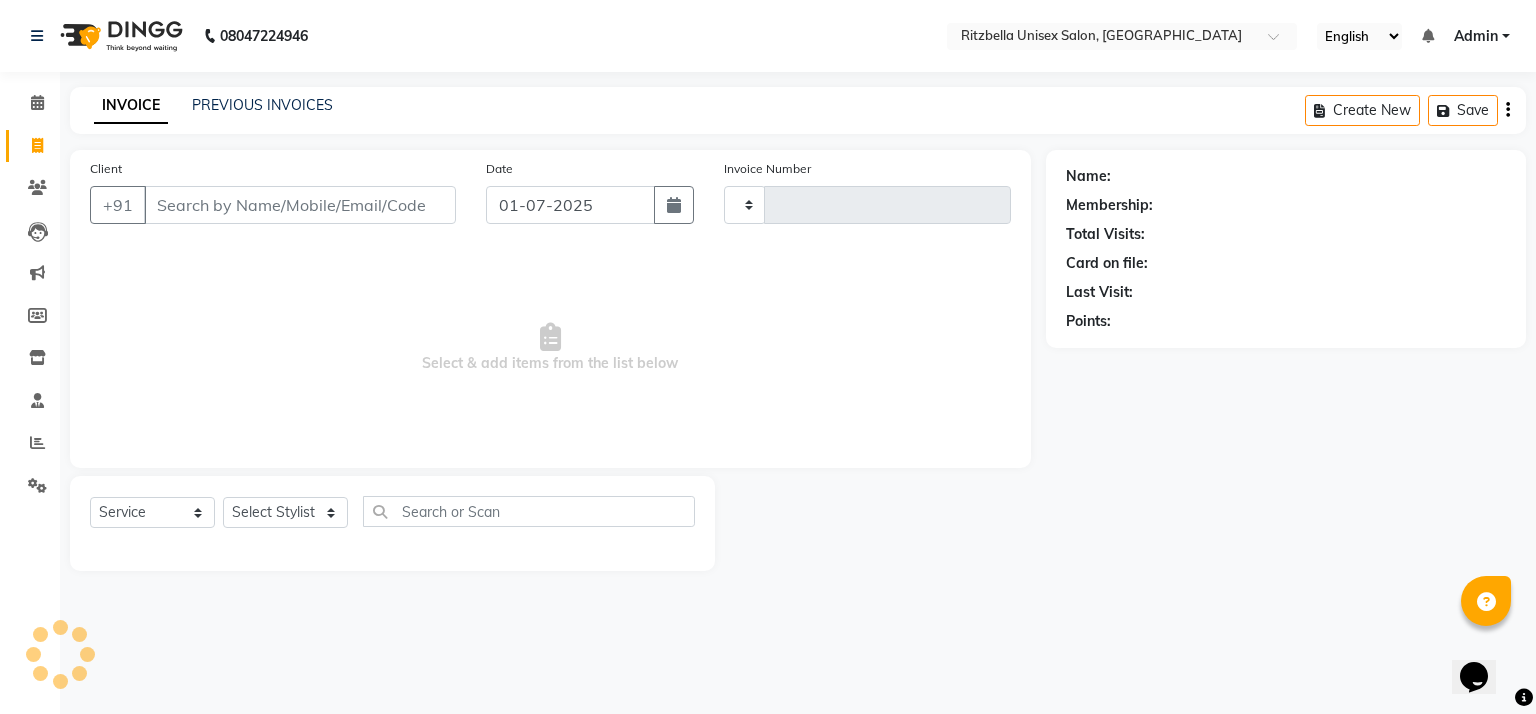 type on "0465" 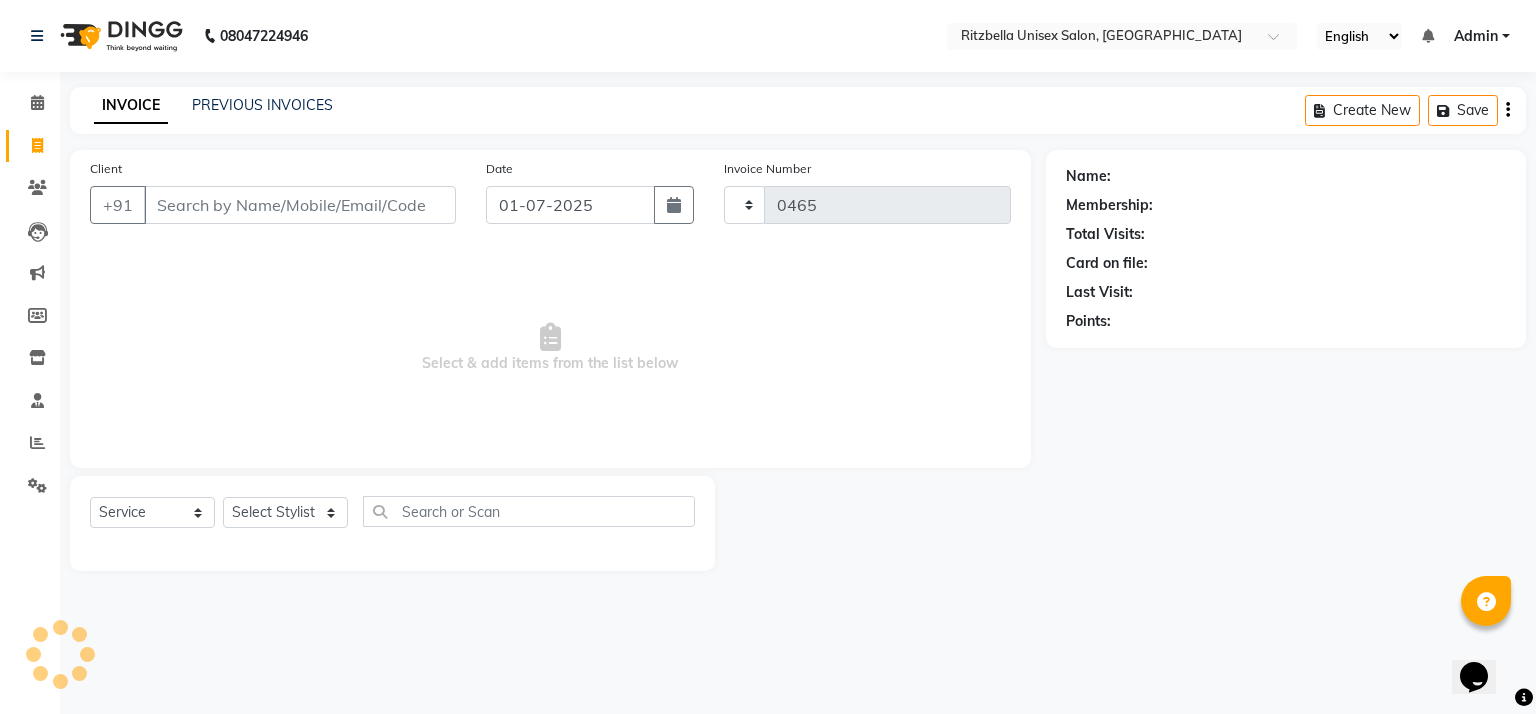 select on "6870" 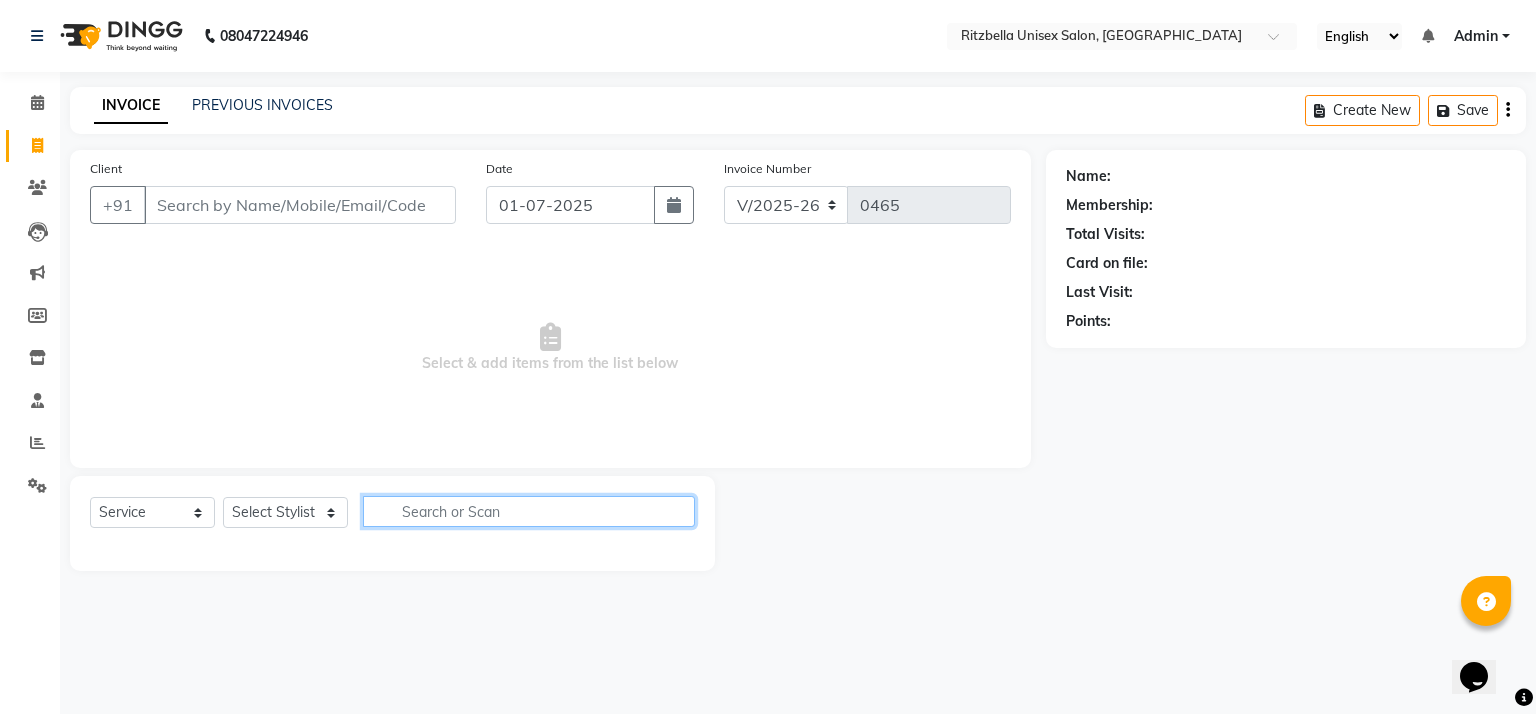 click 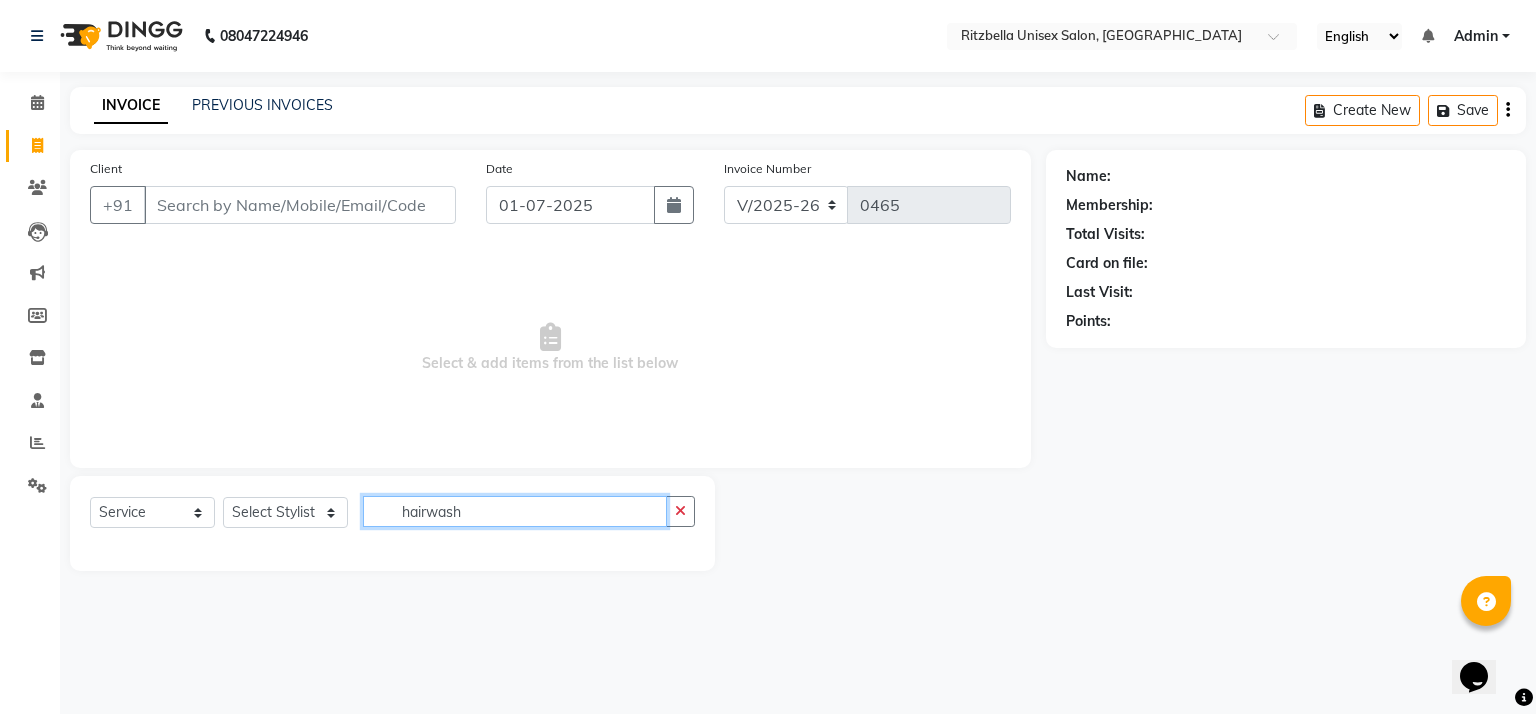 type on "hairwash" 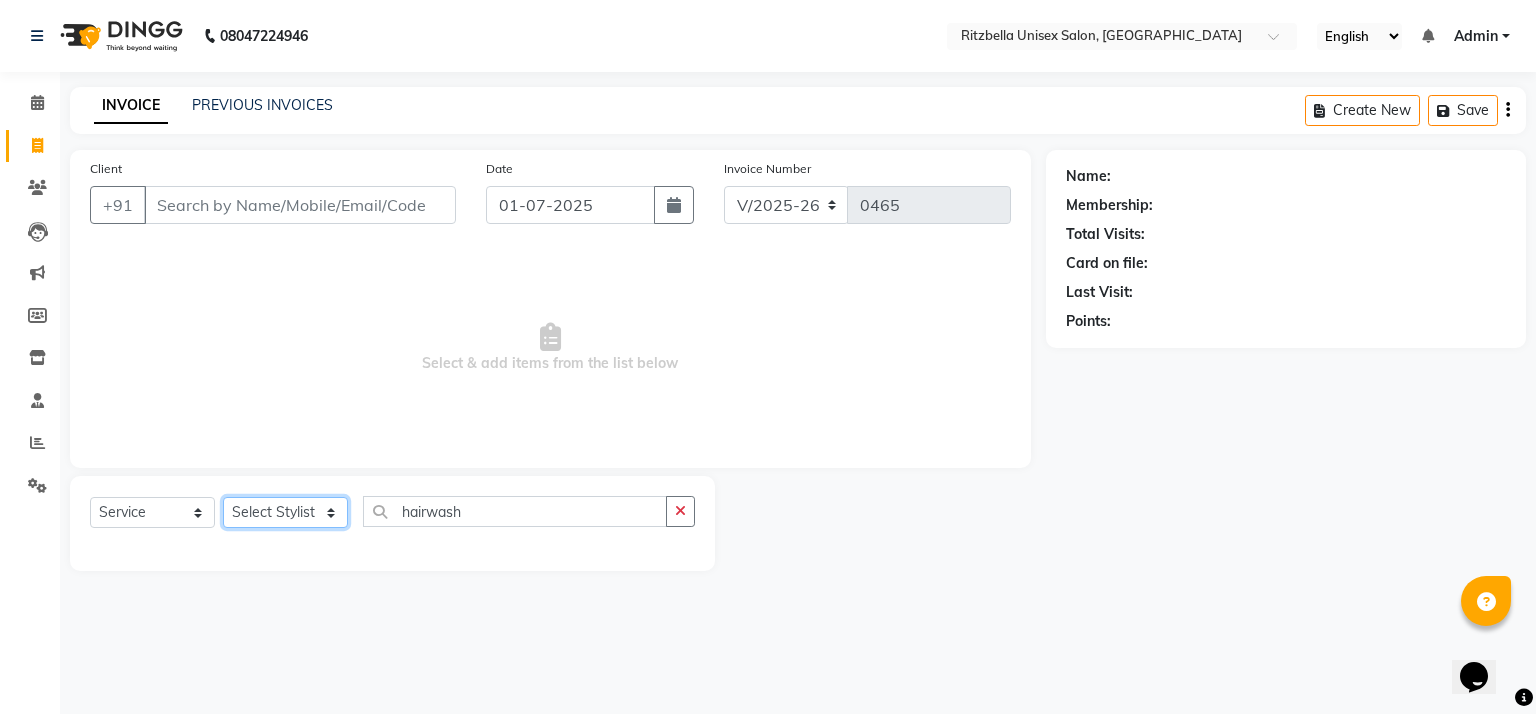 click on "Select Stylist khushi [PERSON_NAME] Ritu Sabiya [PERSON_NAME]" 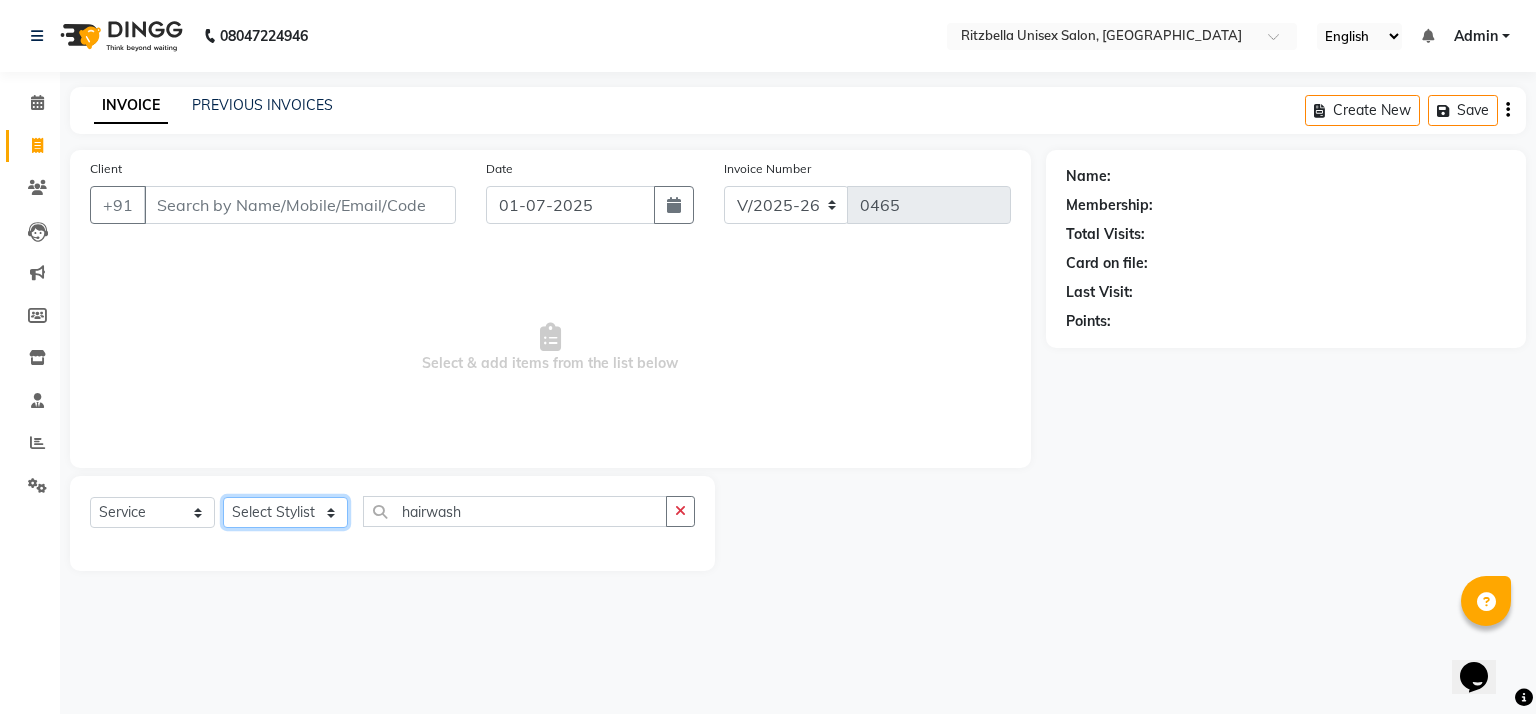 select on "59016" 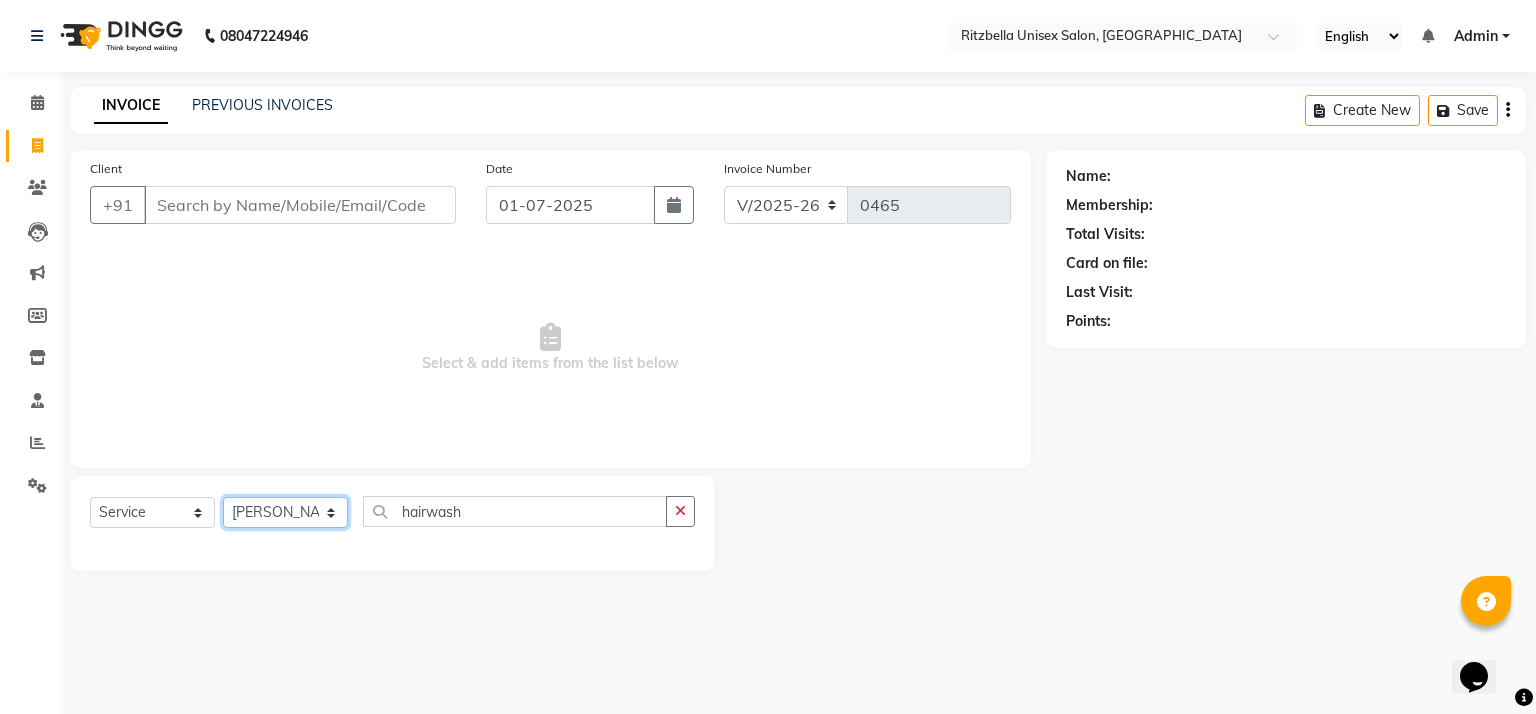 click on "Select Stylist khushi [PERSON_NAME] Ritu Sabiya [PERSON_NAME]" 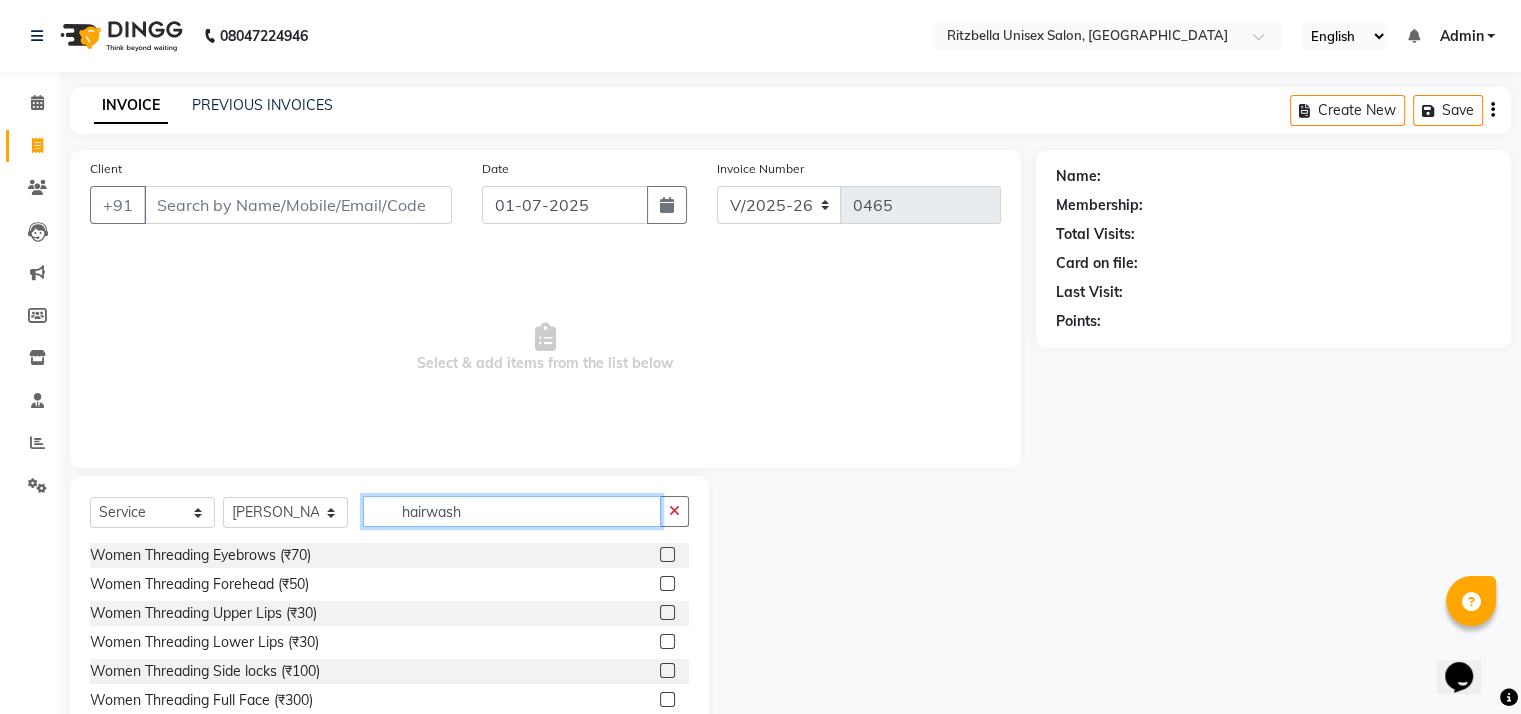 click on "hairwash" 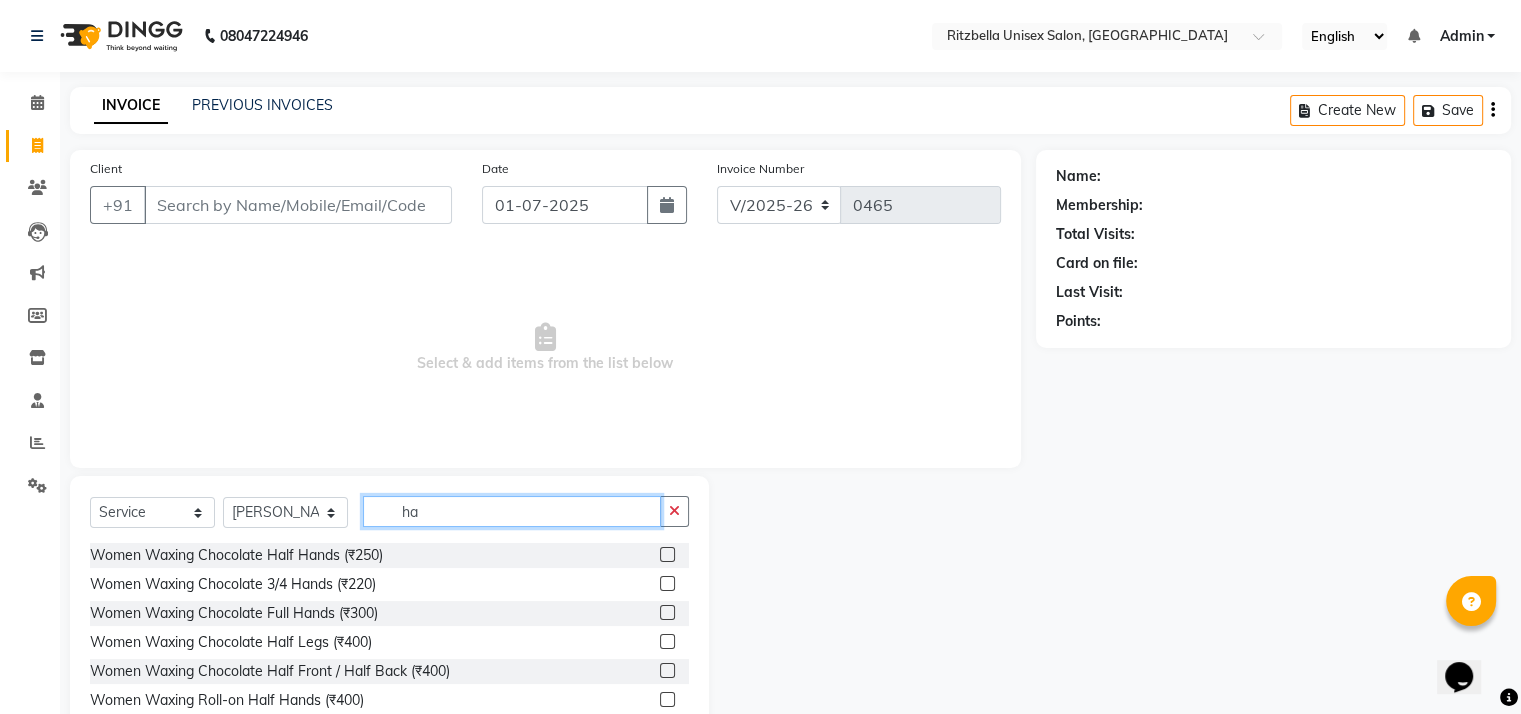 type on "h" 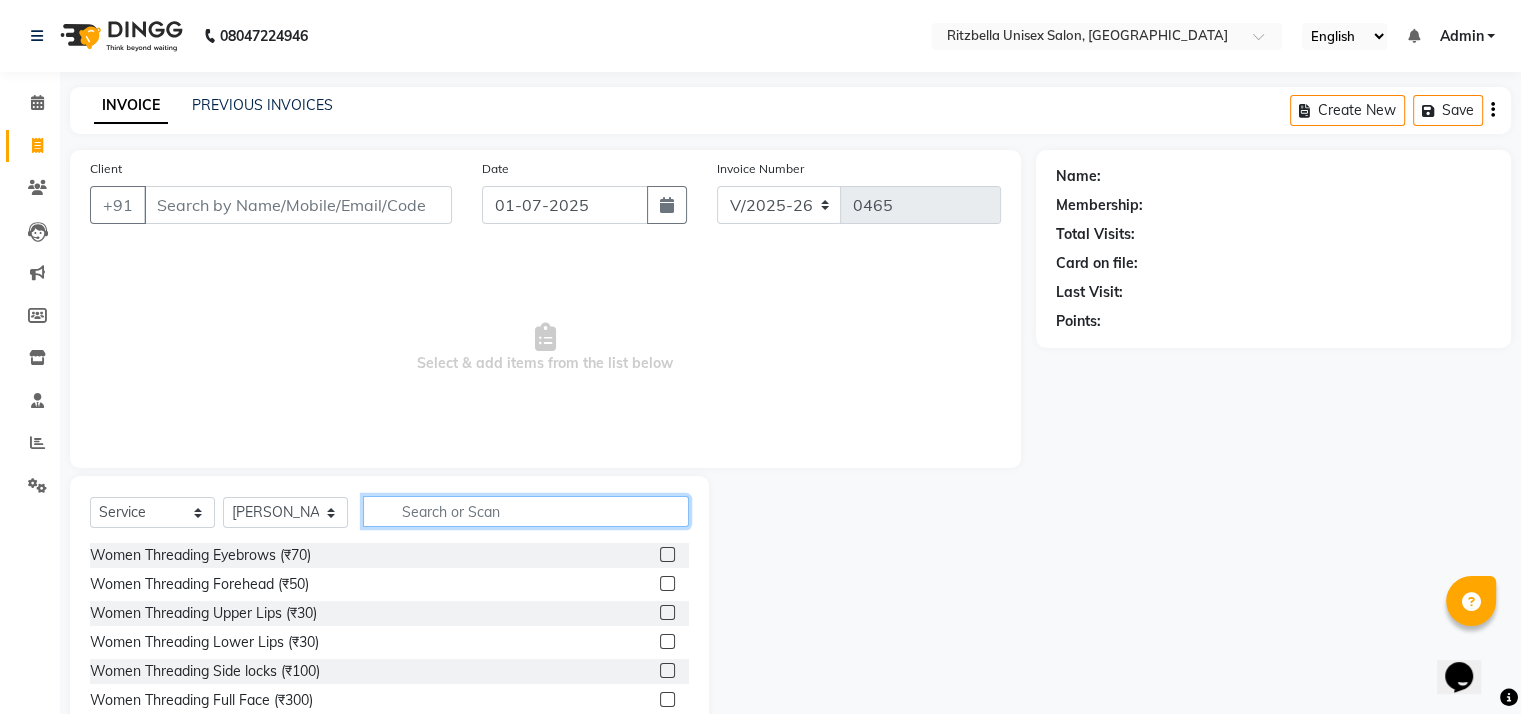 type on "s" 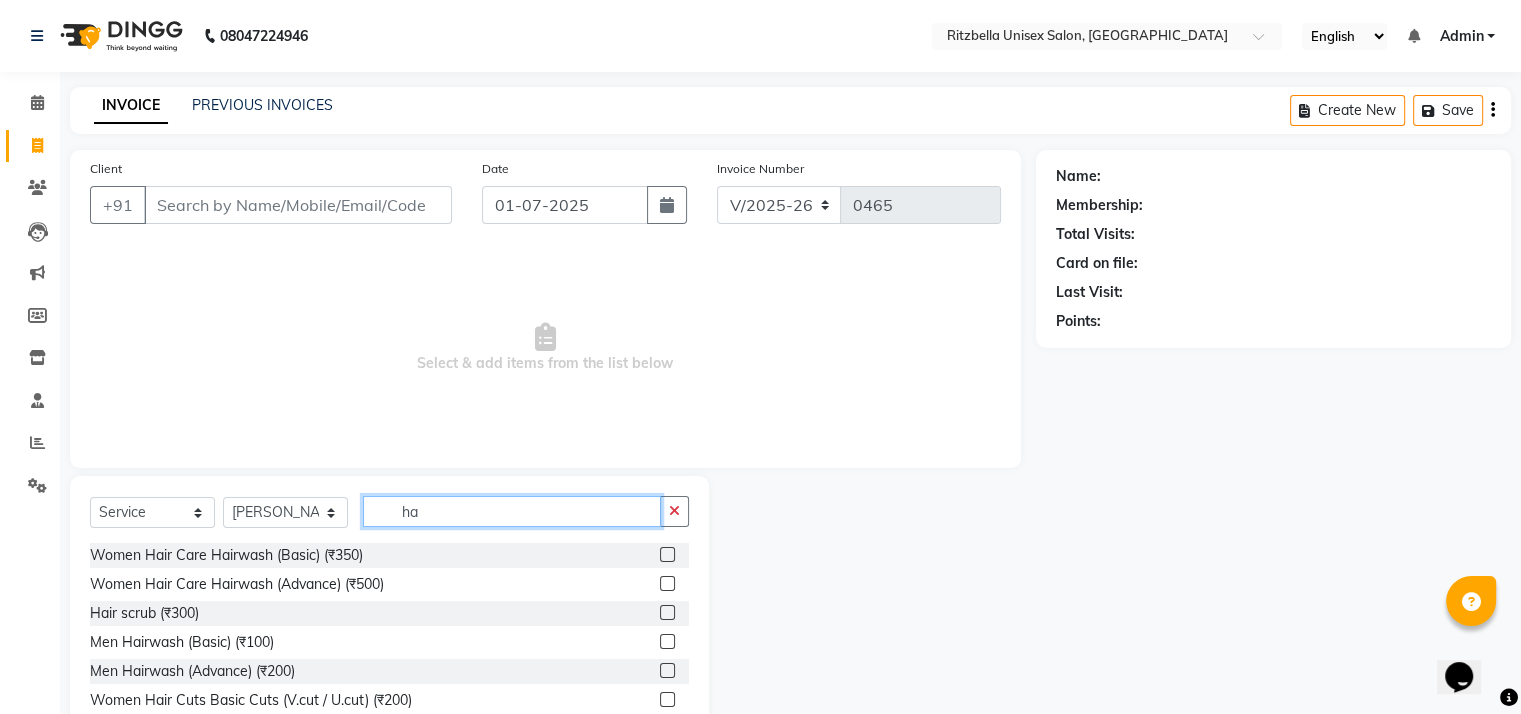 type on "h" 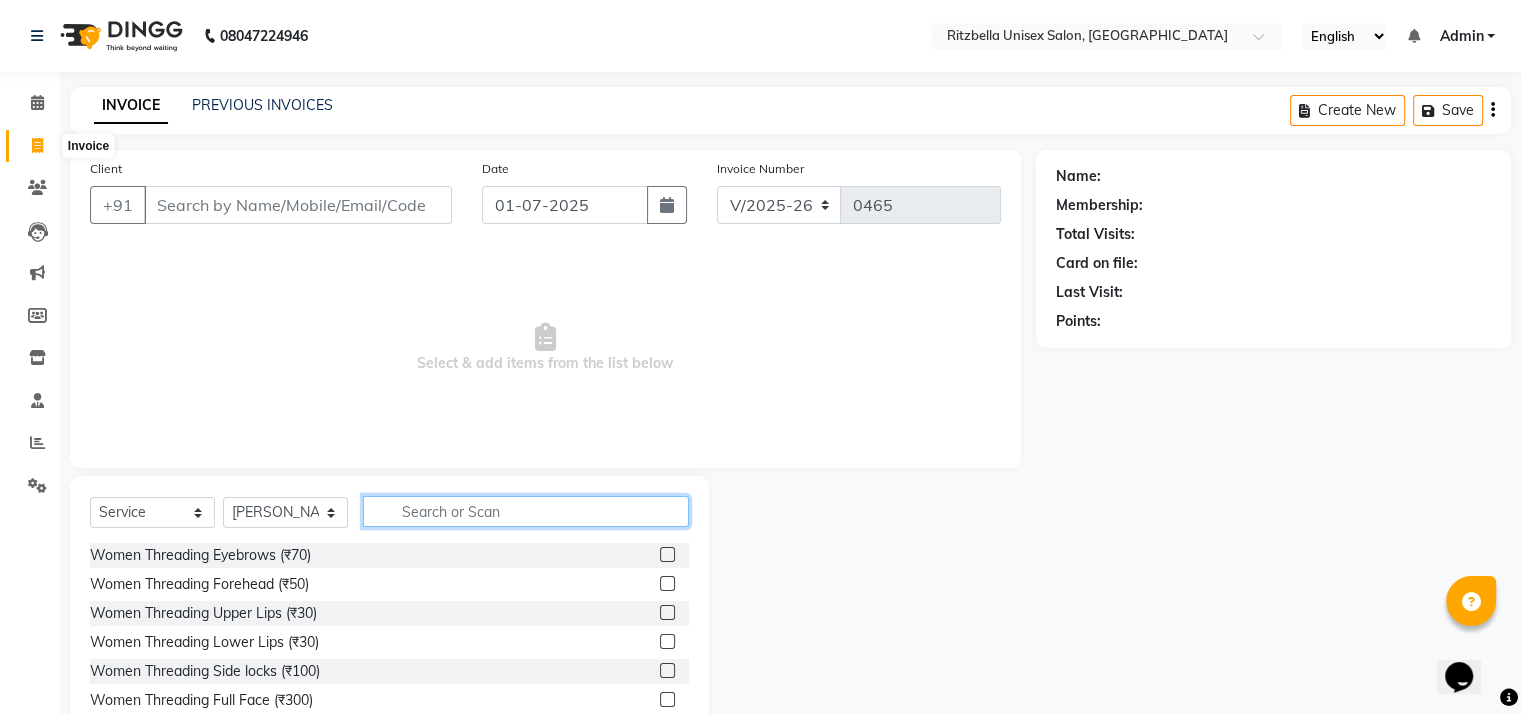 type on "/" 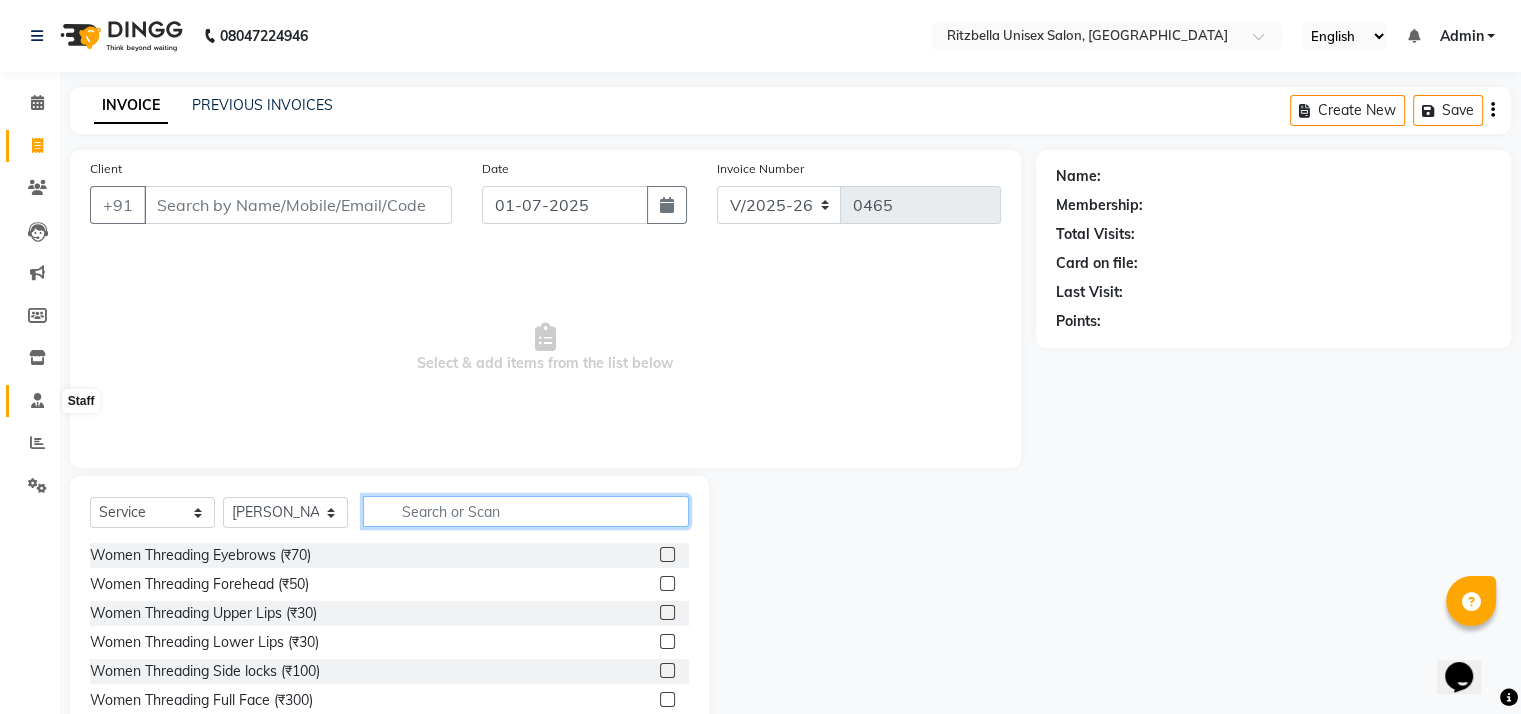 type 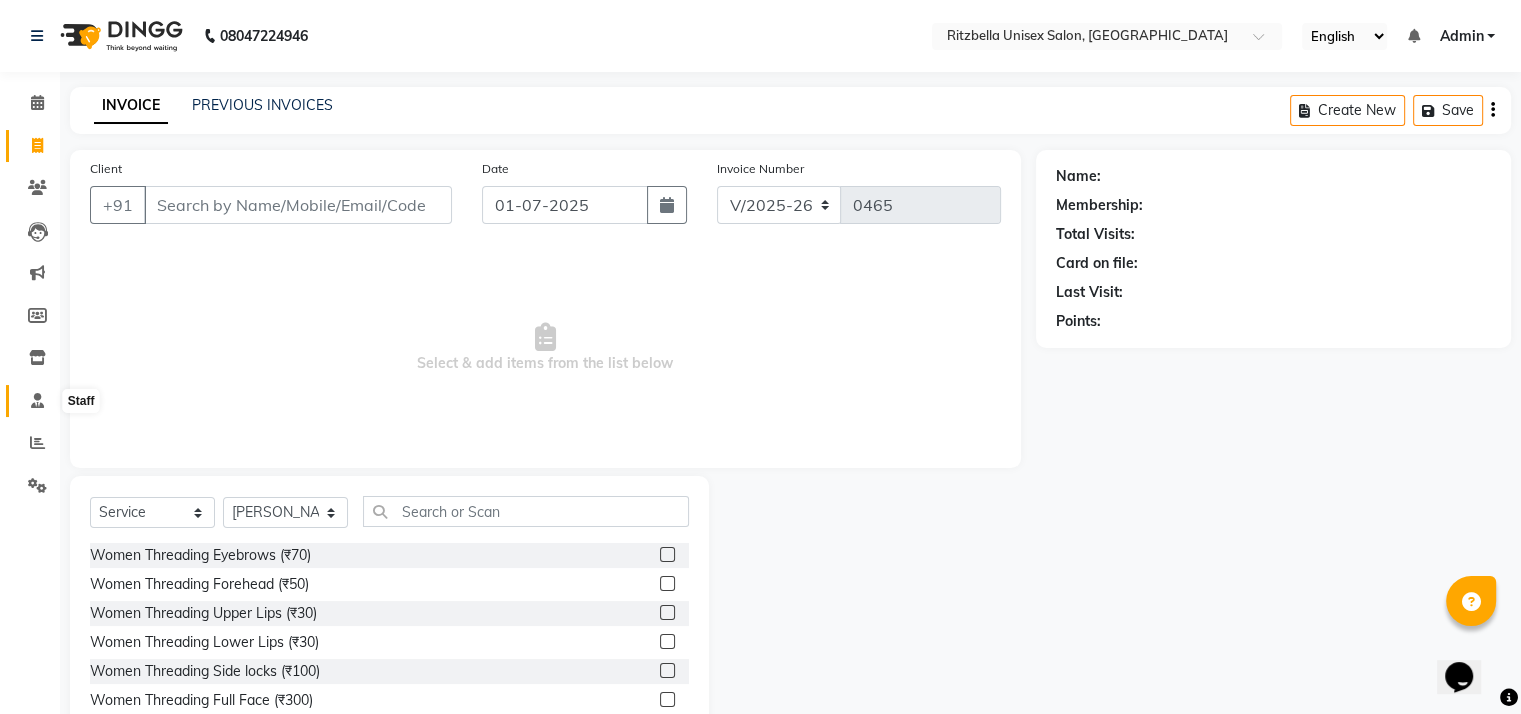 click 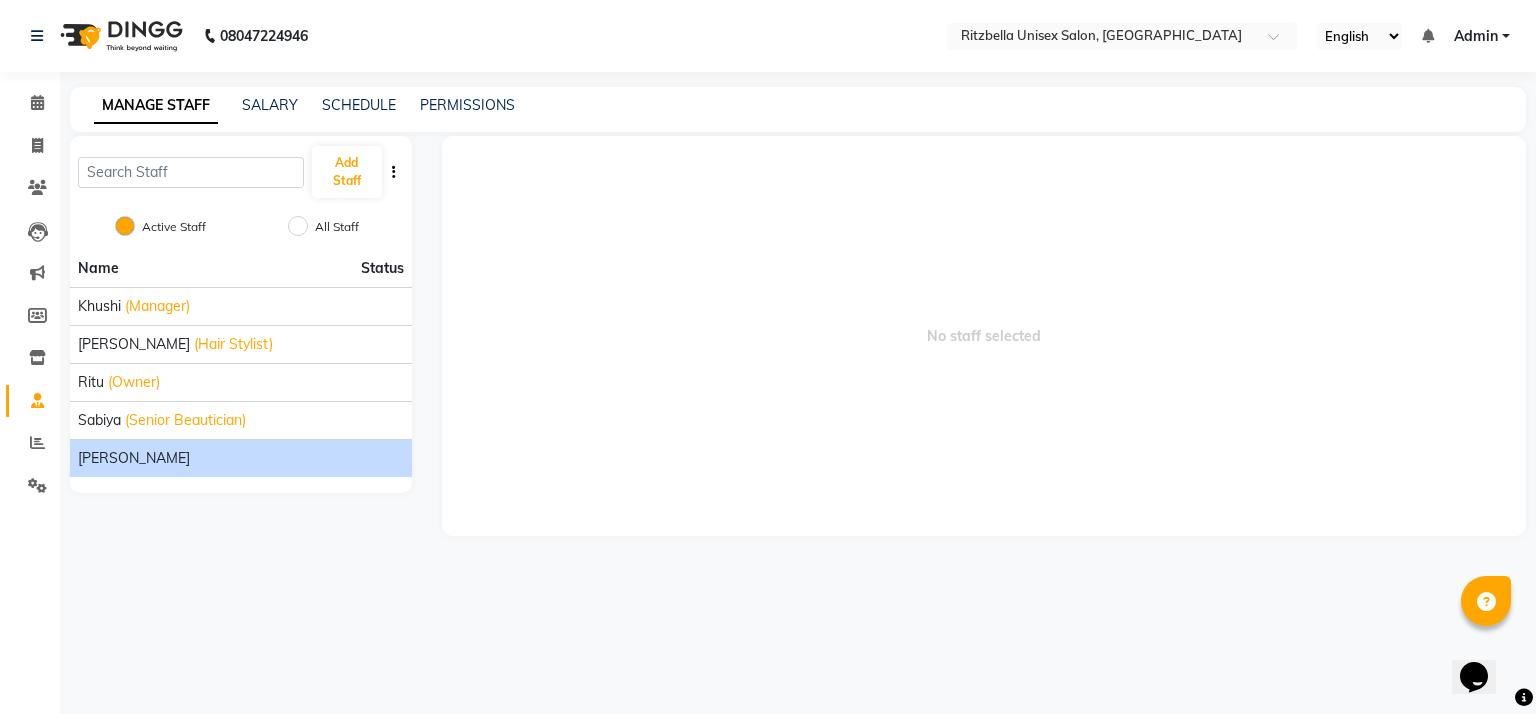 click on "[PERSON_NAME]" 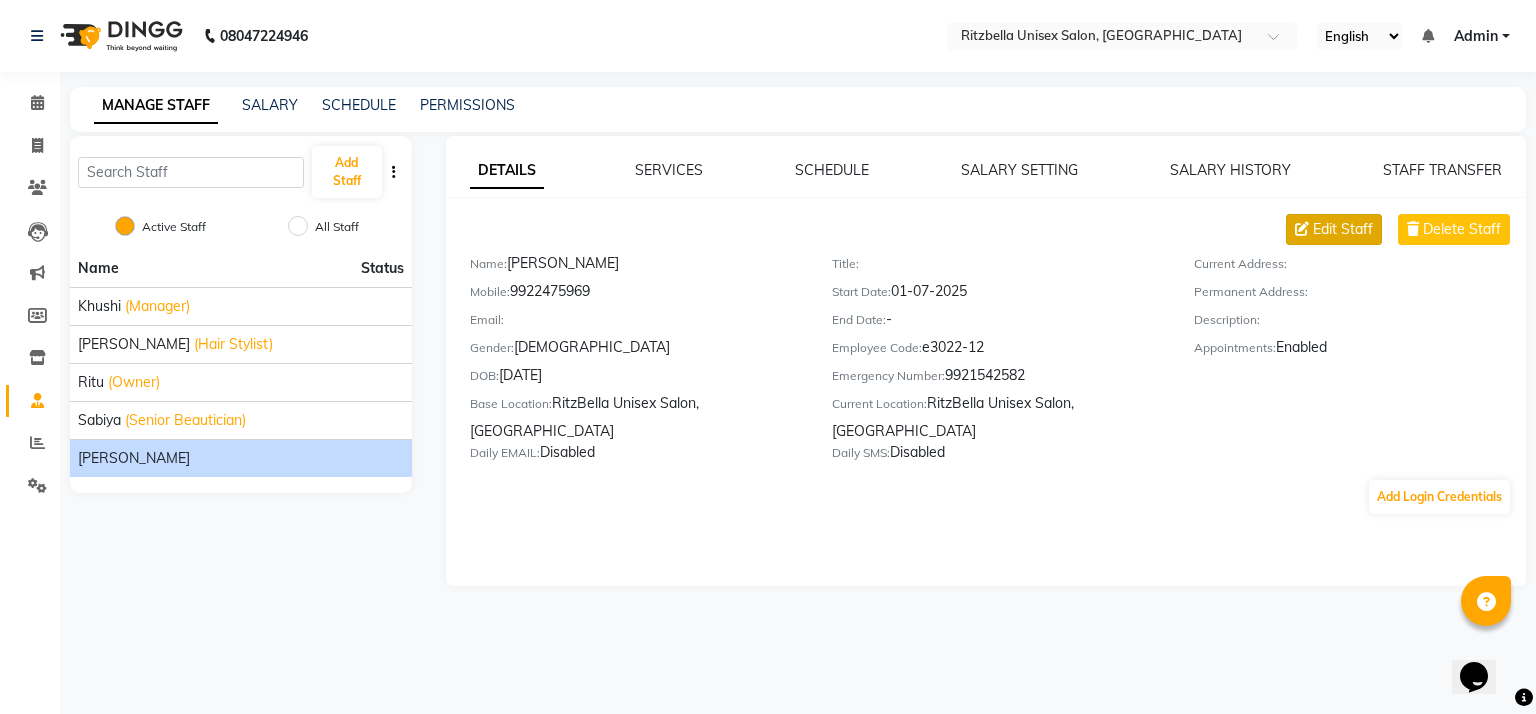 click on "Edit Staff" 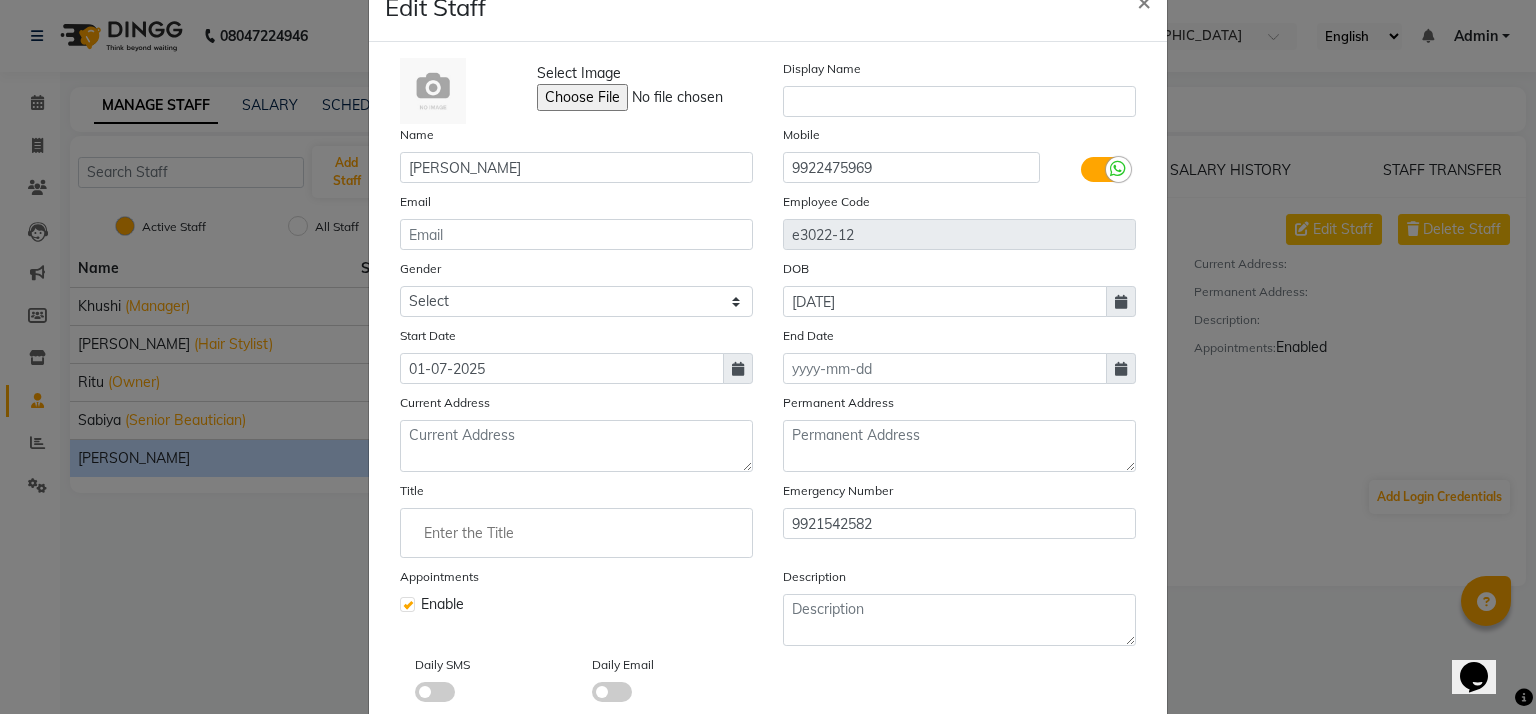 scroll, scrollTop: 59, scrollLeft: 0, axis: vertical 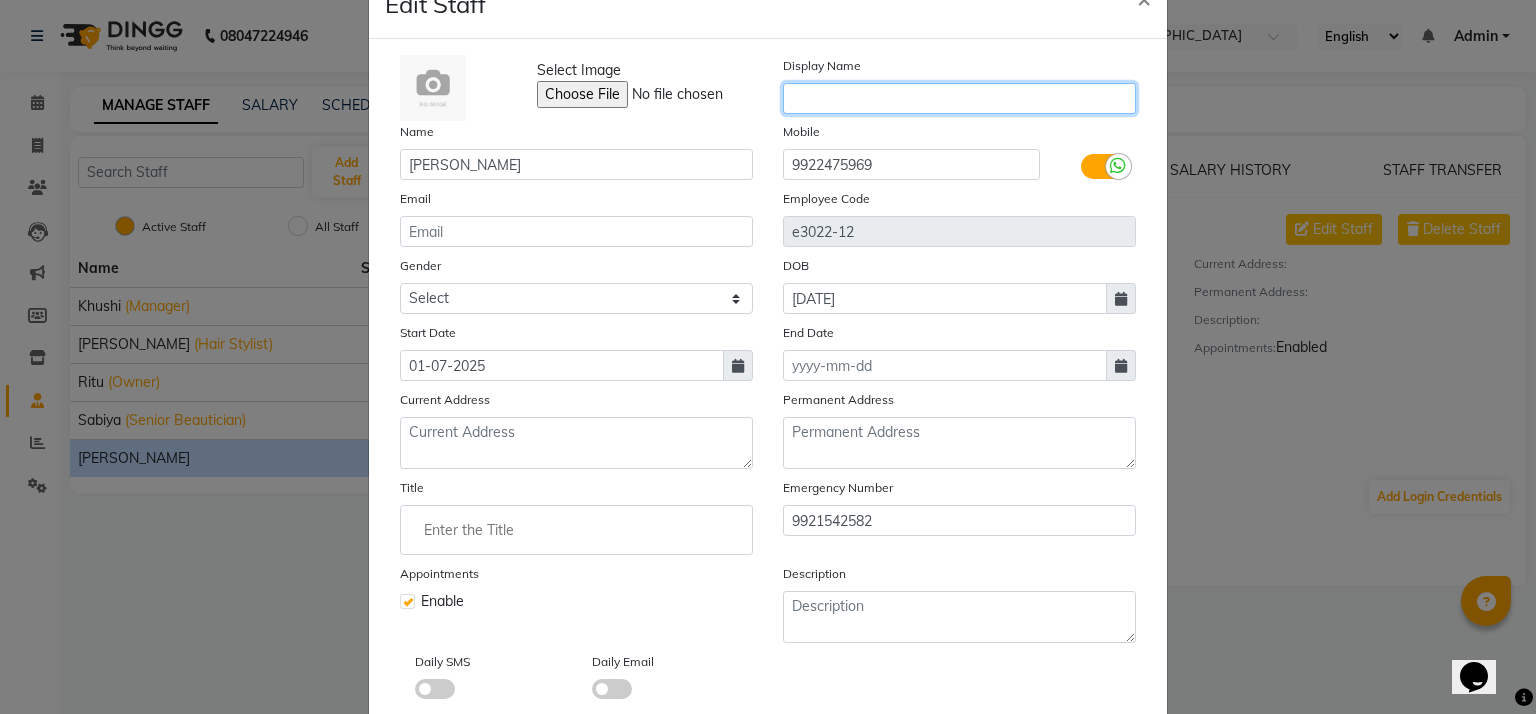 click 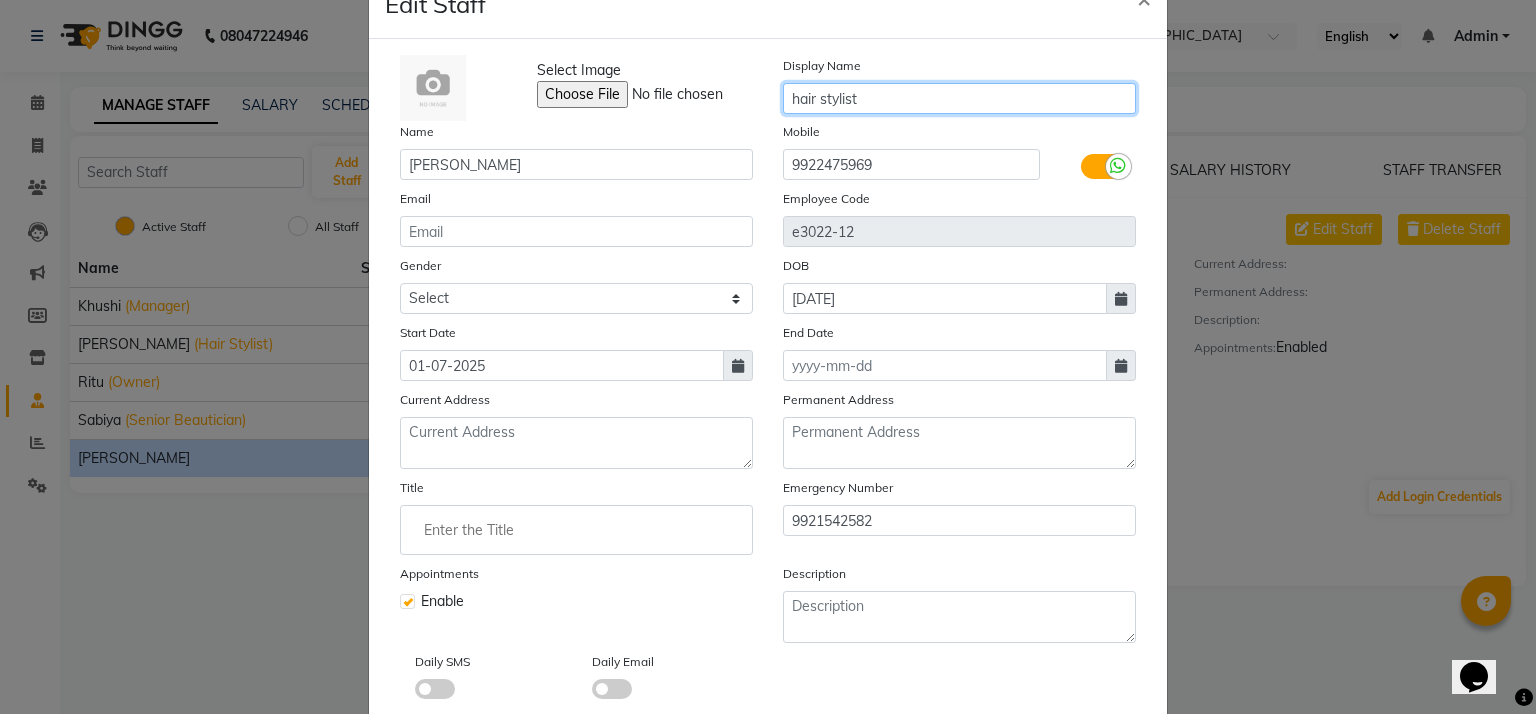 scroll, scrollTop: 176, scrollLeft: 0, axis: vertical 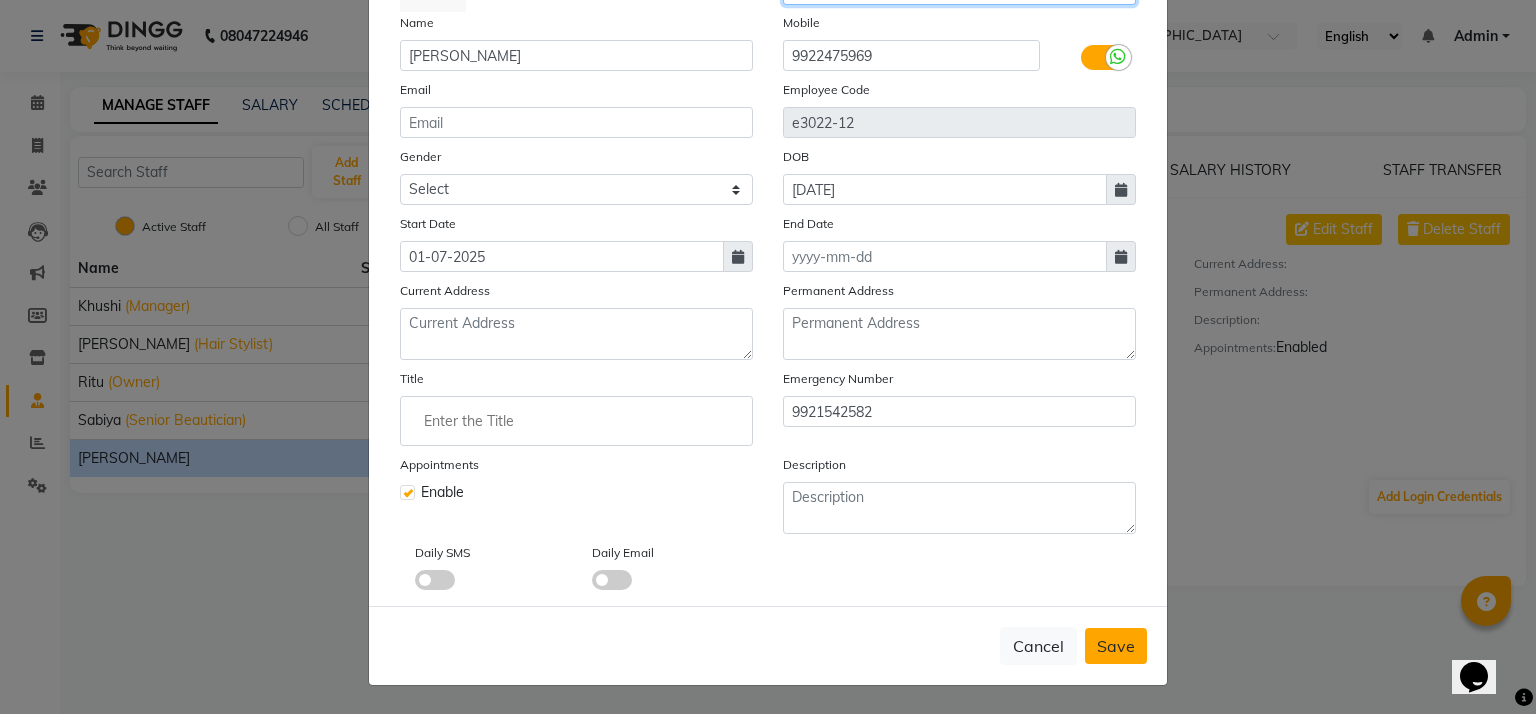 type on "hair stylist" 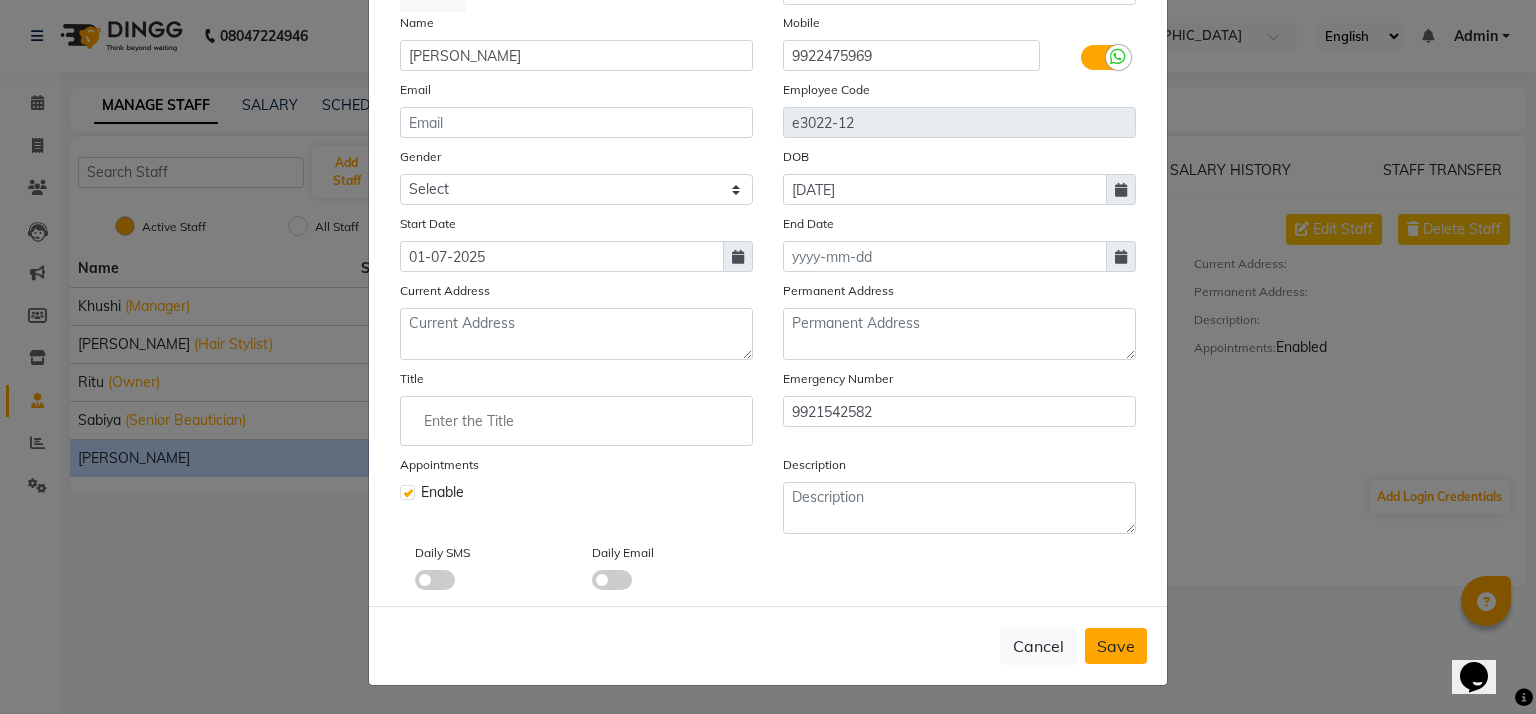 click on "Save" at bounding box center (1116, 646) 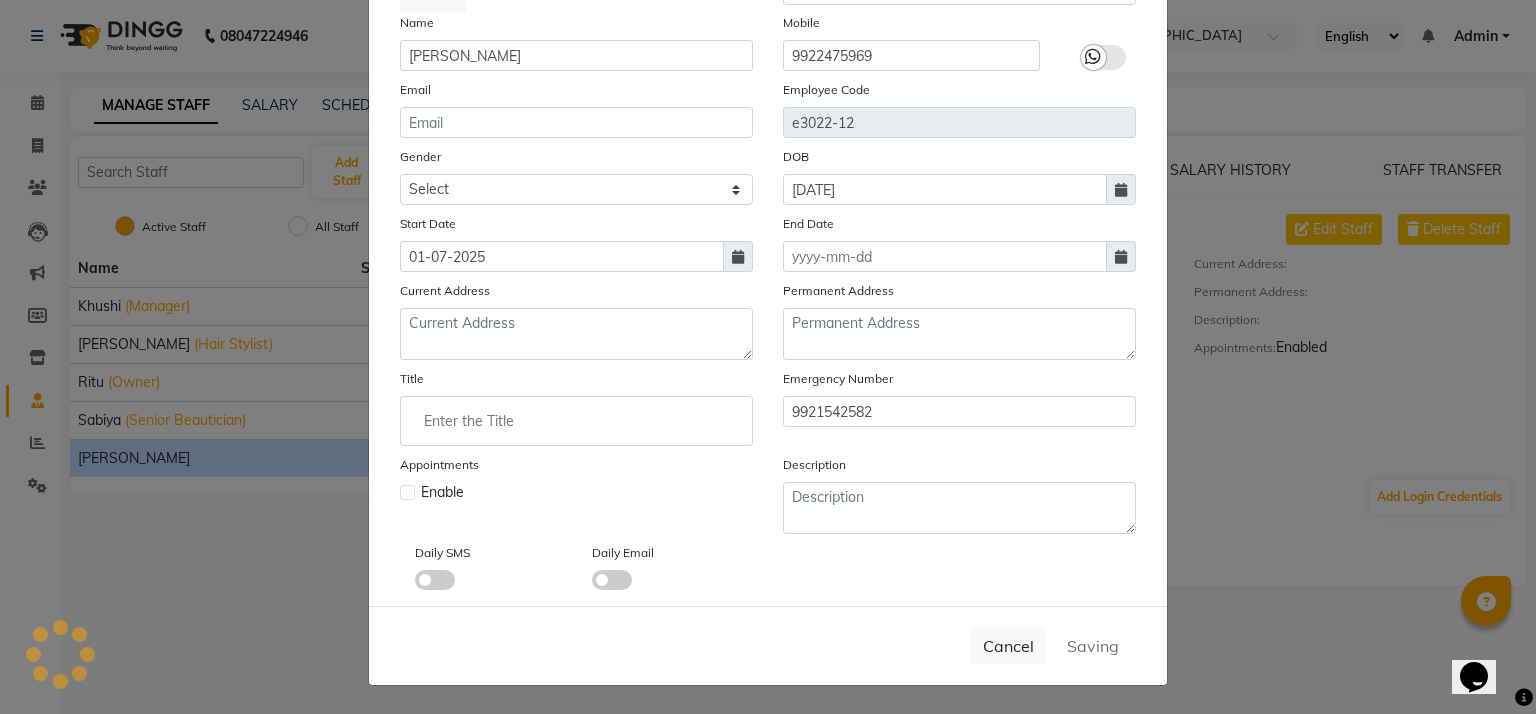 type 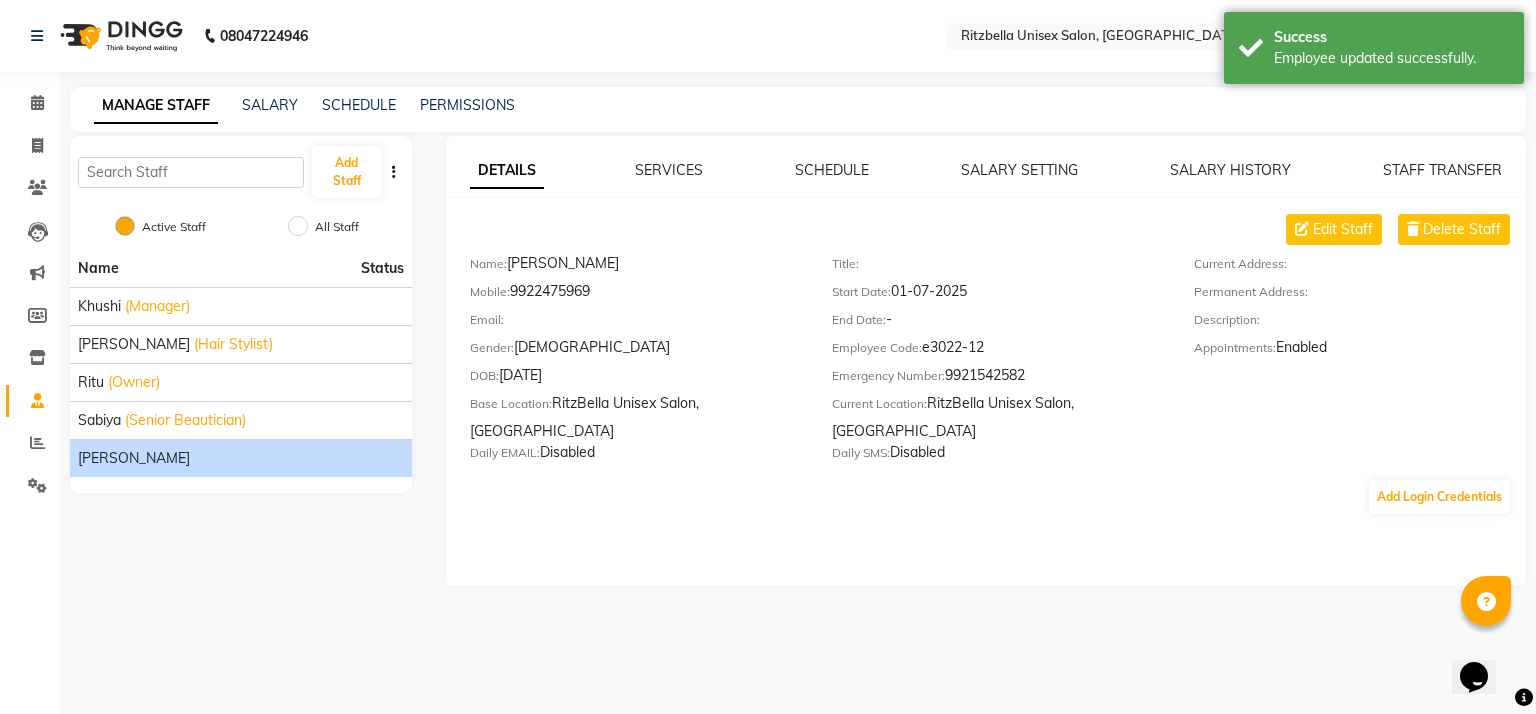 click on "DETAILS SERVICES SCHEDULE SALARY SETTING SALARY HISTORY STAFF TRANSFER Edit Staff Delete Staff Name:   [PERSON_NAME]  Mobile:   [PHONE_NUMBER]  Email:     Gender:   [DEMOGRAPHIC_DATA]  DOB:   [DEMOGRAPHIC_DATA]  Base Location:   [GEOGRAPHIC_DATA]   Daily EMAIL:   Disabled  Title:     Start Date:   [DATE]  End Date:   -  Employee Code:   e3022-12  Emergency Number:   9921542582  Current Location:   [GEOGRAPHIC_DATA] Unisex Salon, Kothrud   Daily SMS:   Disabled  Current Address:     Permanent Address:     Description:     Appointments:   Enabled  Add Login Credentials" 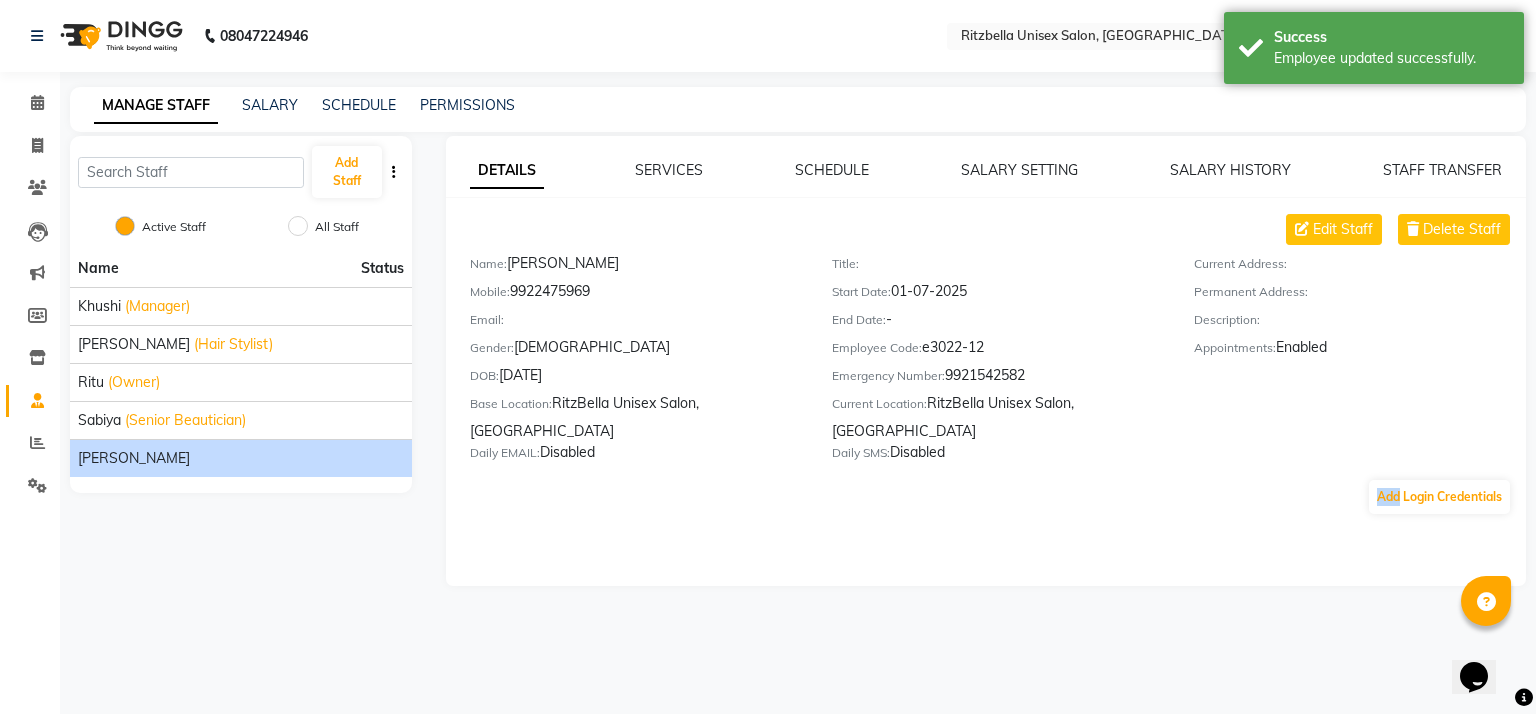 click on "DETAILS SERVICES SCHEDULE SALARY SETTING SALARY HISTORY STAFF TRANSFER Edit Staff Delete Staff Name:   [PERSON_NAME]  Mobile:   [PHONE_NUMBER]  Email:     Gender:   [DEMOGRAPHIC_DATA]  DOB:   [DEMOGRAPHIC_DATA]  Base Location:   [GEOGRAPHIC_DATA]   Daily EMAIL:   Disabled  Title:     Start Date:   [DATE]  End Date:   -  Employee Code:   e3022-12  Emergency Number:   9921542582  Current Location:   [GEOGRAPHIC_DATA] Unisex Salon, Kothrud   Daily SMS:   Disabled  Current Address:     Permanent Address:     Description:     Appointments:   Enabled  Add Login Credentials" 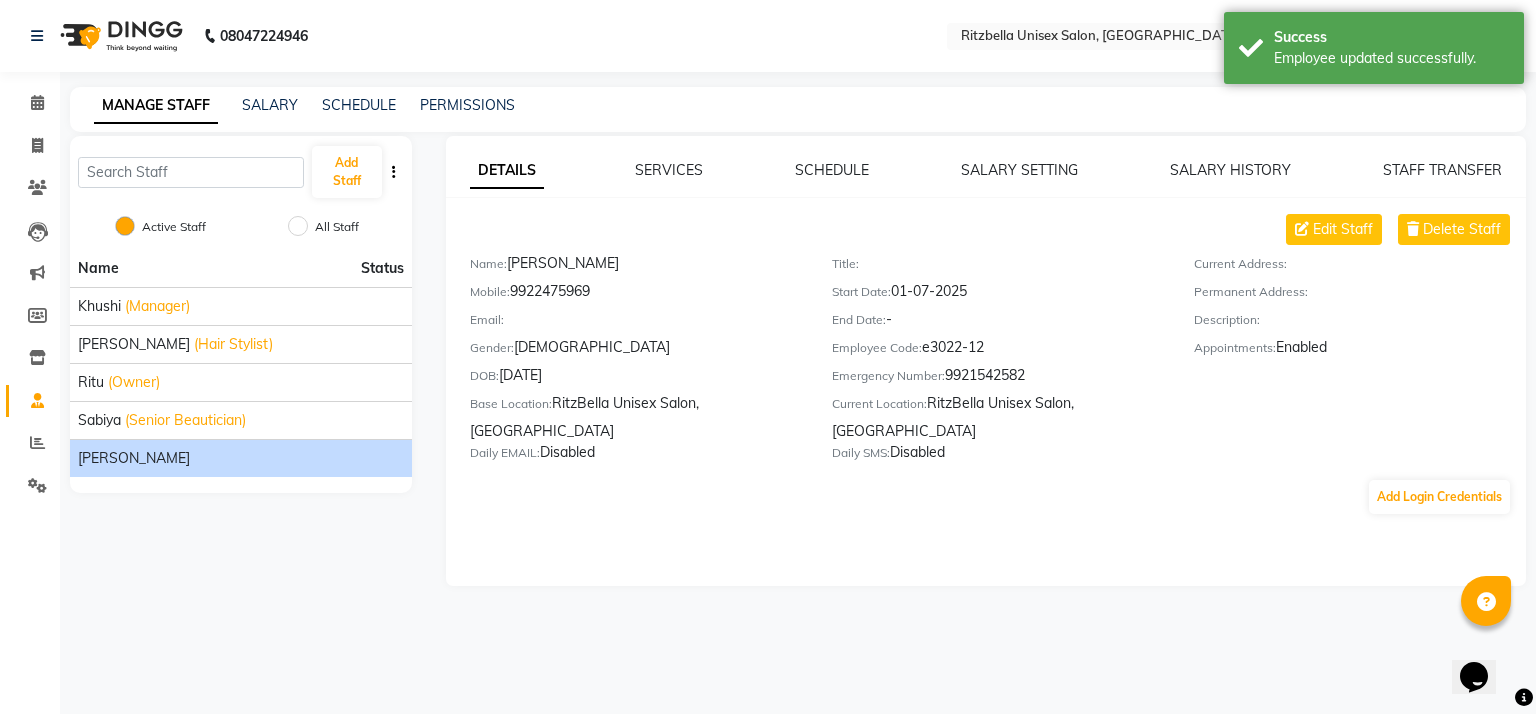 click on "08047224946 Select Location × Ritzbella Unisex Salon, Kothrud  English ENGLISH Español العربية मराठी हिंदी ગુજરાતી தமிழ் 中文 Notifications nothing to show Admin Manage Profile Change Password Sign out  Version:3.14.0  ☀ RitzBella Unisex Salon, [PERSON_NAME]   Calendar  Invoice  Clients  Leads   Marketing  Members  Inventory  Staff  Reports  Settings Completed InProgress Upcoming Dropped Tentative Check-In Confirm Bookings Generate Report Segments Page Builder MANAGE STAFF SALARY SCHEDULE PERMISSIONS Add Staff  Active Staff   All Staff  Name Status khushi (Manager) [PERSON_NAME] (Hair Stylist) Ritu (Owner) Sabiya (Senior Beautician) [PERSON_NAME] DETAILS SERVICES SCHEDULE SALARY SETTING SALARY HISTORY STAFF TRANSFER Edit Staff Delete Staff Name:   [PERSON_NAME]  Mobile:   [PHONE_NUMBER]  Email:     Gender:   [DEMOGRAPHIC_DATA]  DOB:   [DEMOGRAPHIC_DATA]  Base Location:   [GEOGRAPHIC_DATA] Unisex Salon, [GEOGRAPHIC_DATA]   Daily EMAIL:   Disabled  Title:     Start Date:   [DATE]   -" at bounding box center (768, 357) 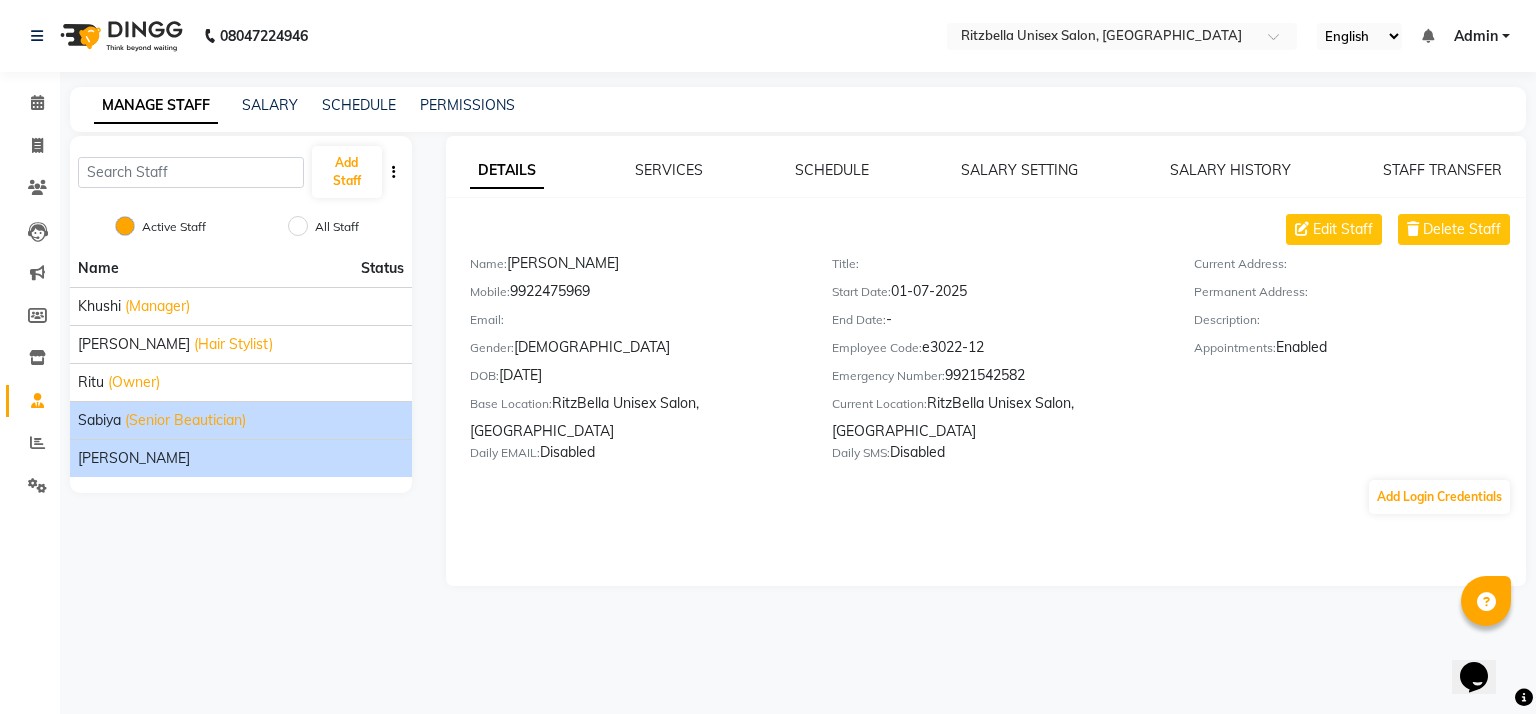 click on "Sabiya (Senior Beautician)" 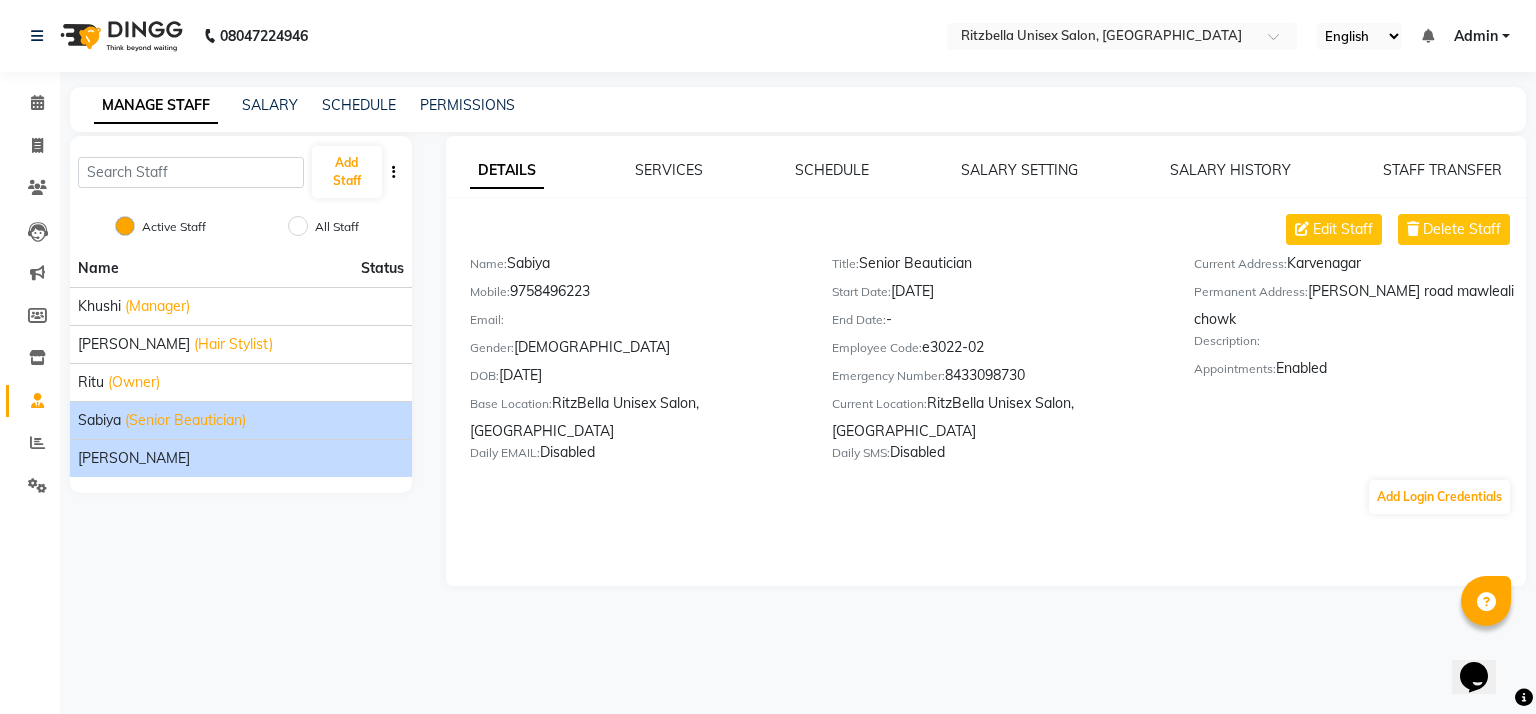 click on "[PERSON_NAME]" 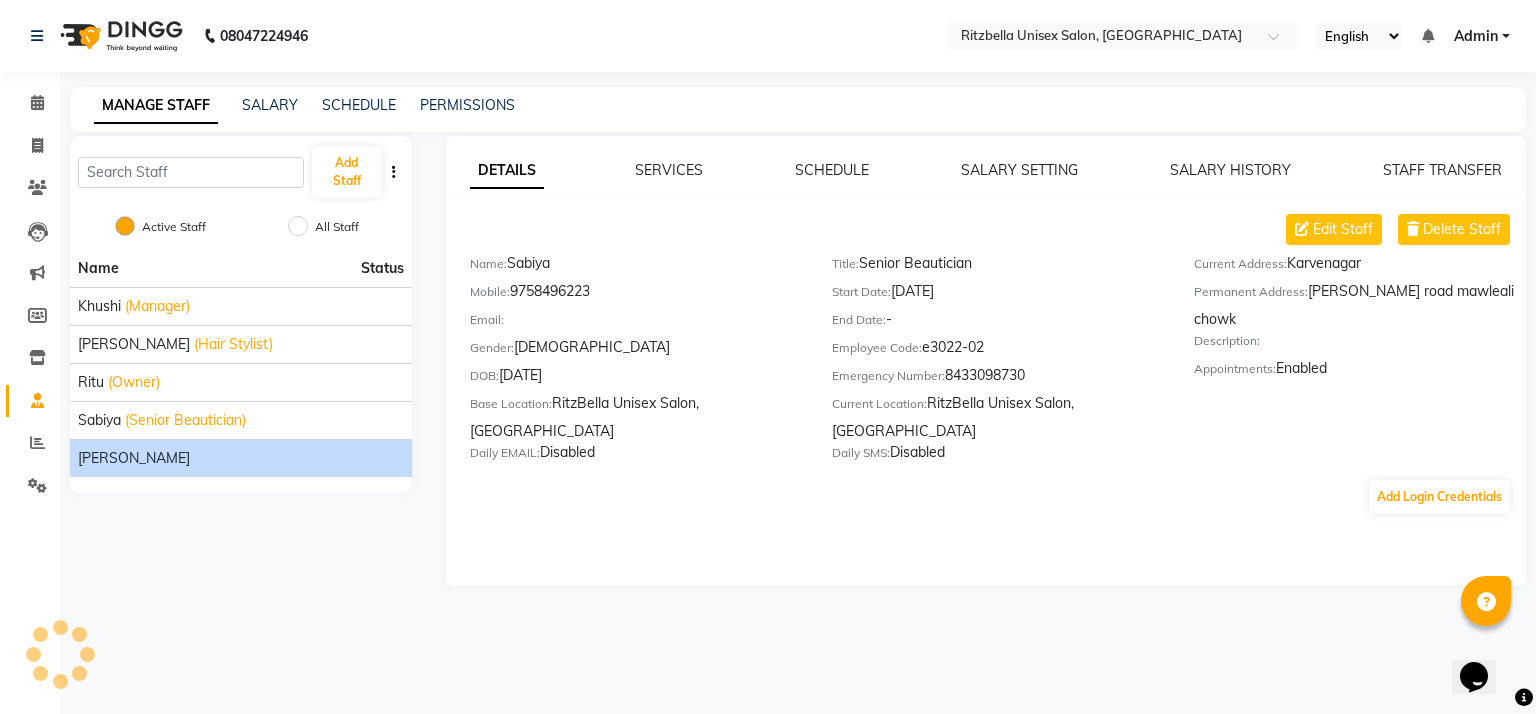 click on "[PERSON_NAME]" 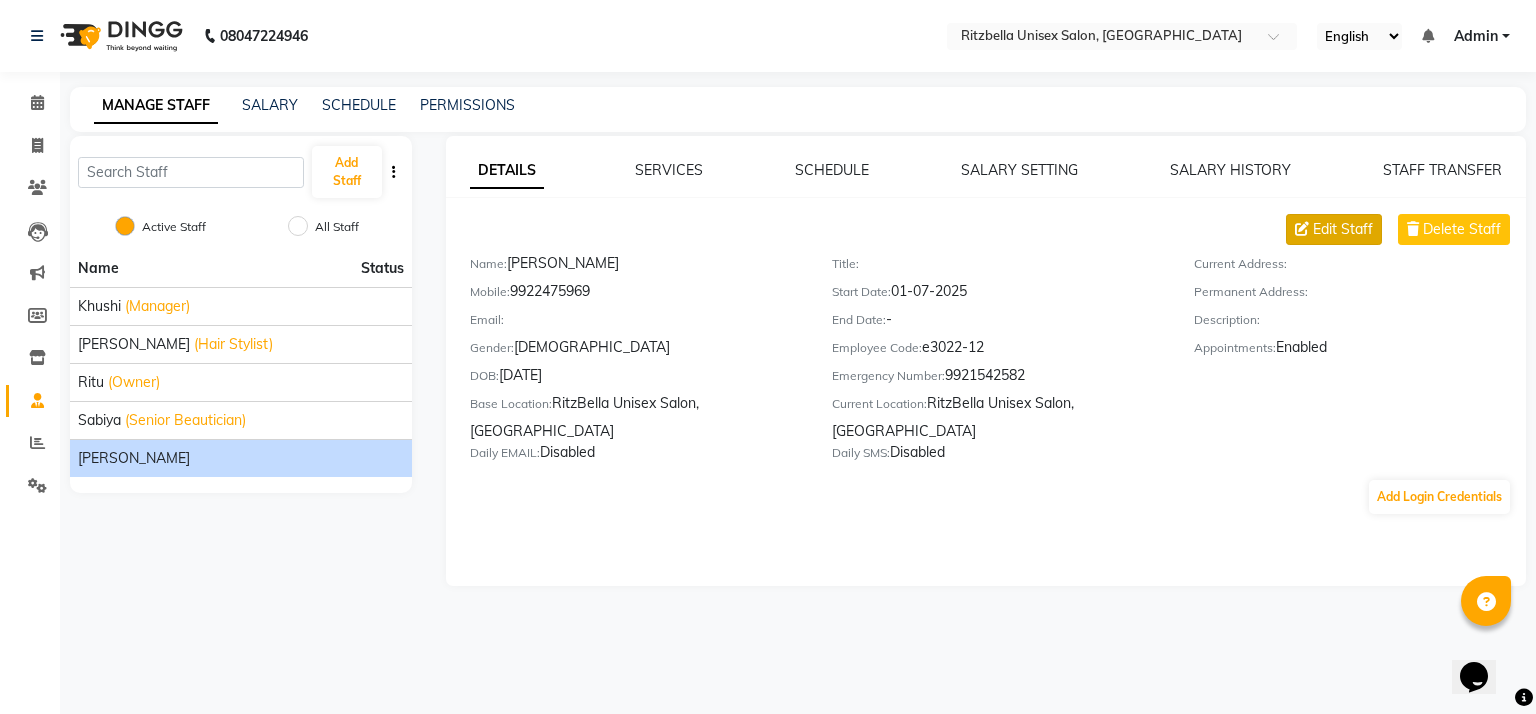 click on "Edit Staff" 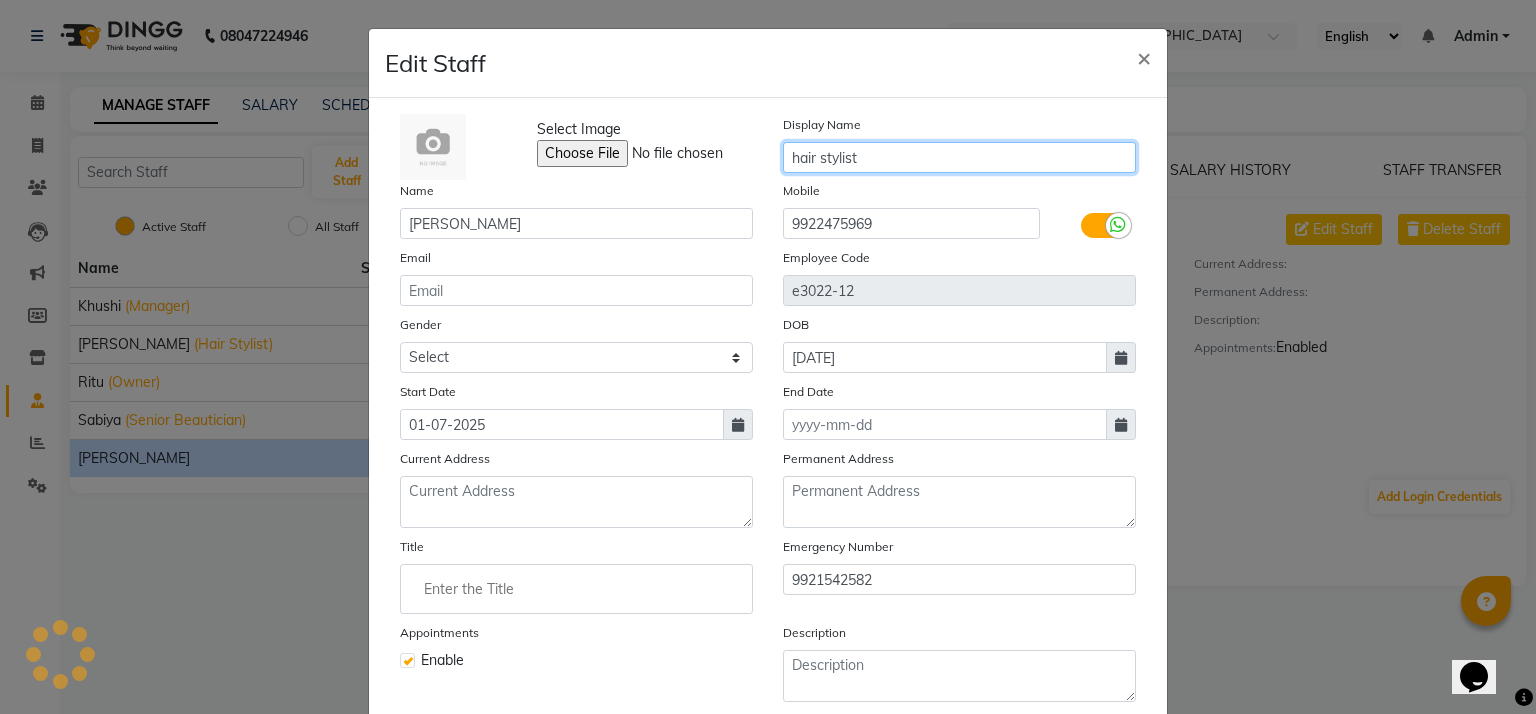 click on "hair stylist" 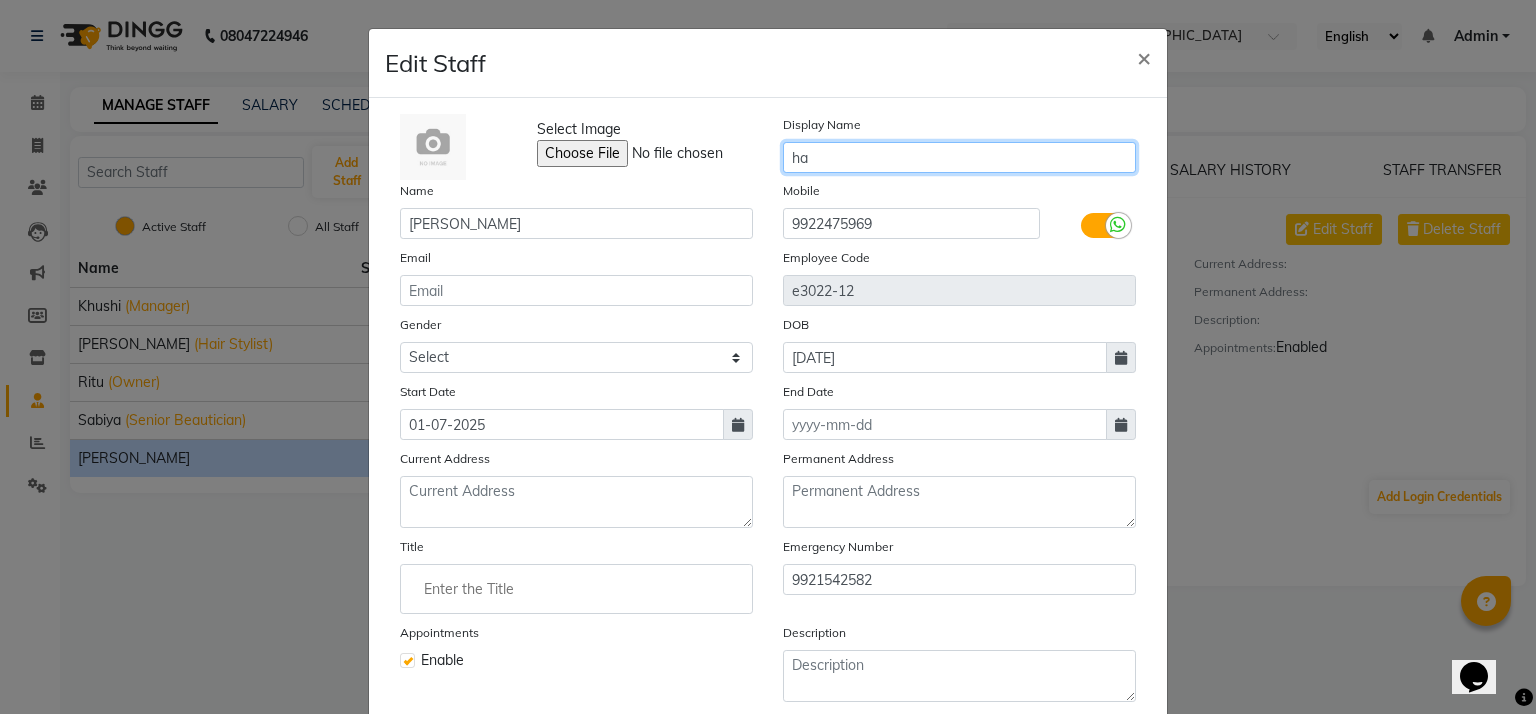 type on "h" 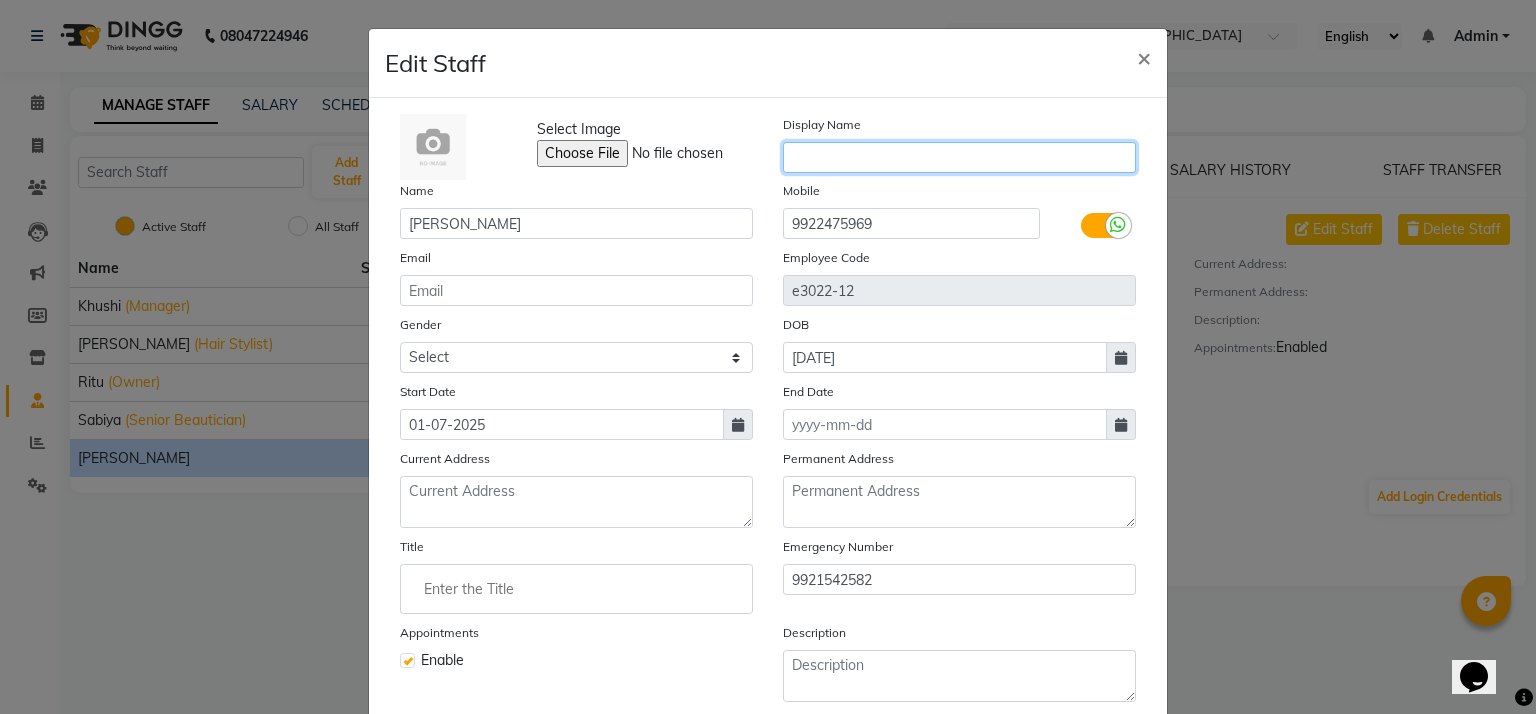 type 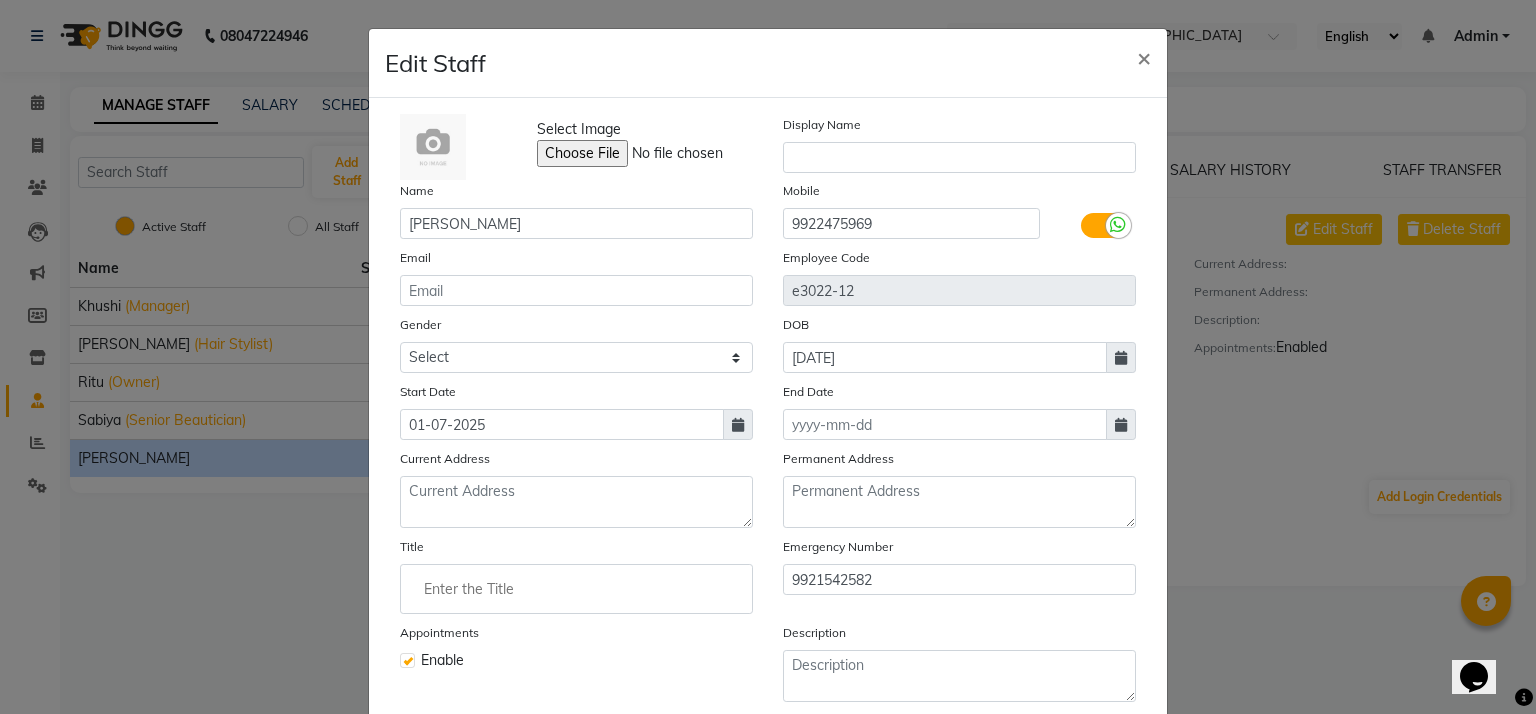 click 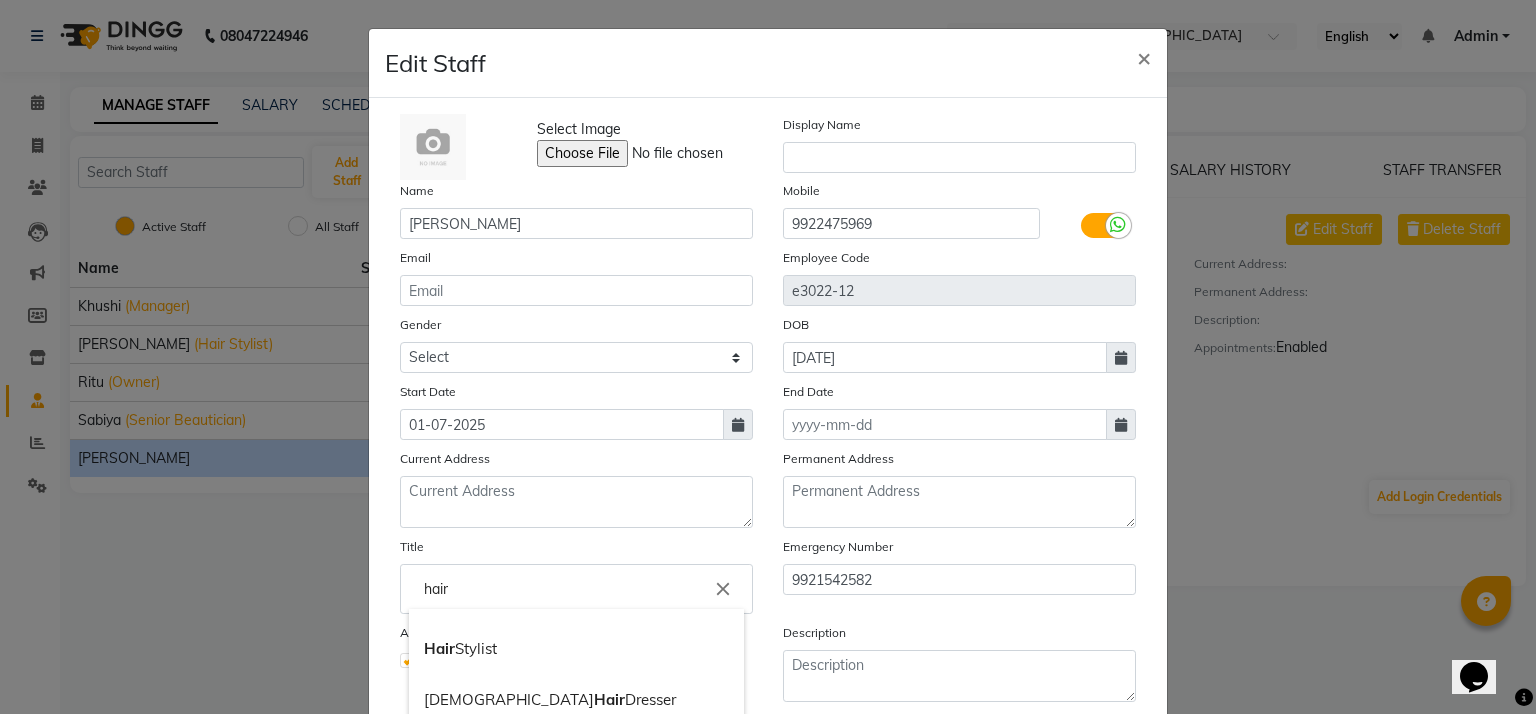 scroll, scrollTop: 186, scrollLeft: 0, axis: vertical 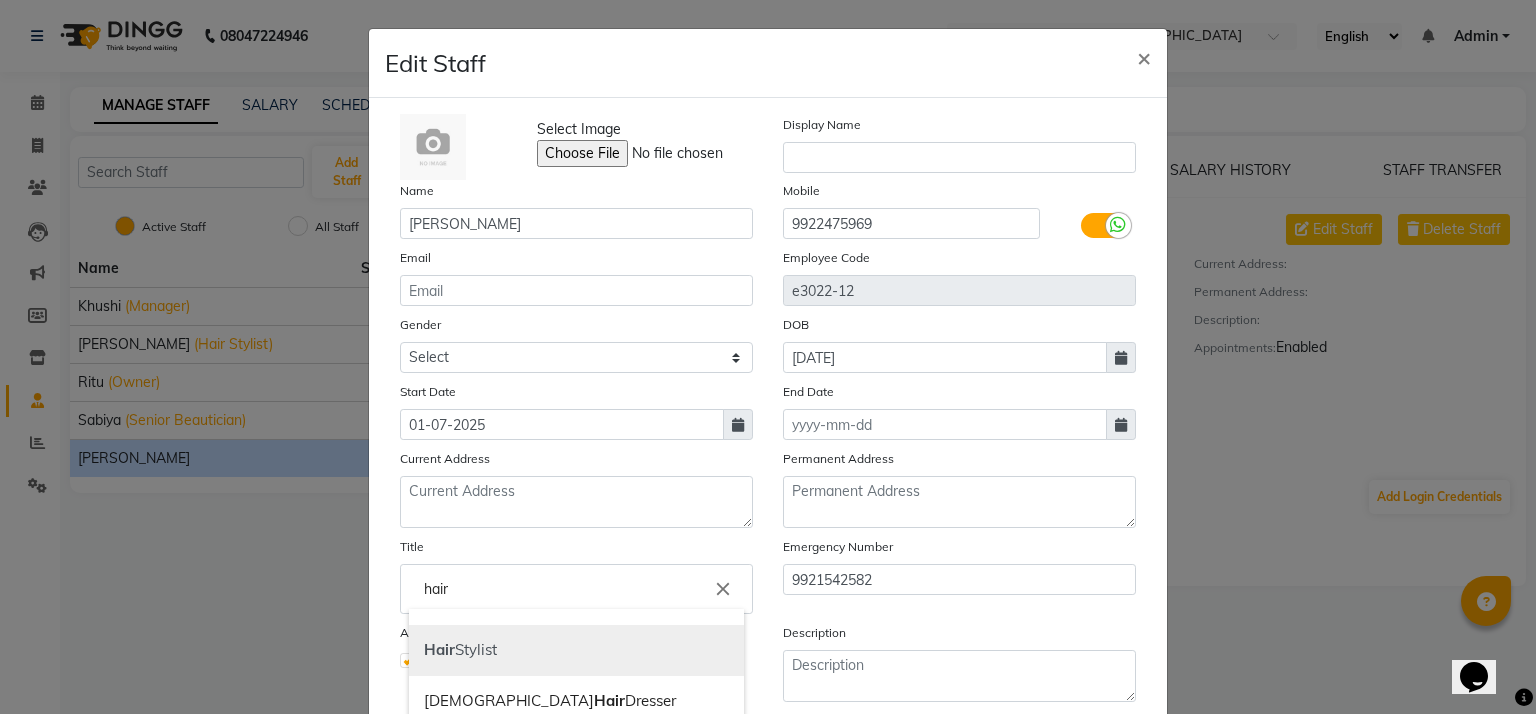 click on "Hair  Stylist" at bounding box center [576, 650] 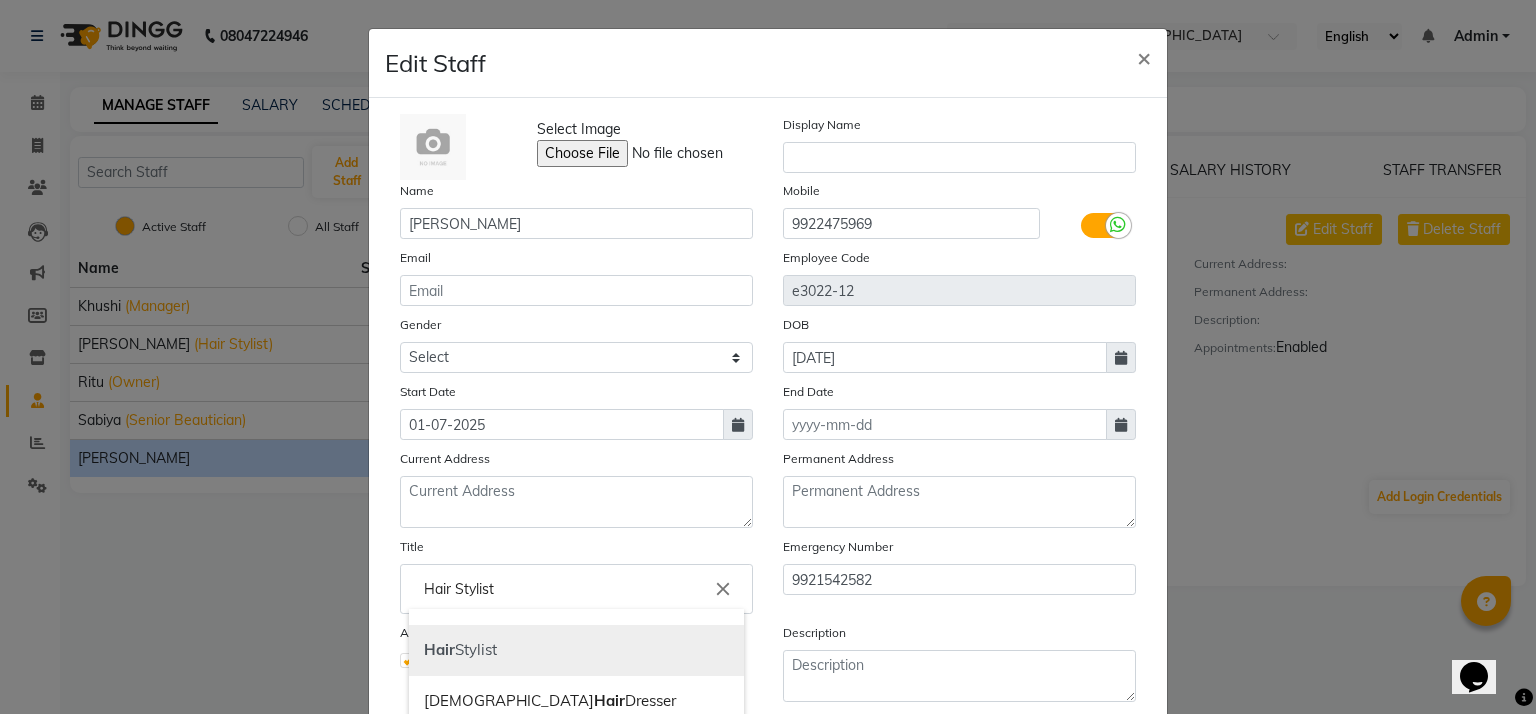 scroll, scrollTop: 0, scrollLeft: 0, axis: both 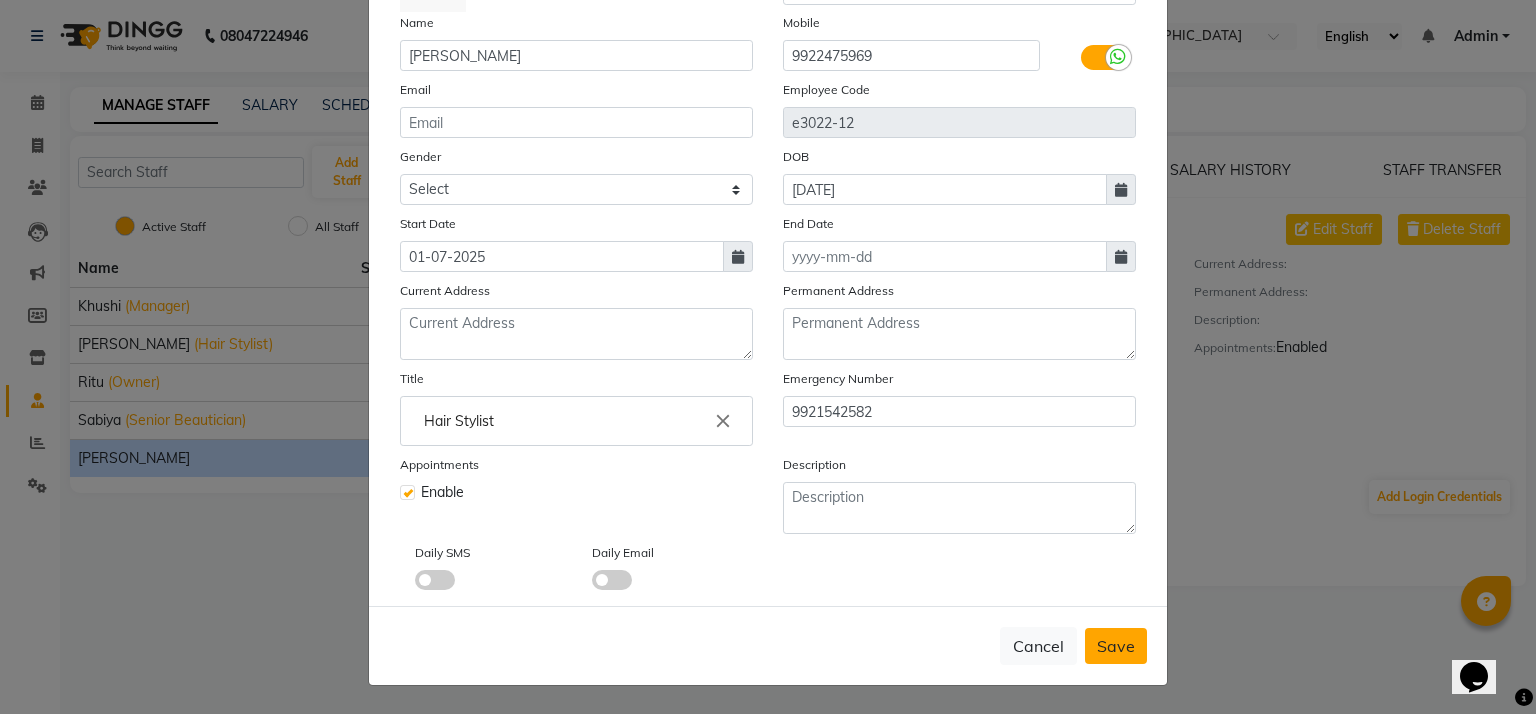 click on "Save" at bounding box center (1116, 646) 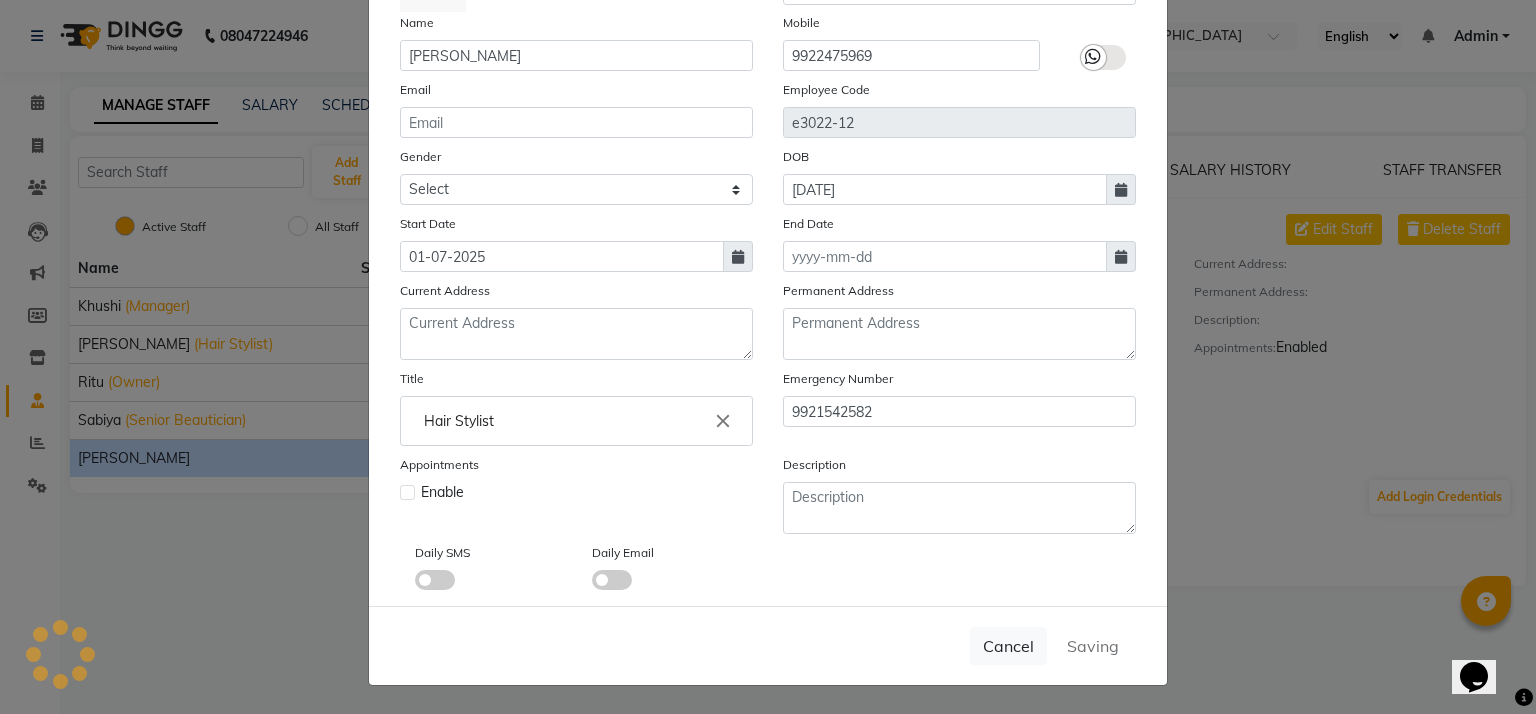 type 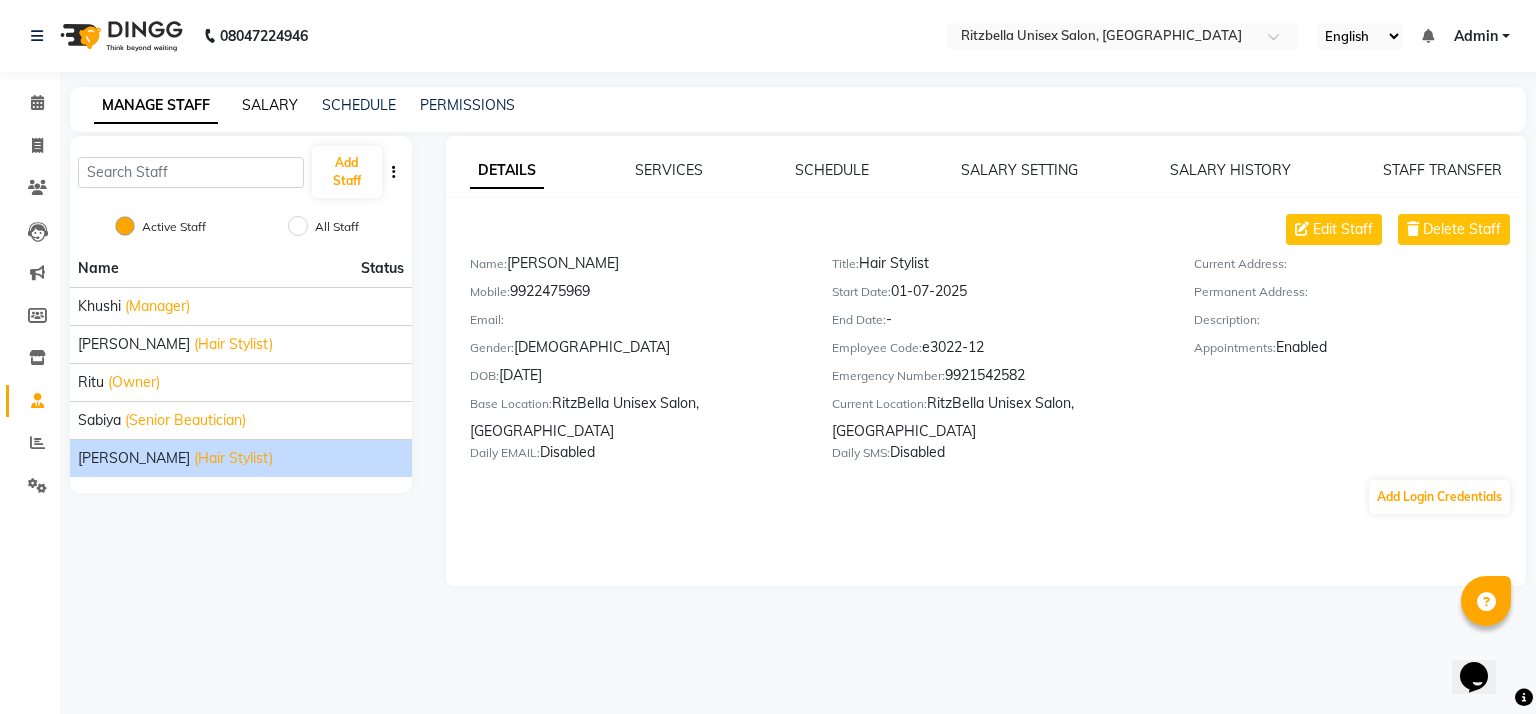 click on "SALARY" 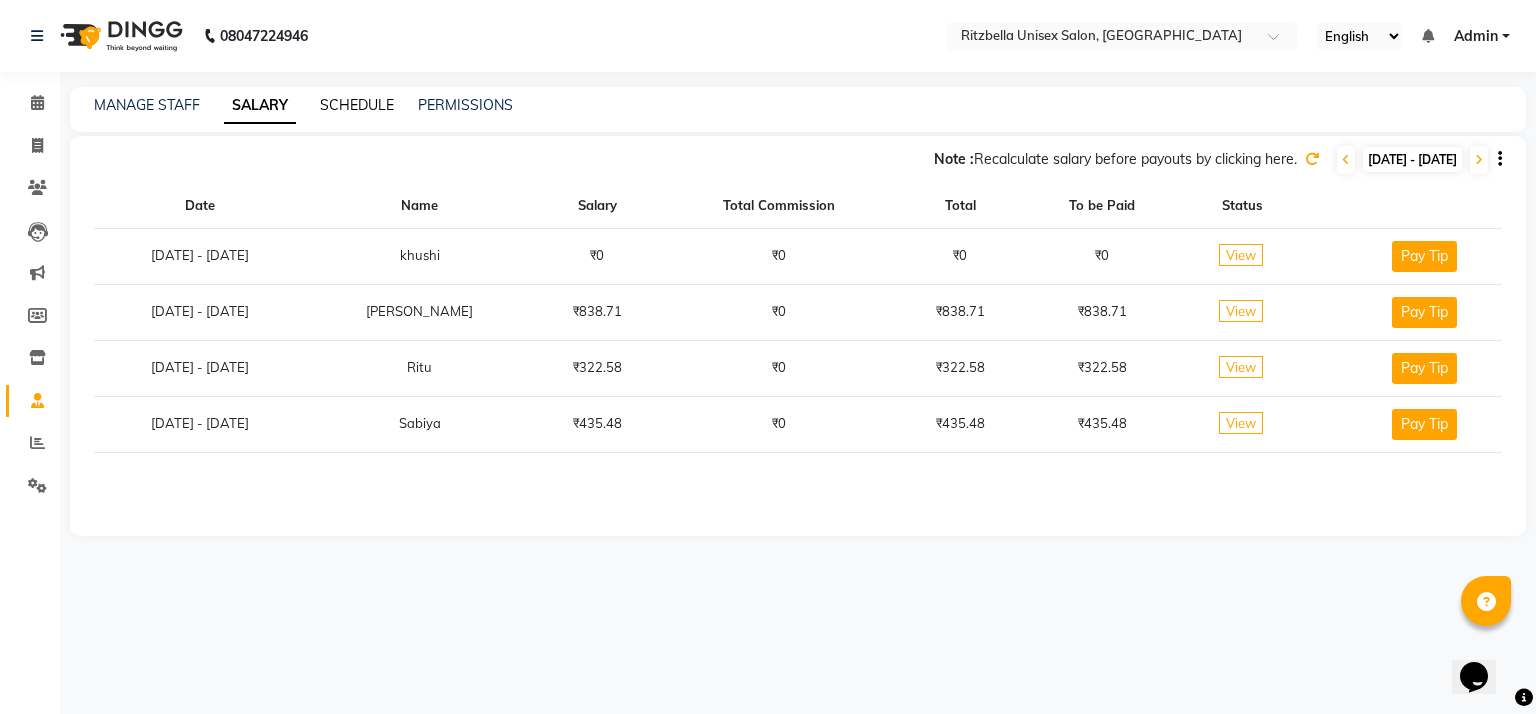 click on "SCHEDULE" 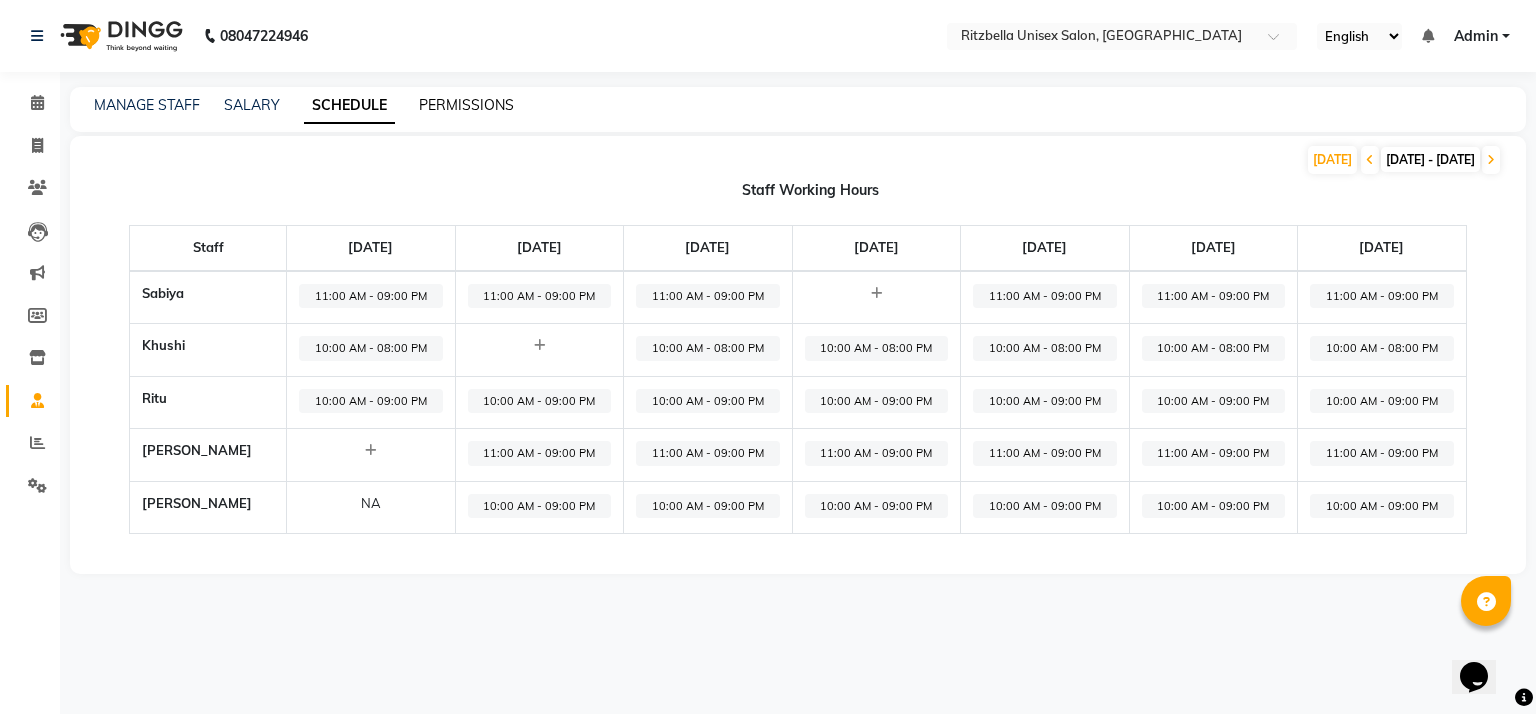click on "PERMISSIONS" 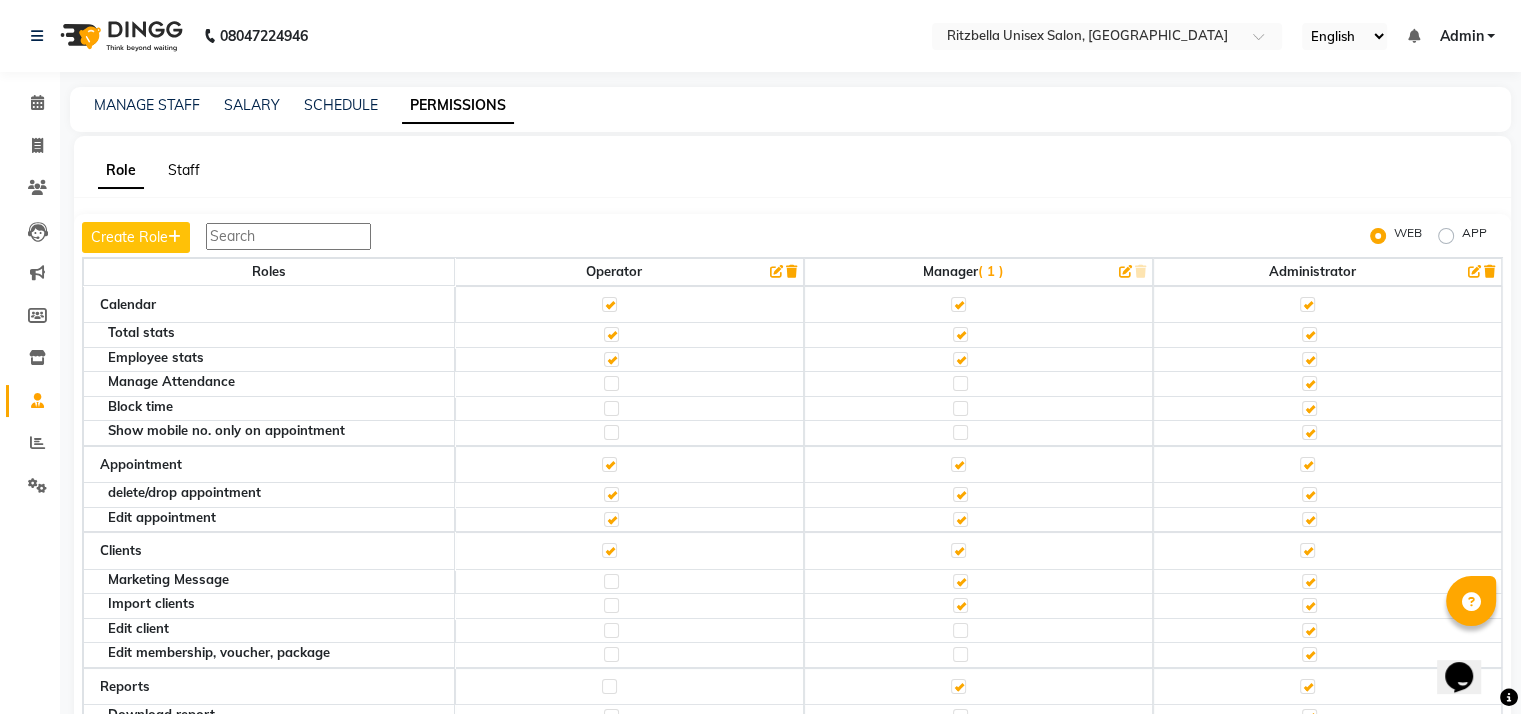 click on "Staff" 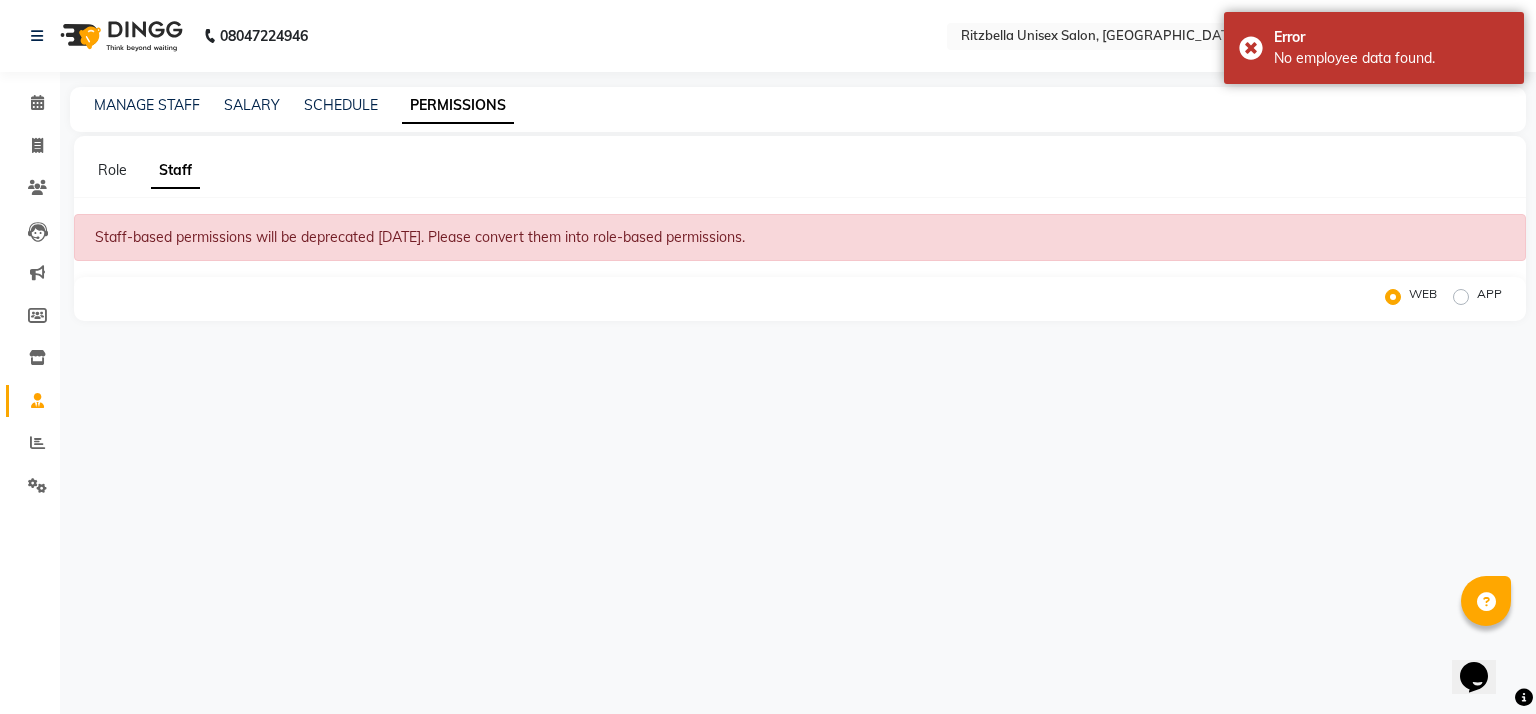 click on "Role Staff  Staff-based permissions will be deprecated [DATE]. Please convert them into role-based permissions.  WEB APP" 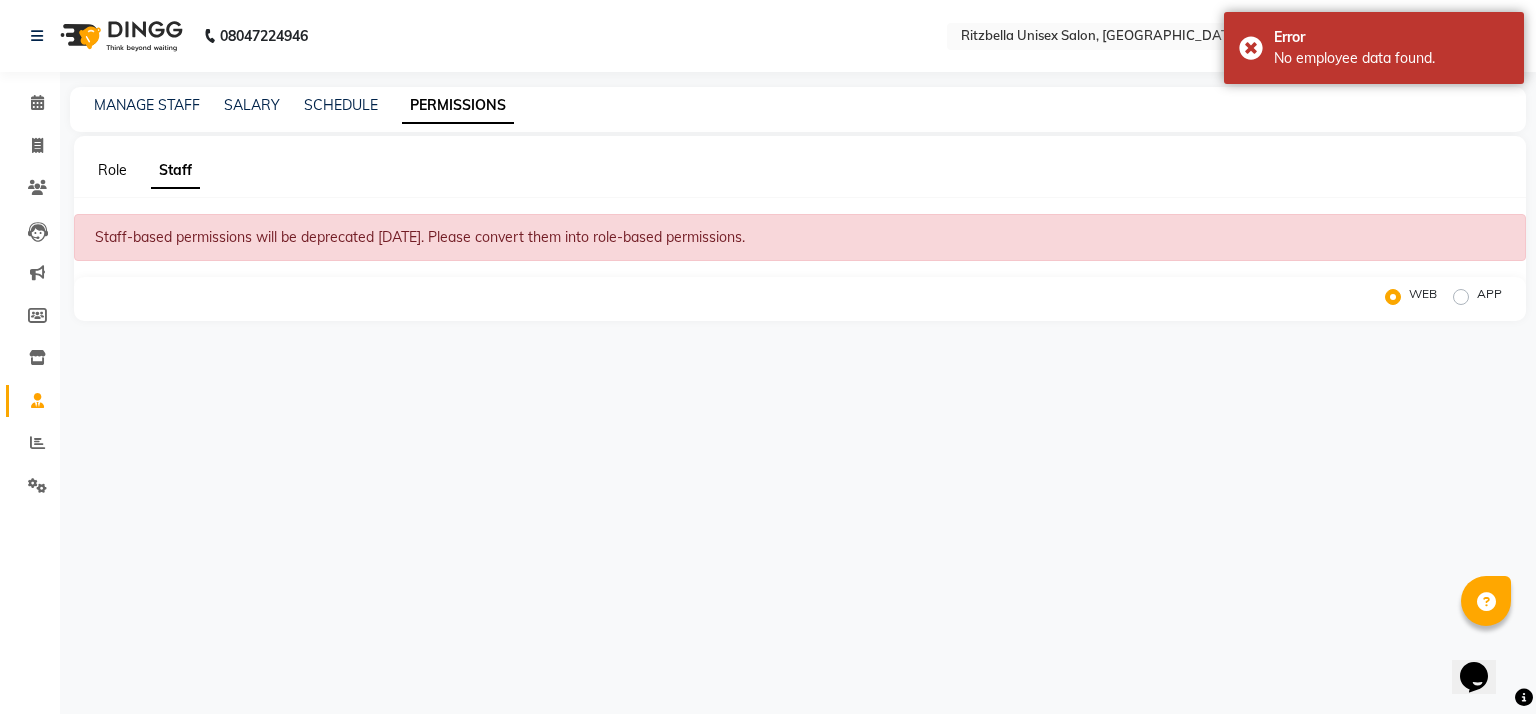 click on "Role" 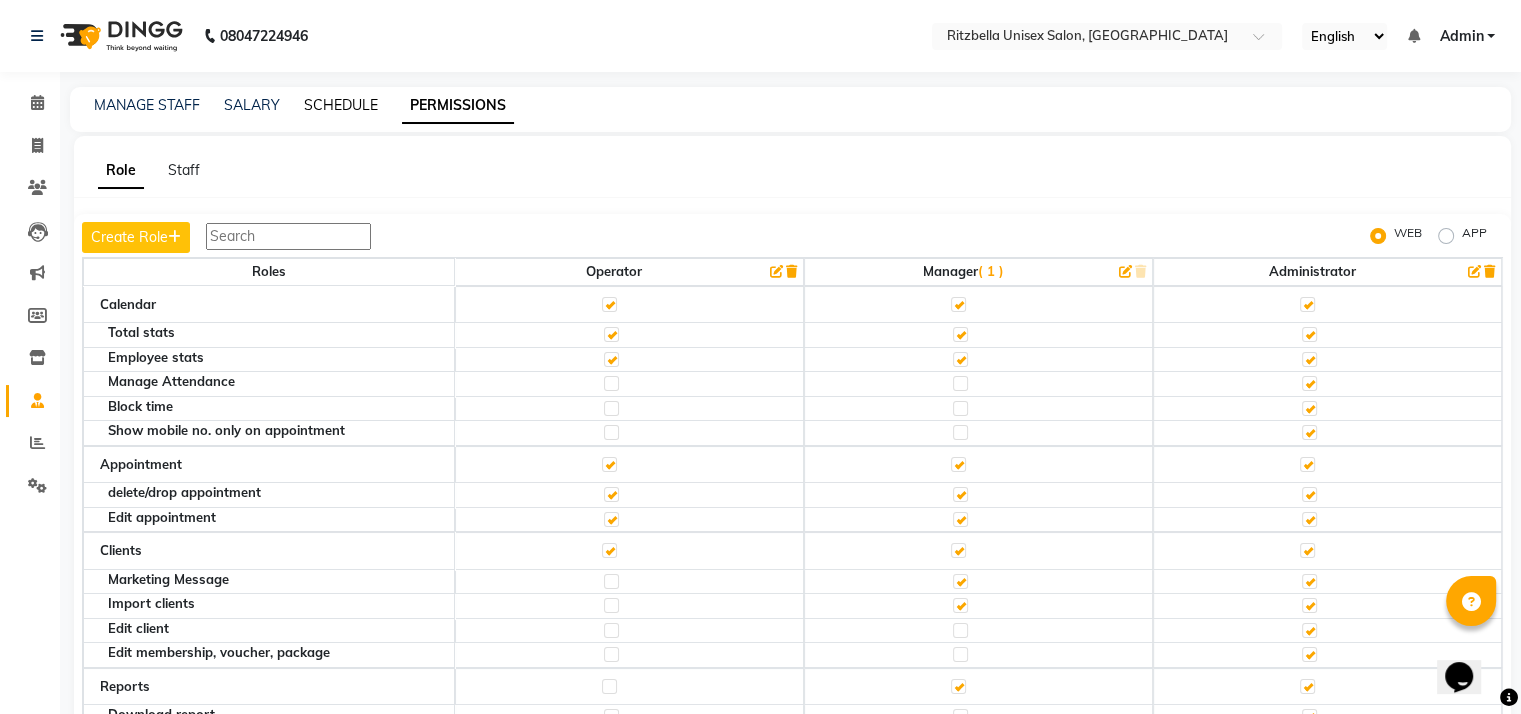 click on "SCHEDULE" 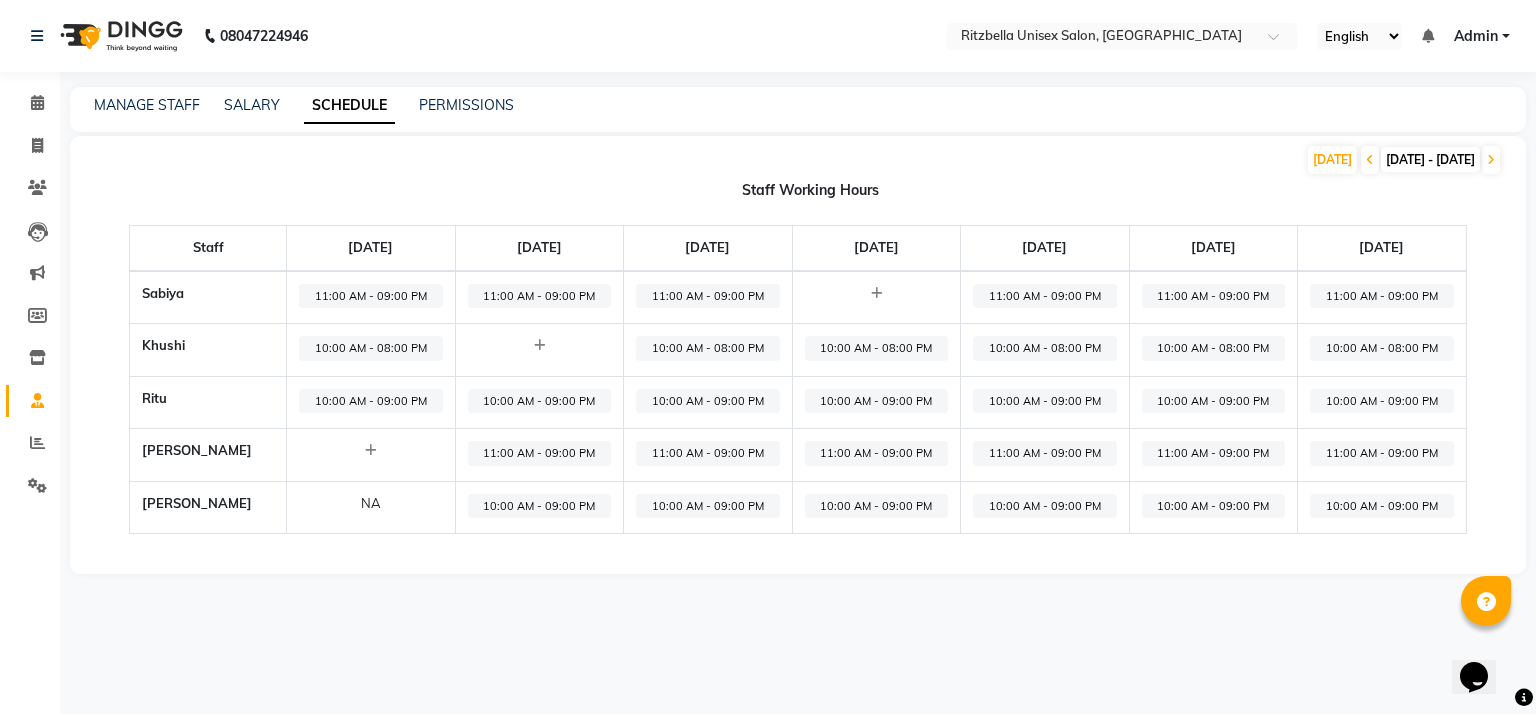 click on "NA" 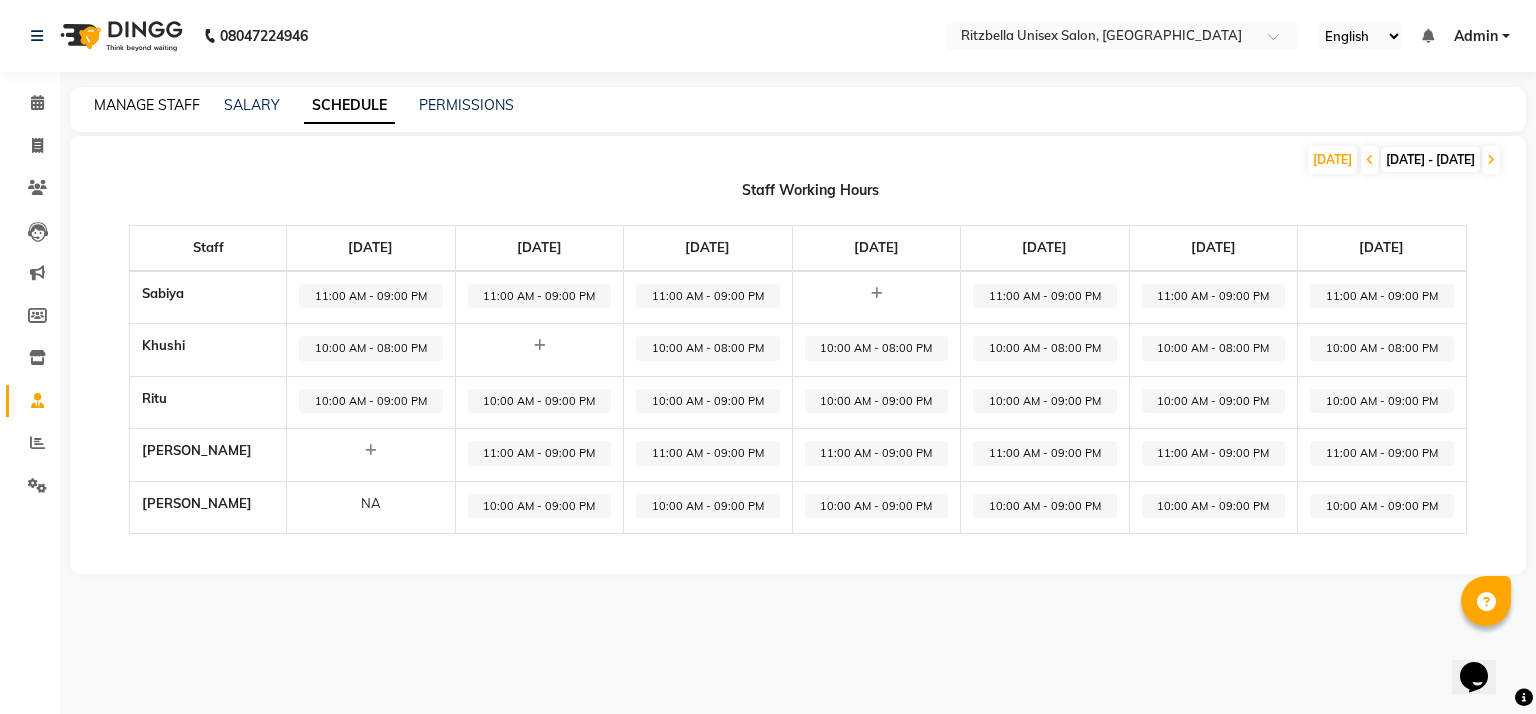 click on "MANAGE STAFF" 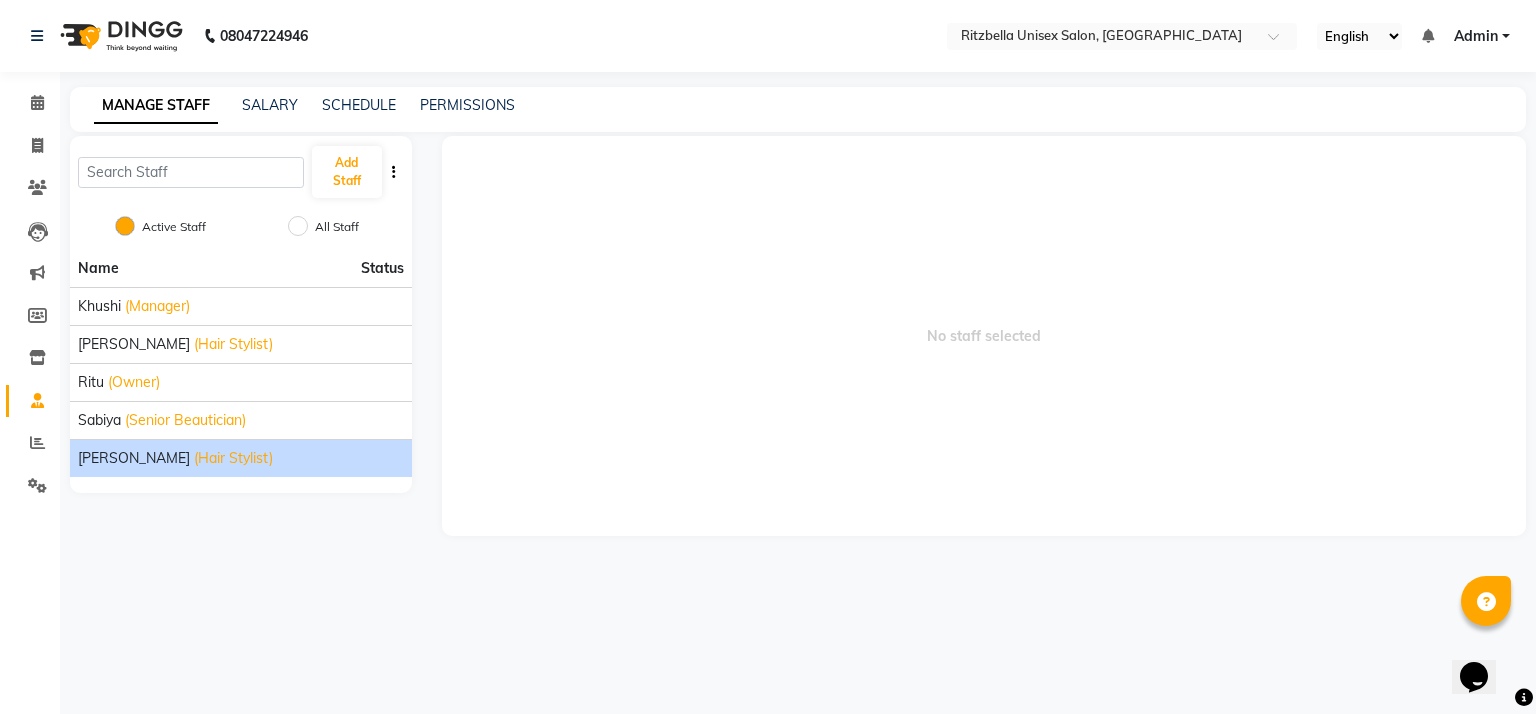 click on "[PERSON_NAME] (Hair Stylist)" 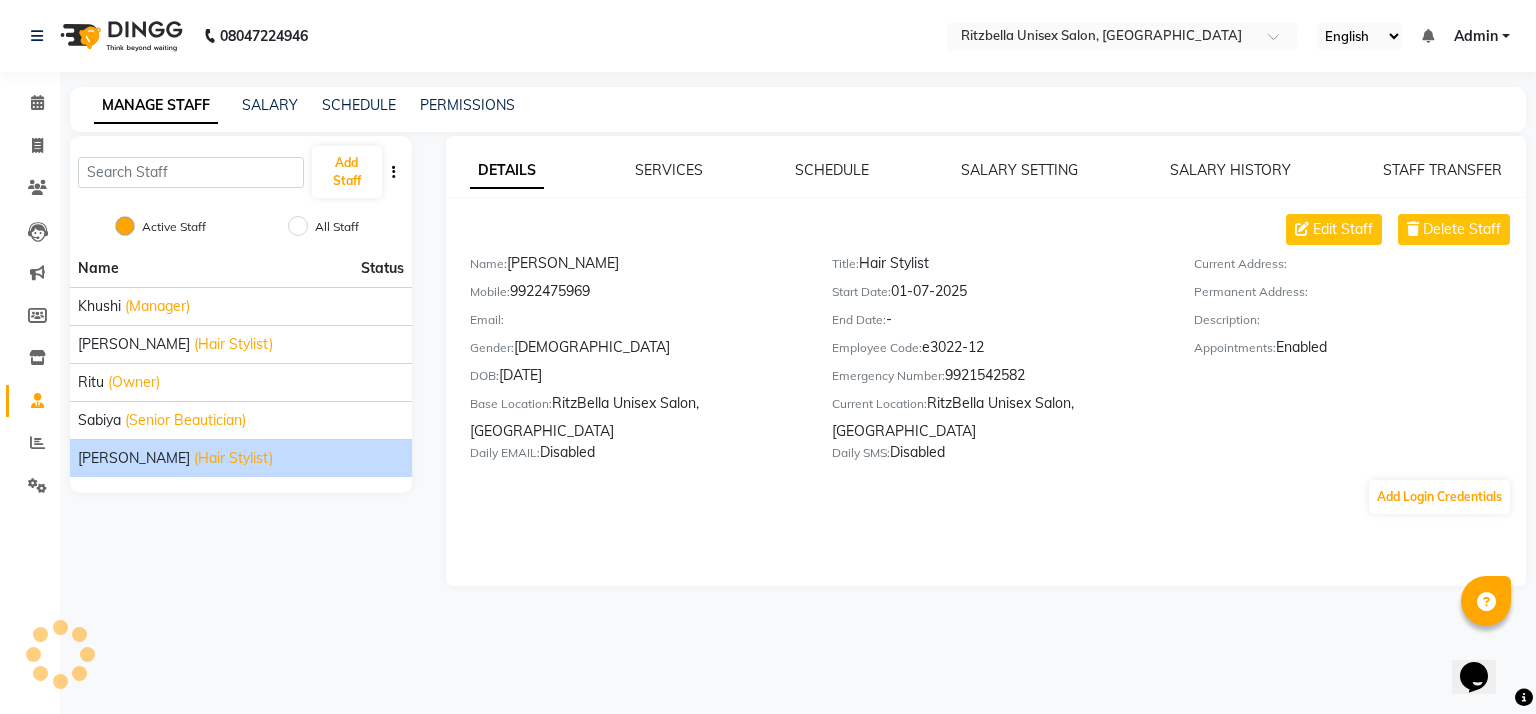 click on "[PERSON_NAME] (Hair Stylist)" 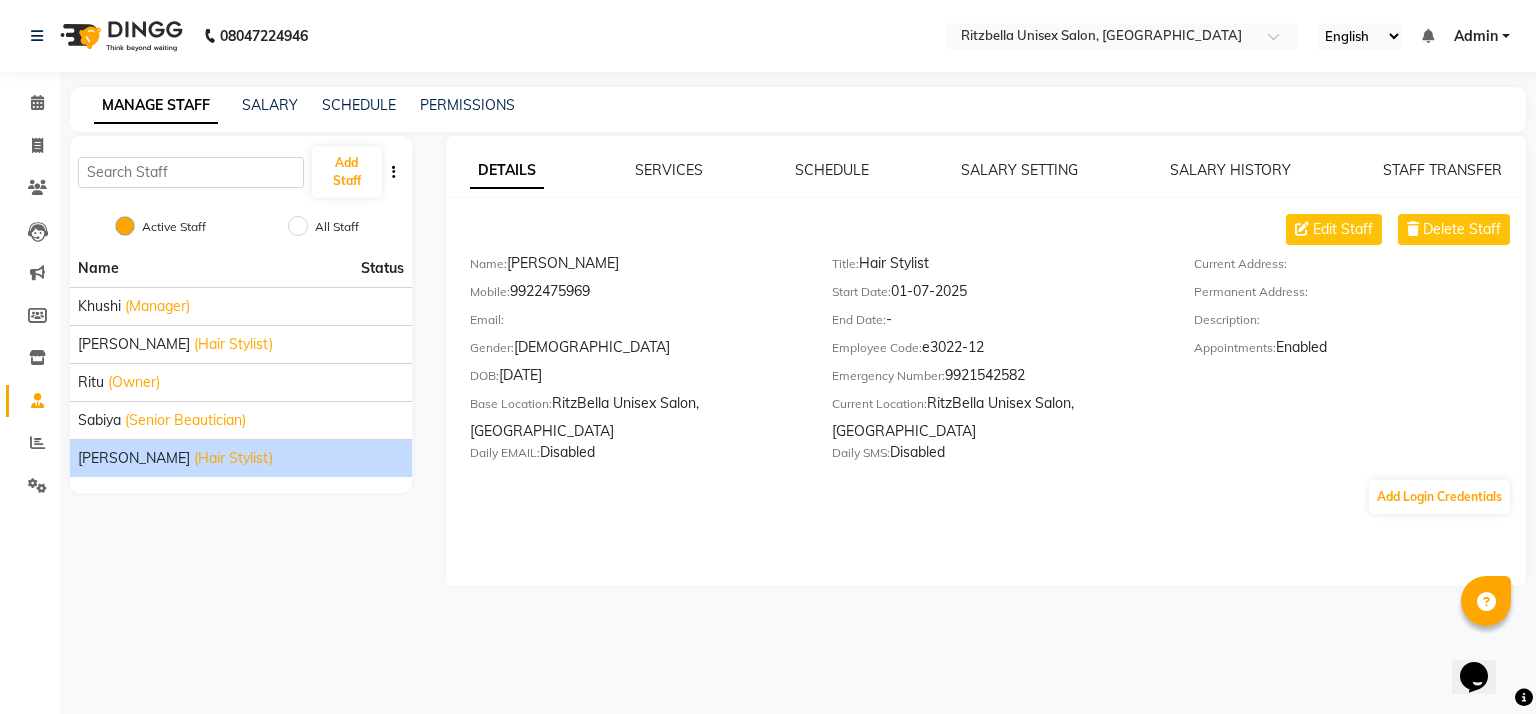 click on "Edit Staff Delete Staff" 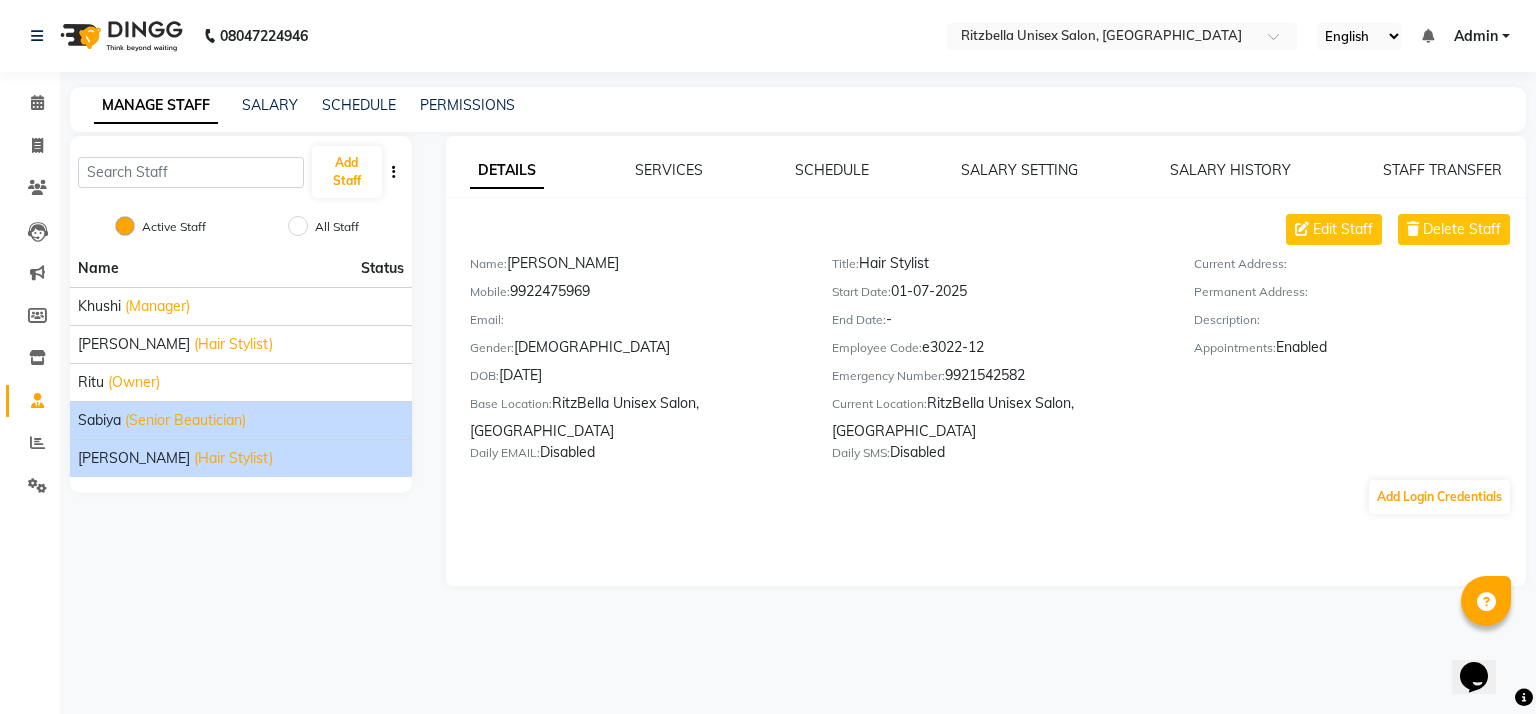 click on "Sabiya (Senior Beautician)" 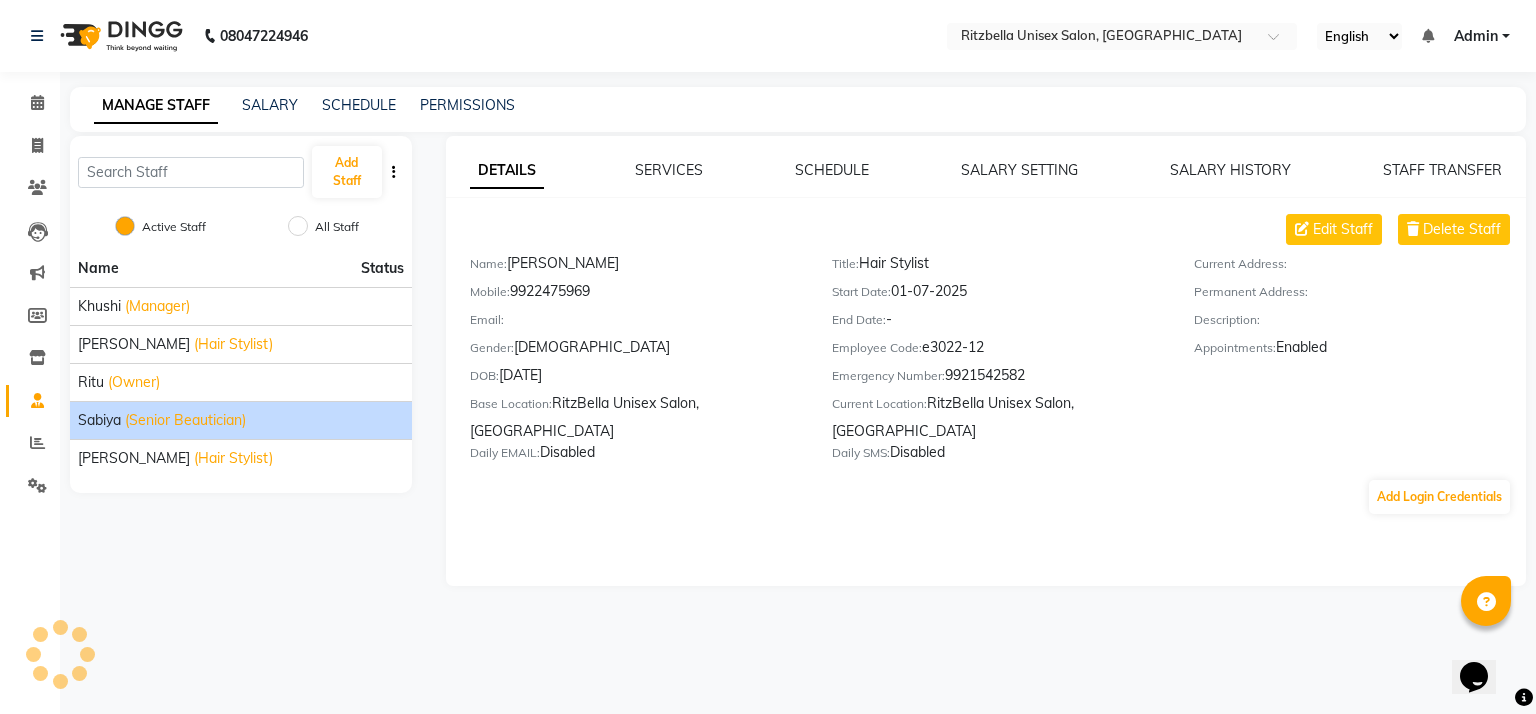 click on "Sabiya (Senior Beautician)" 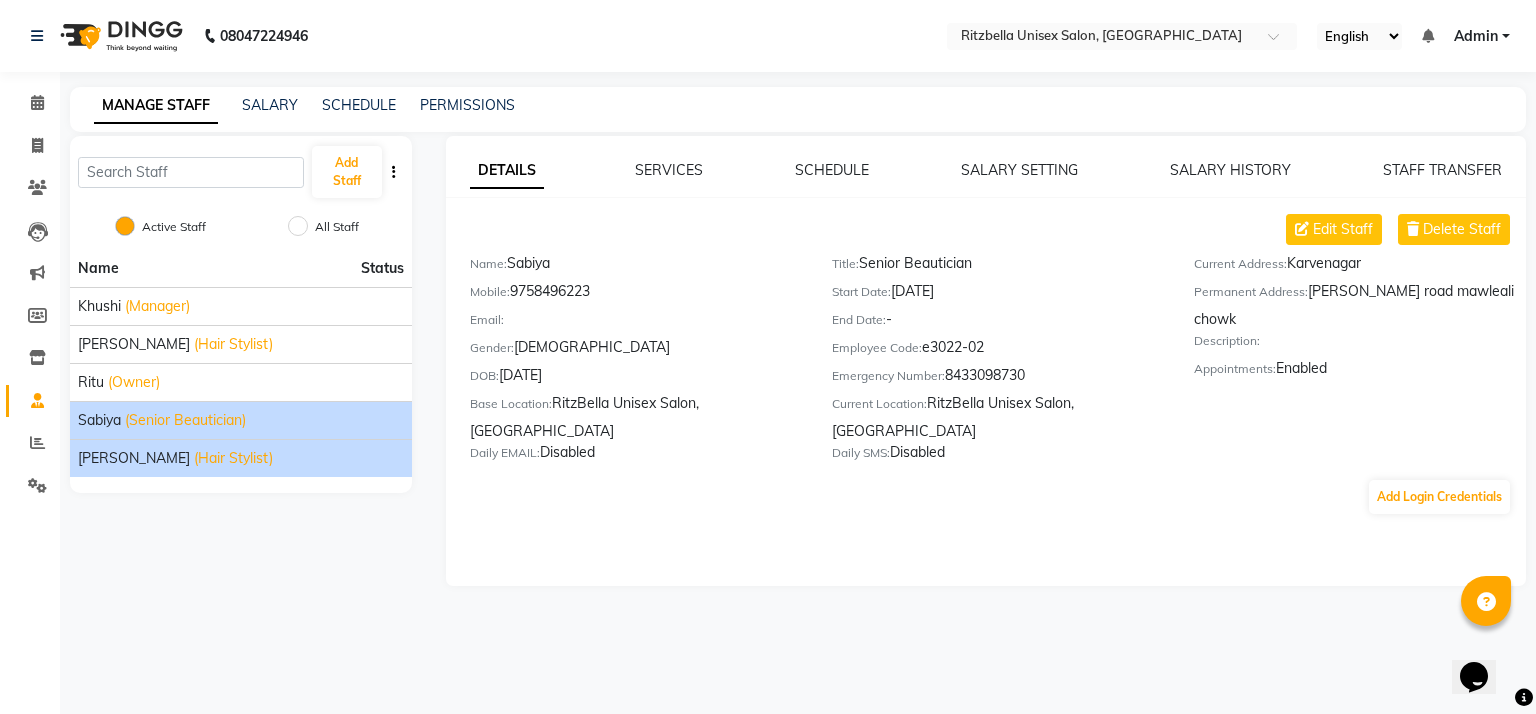 click on "(Hair Stylist)" 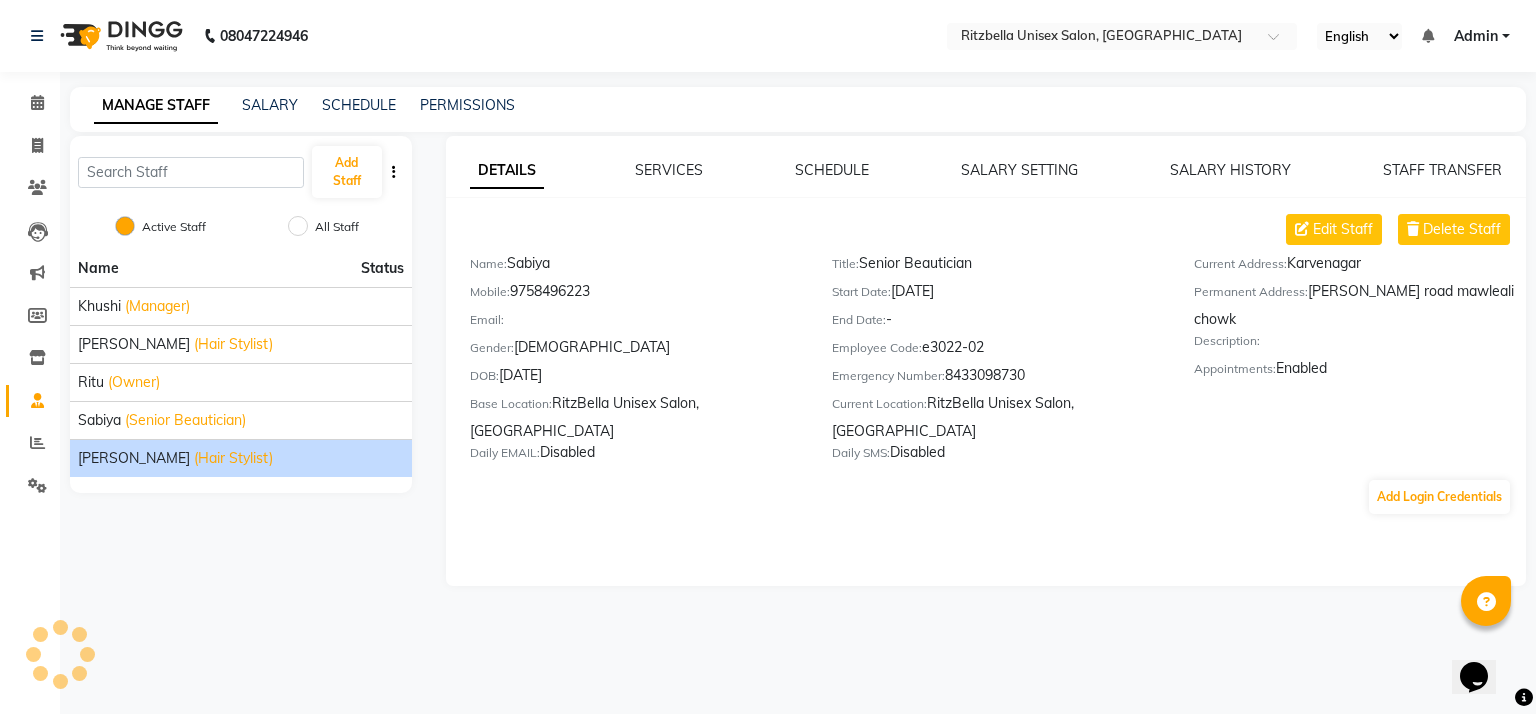 click on "(Hair Stylist)" 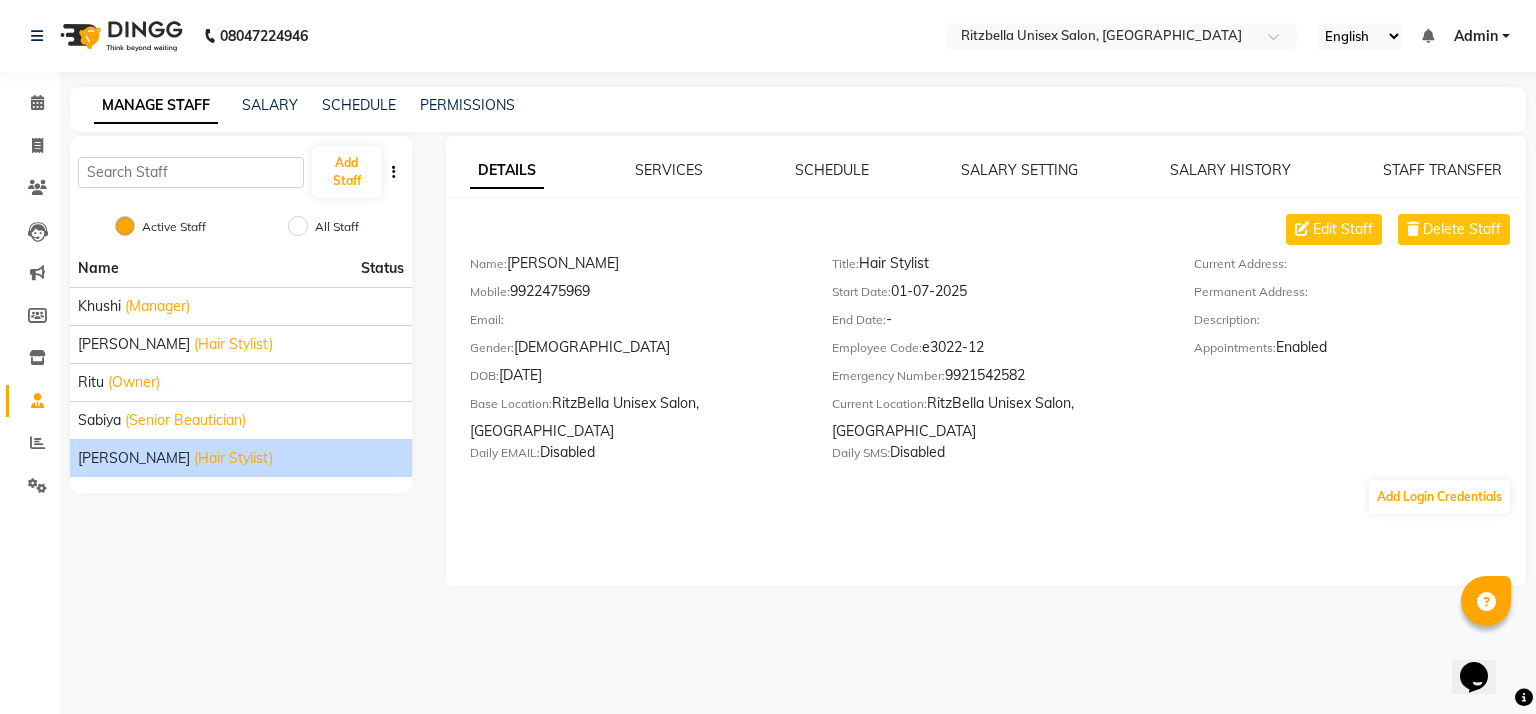 click on "[PERSON_NAME]" 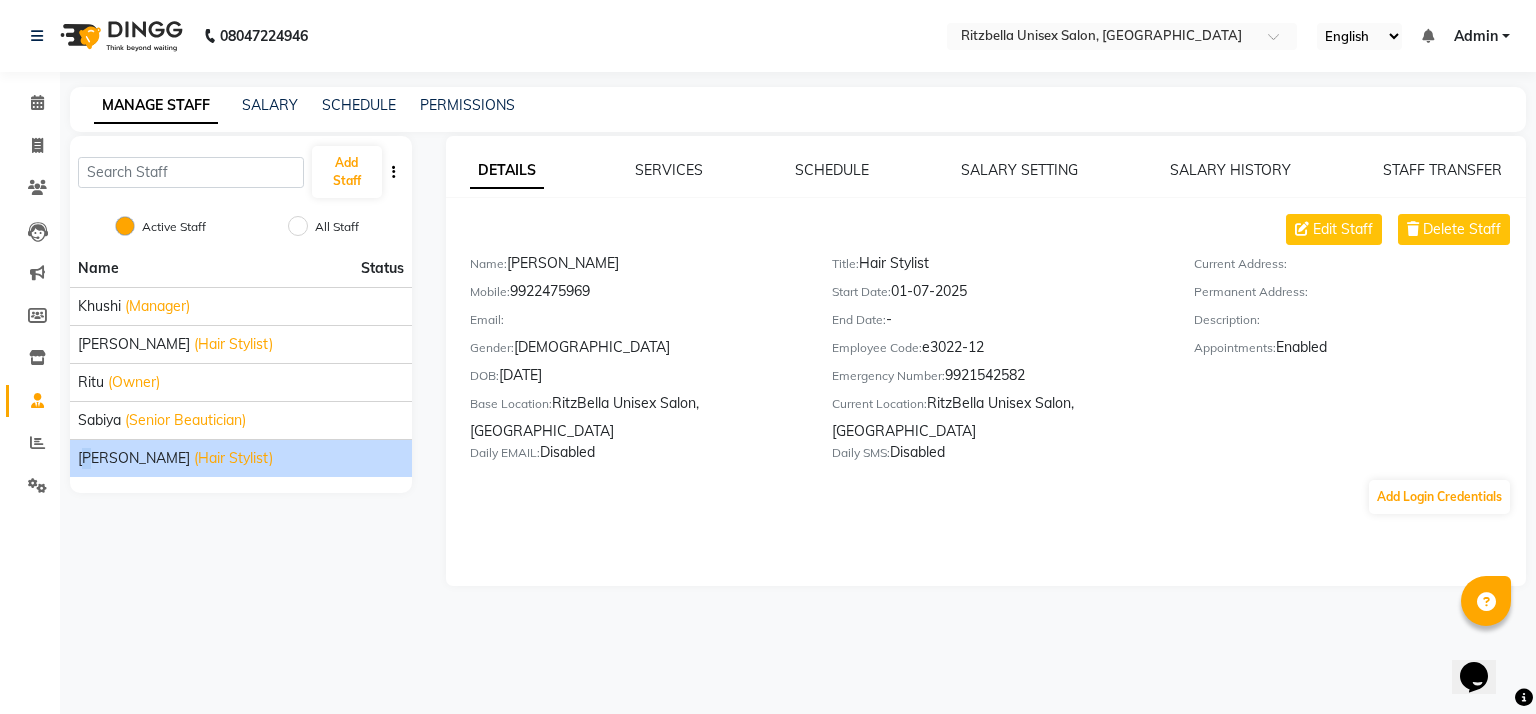 drag, startPoint x: 204, startPoint y: 463, endPoint x: 92, endPoint y: 464, distance: 112.00446 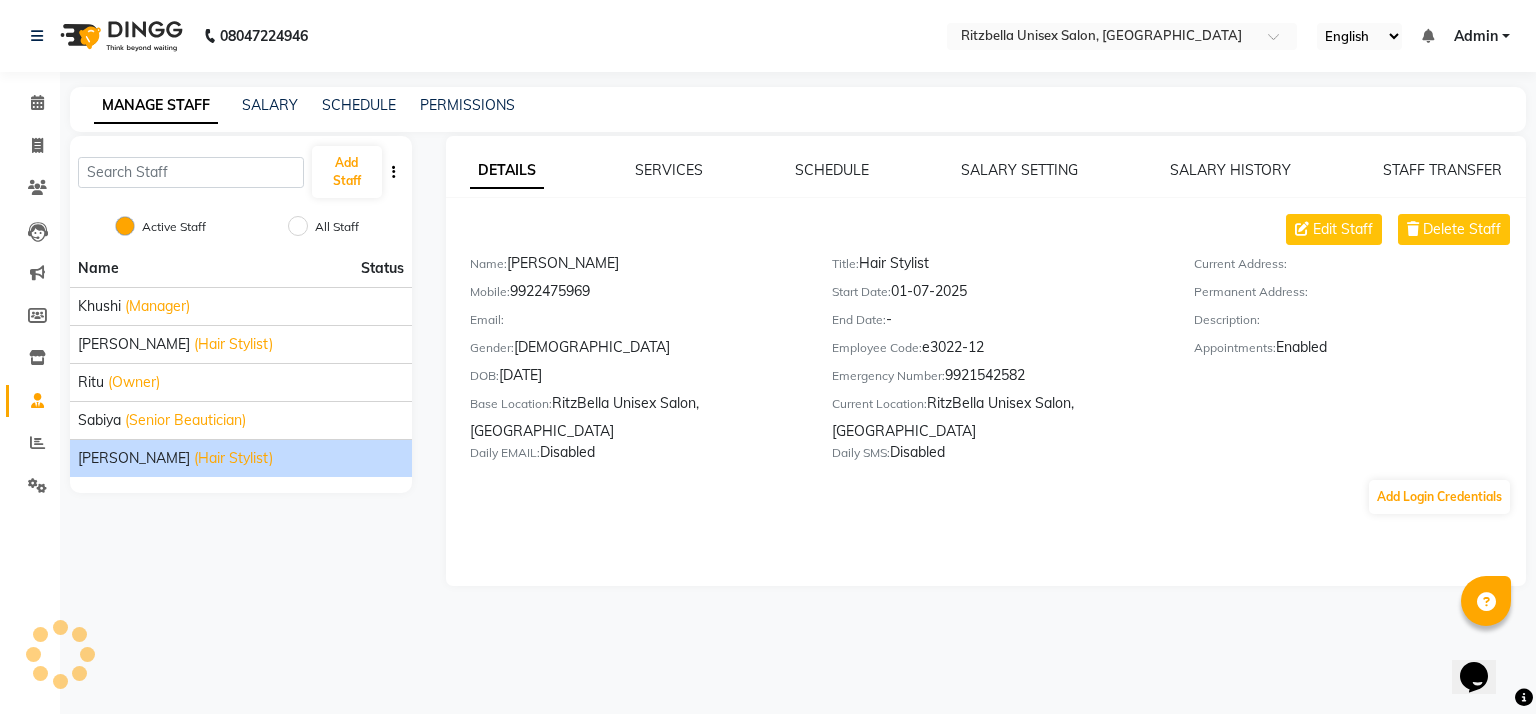 drag, startPoint x: 92, startPoint y: 464, endPoint x: 310, endPoint y: 462, distance: 218.00917 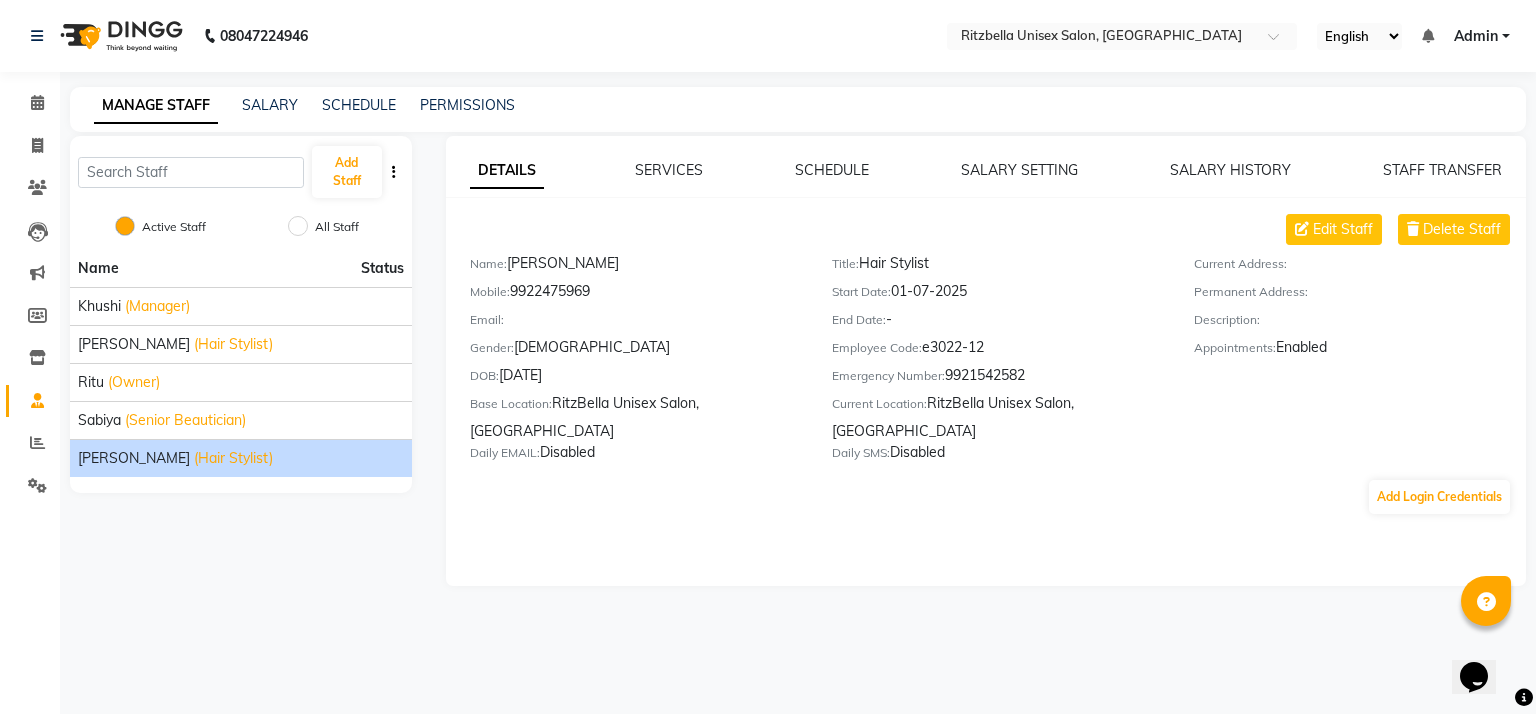 click on "[PERSON_NAME] (Hair Stylist)" 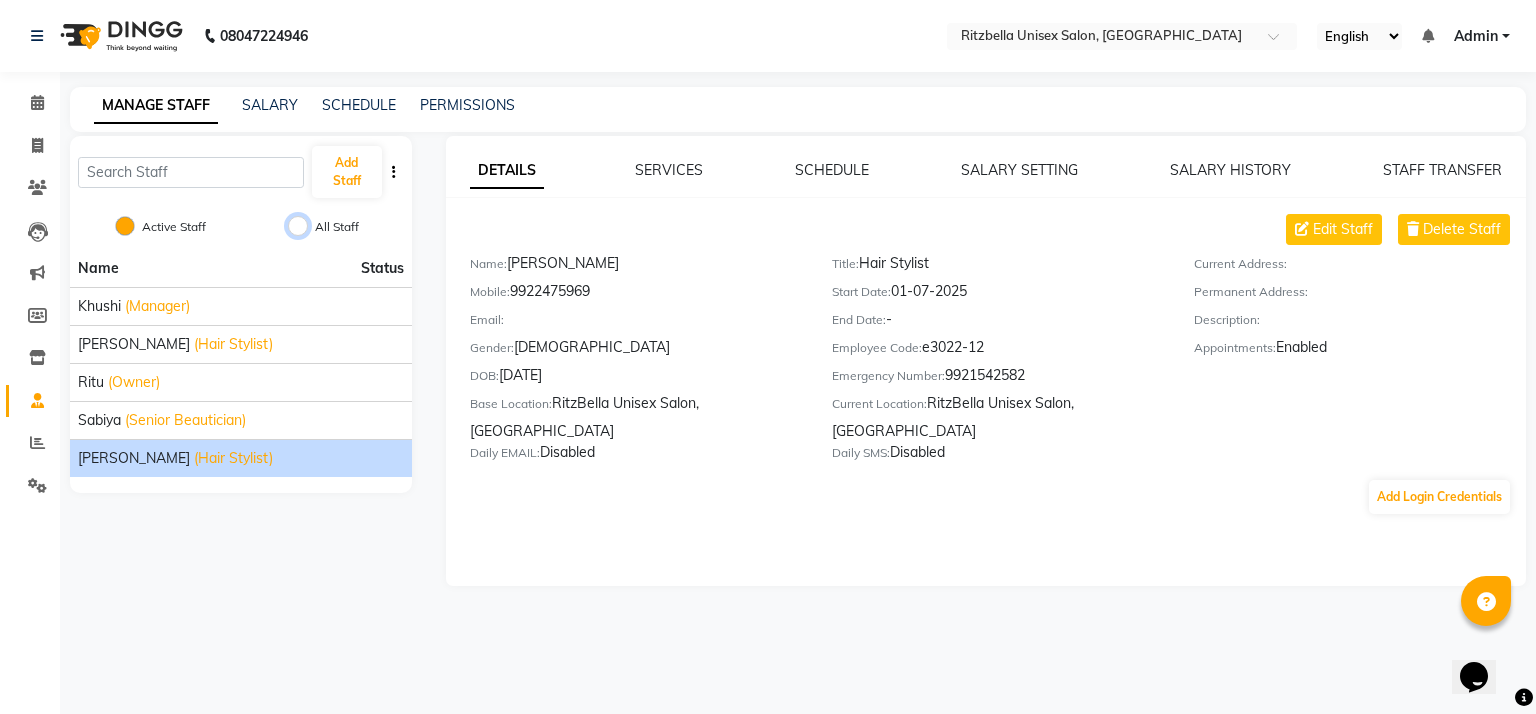 click on "All Staff" at bounding box center [298, 226] 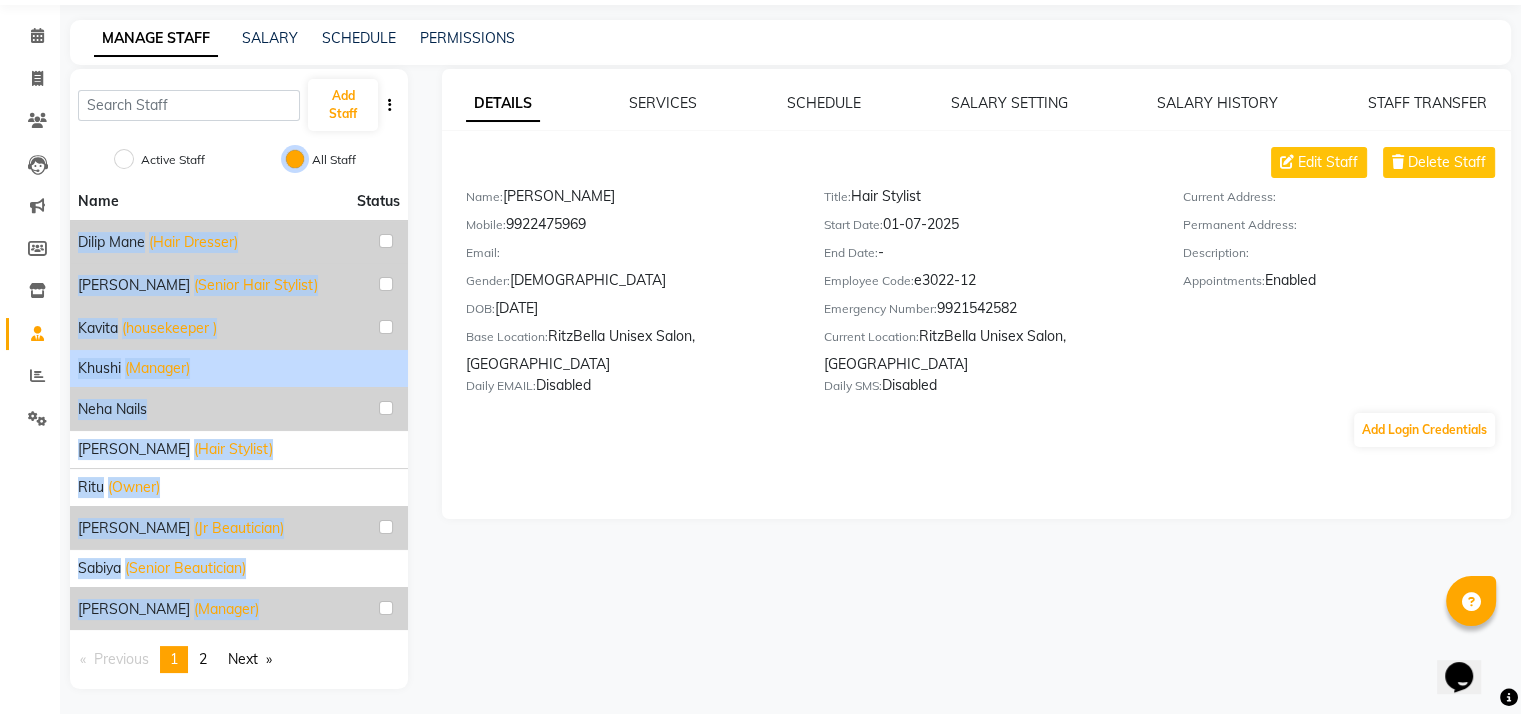 scroll, scrollTop: 70, scrollLeft: 0, axis: vertical 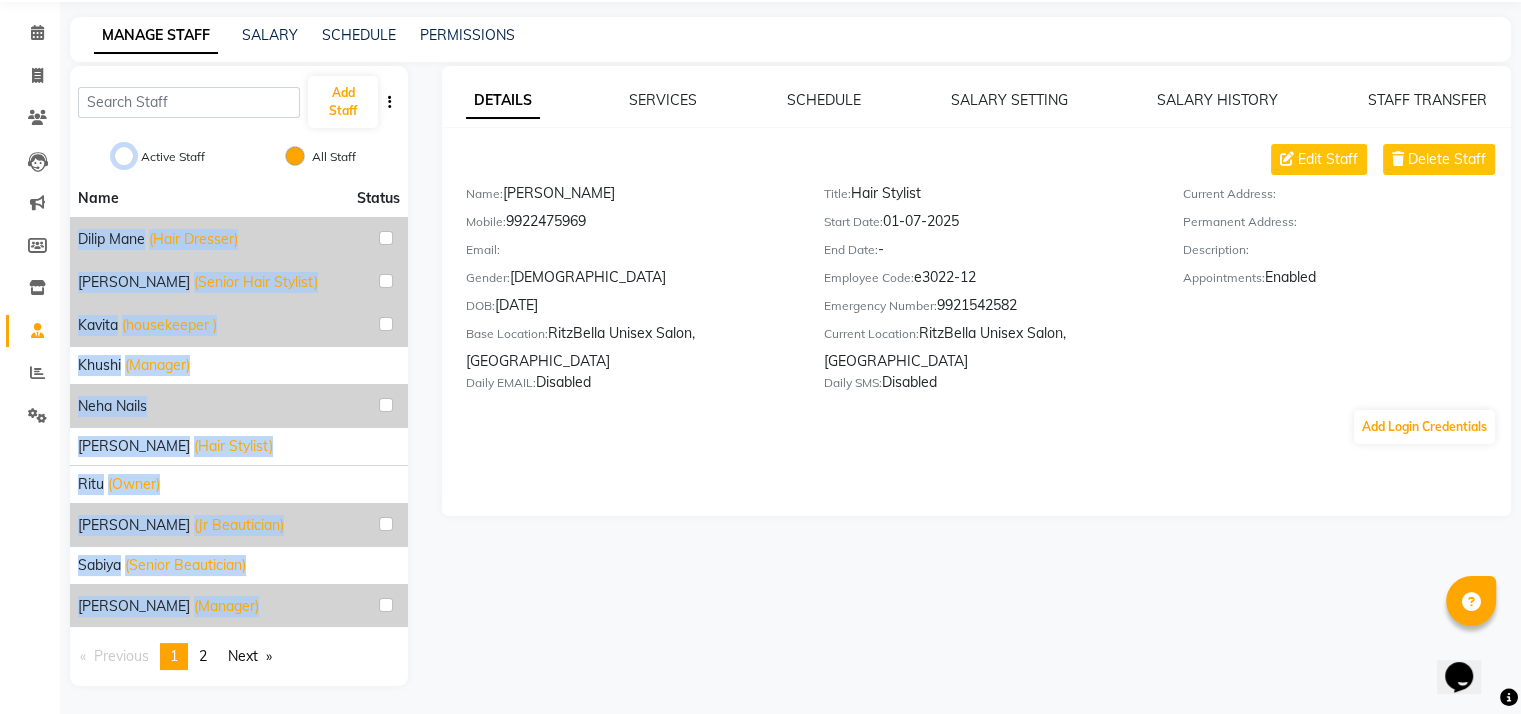click on "Active Staff" at bounding box center (124, 156) 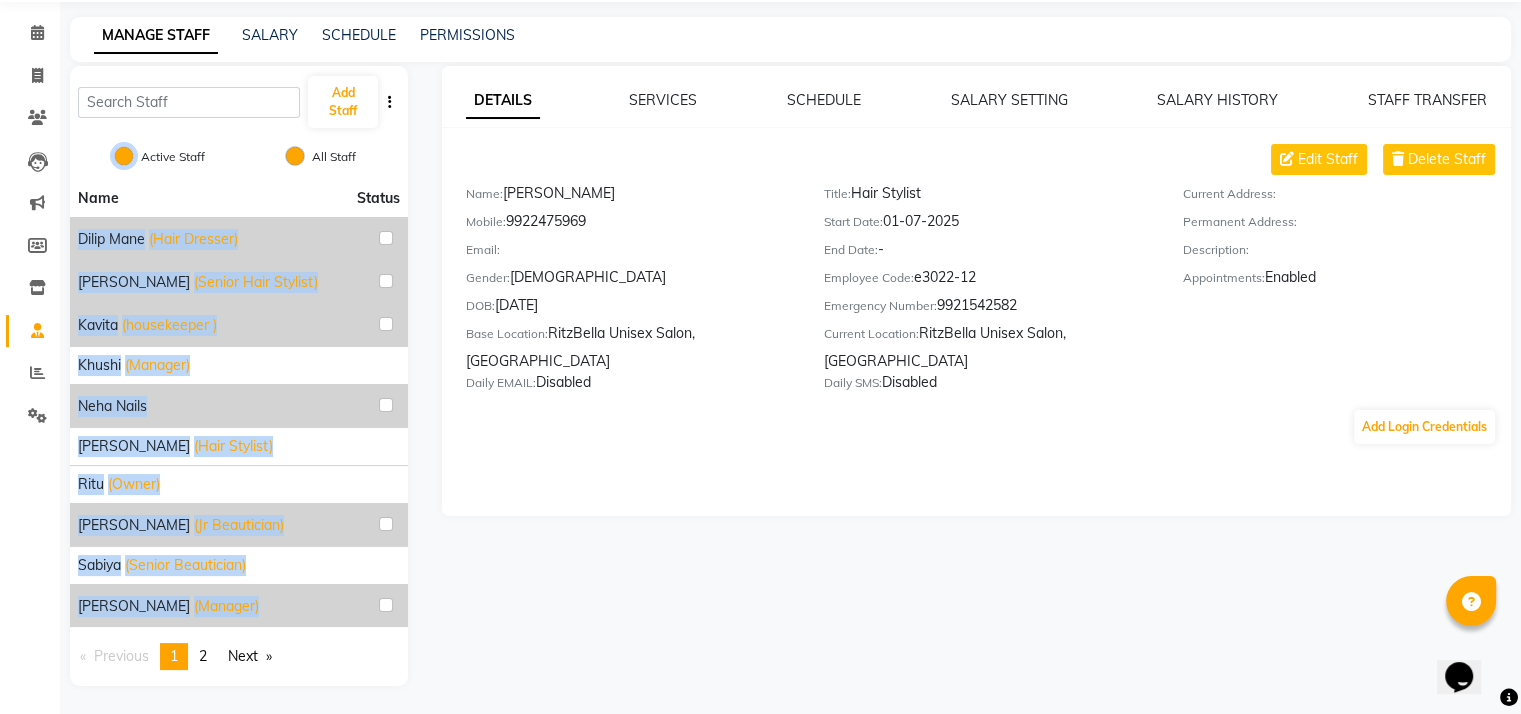 radio on "false" 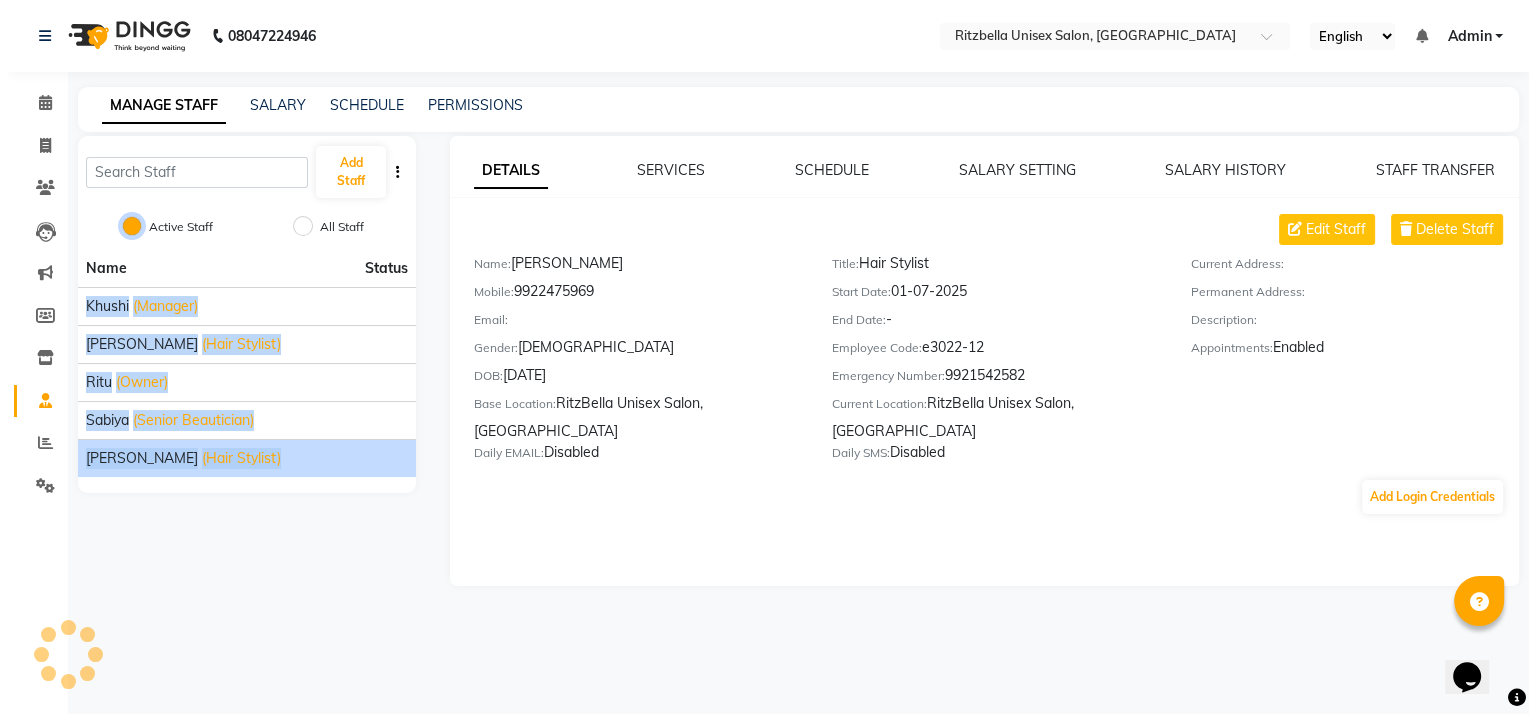 scroll, scrollTop: 0, scrollLeft: 0, axis: both 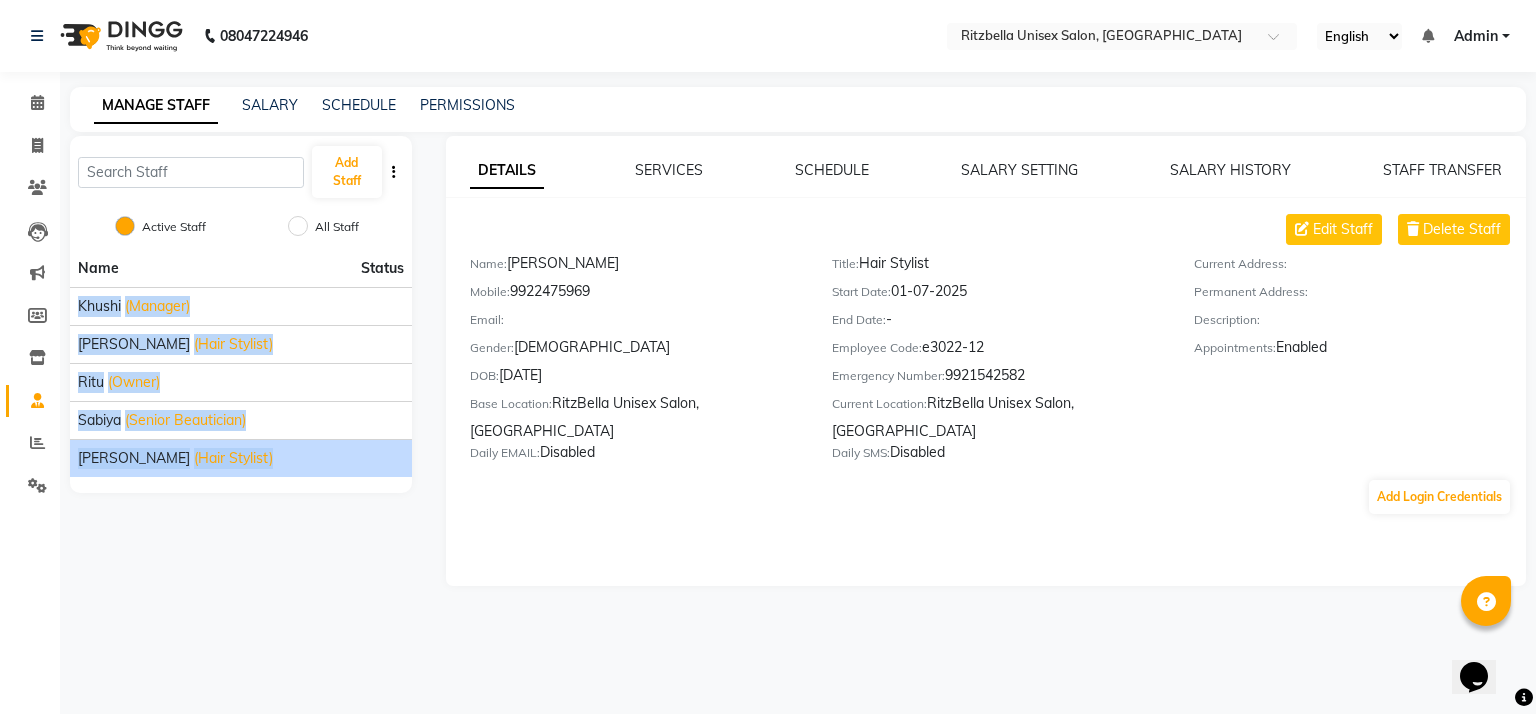 click on "Name Status khushi (Manager) [PERSON_NAME] (Hair Stylist) Ritu (Owner) Sabiya (Senior Beautician) [PERSON_NAME] (Hair Stylist)" 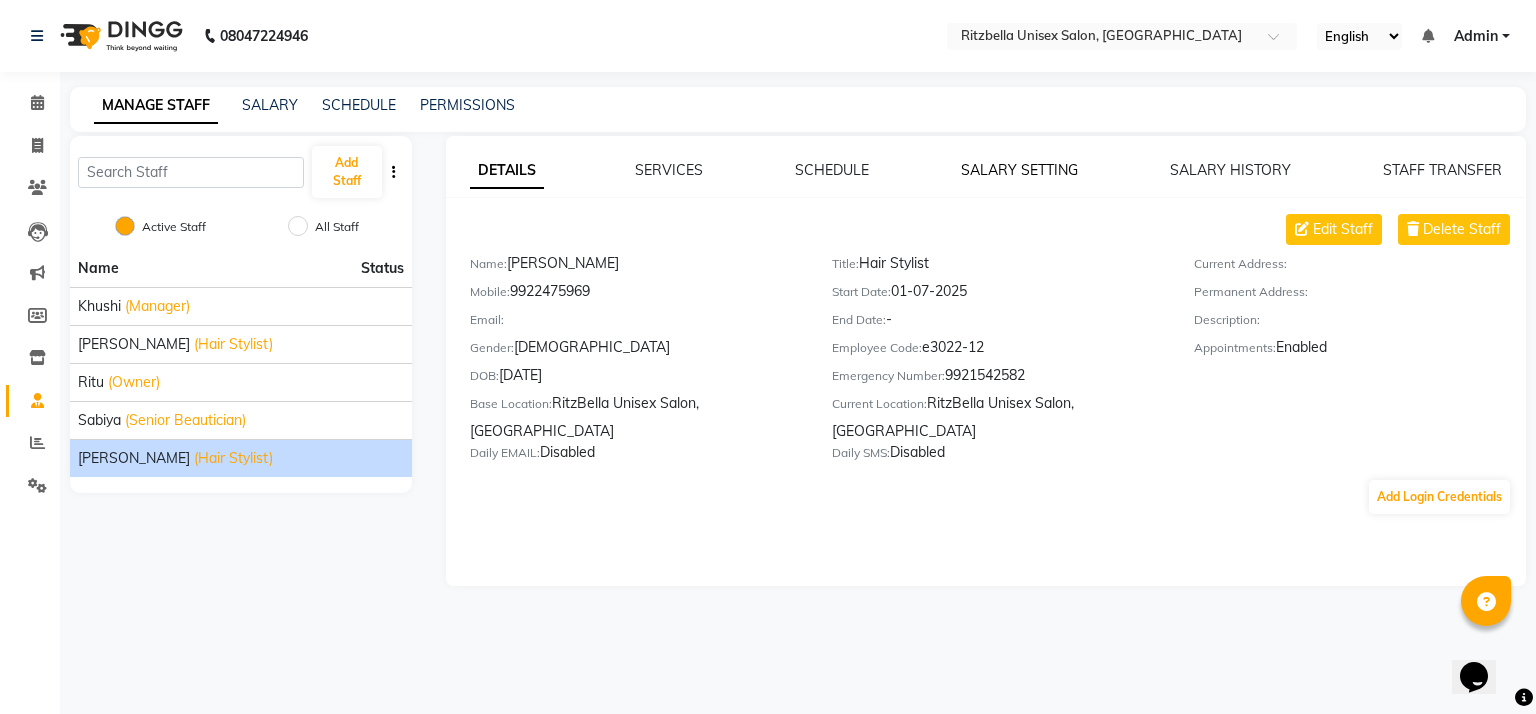 click on "SALARY SETTING" 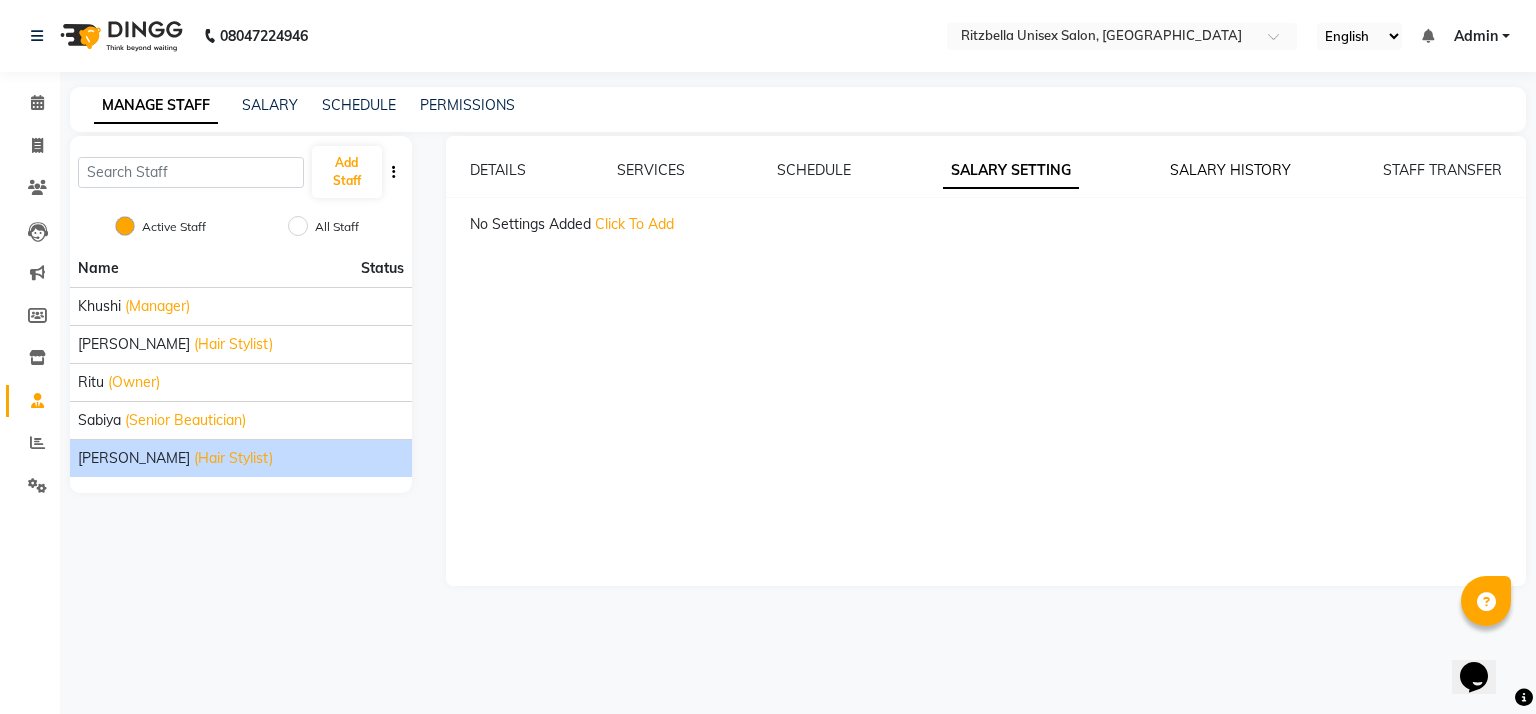 click on "SALARY HISTORY" 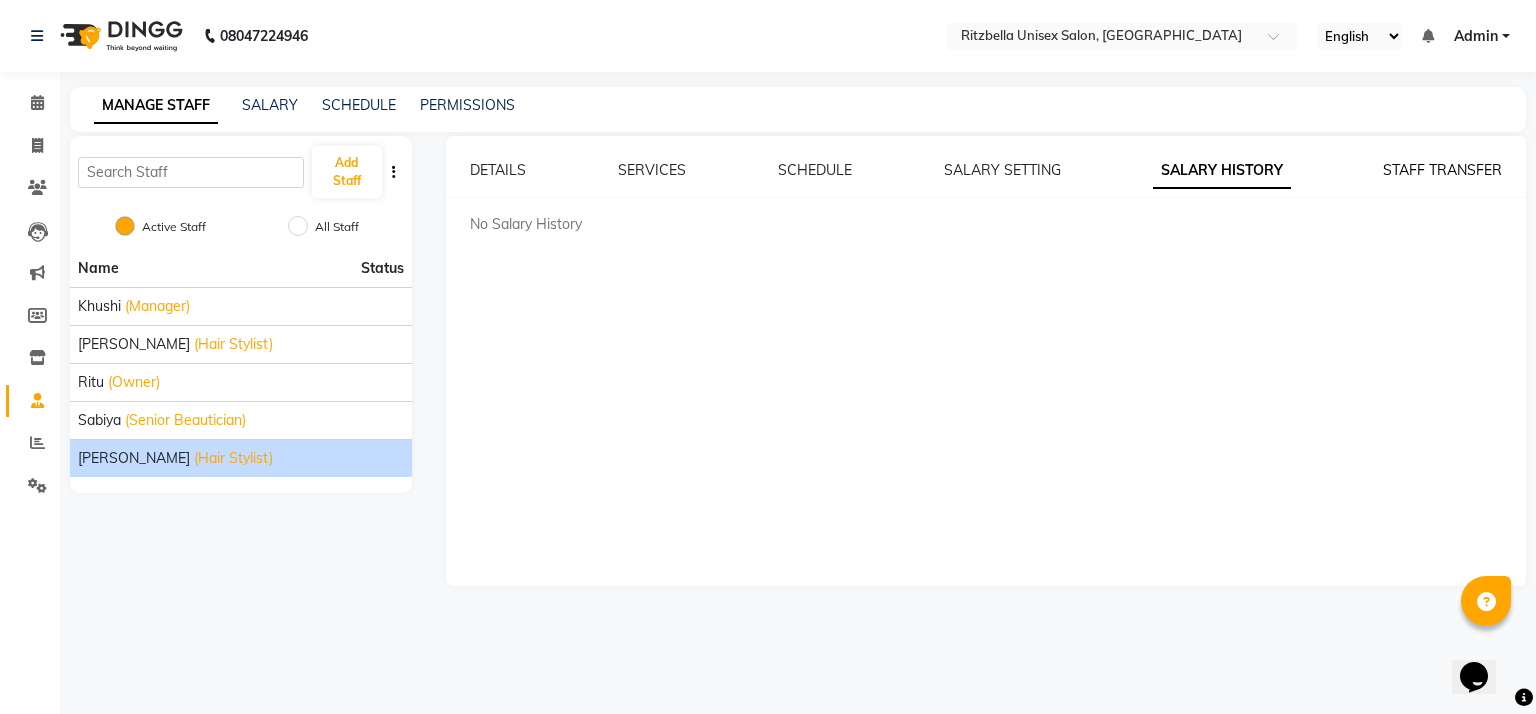 click on "STAFF TRANSFER" 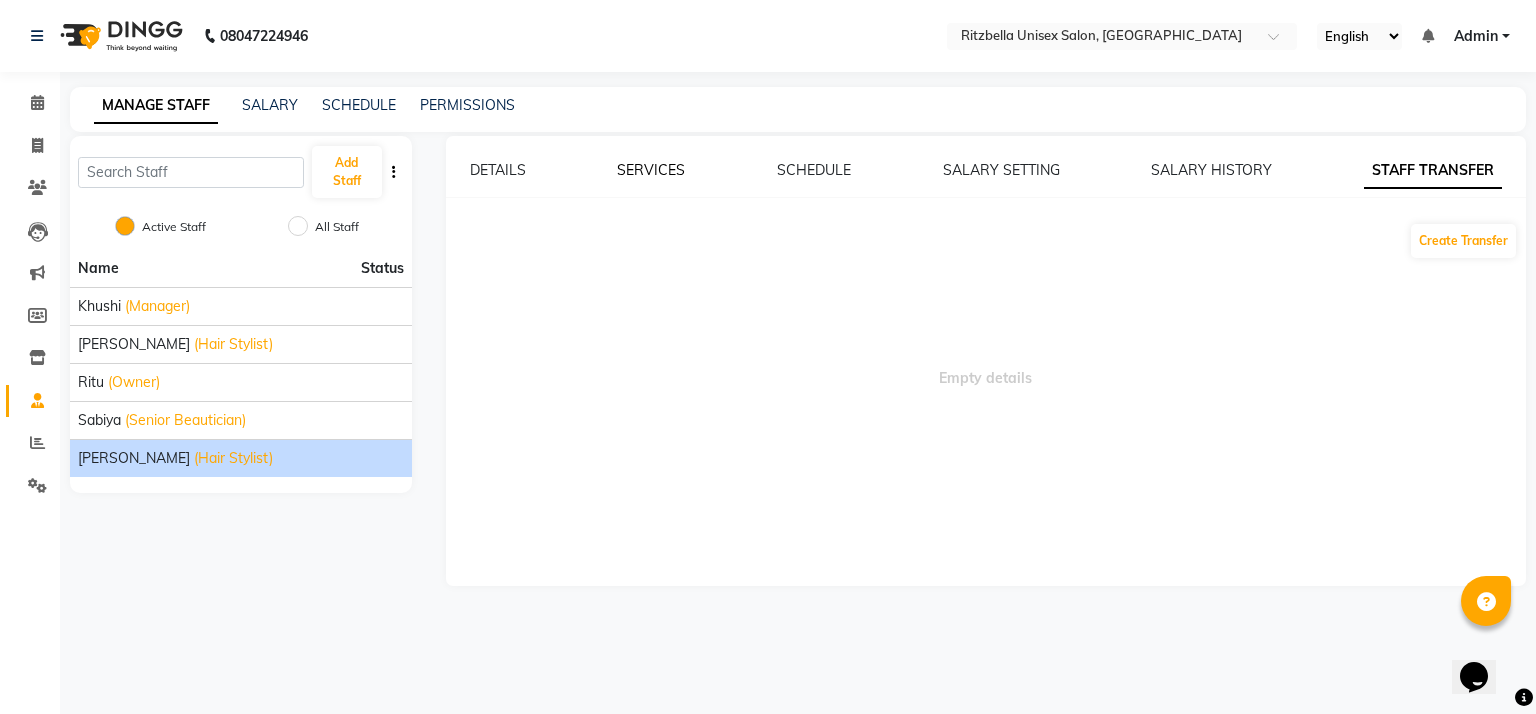 click on "SERVICES" 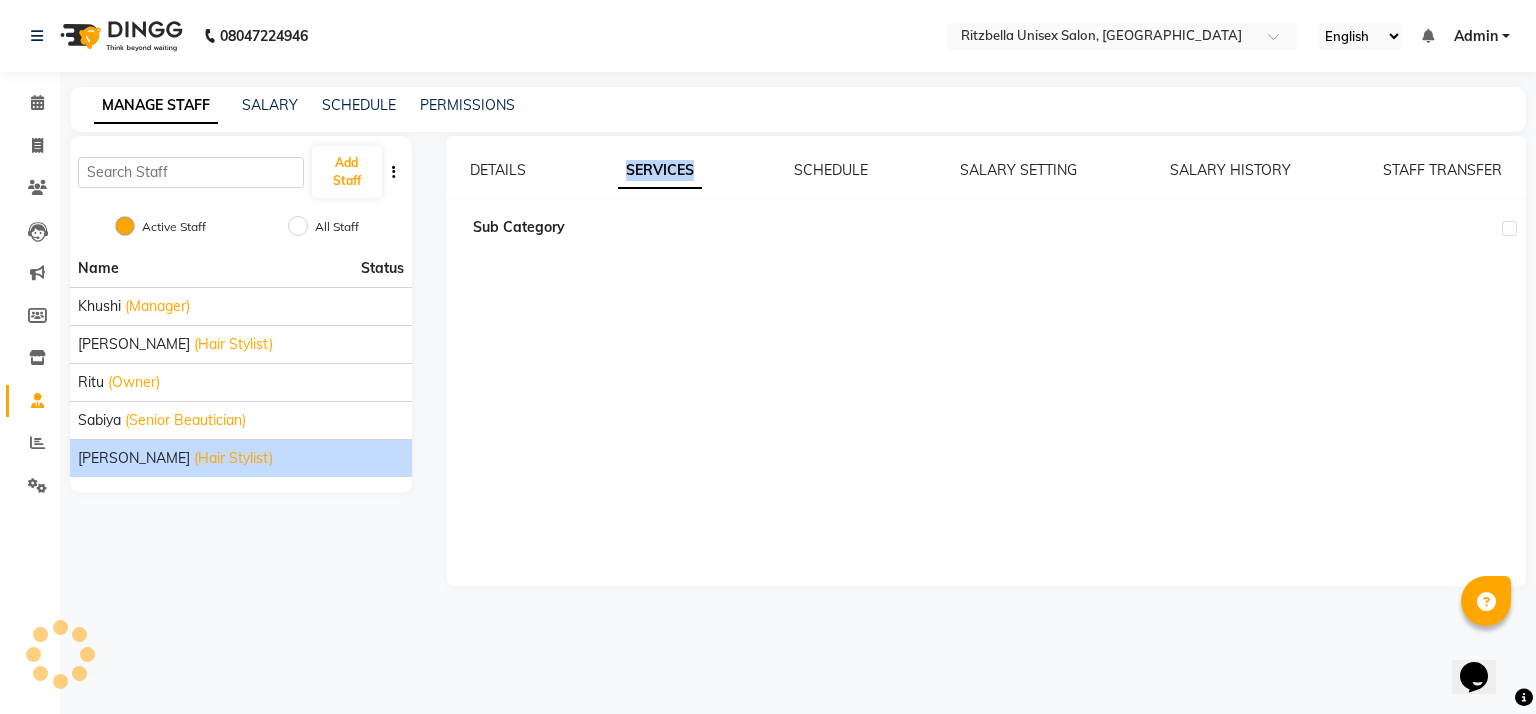 click on "SERVICES" 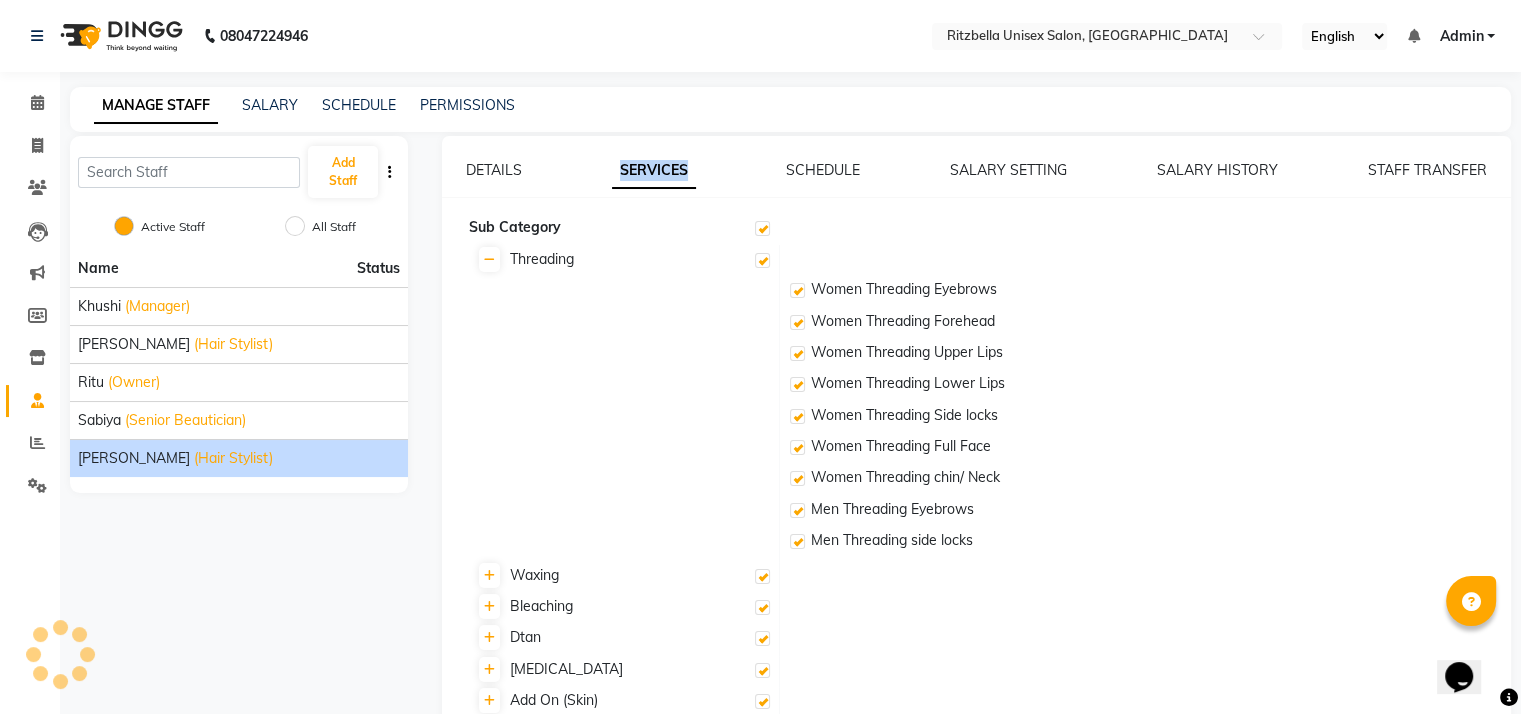checkbox on "true" 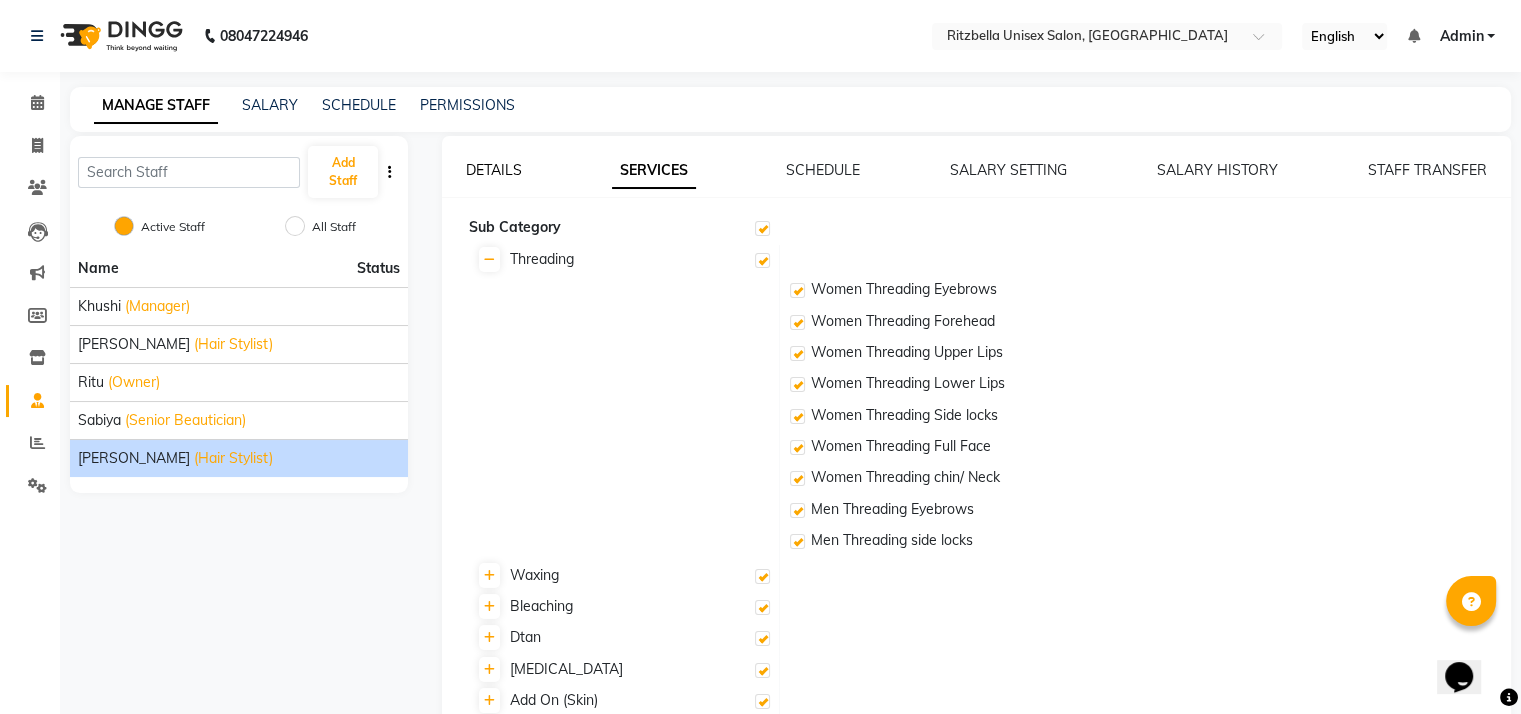 click on "DETAILS" 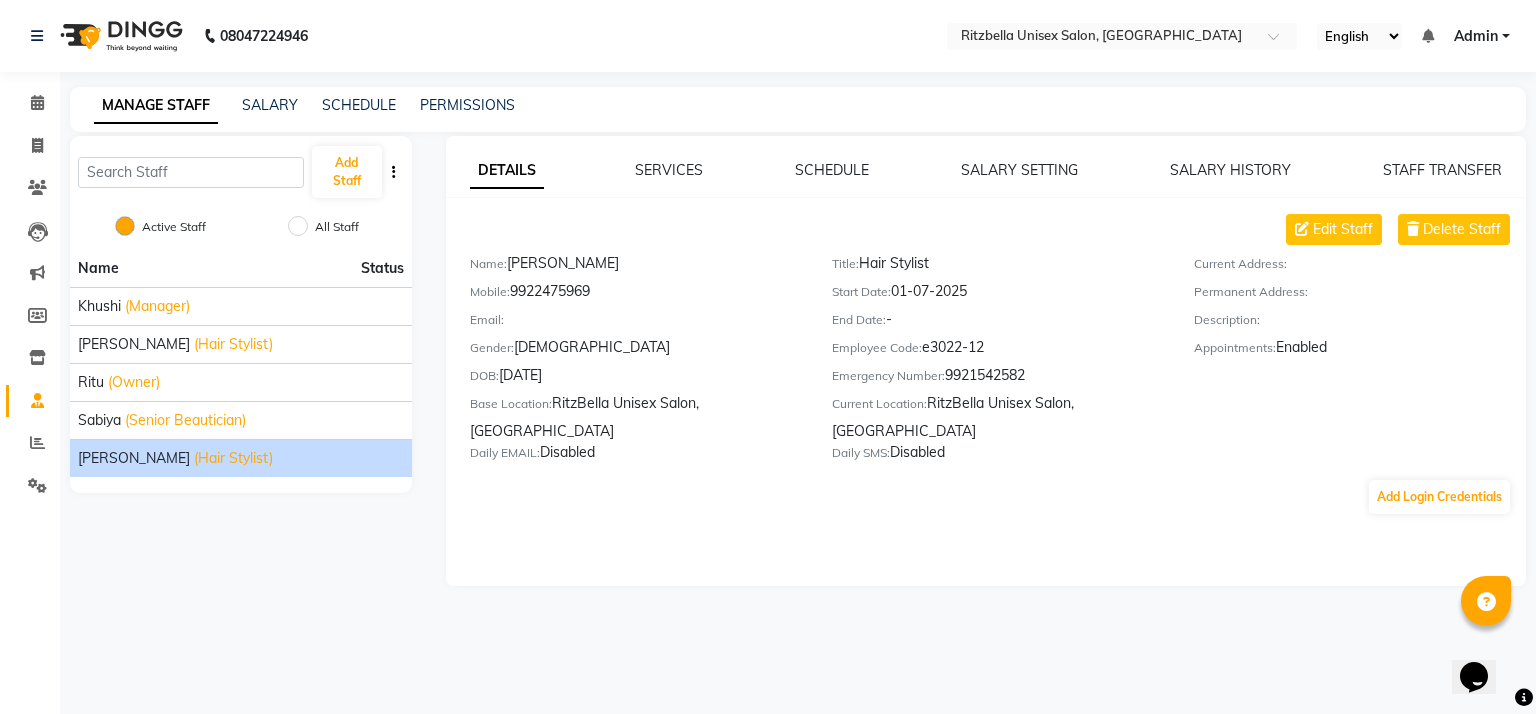 click on "[PERSON_NAME]" 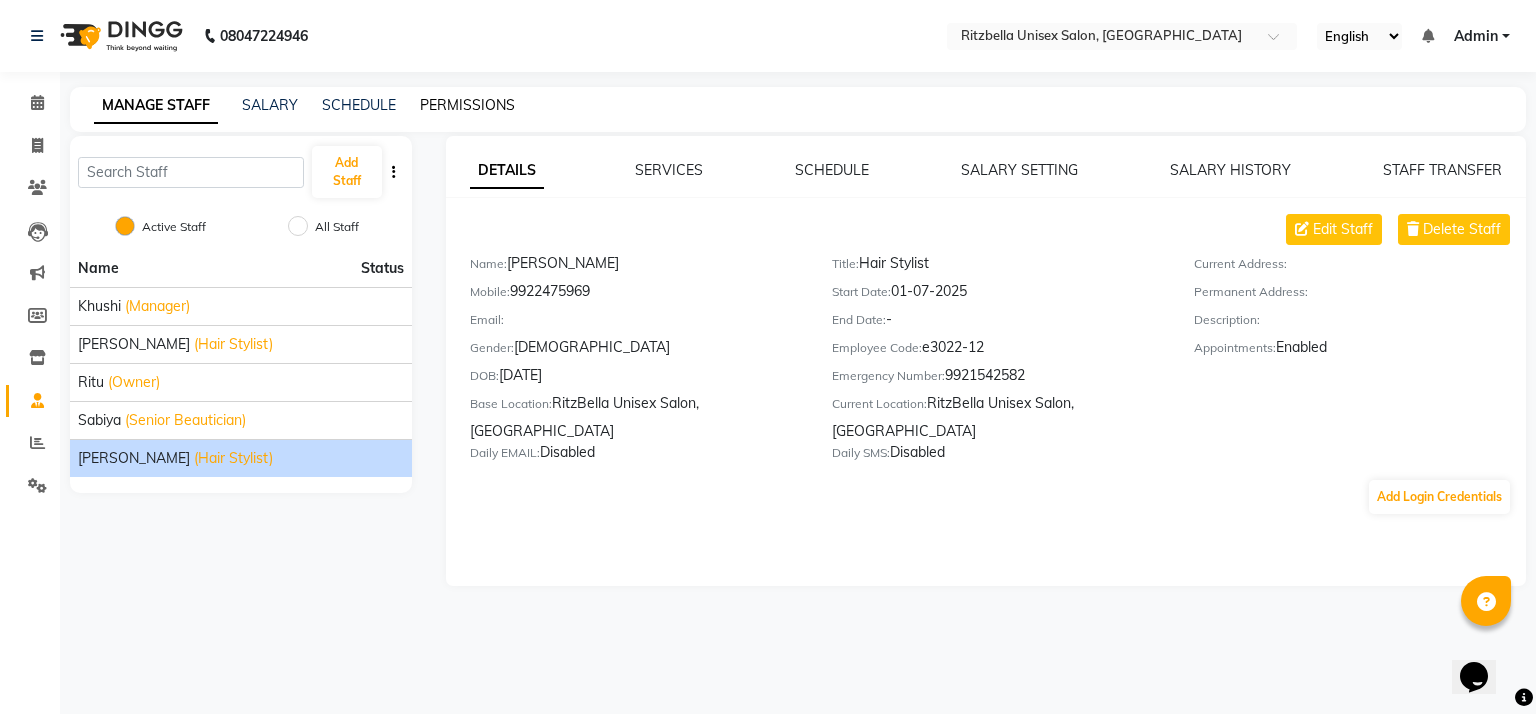 click on "PERMISSIONS" 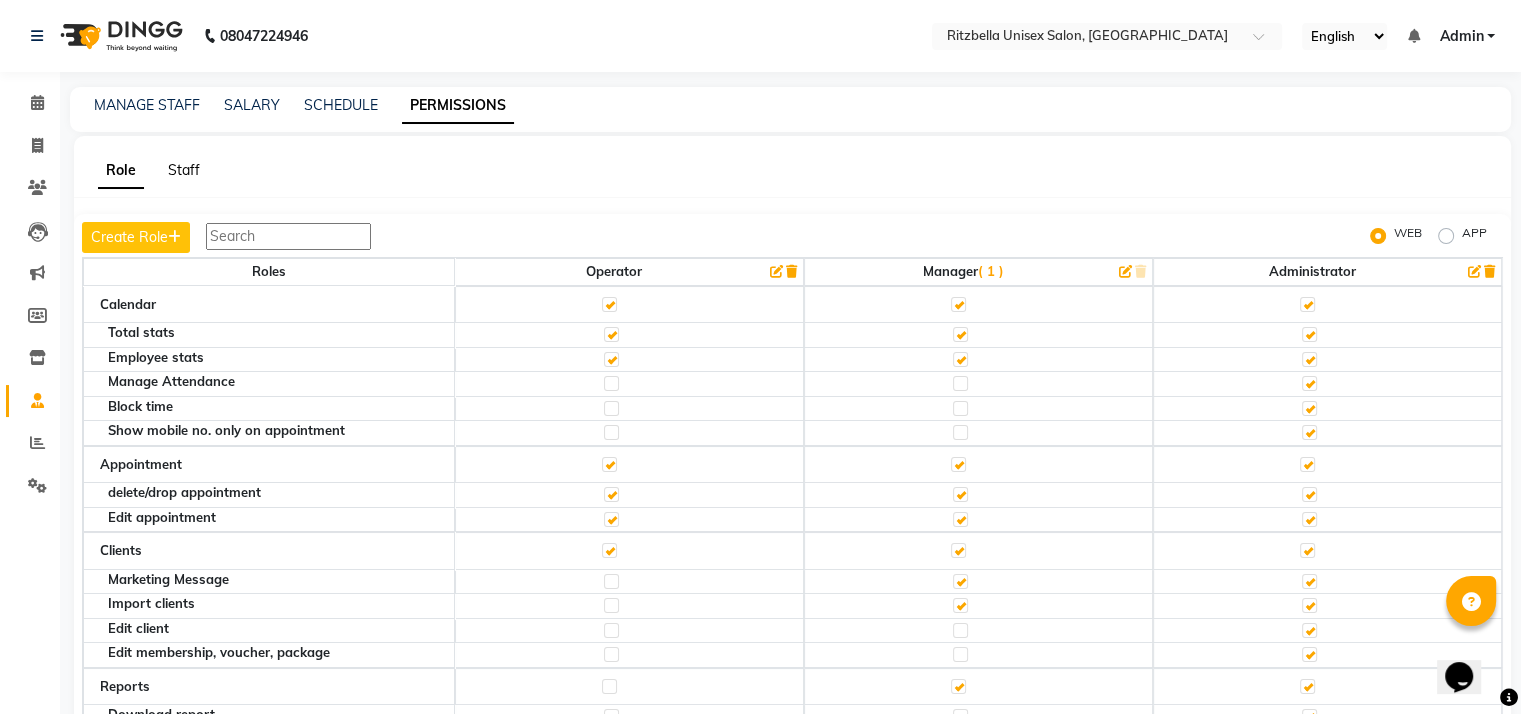 click on "Staff" 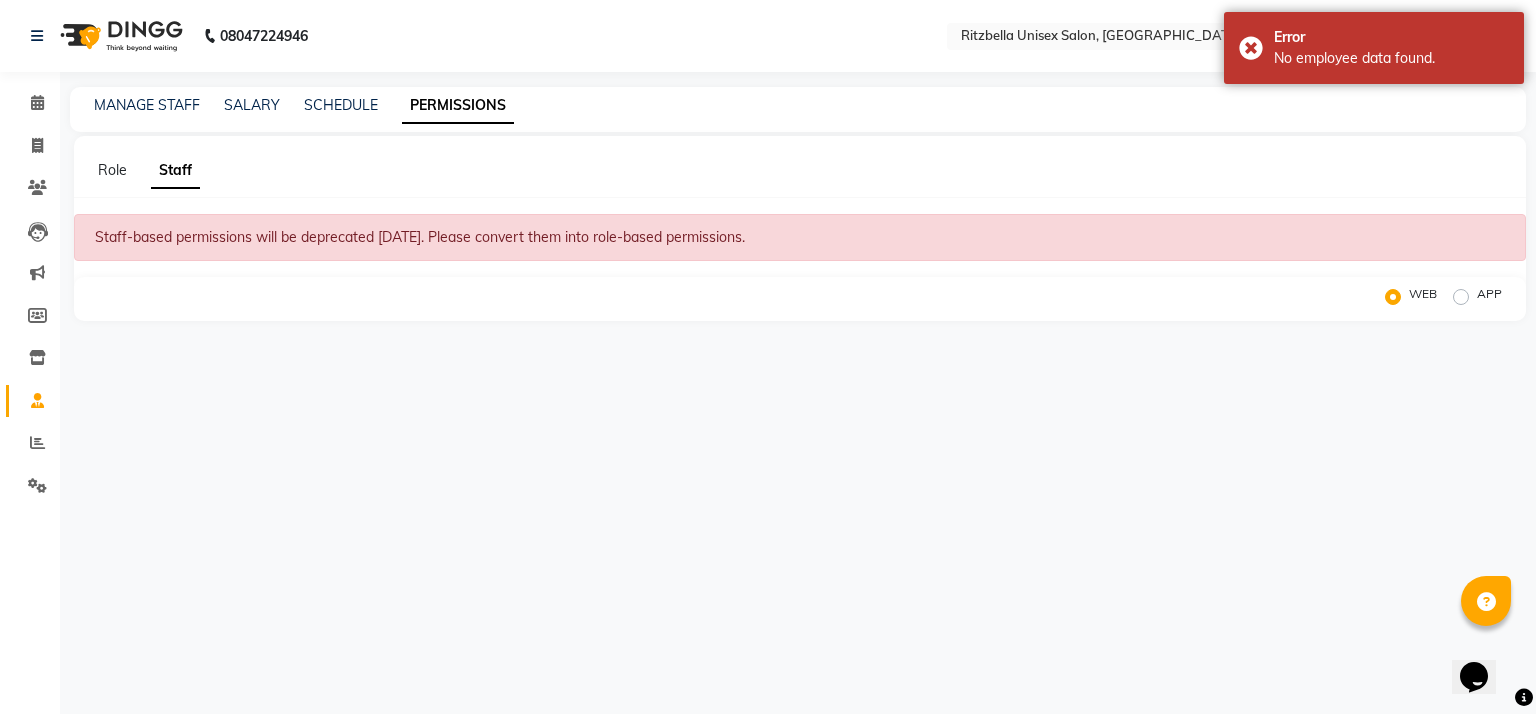 click on "MANAGE STAFF SALARY SCHEDULE PERMISSIONS" 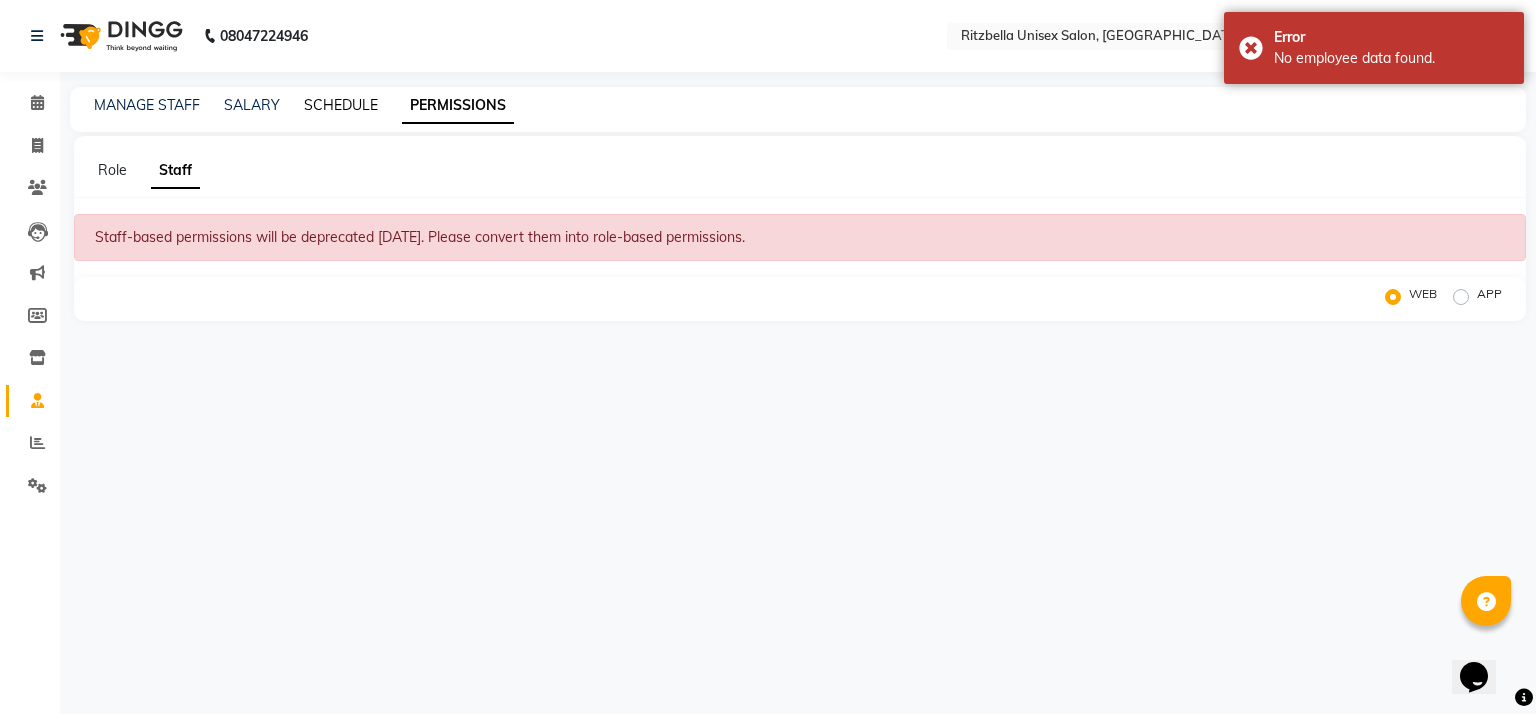 click on "SCHEDULE" 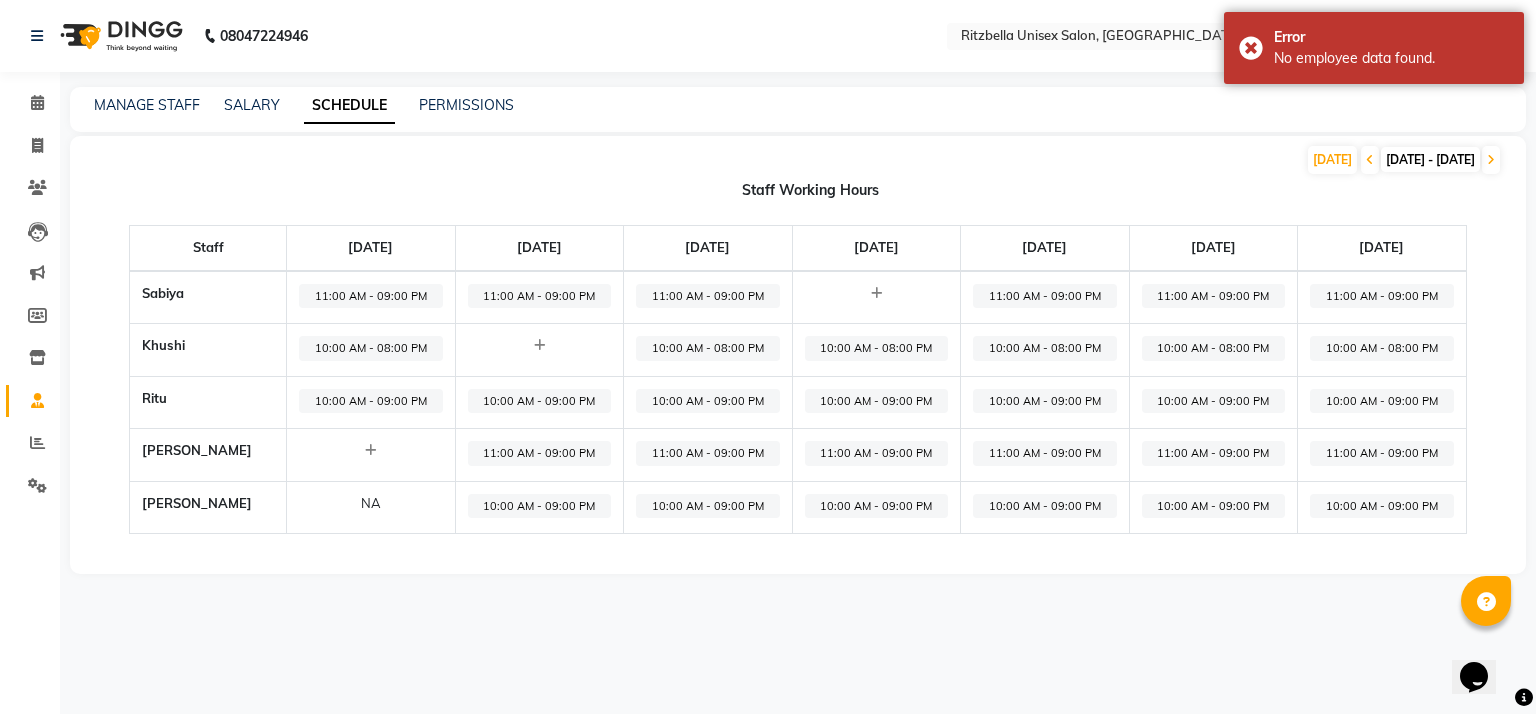 click on "NA" 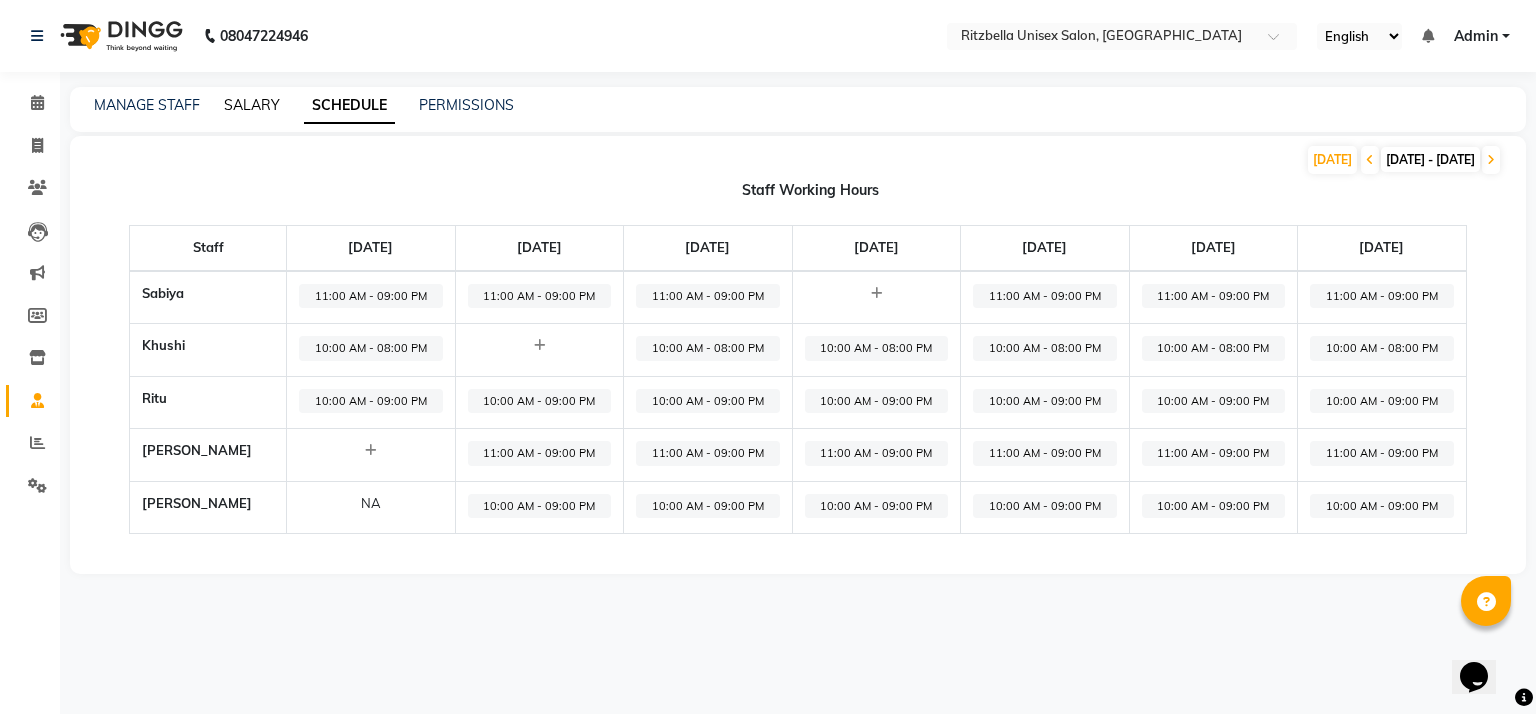 click on "SALARY" 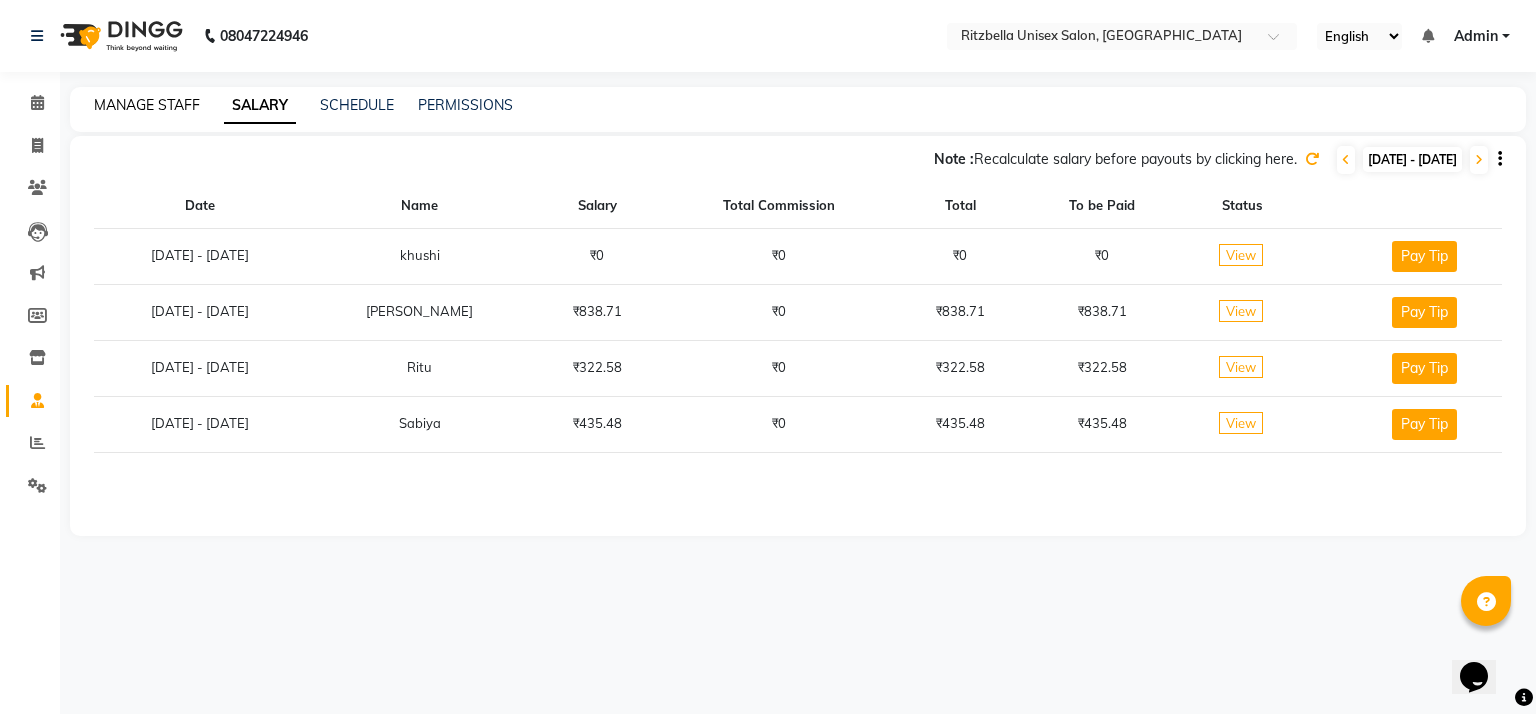 click on "MANAGE STAFF" 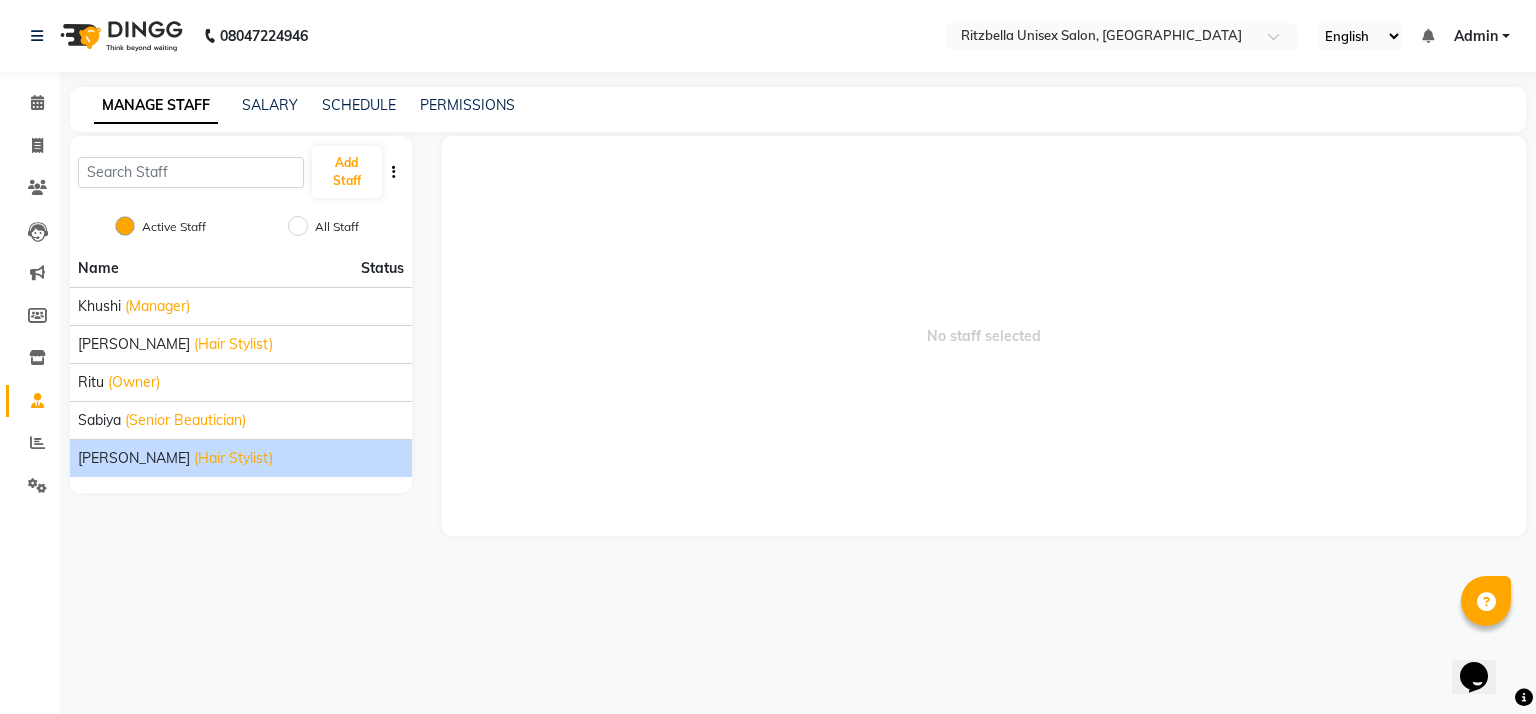 click on "[PERSON_NAME]" 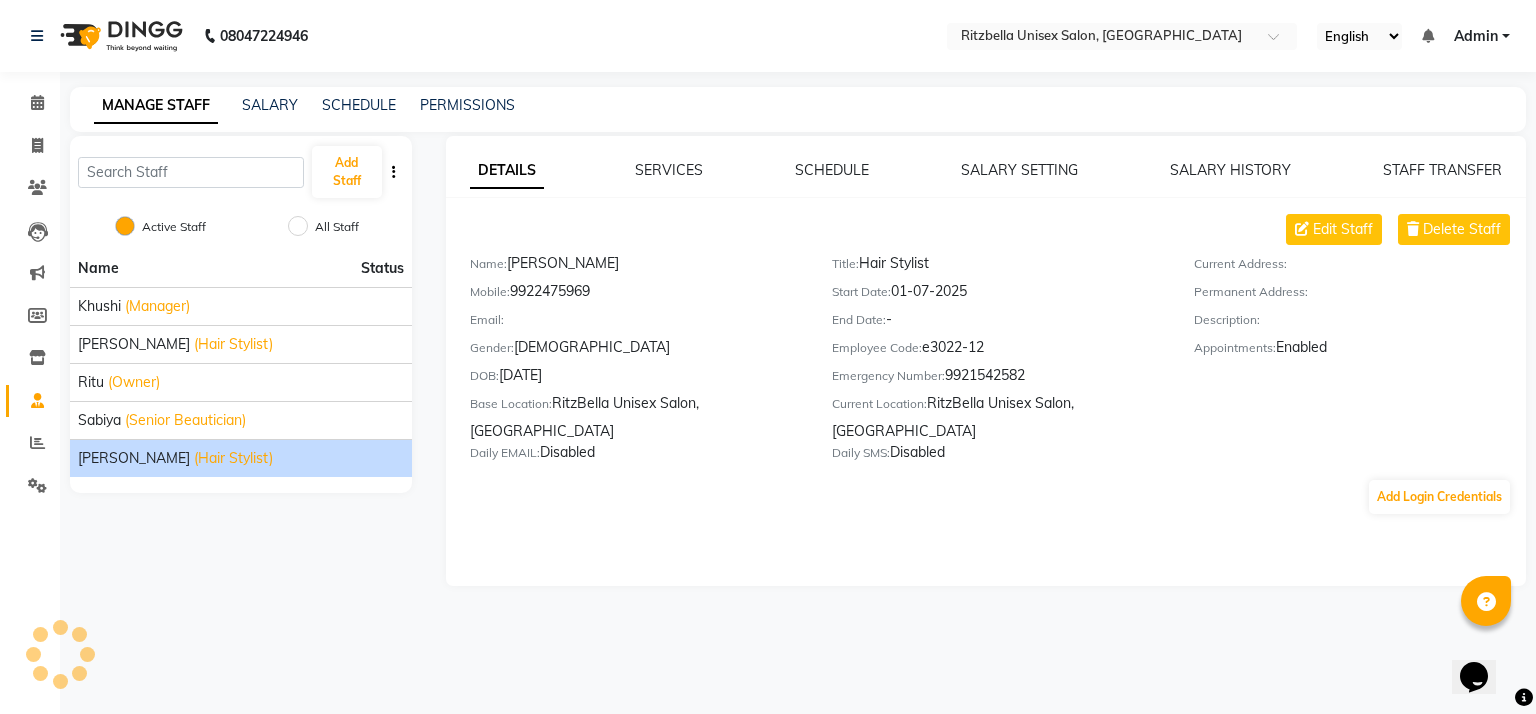 click on "(Hair Stylist)" 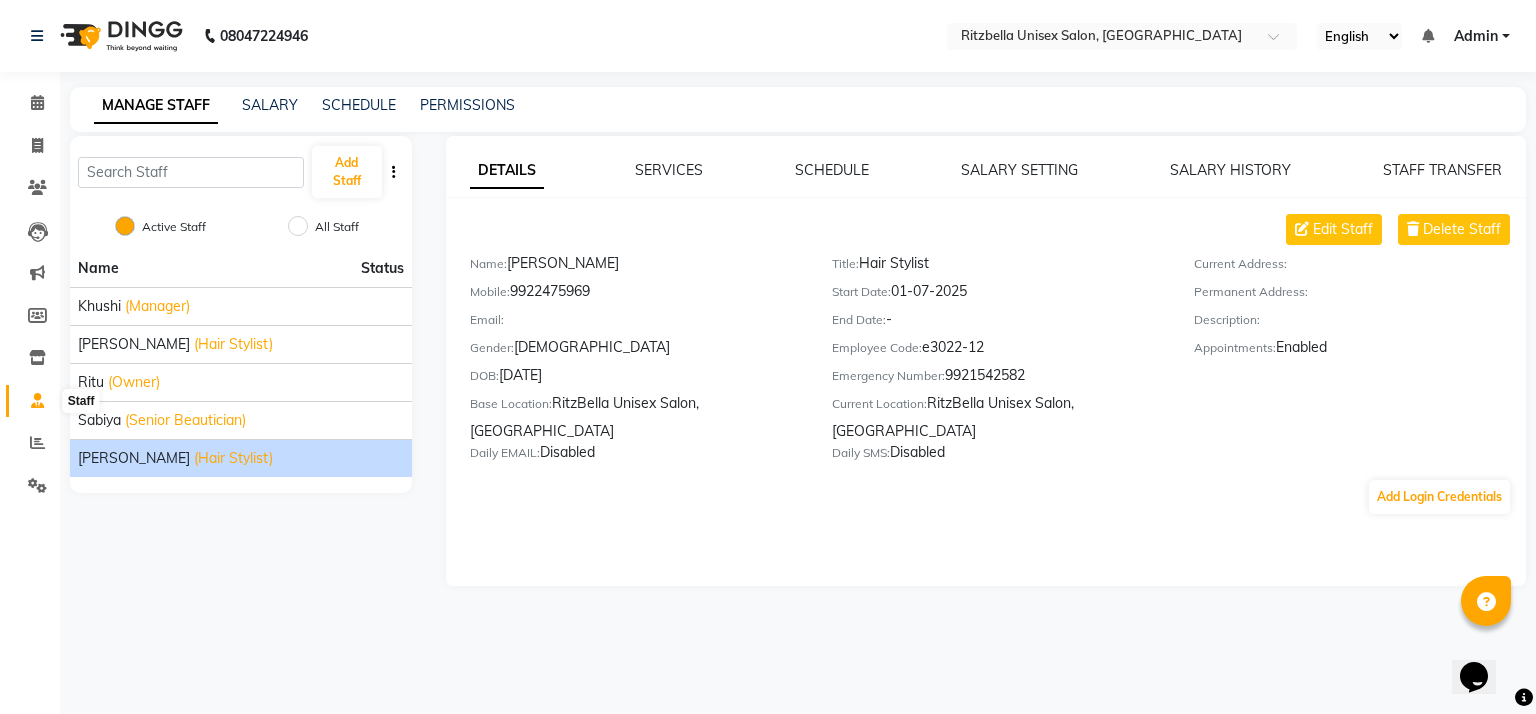 click 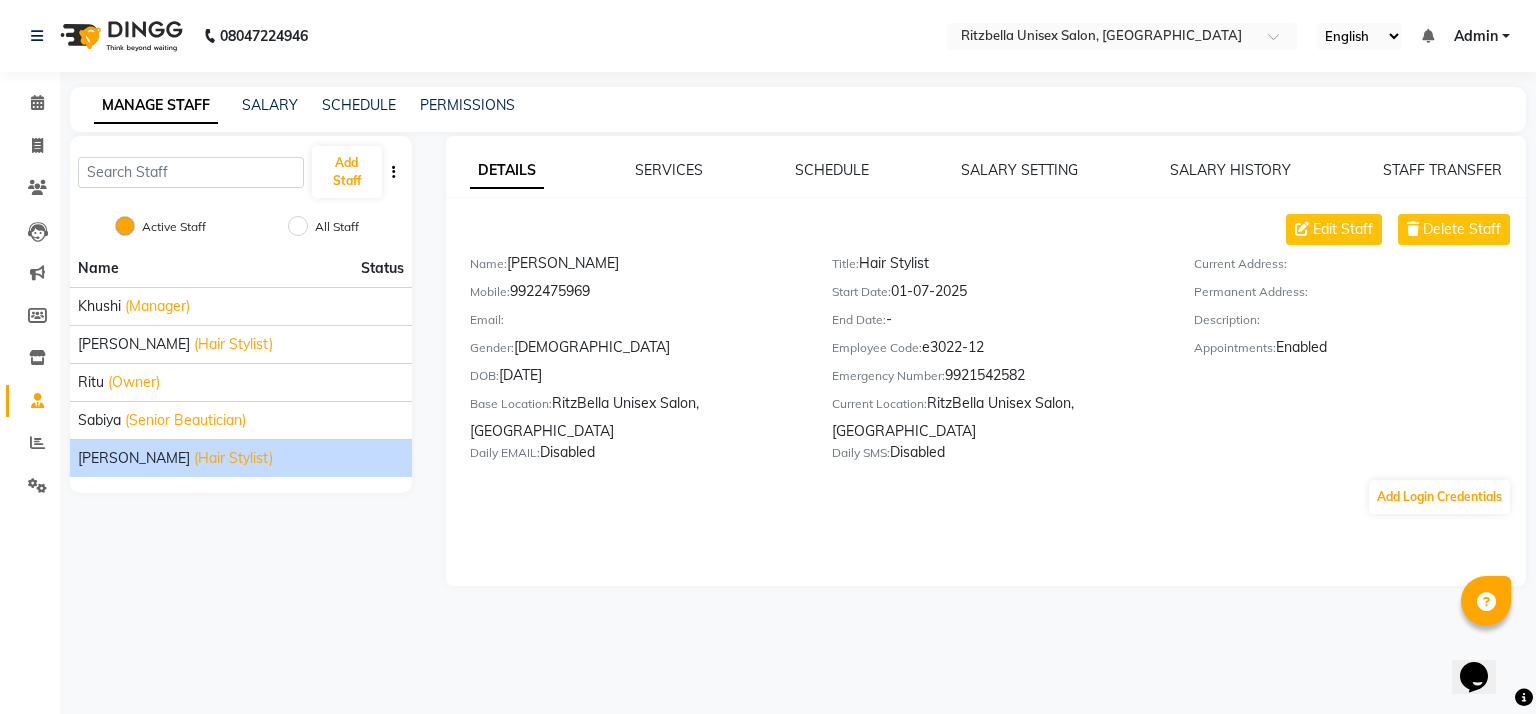 click 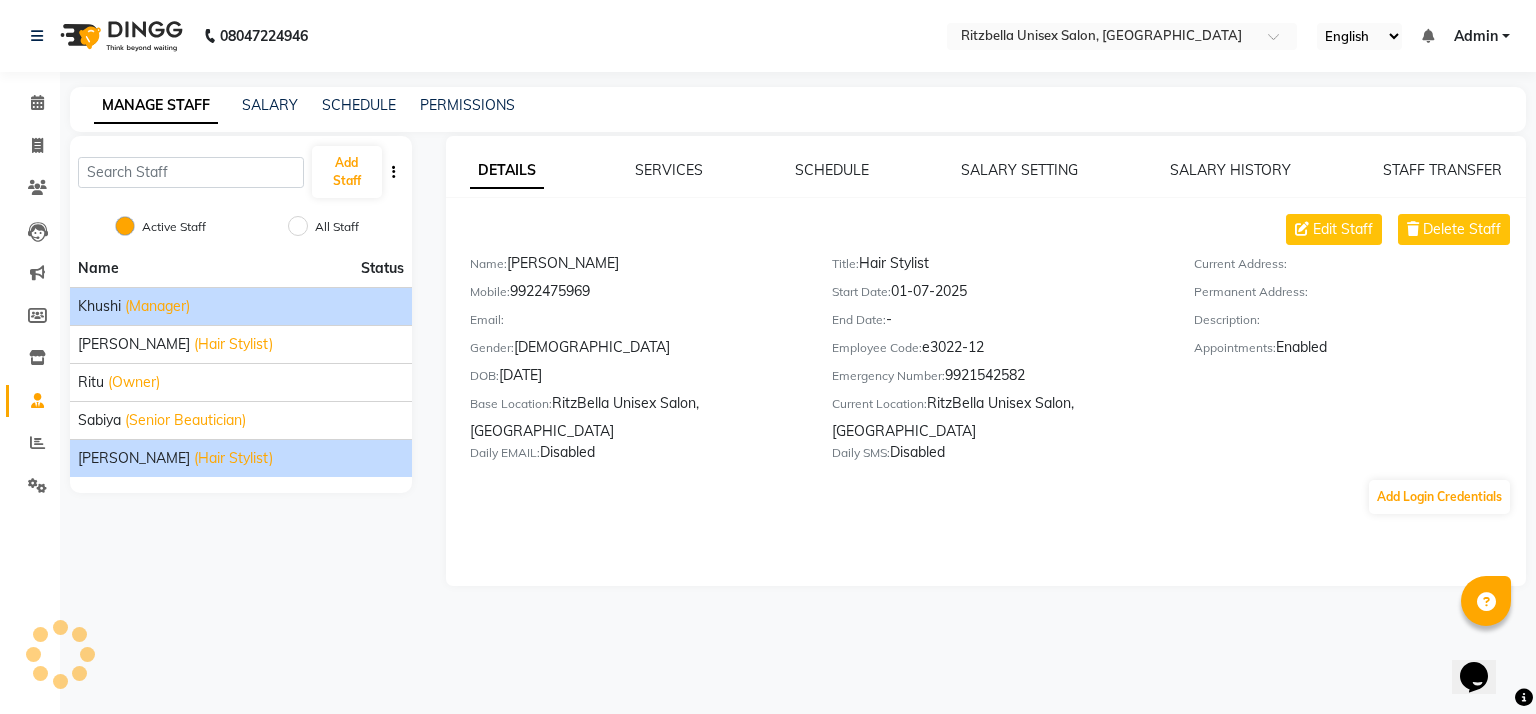 click on "khushi (Manager)" 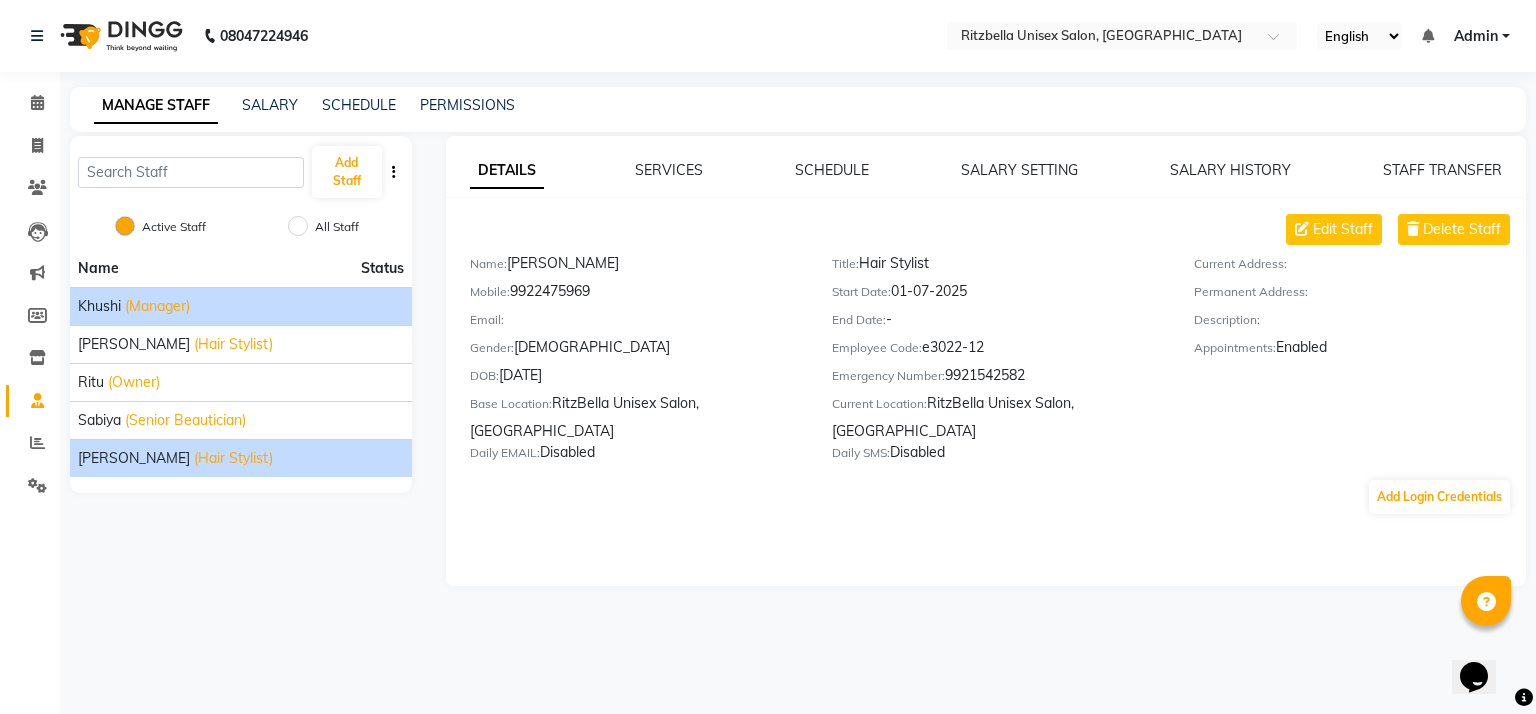 click on "khushi (Manager)" 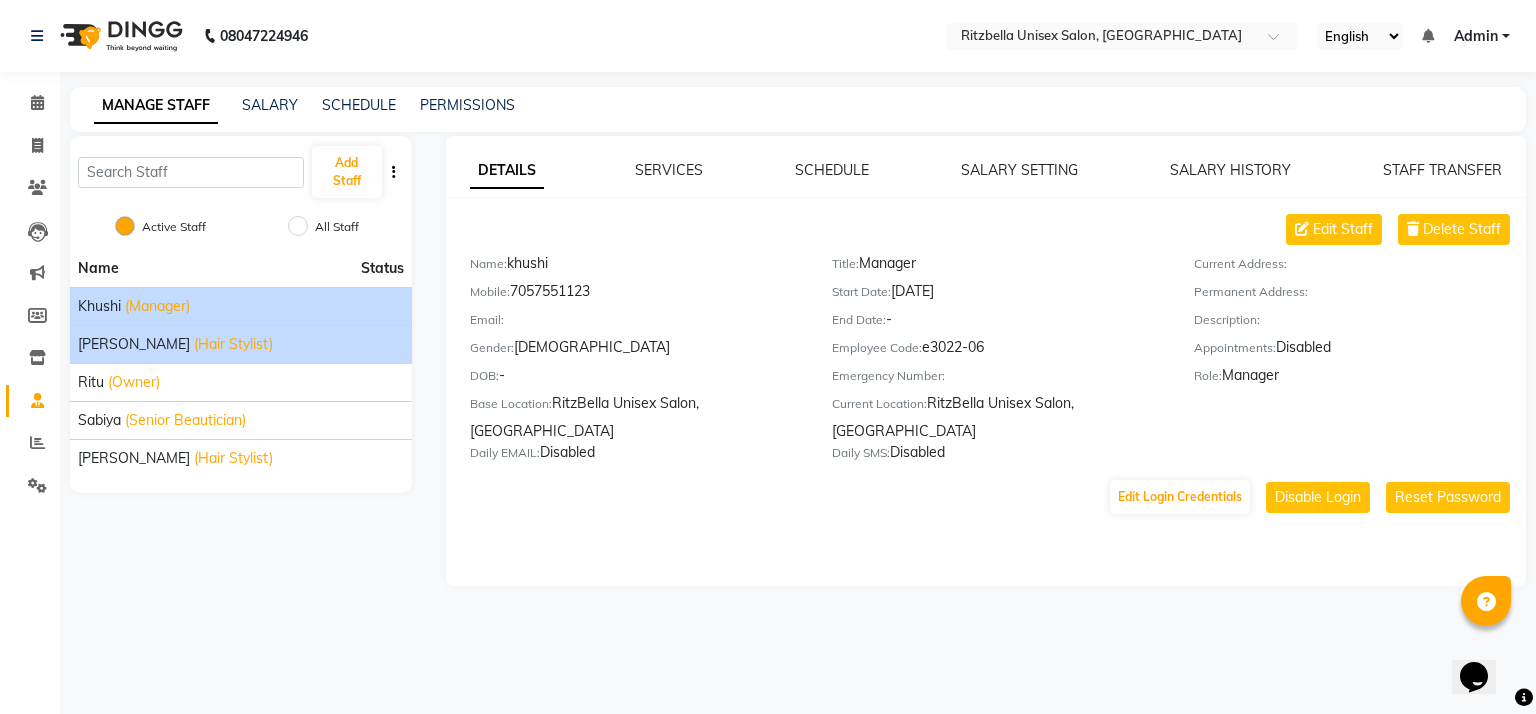 click on "[PERSON_NAME] (Hair Stylist)" 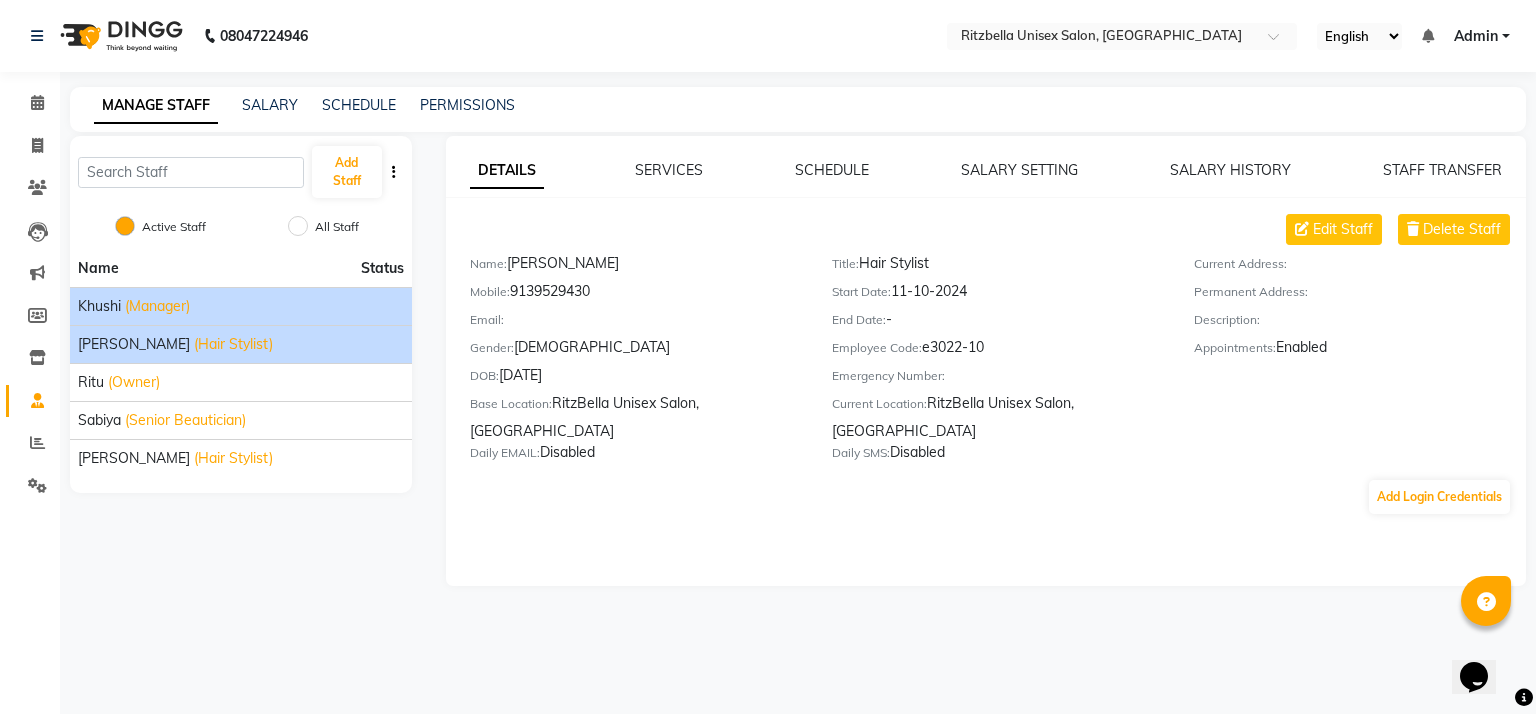click on "khushi (Manager)" 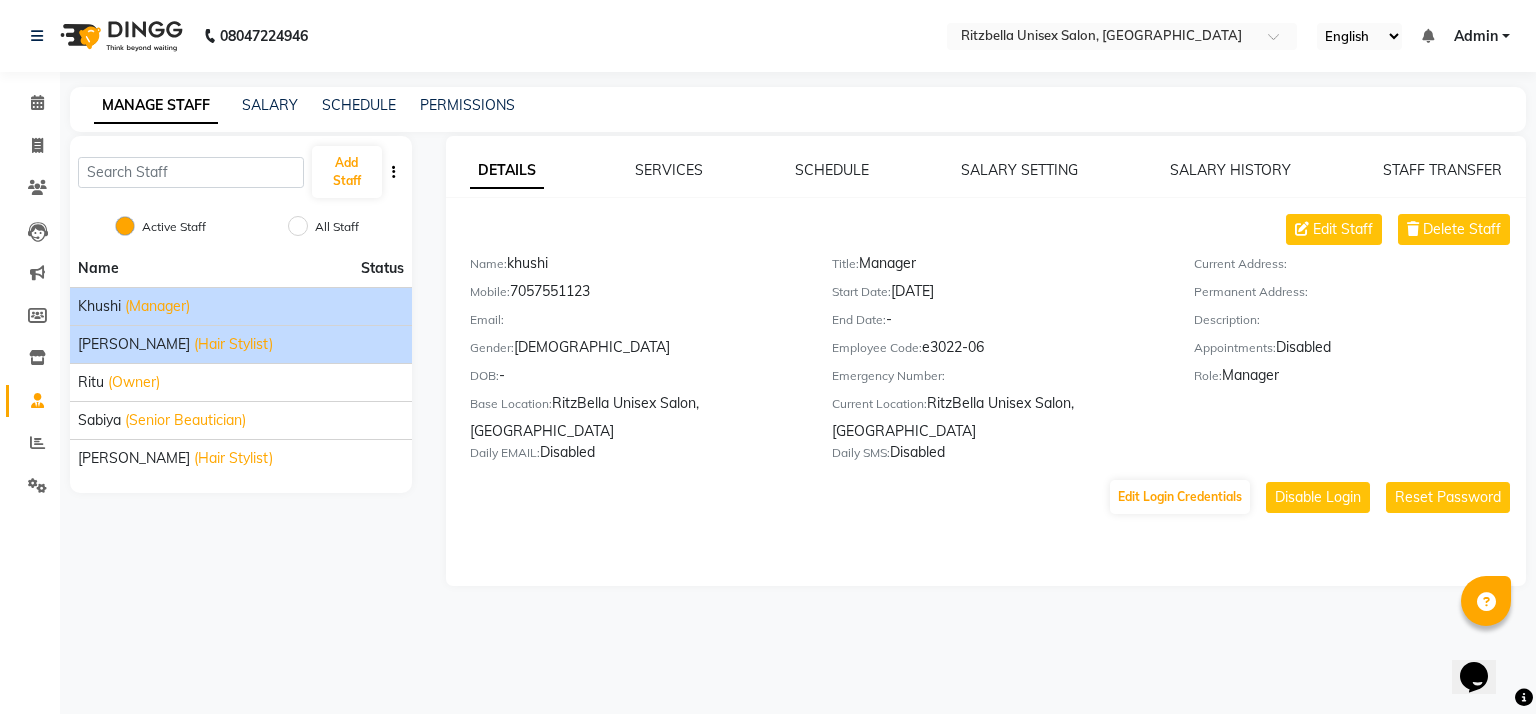 click on "[PERSON_NAME] (Hair Stylist)" 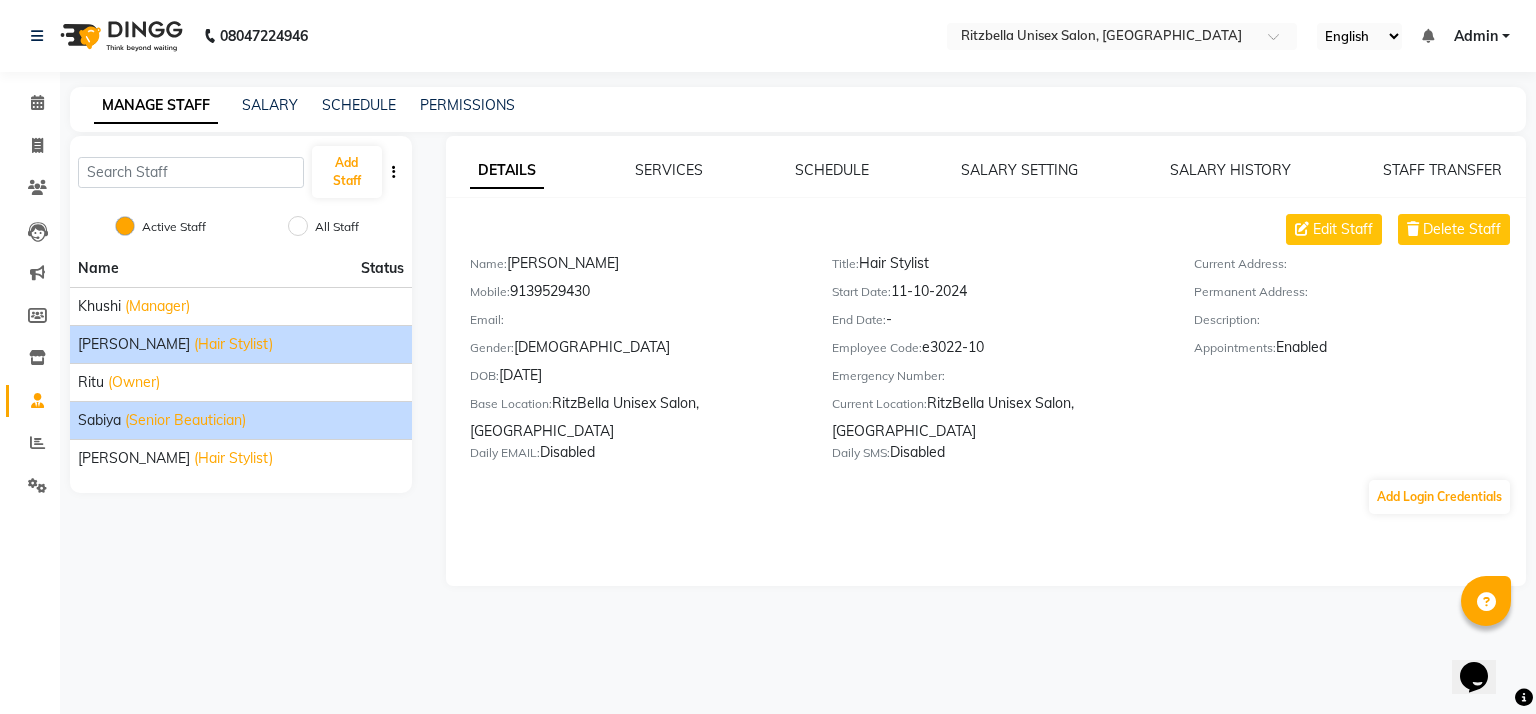 click on "Sabiya (Senior Beautician)" 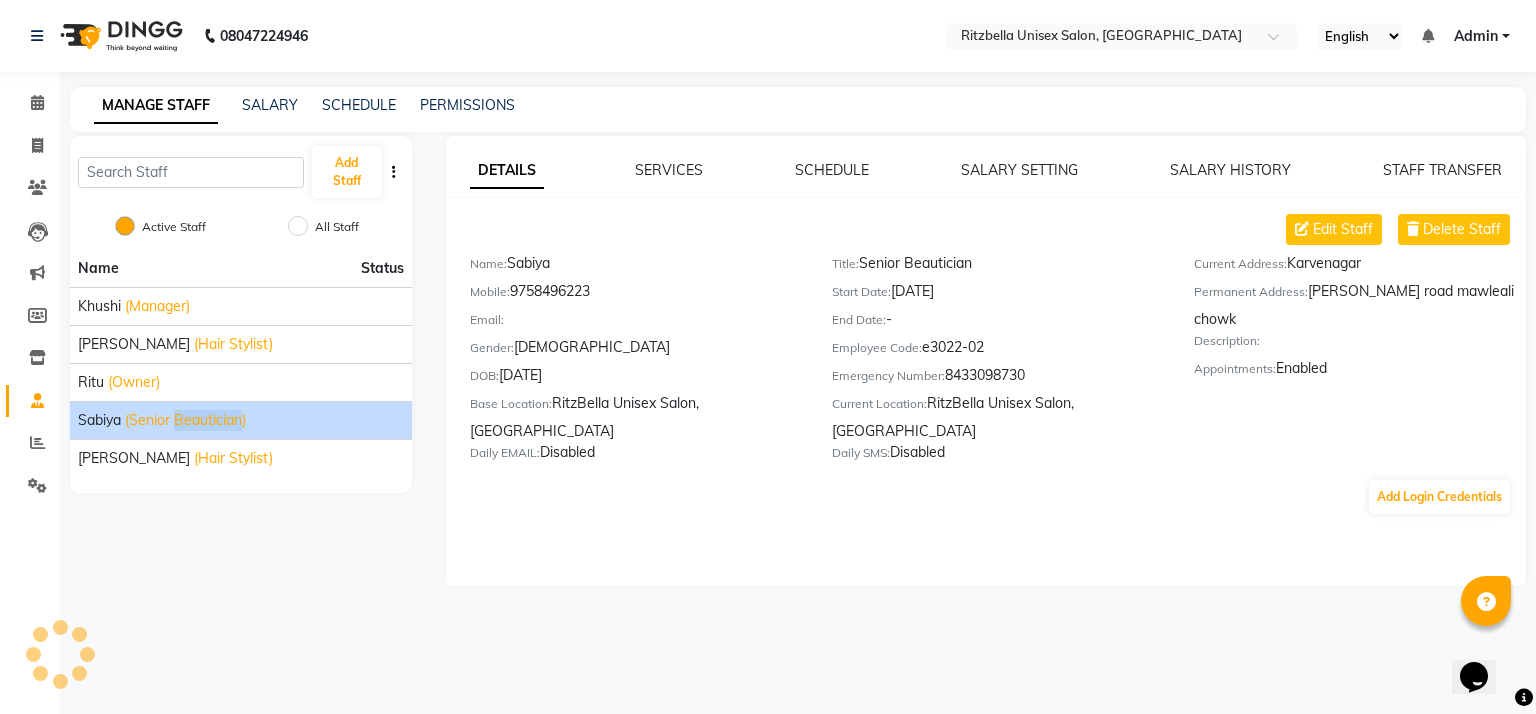 click on "(Senior Beautician)" 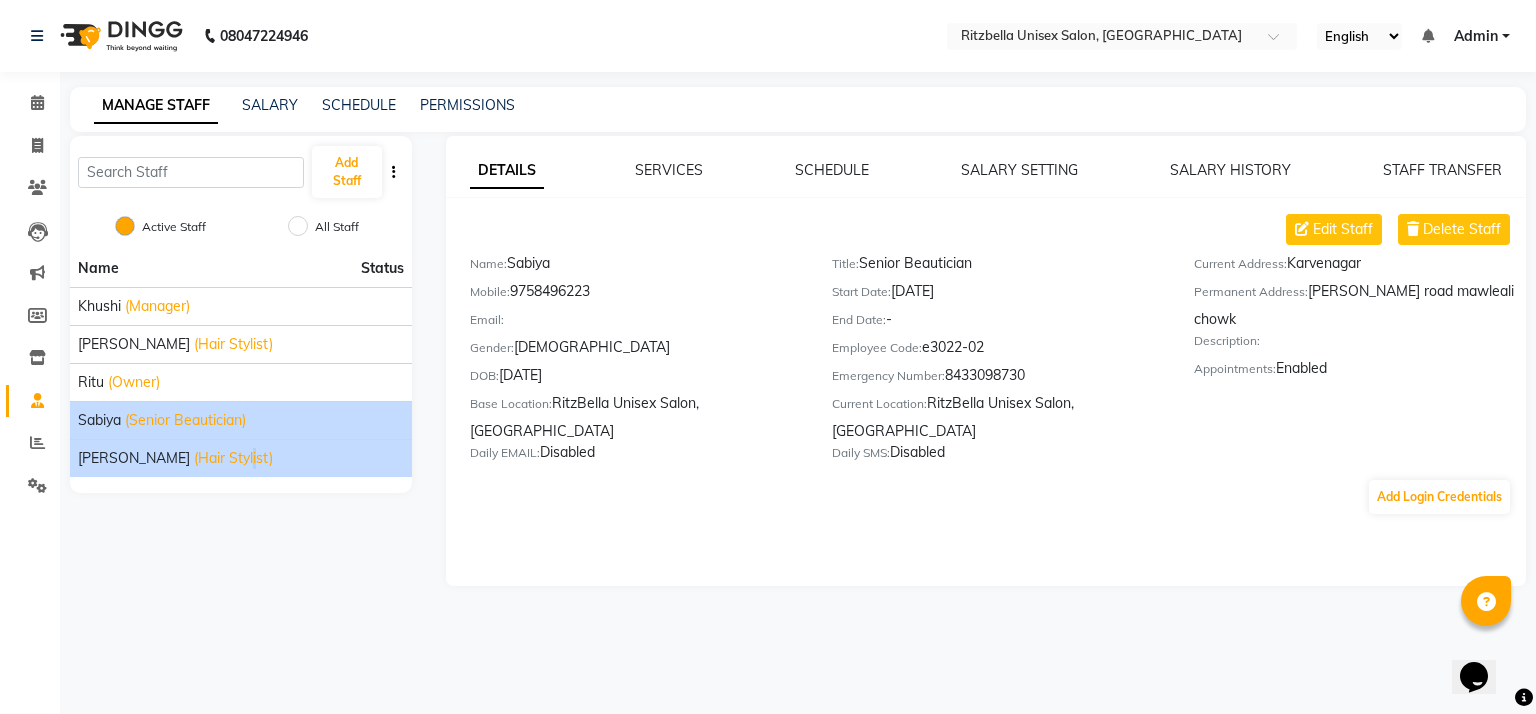 drag, startPoint x: 234, startPoint y: 424, endPoint x: 285, endPoint y: 463, distance: 64.202805 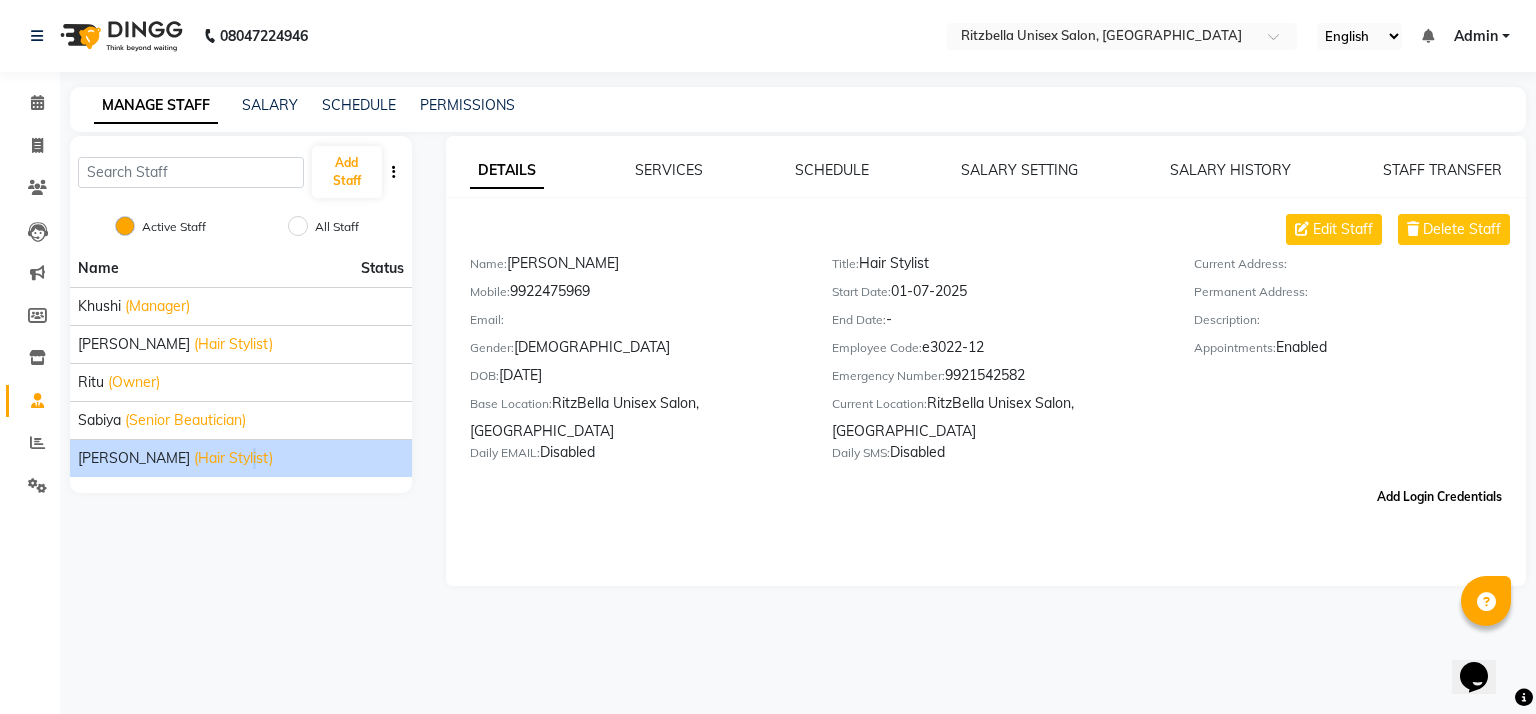 click on "Add Login Credentials" 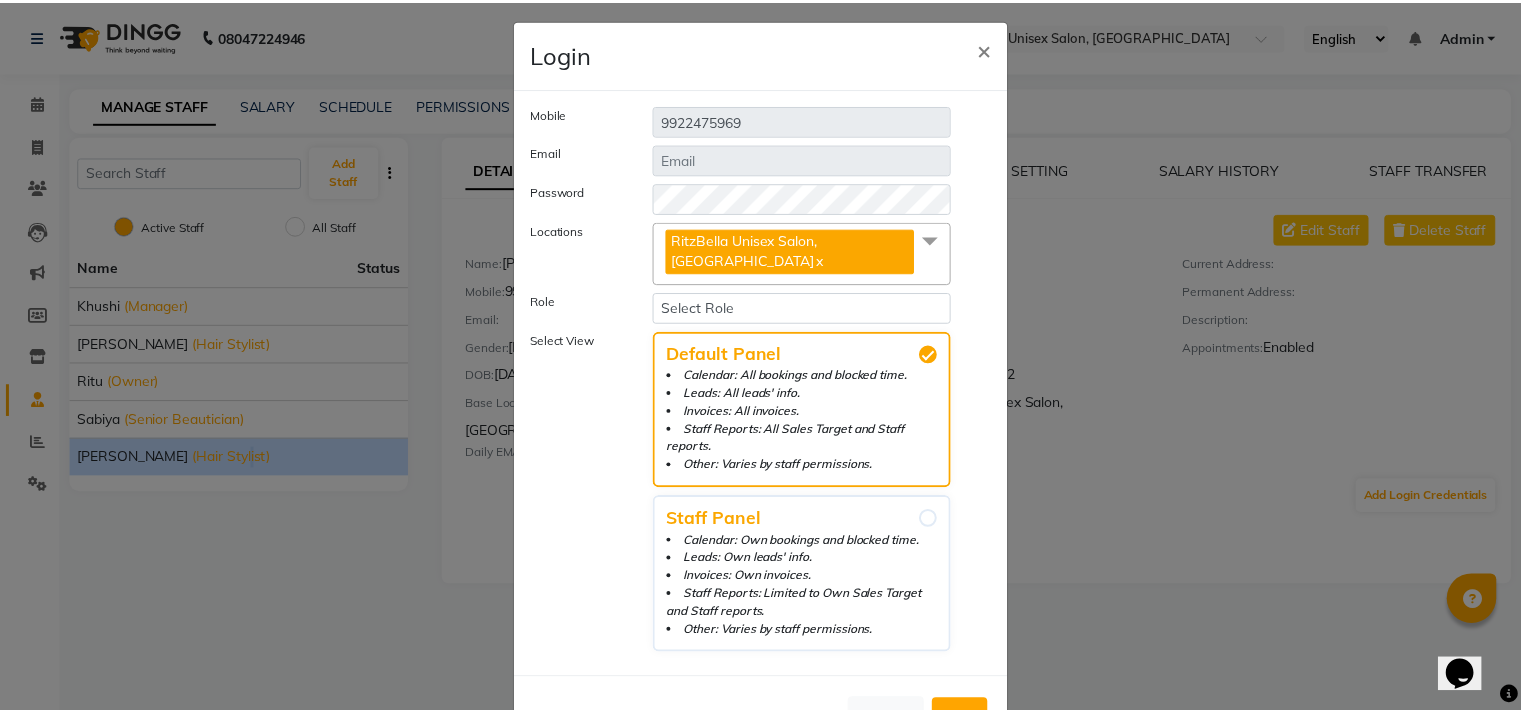 scroll, scrollTop: 0, scrollLeft: 0, axis: both 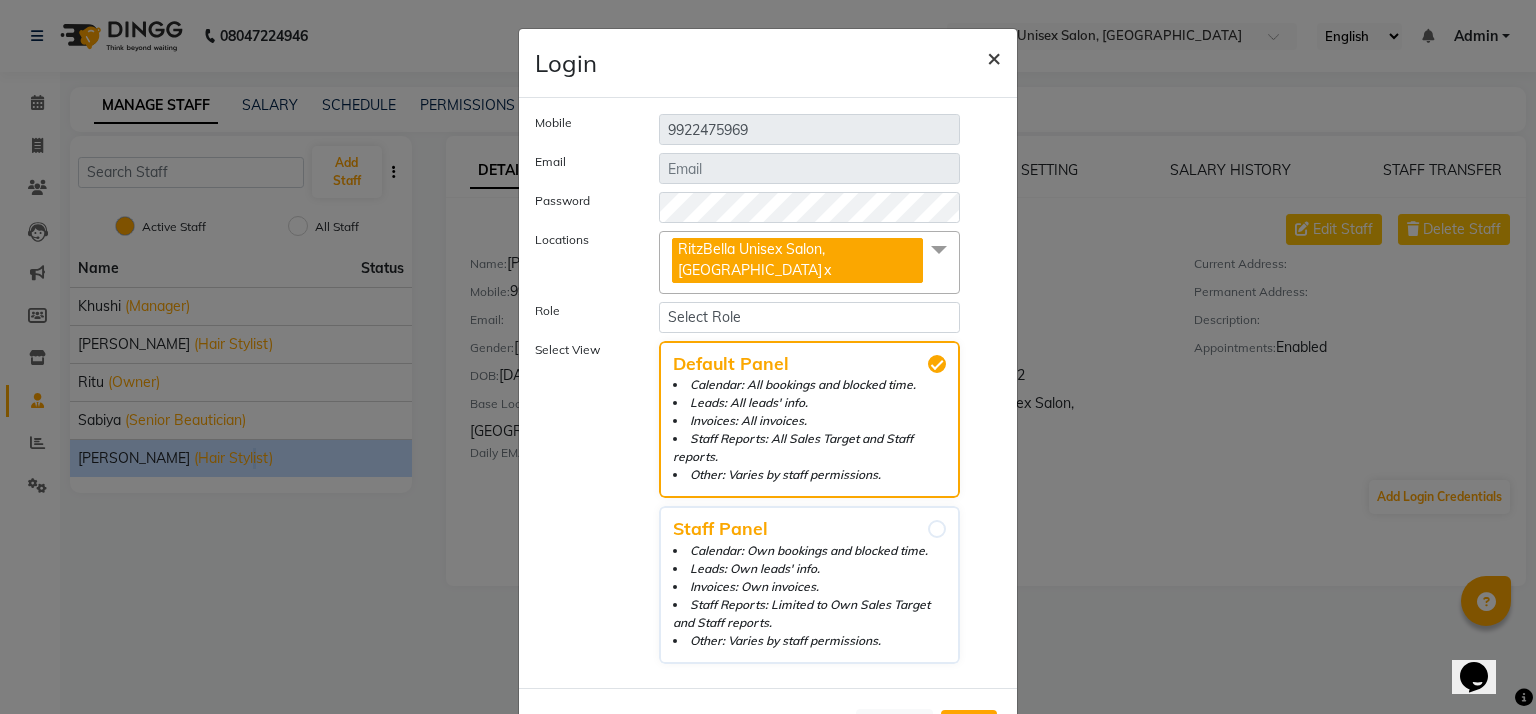 click on "×" 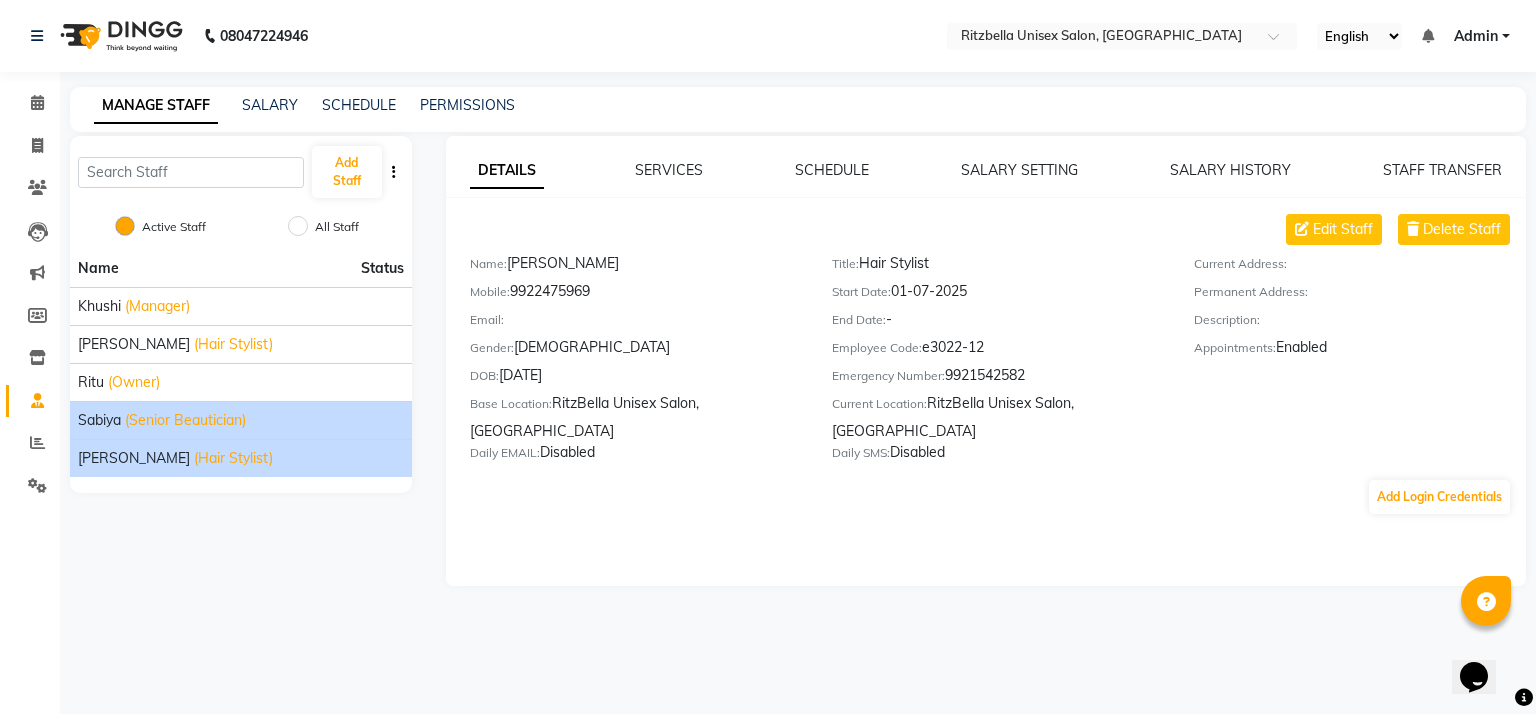 click on "Sabiya (Senior Beautician)" 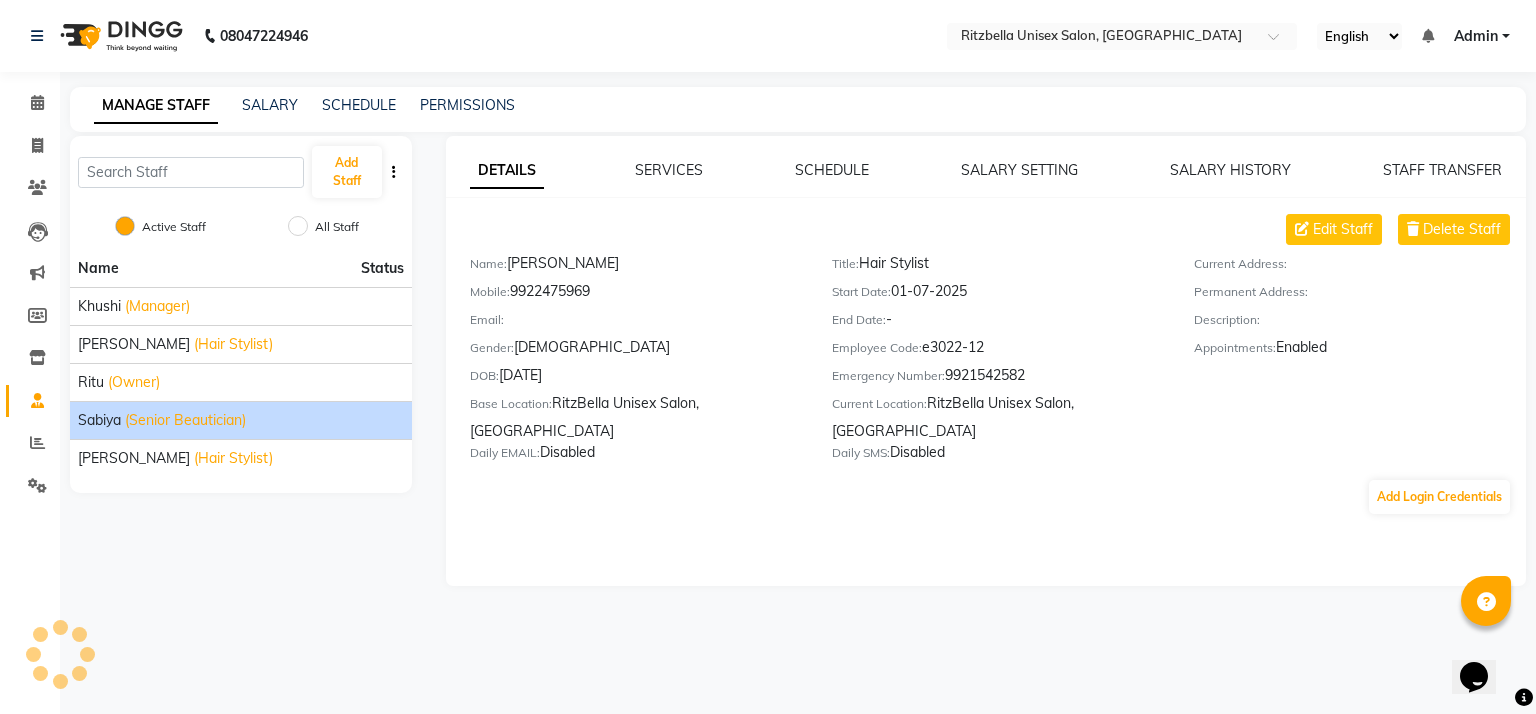 click on "Sabiya (Senior Beautician)" 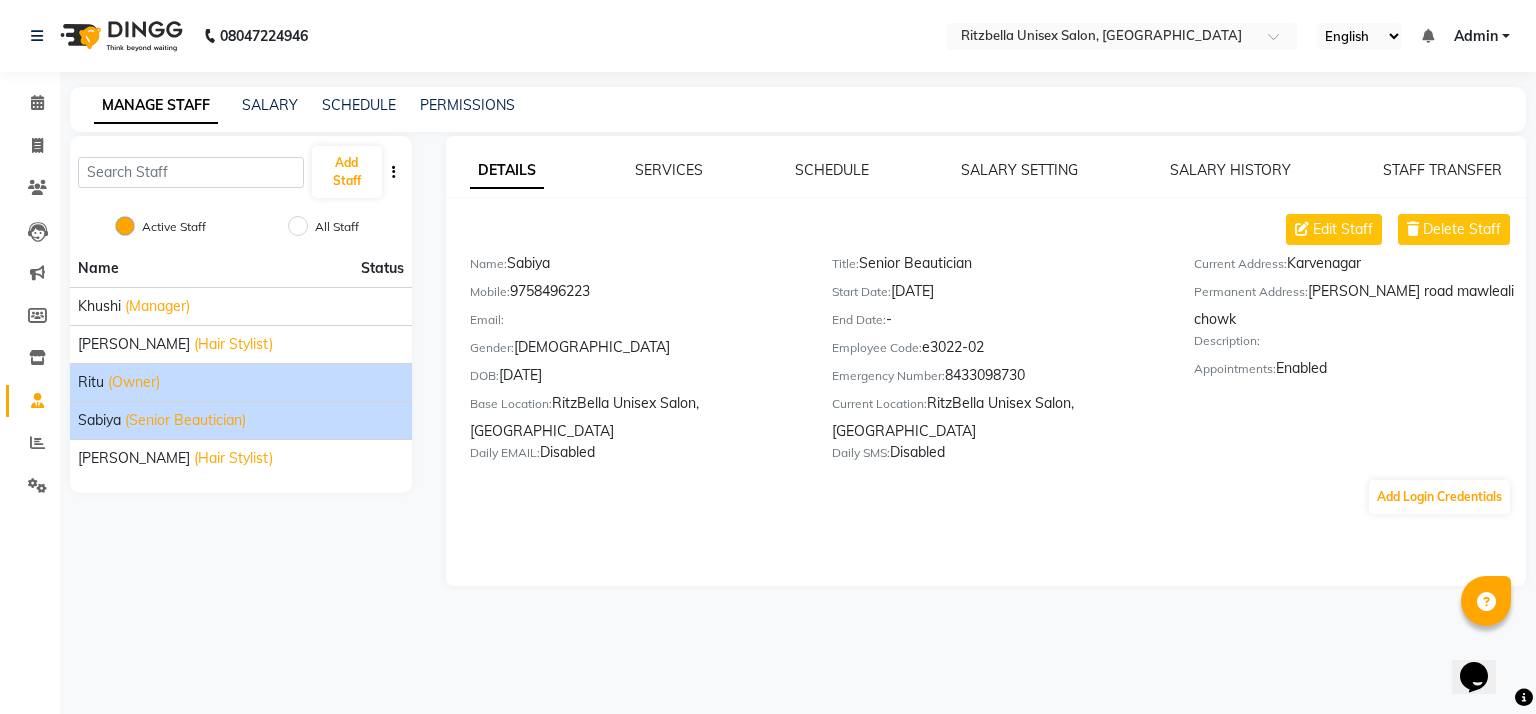 click on "Ritu (Owner)" 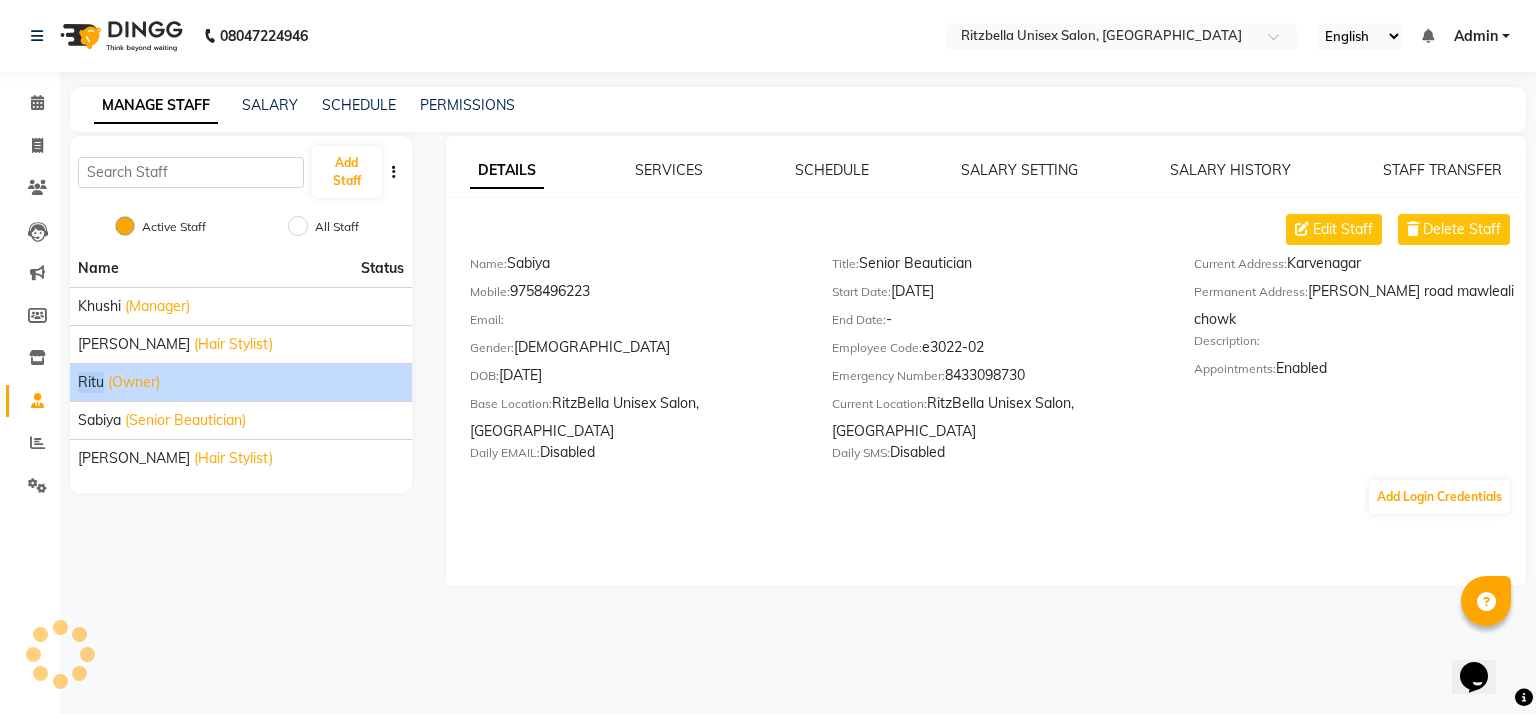 click on "Ritu" 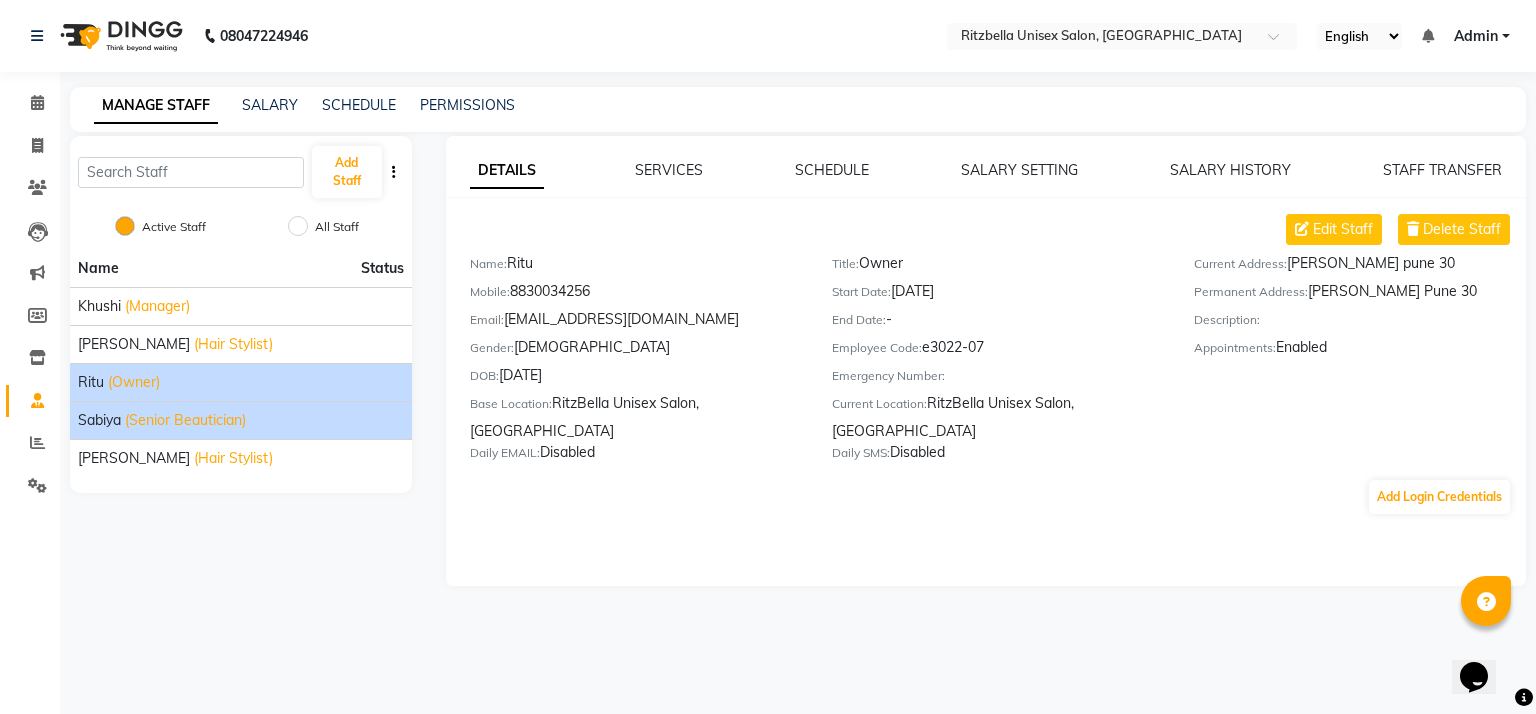 drag, startPoint x: 104, startPoint y: 383, endPoint x: 135, endPoint y: 417, distance: 46.010868 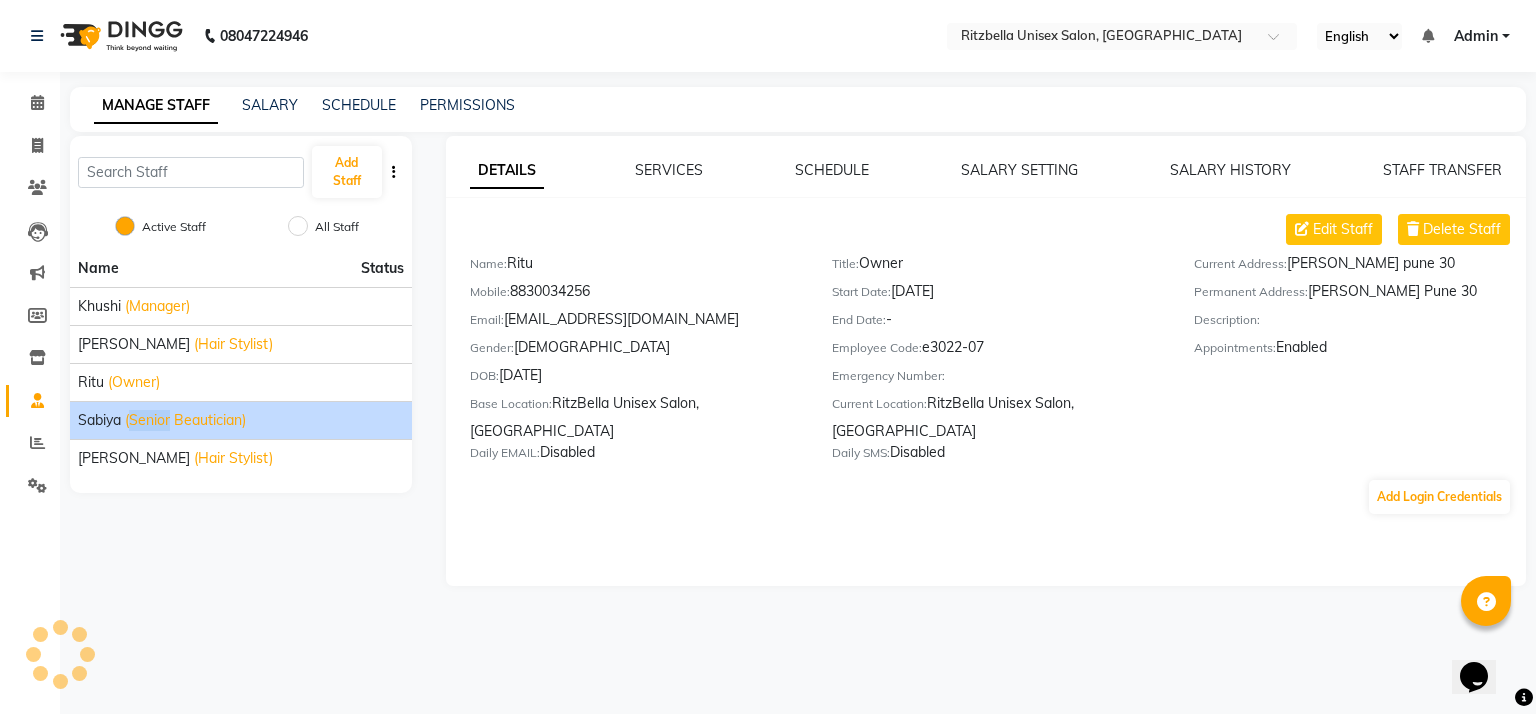 click on "(Senior Beautician)" 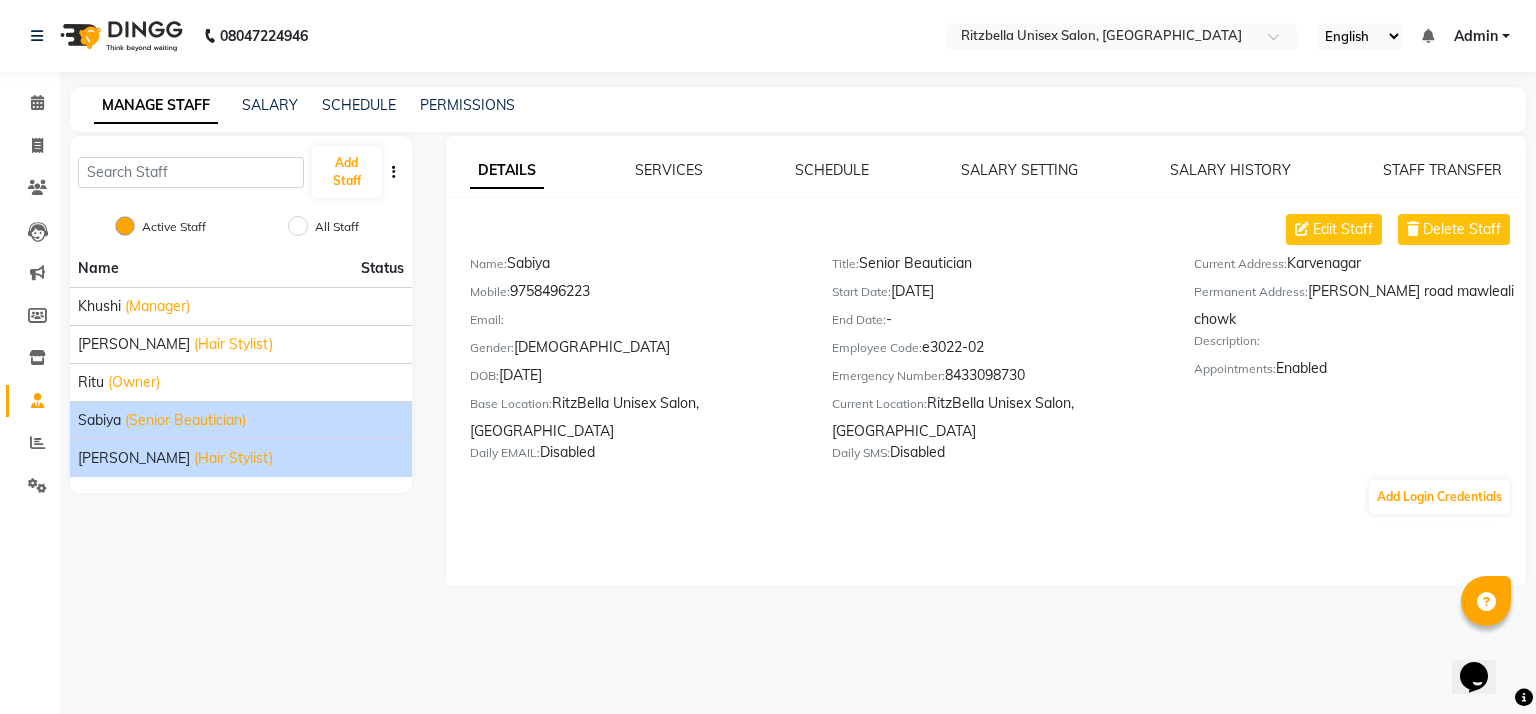 drag, startPoint x: 135, startPoint y: 417, endPoint x: 149, endPoint y: 462, distance: 47.127487 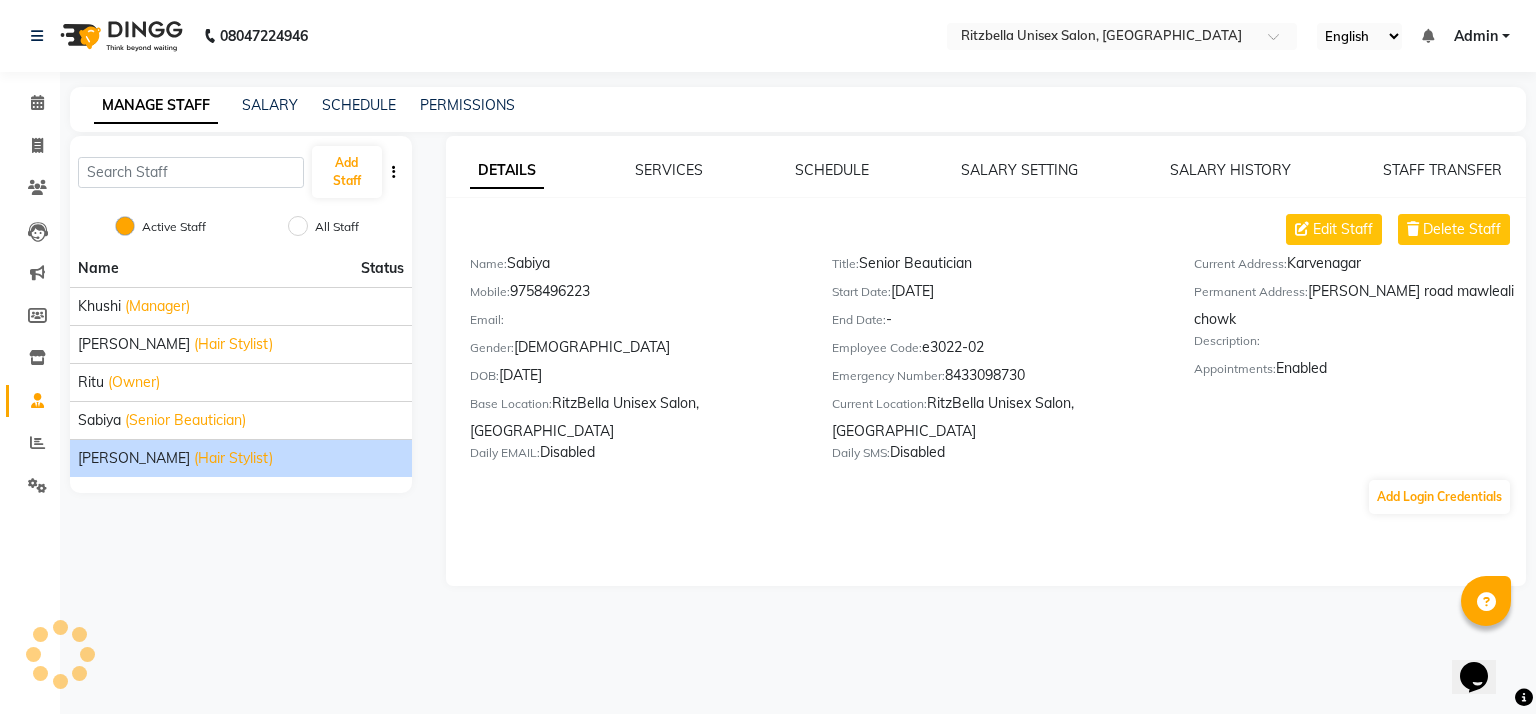 click on "[PERSON_NAME]" 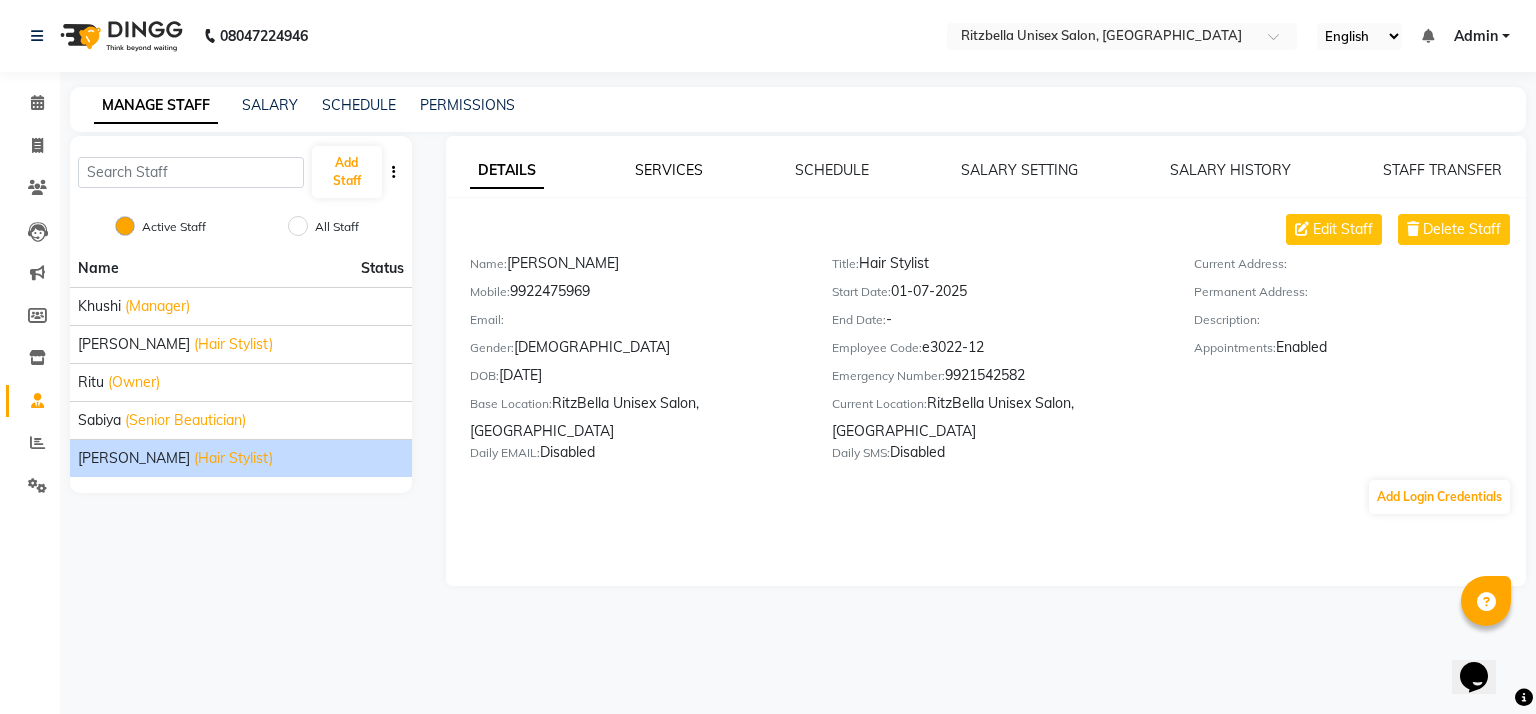 click on "SERVICES" 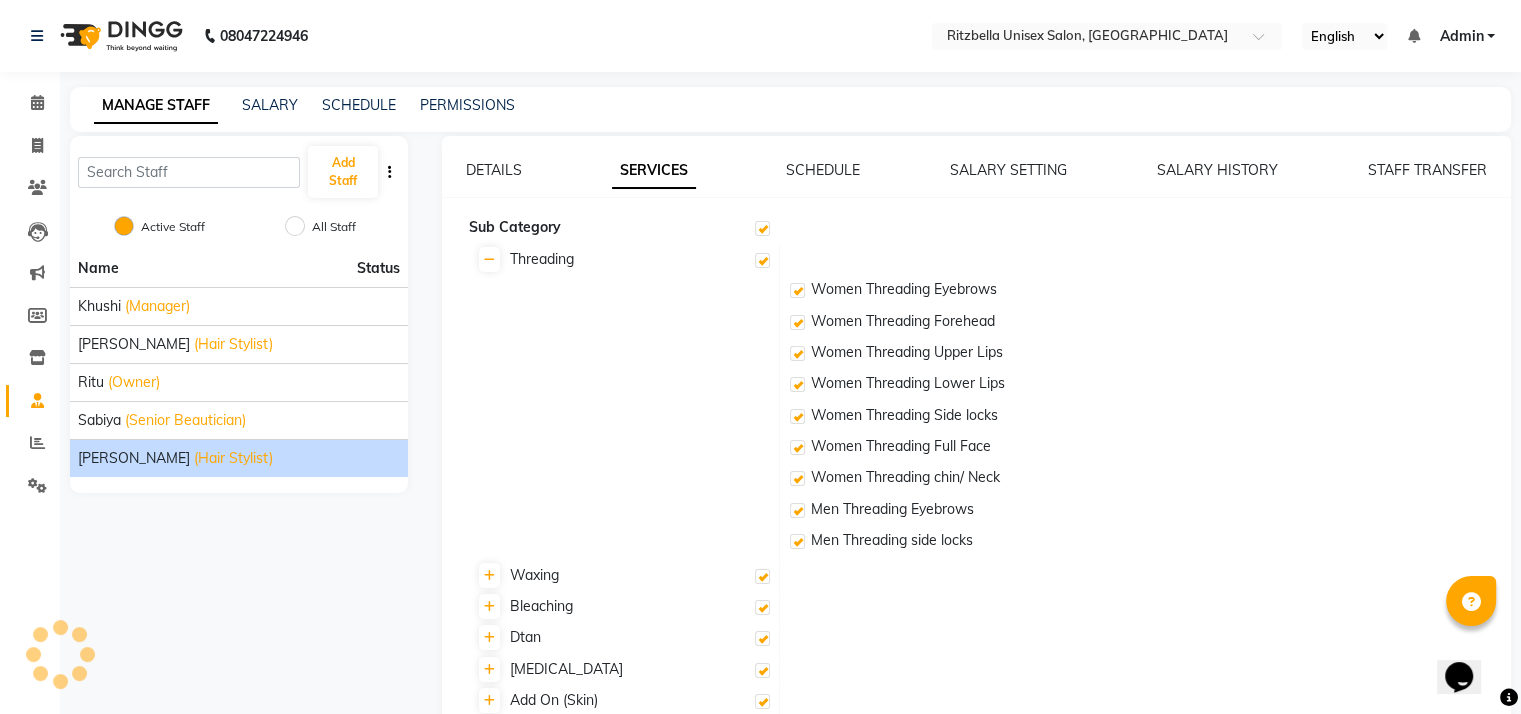 checkbox on "true" 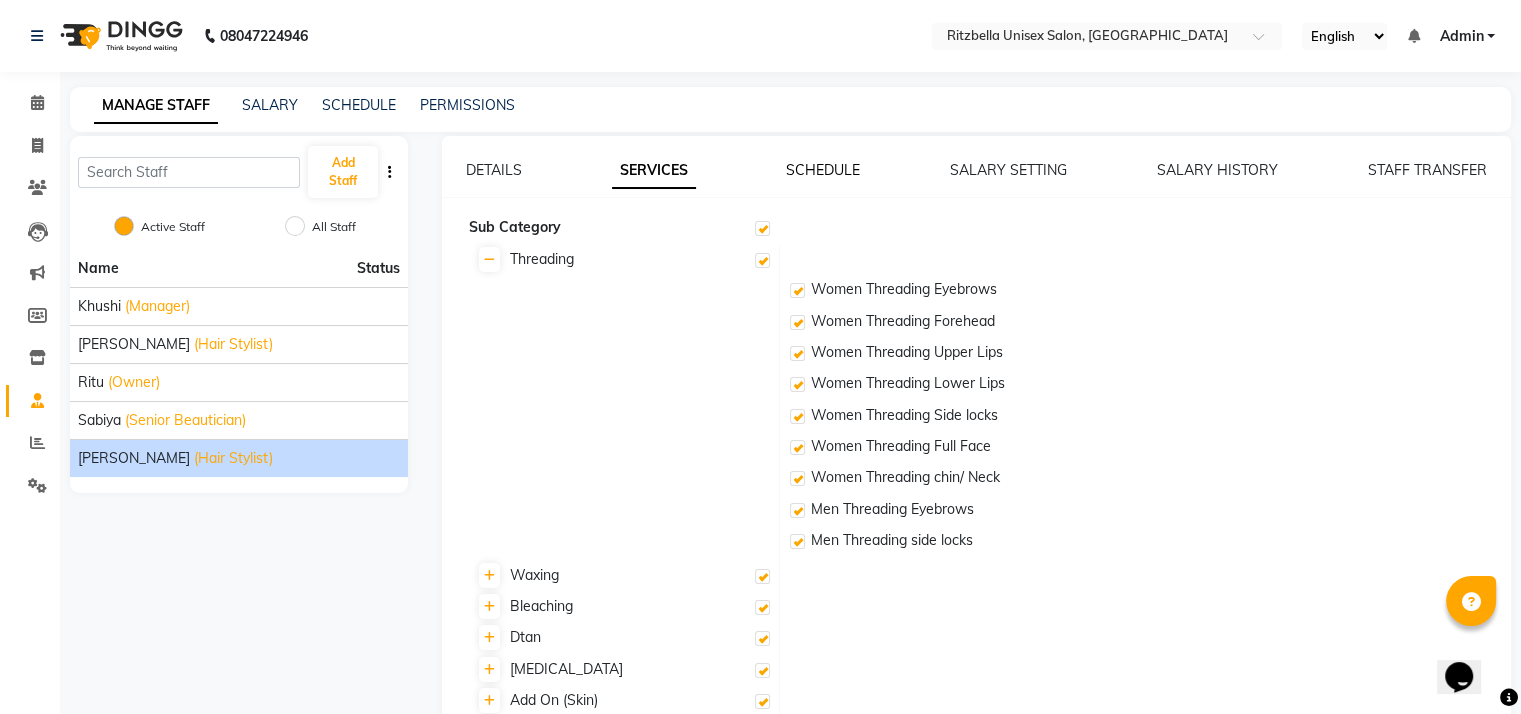 click on "SCHEDULE" 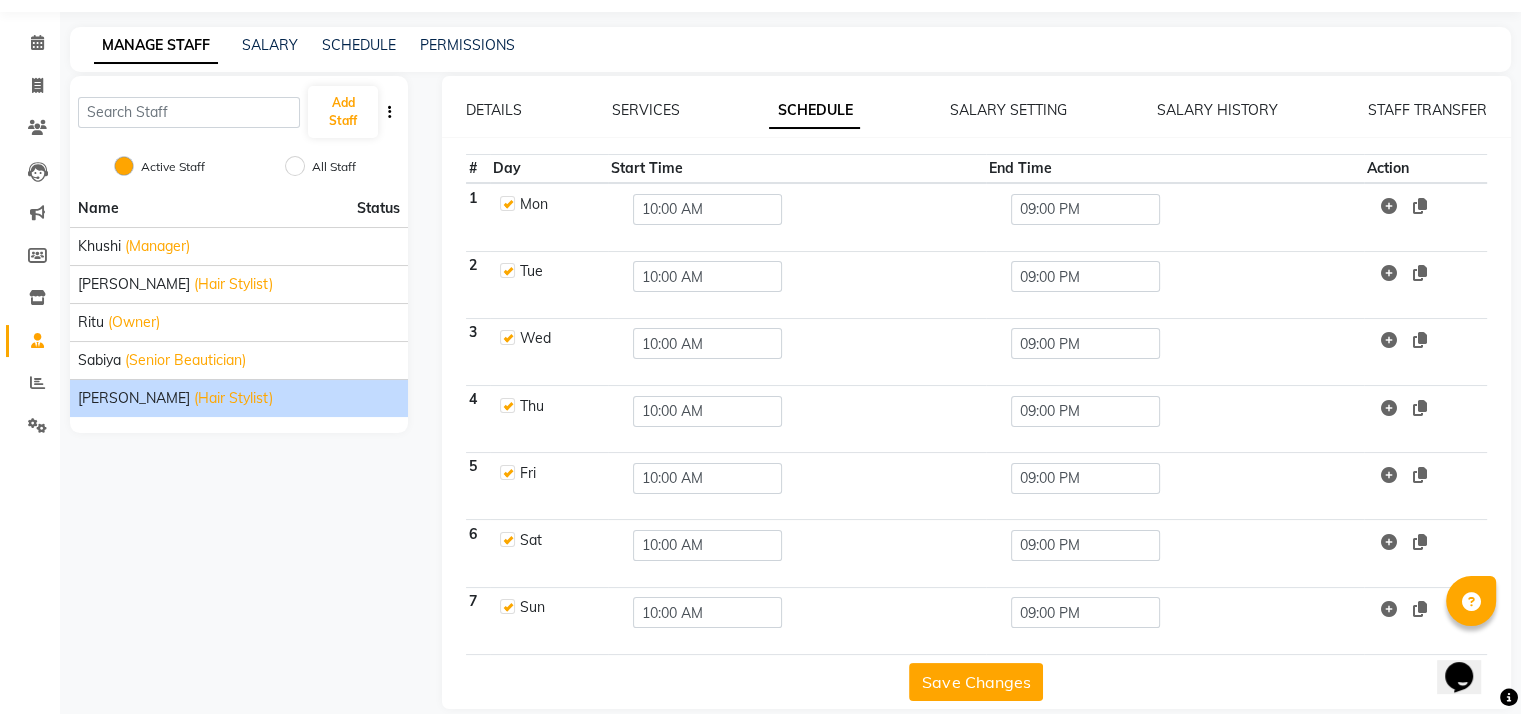 scroll, scrollTop: 82, scrollLeft: 0, axis: vertical 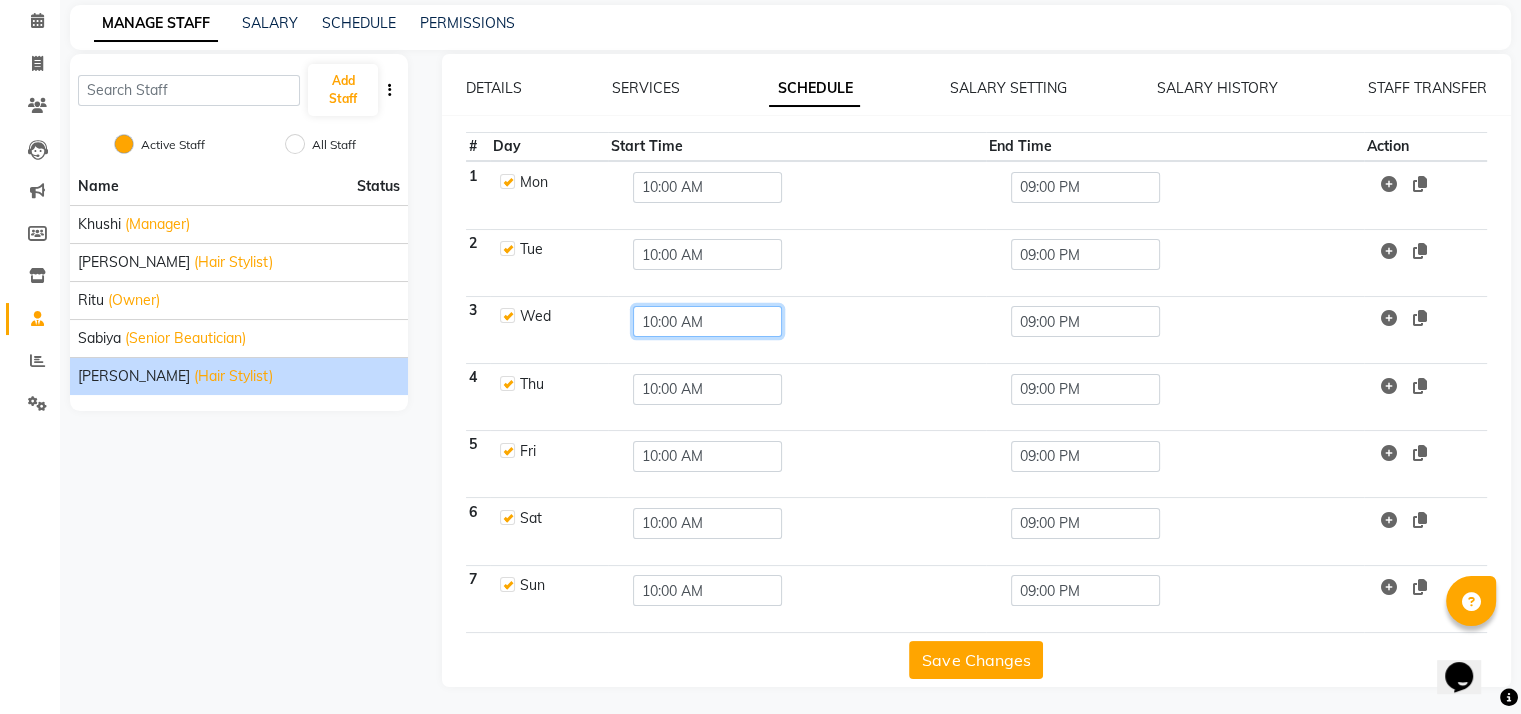 click on "10:00 AM" 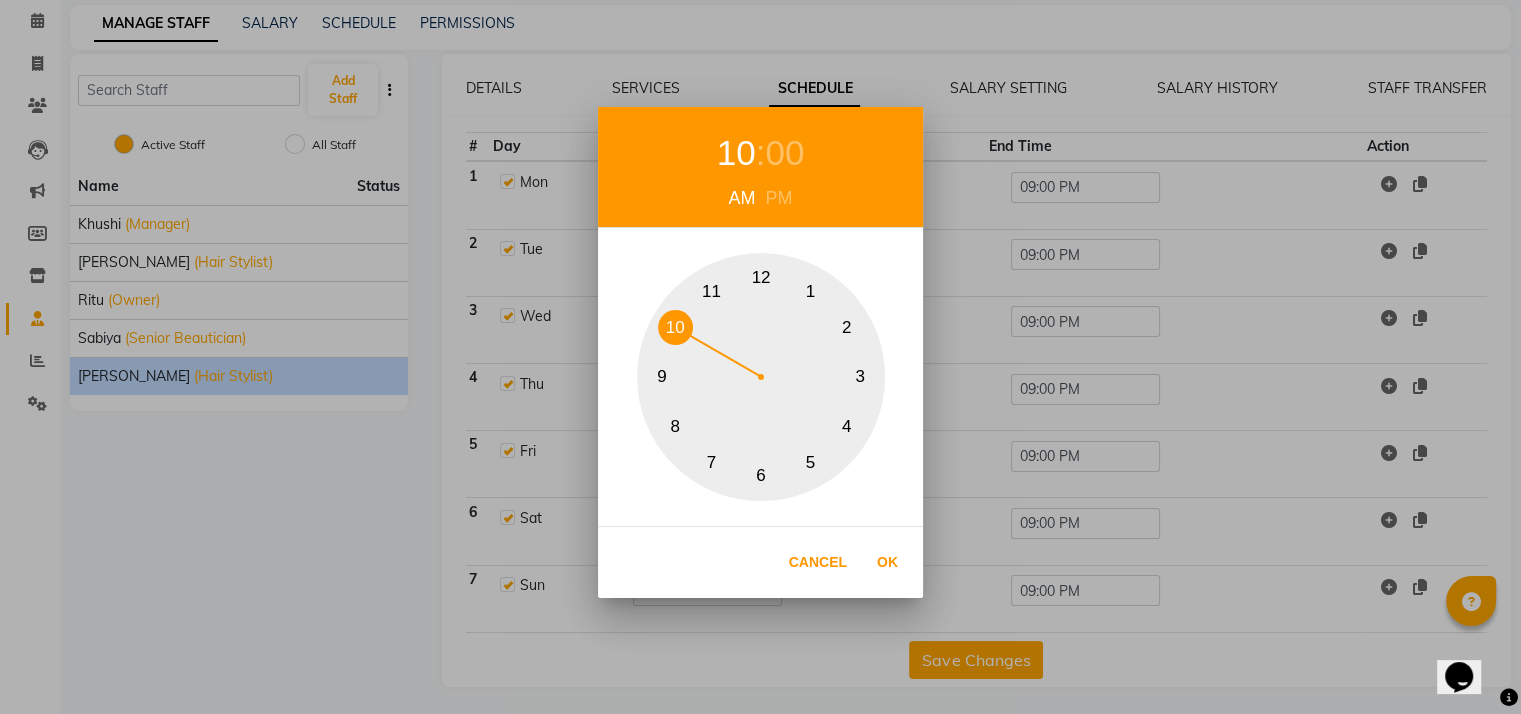 click on "10 : 00 AM PM  1   2   3   4   5   6   7   8   9   10   11   12  Cancel Ok" at bounding box center (760, 357) 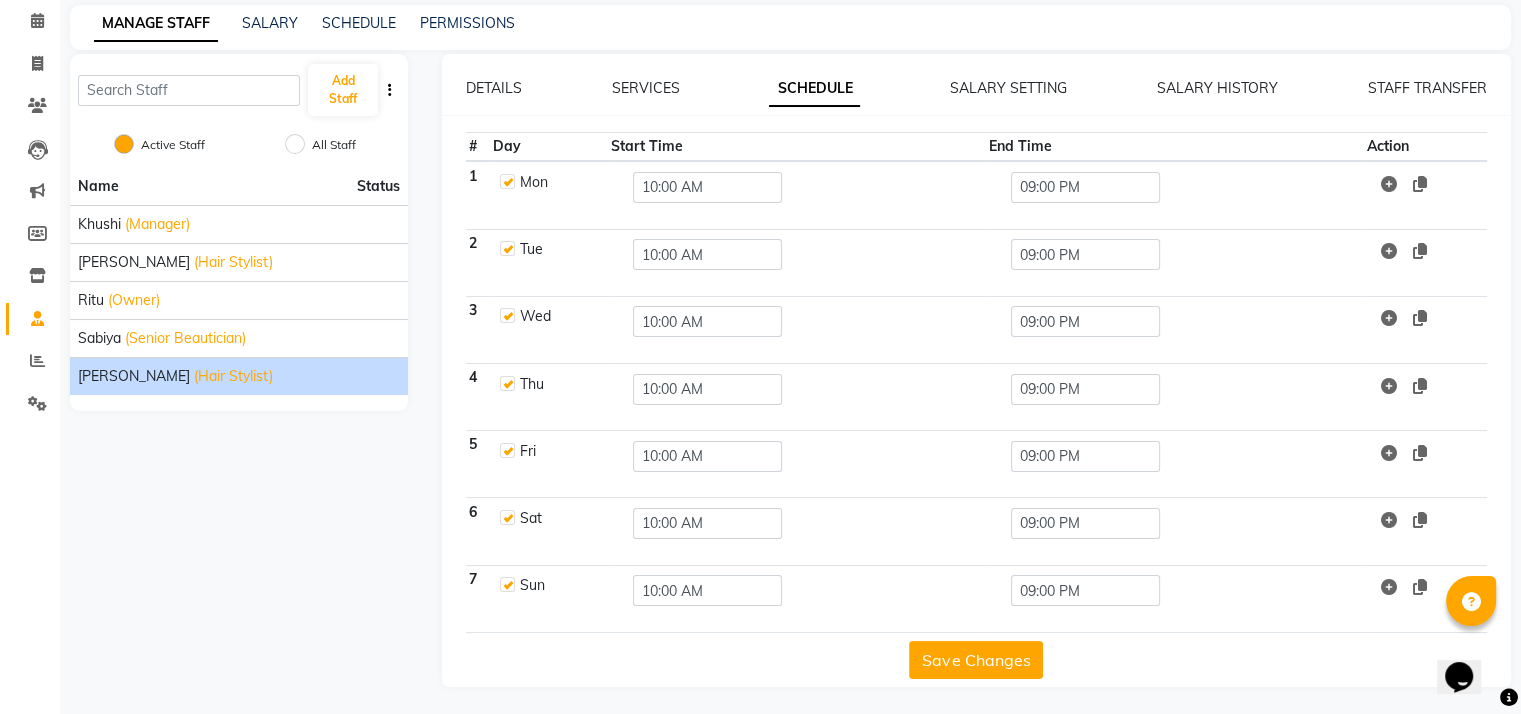 click 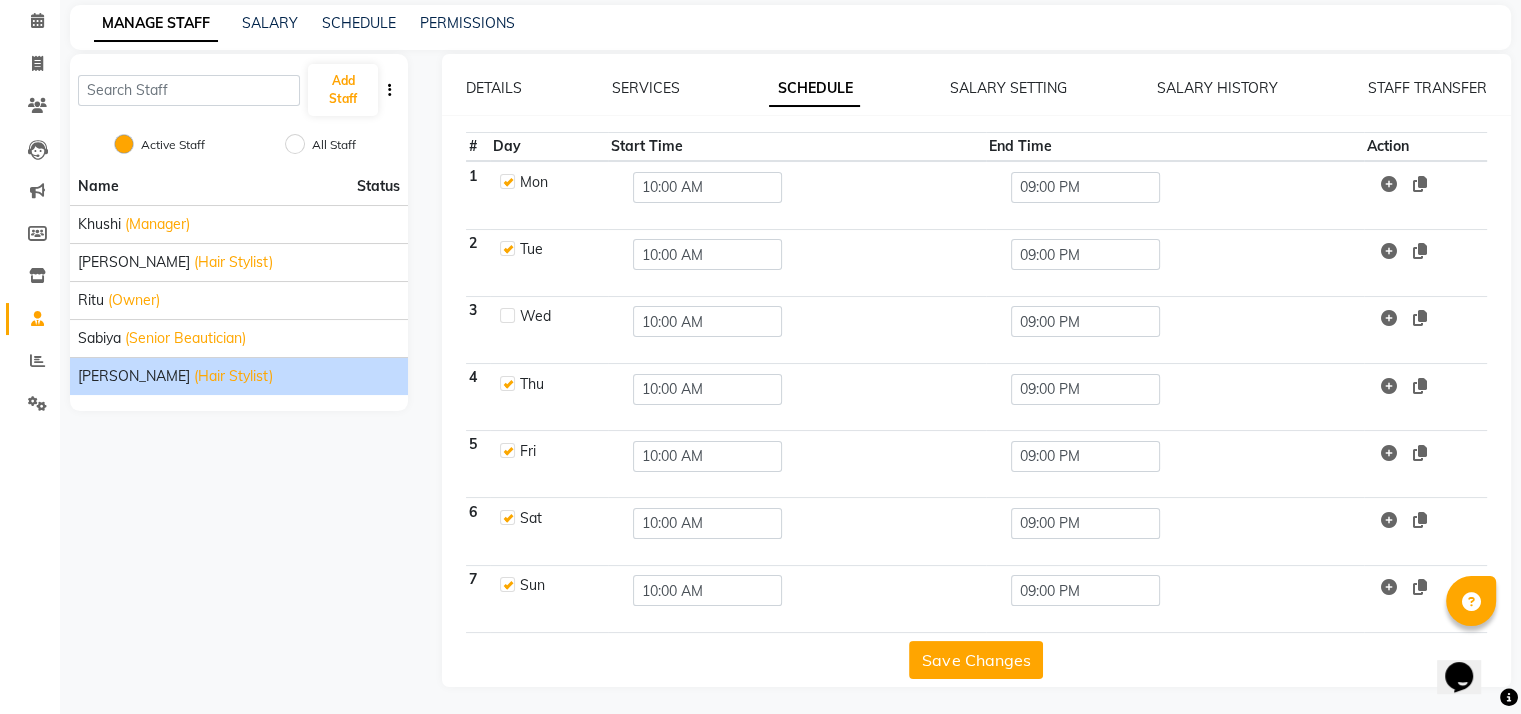 checkbox on "false" 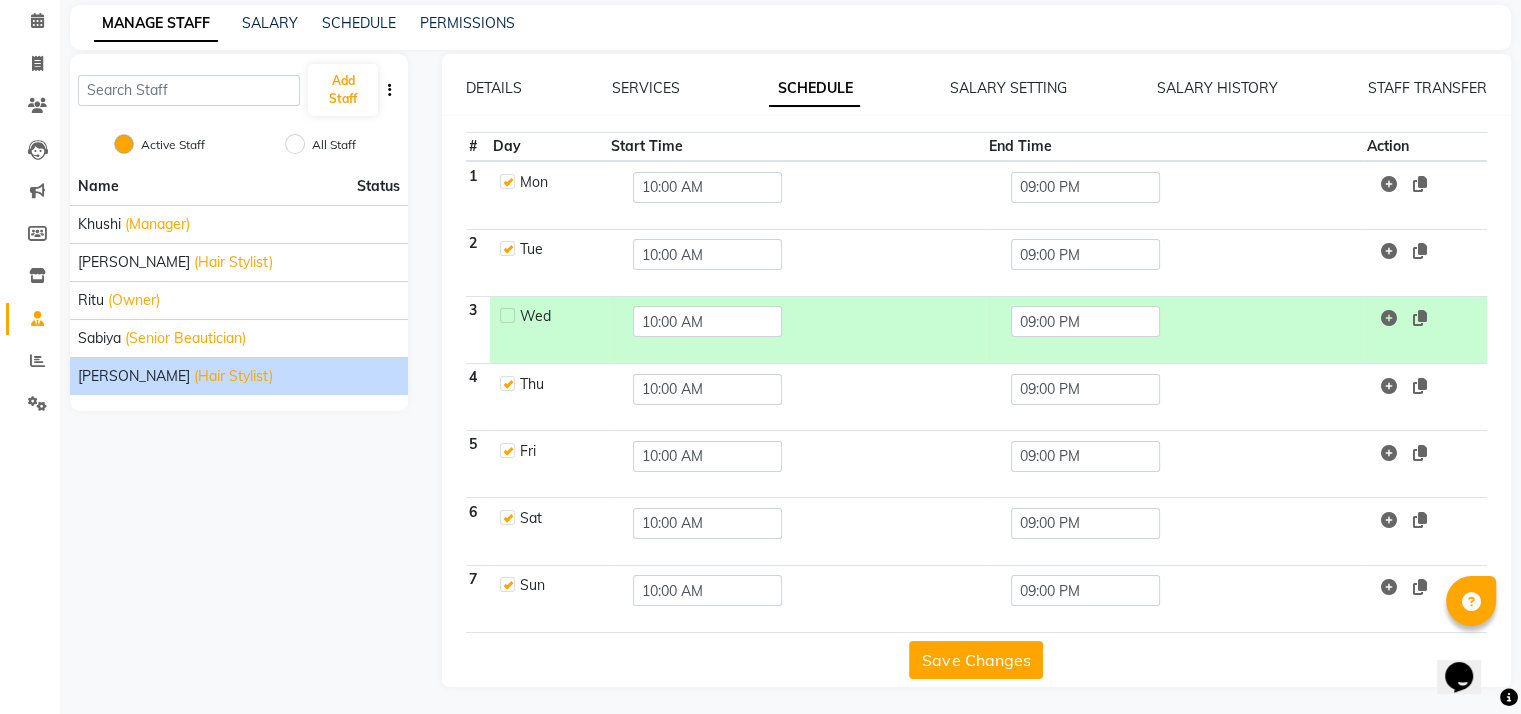 click on "Add Staff  Active Staff   All Staff  Name Status khushi (Manager) [PERSON_NAME] (Hair Stylist) Ritu (Owner) Sabiya (Senior Beautician) [PERSON_NAME] (Hair Stylist)" 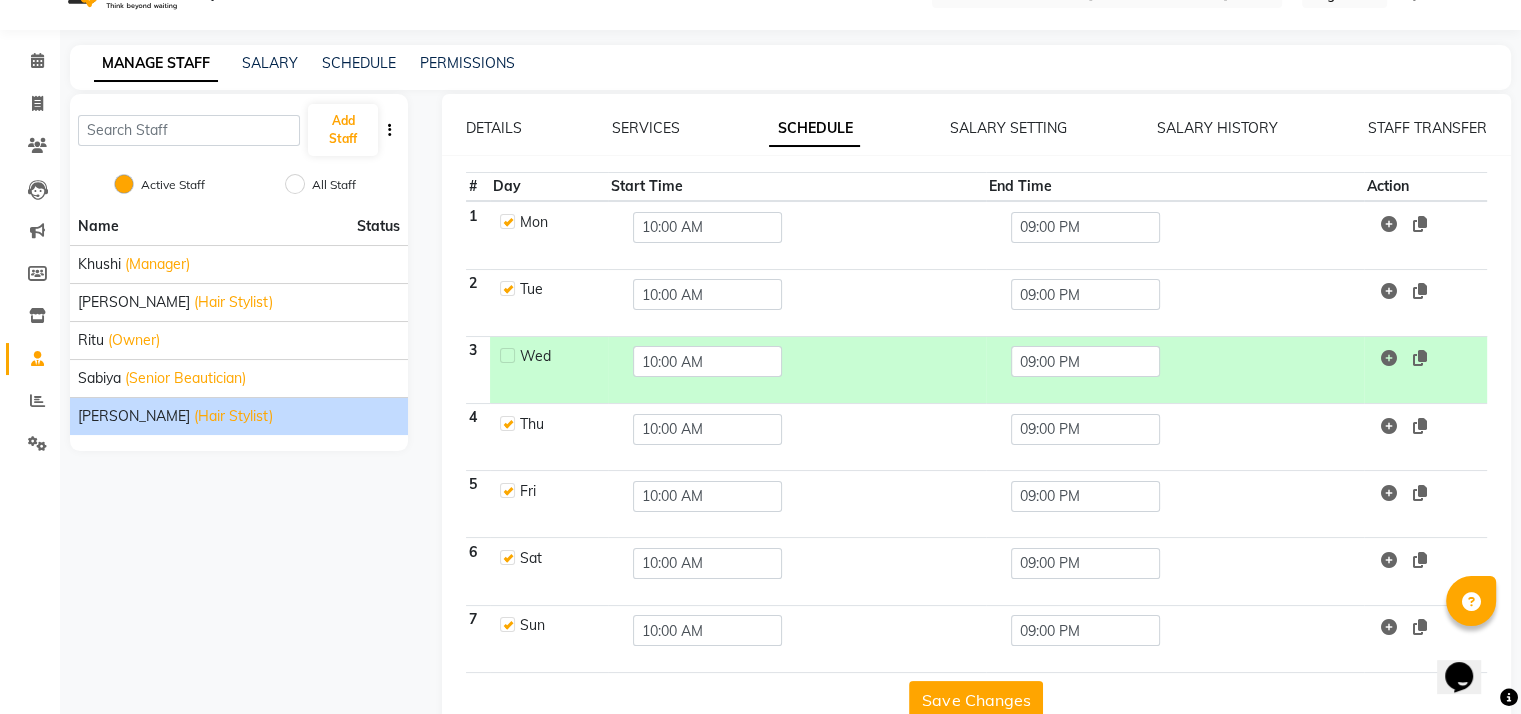 scroll, scrollTop: 49, scrollLeft: 0, axis: vertical 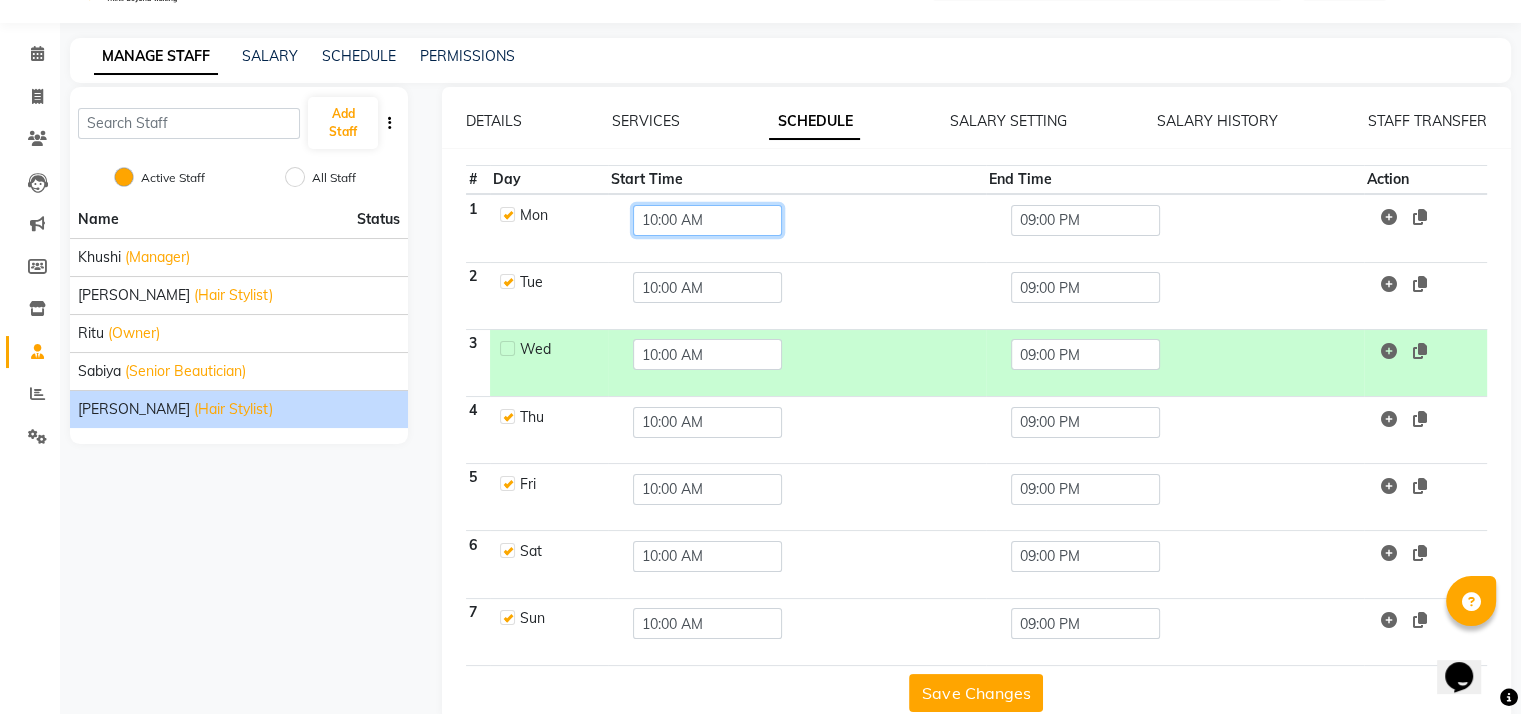 click on "10:00 AM" 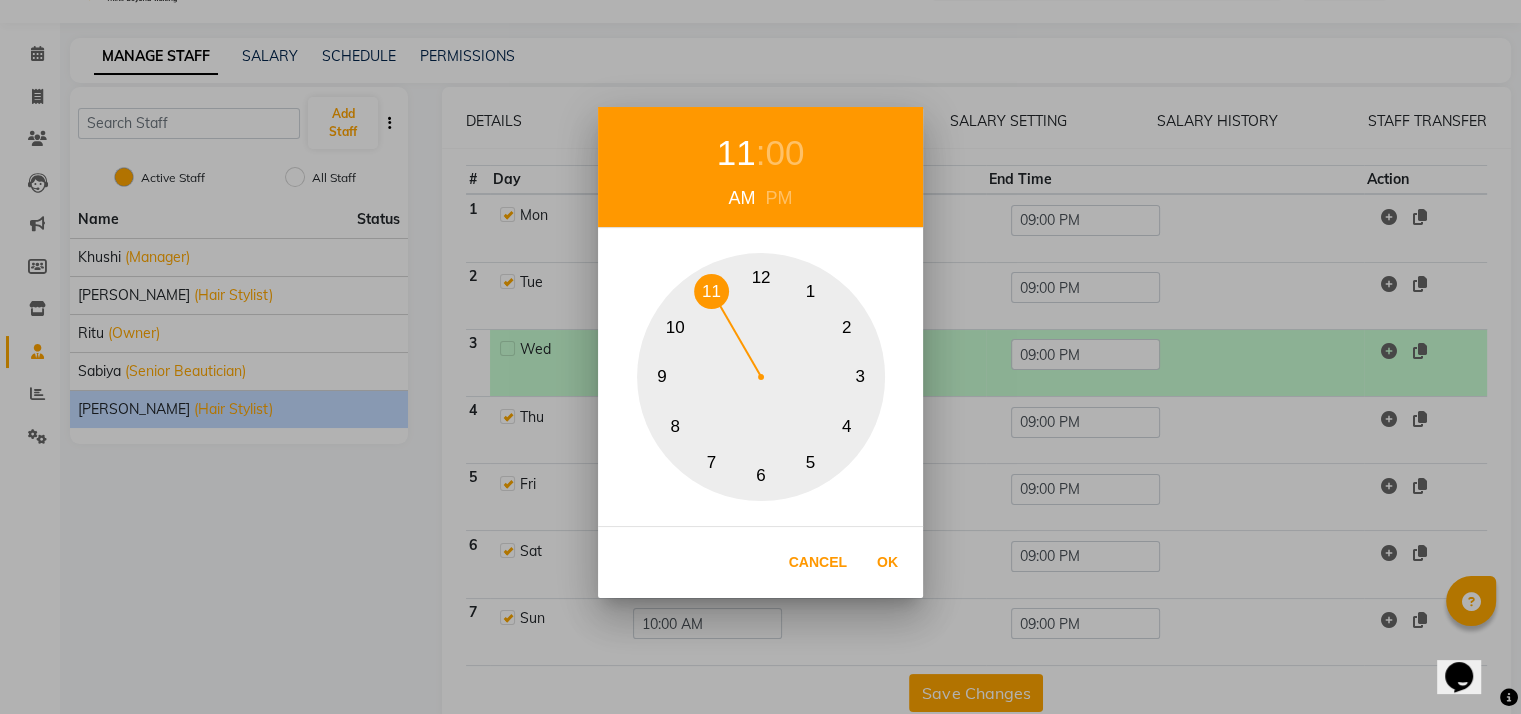 click on "11" at bounding box center [711, 291] 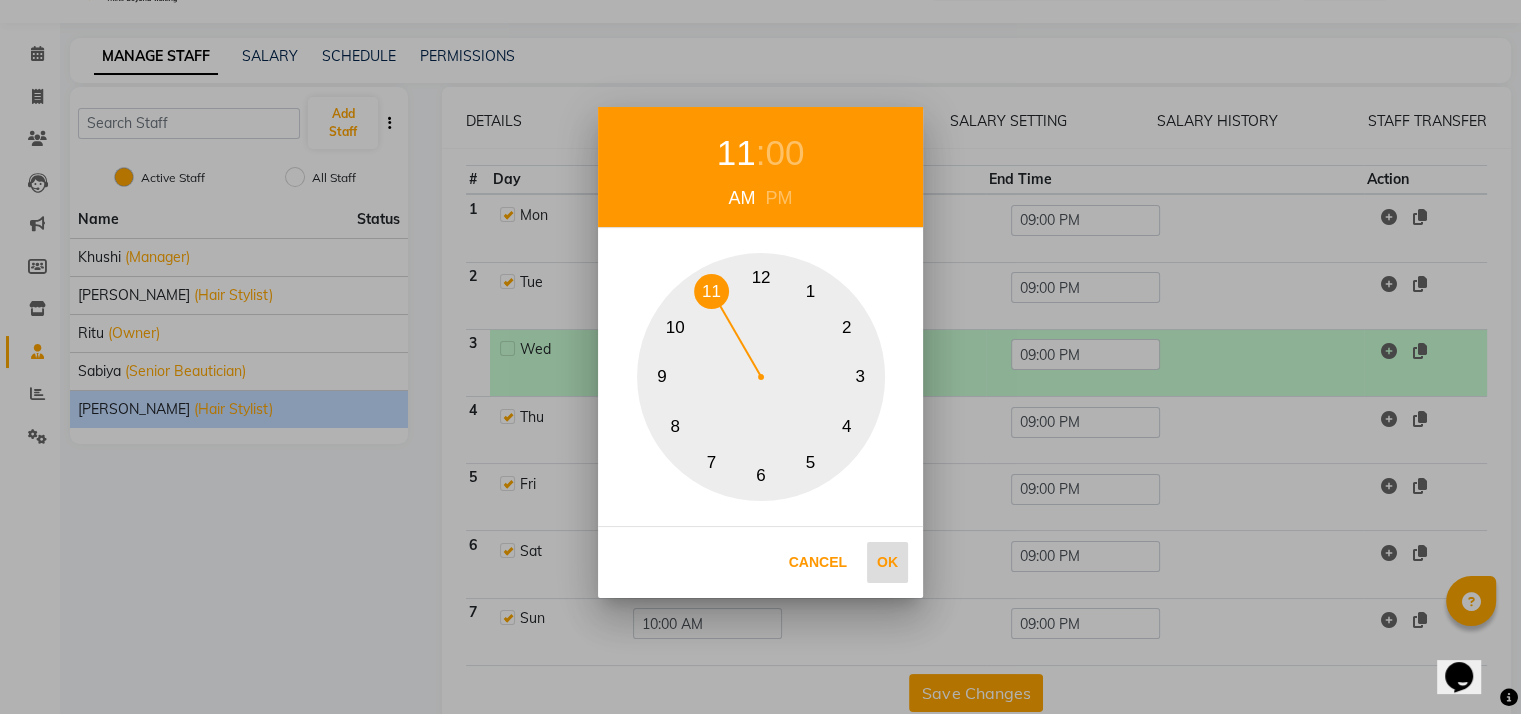 click on "Ok" at bounding box center (887, 562) 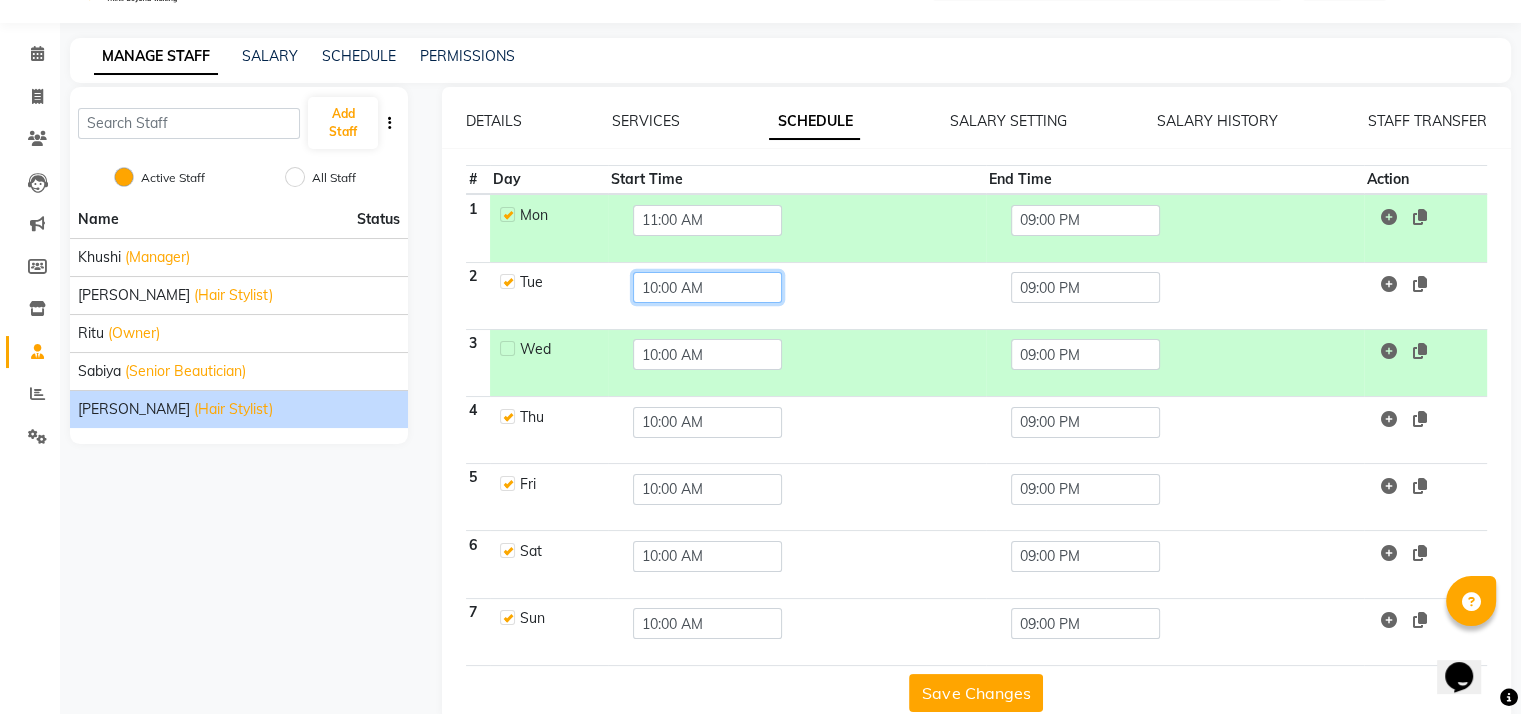 click on "10:00 AM" 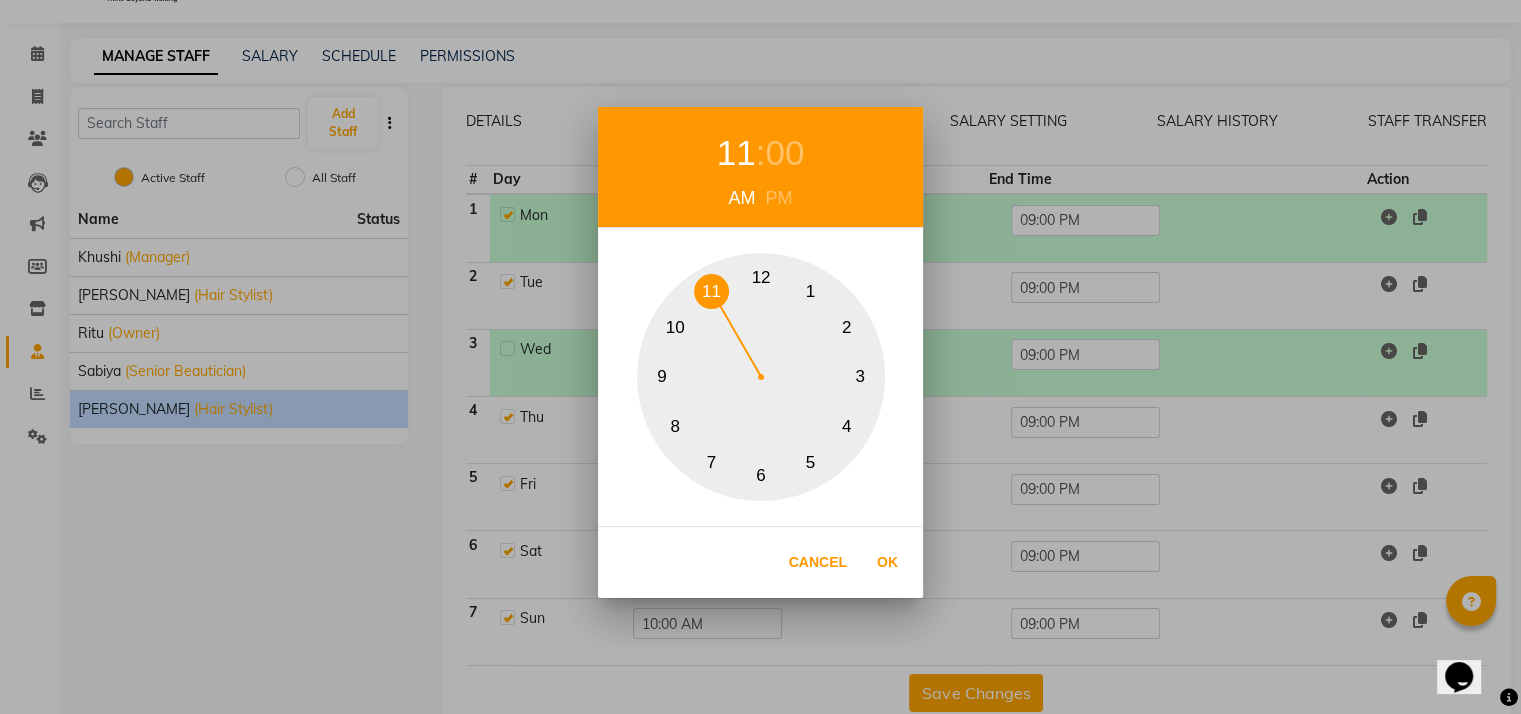 click on "11" at bounding box center [711, 291] 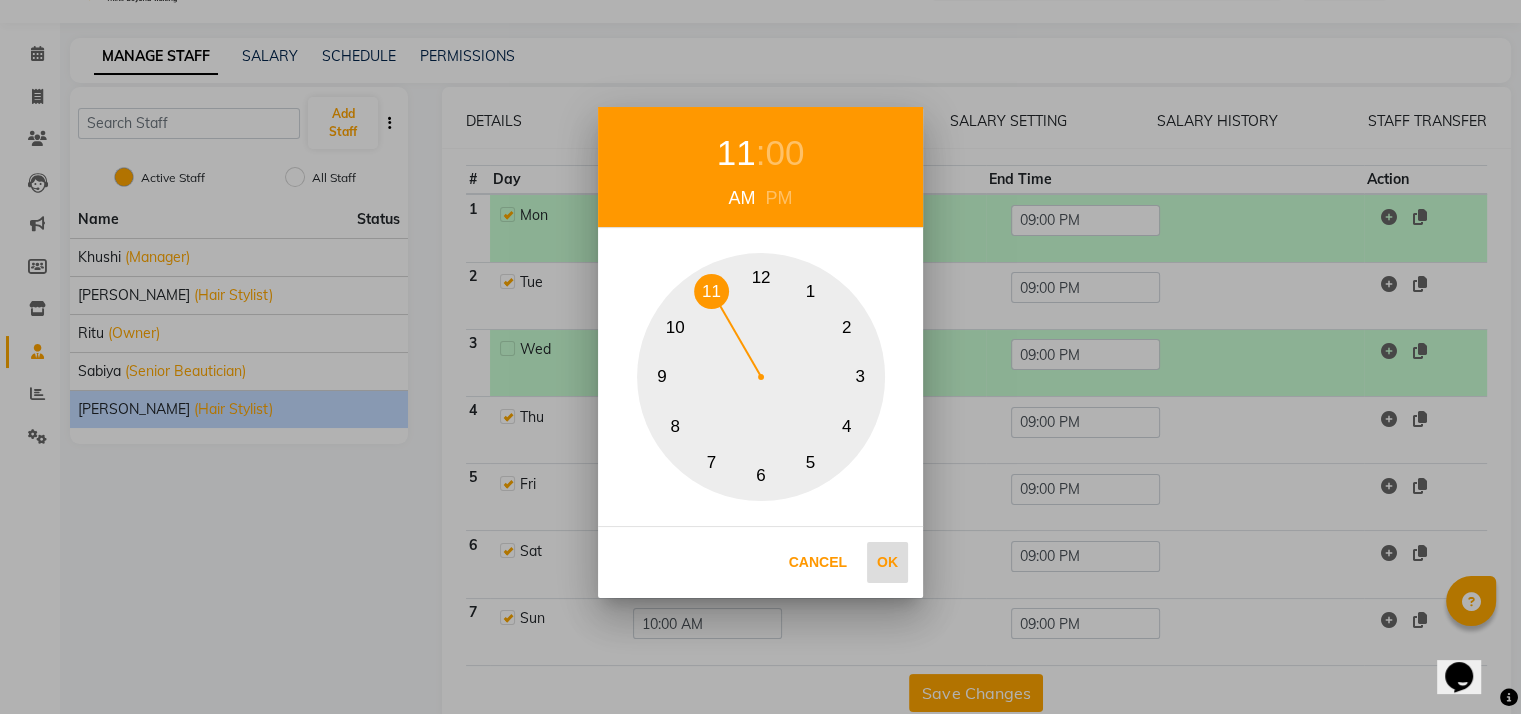 click on "Ok" at bounding box center [887, 562] 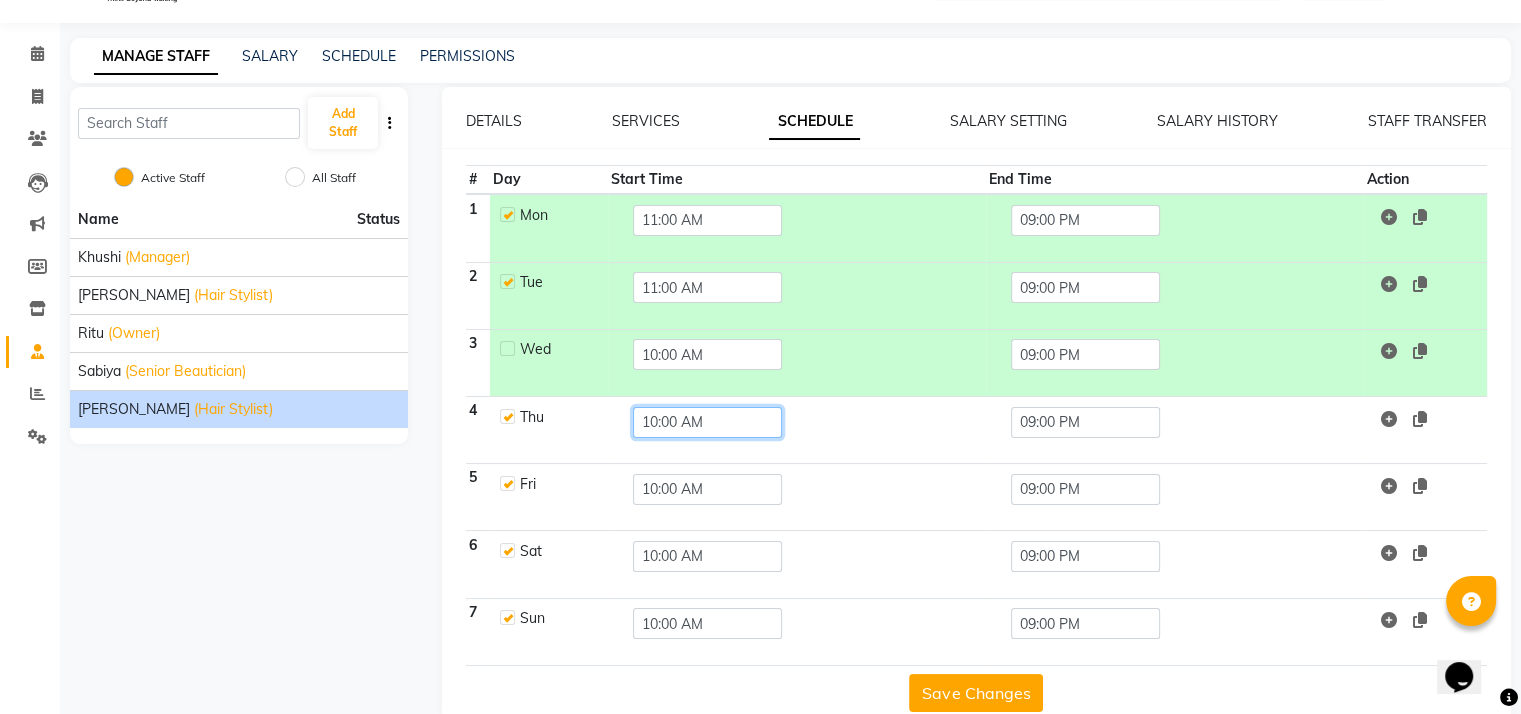 click on "10:00 AM" 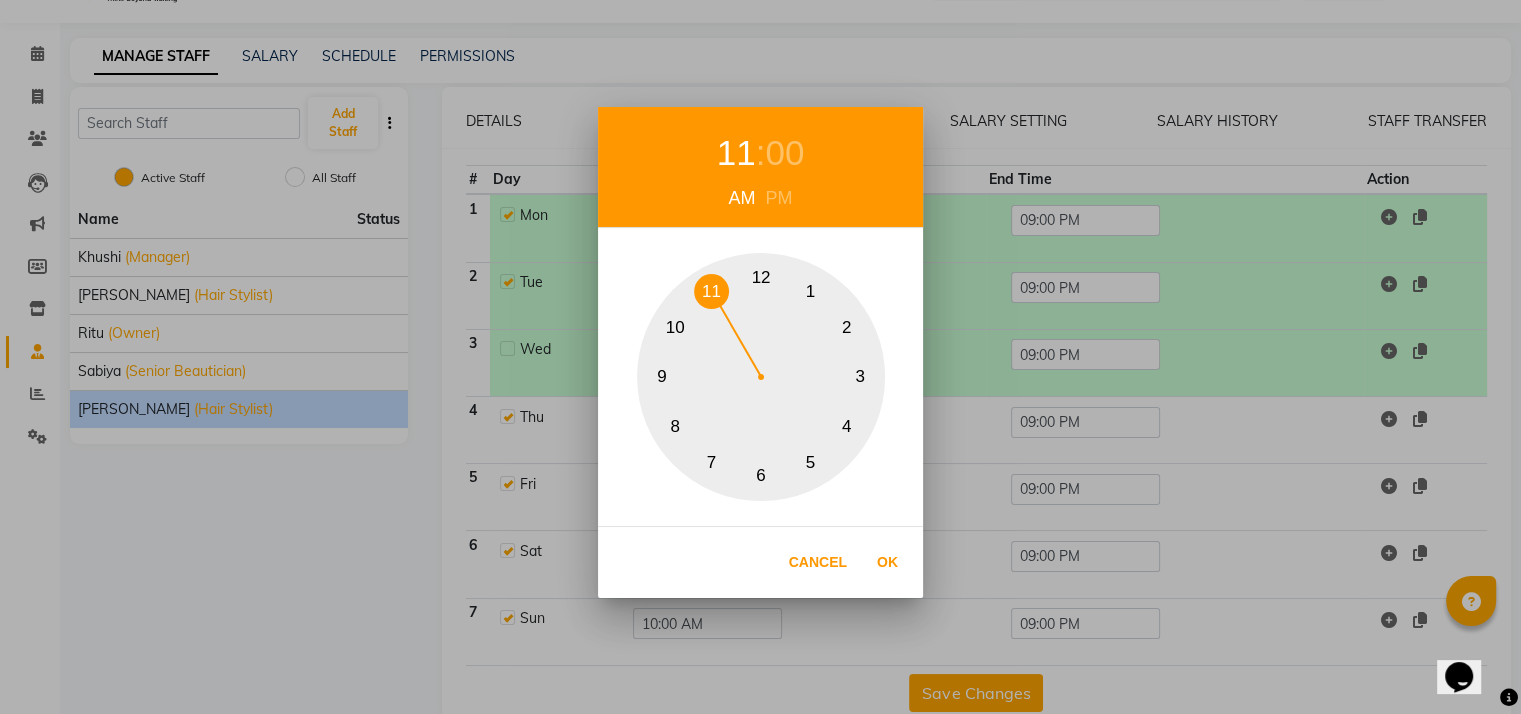 click on "11" at bounding box center [711, 291] 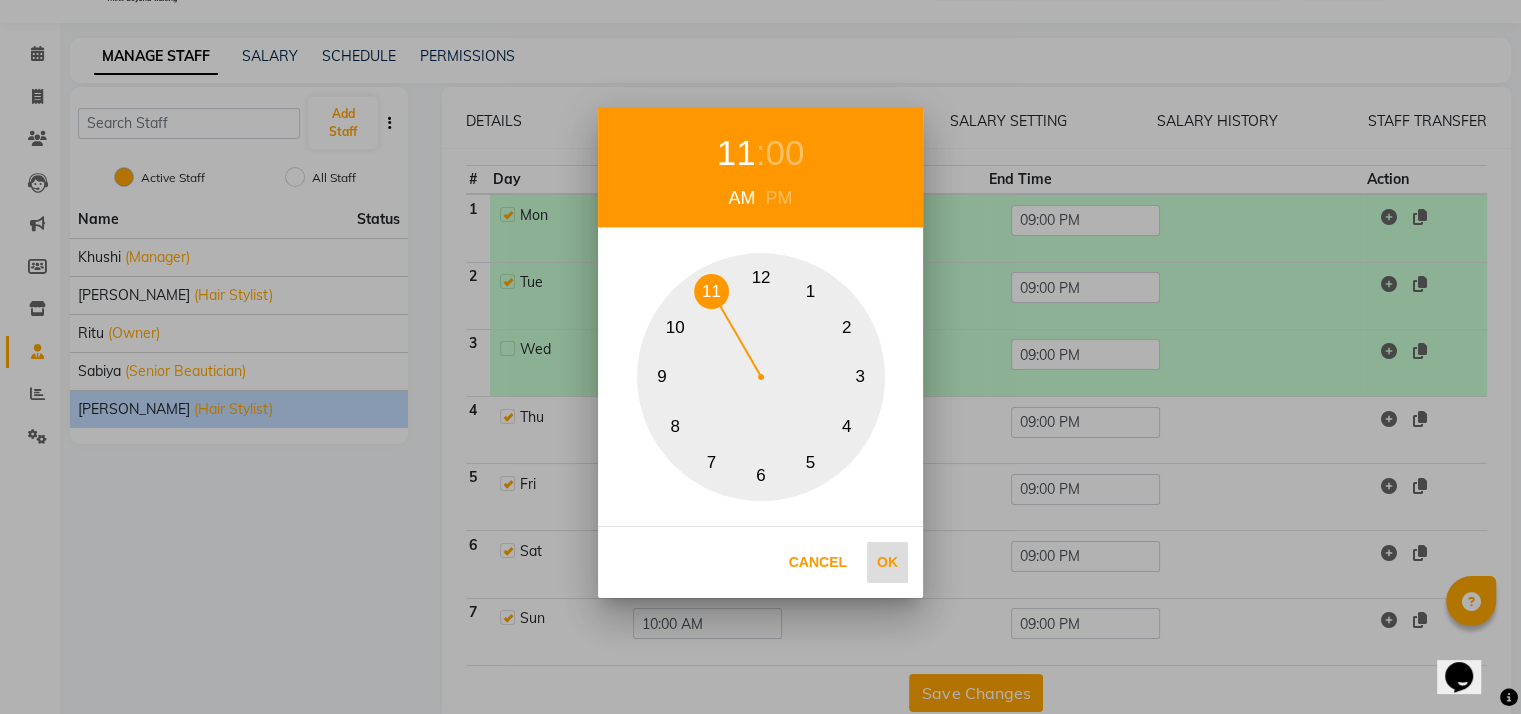 click on "Ok" at bounding box center [887, 562] 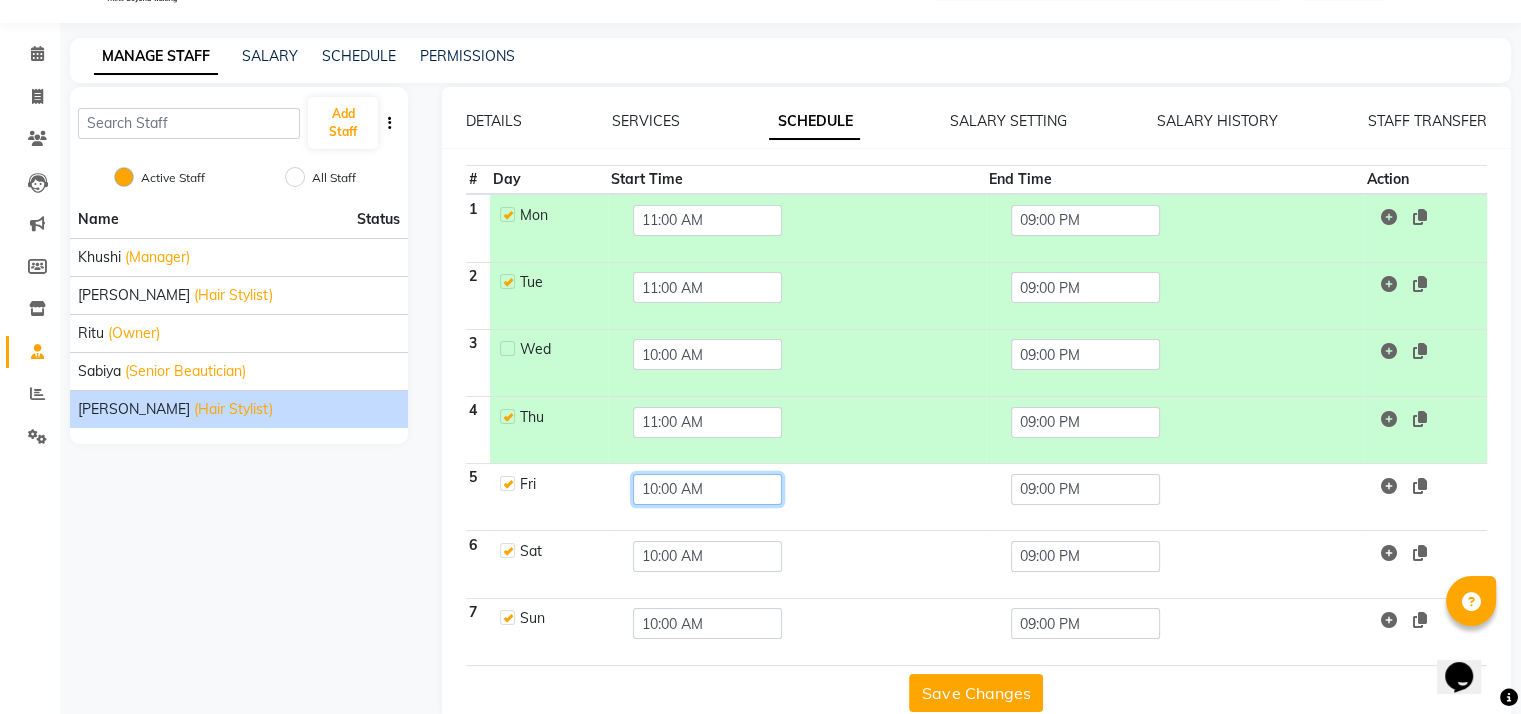 click on "10:00 AM" 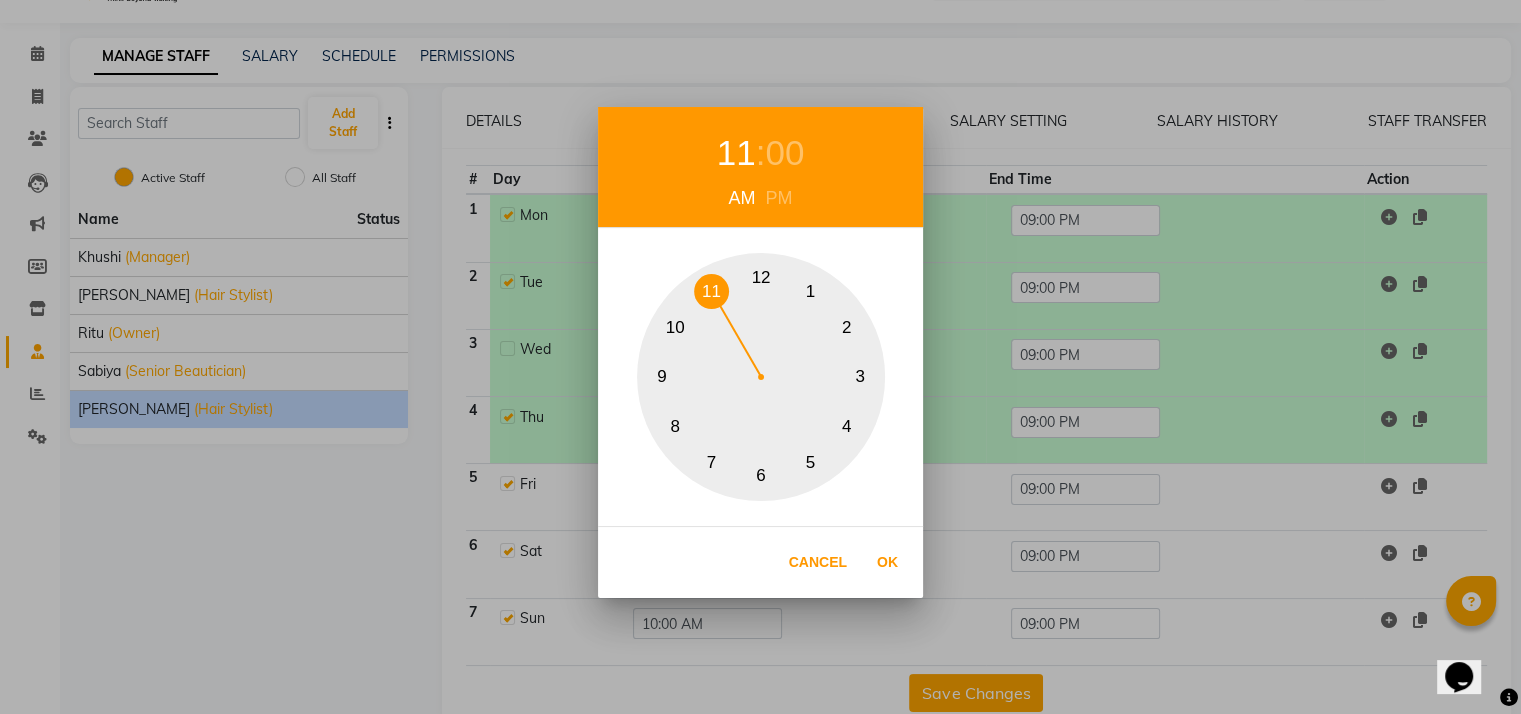 click on "11" at bounding box center (711, 291) 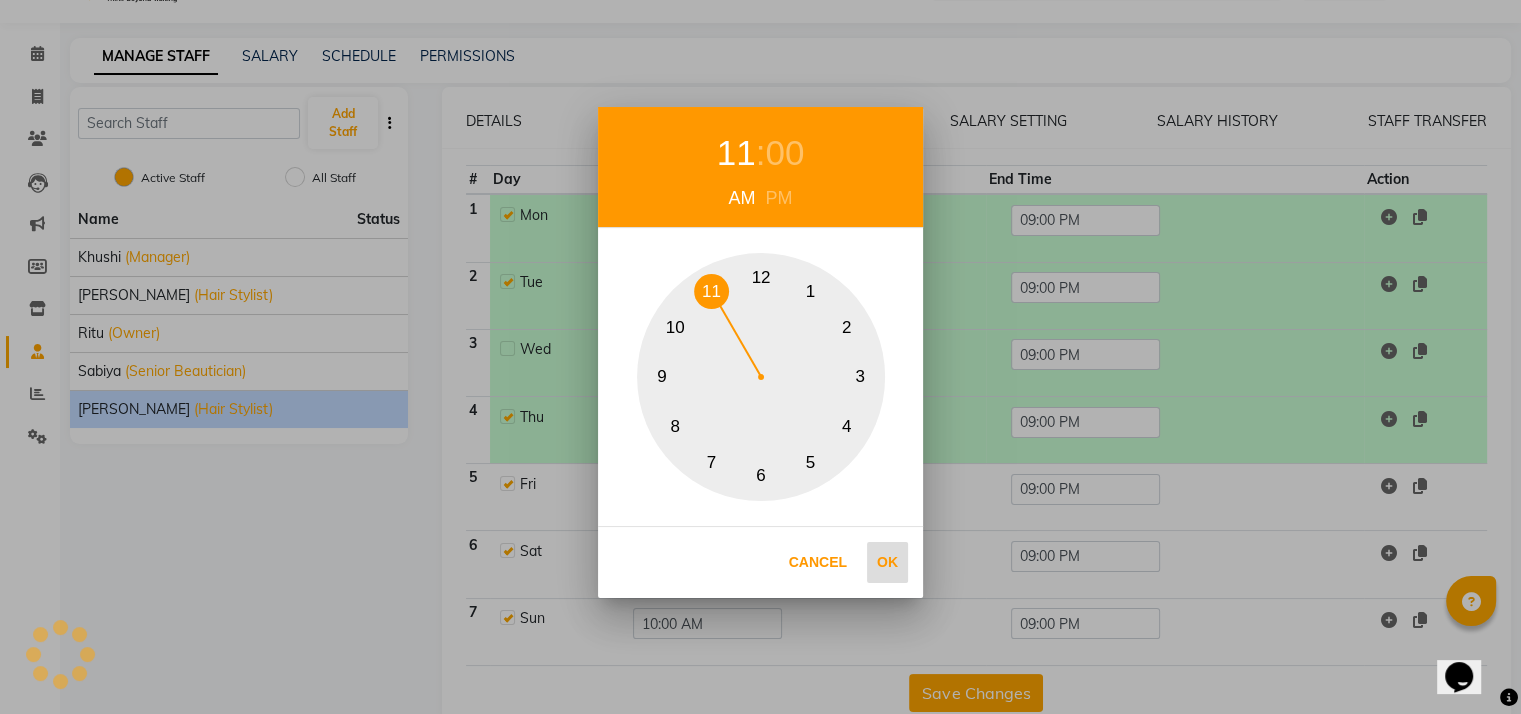 click on "Ok" at bounding box center [887, 562] 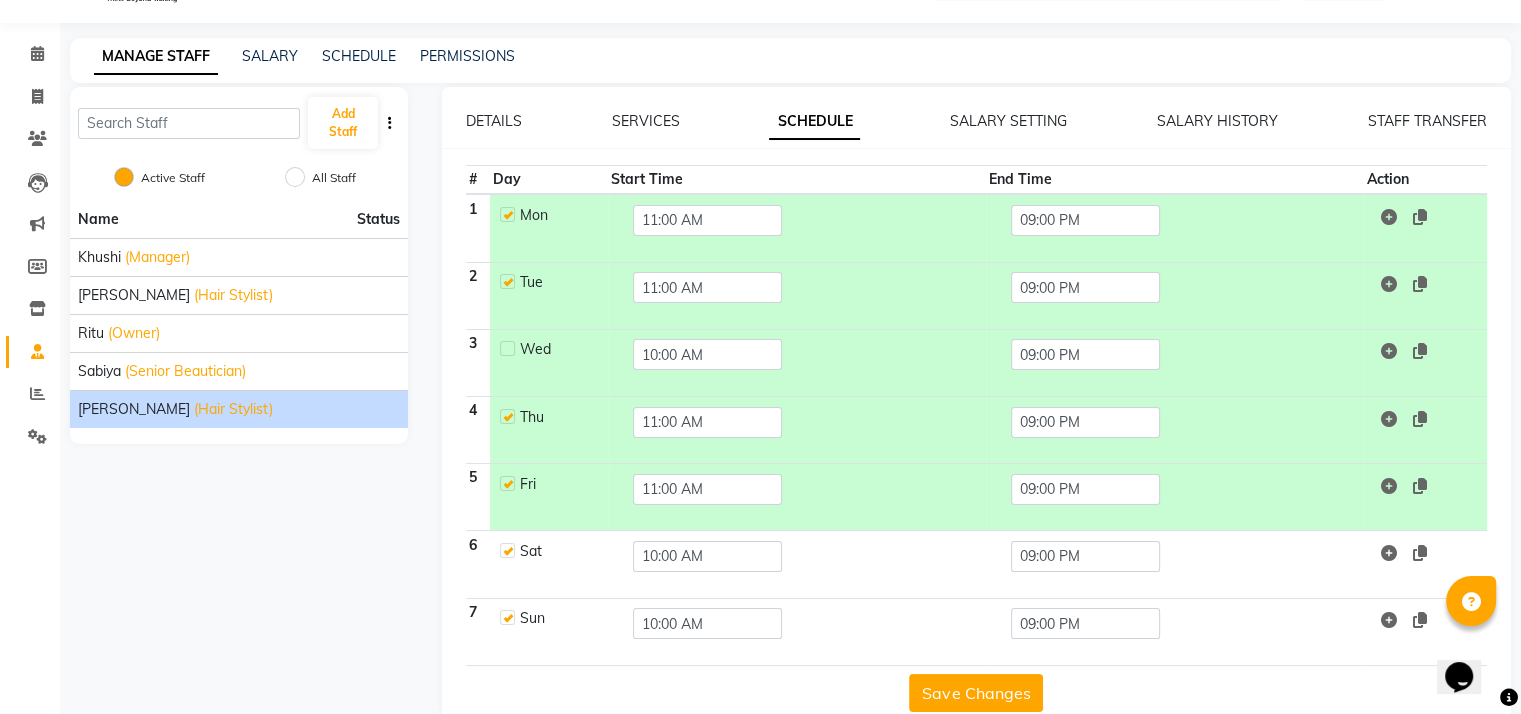 scroll, scrollTop: 82, scrollLeft: 0, axis: vertical 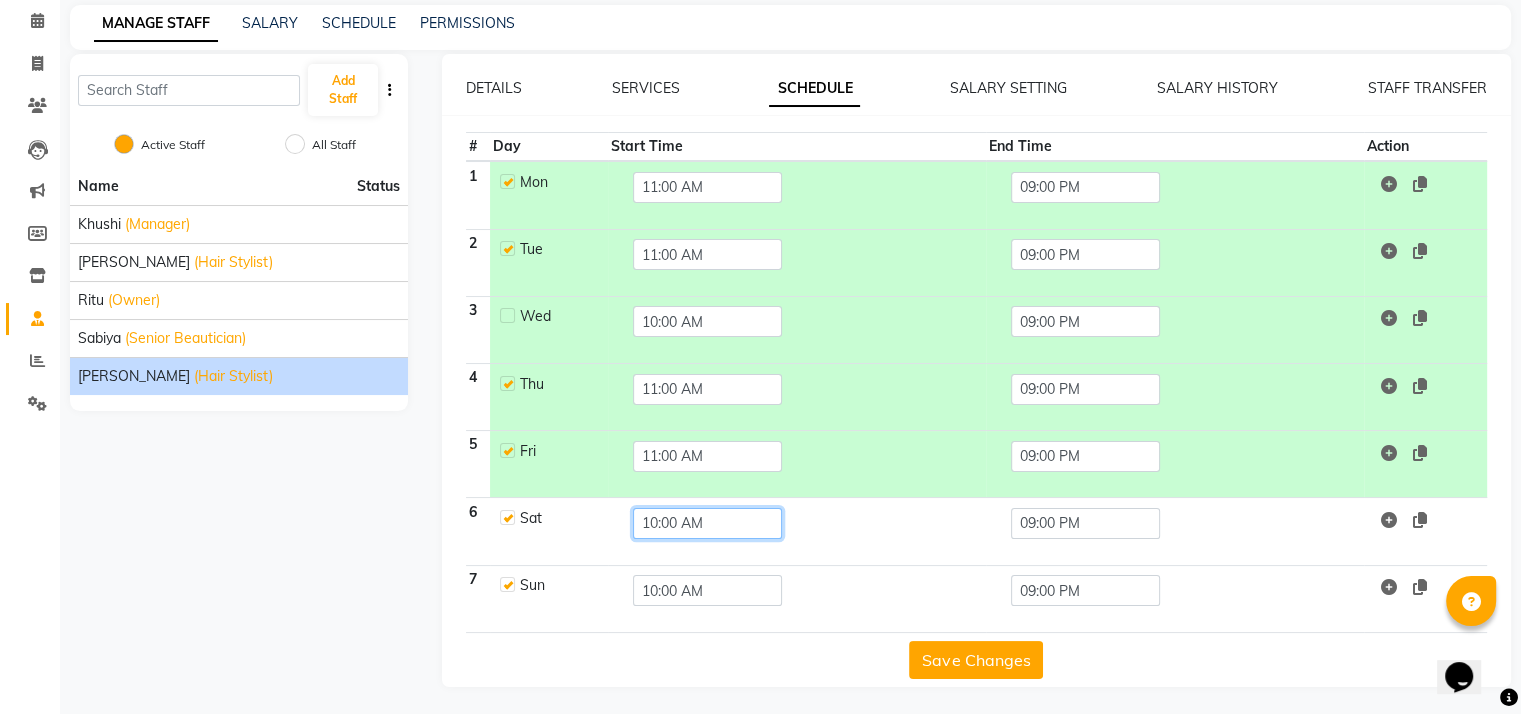 click on "10:00 AM" 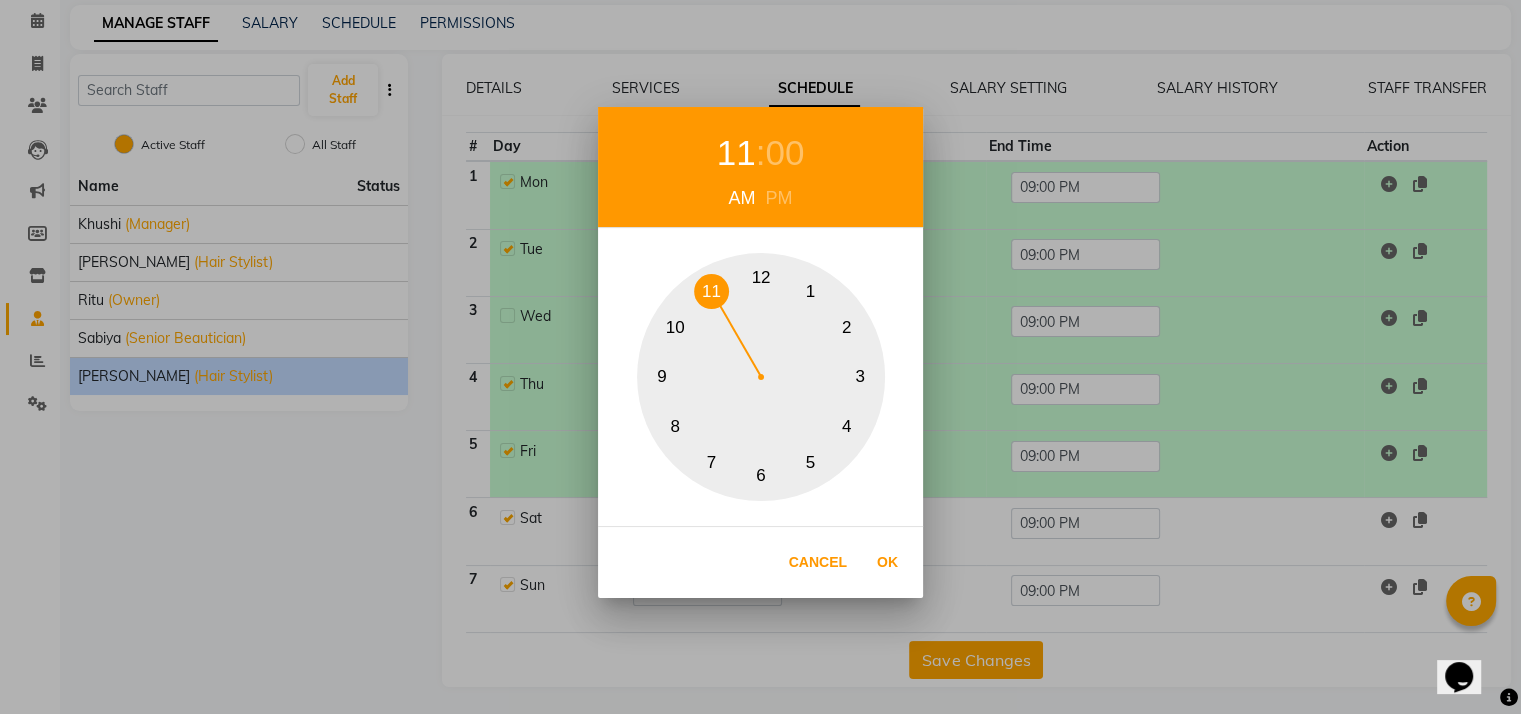 click on "11" at bounding box center [711, 291] 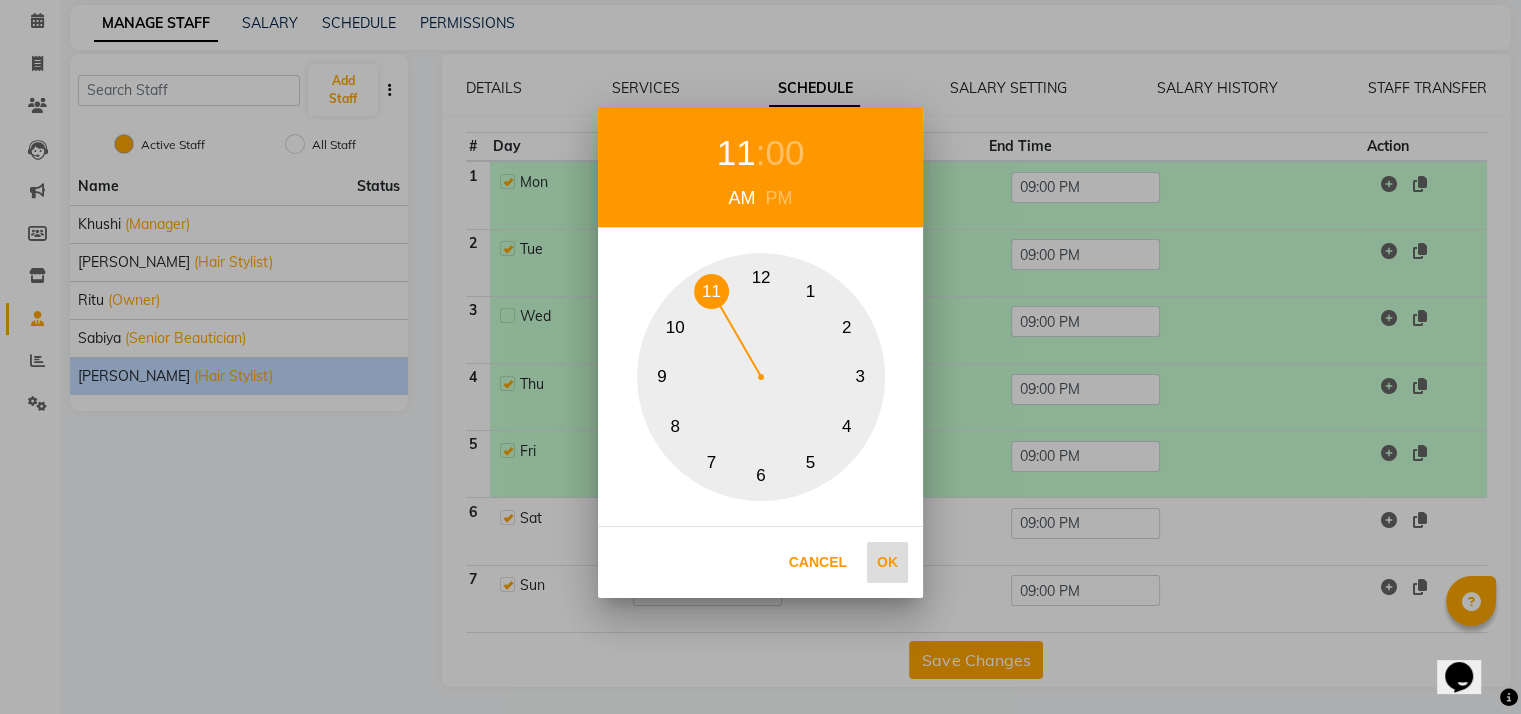 click on "Ok" at bounding box center [887, 562] 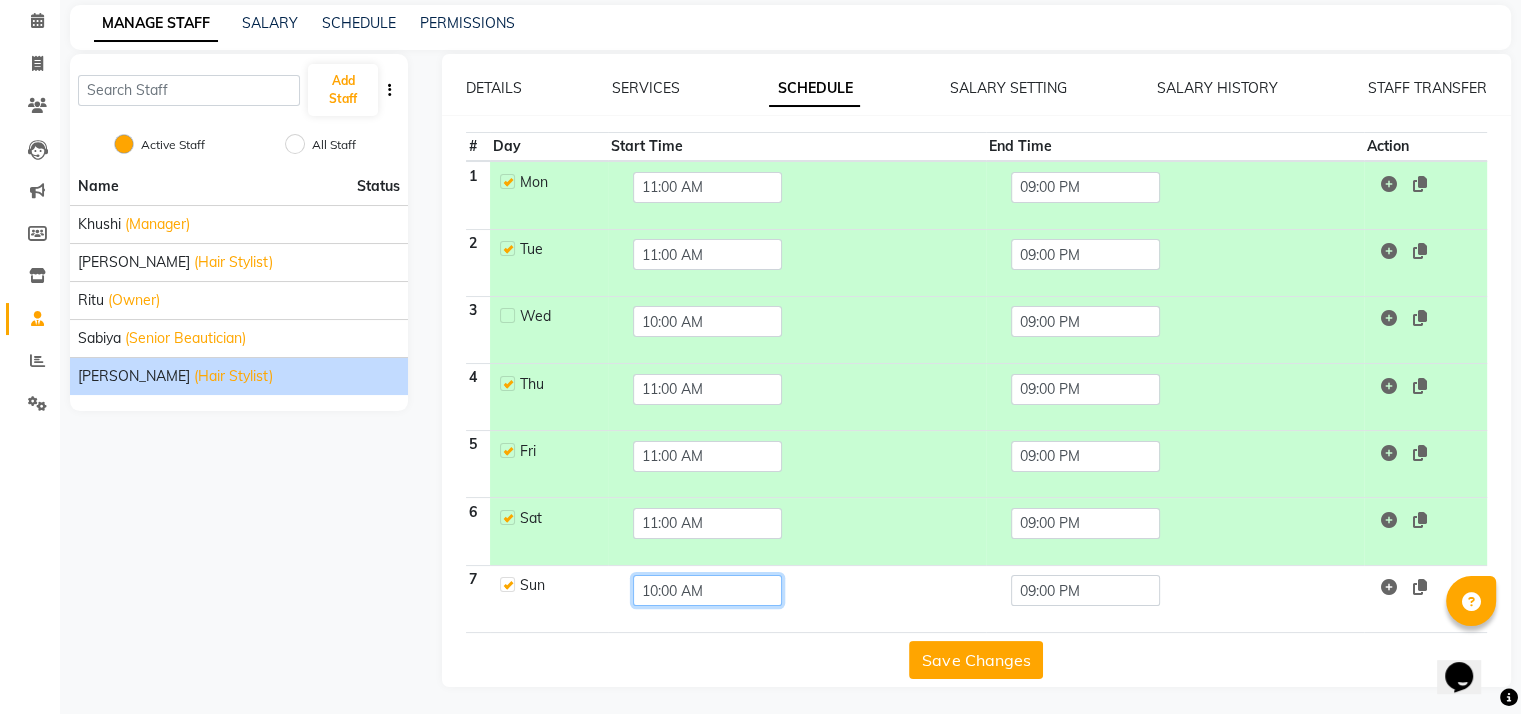 click on "10:00 AM" 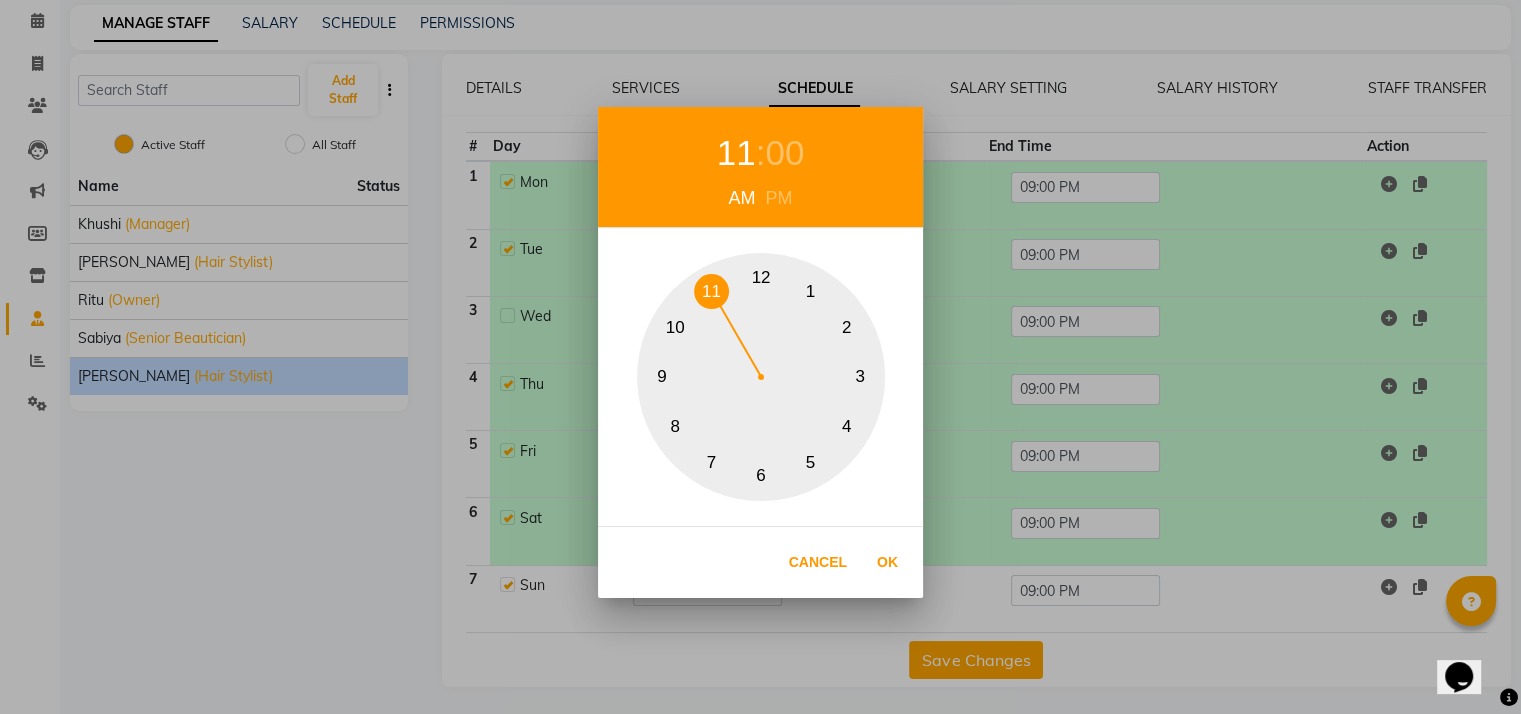 click on "11" at bounding box center [711, 291] 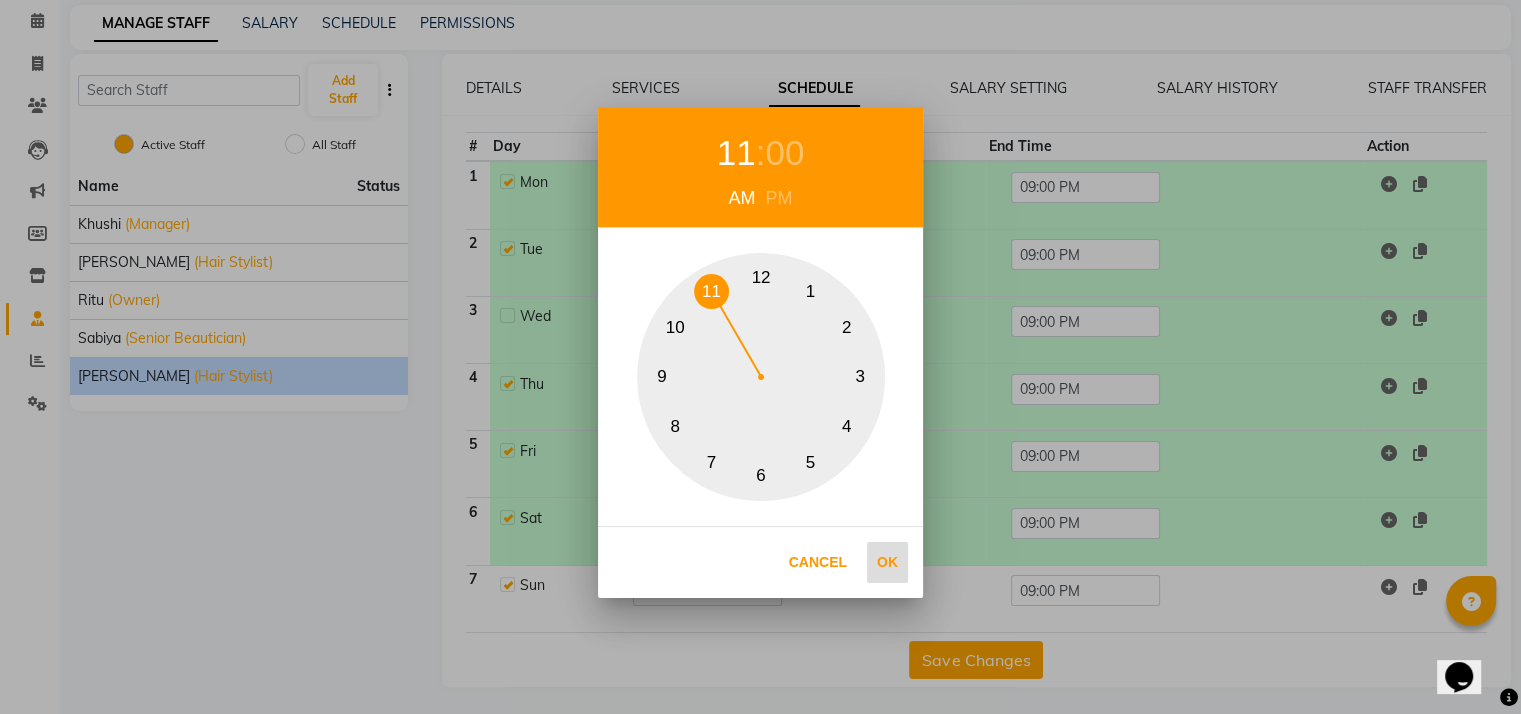 click on "Ok" at bounding box center [887, 562] 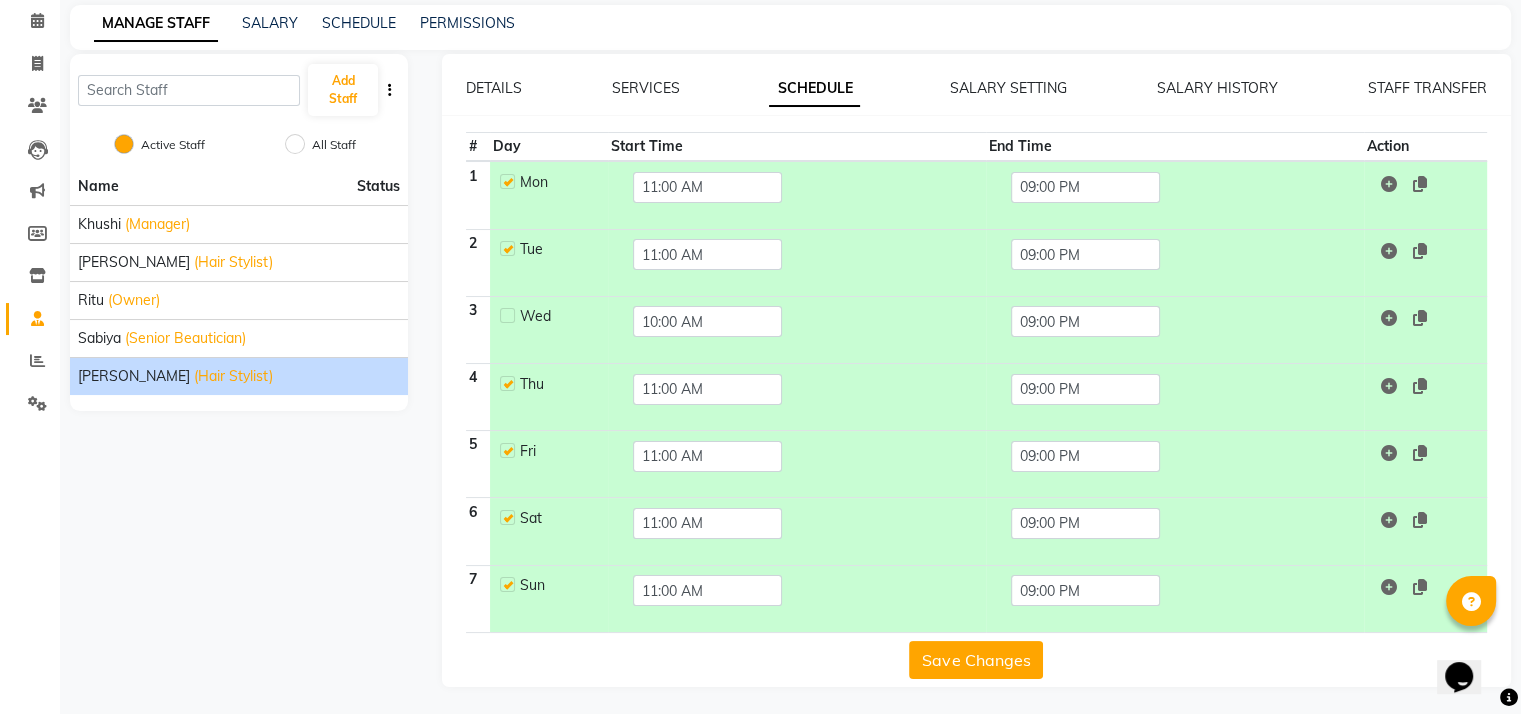 click on "Save Changes" 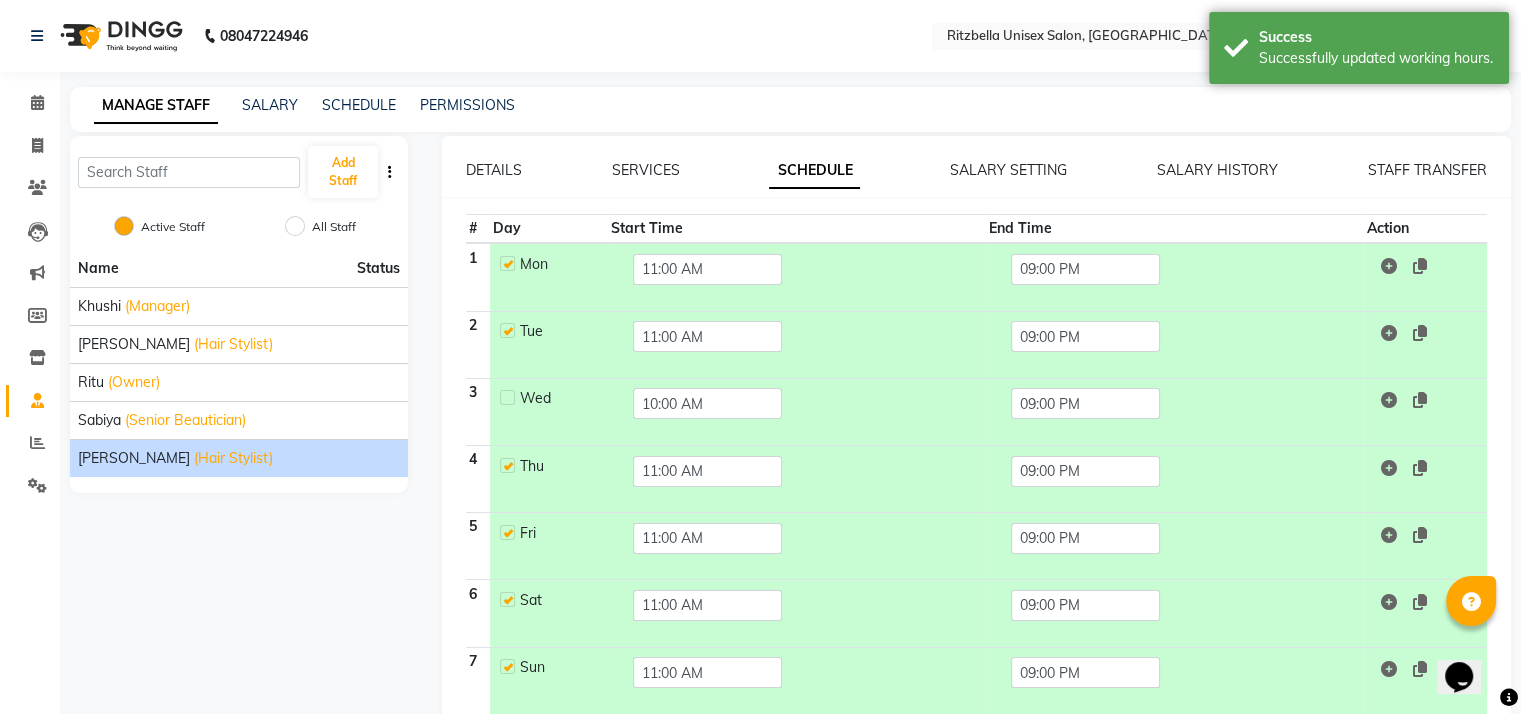 scroll, scrollTop: 82, scrollLeft: 0, axis: vertical 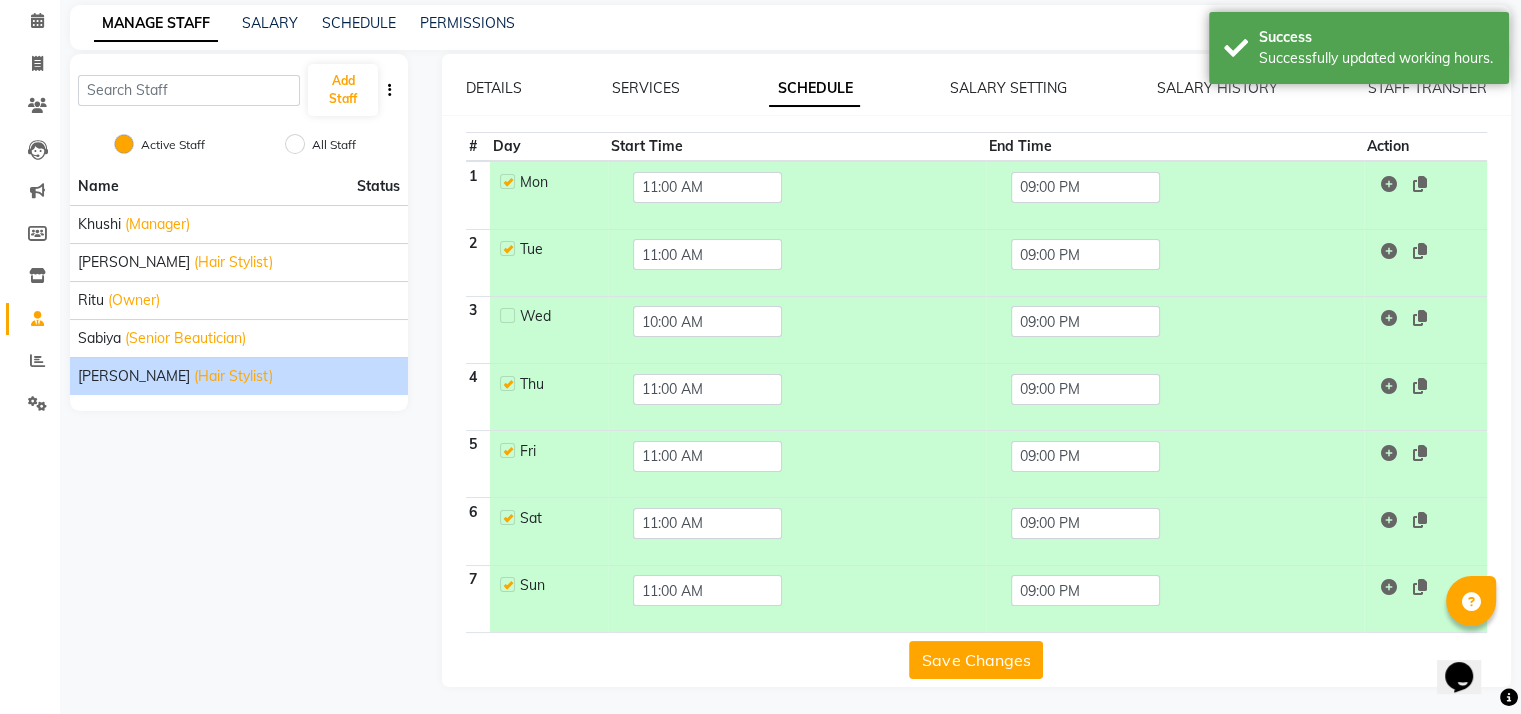 click on "Save Changes" 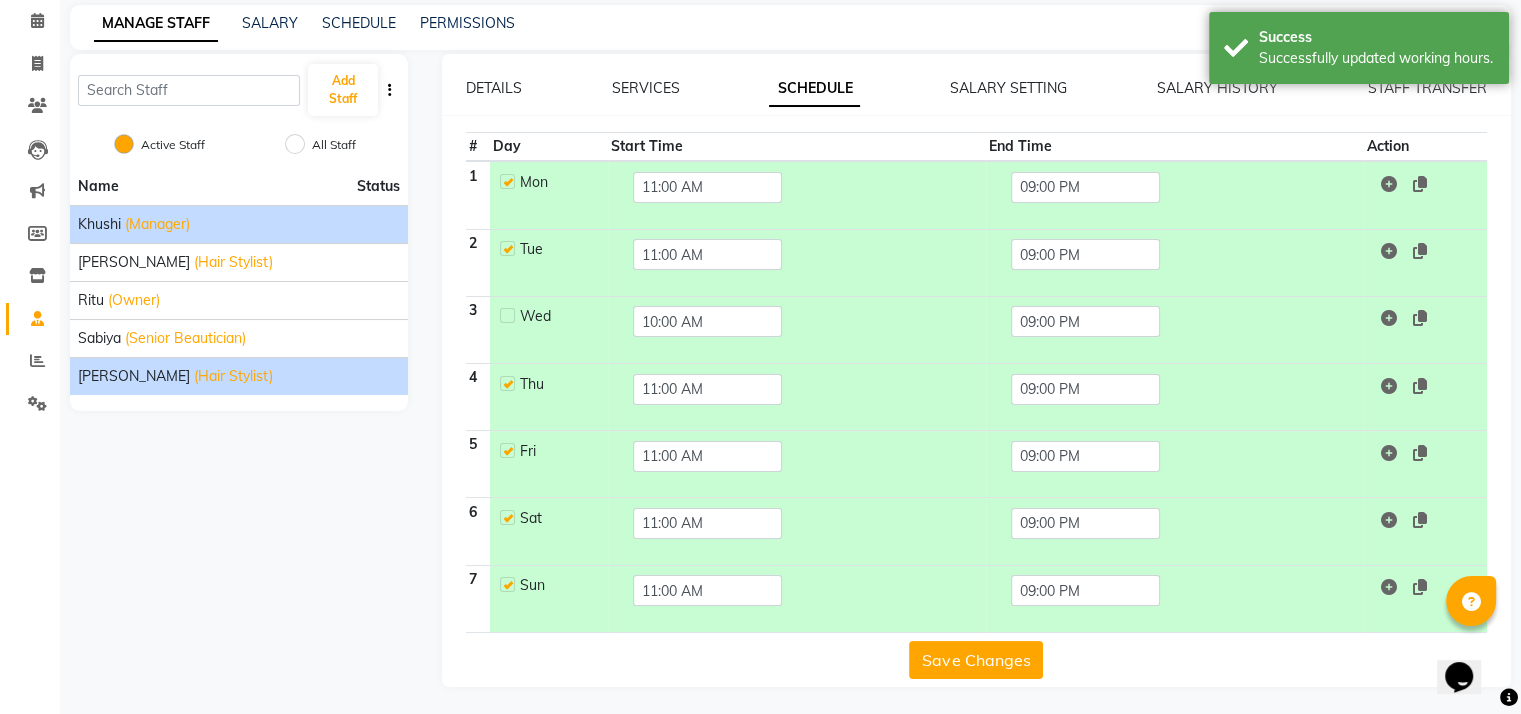 click on "(Manager)" 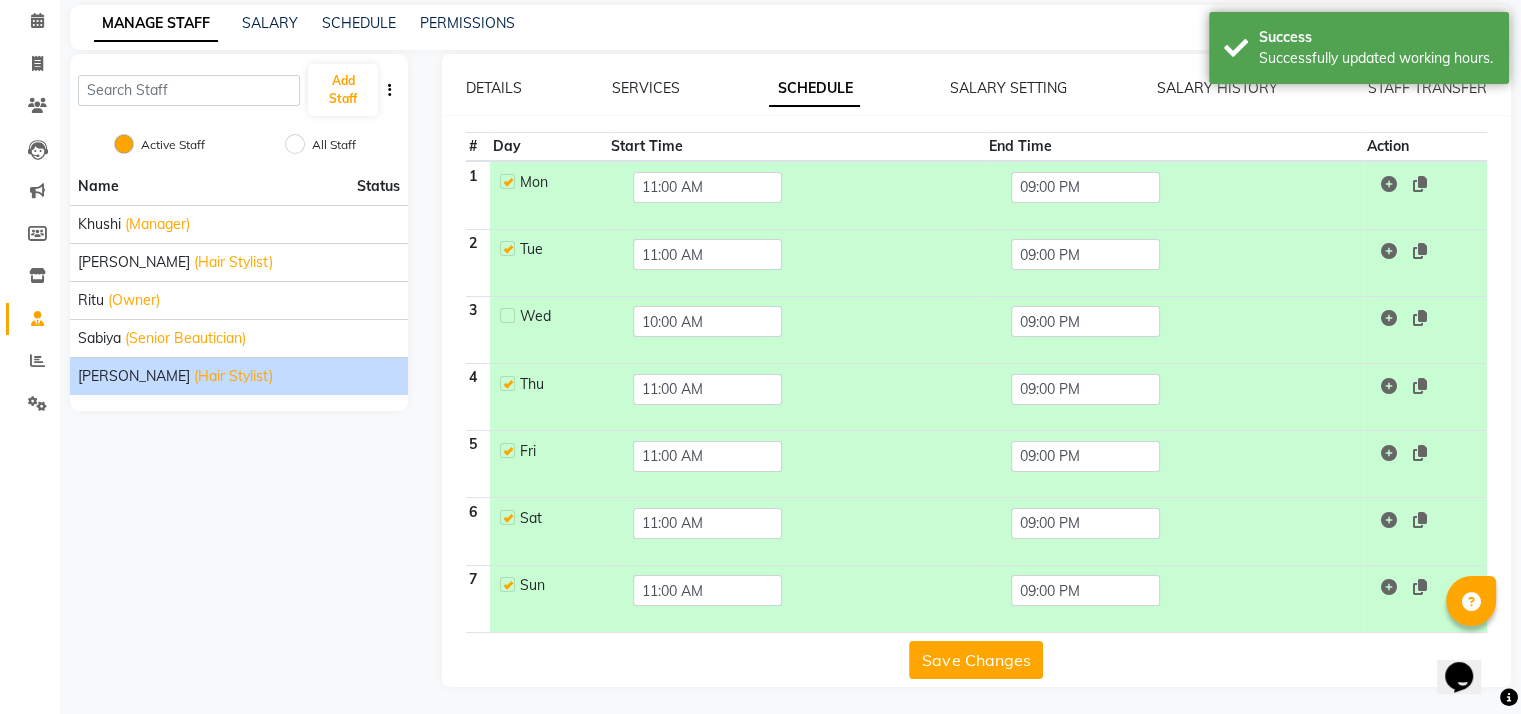 scroll, scrollTop: 0, scrollLeft: 0, axis: both 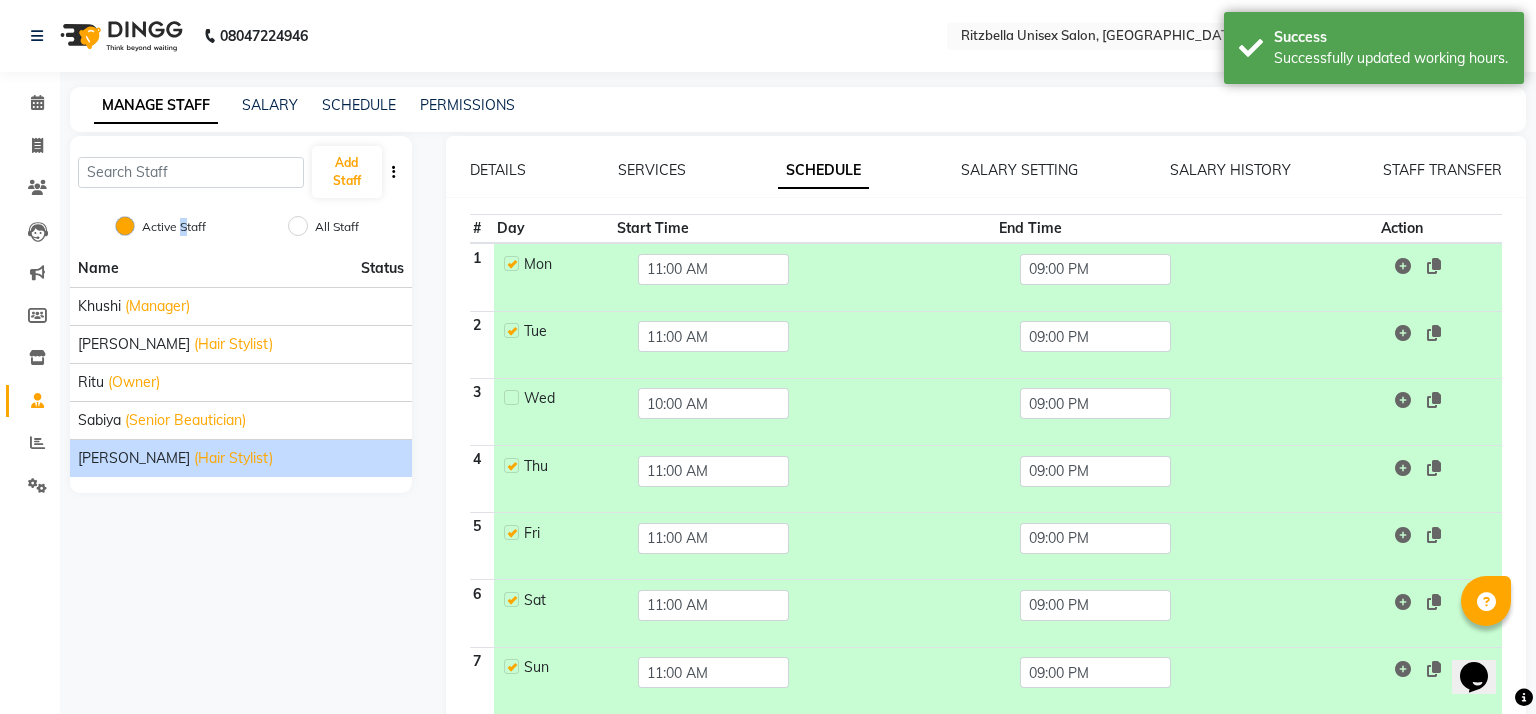 click on "Active Staff" 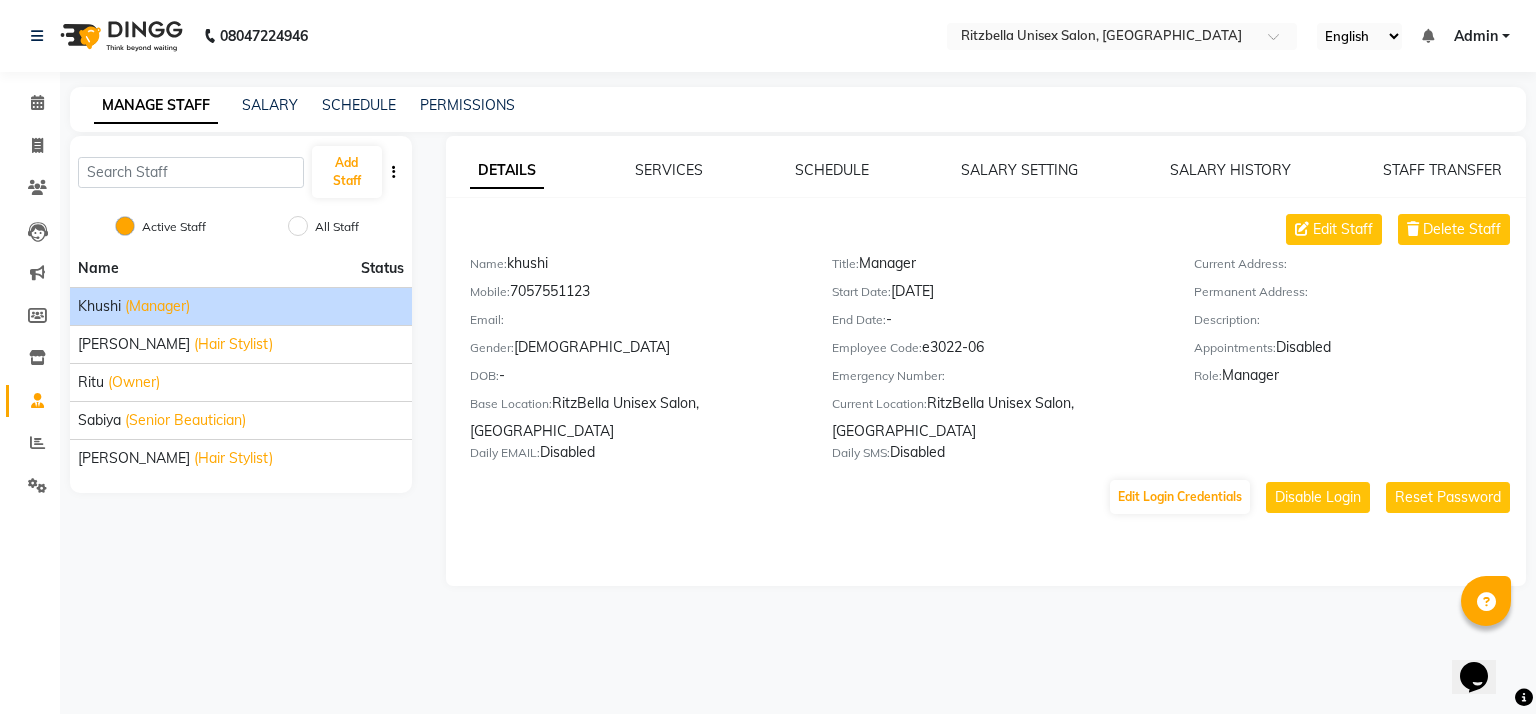 click on "SALARY" 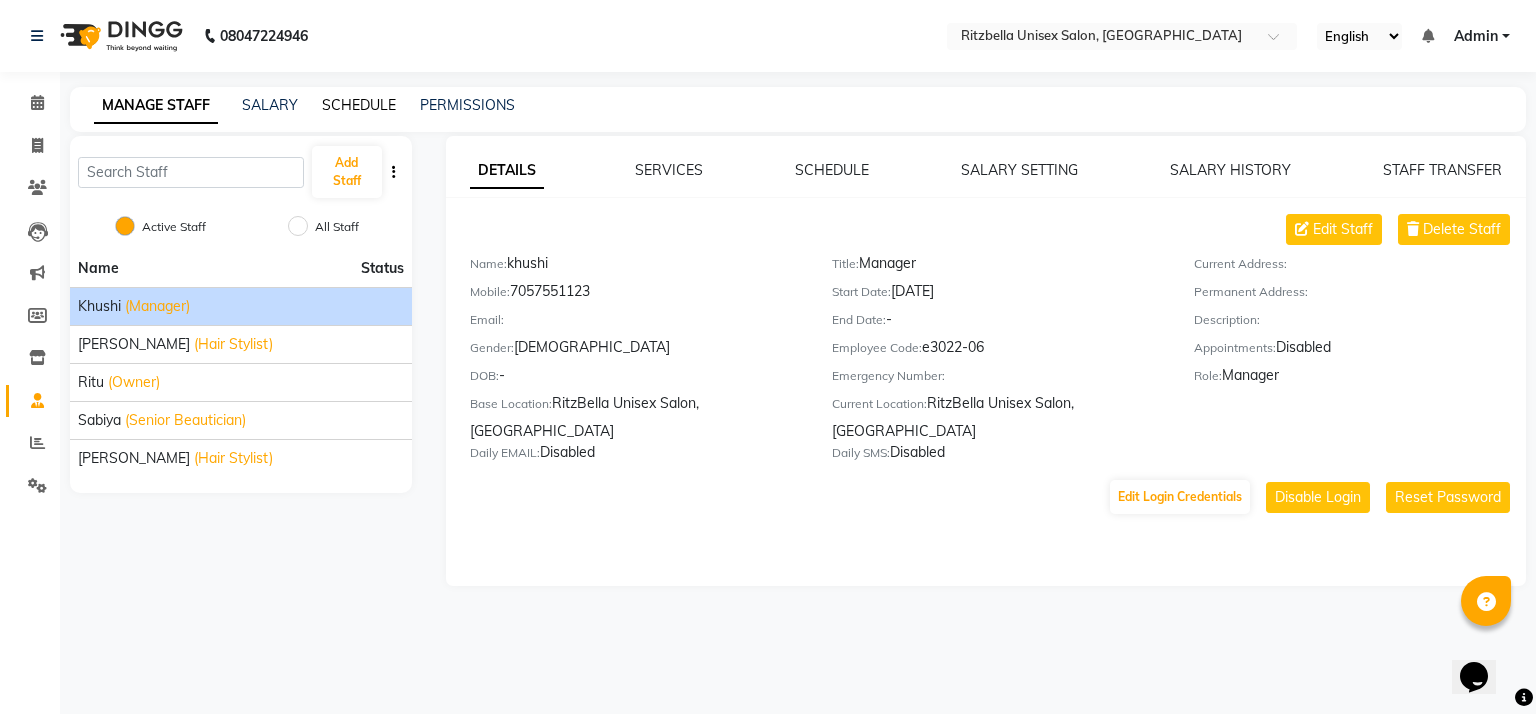 click on "SCHEDULE" 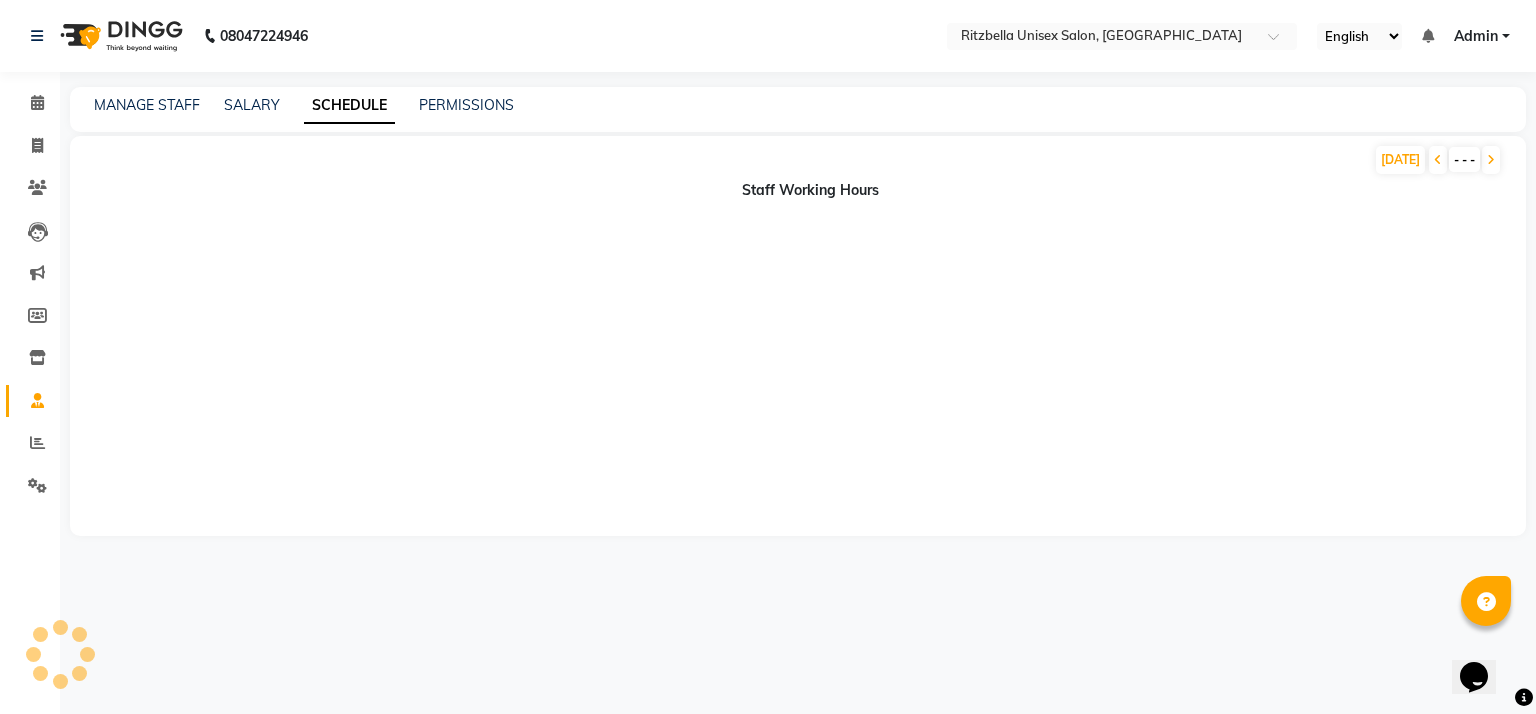 click on "SCHEDULE" 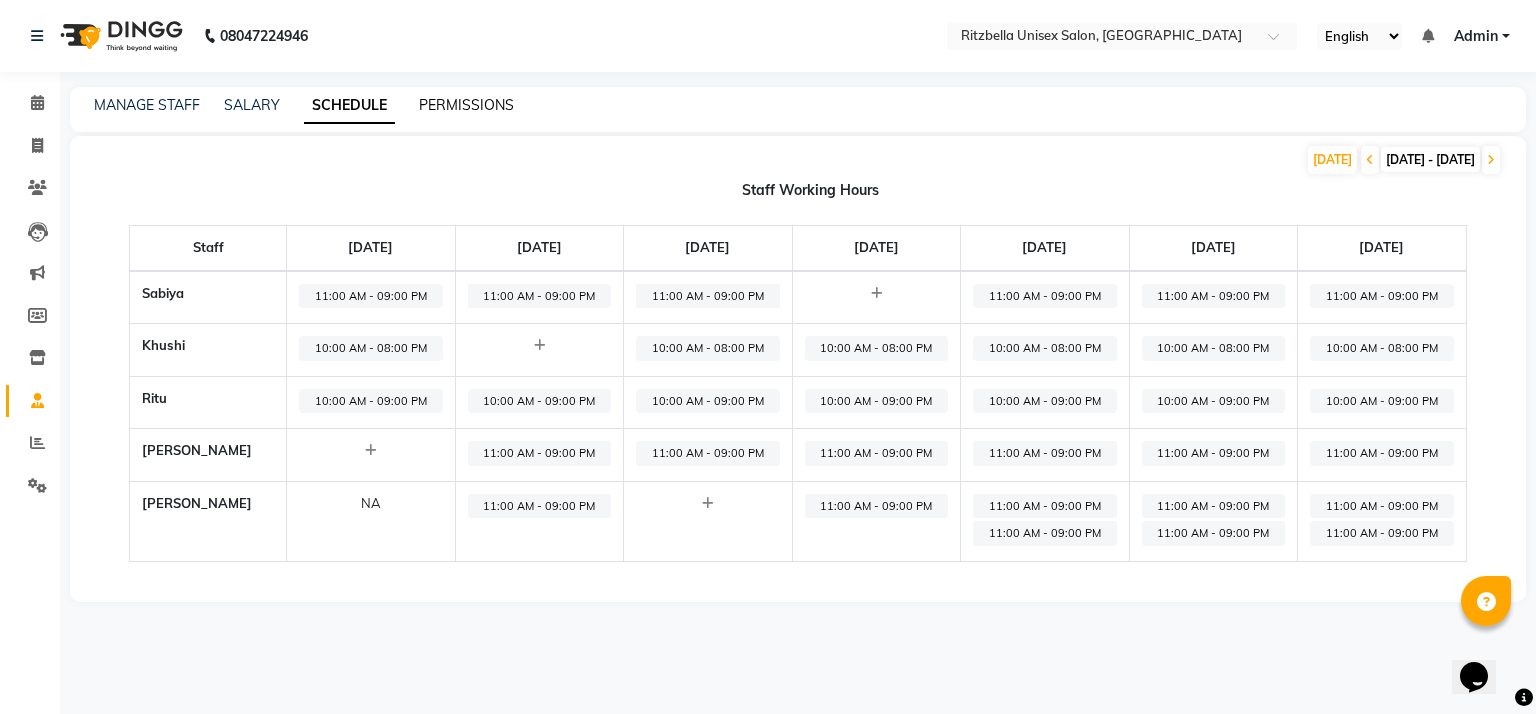 click on "PERMISSIONS" 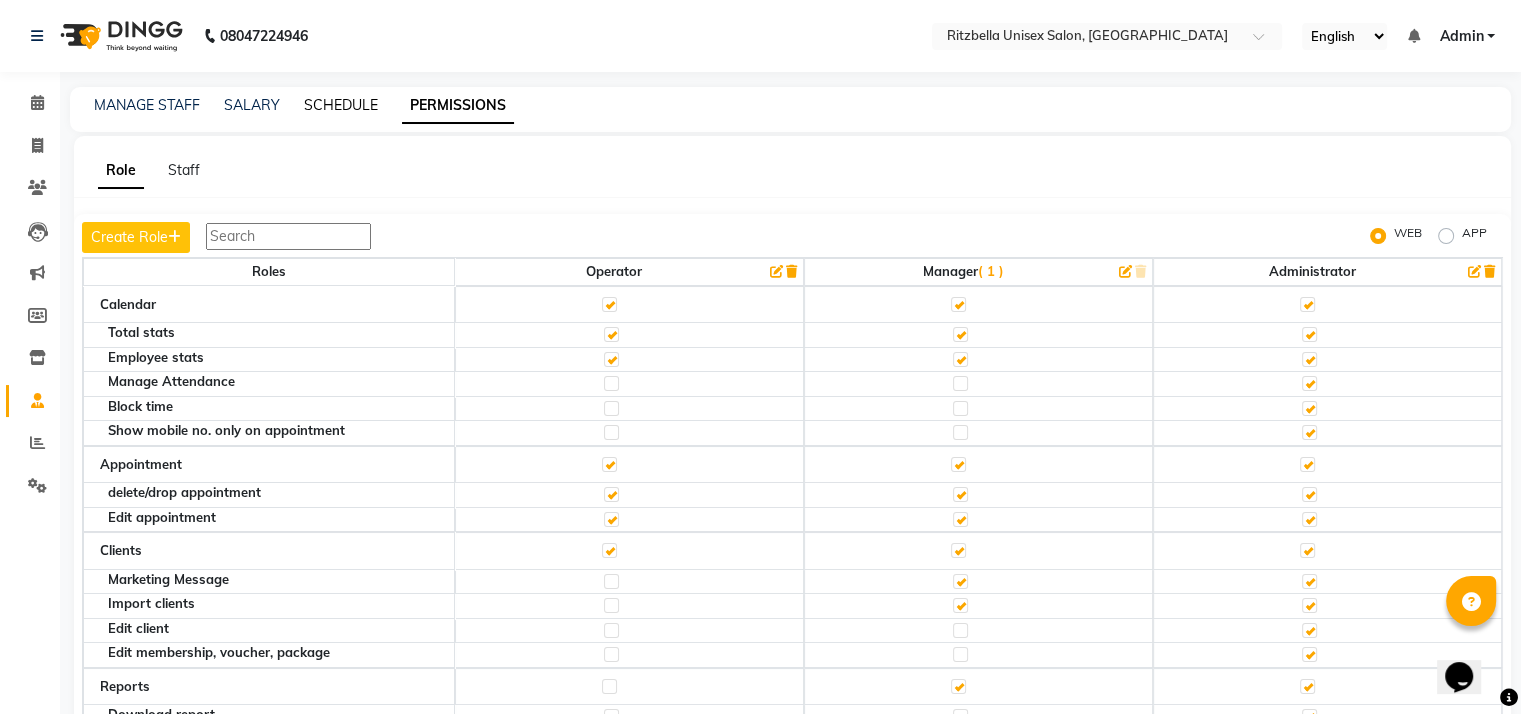 click on "SCHEDULE" 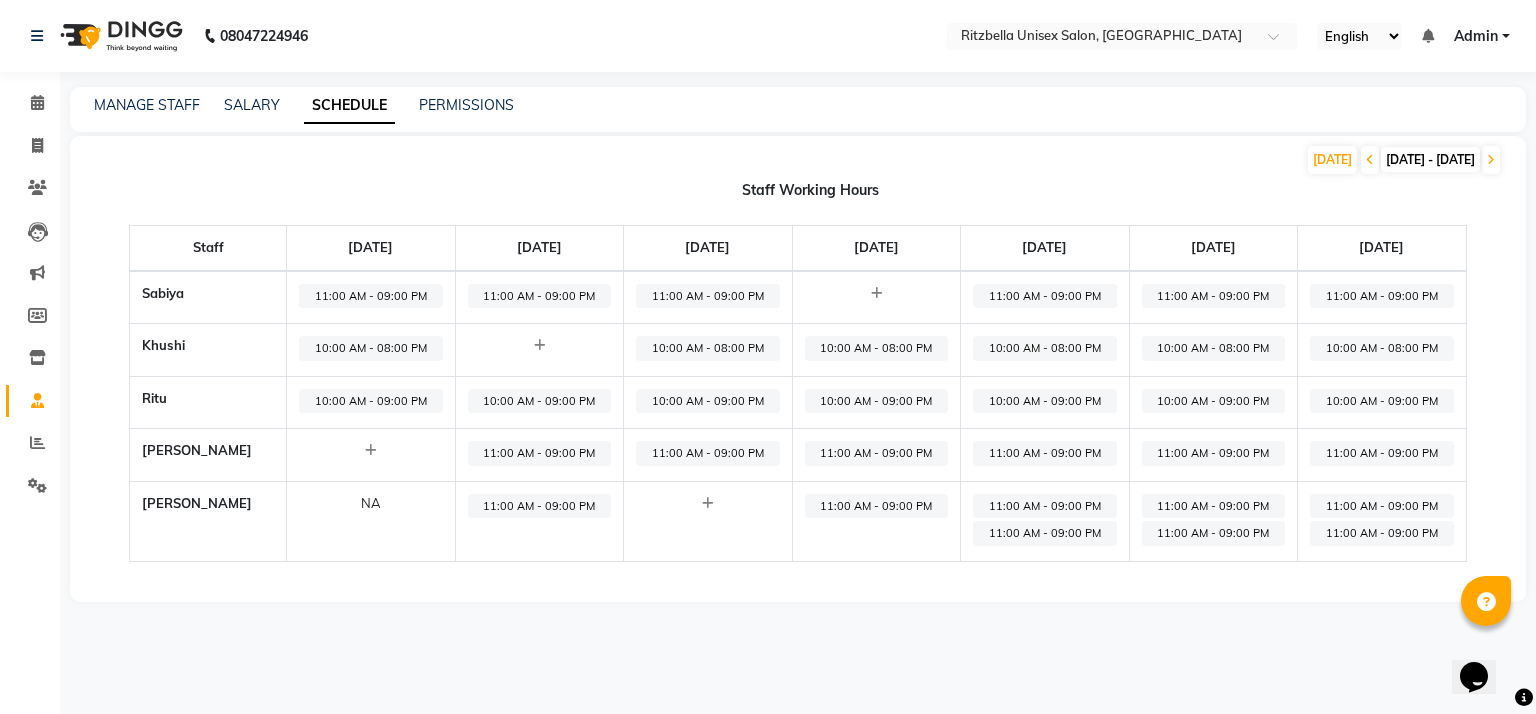 click on "SCHEDULE" 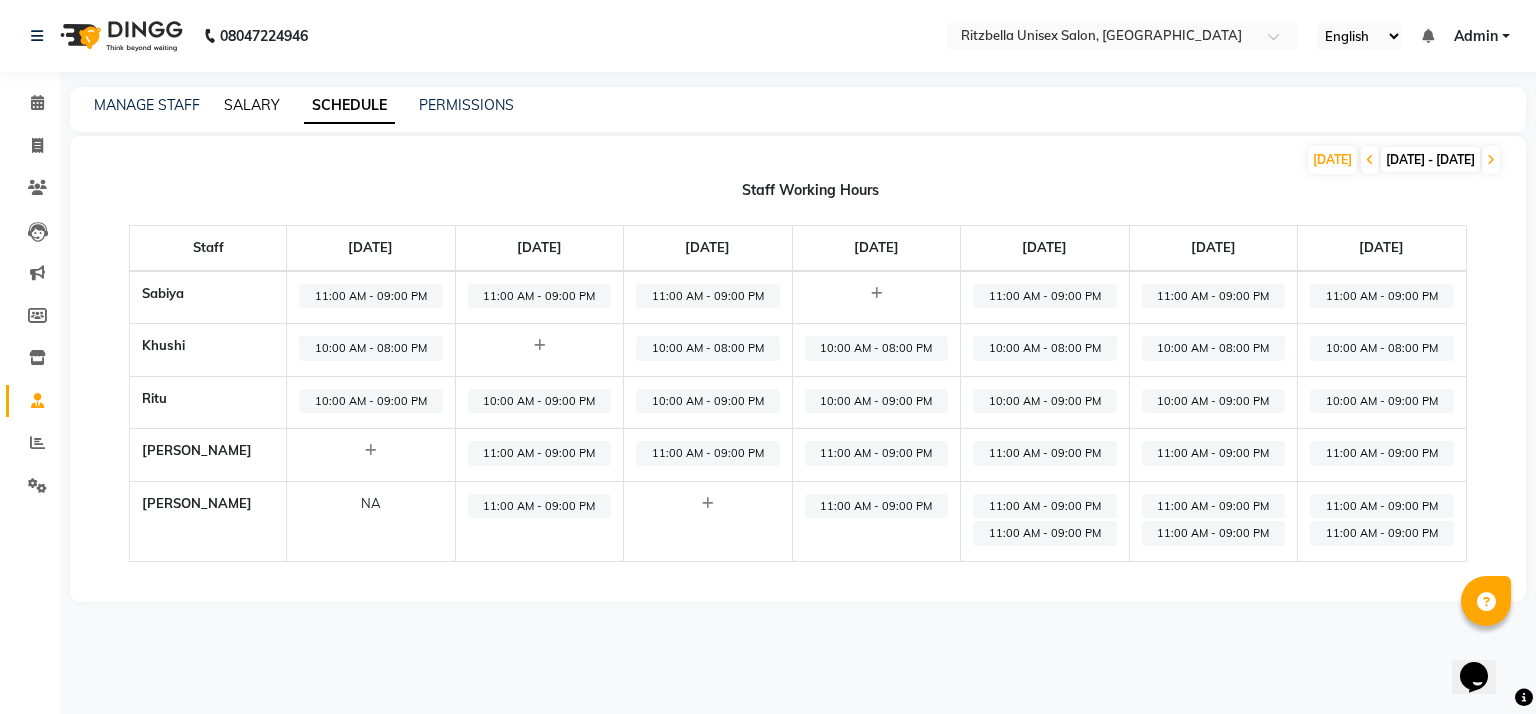 click on "SALARY" 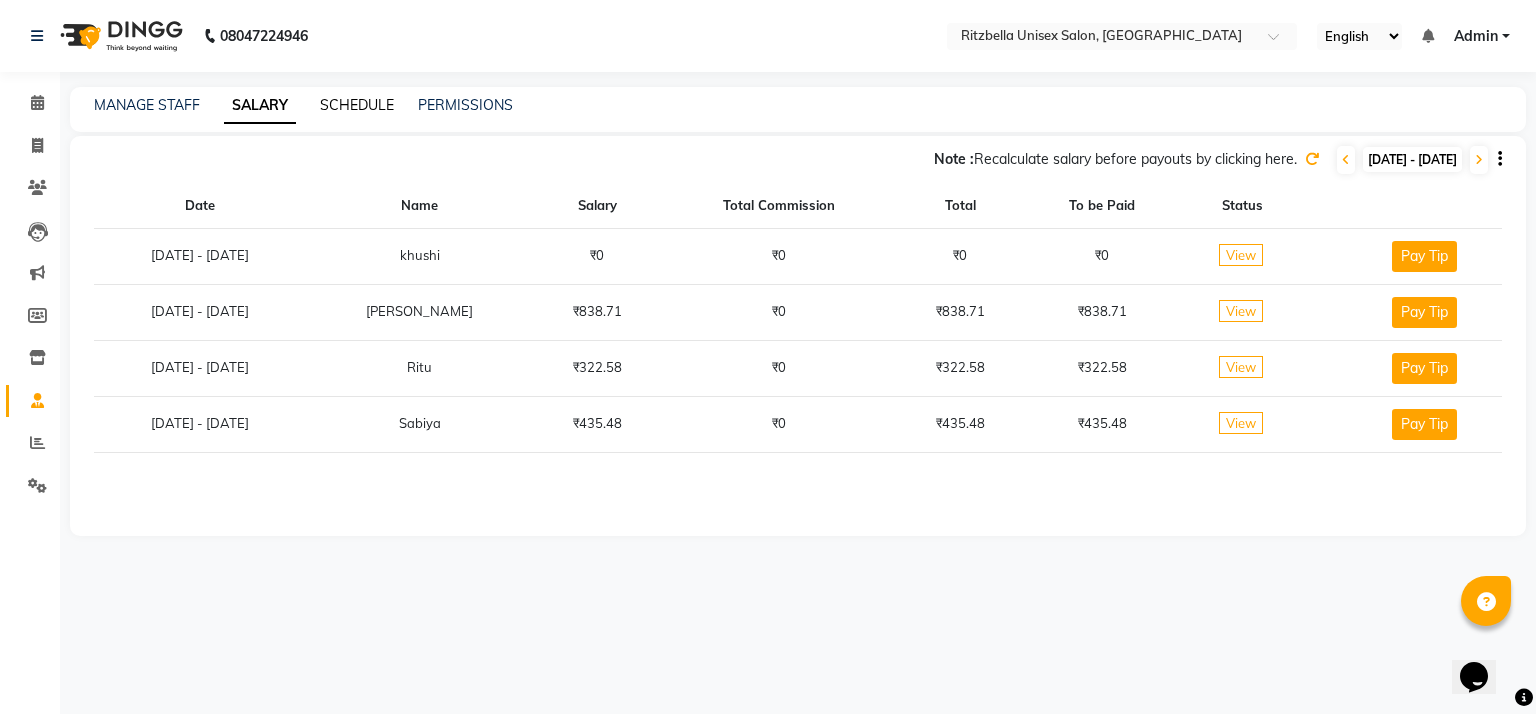 click on "SCHEDULE" 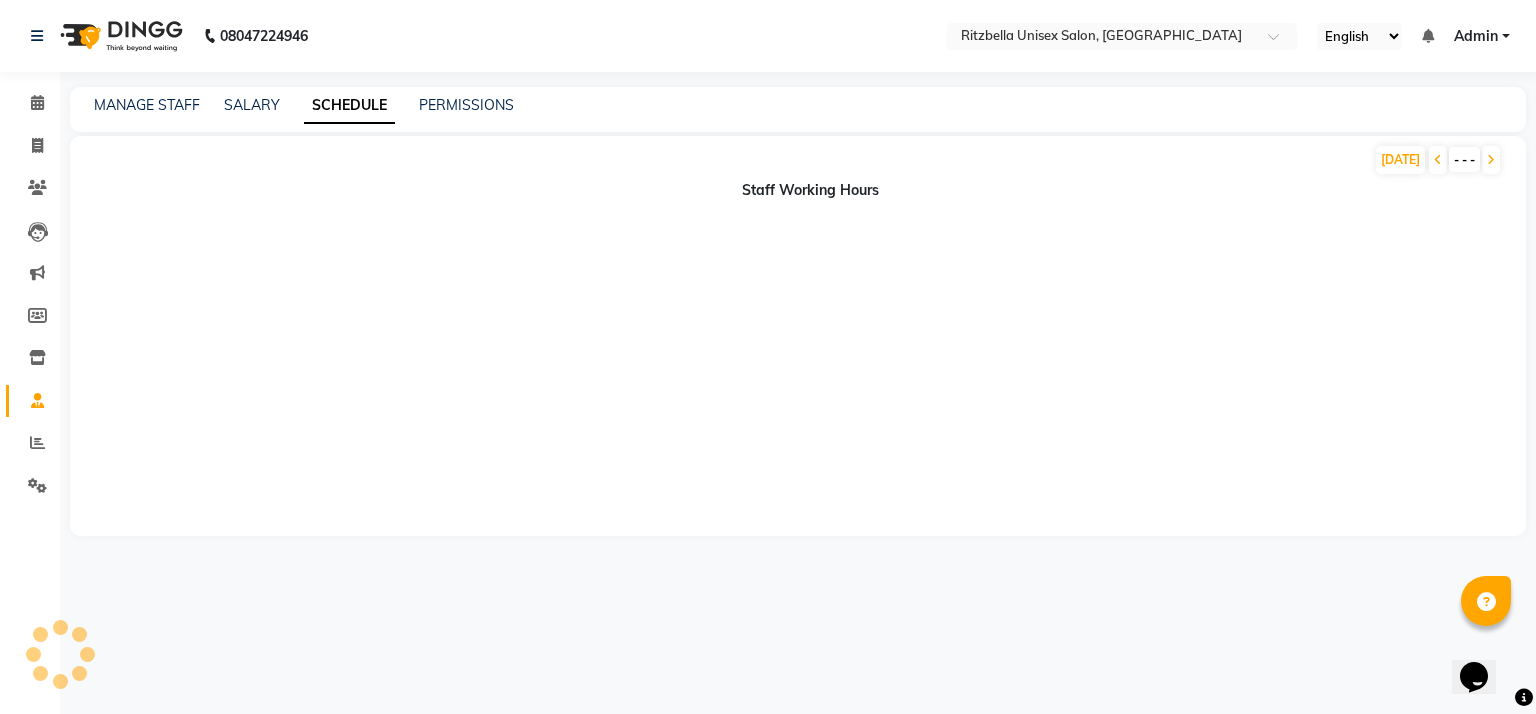 click on "SCHEDULE" 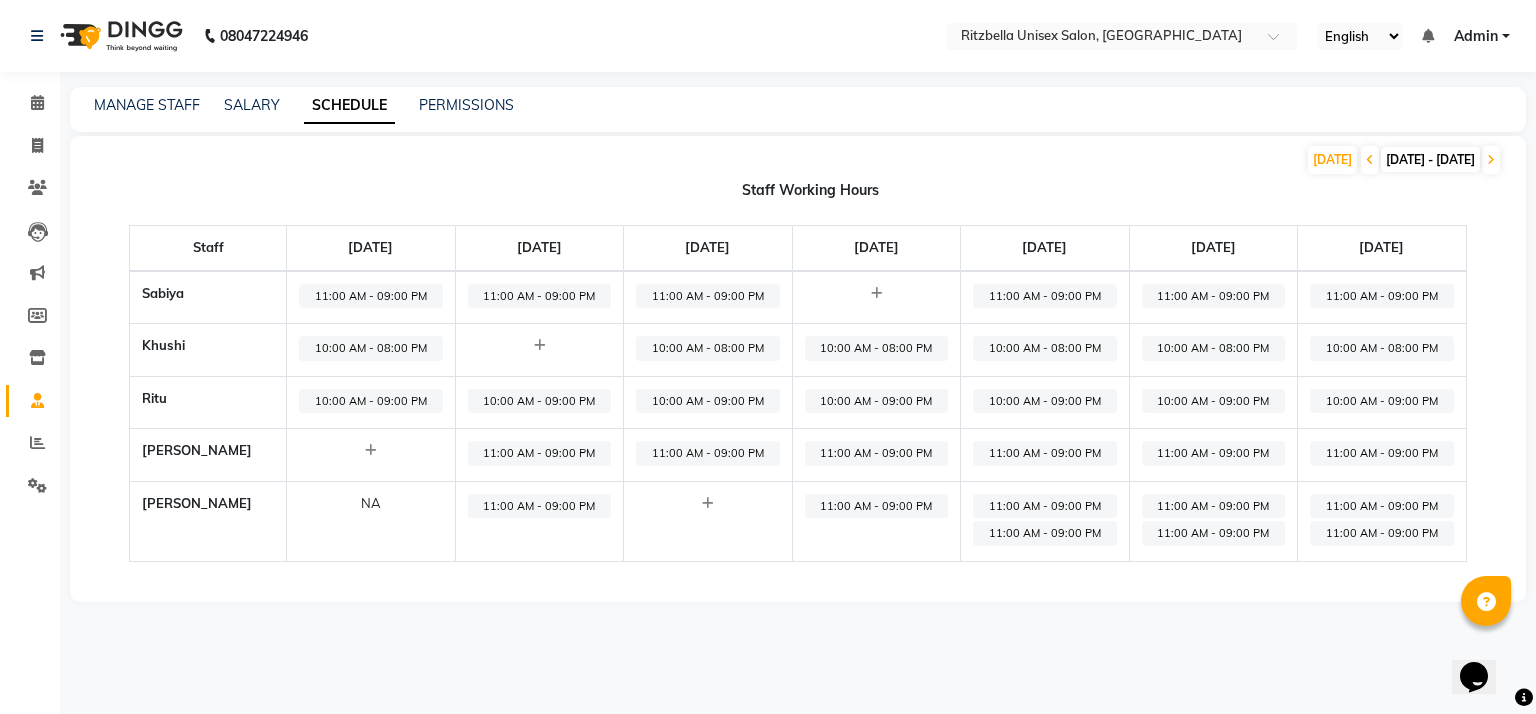click on "SCHEDULE" 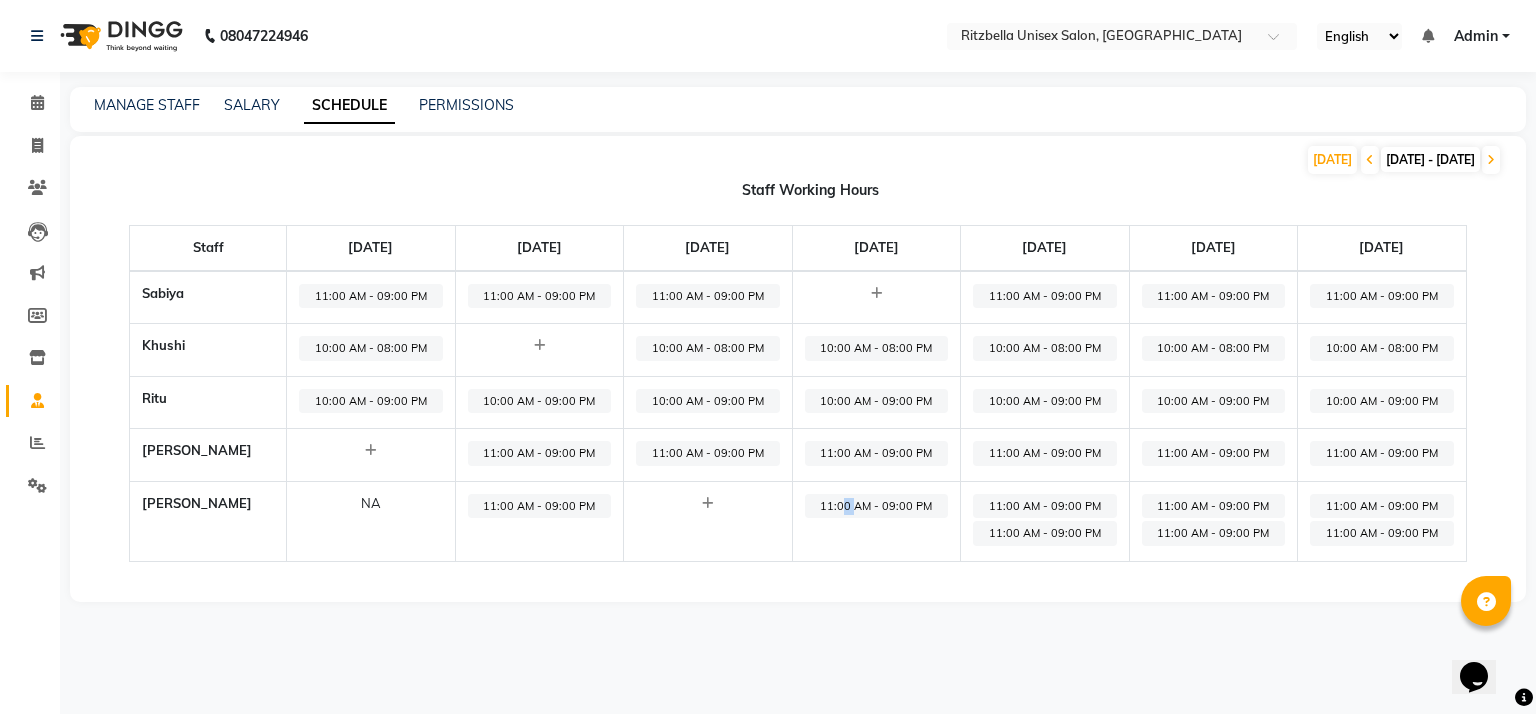 click on "11:00 AM - 09:00 PM" 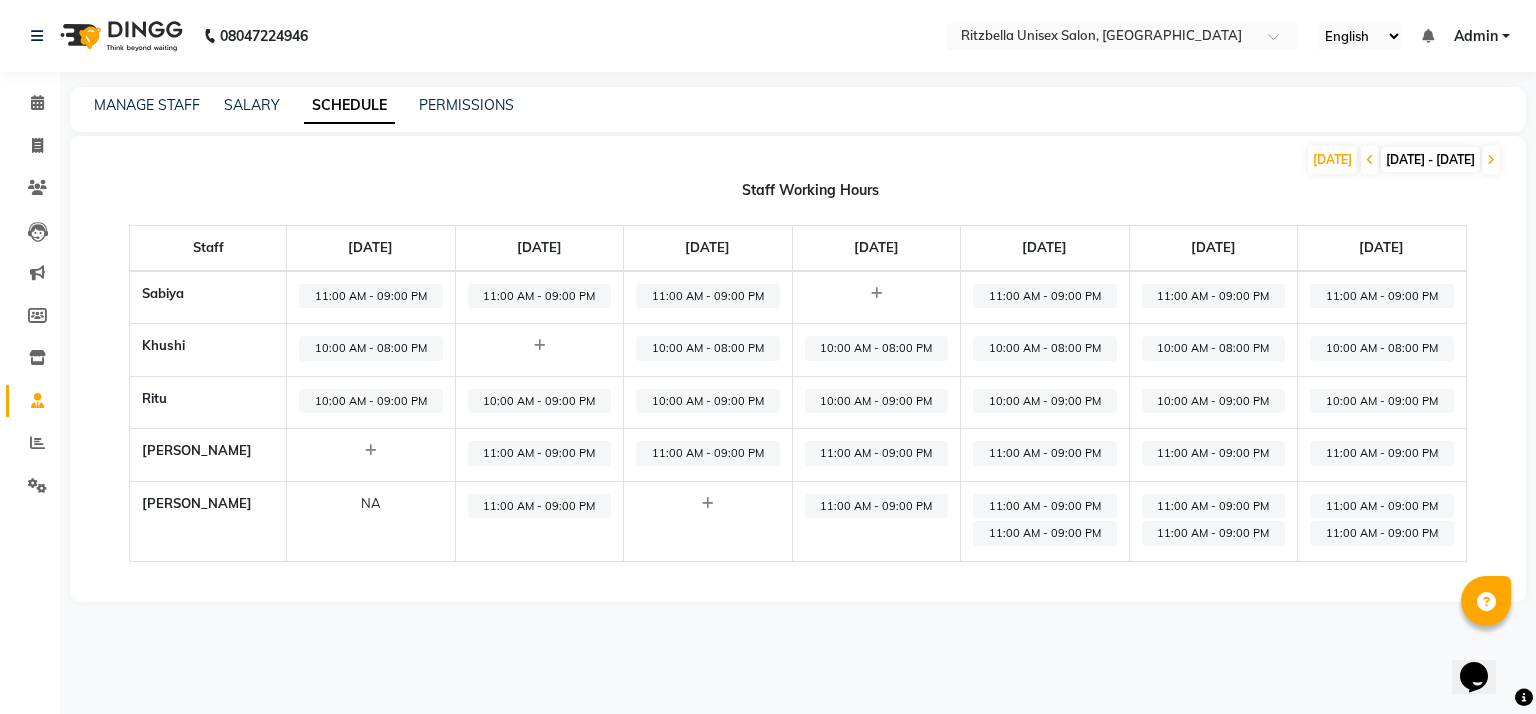 drag, startPoint x: 853, startPoint y: 519, endPoint x: 835, endPoint y: 501, distance: 25.455845 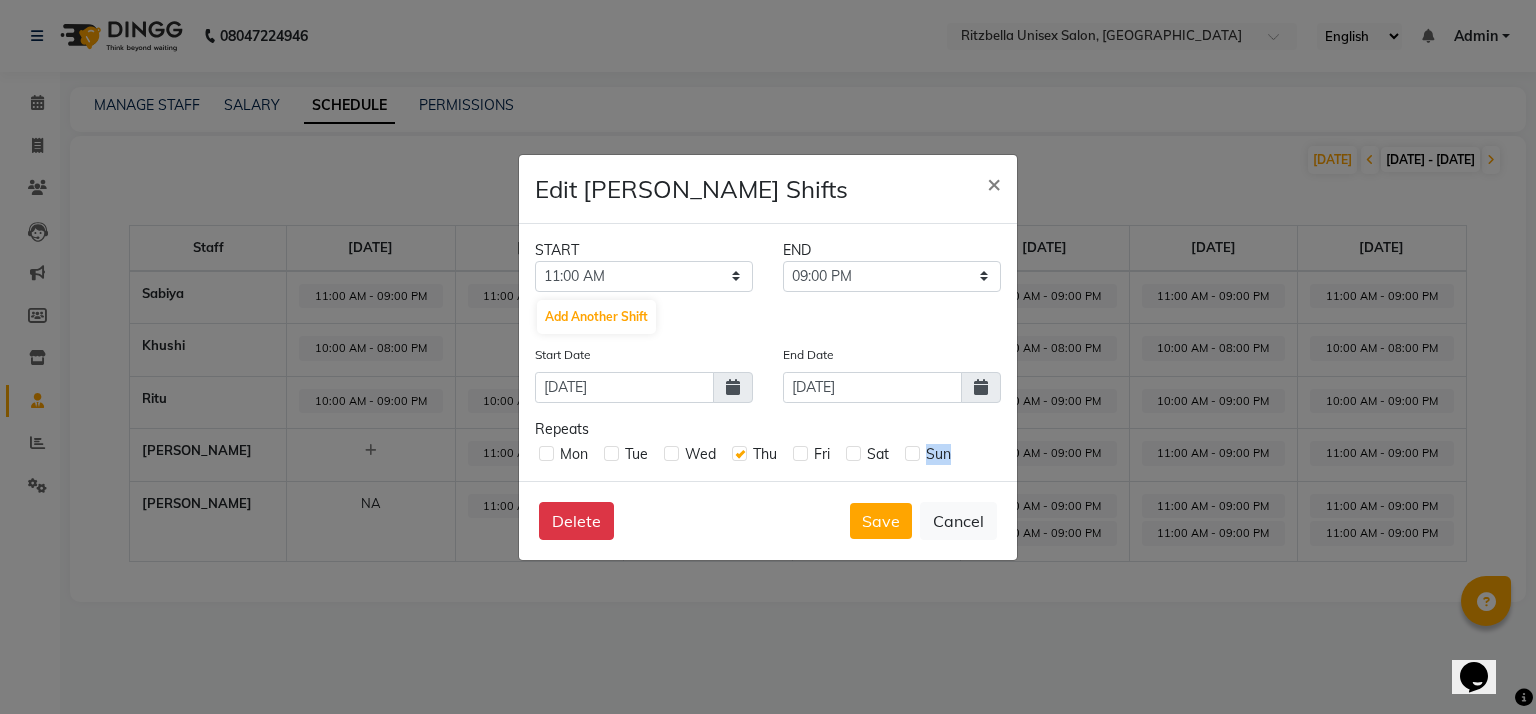 click on "Delete   Save   Cancel" 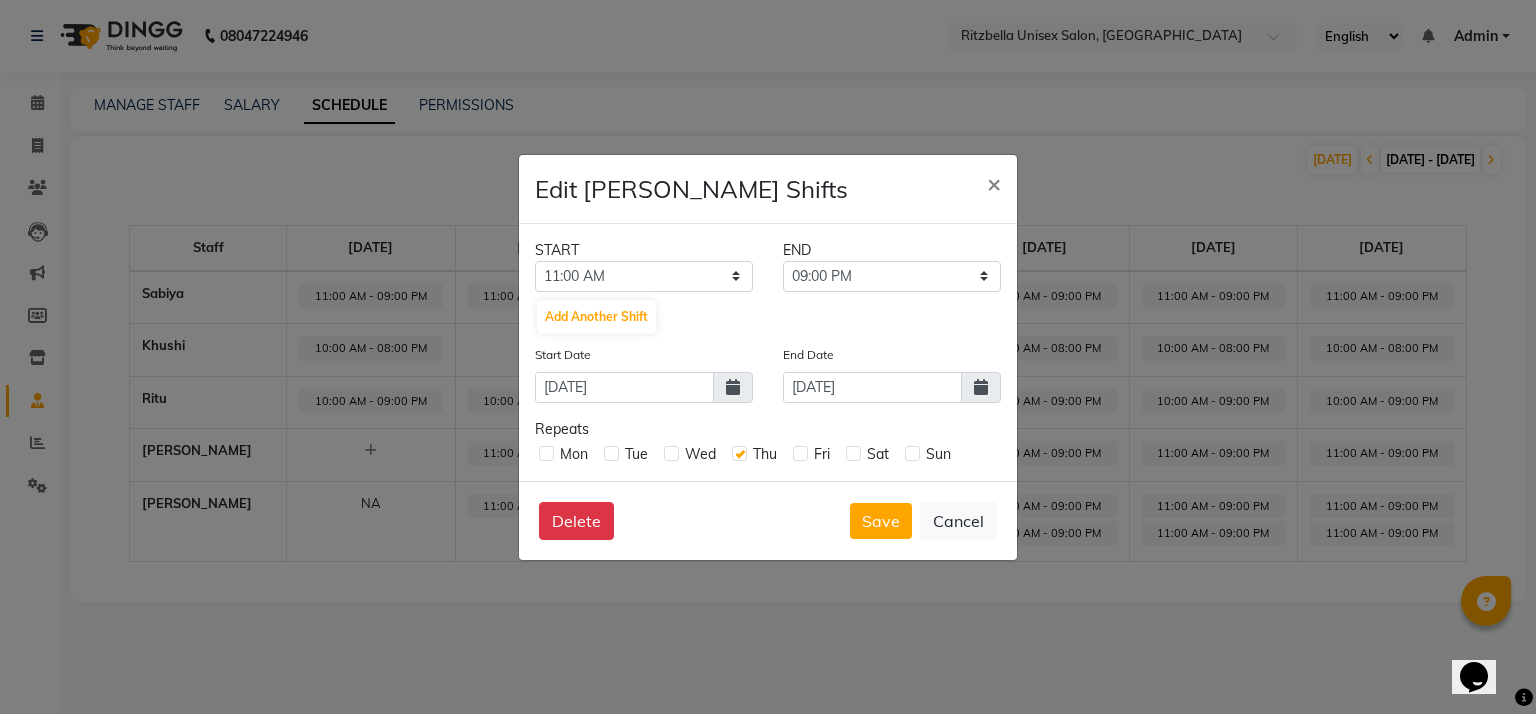drag, startPoint x: 835, startPoint y: 501, endPoint x: 1062, endPoint y: 589, distance: 243.46046 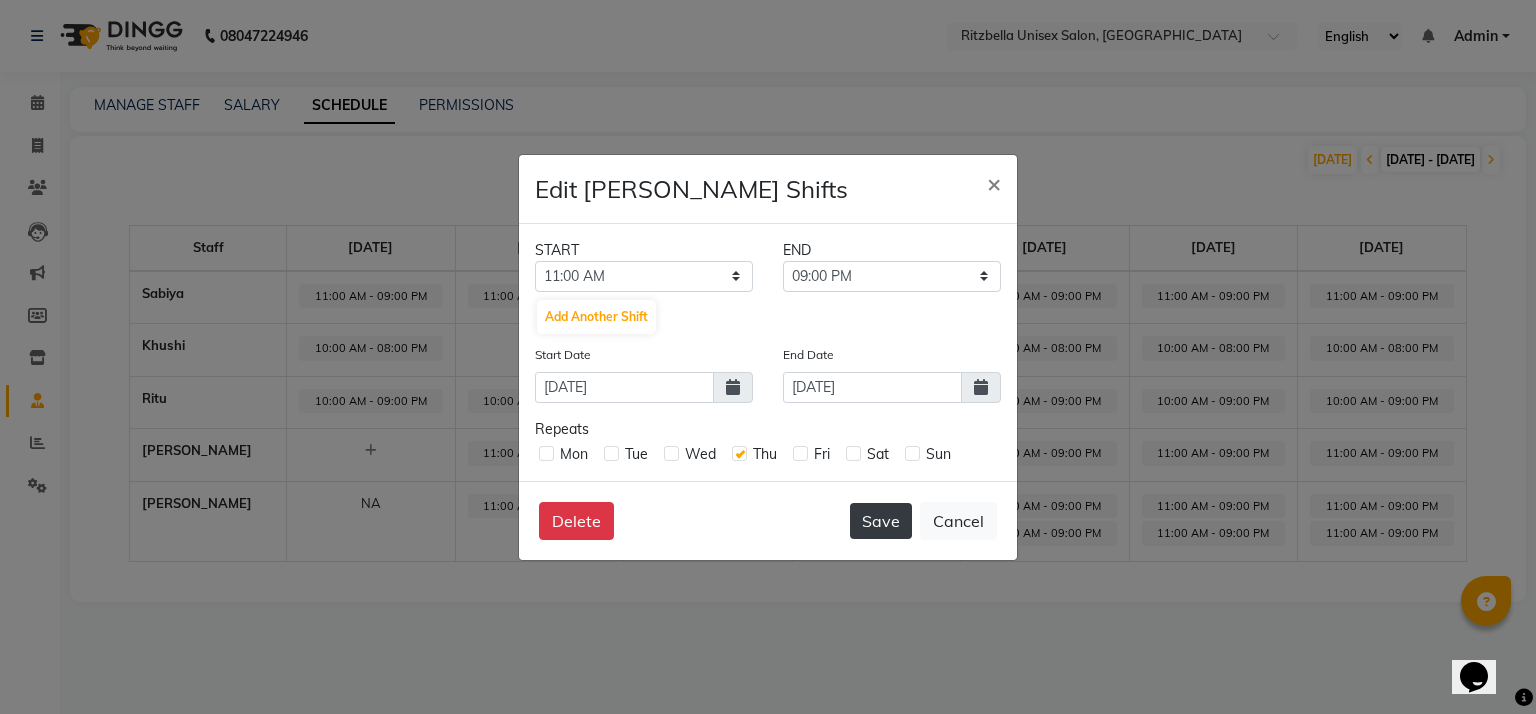 click on "Save" 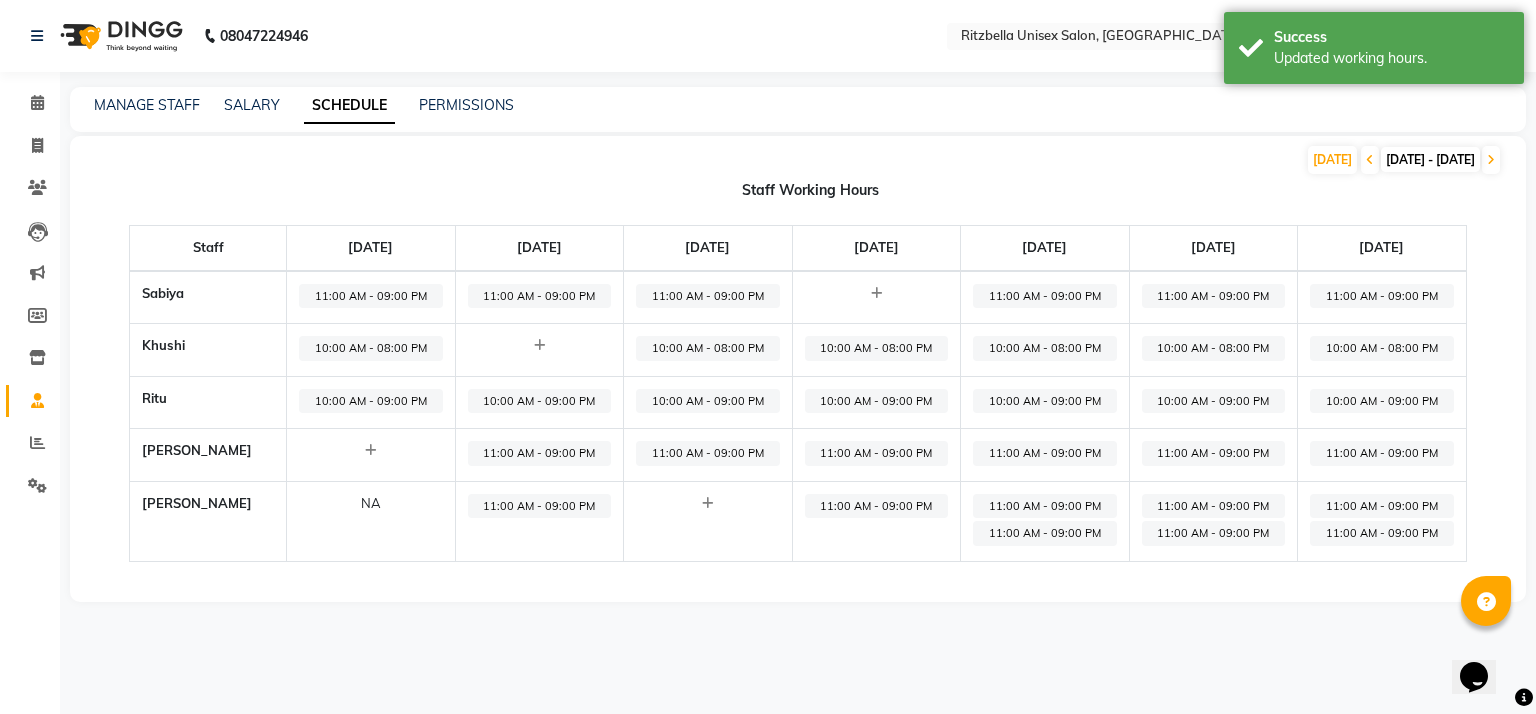 drag, startPoint x: 1028, startPoint y: 537, endPoint x: 1011, endPoint y: 529, distance: 18.788294 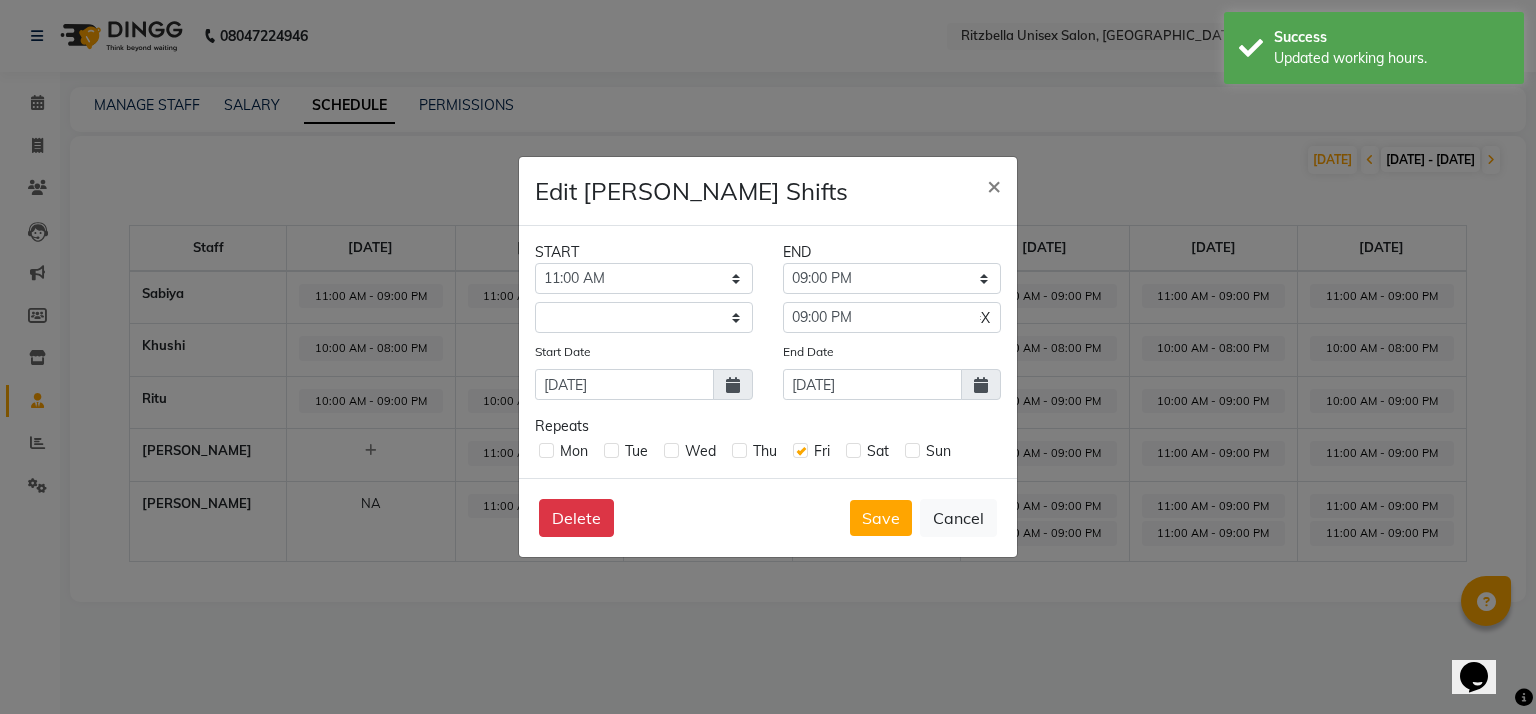 click on "Edit [PERSON_NAME] Shifts  × START END 12:00 AM 12:15 AM 12:30 AM 12:45 AM 01:00 AM 01:15 AM 01:30 AM 01:45 AM 02:00 AM 02:15 AM 02:30 AM 02:45 AM 03:00 AM 03:15 AM 03:30 AM 03:45 AM 04:00 AM 04:15 AM 04:30 AM 04:45 AM 05:00 AM 05:15 AM 05:30 AM 05:45 AM 06:00 AM 06:15 AM 06:30 AM 06:45 AM 07:00 AM 07:15 AM 07:30 AM 07:45 AM 08:00 AM 08:15 AM 08:30 AM 08:45 AM 09:00 AM 09:15 AM 09:30 AM 09:45 AM 10:00 AM 10:15 AM 10:30 AM 10:45 AM 11:00 AM 11:15 AM 11:30 AM 11:45 AM 12:00 PM 12:15 PM 12:30 PM 12:45 PM 01:00 PM 01:15 PM 01:30 PM 01:45 PM 02:00 PM 02:15 PM 02:30 PM 02:45 PM 03:00 PM 03:15 PM 03:30 PM 03:45 PM 04:00 PM 04:15 PM 04:30 PM 04:45 PM 05:00 PM 05:15 PM 05:30 PM 05:45 PM 06:00 PM 06:15 PM 06:30 PM 06:45 PM 07:00 PM 07:15 PM 07:30 PM 07:45 PM 08:00 PM 08:15 PM 08:30 PM 08:45 PM 09:00 PM 09:15 PM 09:30 PM 09:45 PM 10:00 PM 10:15 PM 10:30 PM 10:45 PM 11:00 PM 11:15 PM 11:30 PM 11:45 PM 11:15 AM 11:30 AM 11:45 AM 12:00 PM 12:15 PM 12:30 PM 12:45 PM 01:00 PM 01:15 PM 01:30 PM 01:45 PM 02:00 PM X" 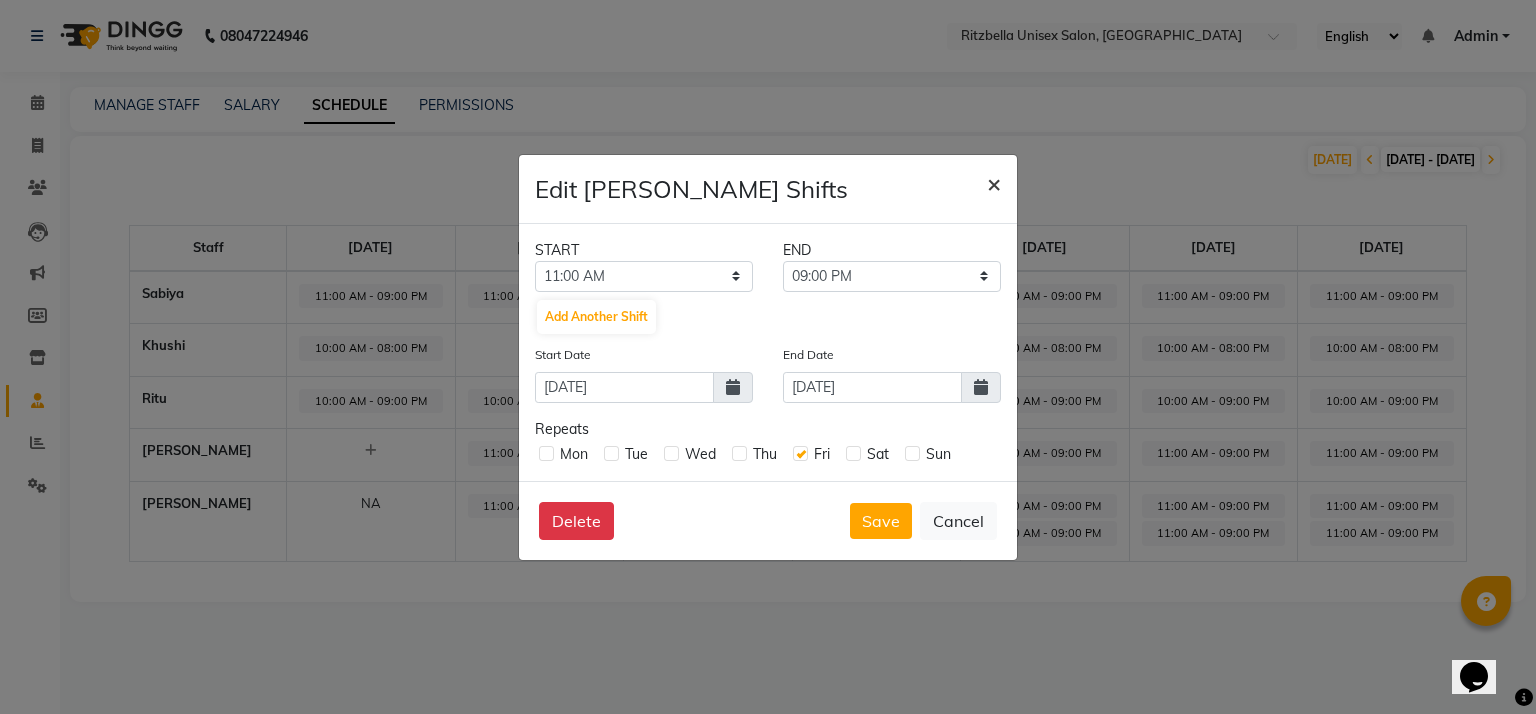click on "×" 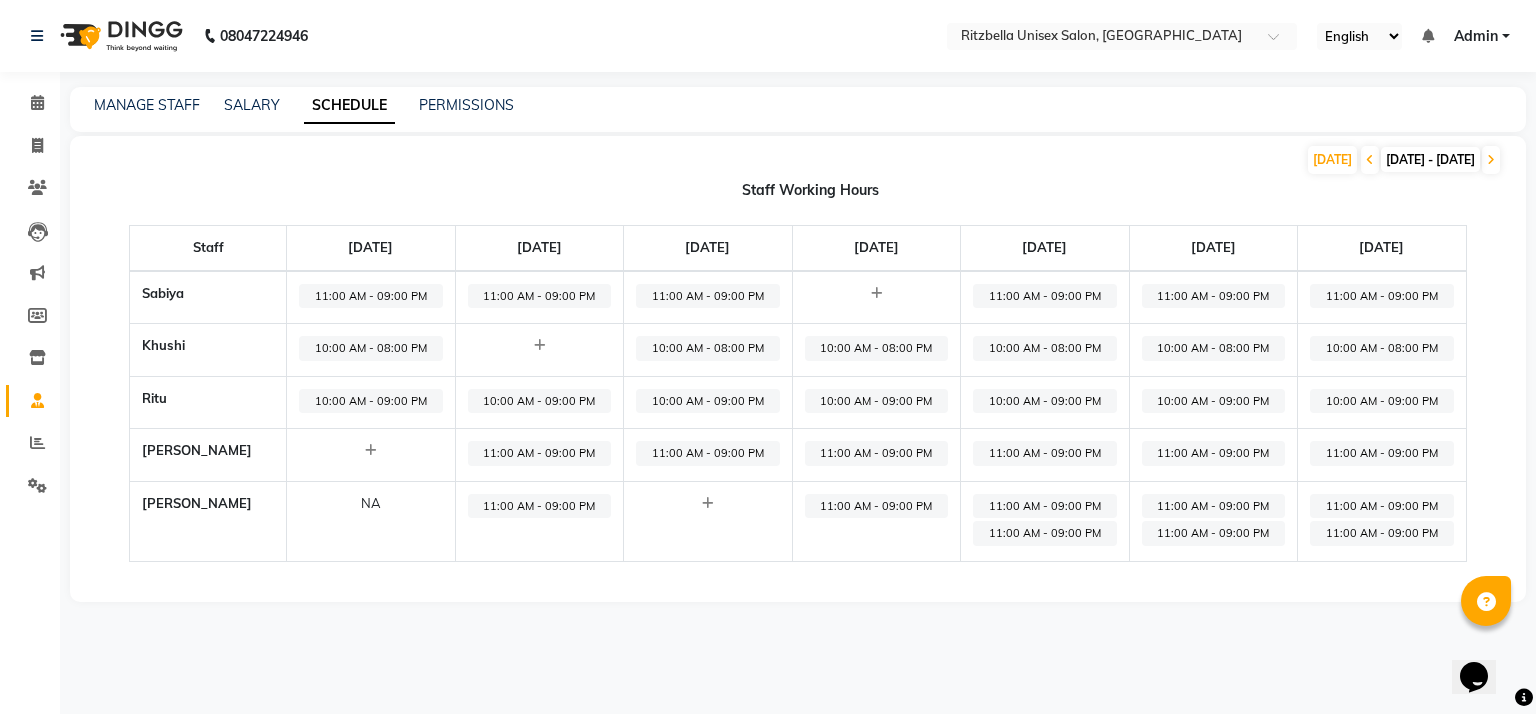 click on "11:00 AM - 09:00 PM" 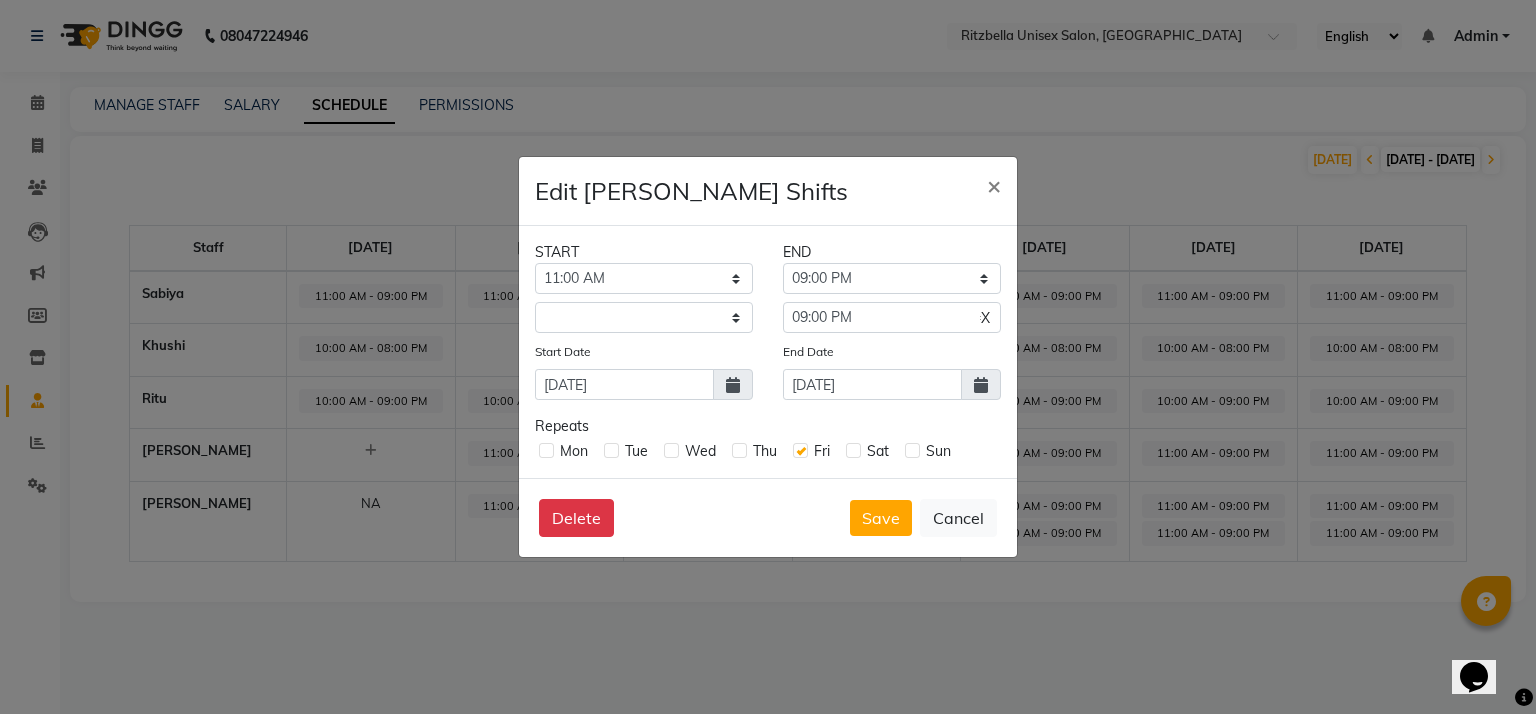 click on "X" 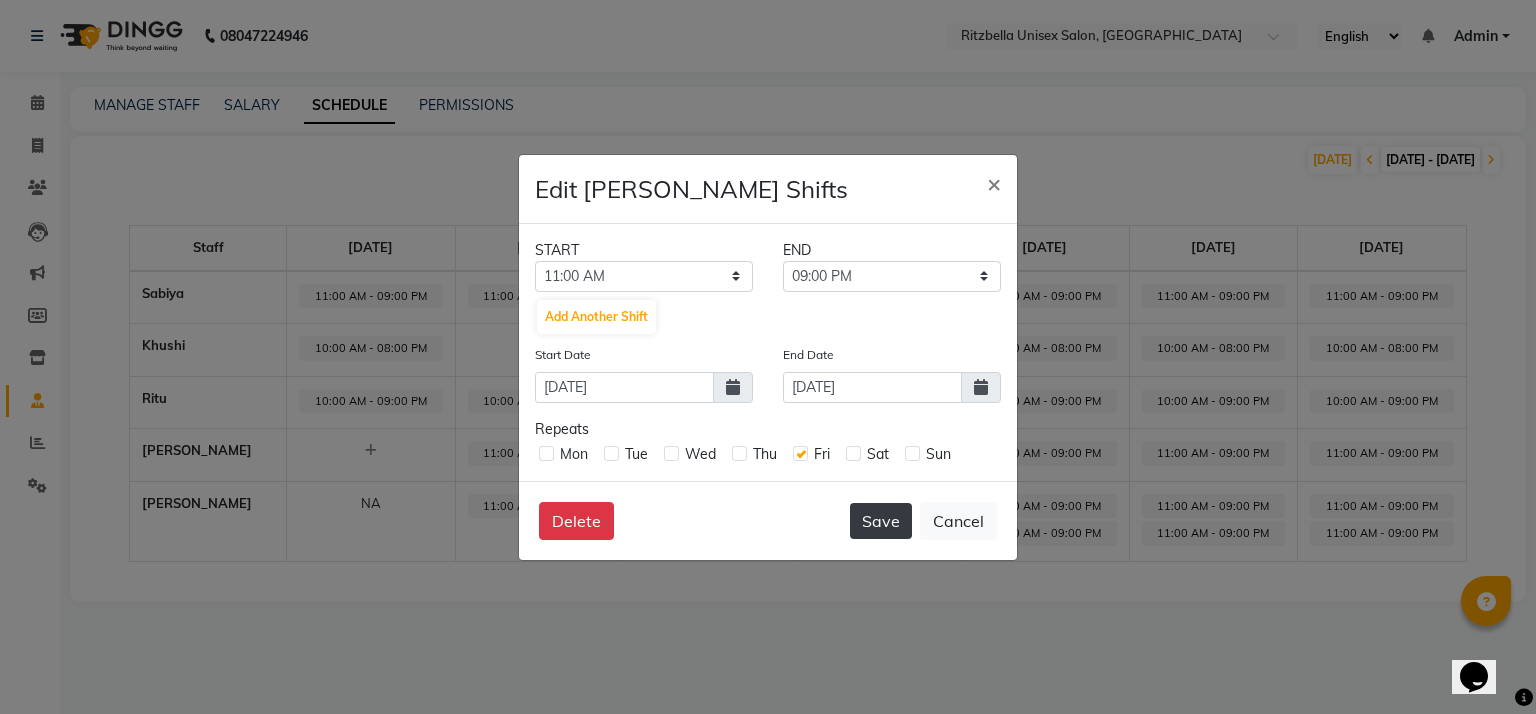 click on "Save" 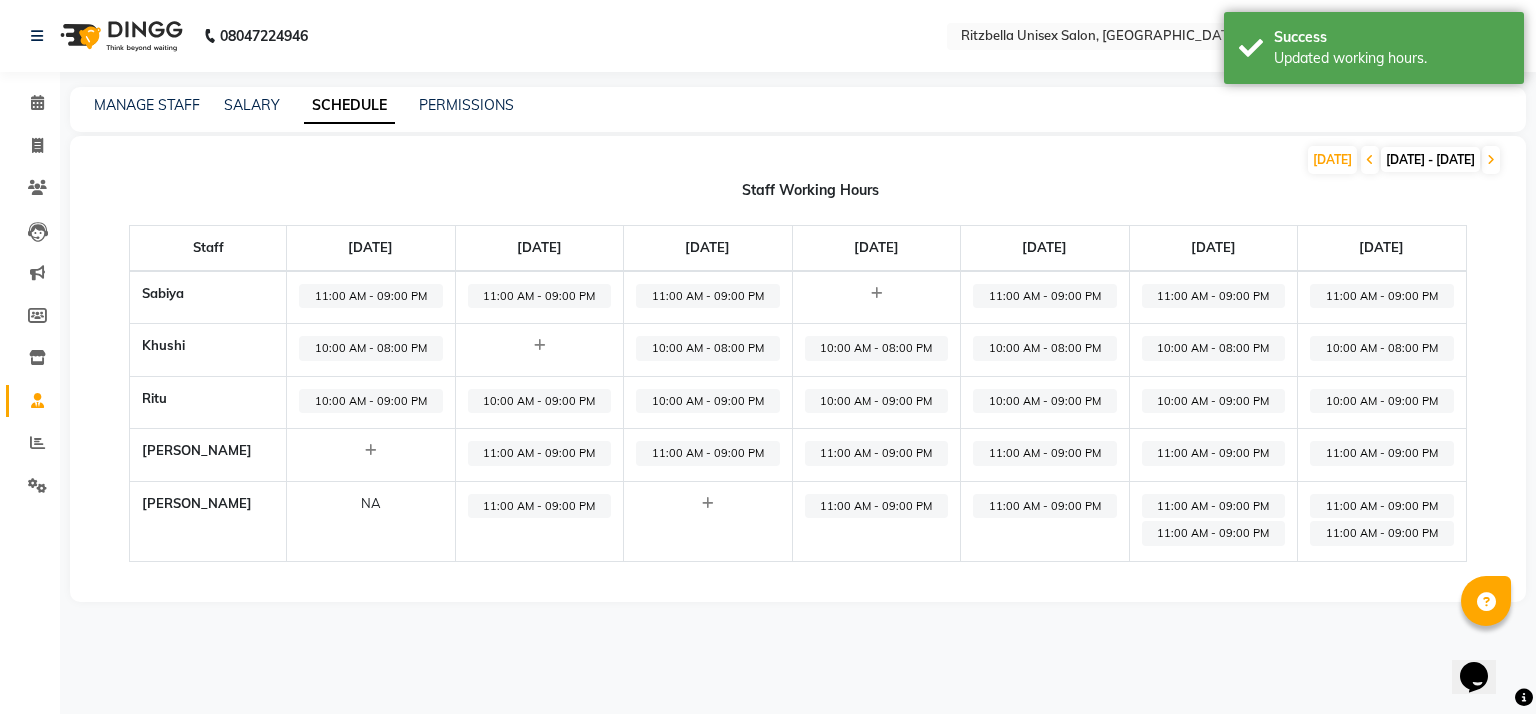click on "11:00 AM - 09:00 PM" 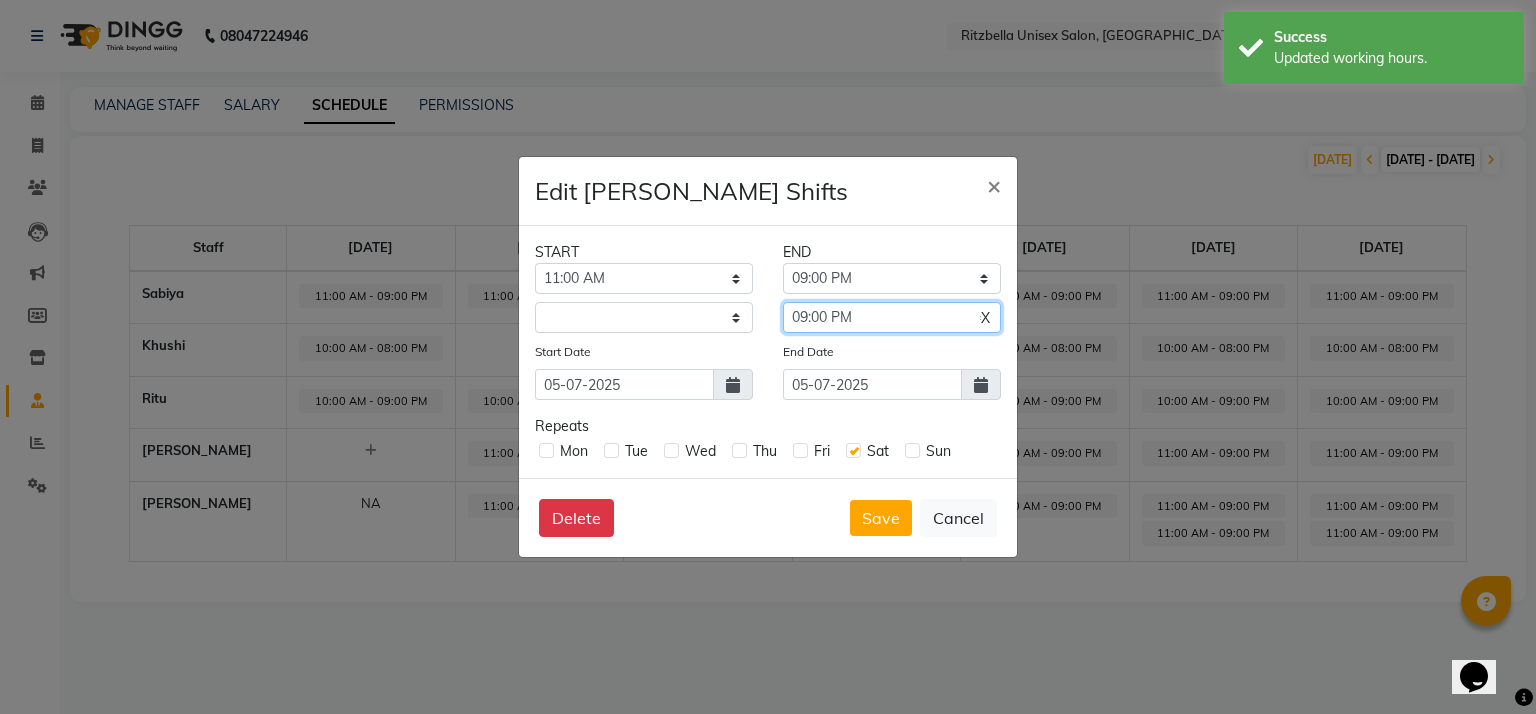 click on "11:15 AM 11:30 AM 11:45 AM 12:00 PM 12:15 PM 12:30 PM 12:45 PM 01:00 PM 01:15 PM 01:30 PM 01:45 PM 02:00 PM 02:15 PM 02:30 PM 02:45 PM 03:00 PM 03:15 PM 03:30 PM 03:45 PM 04:00 PM 04:15 PM 04:30 PM 04:45 PM 05:00 PM 05:15 PM 05:30 PM 05:45 PM 06:00 PM 06:15 PM 06:30 PM 06:45 PM 07:00 PM 07:15 PM 07:30 PM 07:45 PM 08:00 PM 08:15 PM 08:30 PM 08:45 PM 09:00 PM 09:15 PM 09:30 PM 09:45 PM 10:00 PM 10:15 PM 10:30 PM 10:45 PM 11:00 PM 11:15 PM 11:30 PM 11:45 PM" 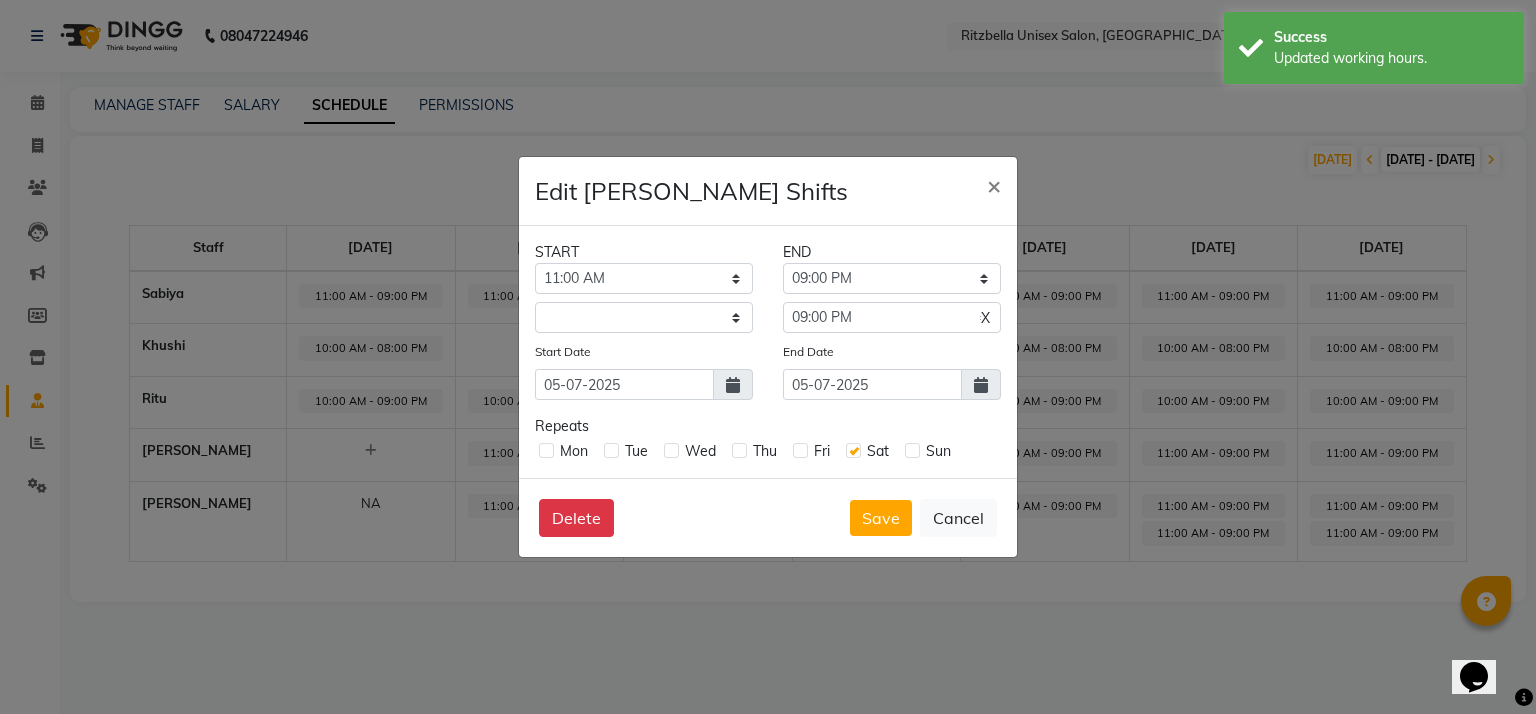click on "X" 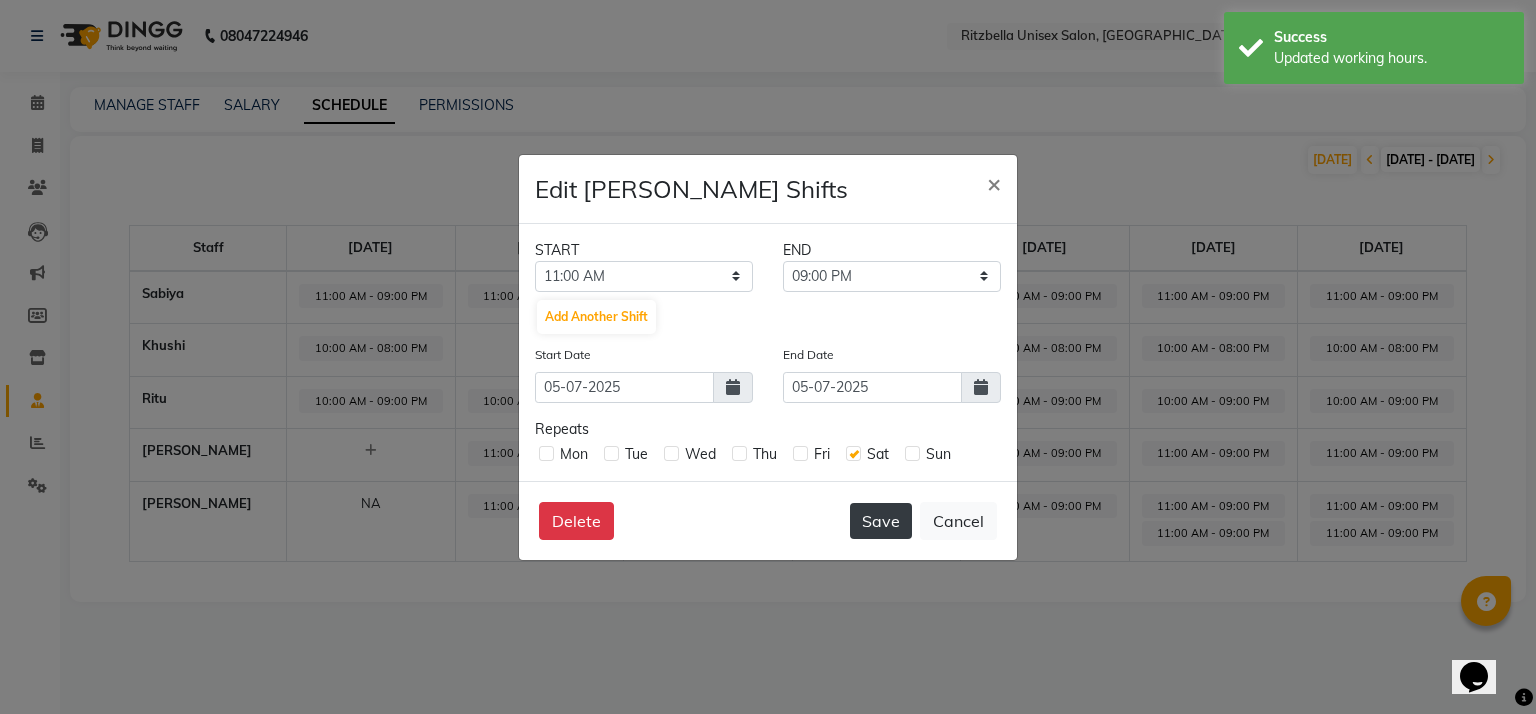click on "Save" 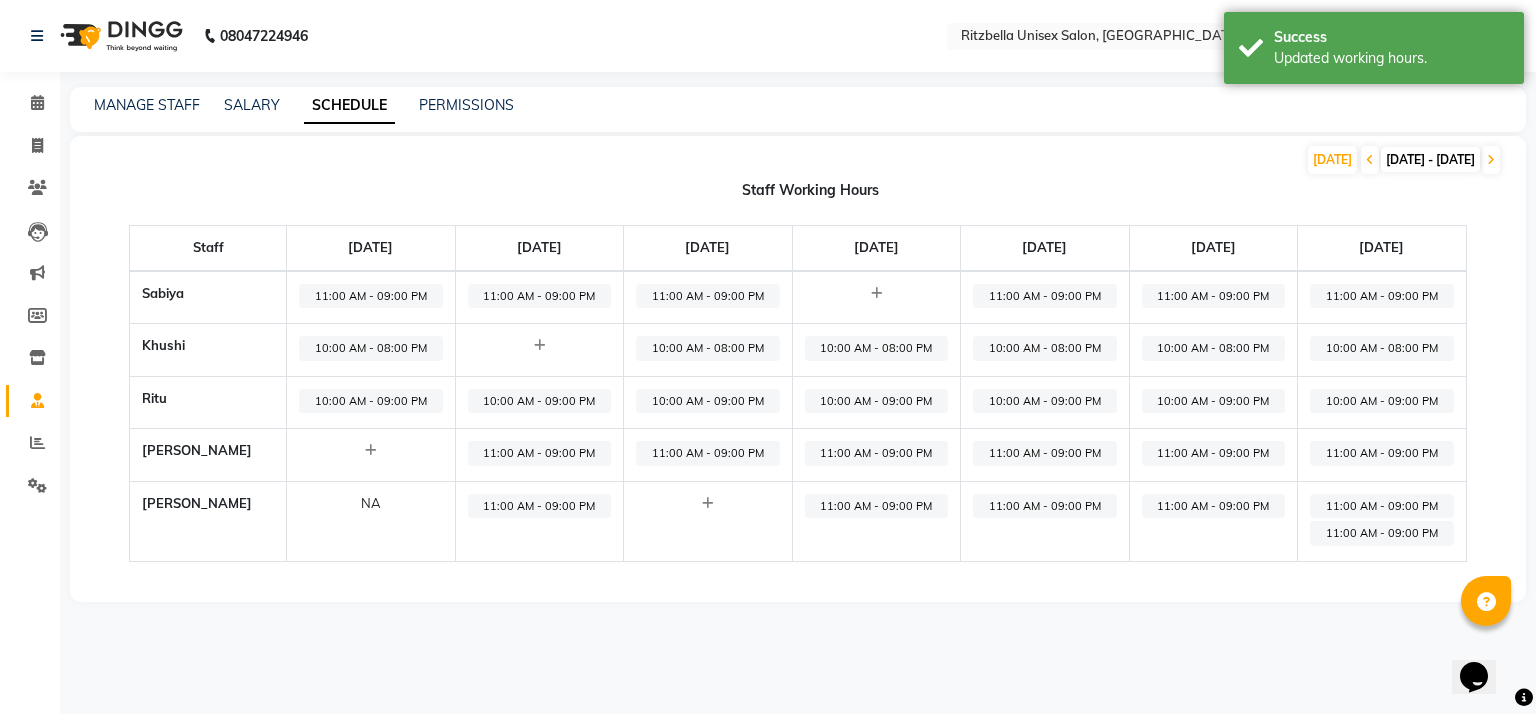 click on "11:00 AM - 09:00 PM" 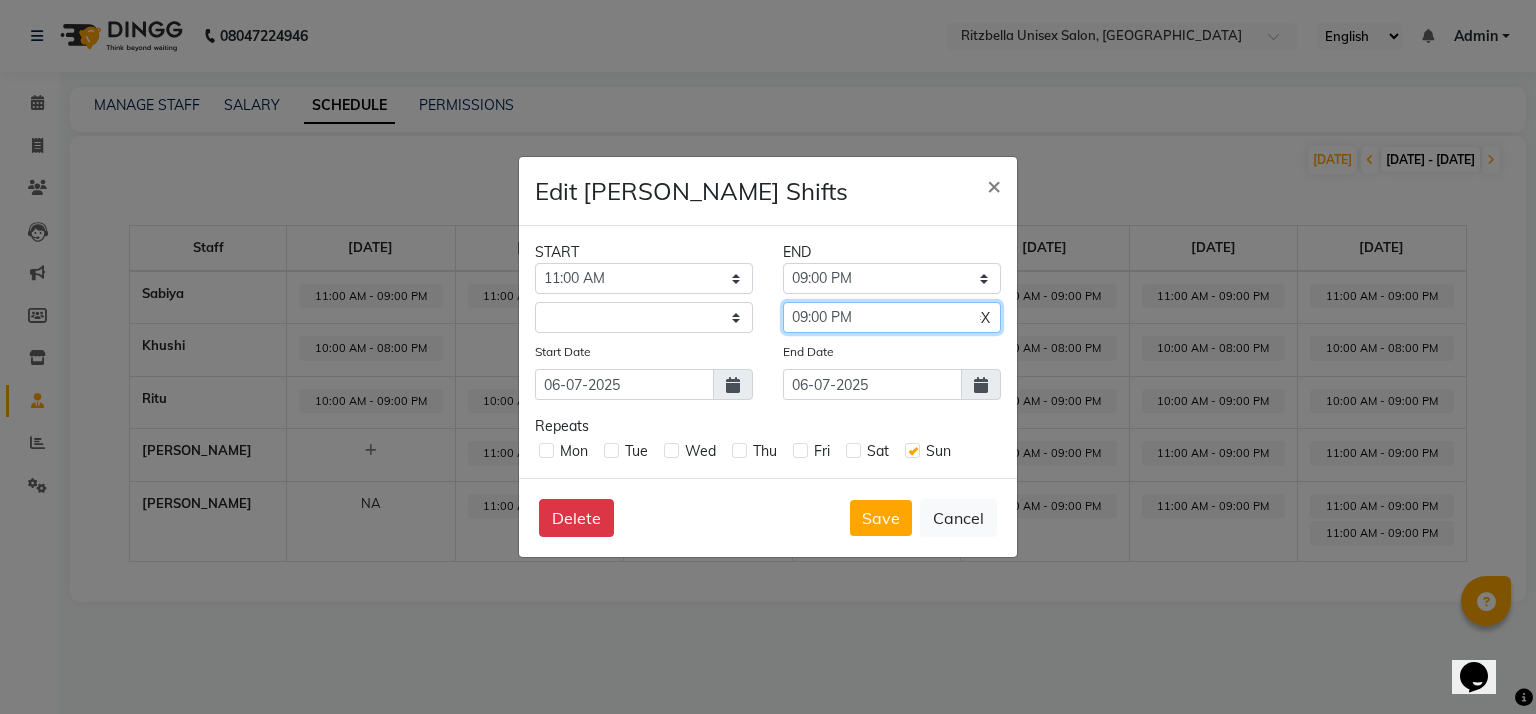click on "11:15 AM 11:30 AM 11:45 AM 12:00 PM 12:15 PM 12:30 PM 12:45 PM 01:00 PM 01:15 PM 01:30 PM 01:45 PM 02:00 PM 02:15 PM 02:30 PM 02:45 PM 03:00 PM 03:15 PM 03:30 PM 03:45 PM 04:00 PM 04:15 PM 04:30 PM 04:45 PM 05:00 PM 05:15 PM 05:30 PM 05:45 PM 06:00 PM 06:15 PM 06:30 PM 06:45 PM 07:00 PM 07:15 PM 07:30 PM 07:45 PM 08:00 PM 08:15 PM 08:30 PM 08:45 PM 09:00 PM 09:15 PM 09:30 PM 09:45 PM 10:00 PM 10:15 PM 10:30 PM 10:45 PM 11:00 PM 11:15 PM 11:30 PM 11:45 PM" 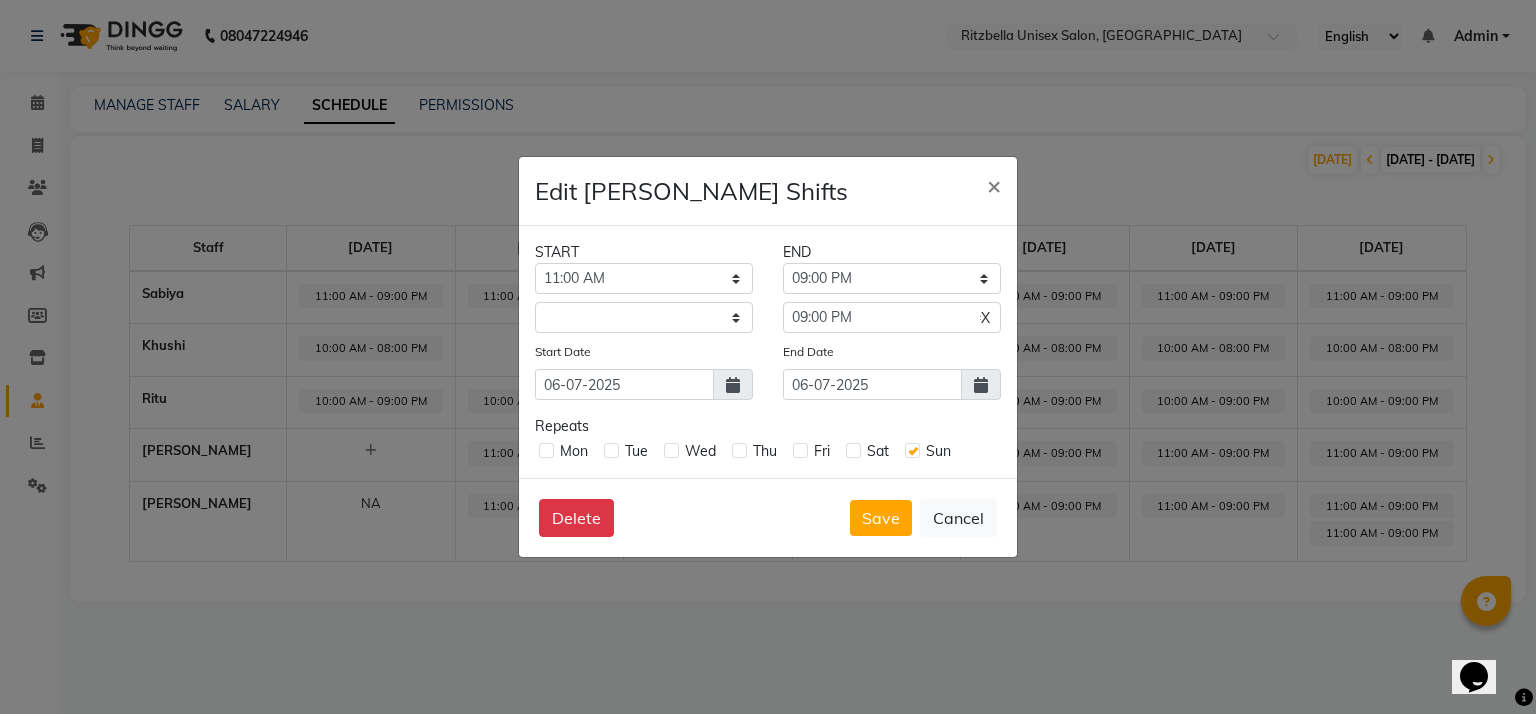 click on "X" 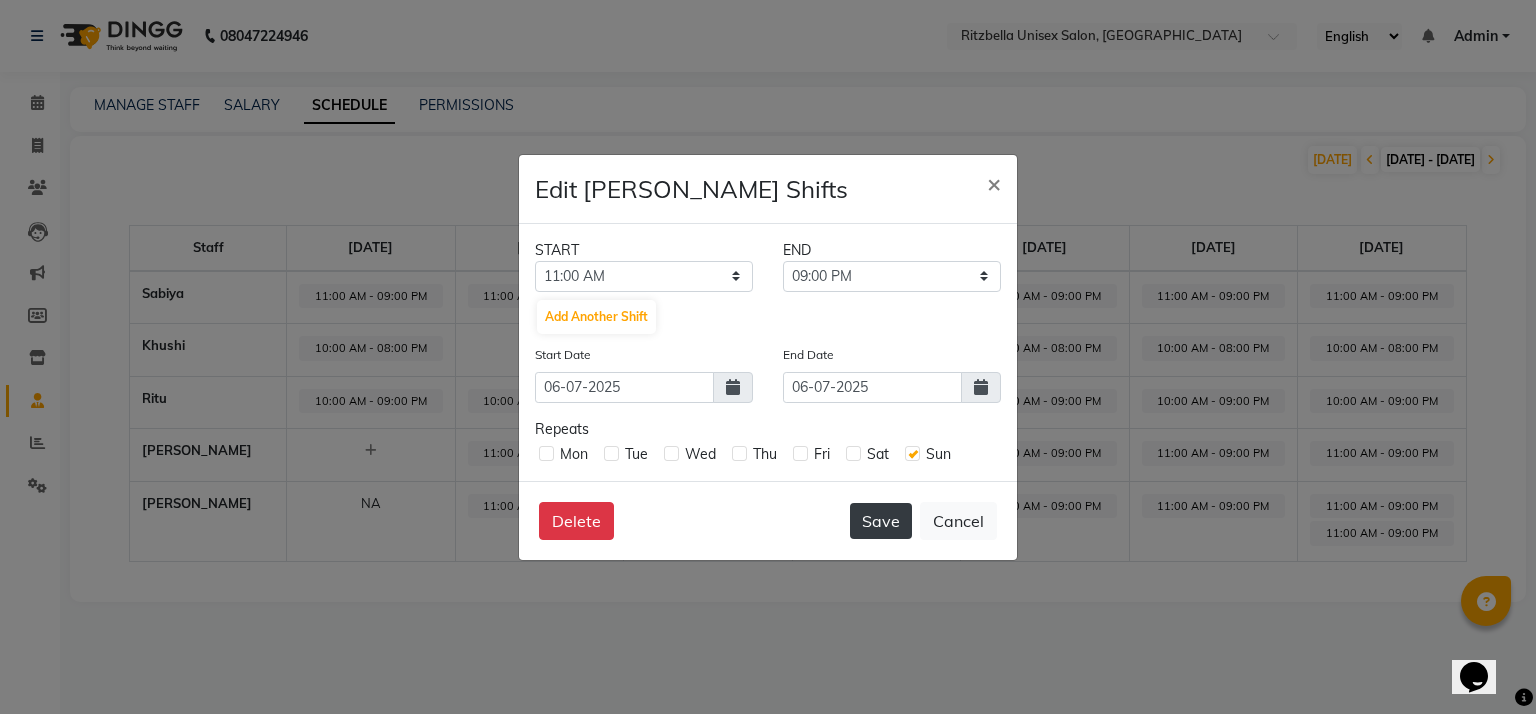 click on "Save" 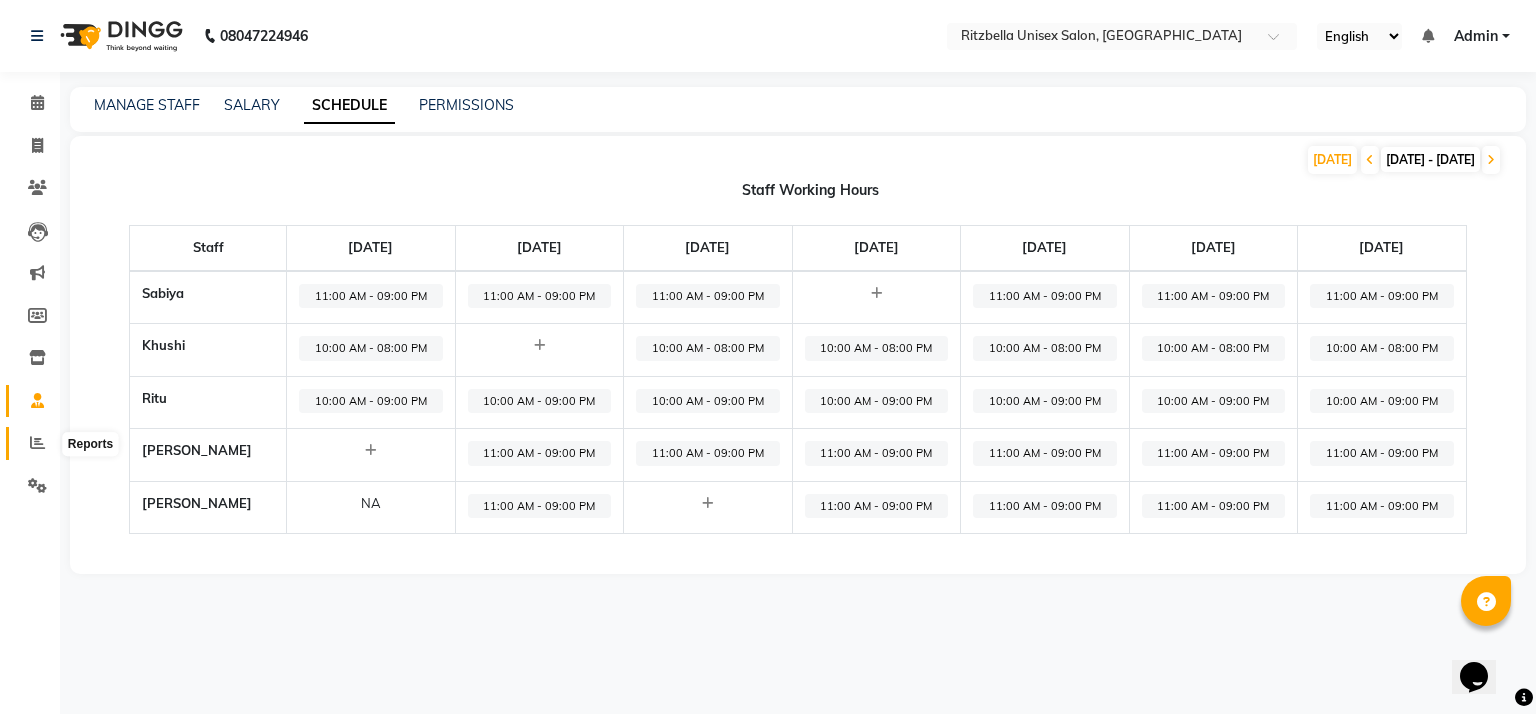 click 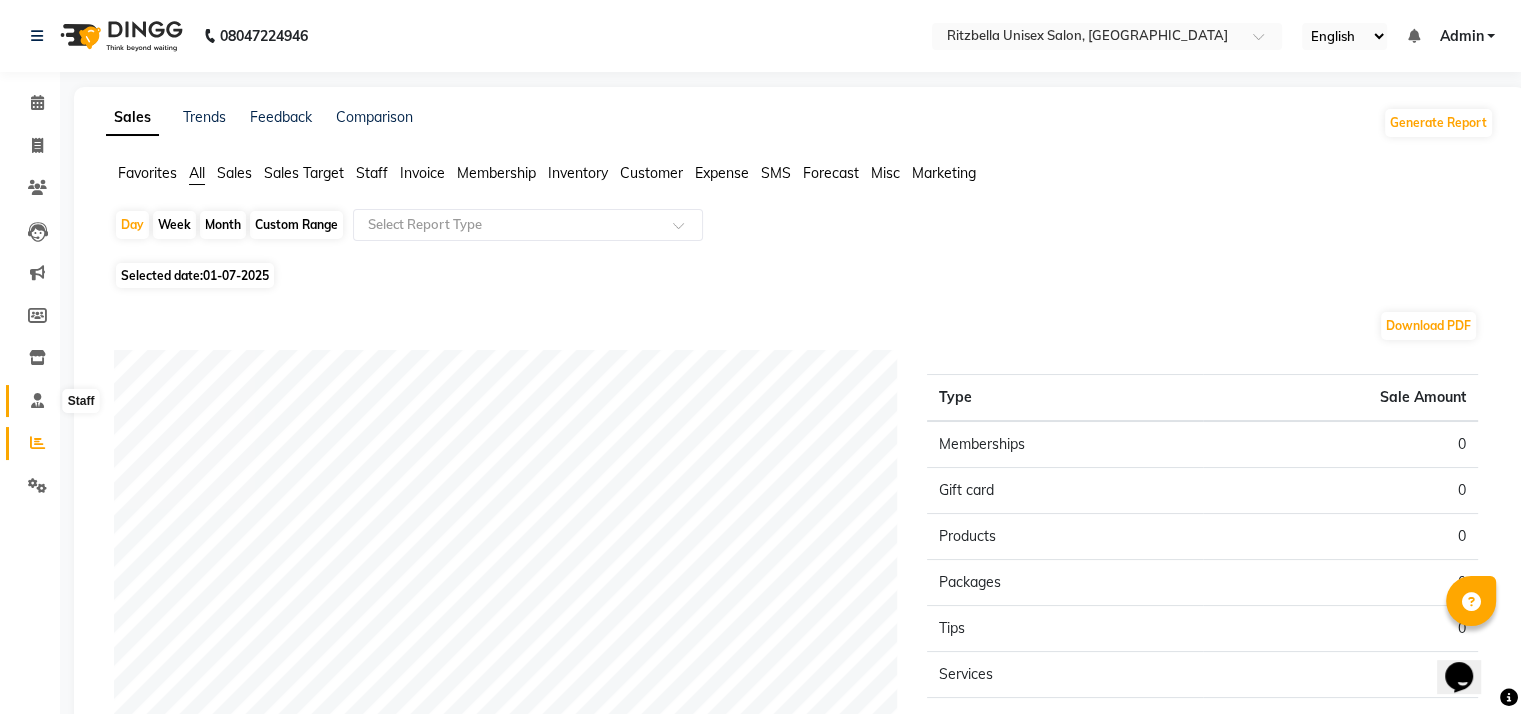 click 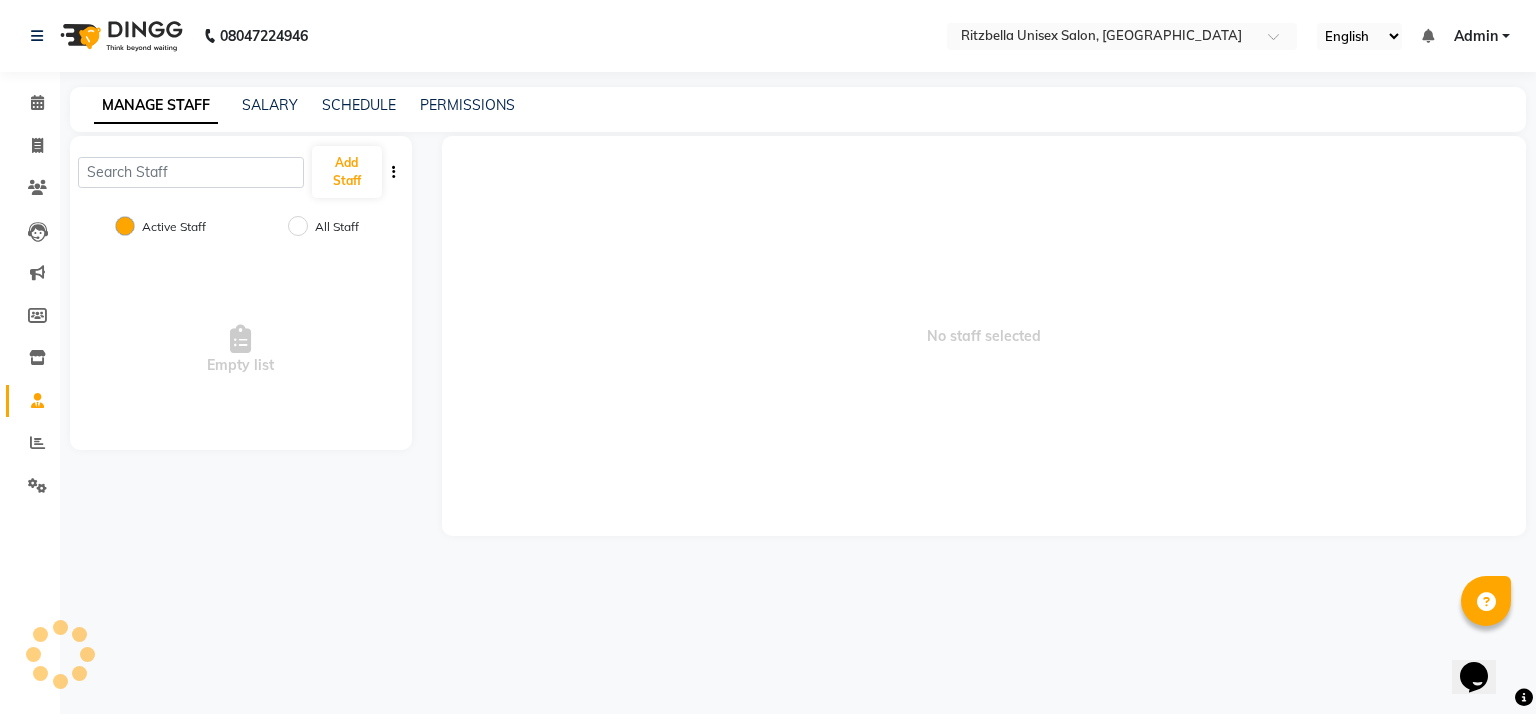 click 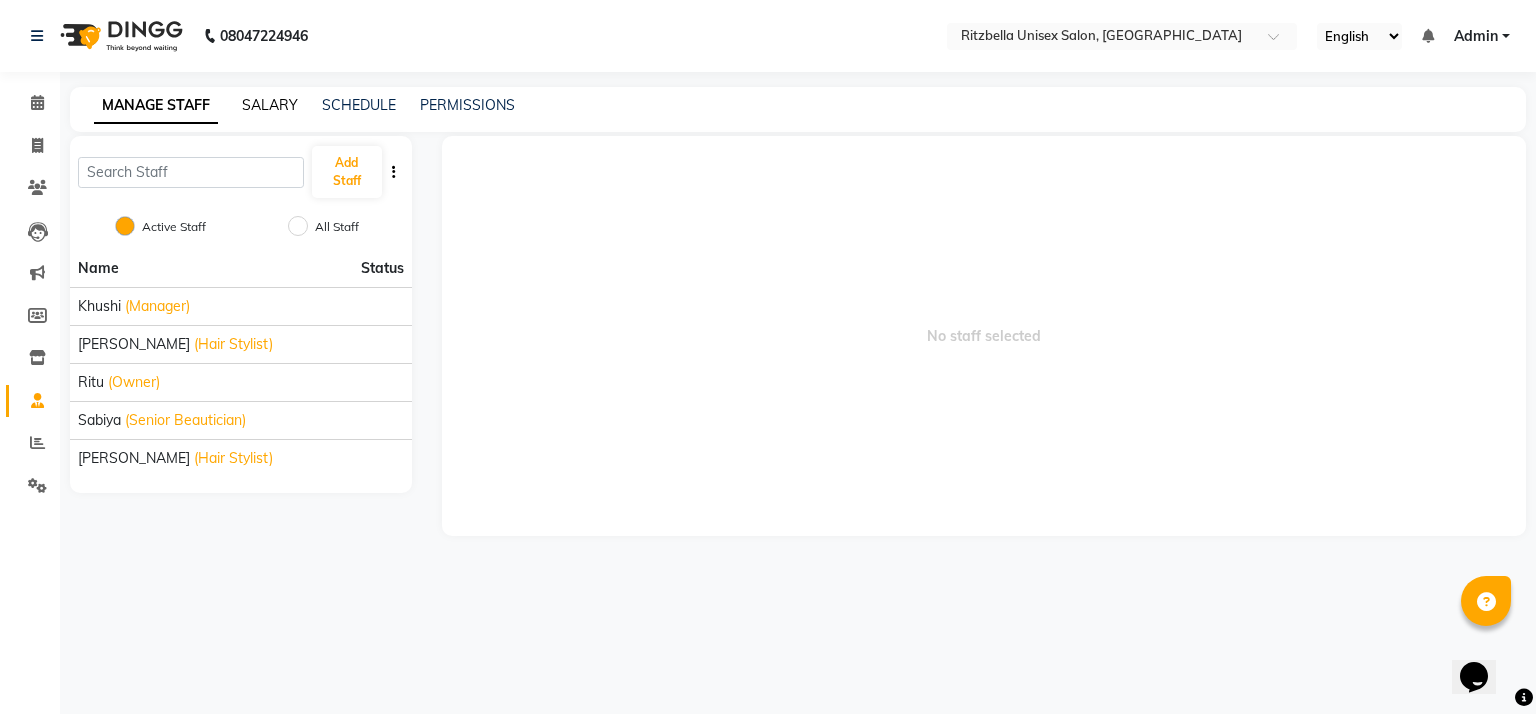 click on "SALARY" 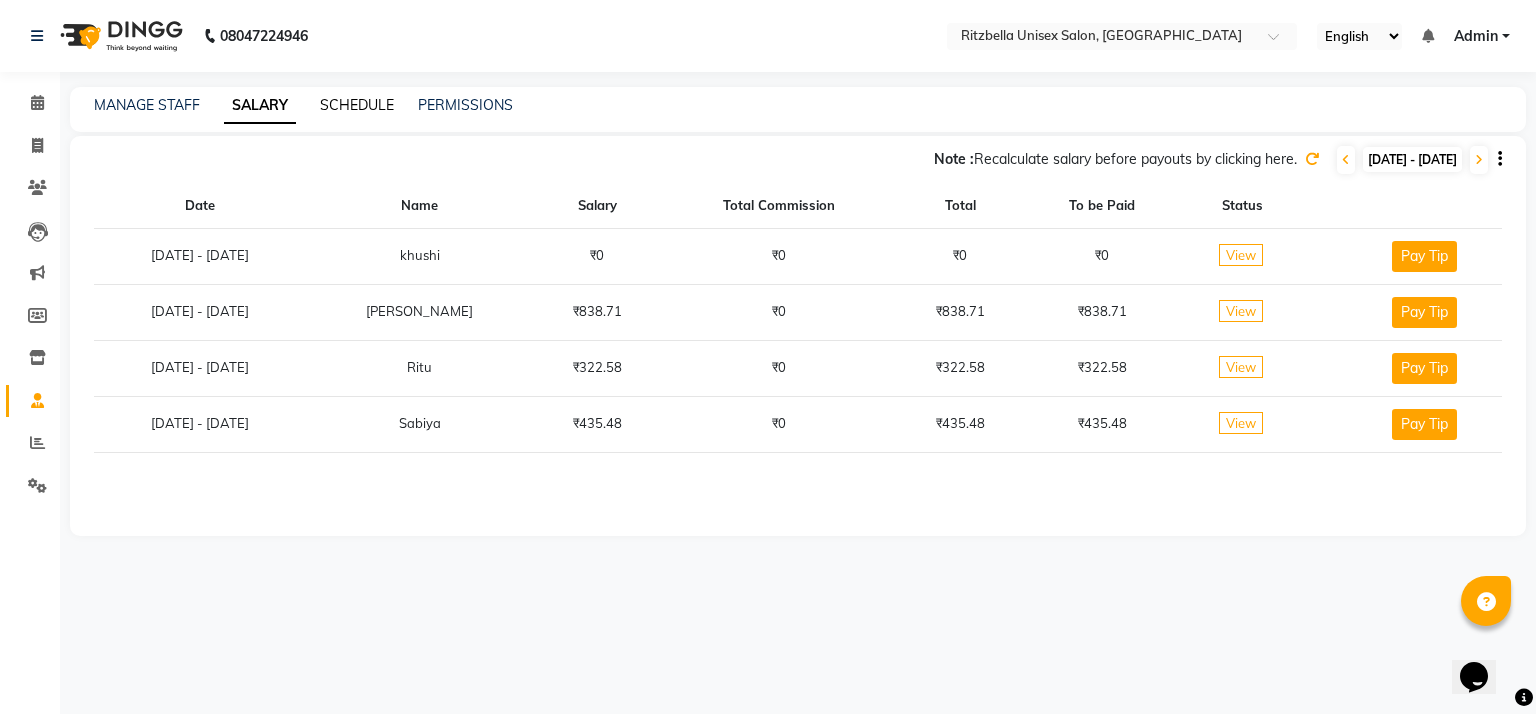 click on "SCHEDULE" 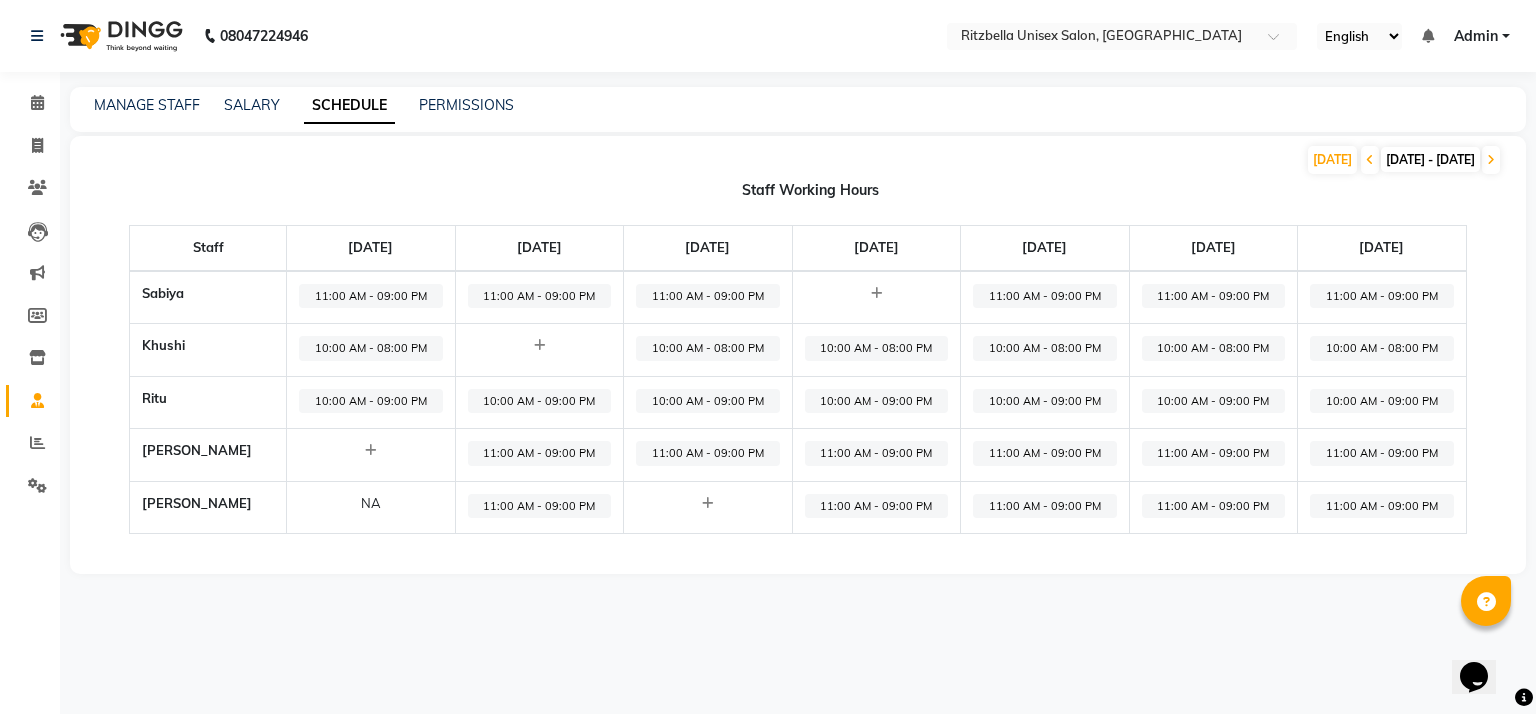 click on "MANAGE STAFF SALARY SCHEDULE PERMISSIONS" 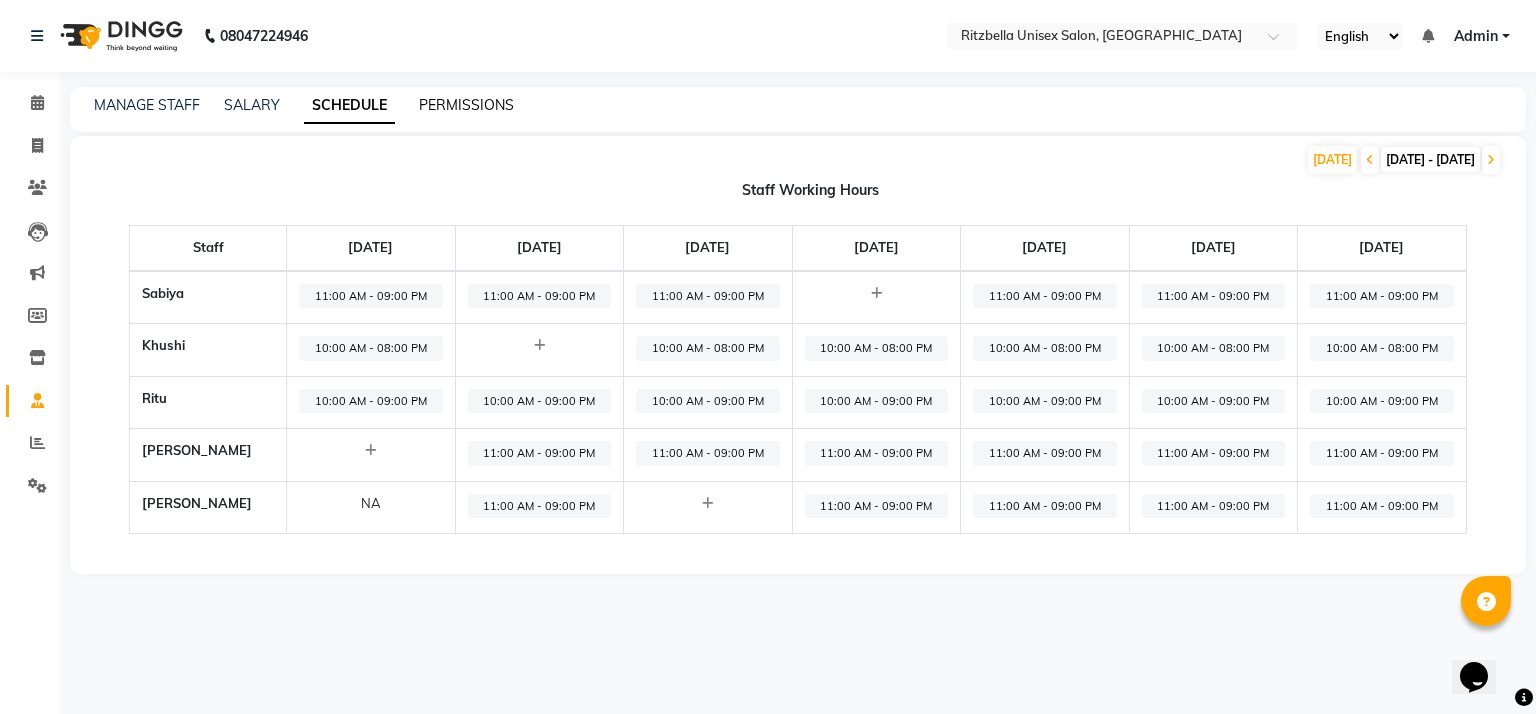 click on "PERMISSIONS" 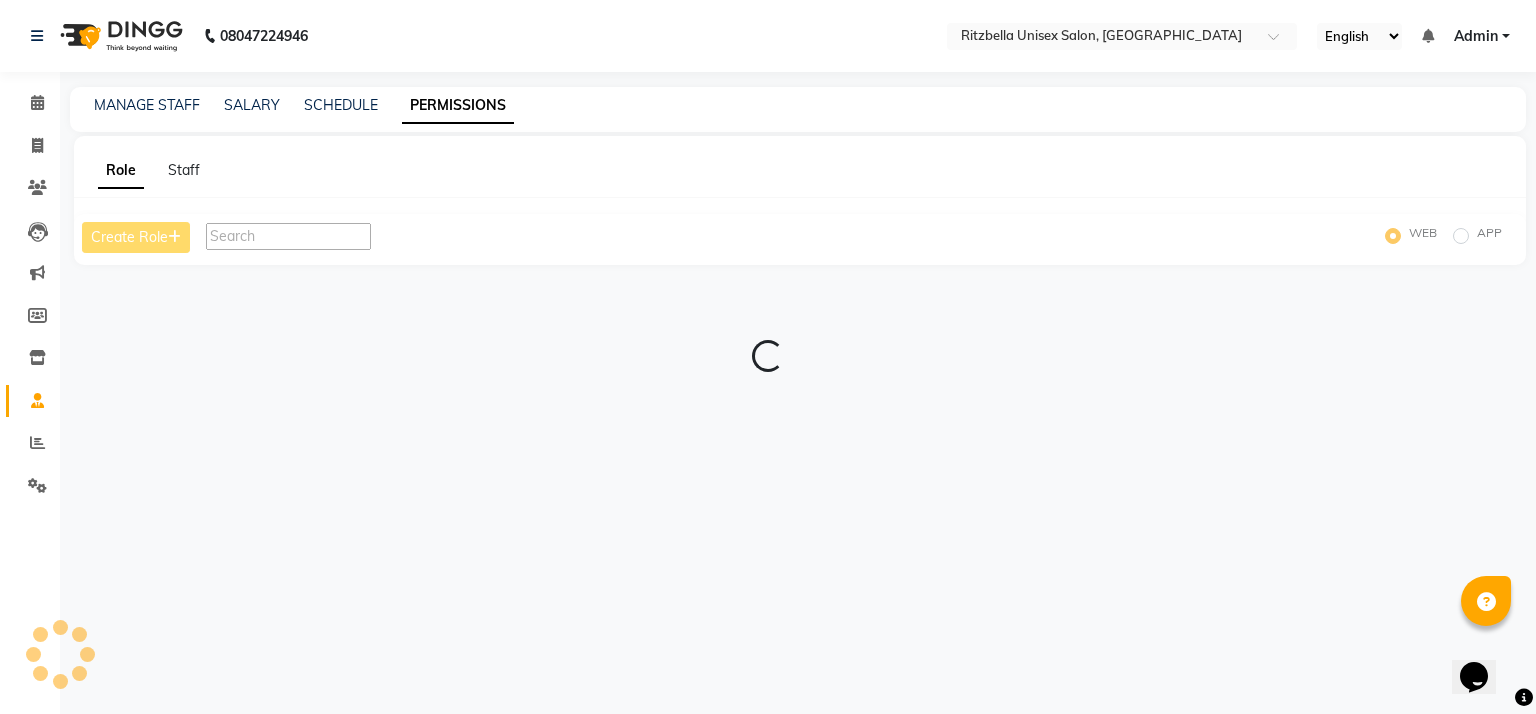 click on "PERMISSIONS" 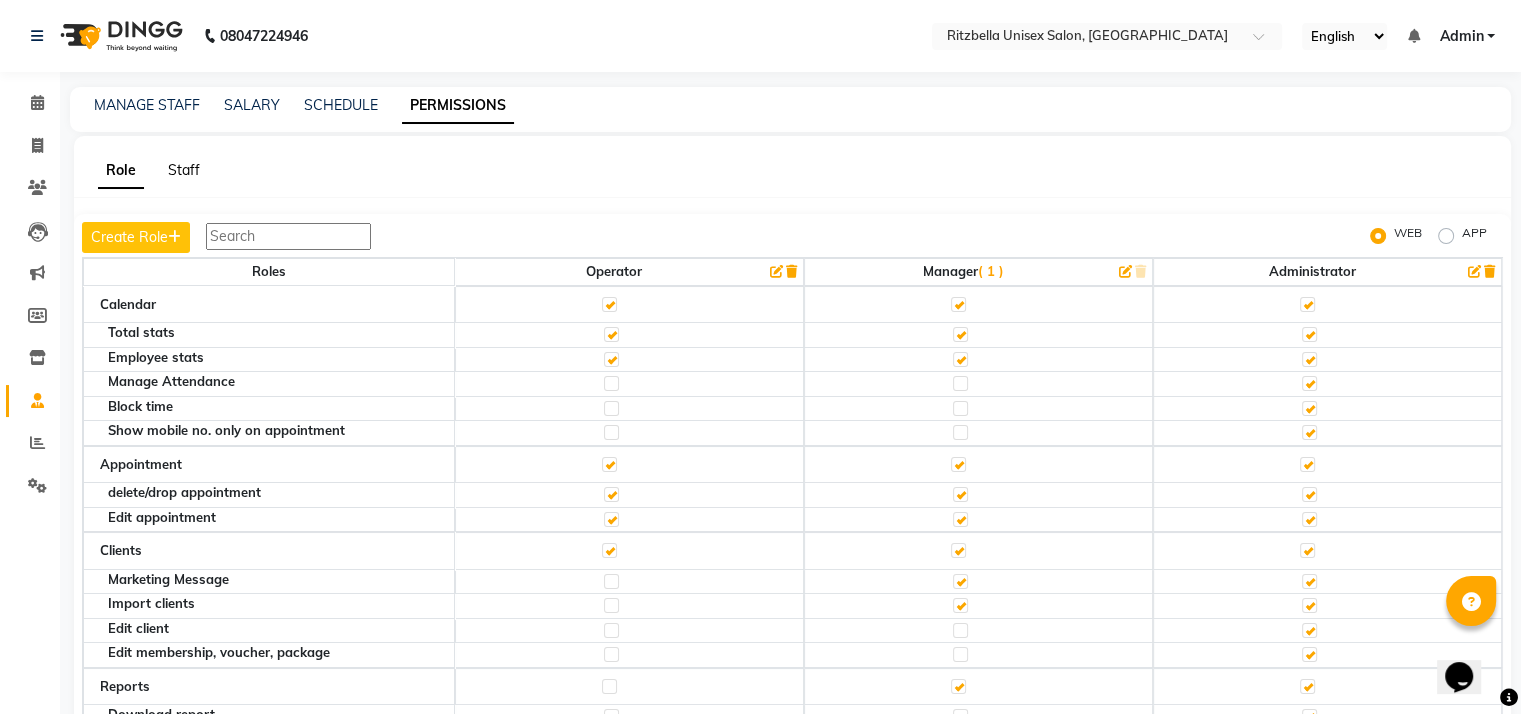 click on "Staff" 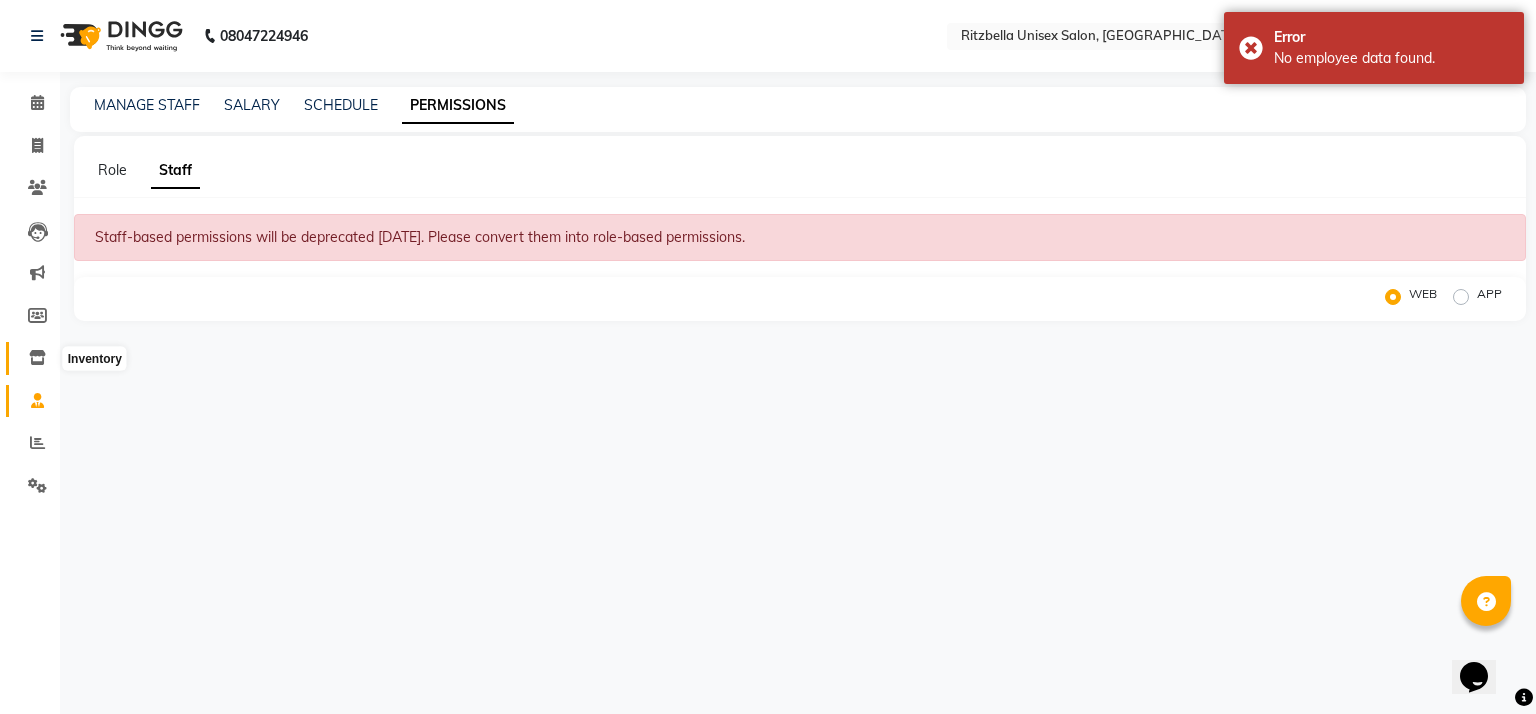 click 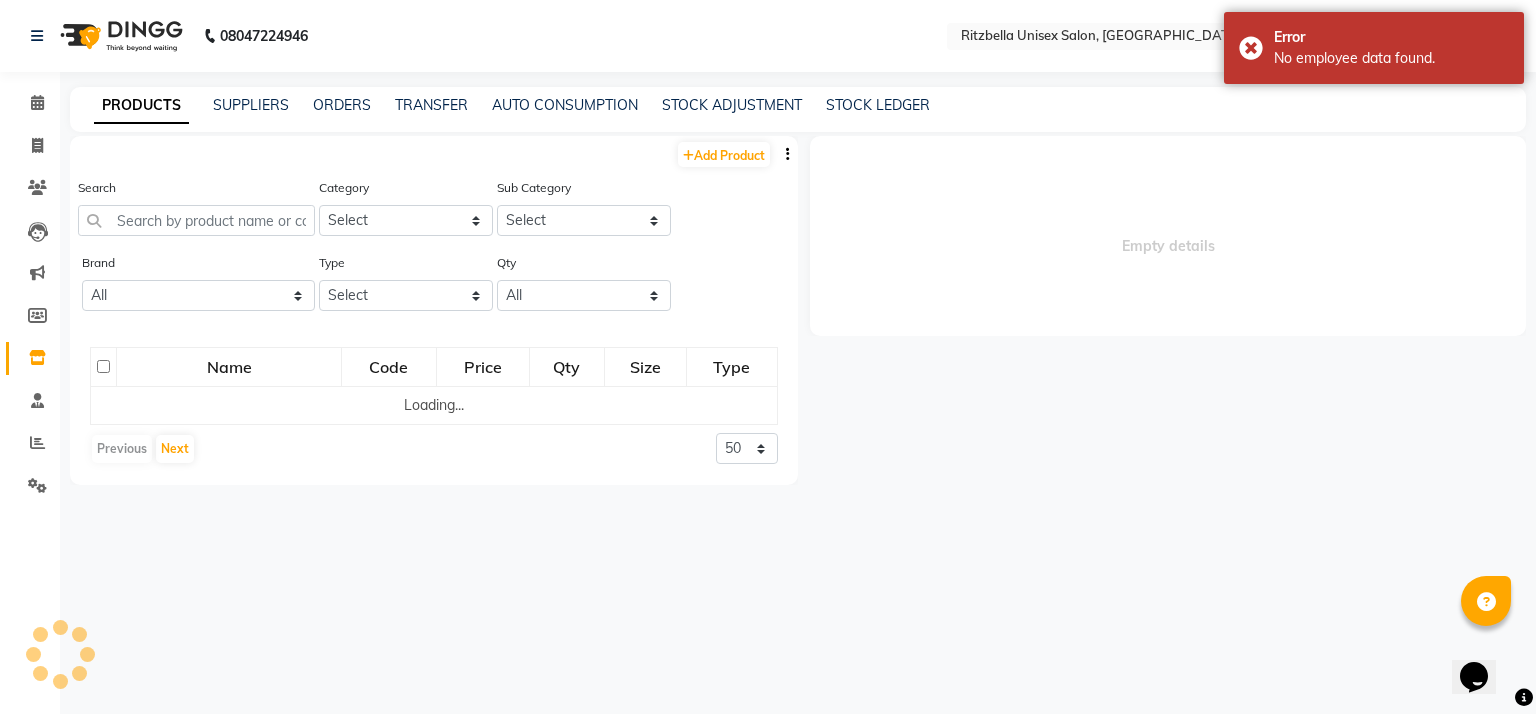 click 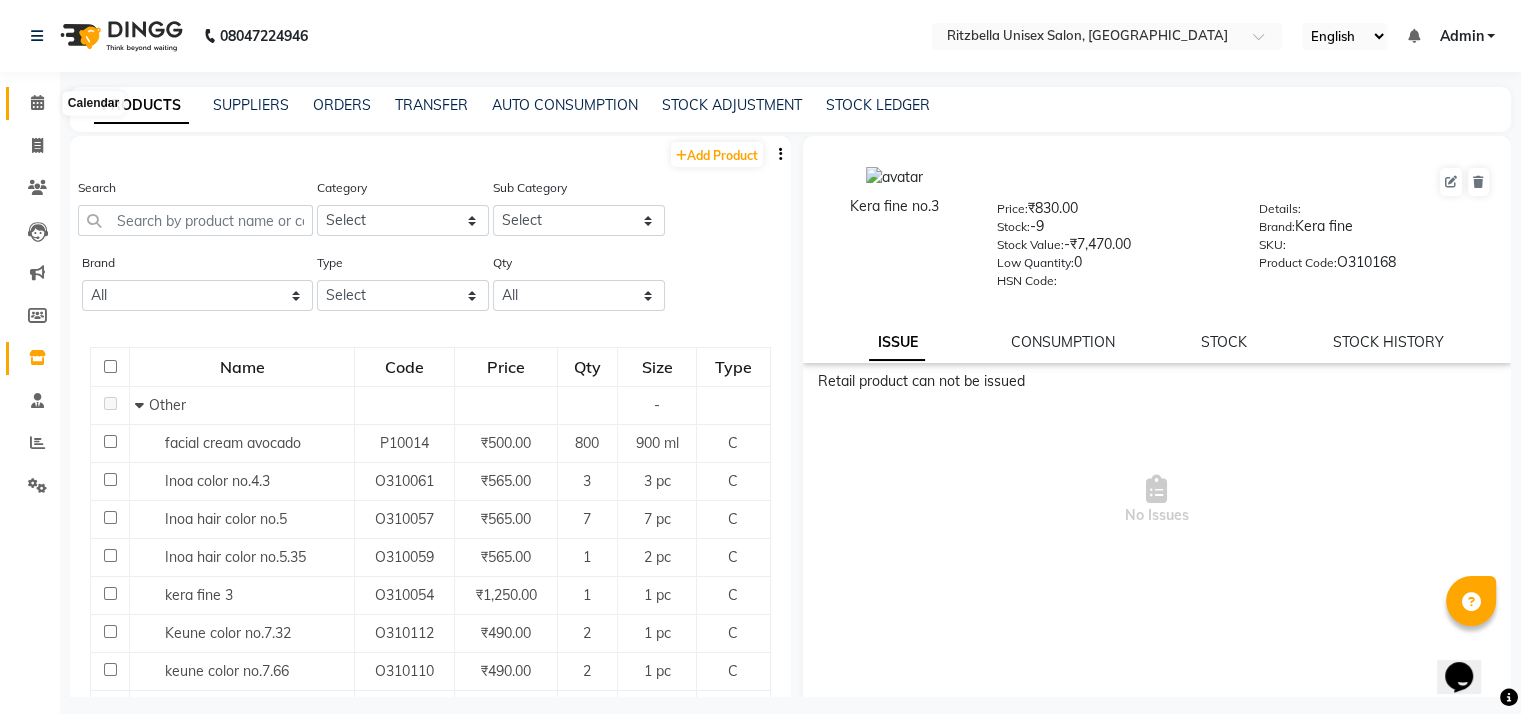 click 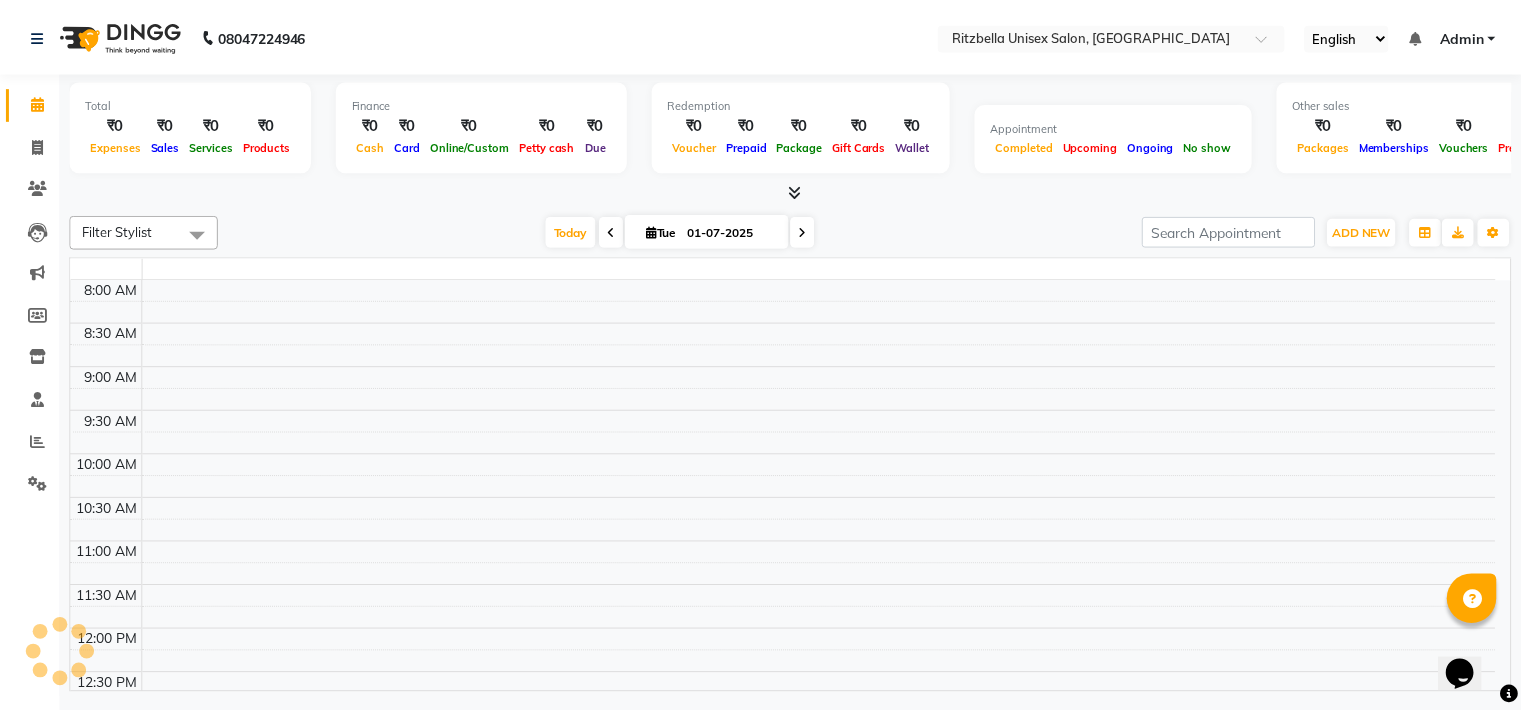 scroll, scrollTop: 0, scrollLeft: 0, axis: both 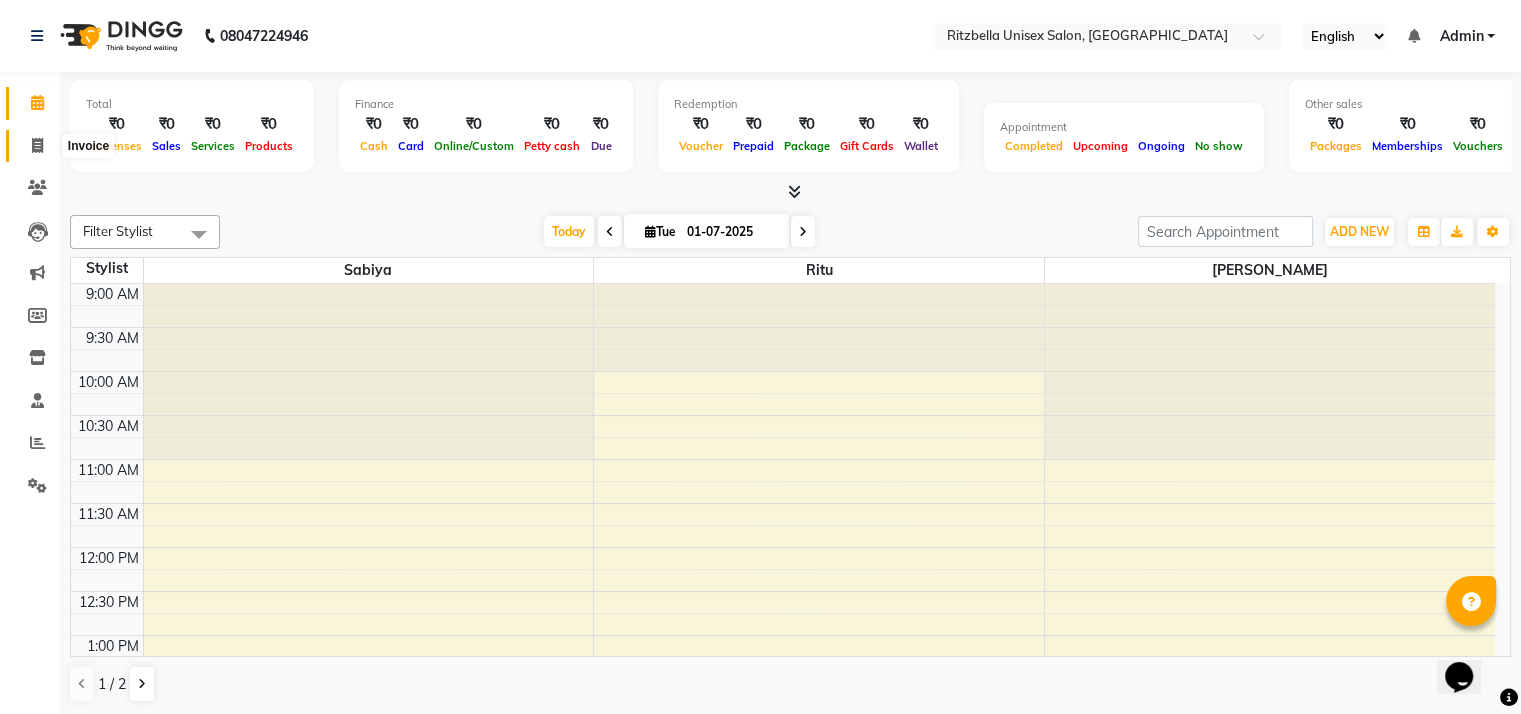 click 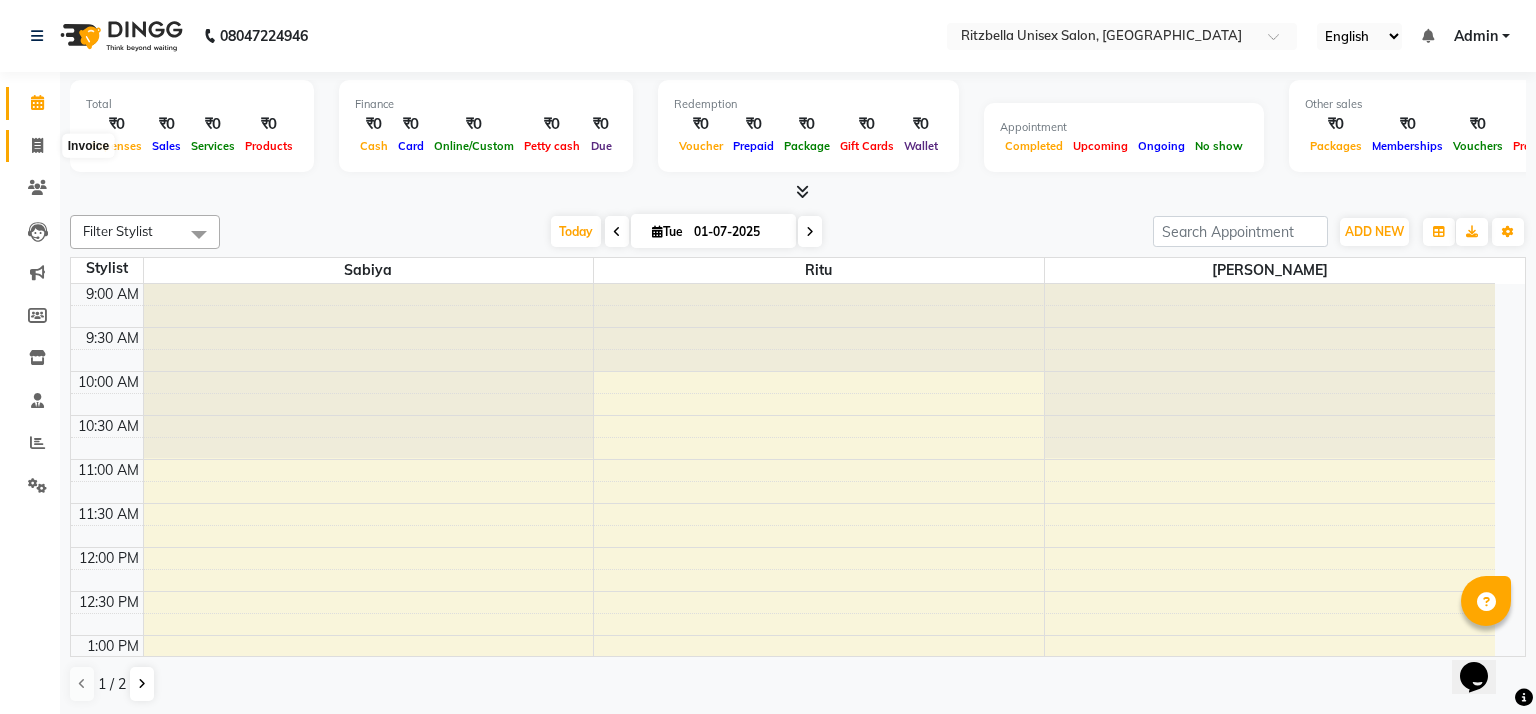 select on "6870" 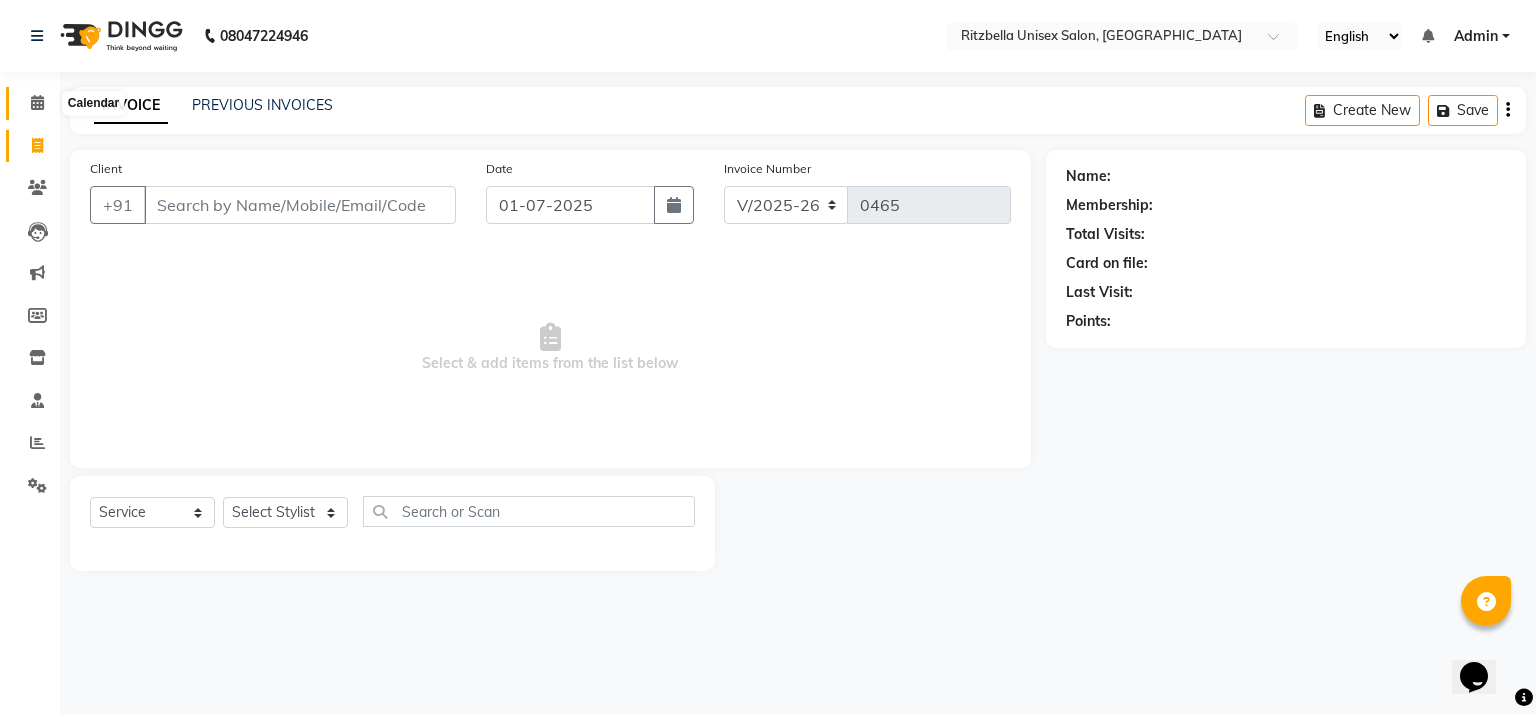 click 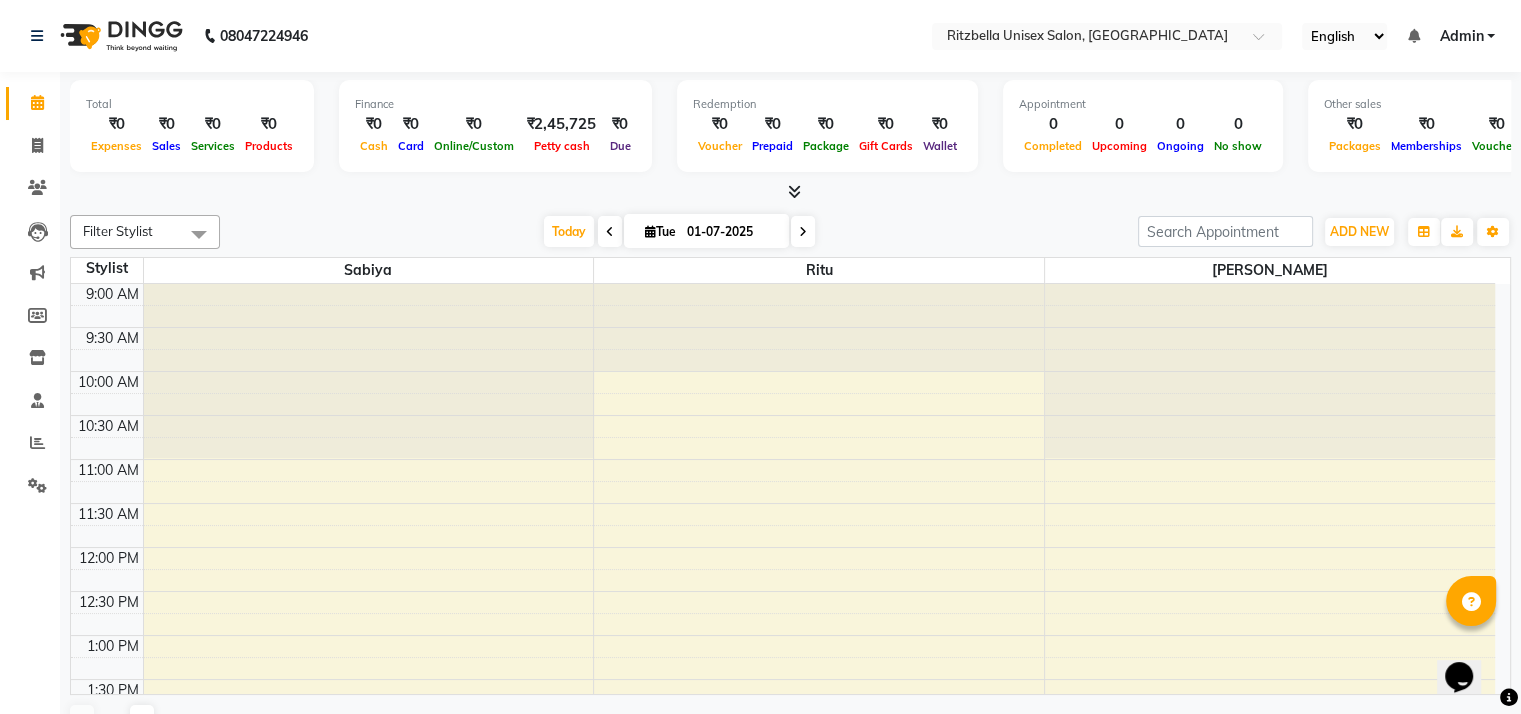 scroll, scrollTop: 0, scrollLeft: 0, axis: both 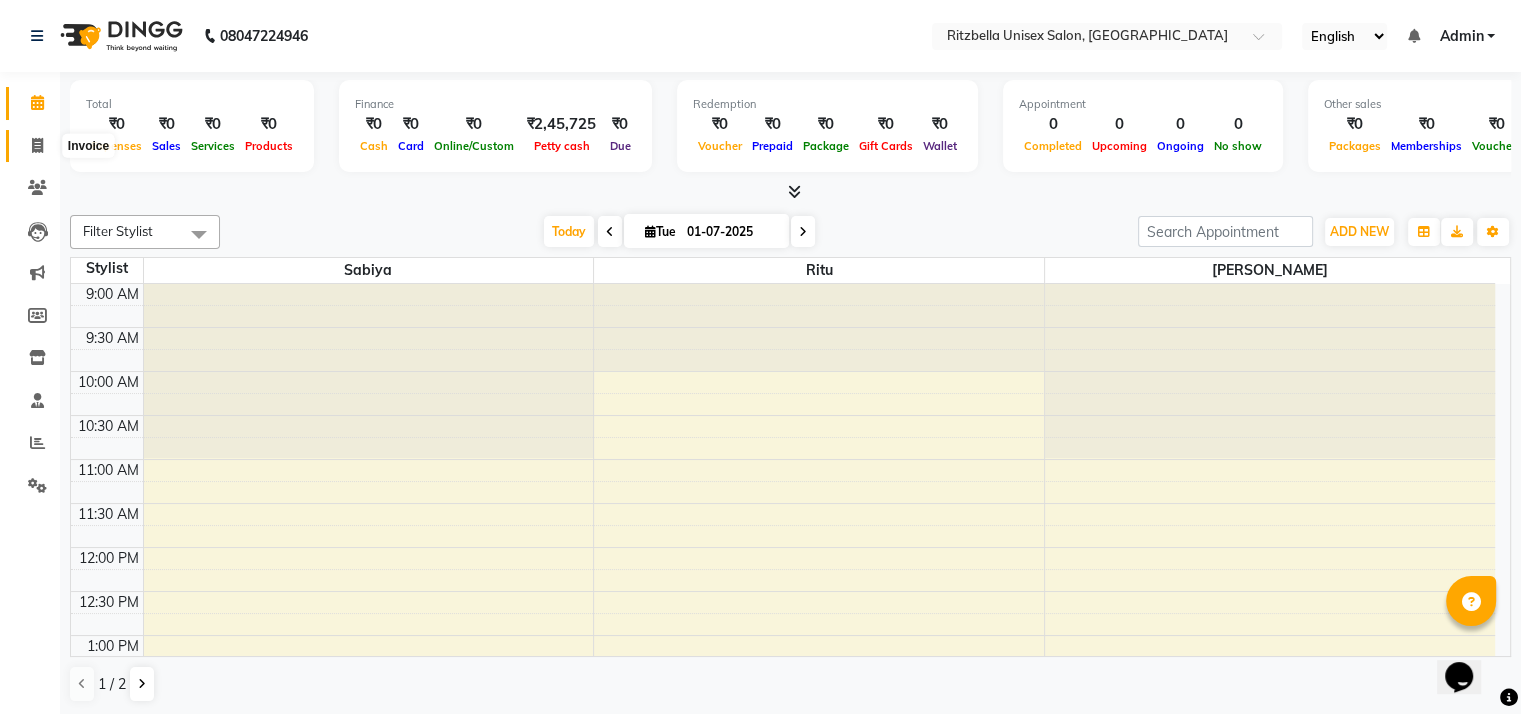 click 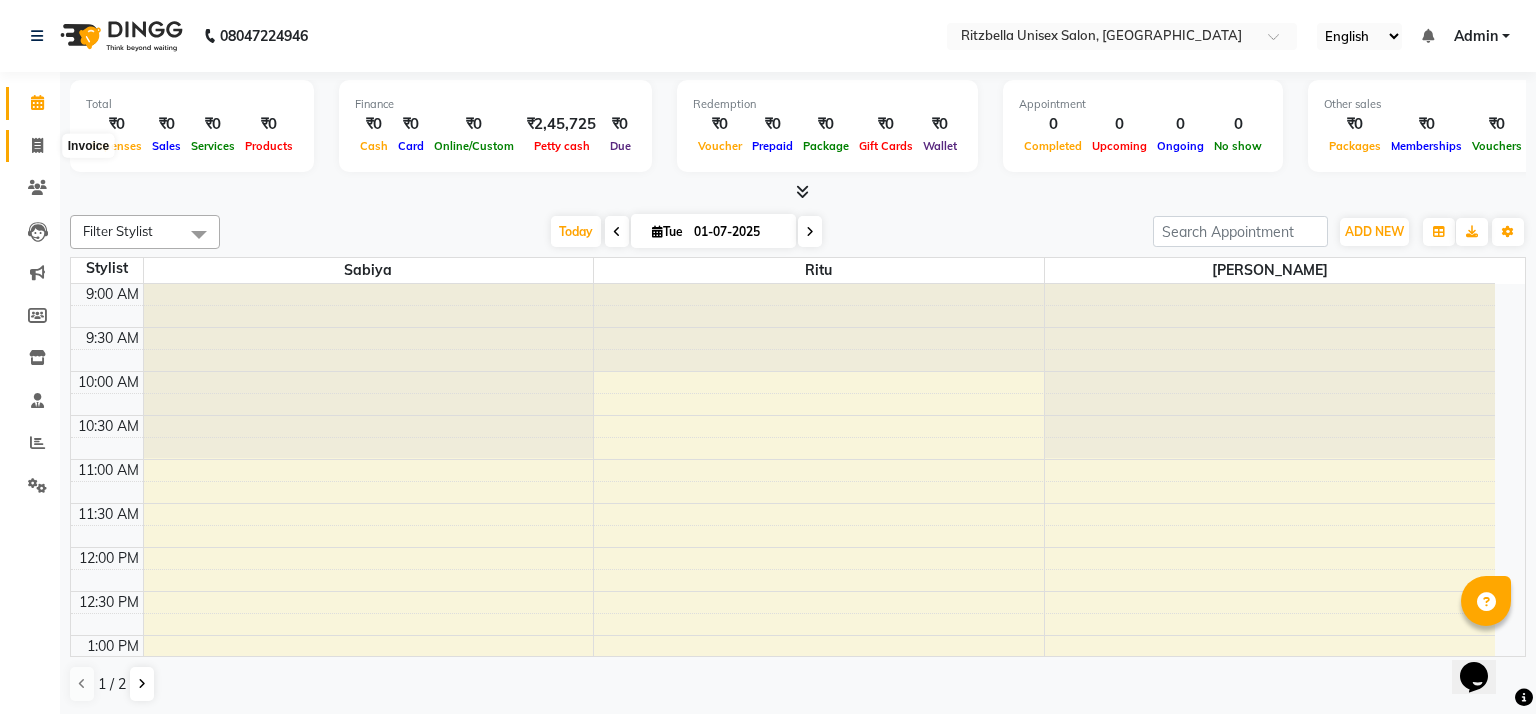 select on "6870" 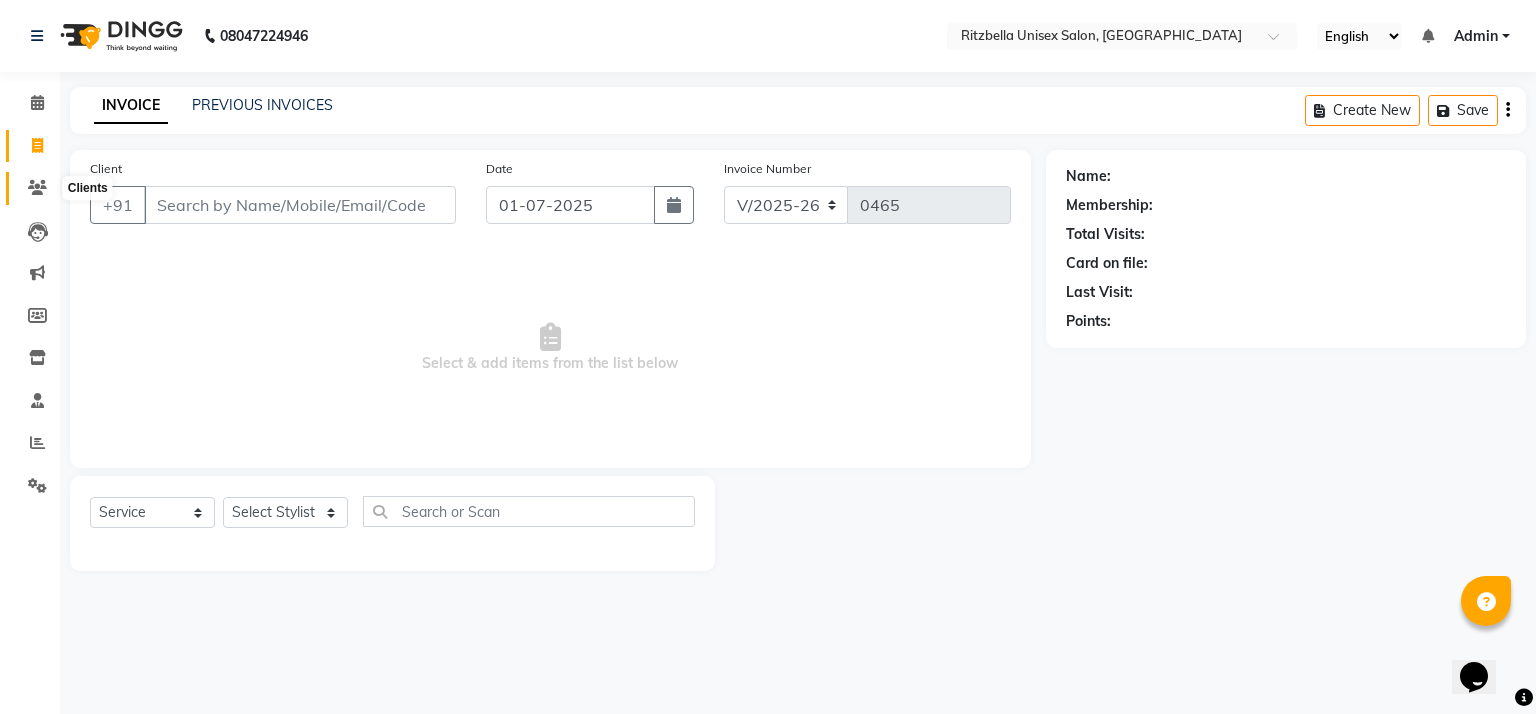 click 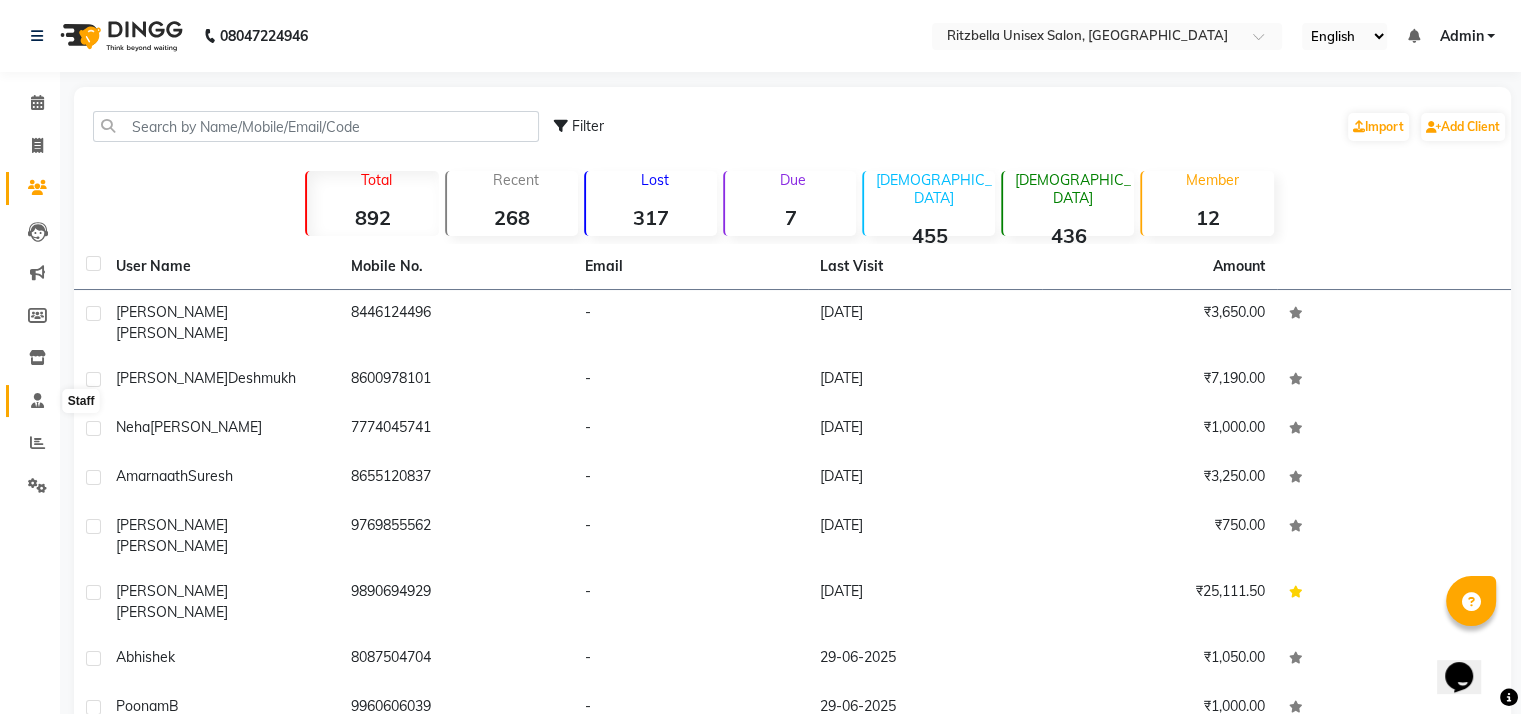 click 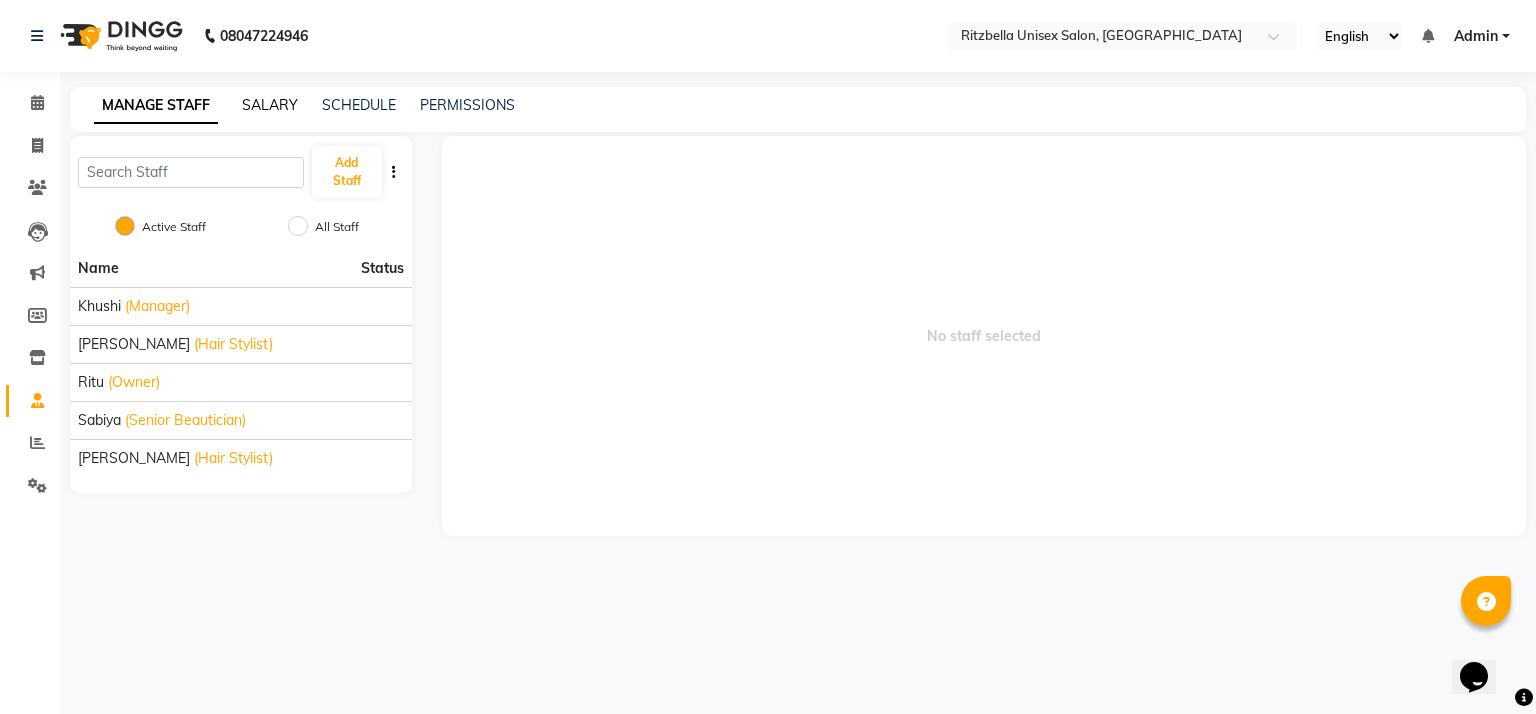 click on "SALARY" 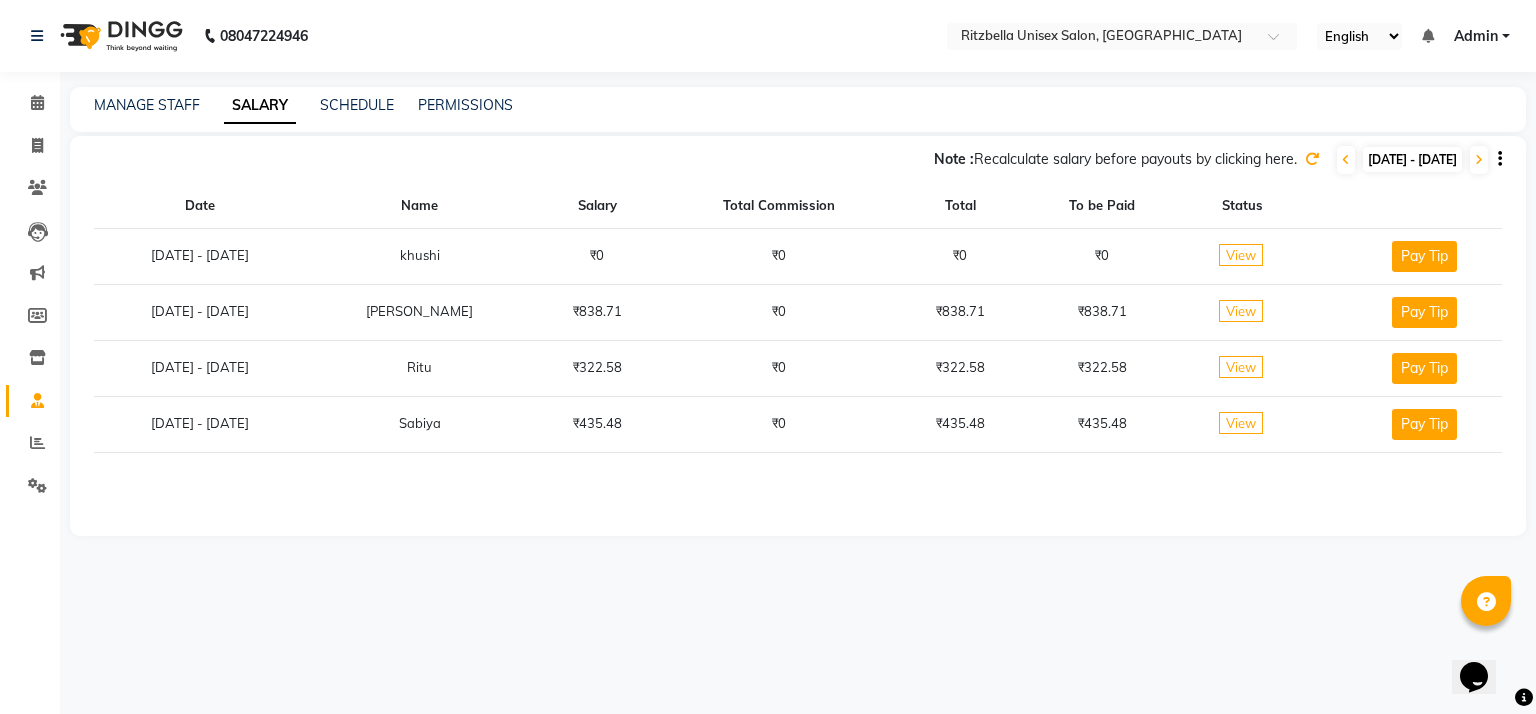 click 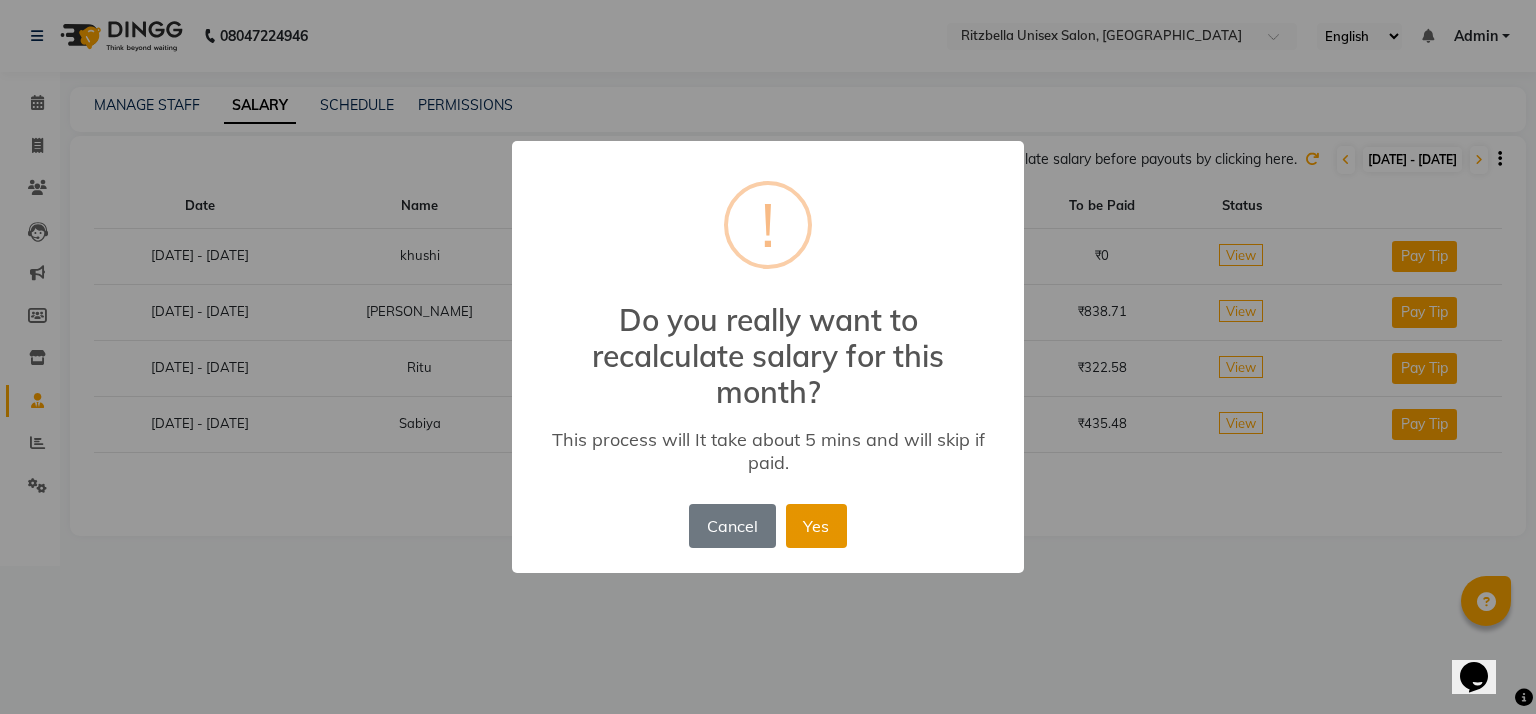 click on "Yes" at bounding box center (816, 526) 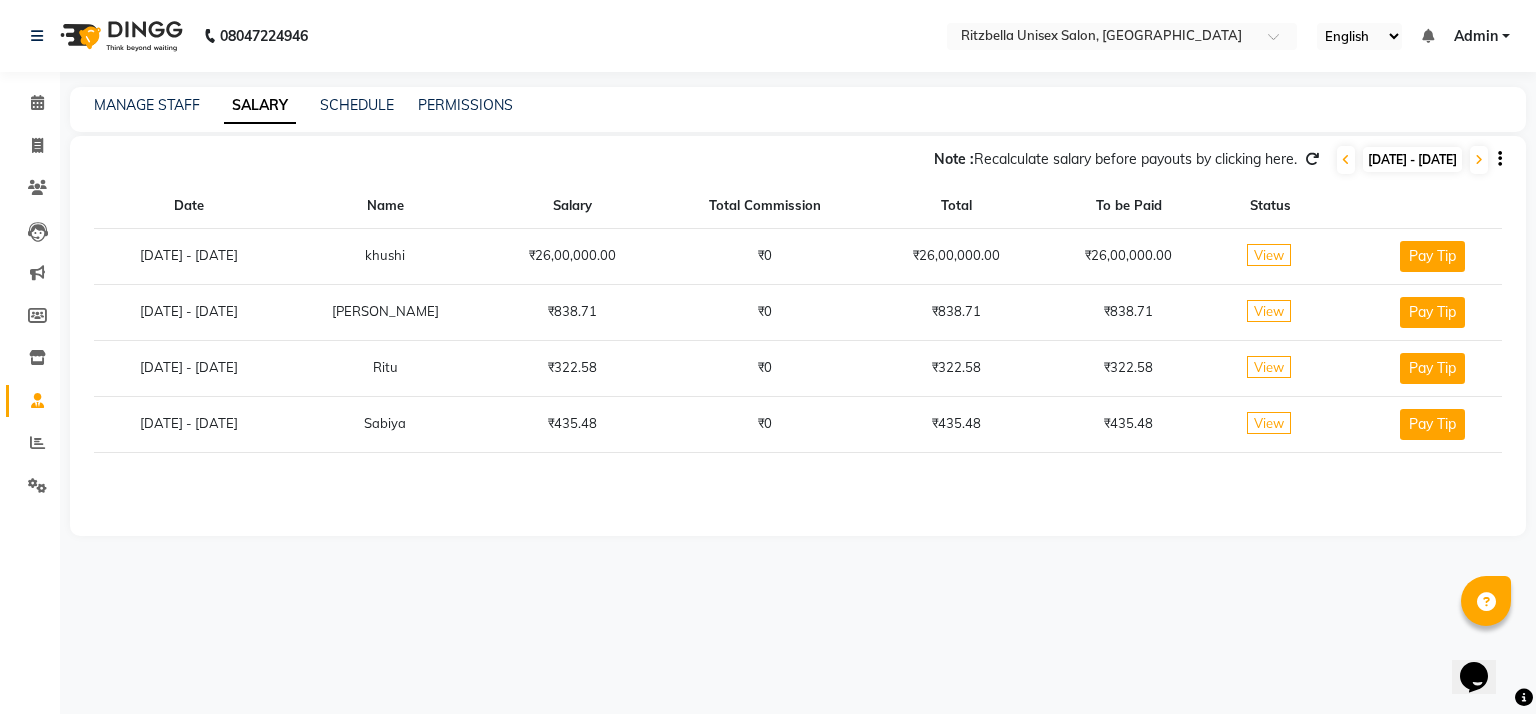 click on "Note :  Recalculate salary before payouts by clicking here.  [DATE] - [DATE]" 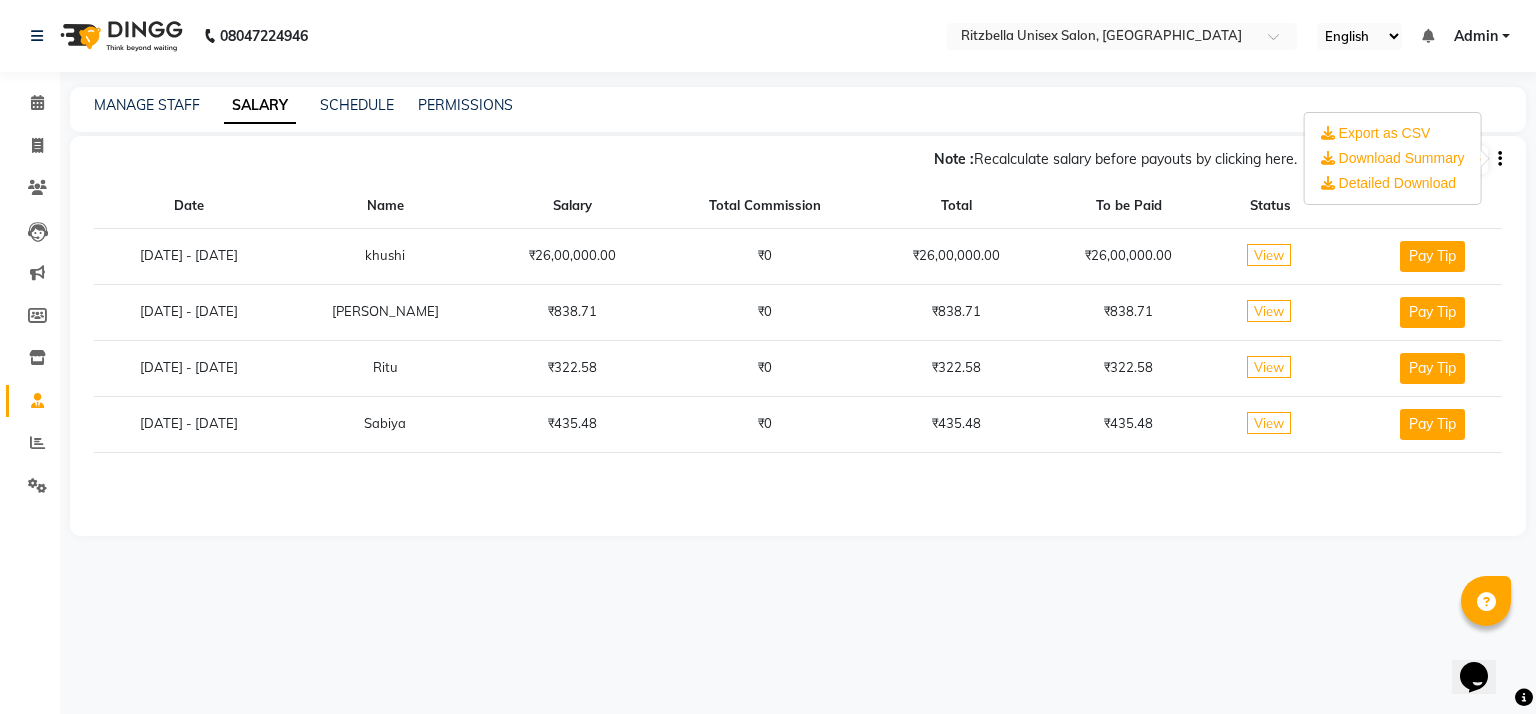 click on "MANAGE STAFF SALARY SCHEDULE PERMISSIONS" 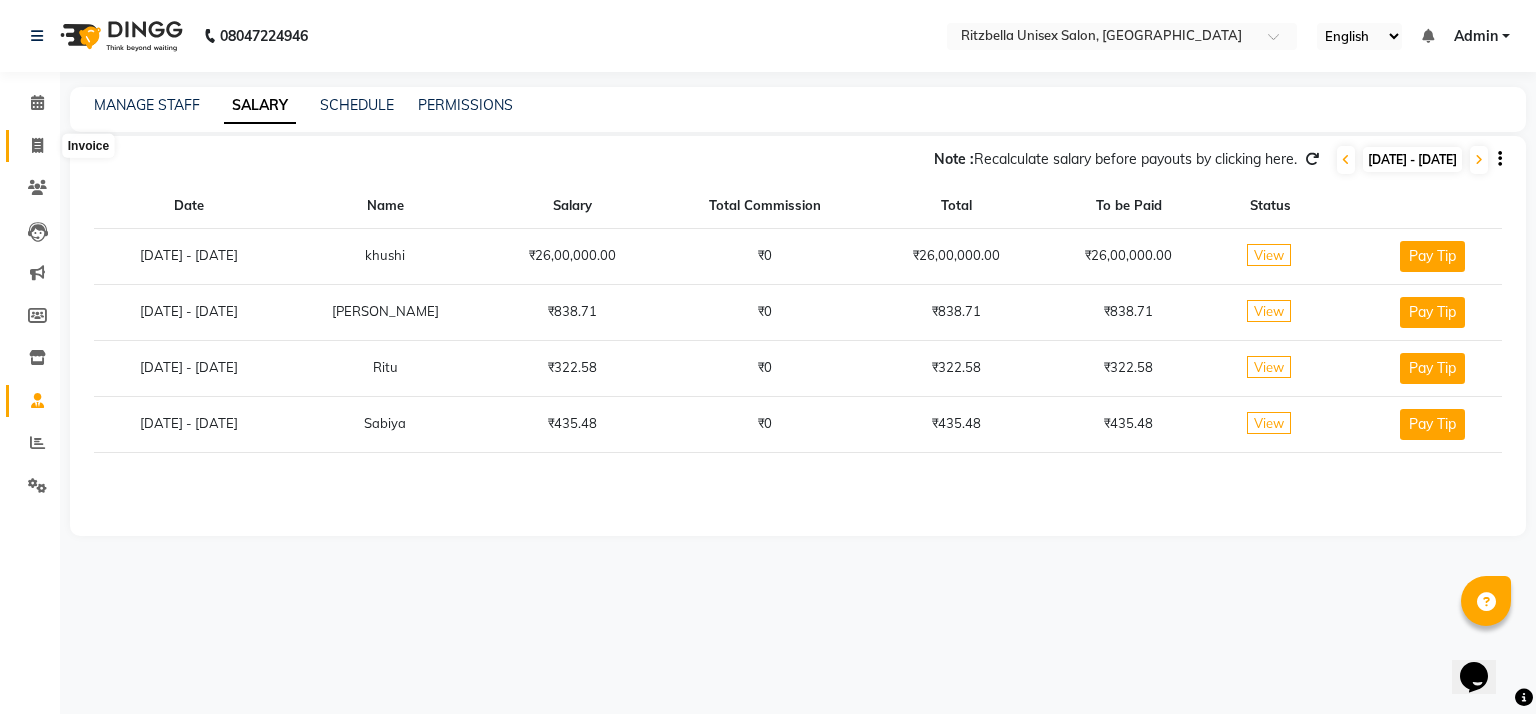 click 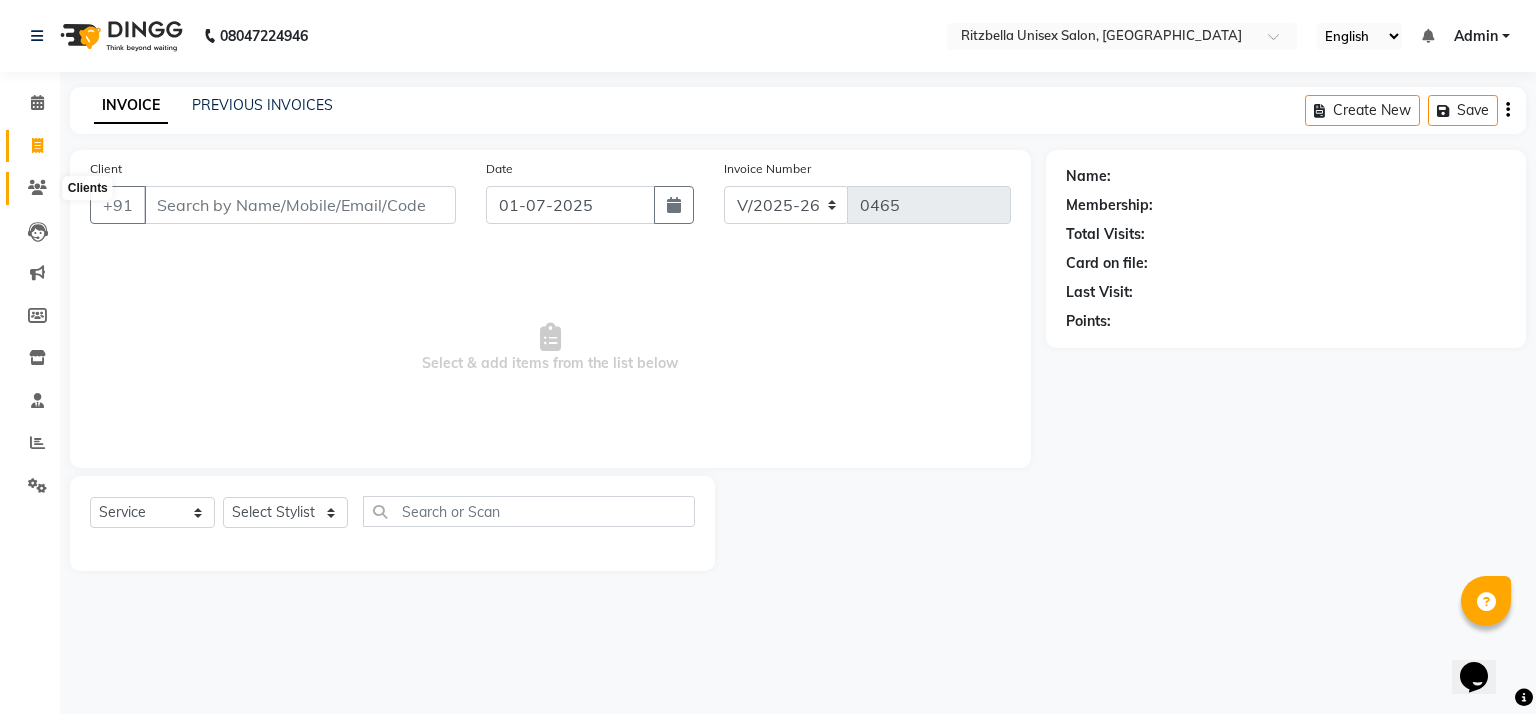 click 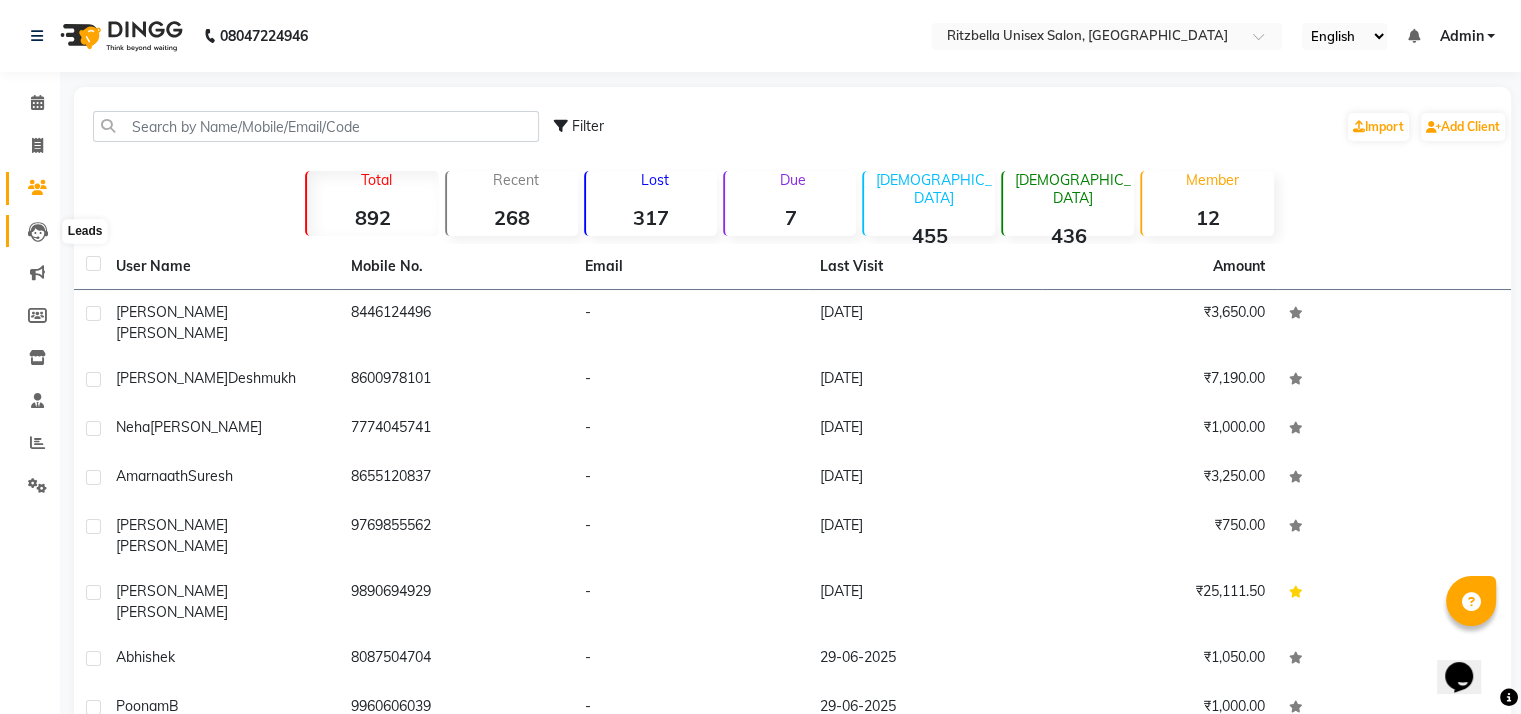 click 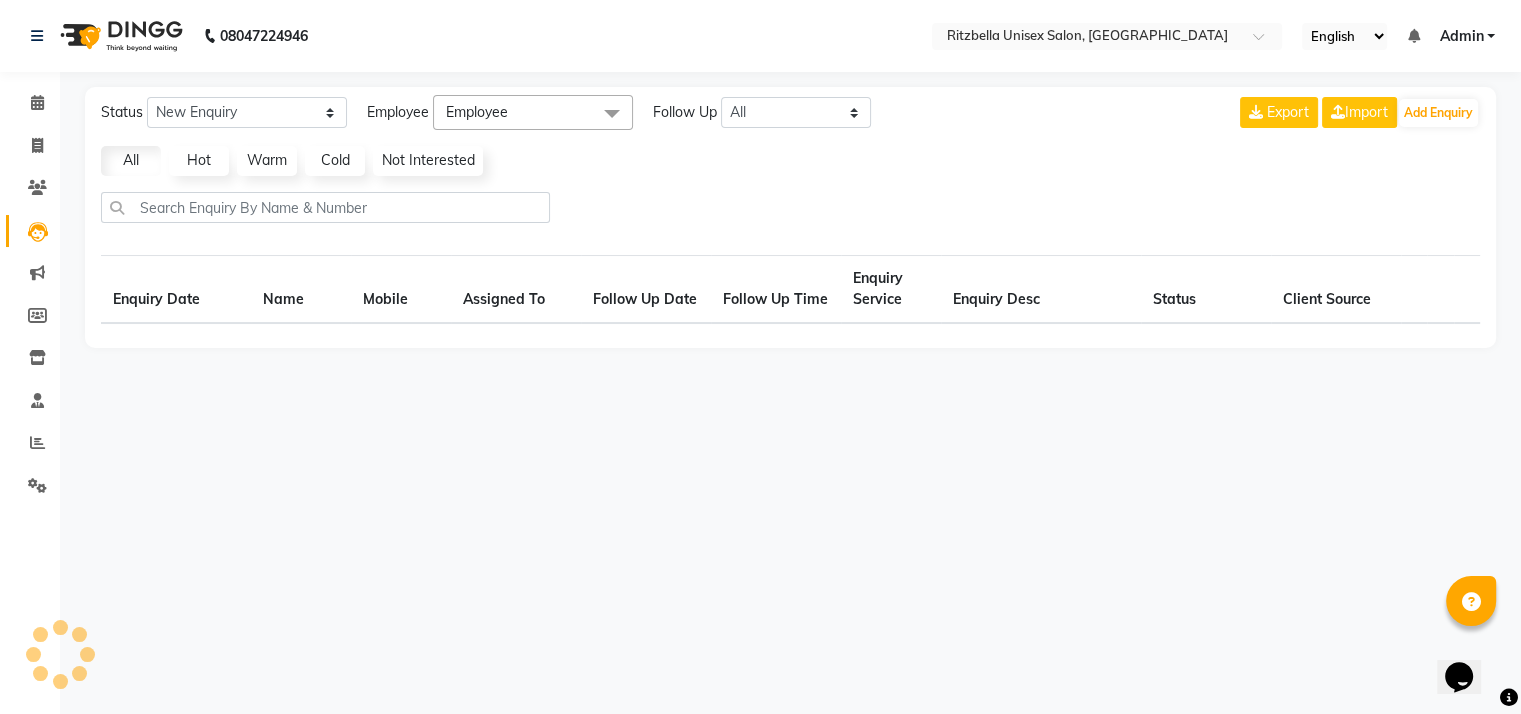 select on "10" 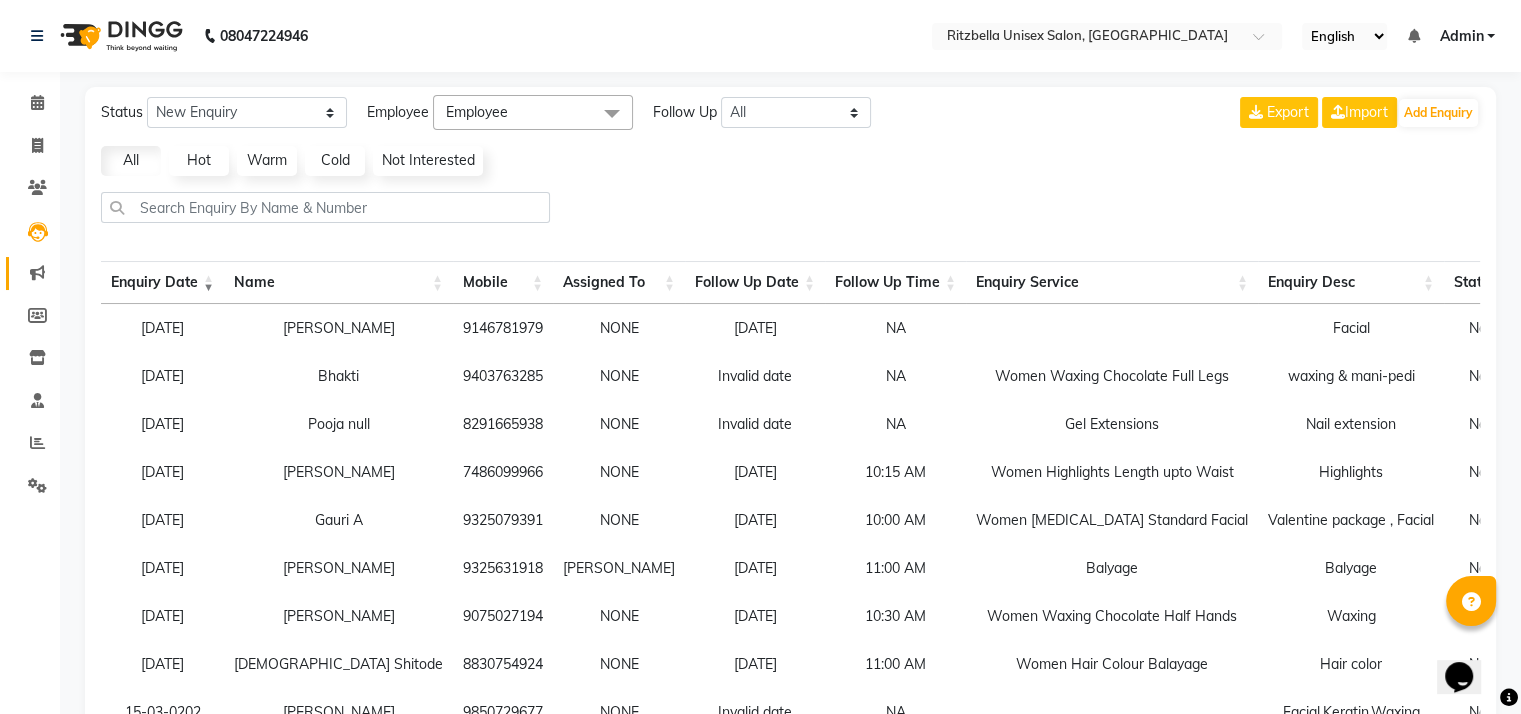 click on "Marketing" 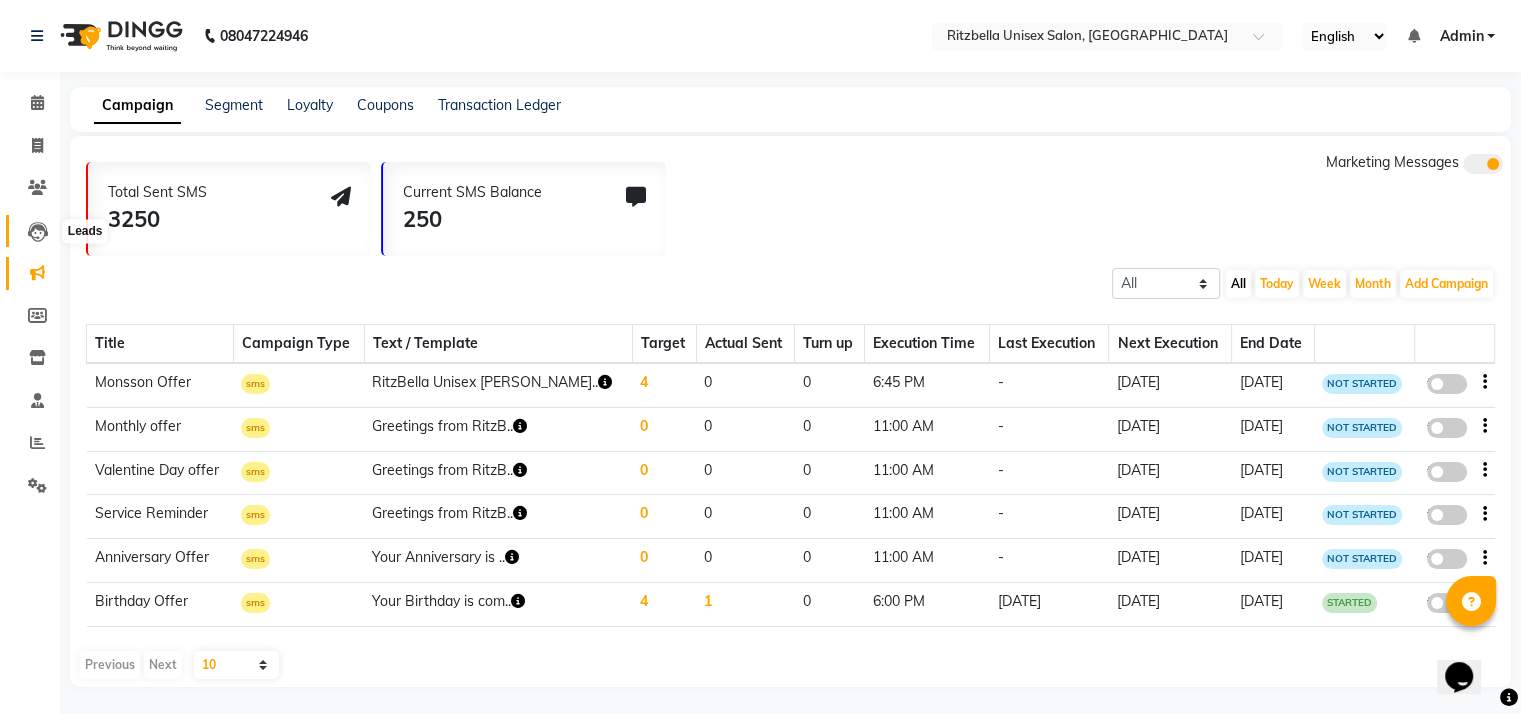 click 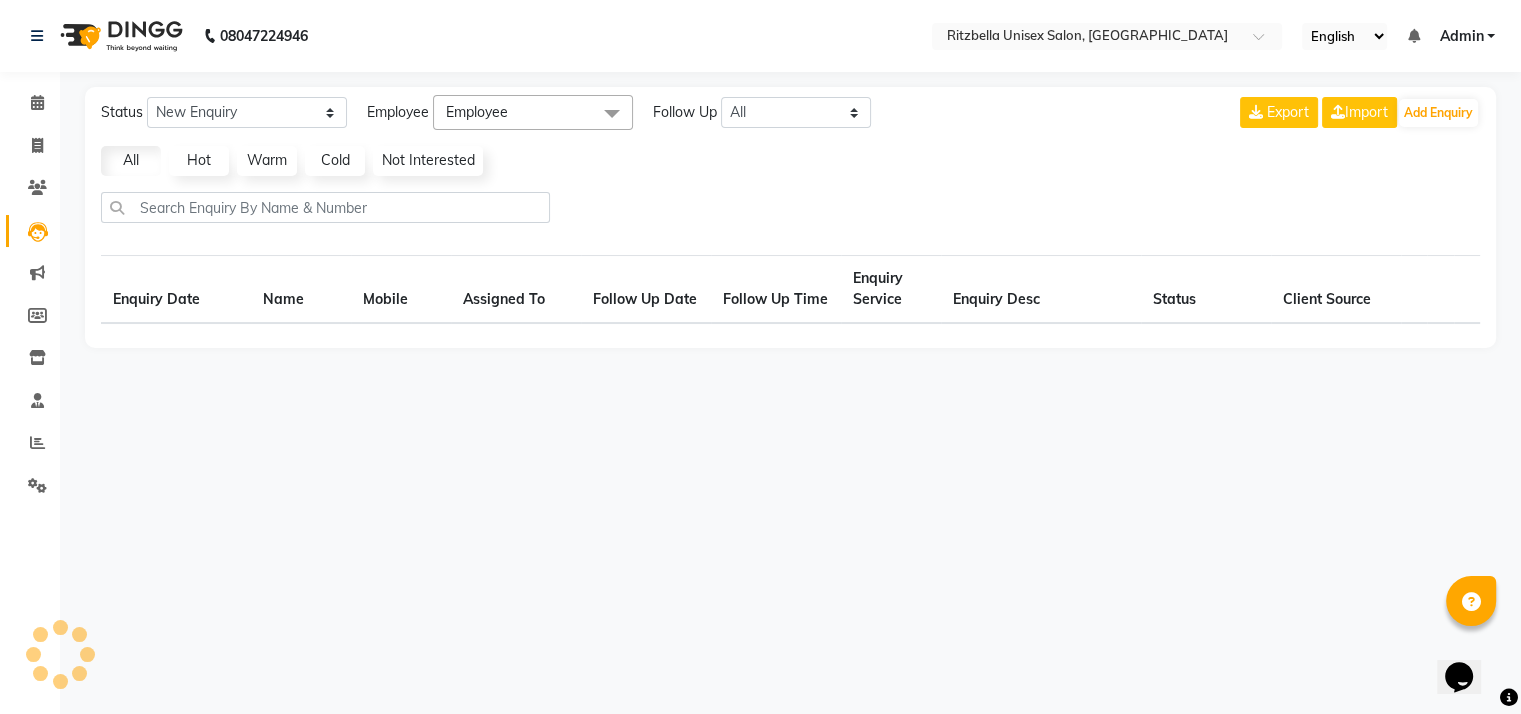 select on "10" 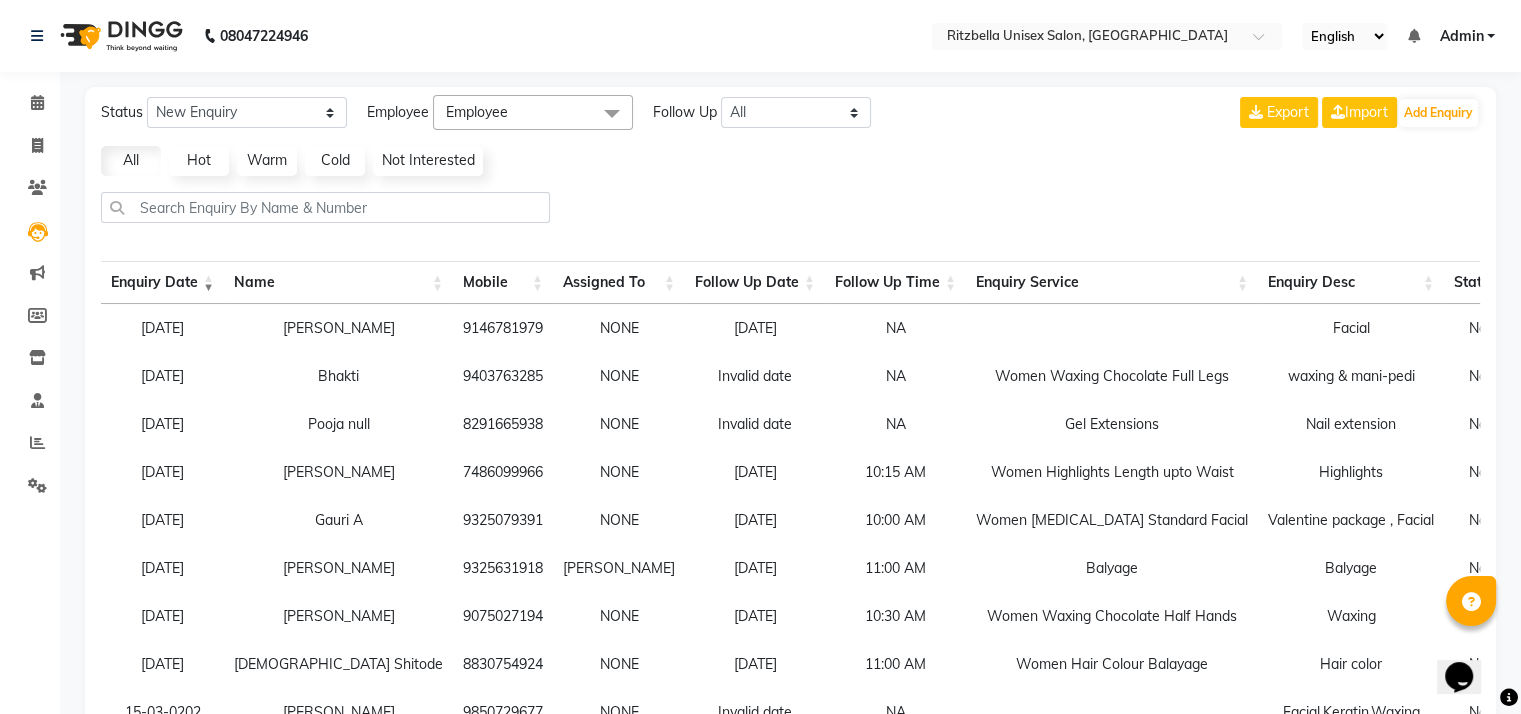 click on "Status New Enquiry Open Enquiry Converted Enquiry  All All New Open Converted Employee Employee Select All khushi [PERSON_NAME] [PERSON_NAME] [PERSON_NAME] Follow Up All [DATE] [DATE] This Week This Month Custom NONE [DATE] [DATE] MONTH Export  Import  Add Enquiry All Hot Warm Cold  Not Interested  Enquiry Date Name Mobile  Assigned To  Follow Up Date Follow Up Time  Enquiry Service  Enquiry Desc Status Client Source [DATE] [PERSON_NAME]   9146781979  NONE [DATE] NA   Facial  New [DATE] Bhakti    9403763285  NONE Invalid date NA  Women Waxing Chocolate Full Legs  waxing & mani-pedi  New [DATE] Pooja null   8291665938  NONE Invalid date NA  Gel Extensions  Nail extension  New [DATE] [PERSON_NAME]   7486099966  NONE [DATE] 10:15 AM  Women Highlights Length upto Waist  Highlights   New [DATE] Gauri A   9325079391  NONE [DATE] 10:00 AM  Women [MEDICAL_DATA] Standard Facial  Valentine package , Facial  New [DATE] [PERSON_NAME]   9325631918  [PERSON_NAME] [DATE] 11:00 AM  Balyage 5" 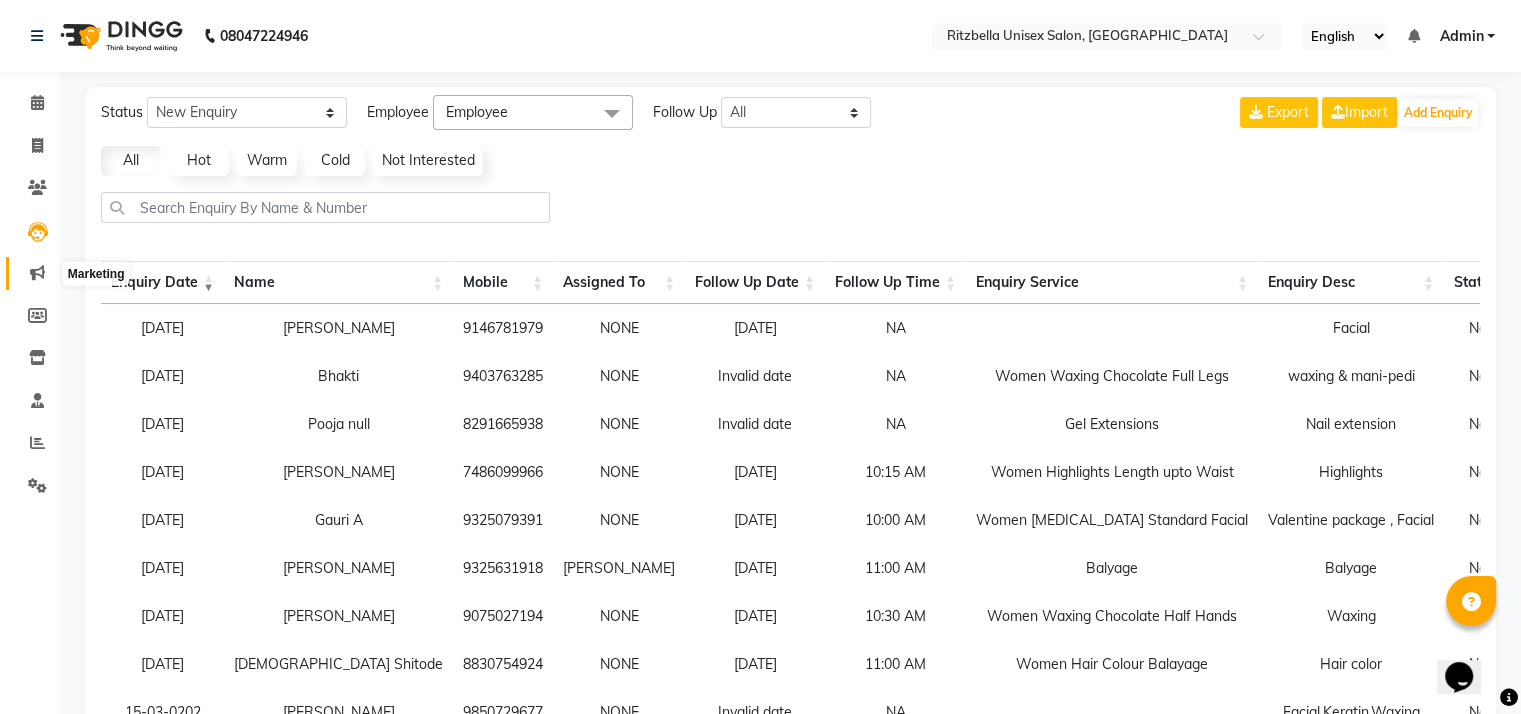 click 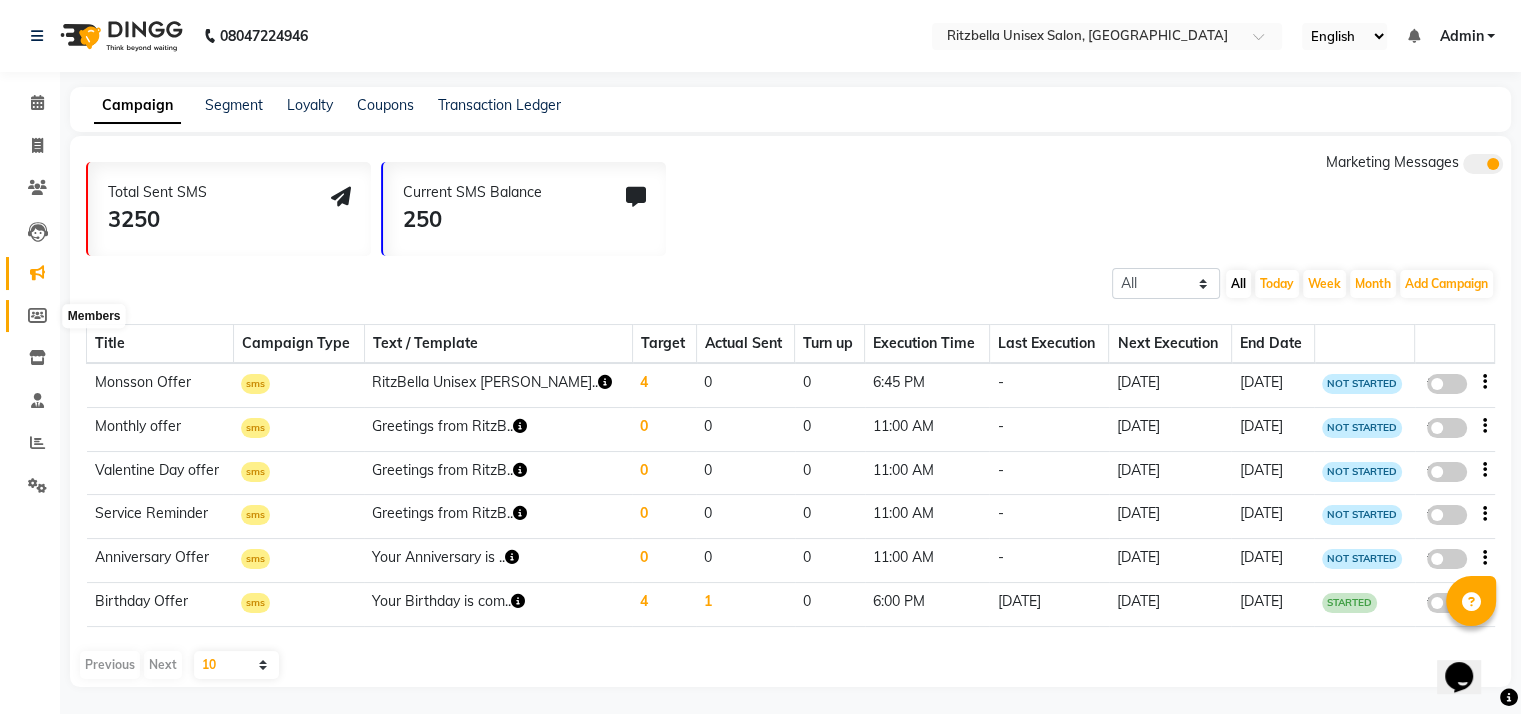 click 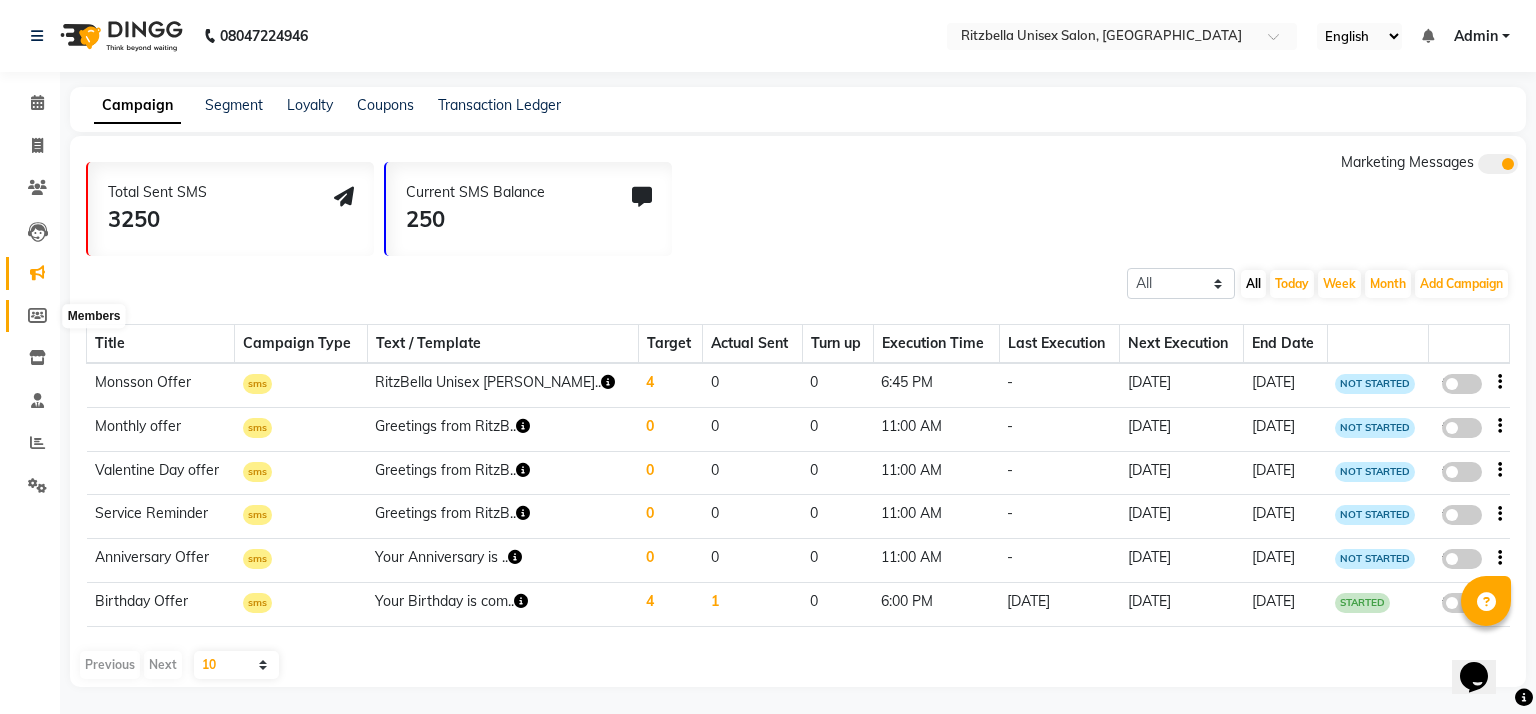 select 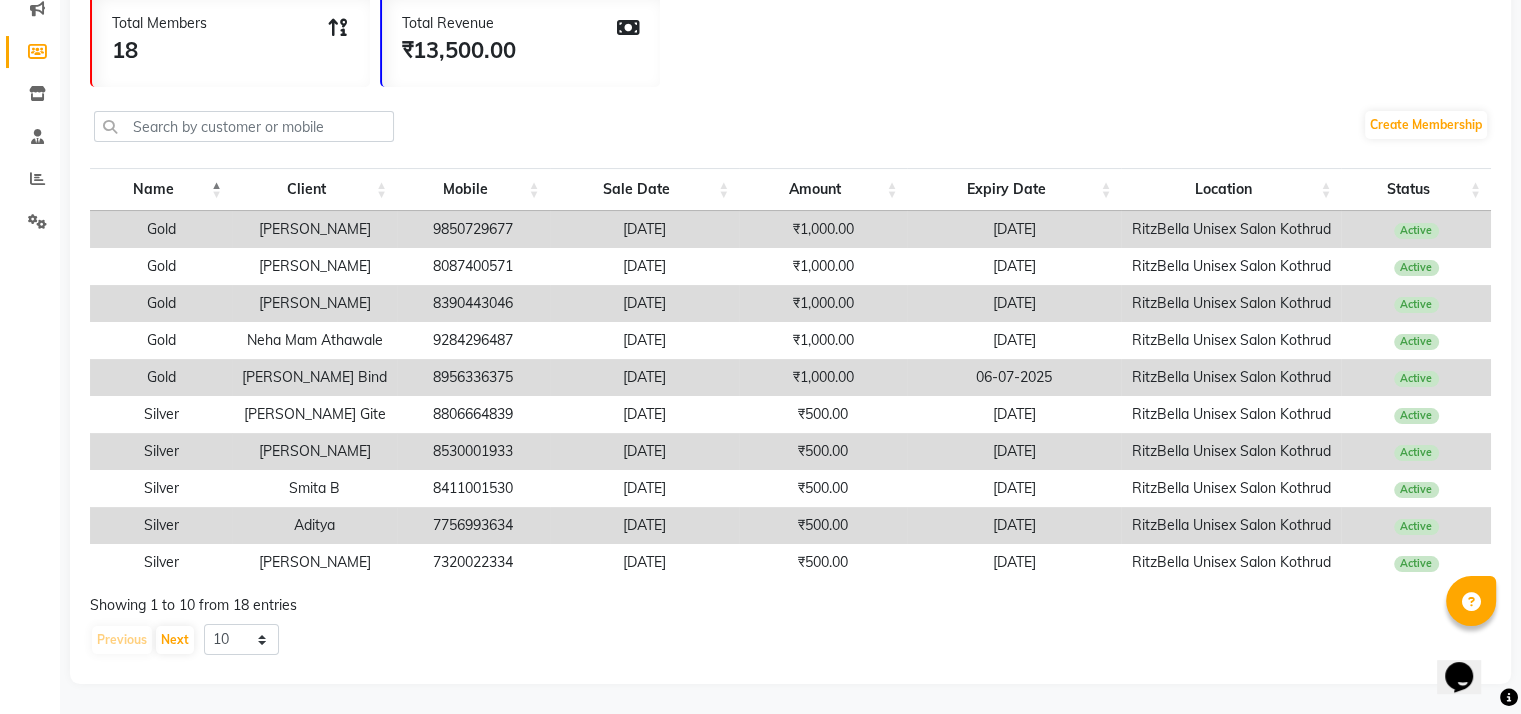 scroll, scrollTop: 0, scrollLeft: 0, axis: both 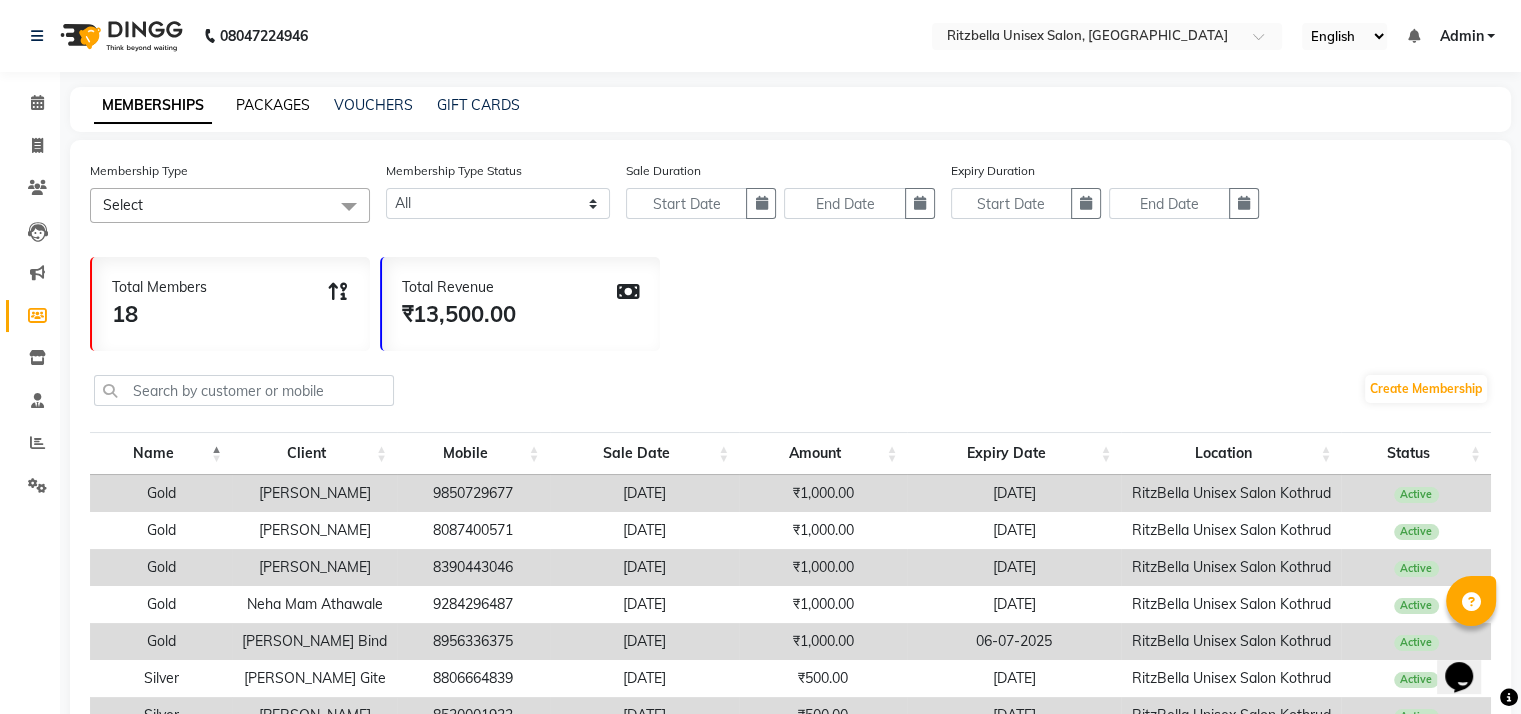 click on "PACKAGES" 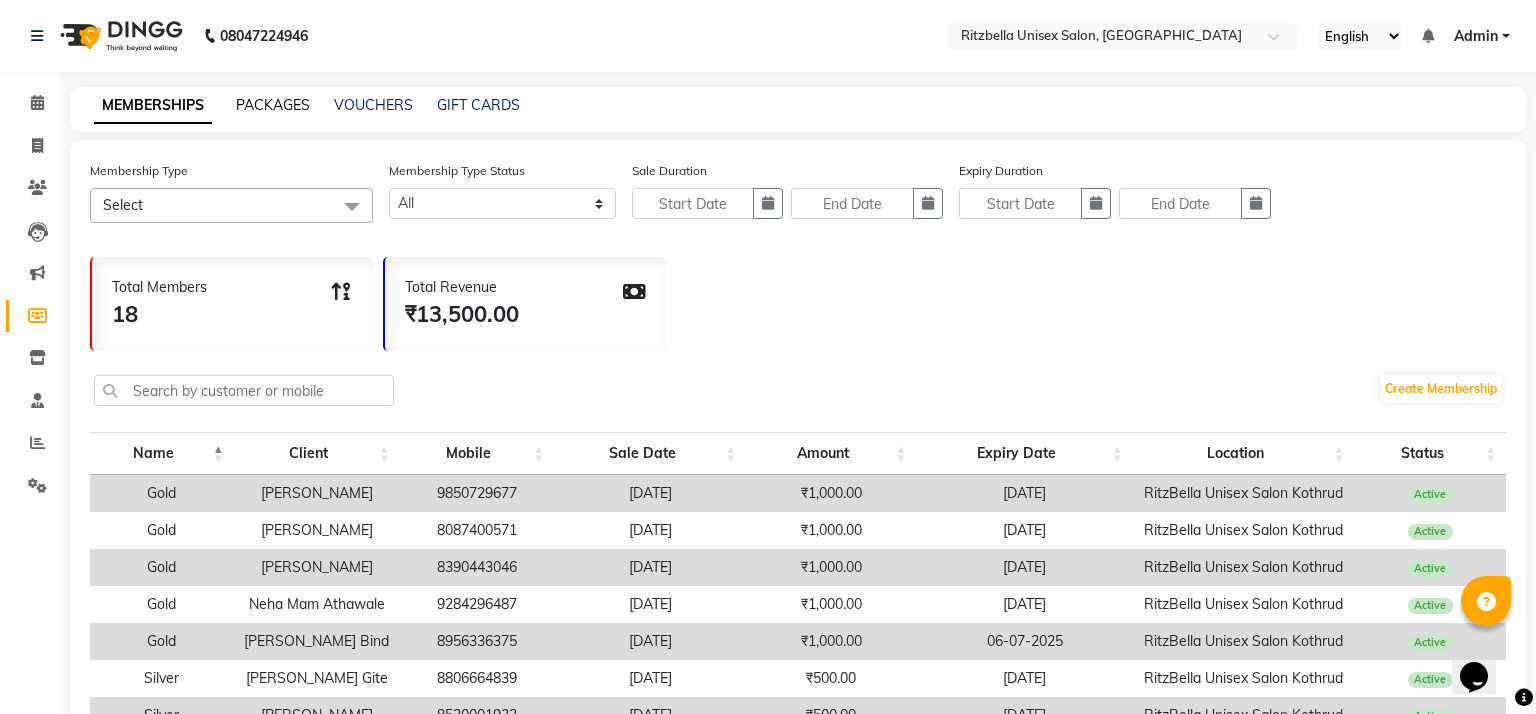 select 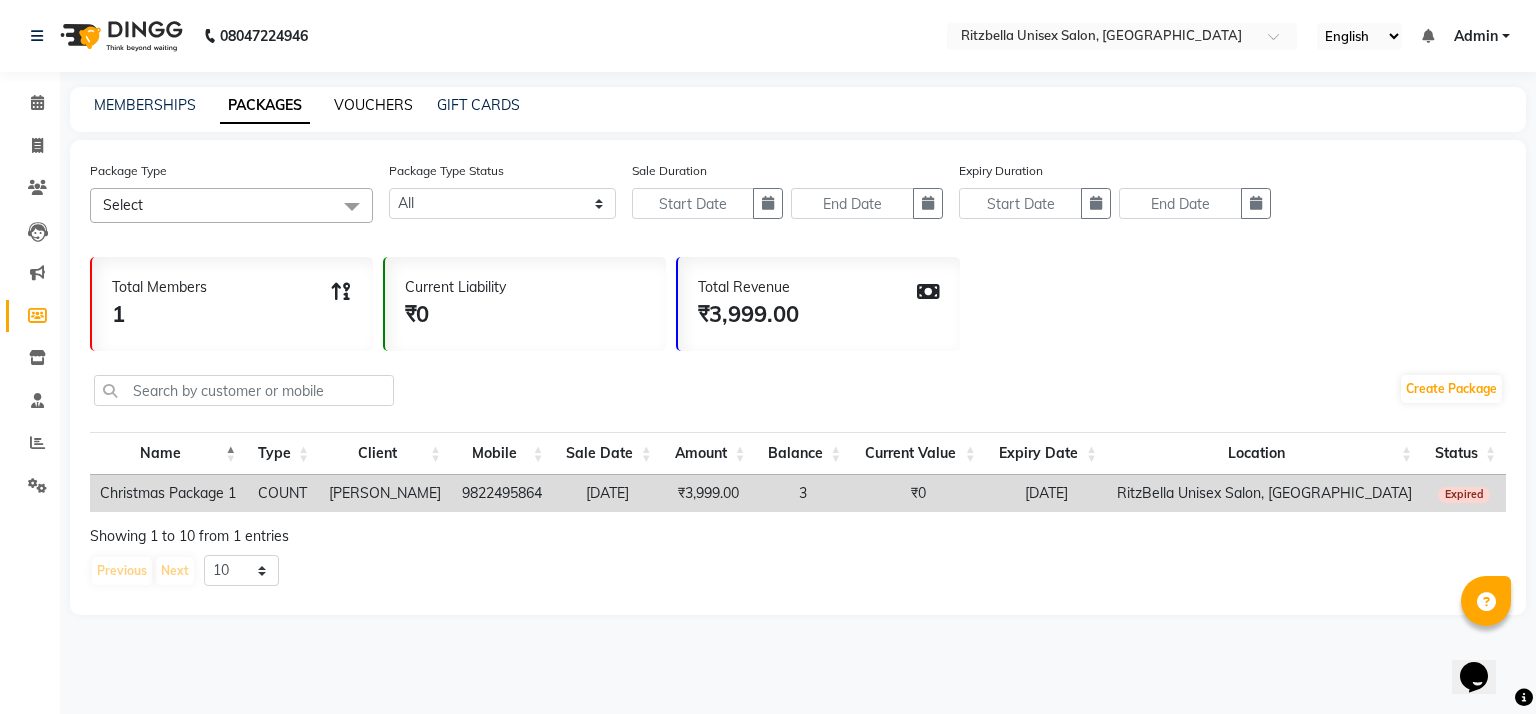 click on "VOUCHERS" 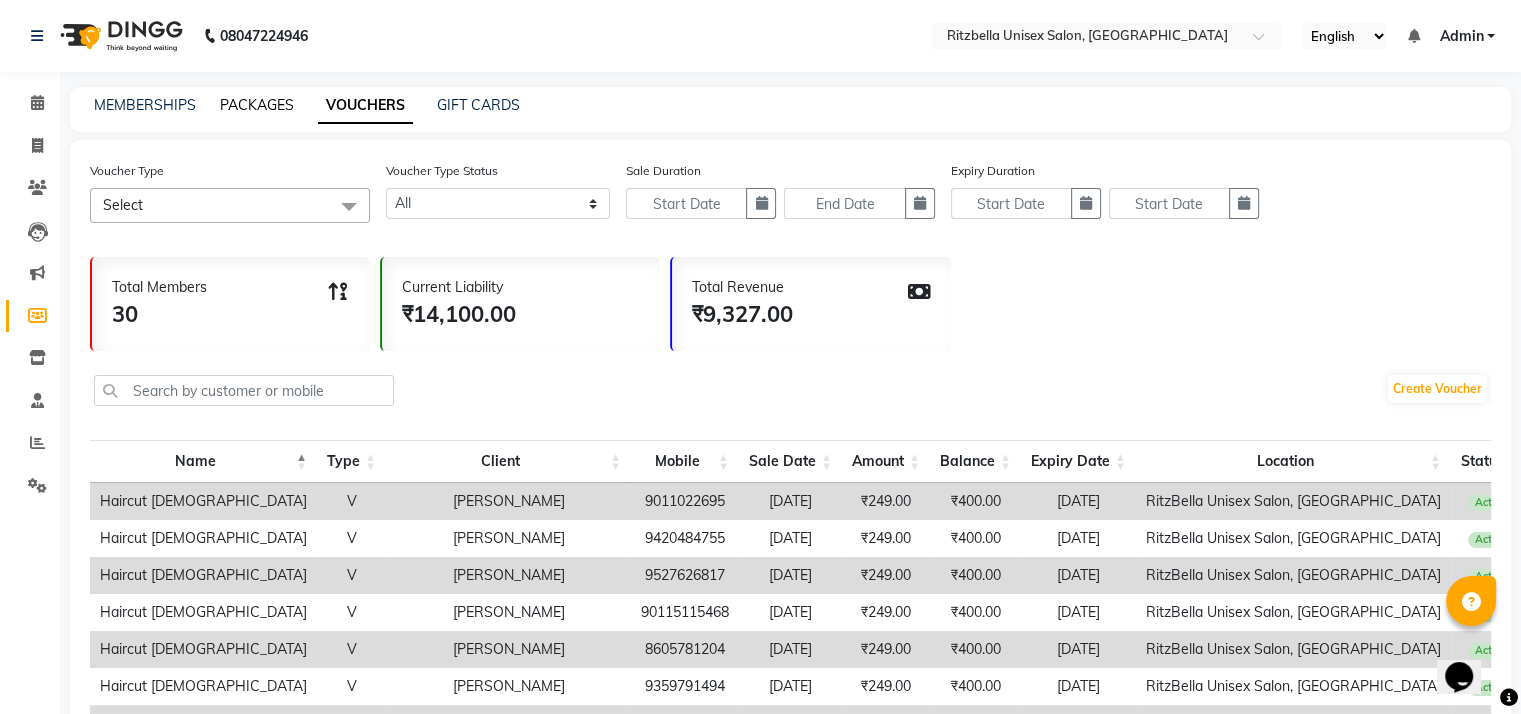 click on "PACKAGES" 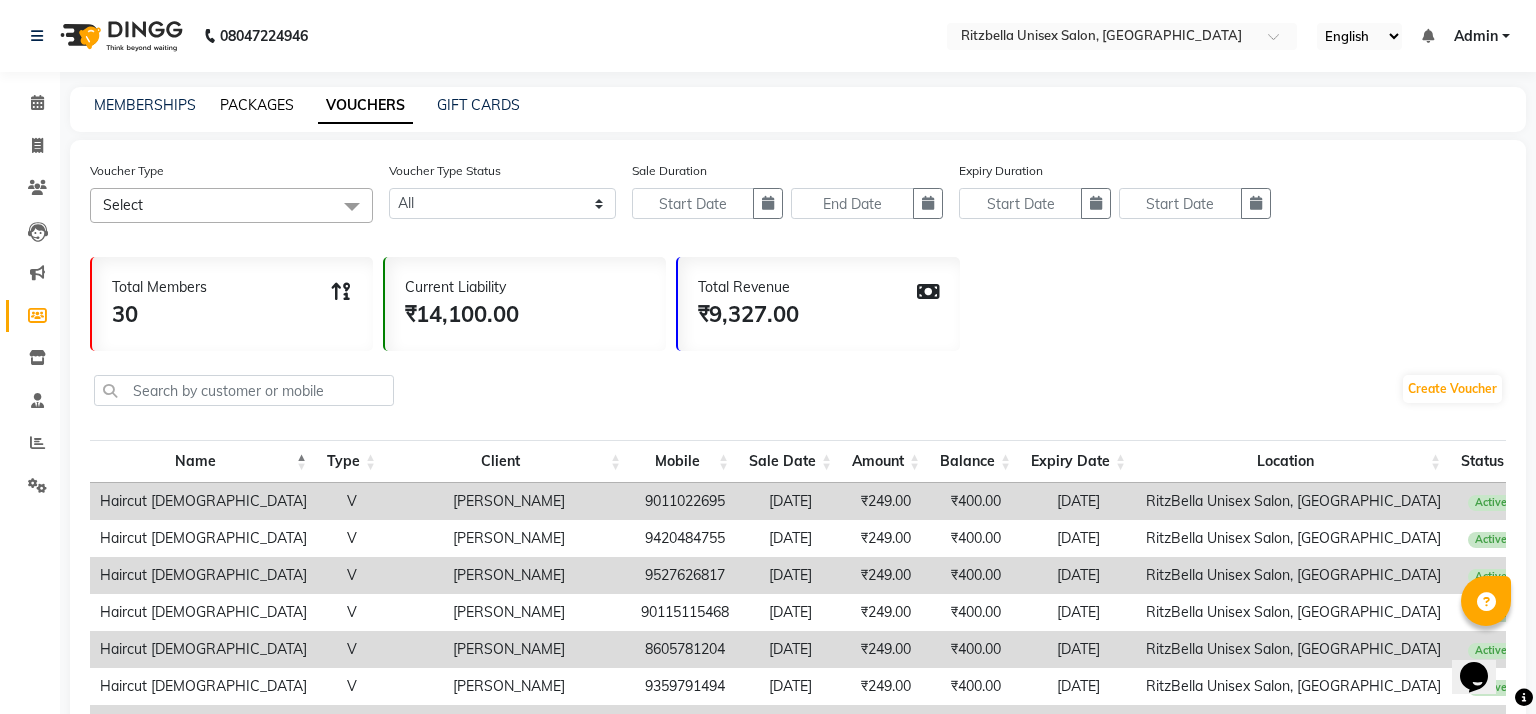 select 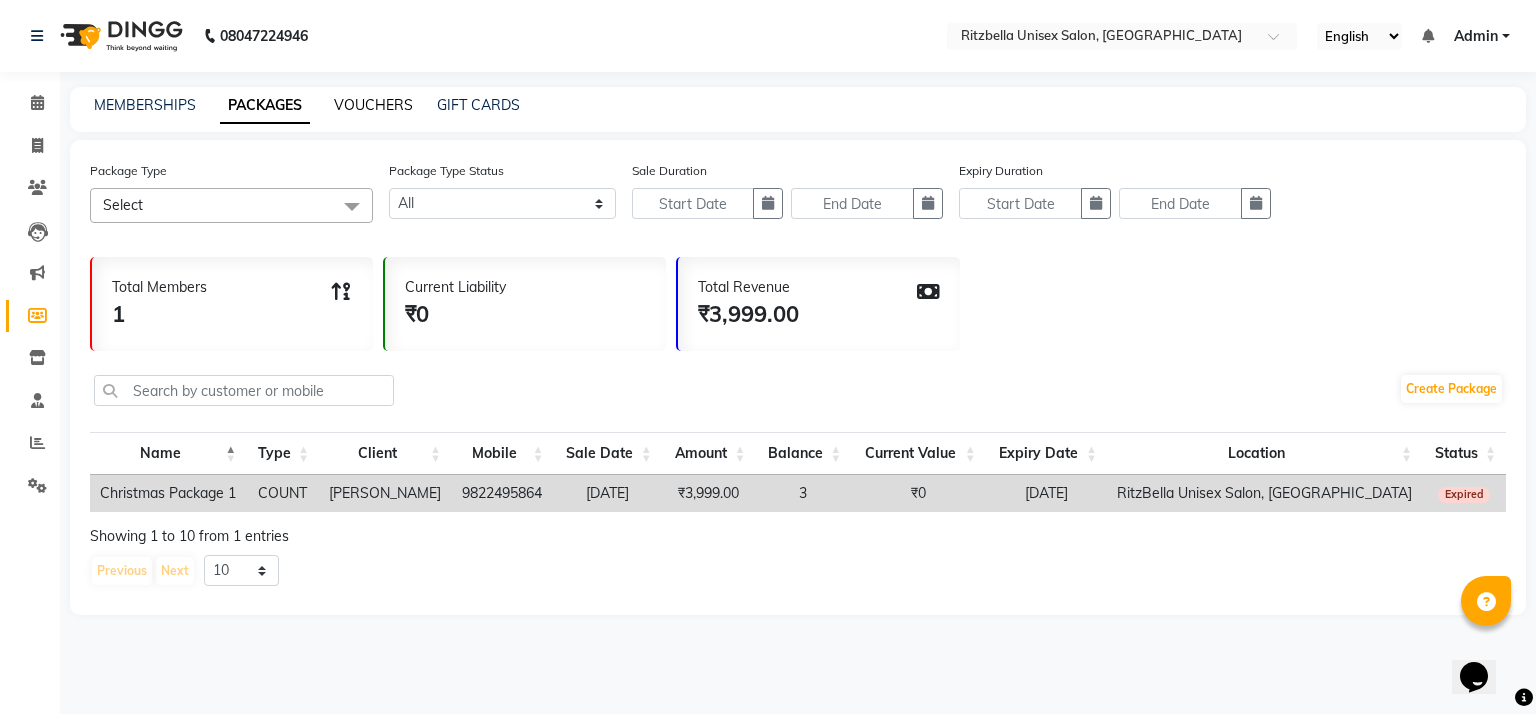click on "VOUCHERS" 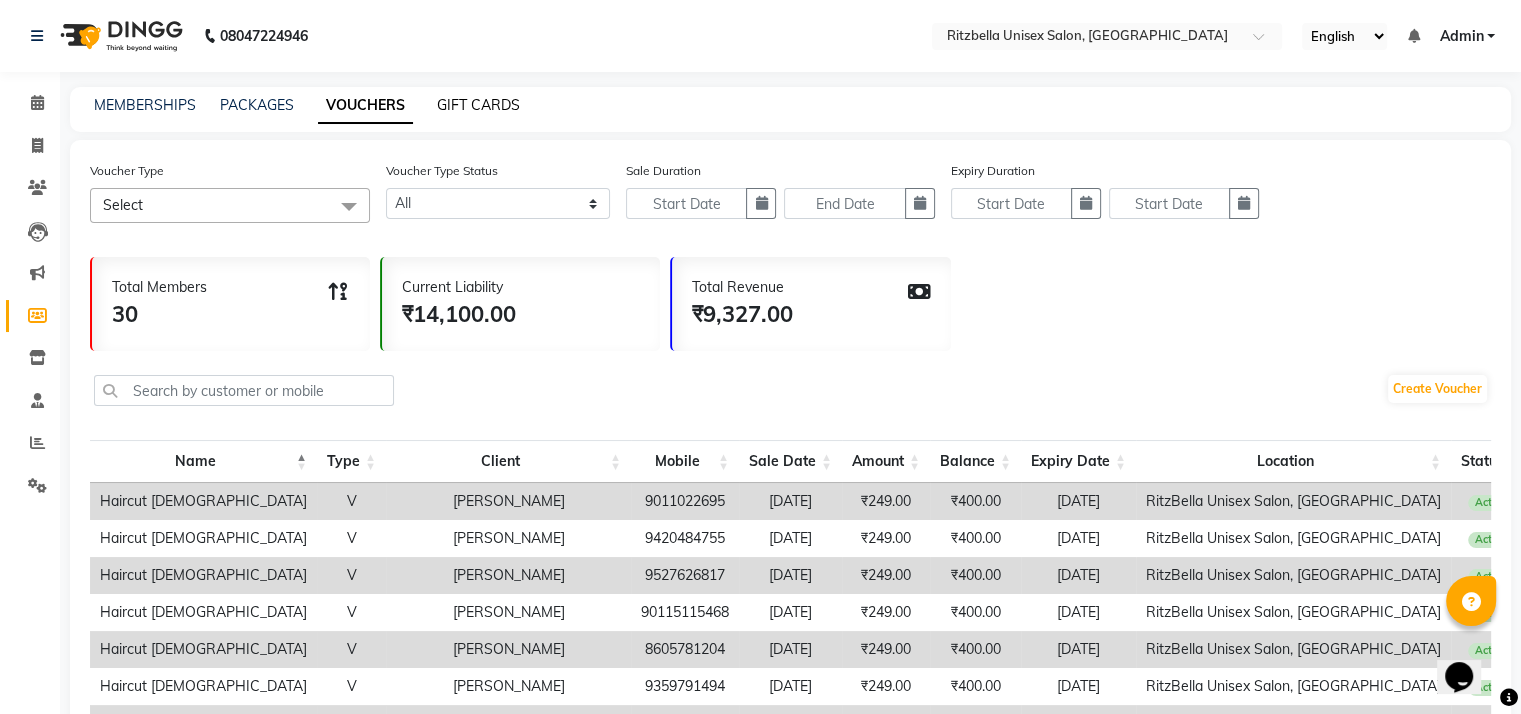 click on "GIFT CARDS" 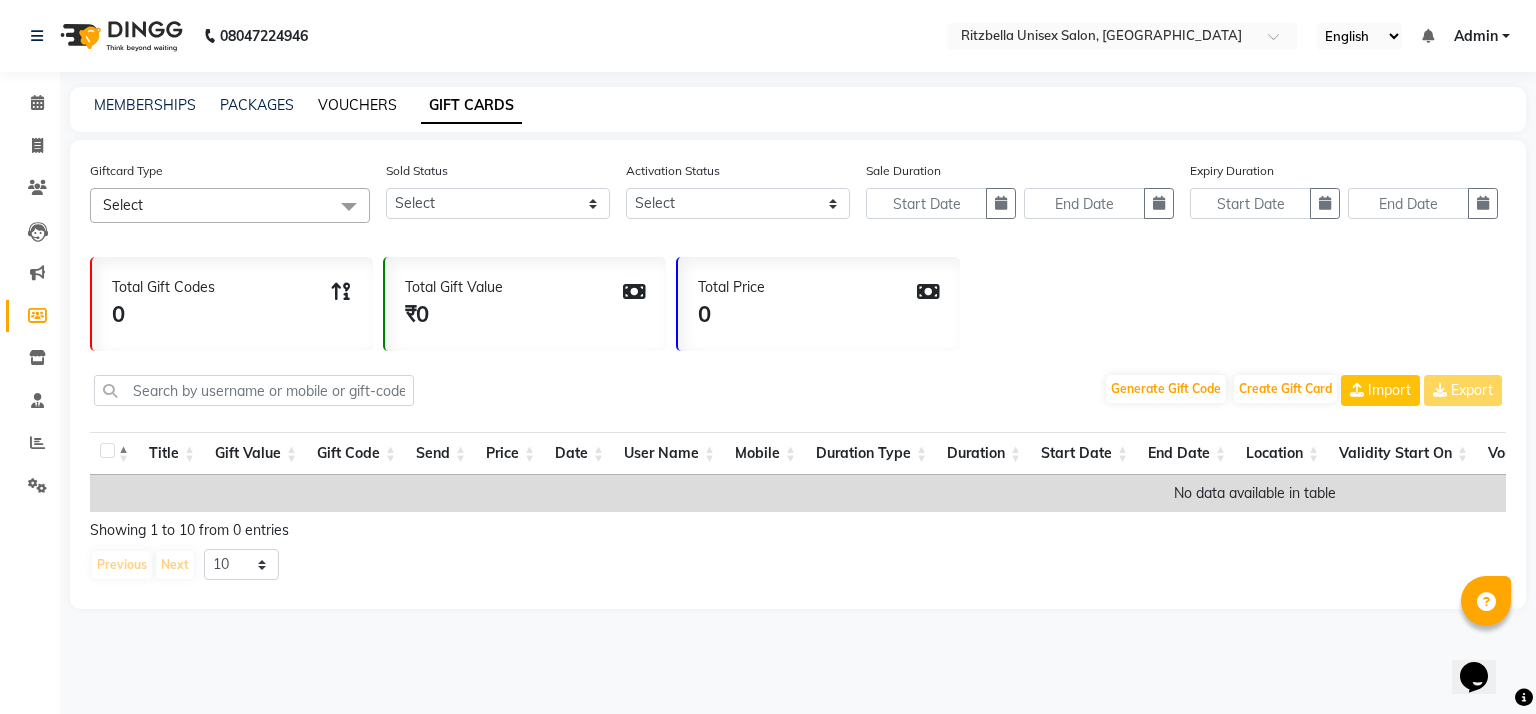 click on "VOUCHERS" 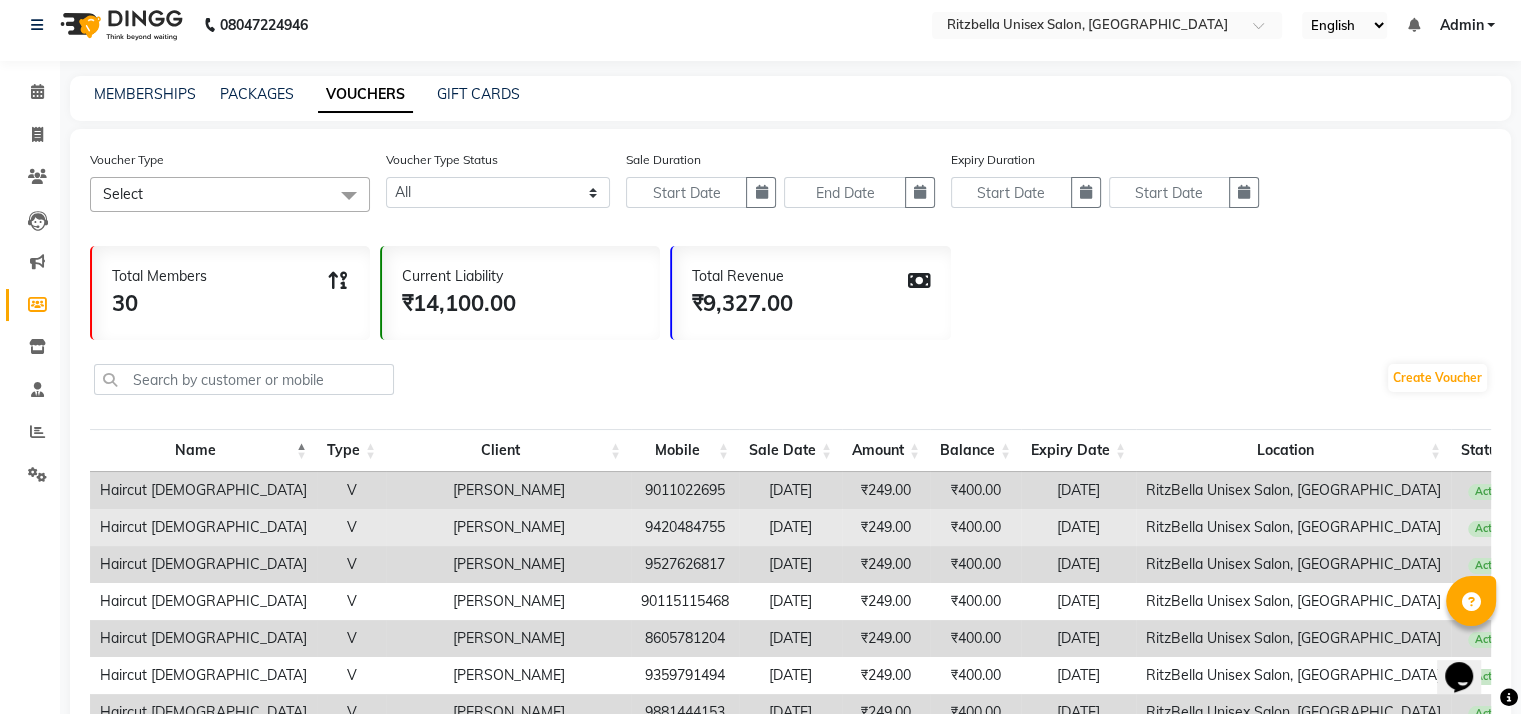 scroll, scrollTop: 0, scrollLeft: 0, axis: both 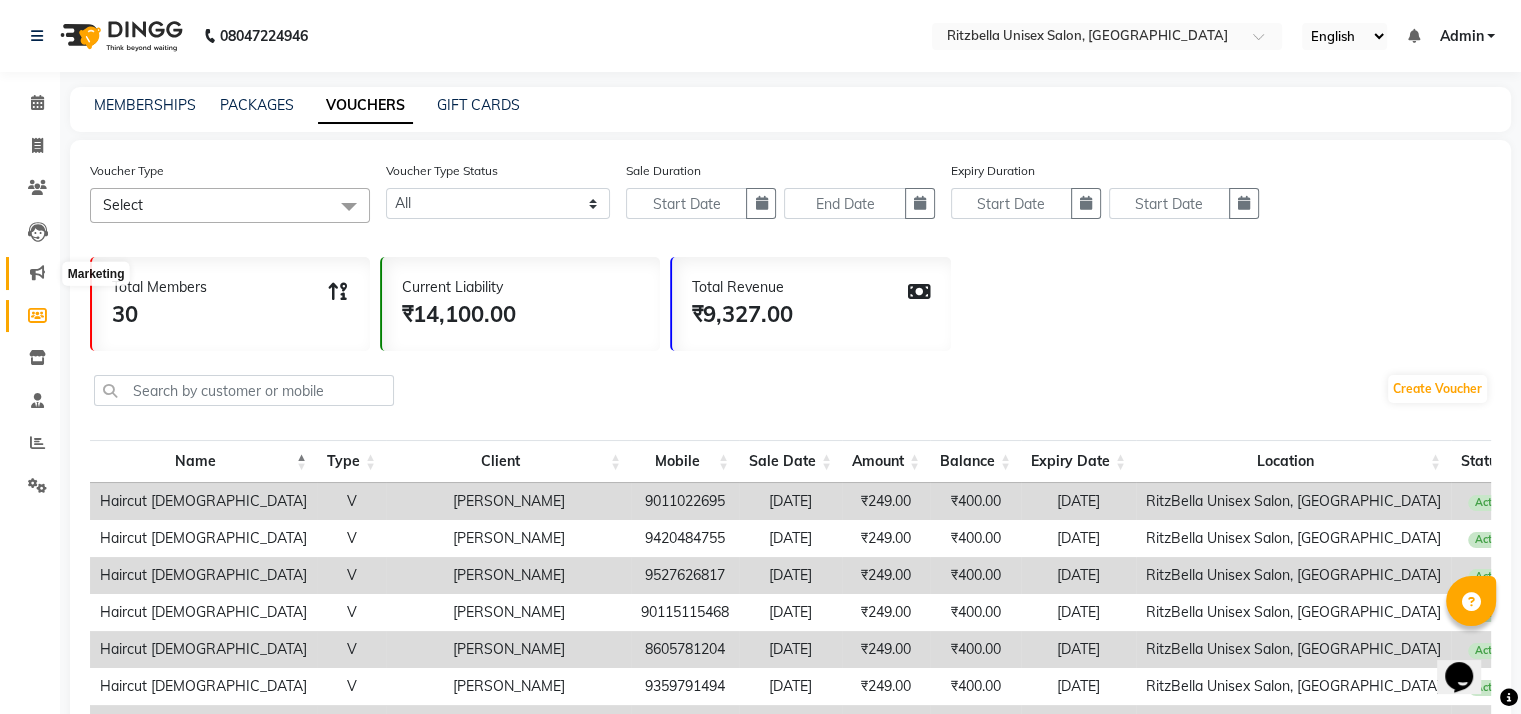 click 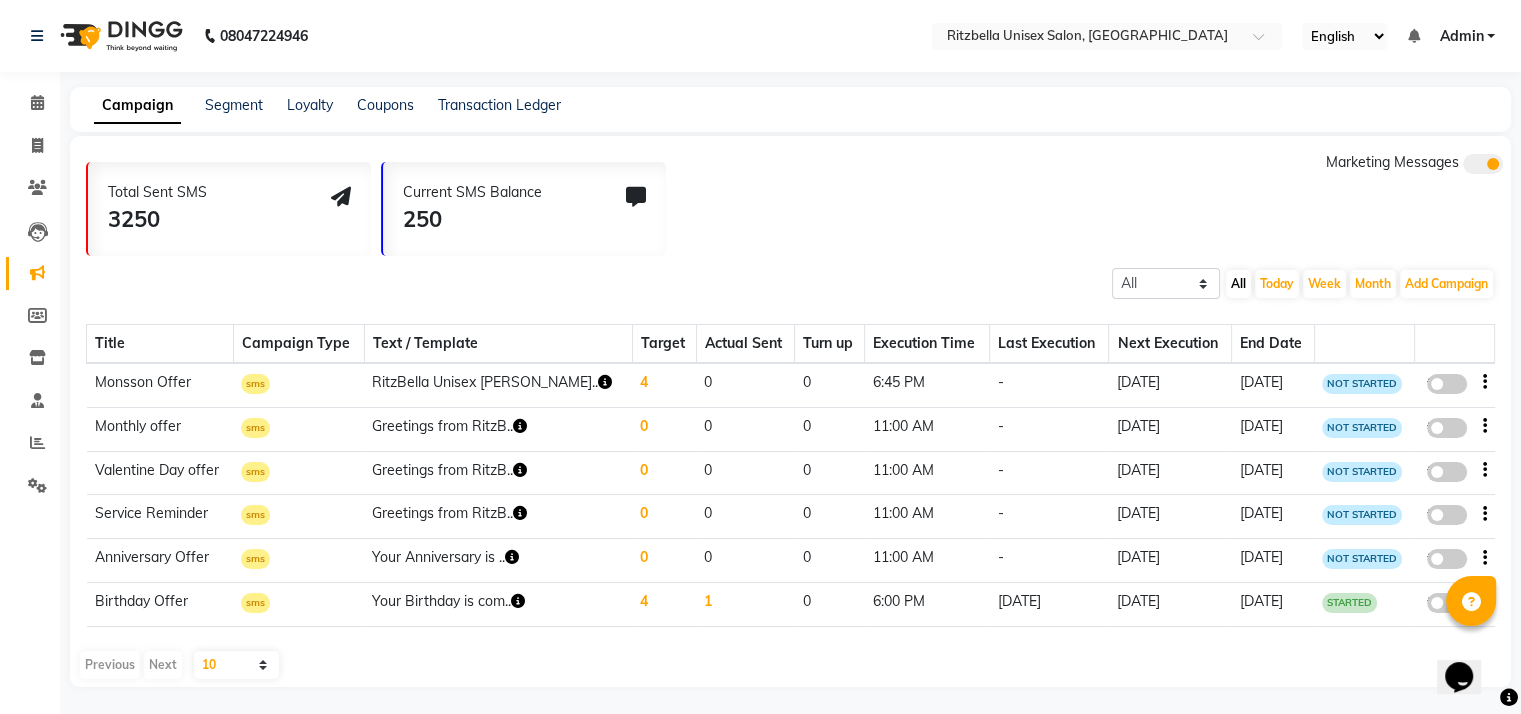 scroll, scrollTop: 8, scrollLeft: 0, axis: vertical 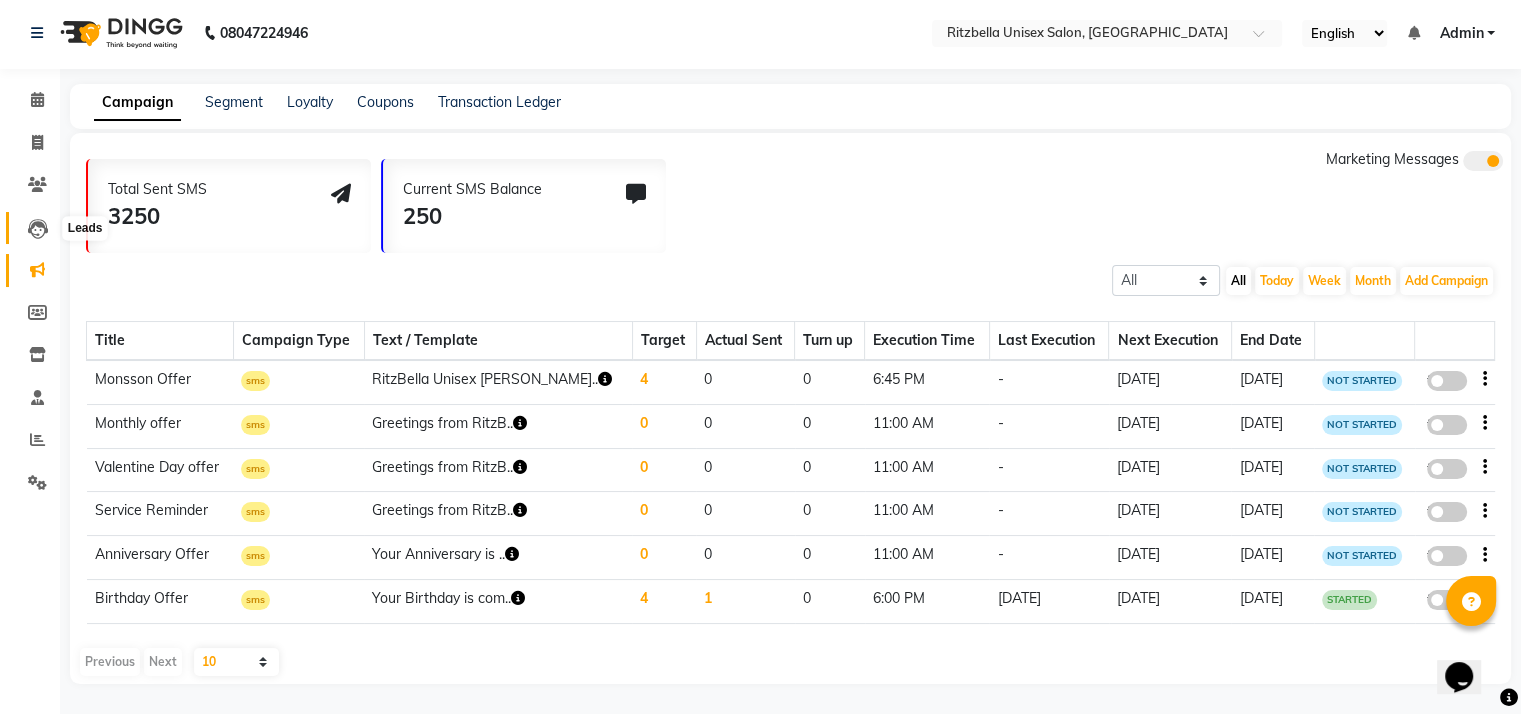 click 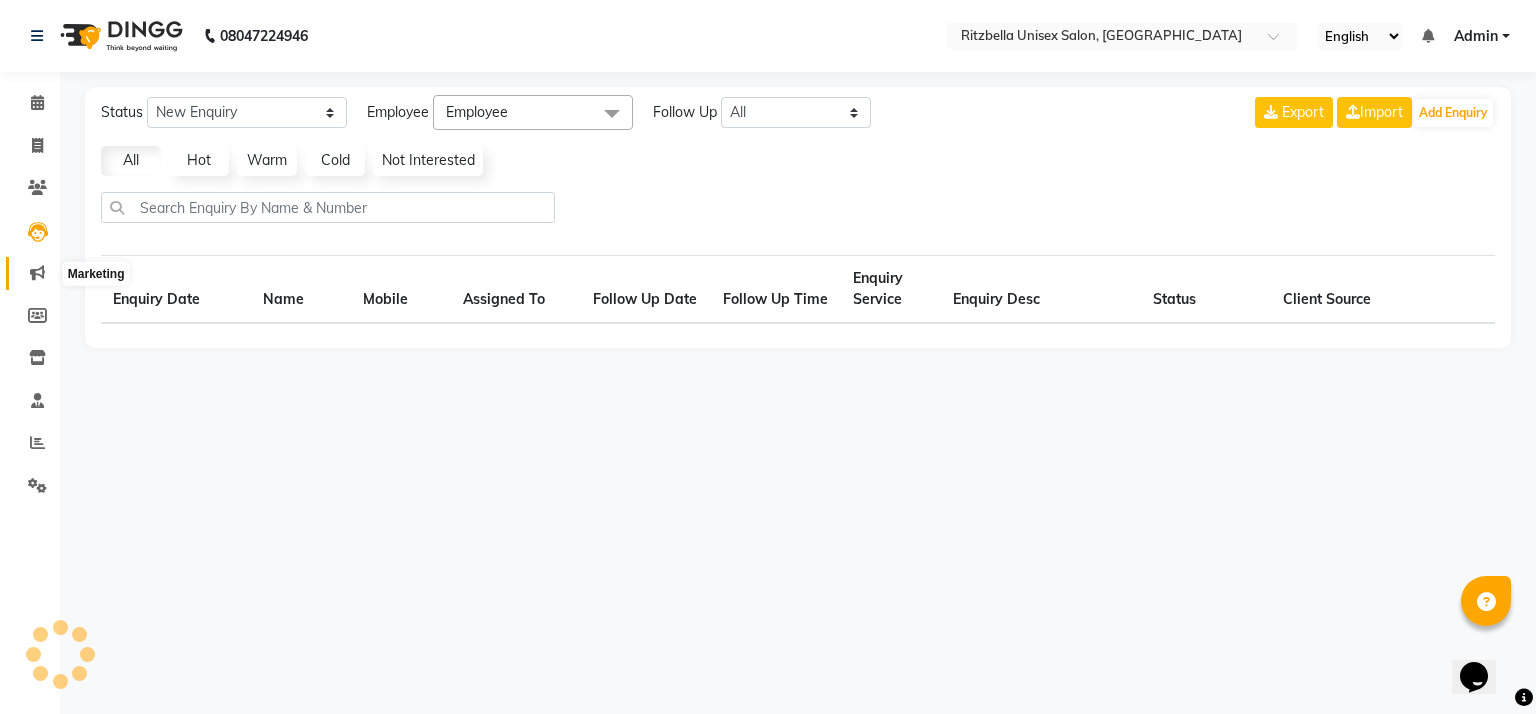 click 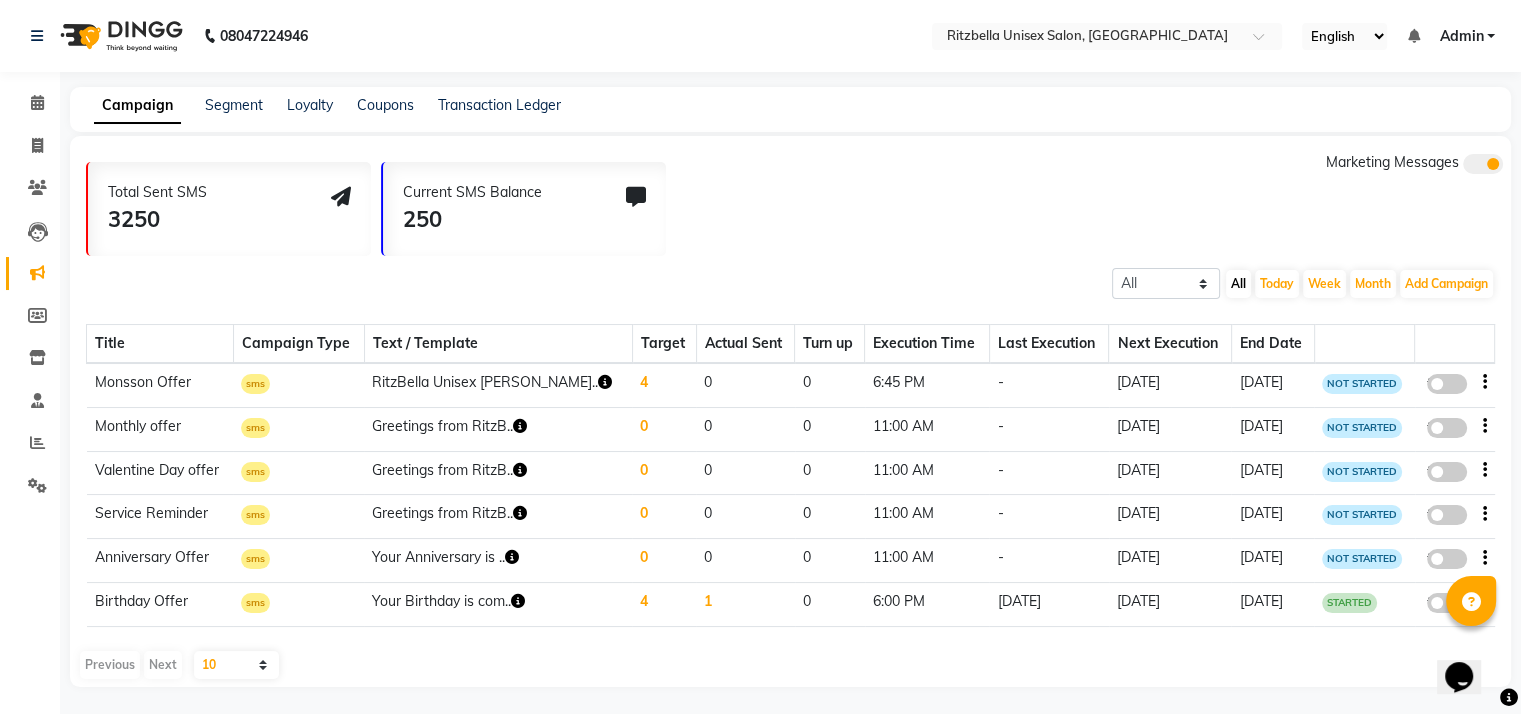 click on "Leads" 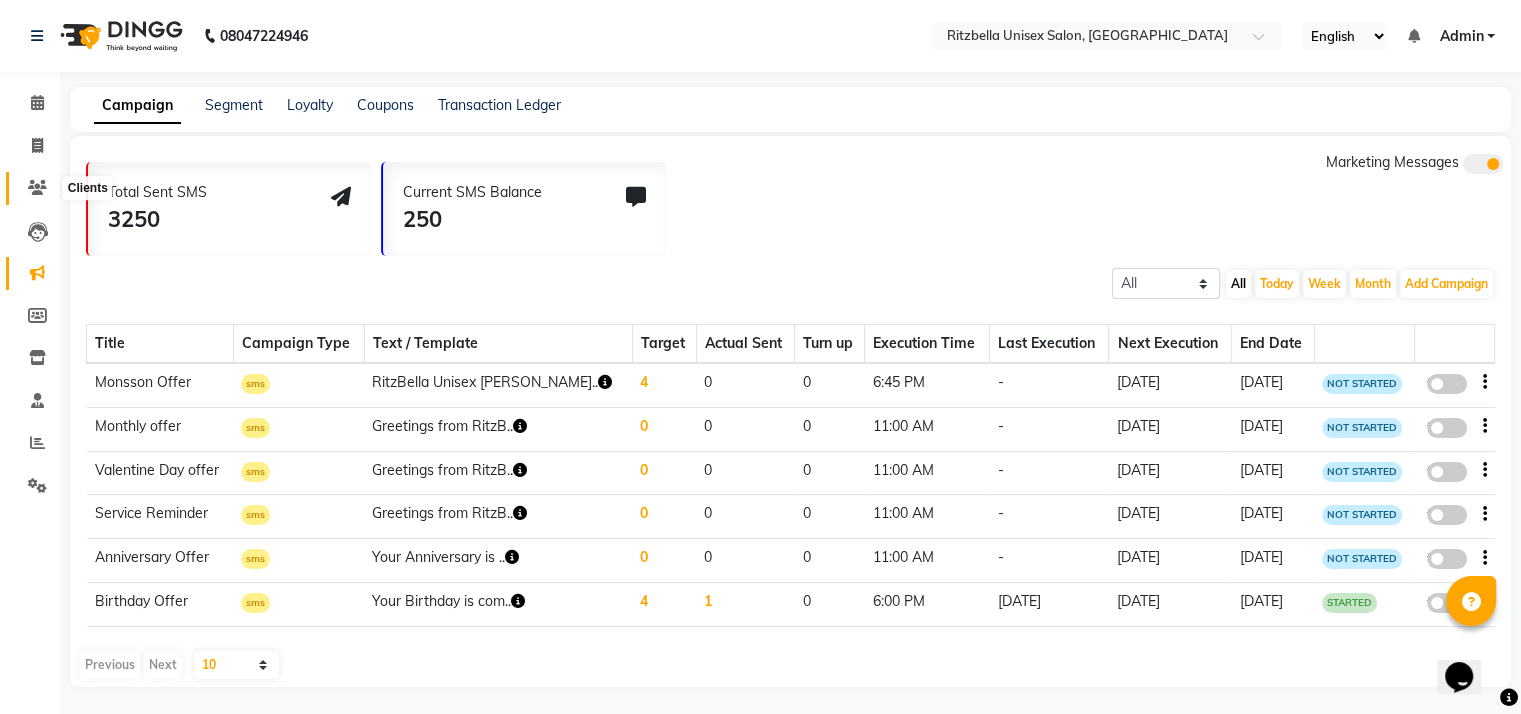 click 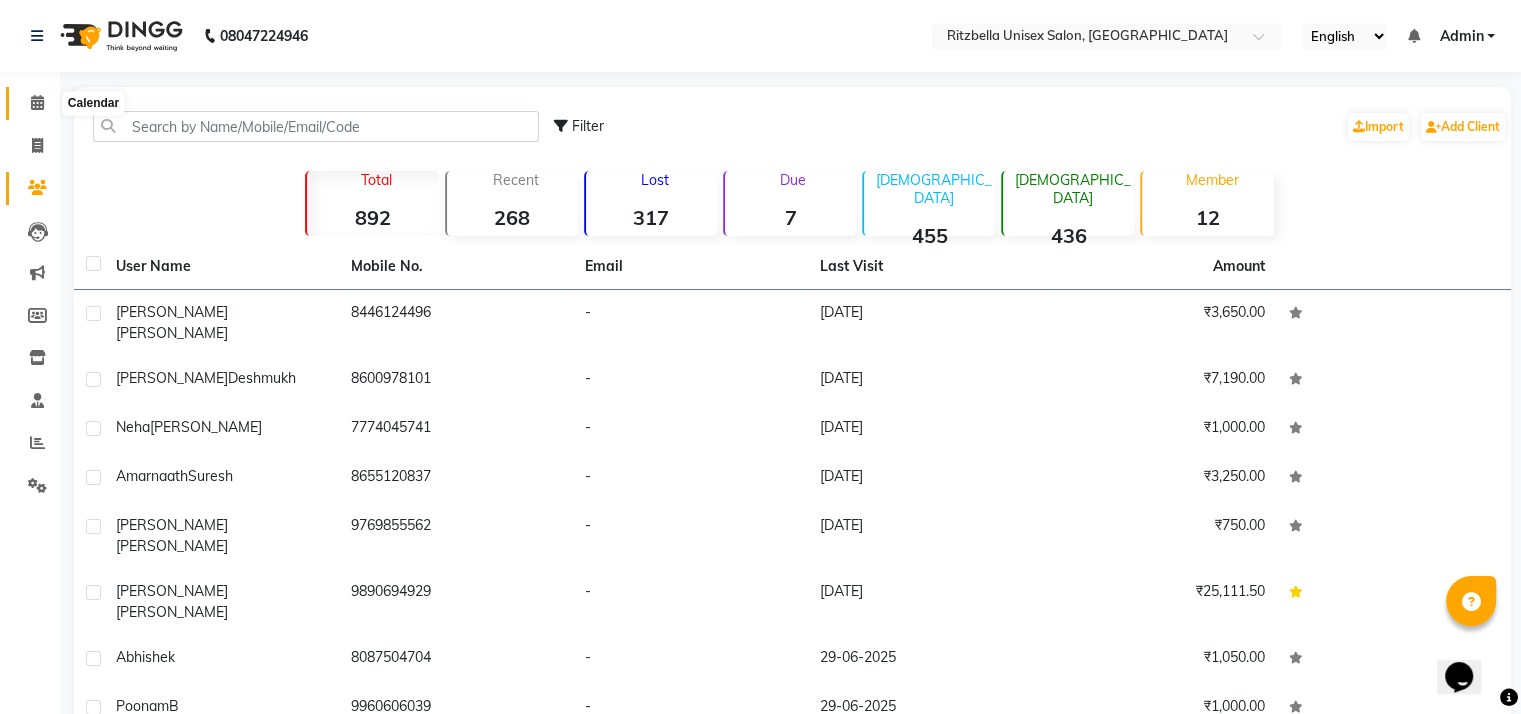 click 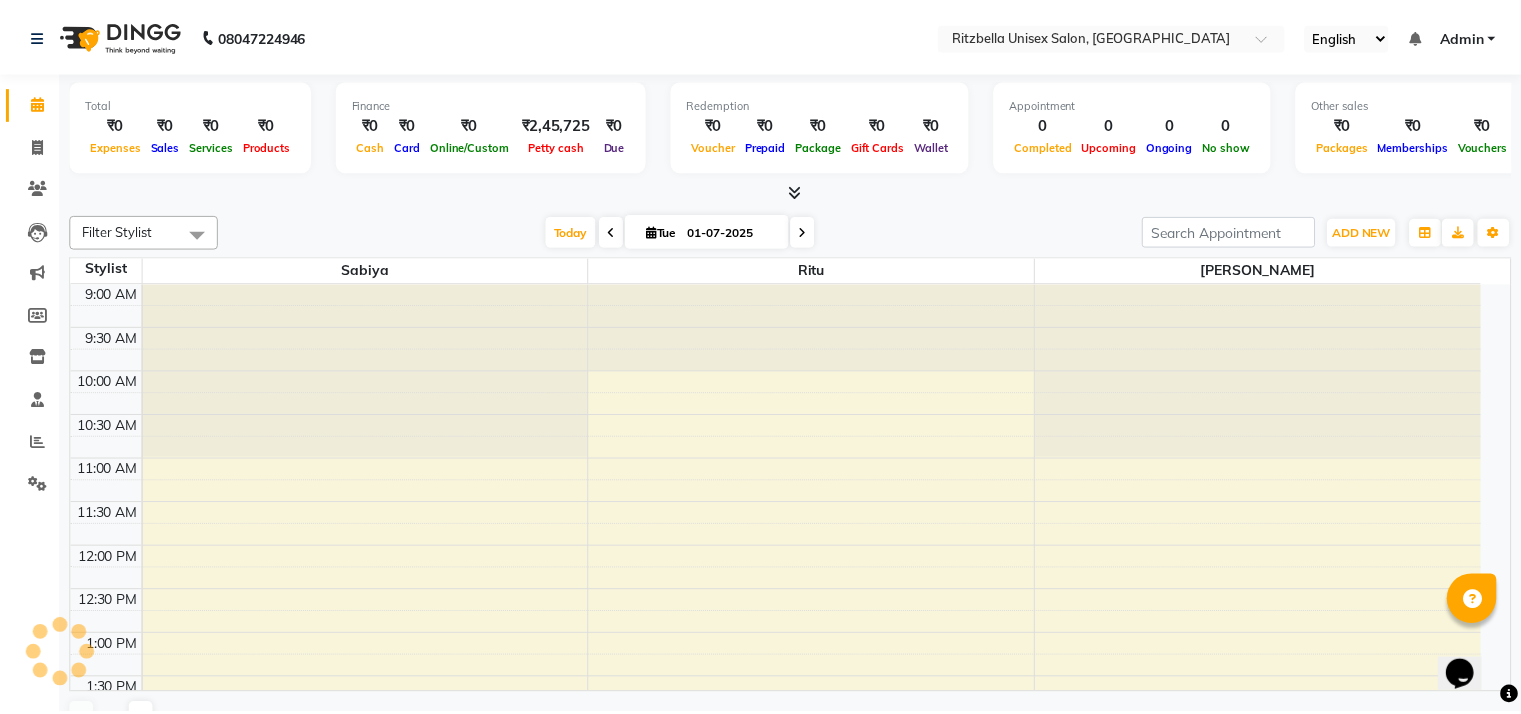 scroll, scrollTop: 0, scrollLeft: 0, axis: both 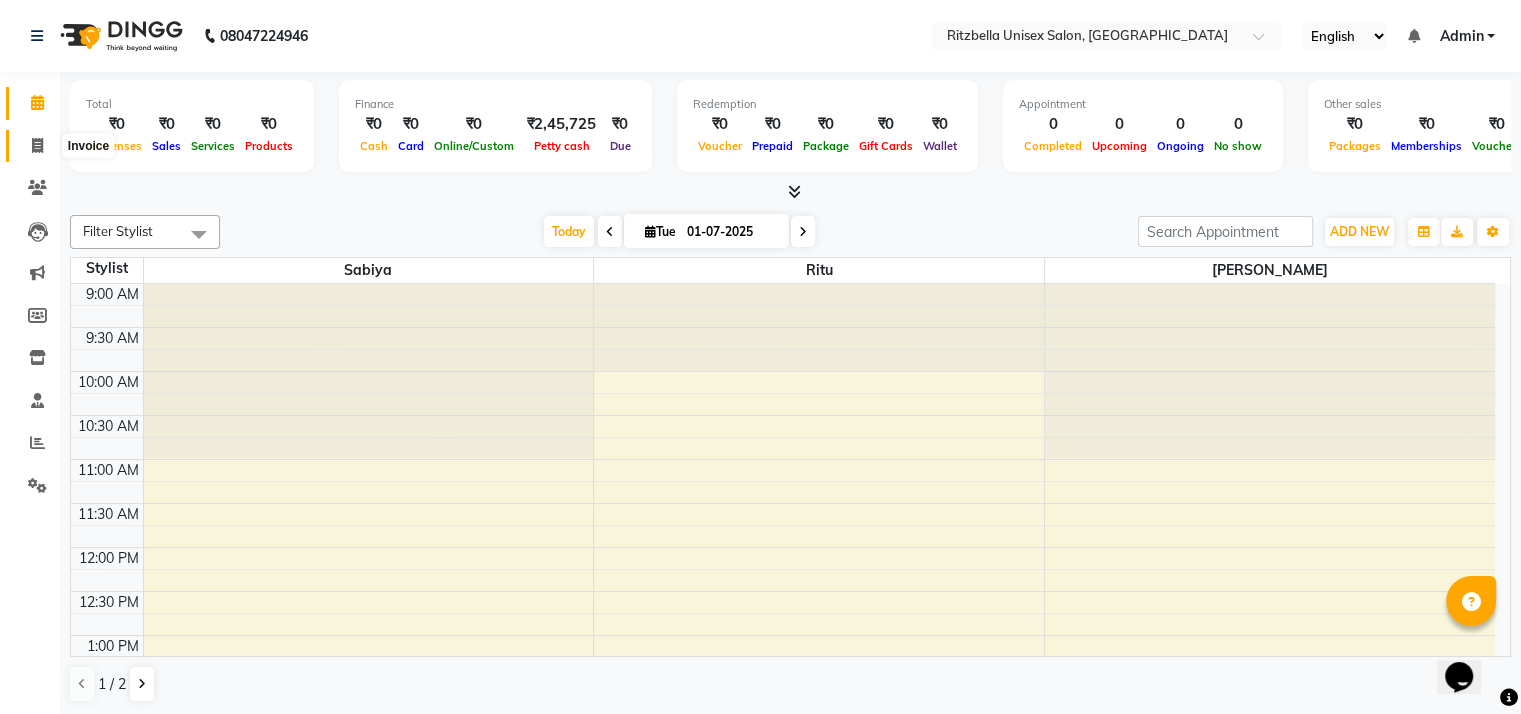 click 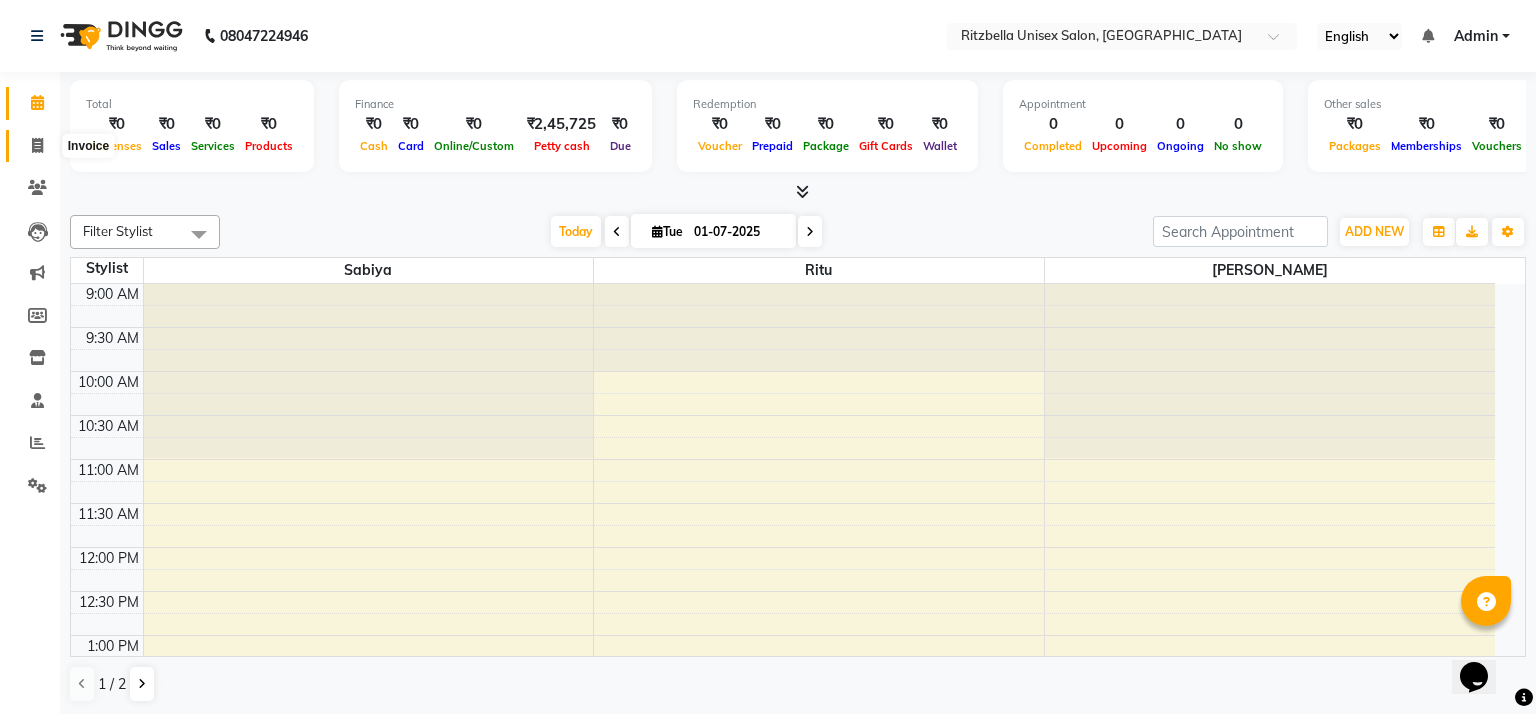 select on "service" 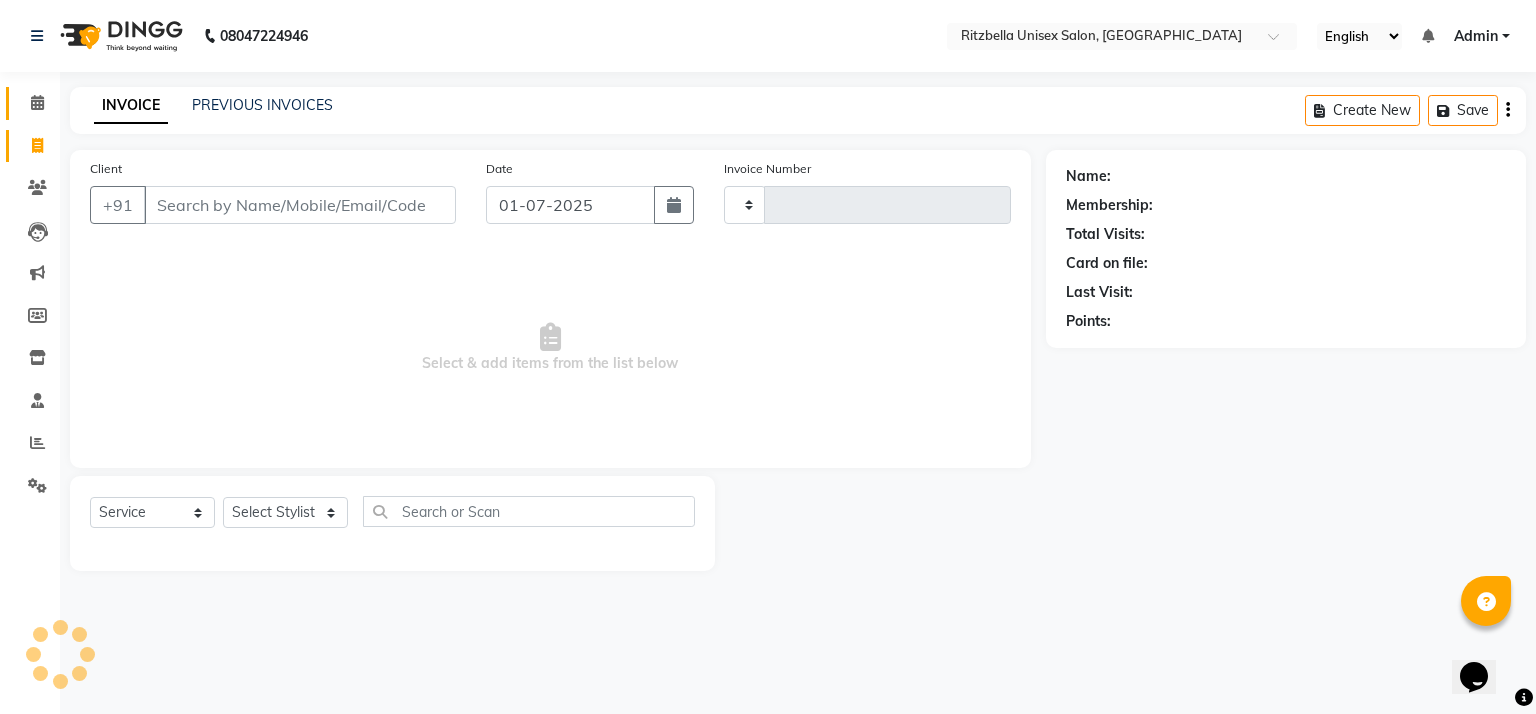 type on "0465" 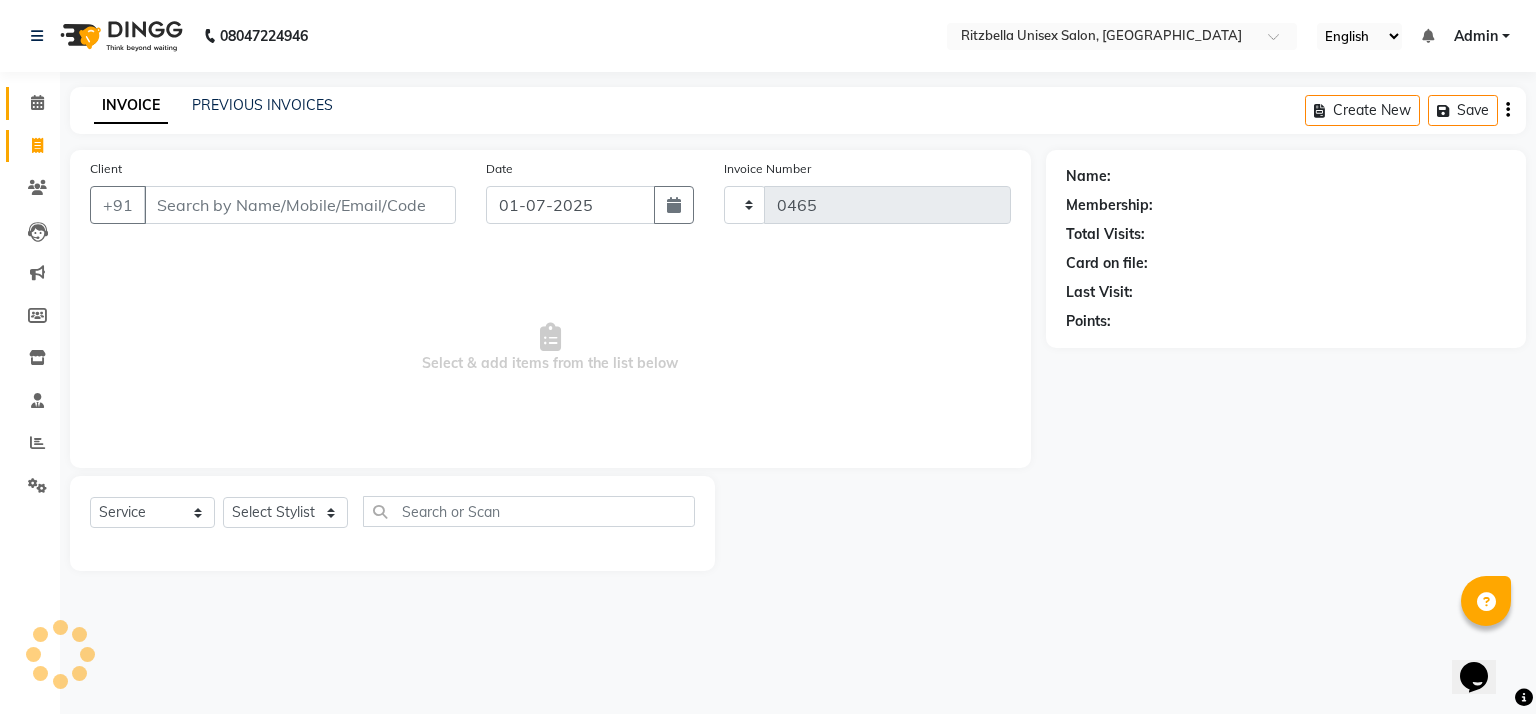 select on "6870" 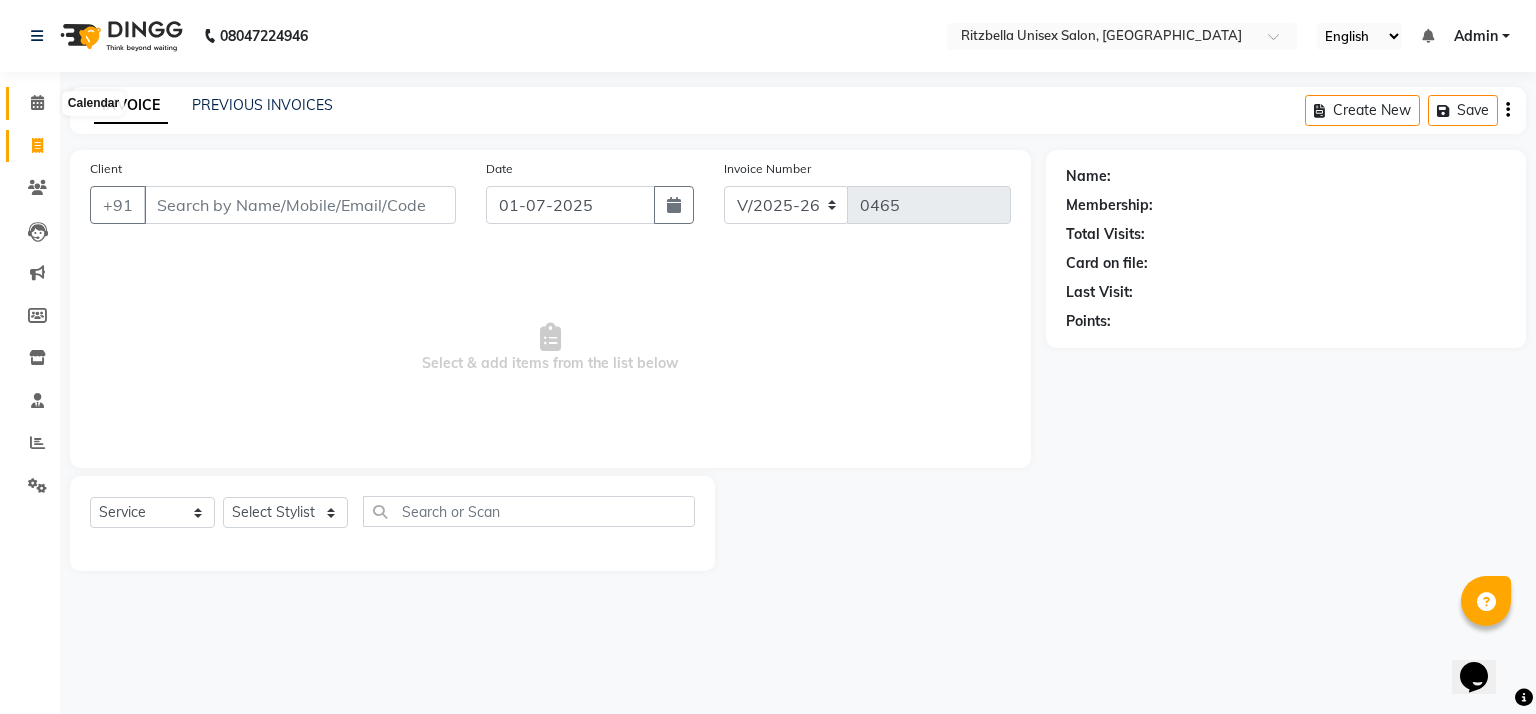click 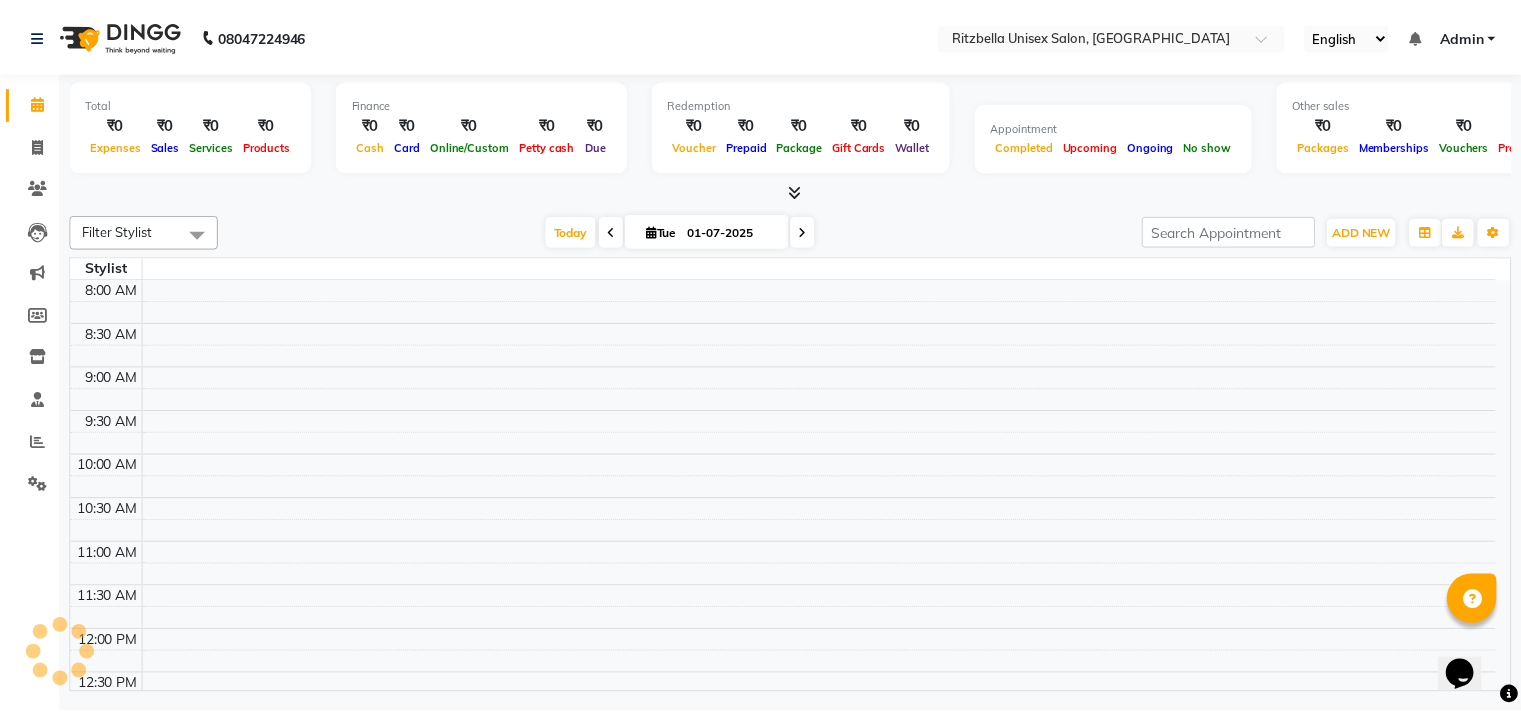 scroll, scrollTop: 0, scrollLeft: 0, axis: both 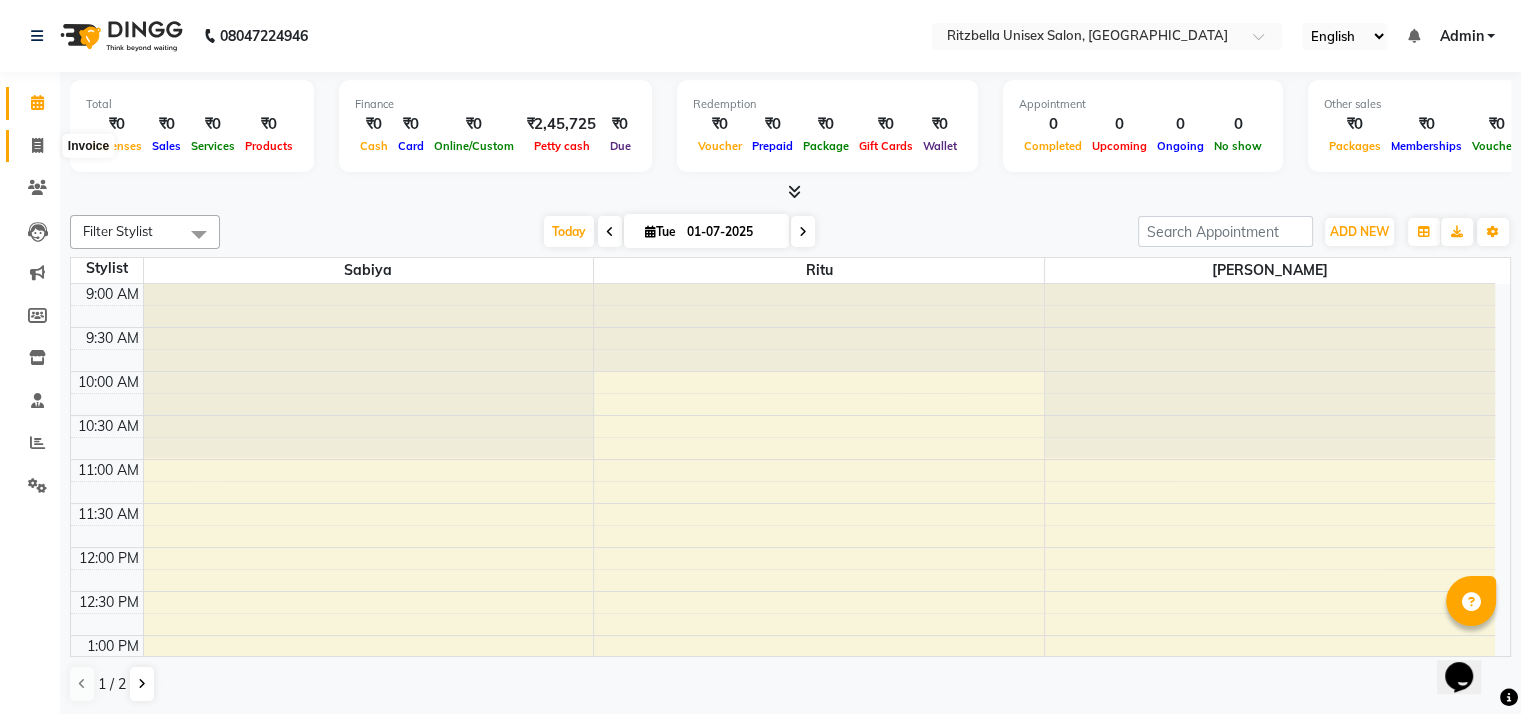 click 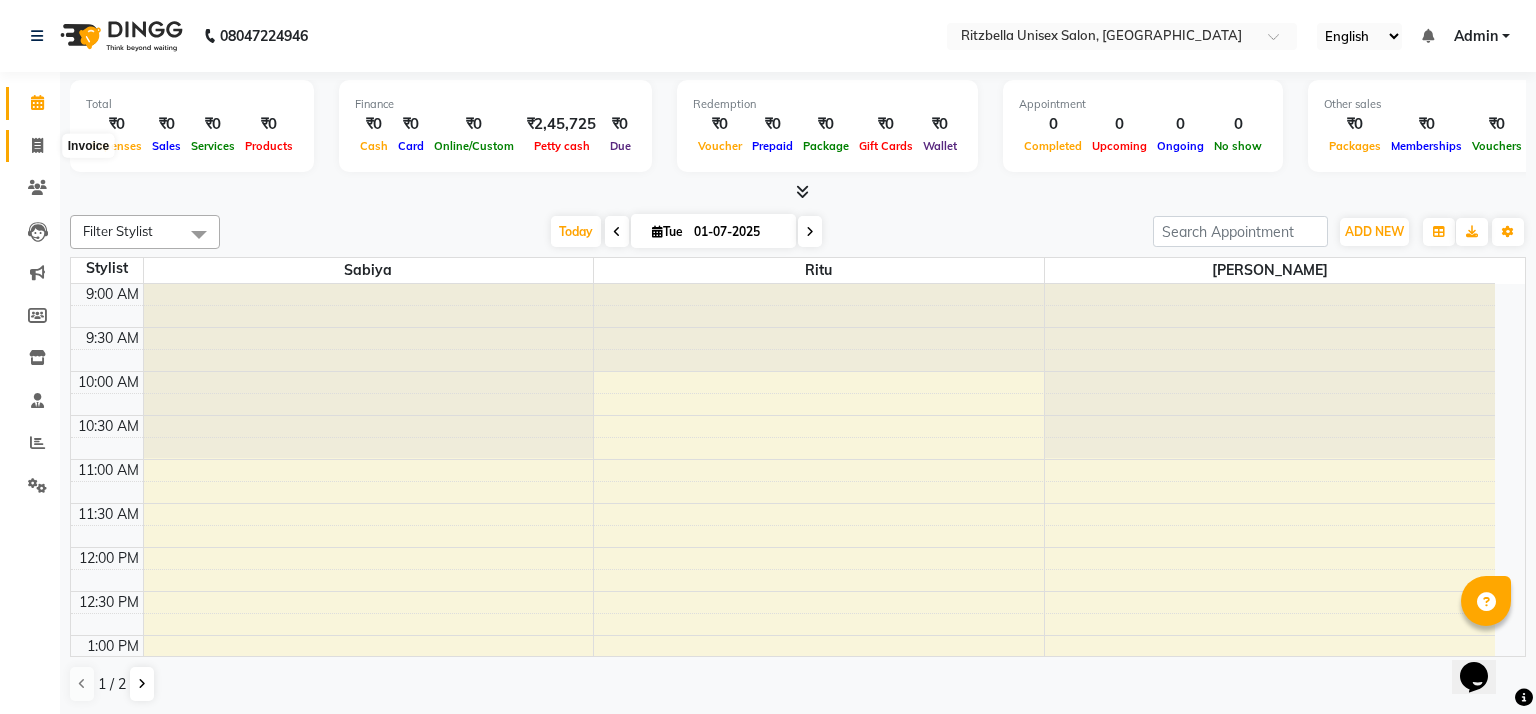 select on "service" 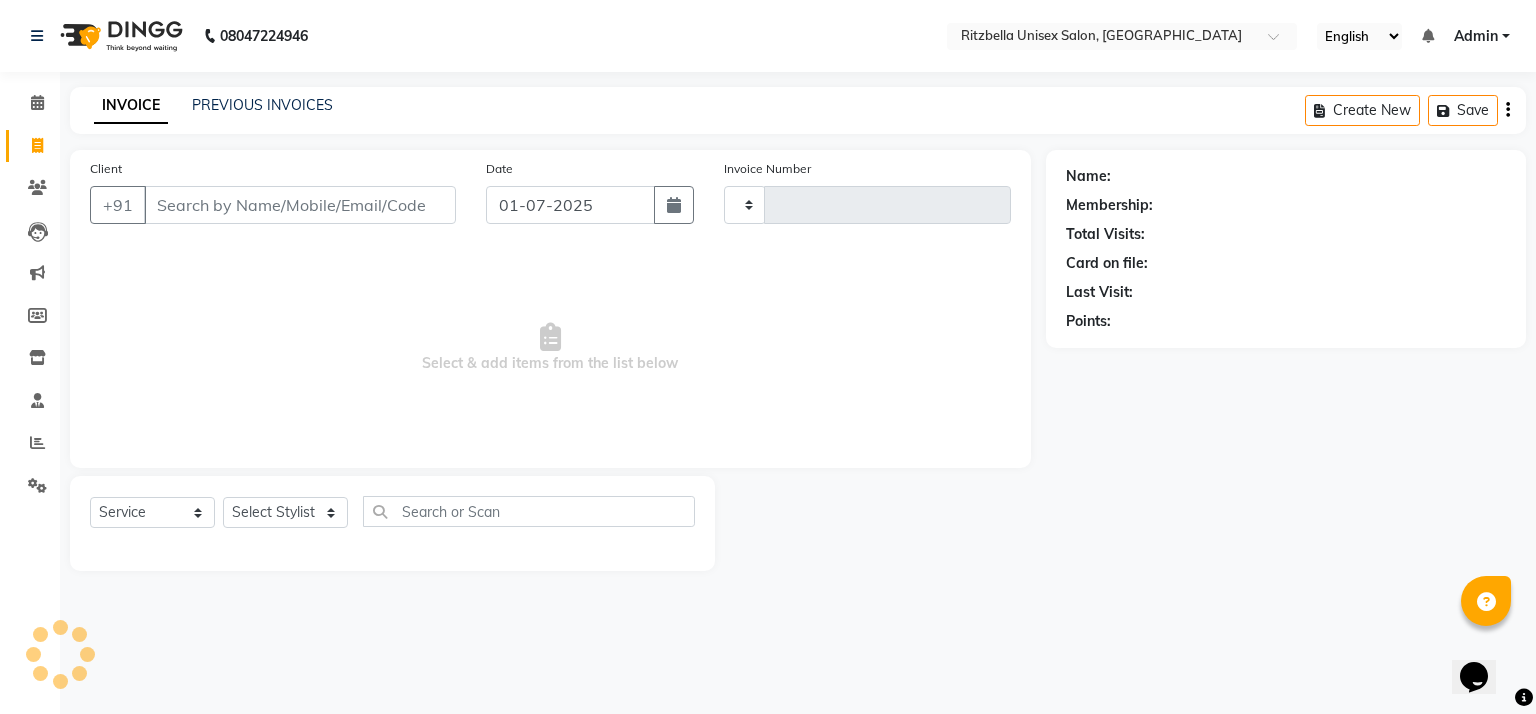 type on "0465" 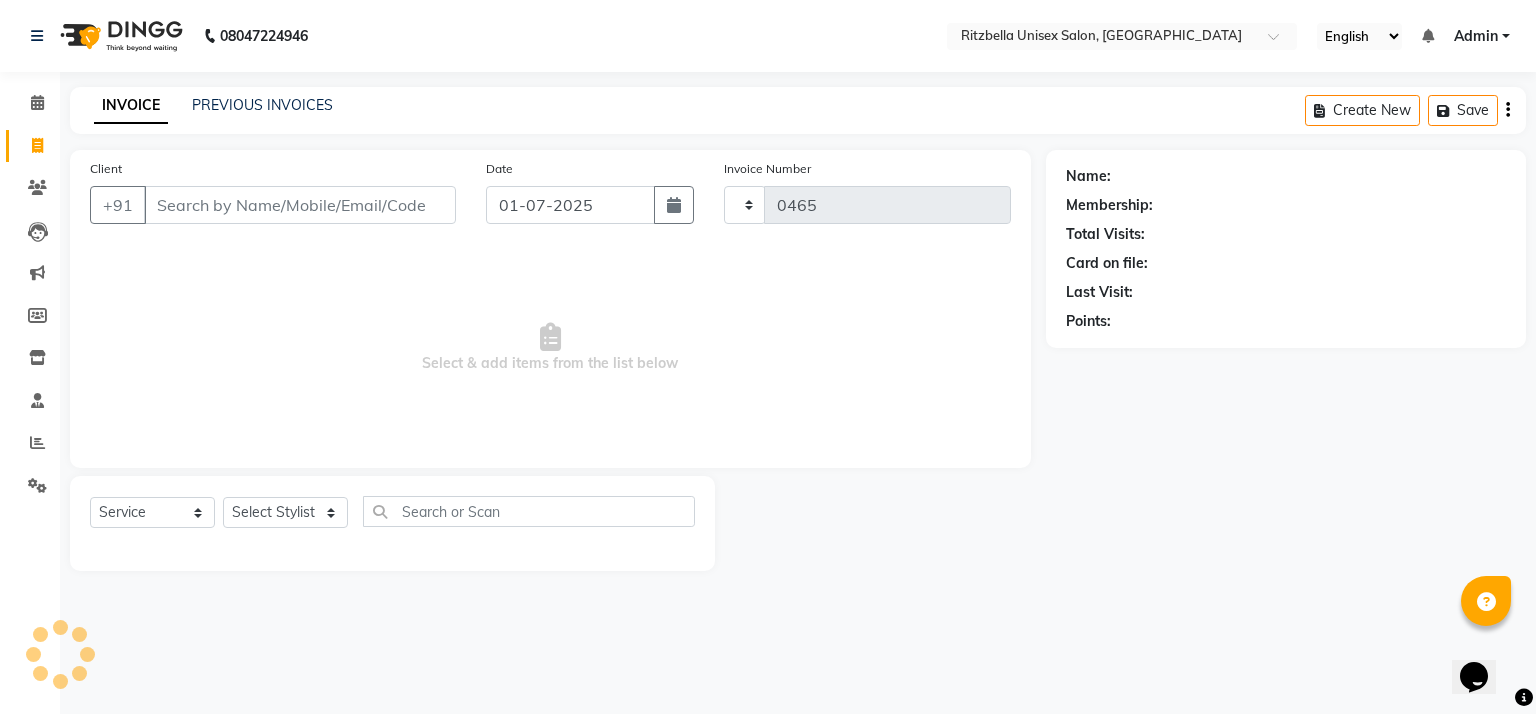 select on "6870" 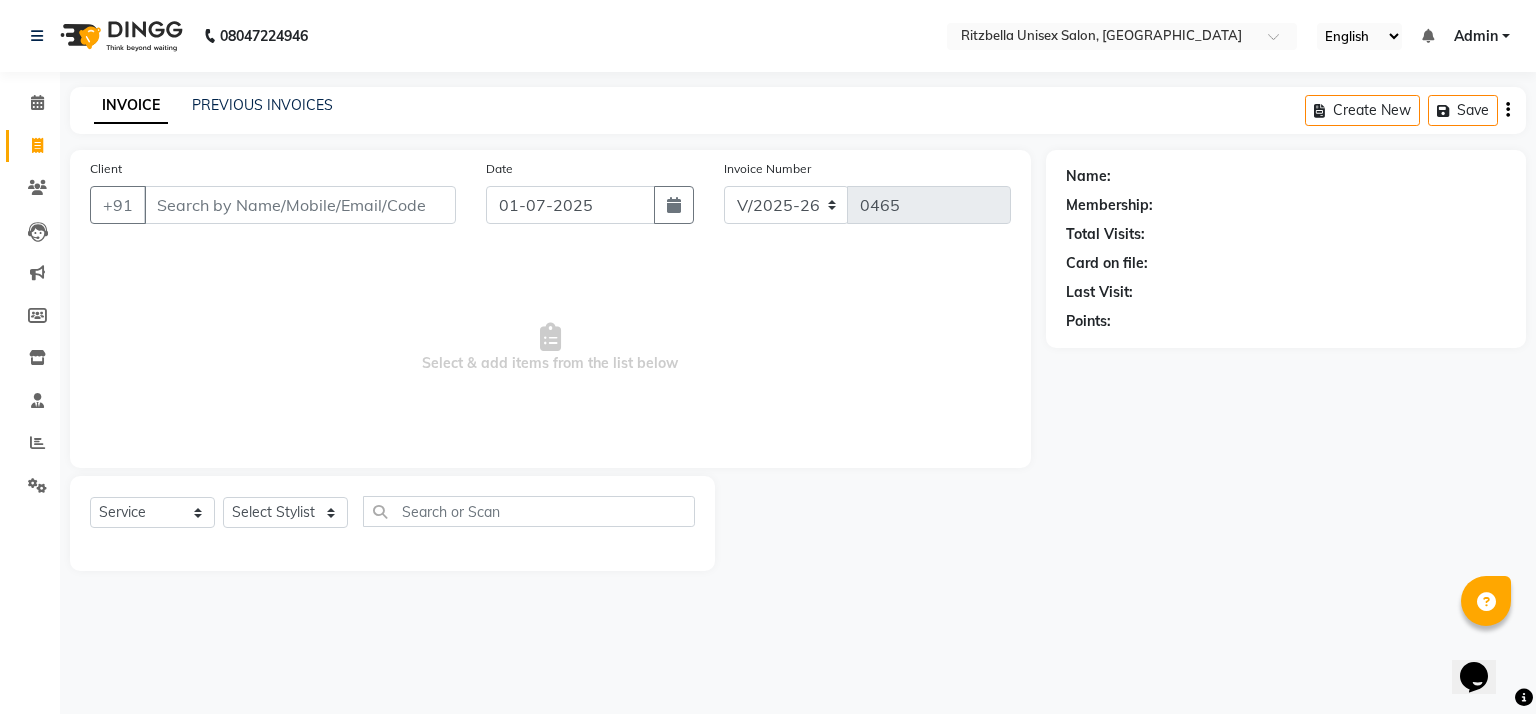 click on "INVOICE PREVIOUS INVOICES Create New   Save" 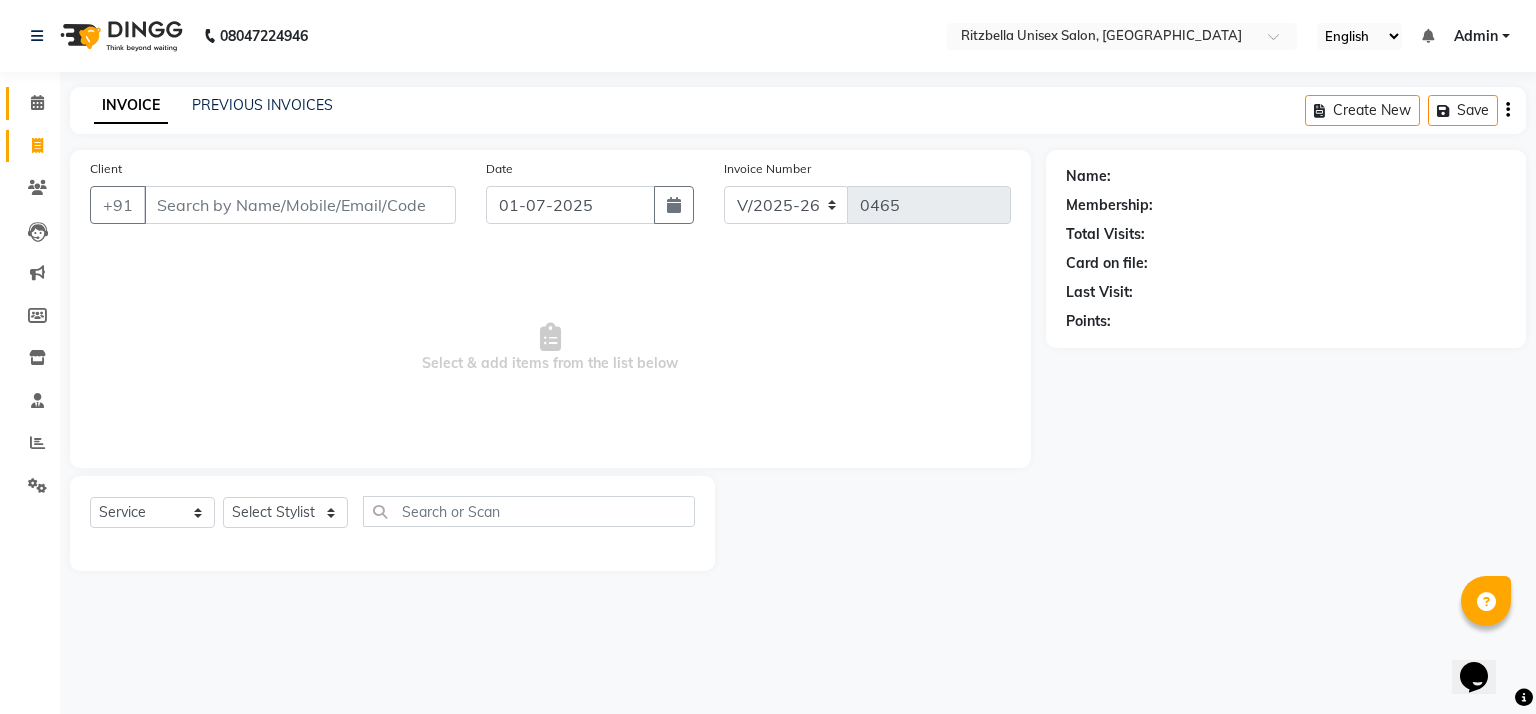 click on "Calendar" 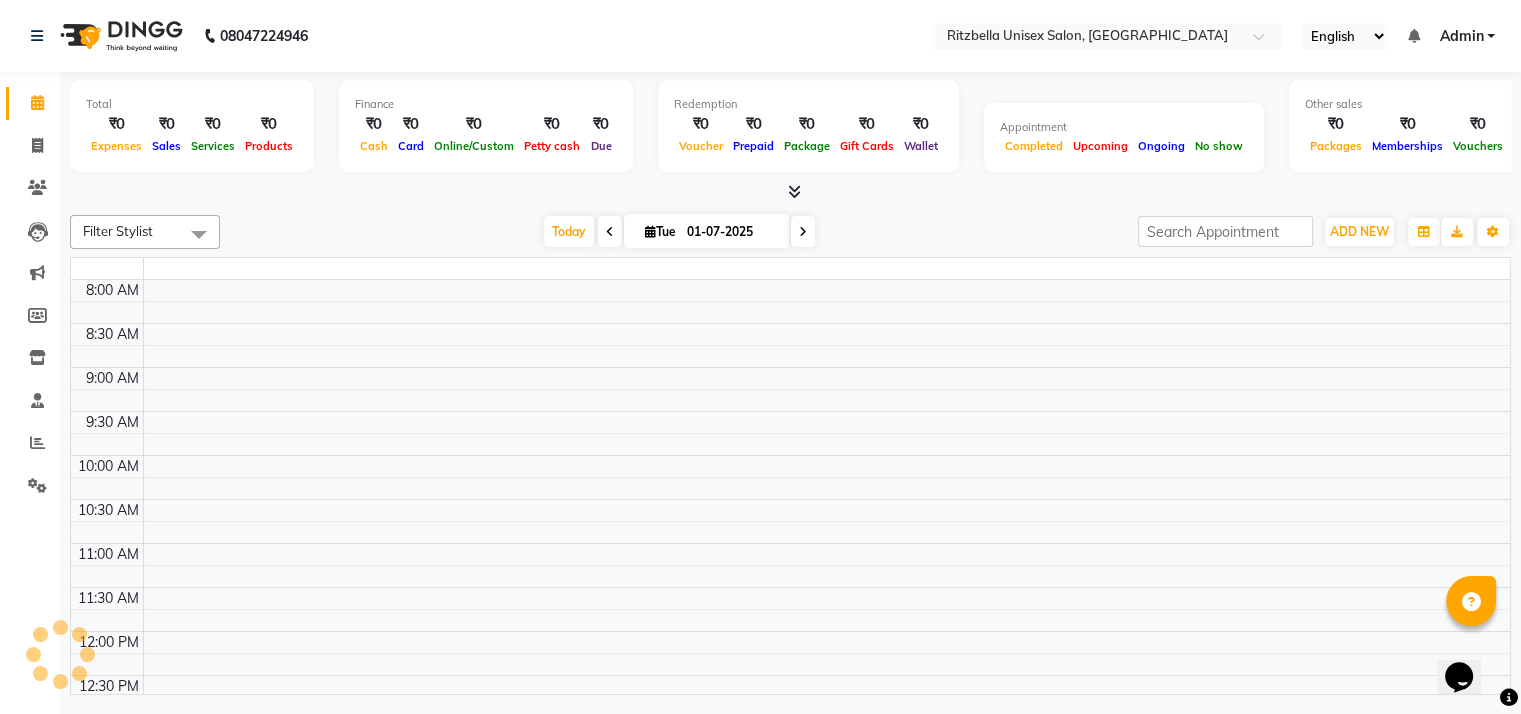 scroll, scrollTop: 699, scrollLeft: 0, axis: vertical 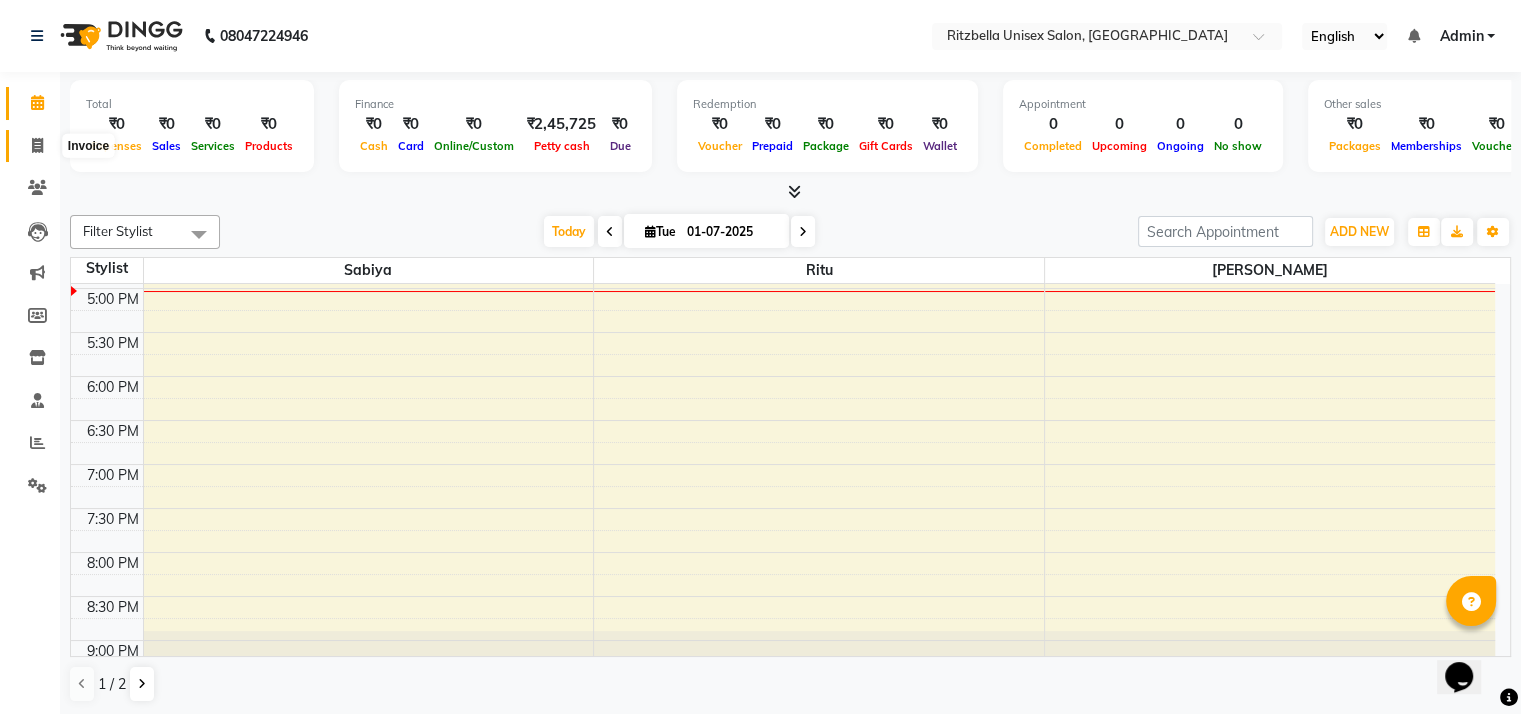 click 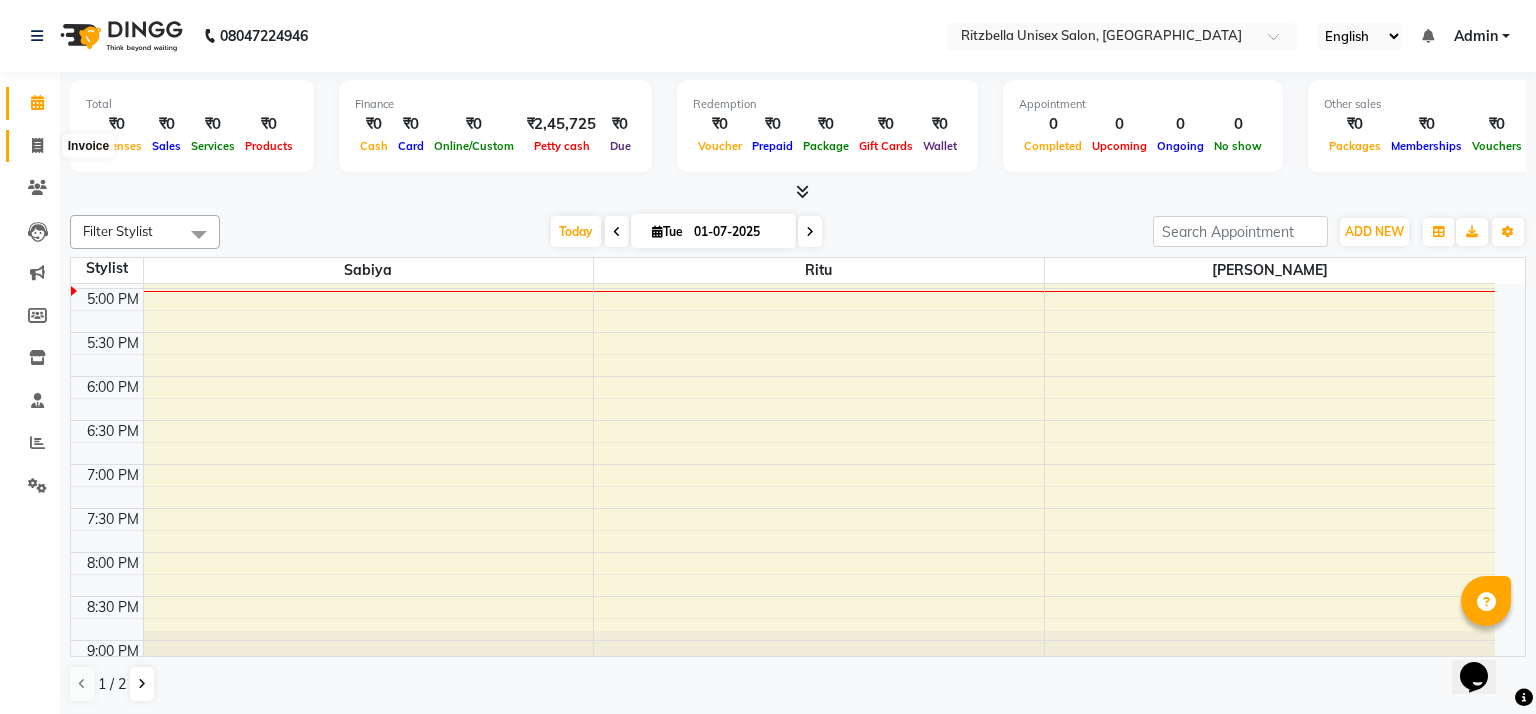 select on "service" 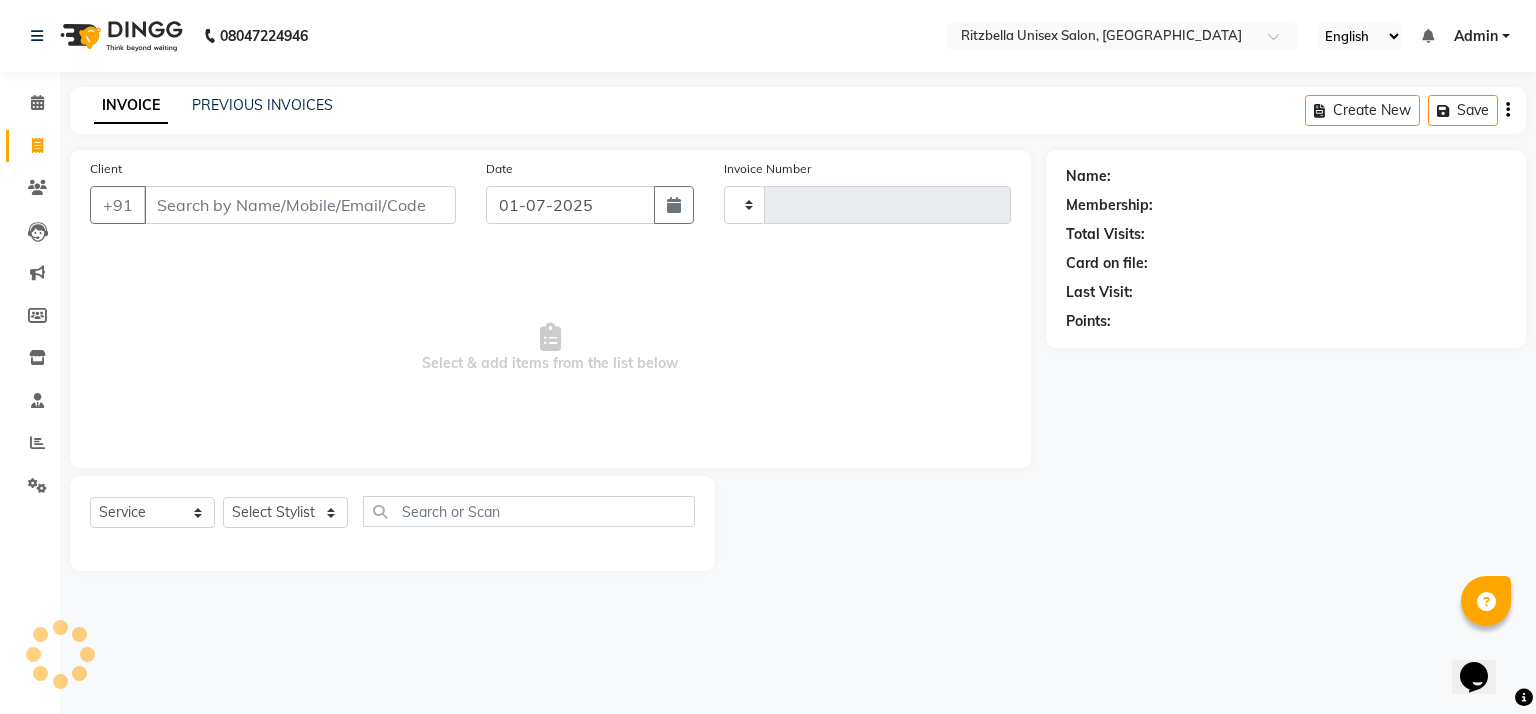 type on "0465" 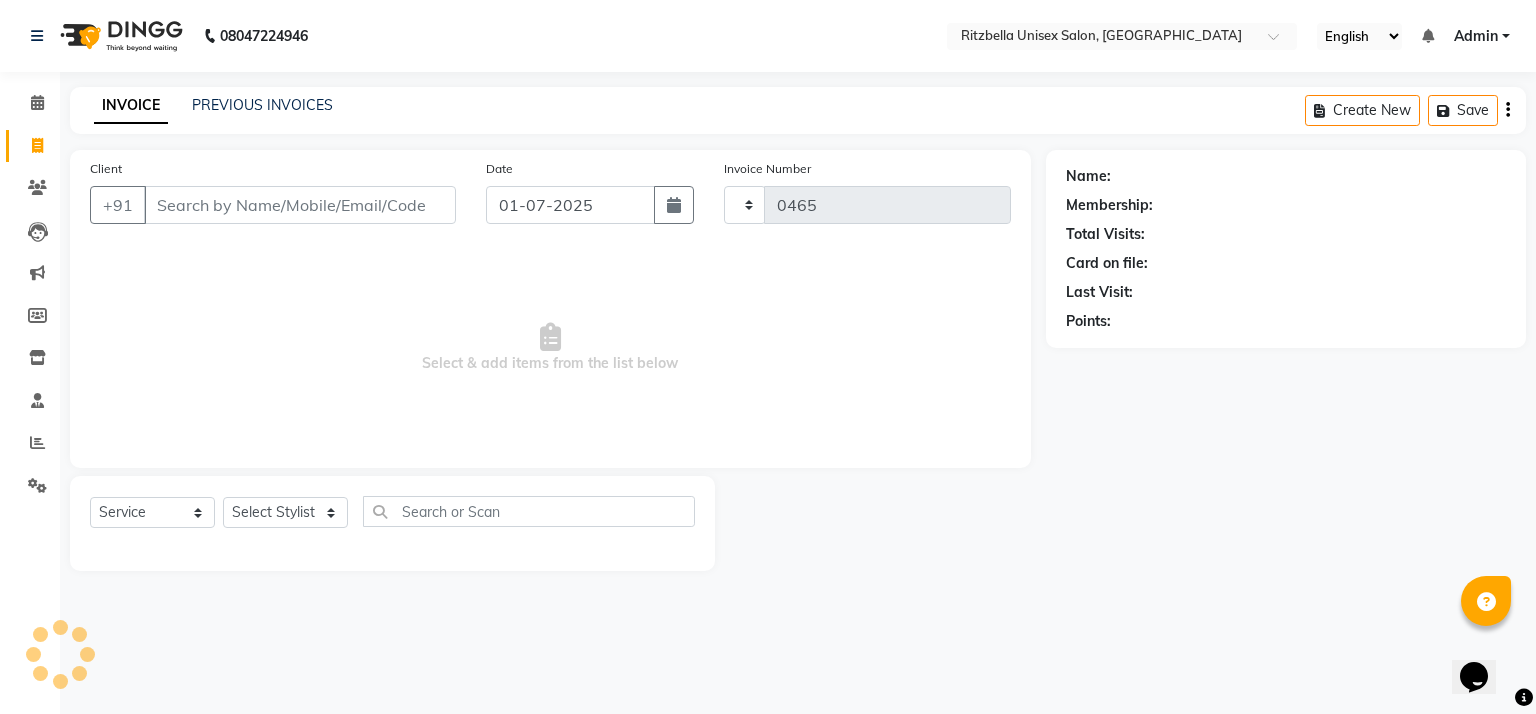 select on "6870" 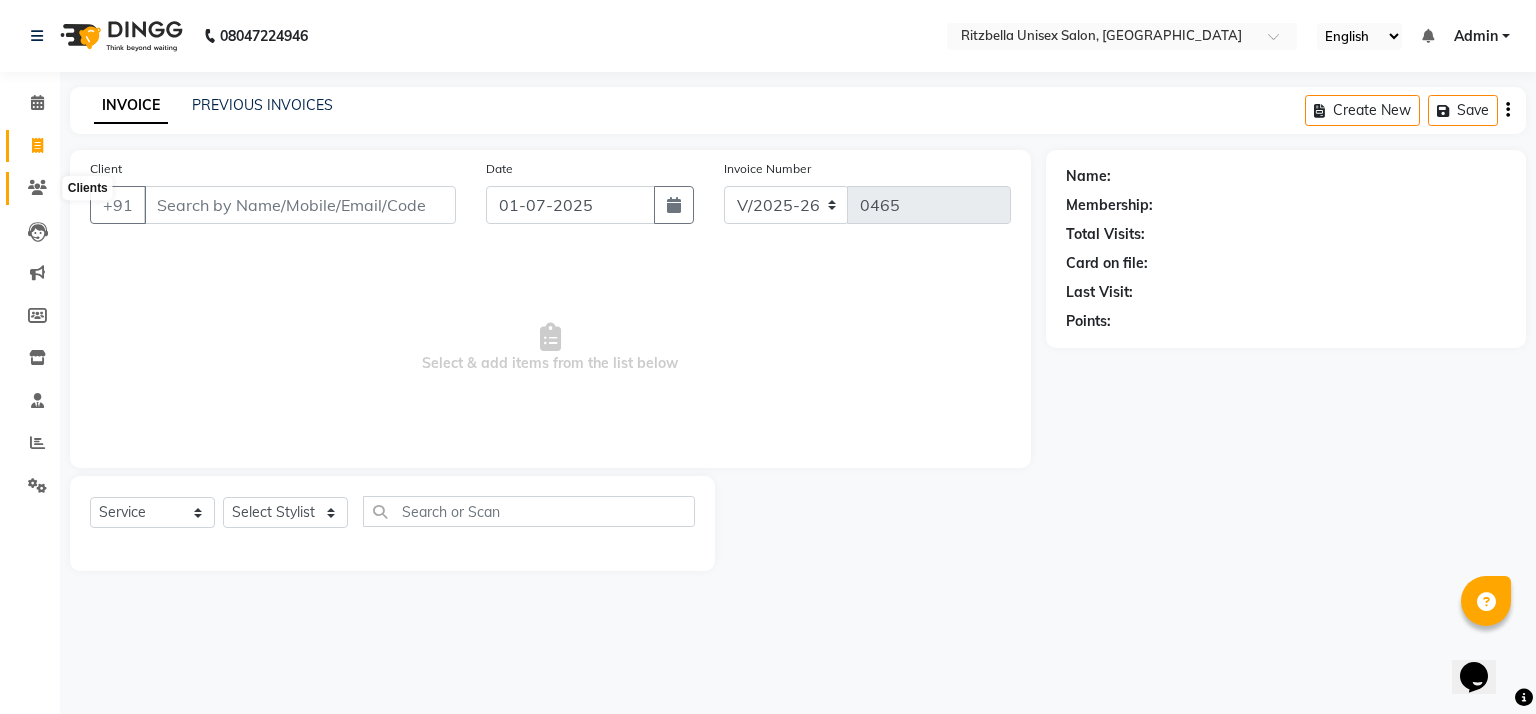 click 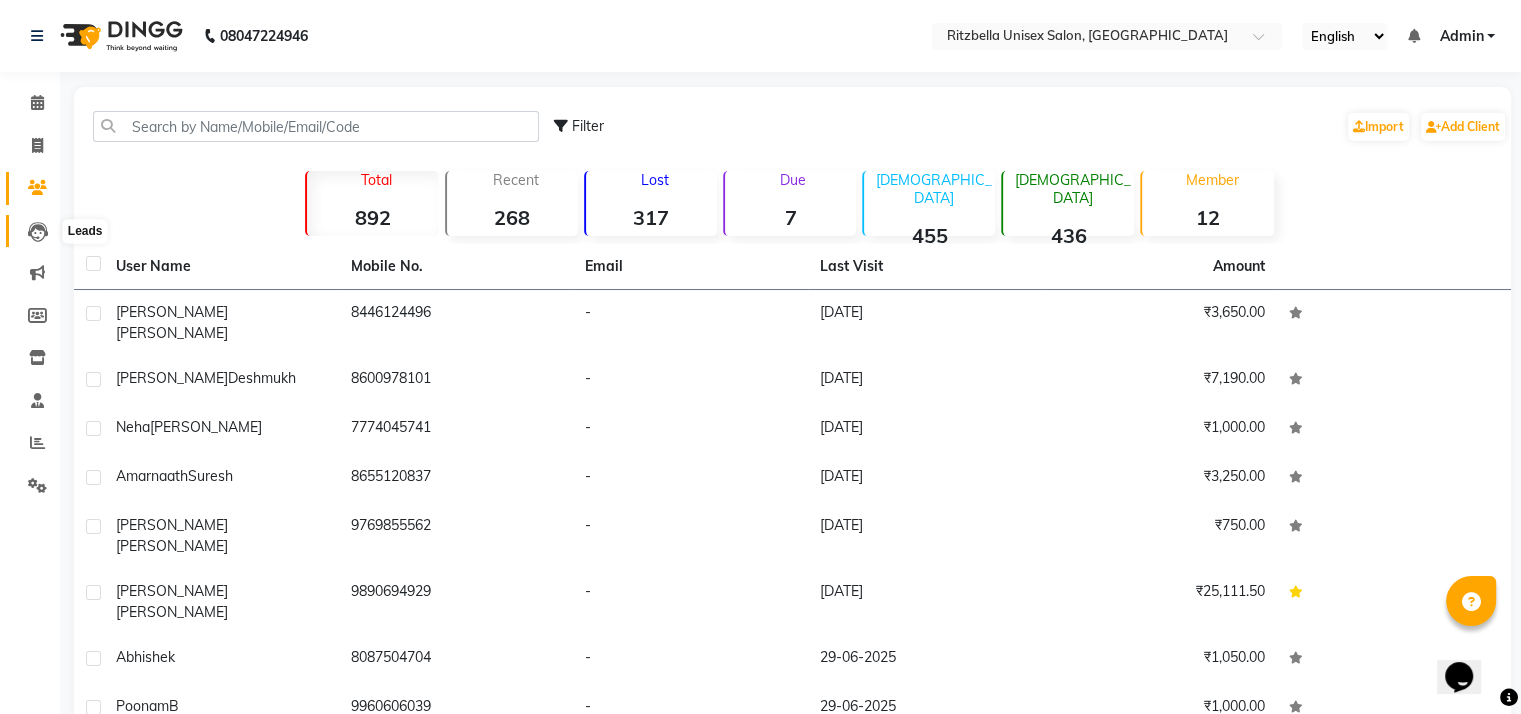 click 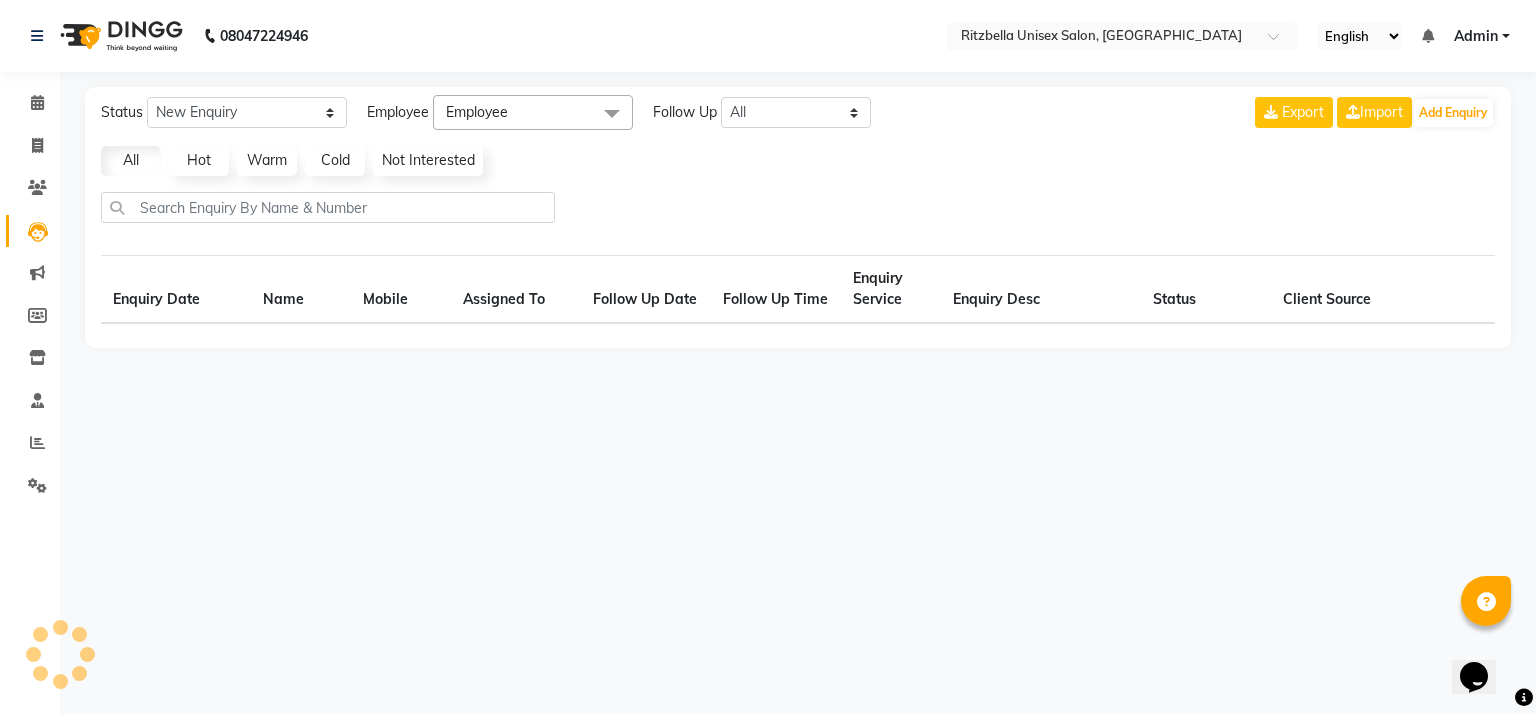click 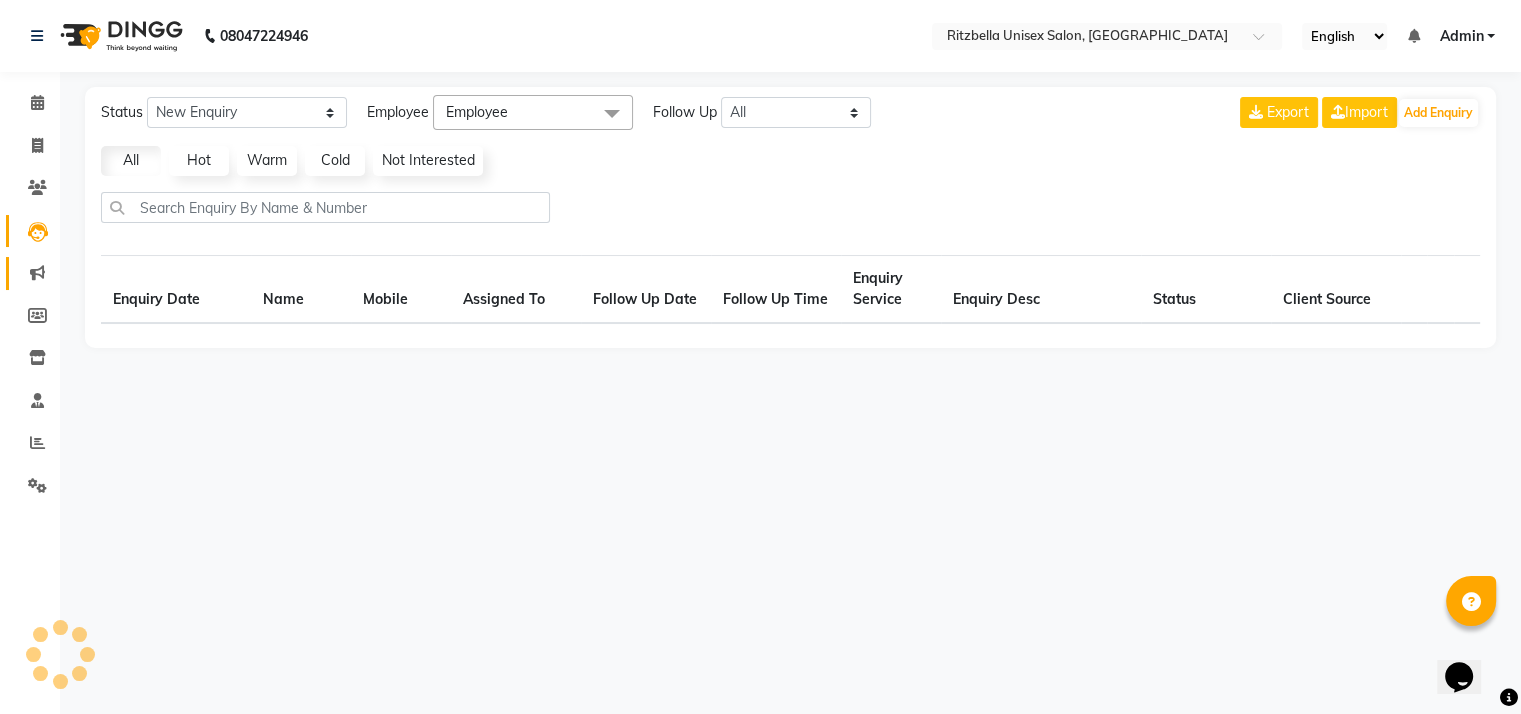 select on "10" 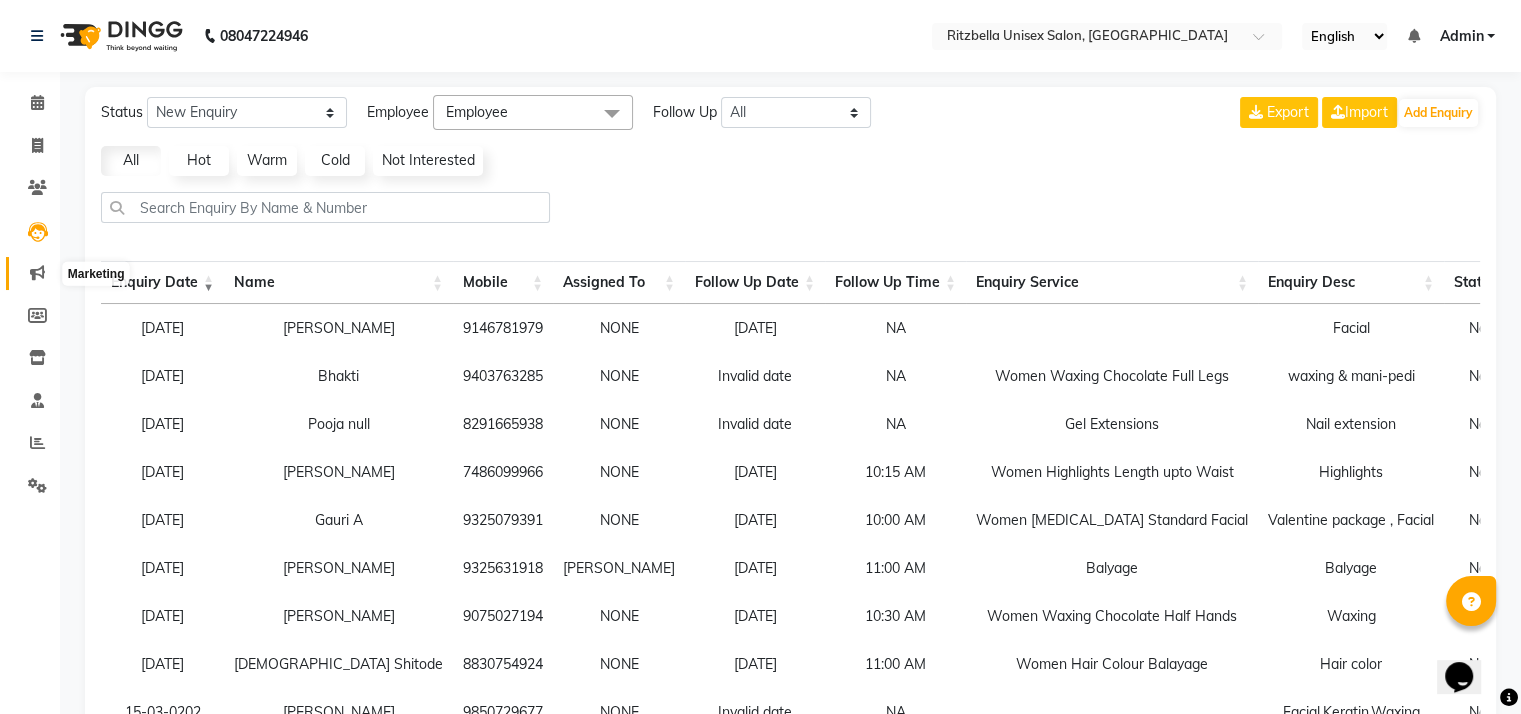 click 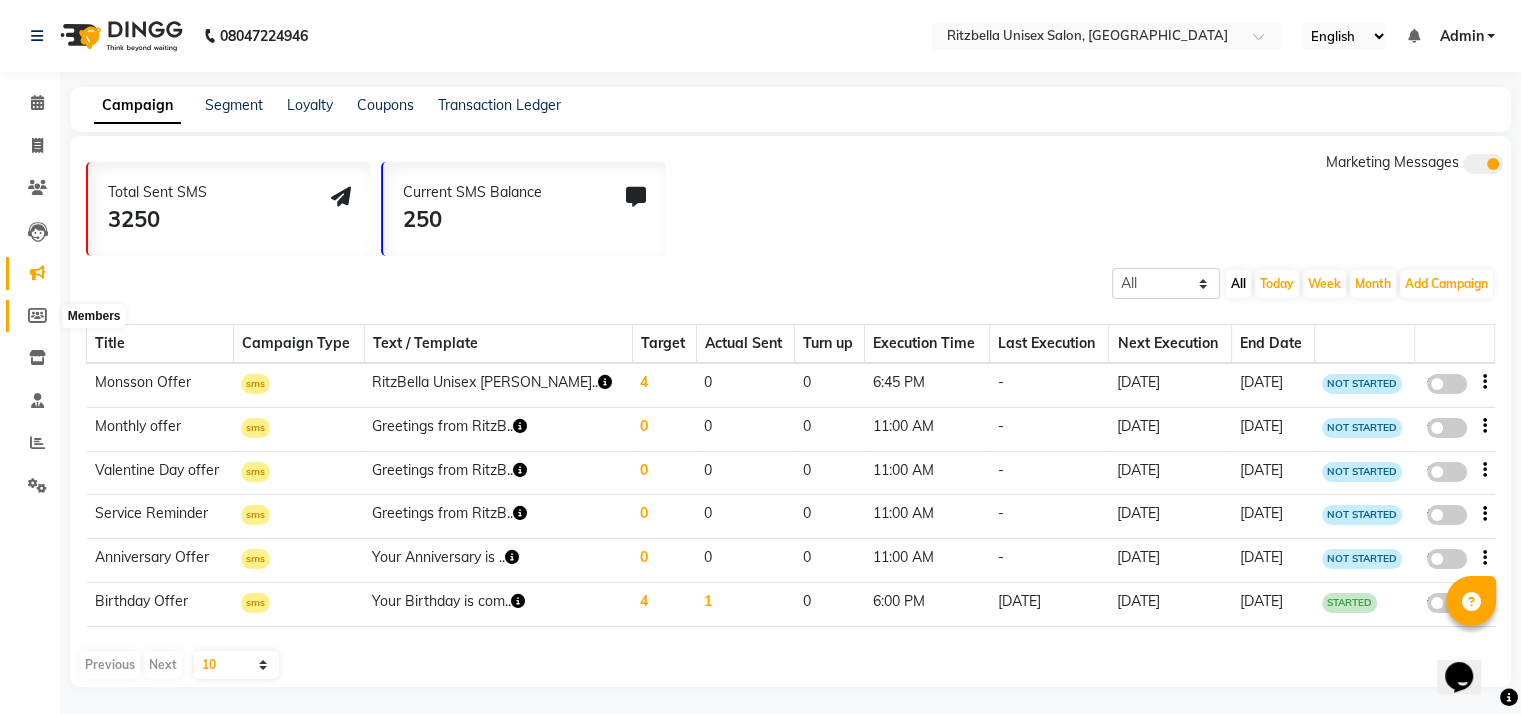 click 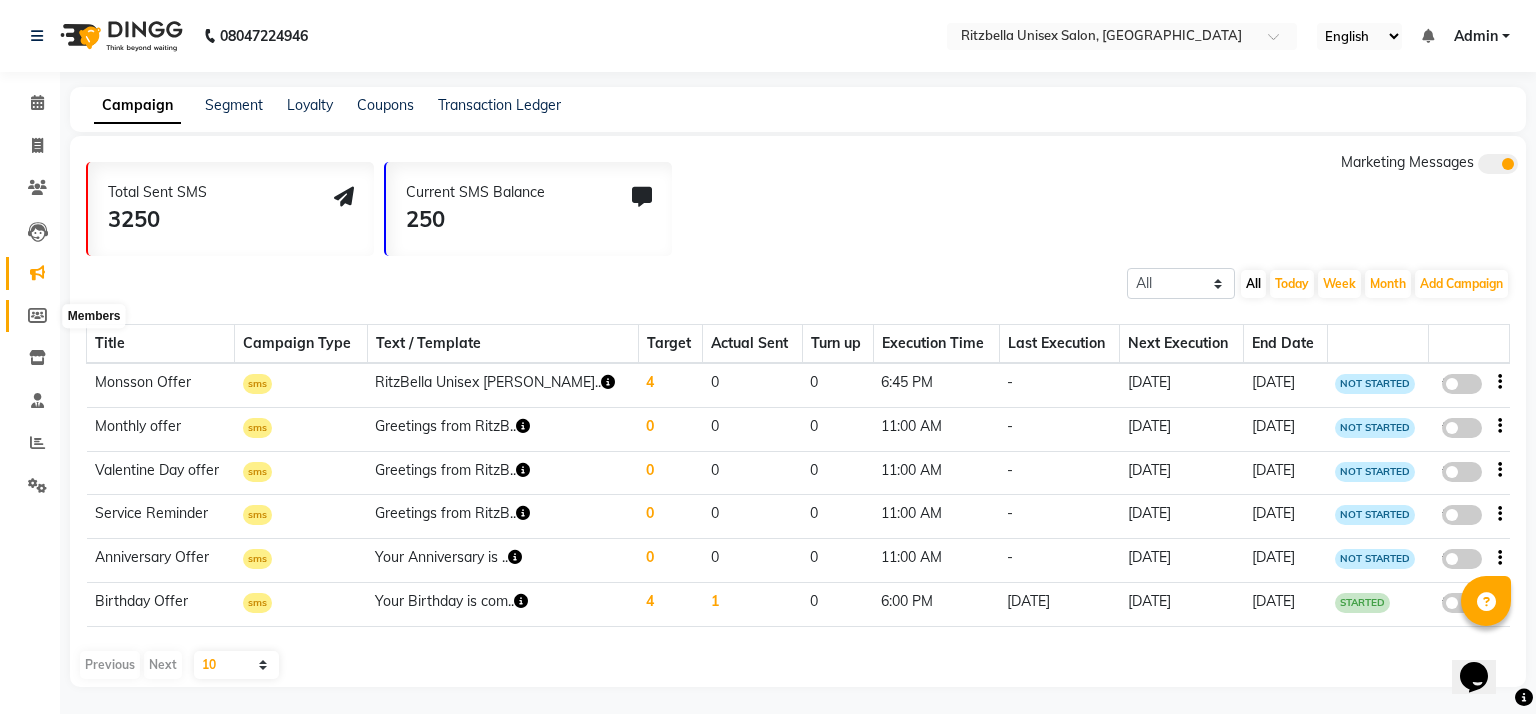 select 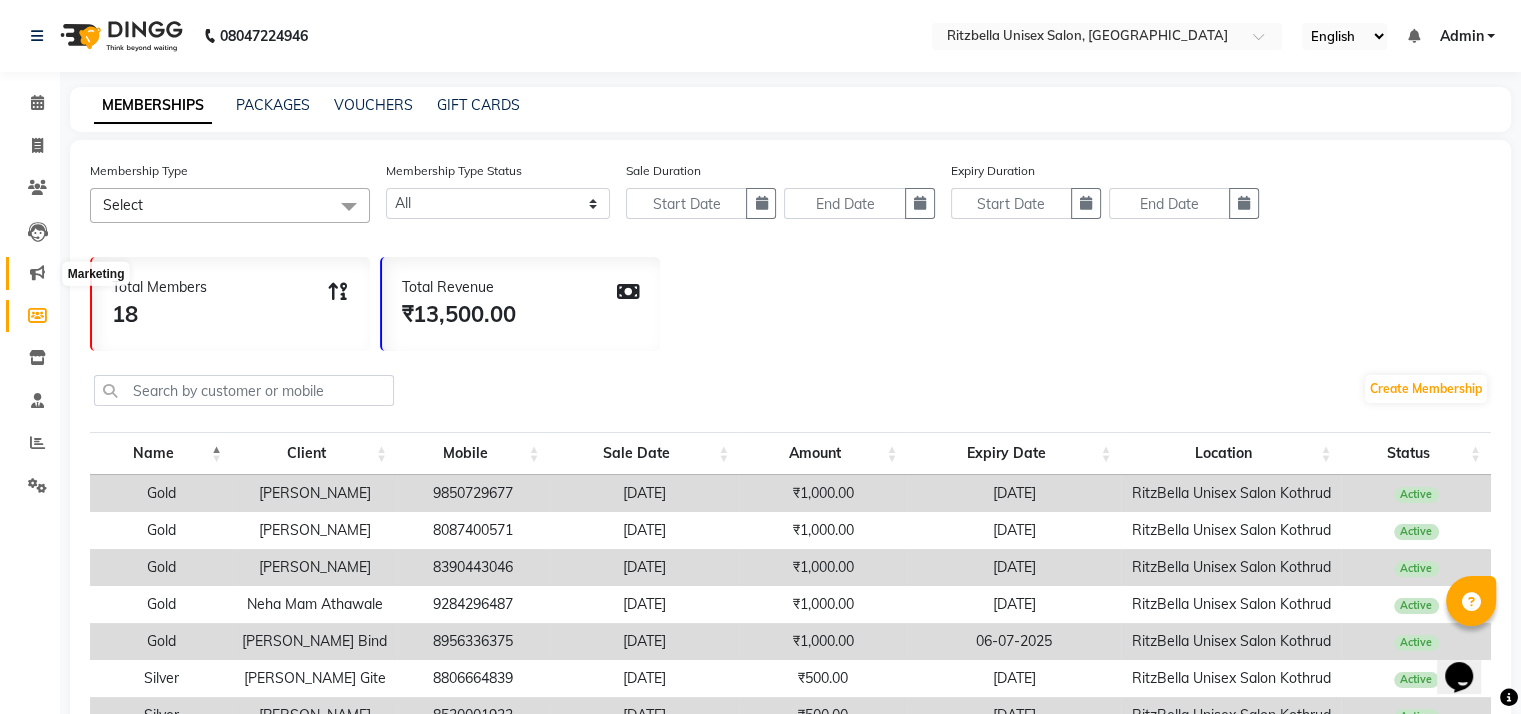 click 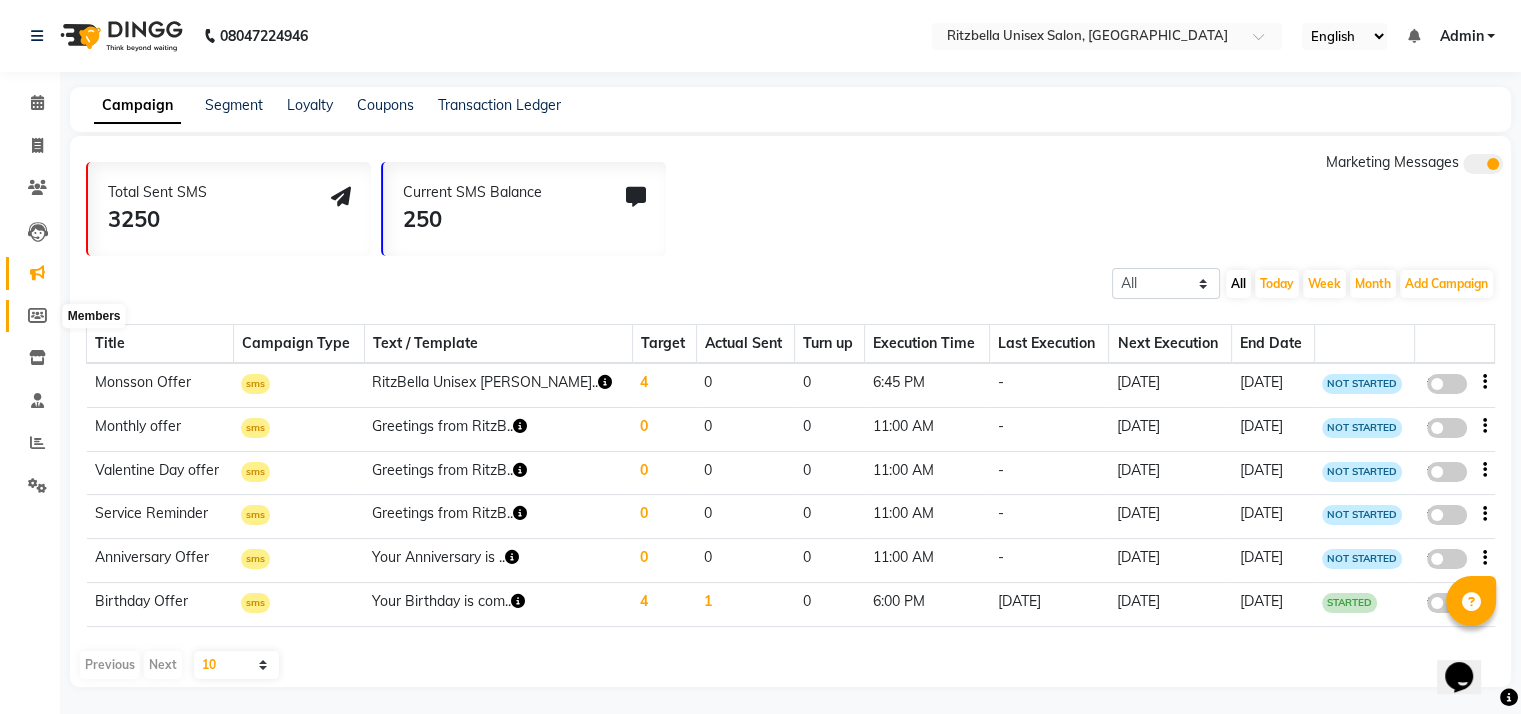 click 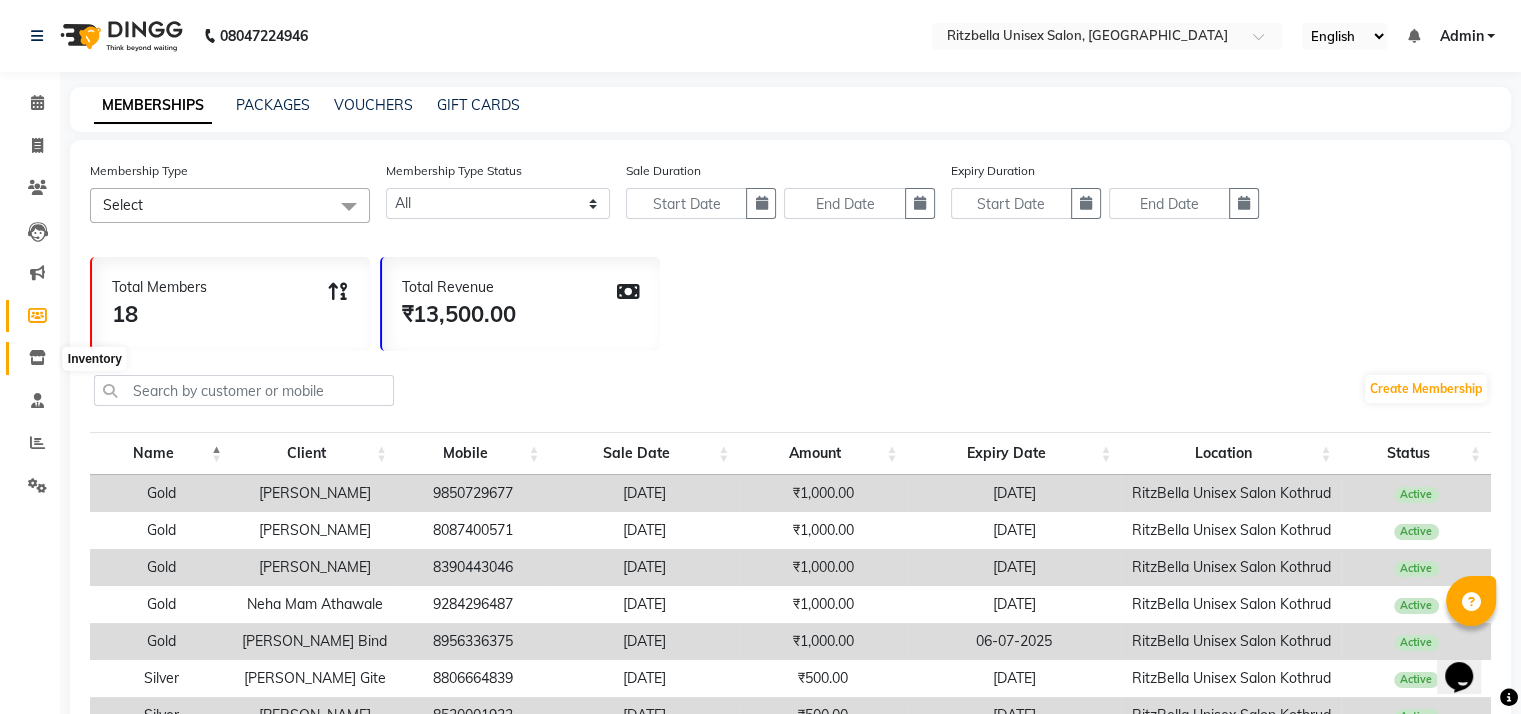 click 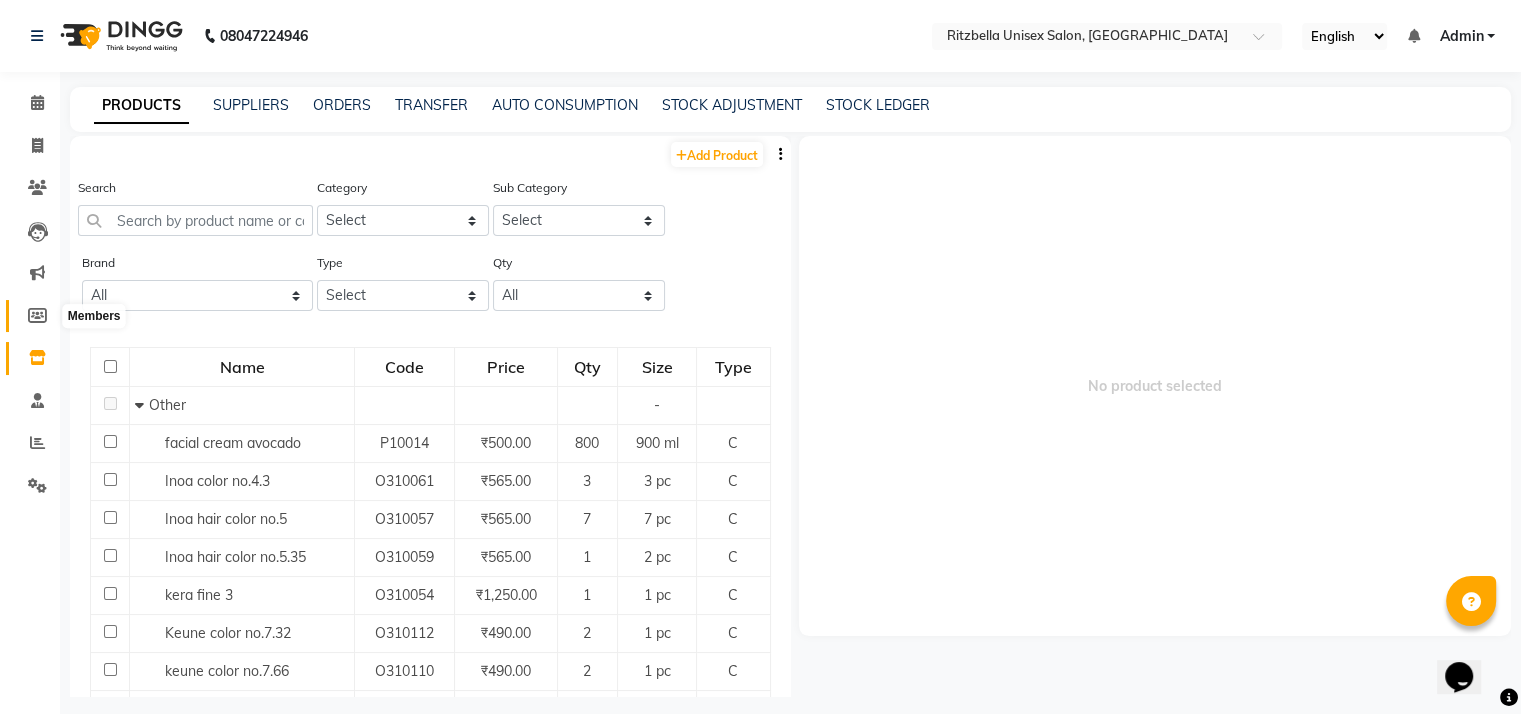 click 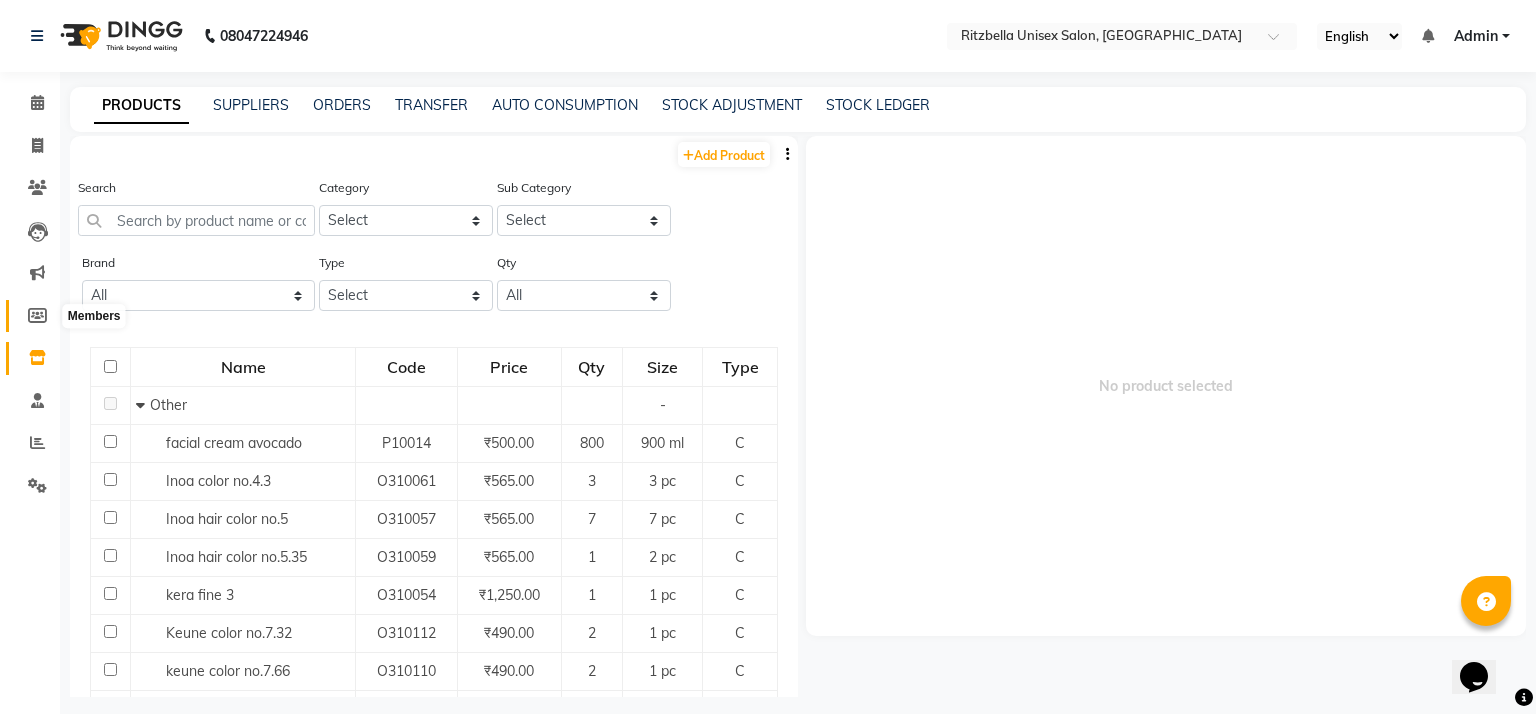 select 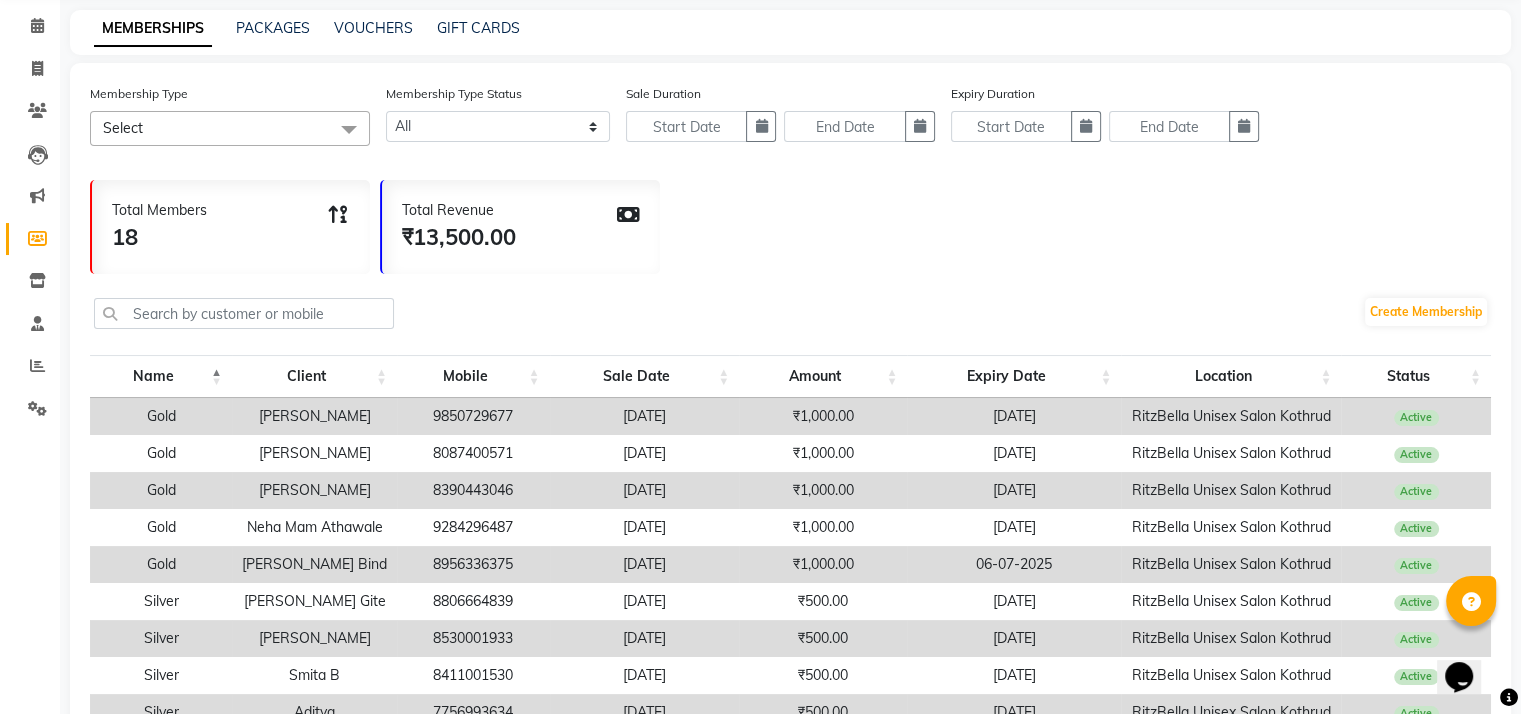 scroll, scrollTop: 0, scrollLeft: 0, axis: both 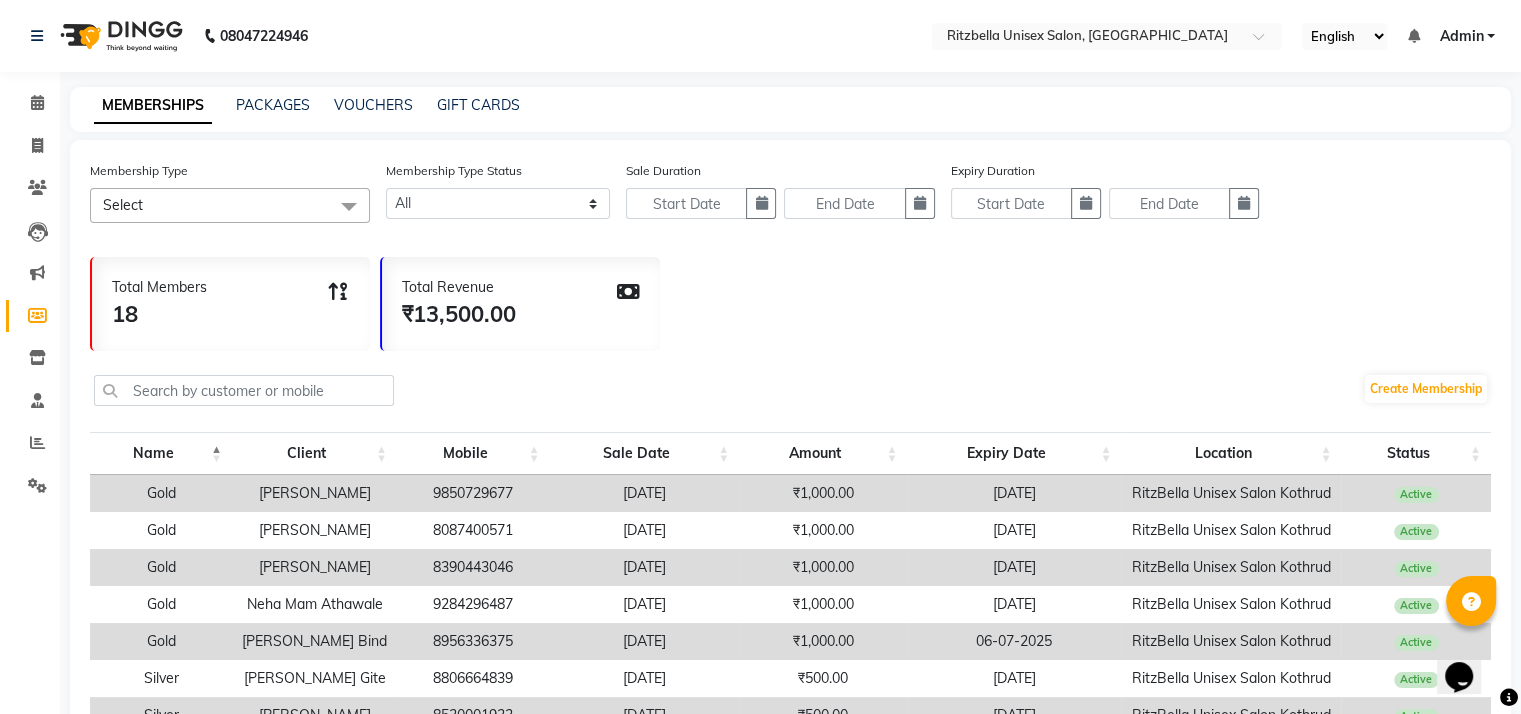 click on "Select" 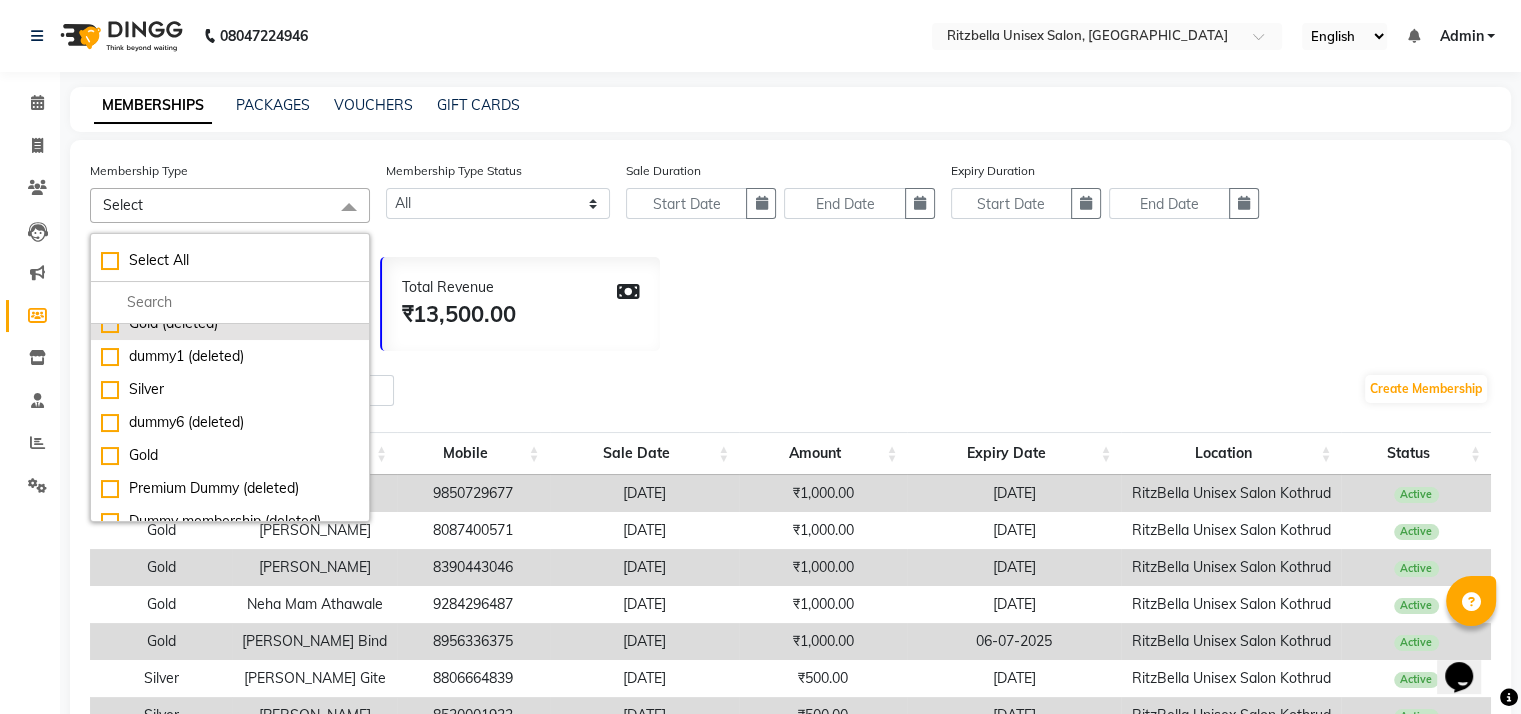 scroll, scrollTop: 88, scrollLeft: 0, axis: vertical 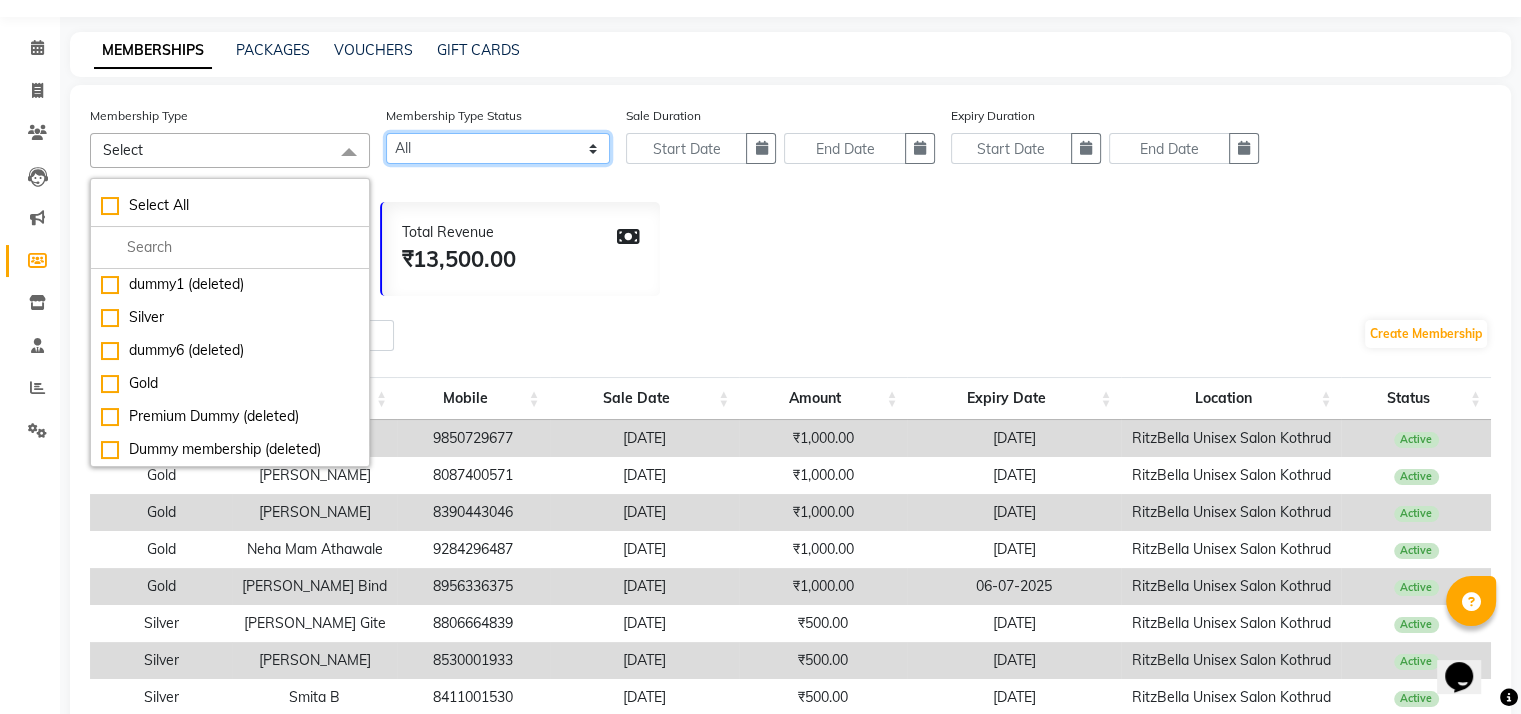 click on "Active Expired All" 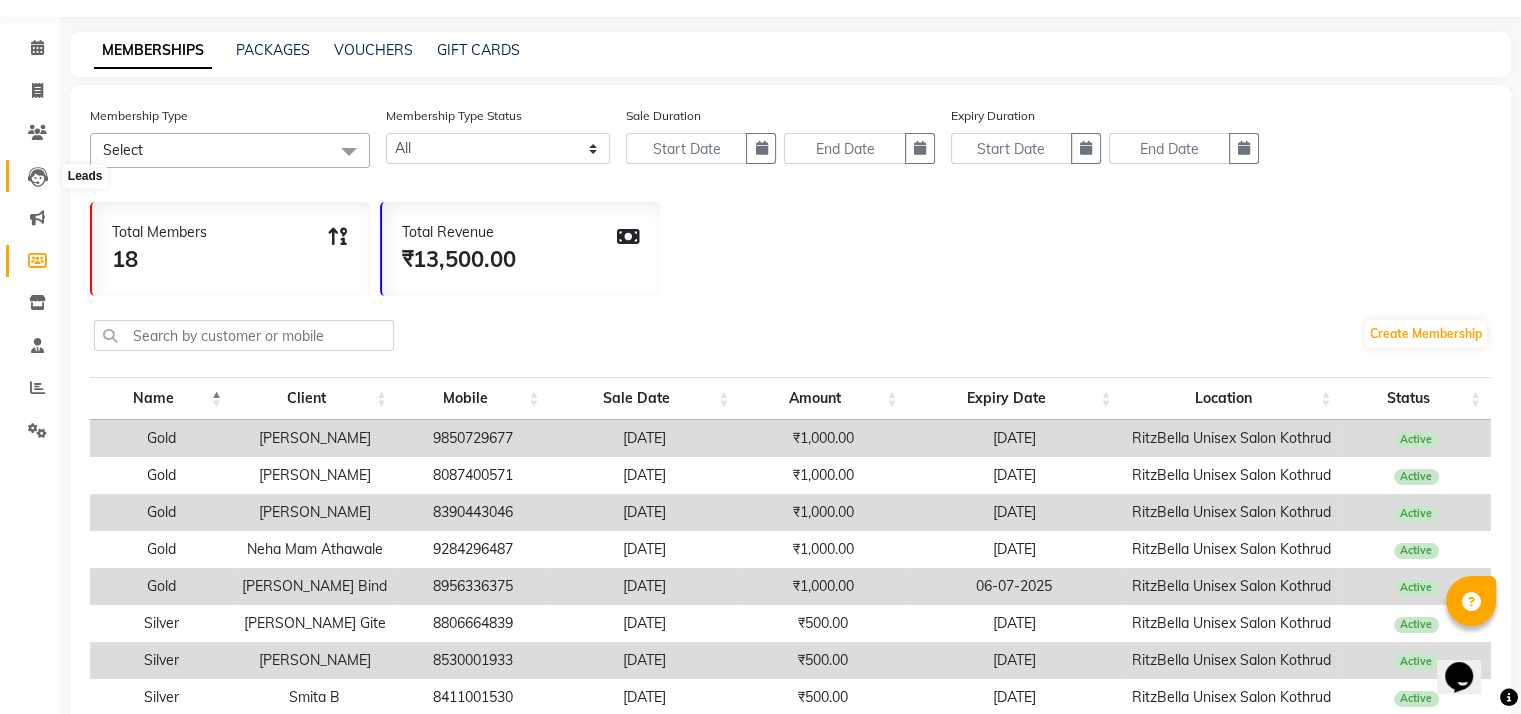 click 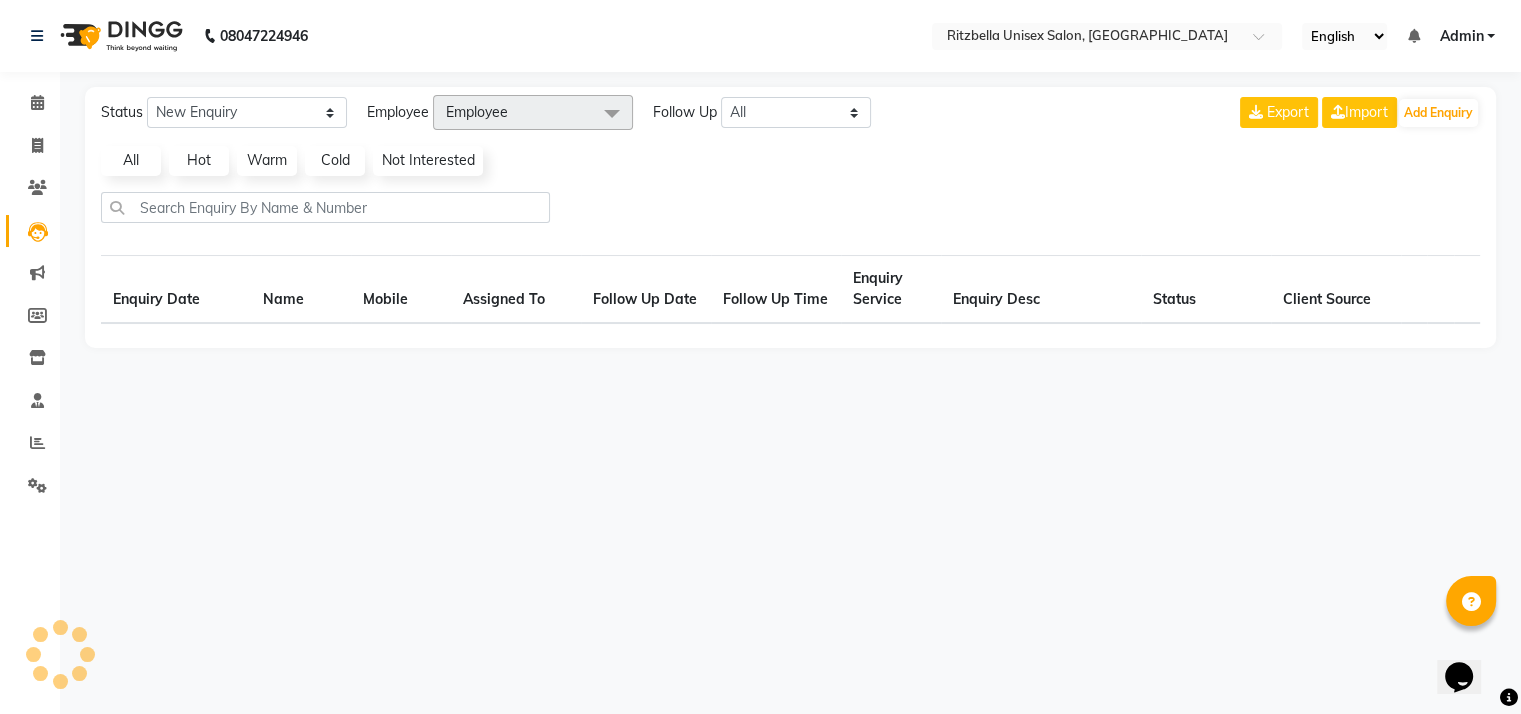 scroll, scrollTop: 0, scrollLeft: 0, axis: both 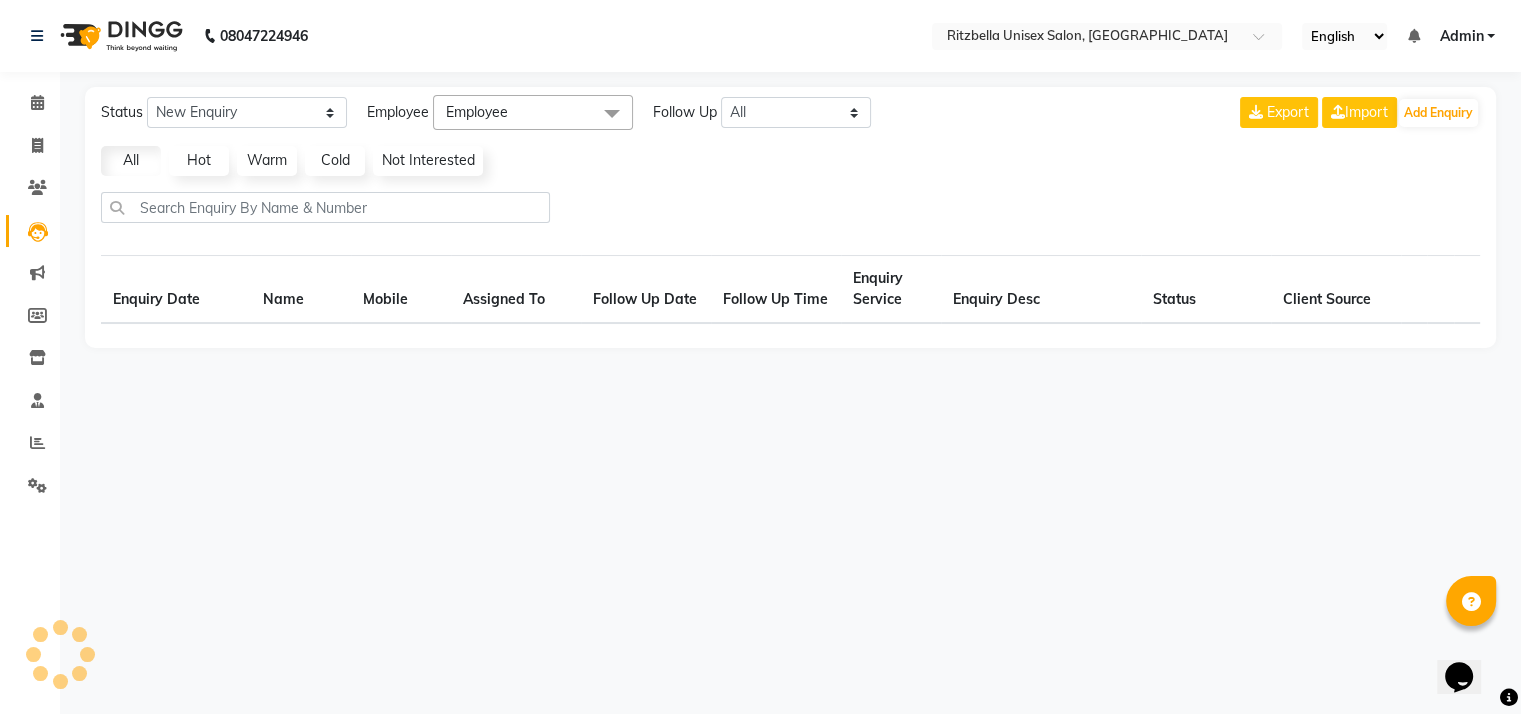 select on "10" 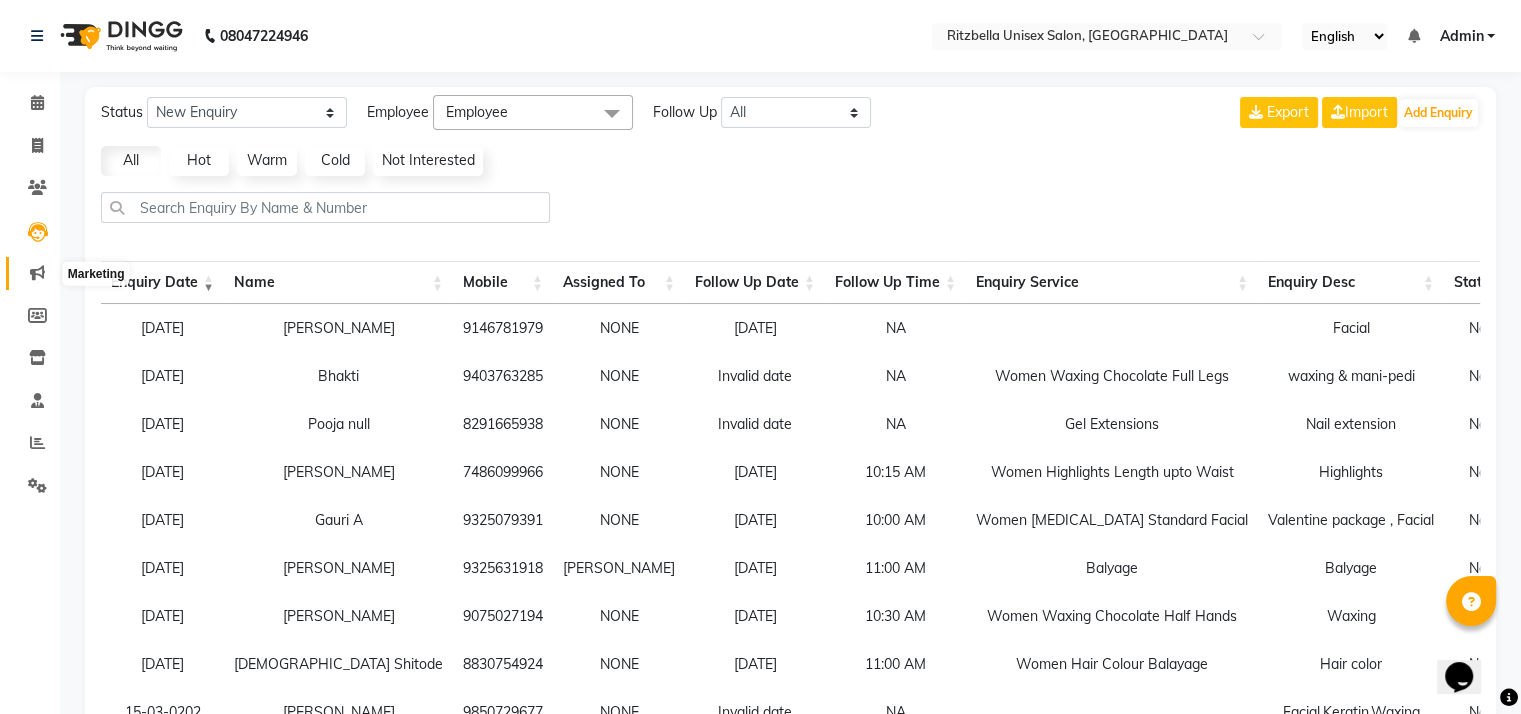click 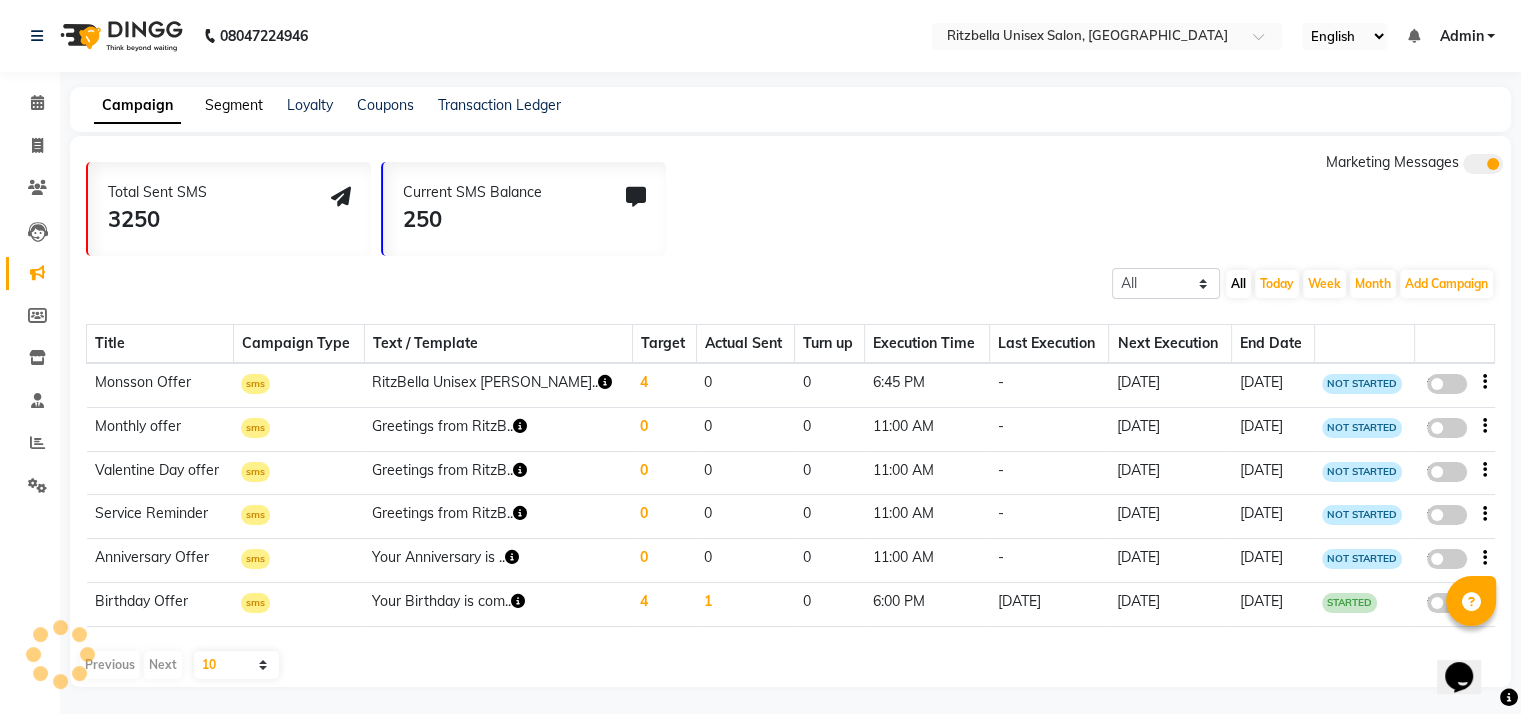 click on "Segment" 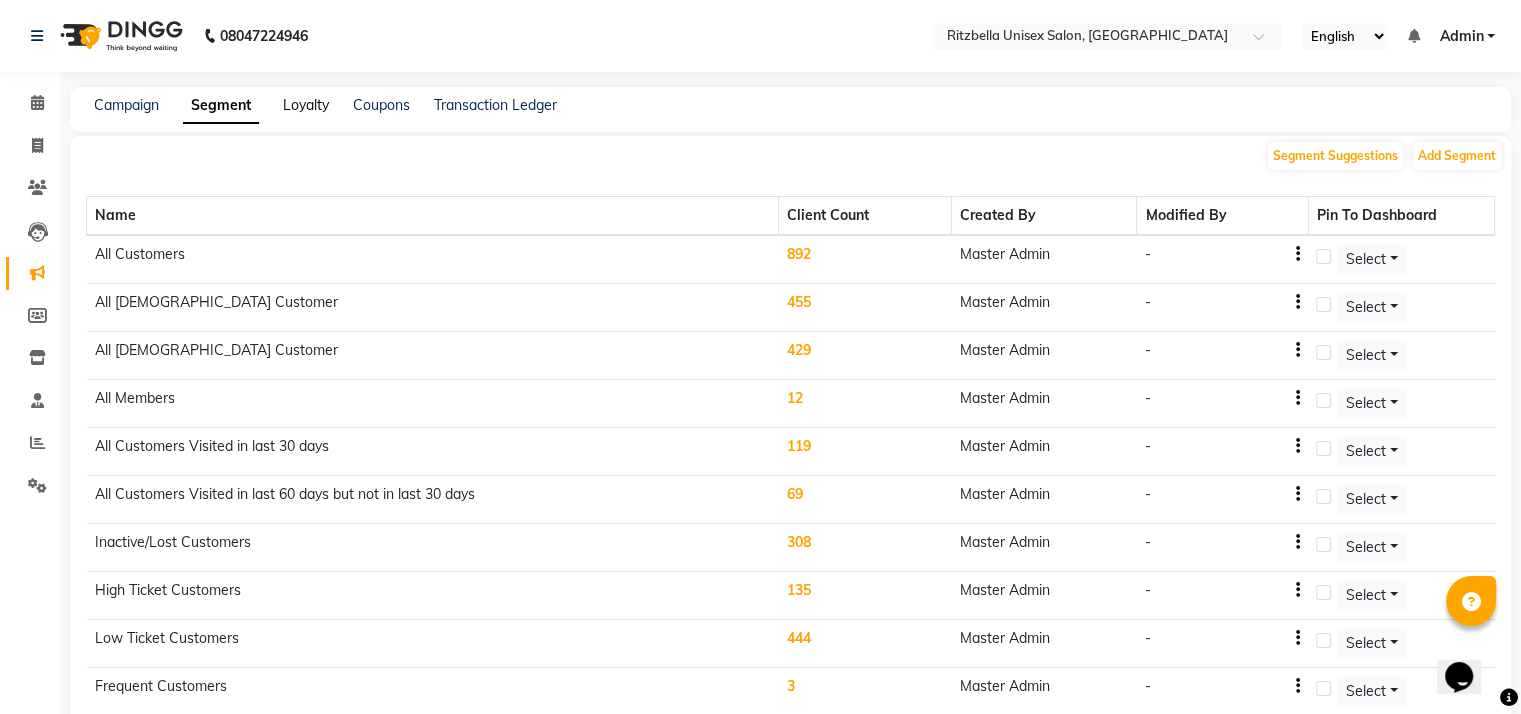 click on "Loyalty" 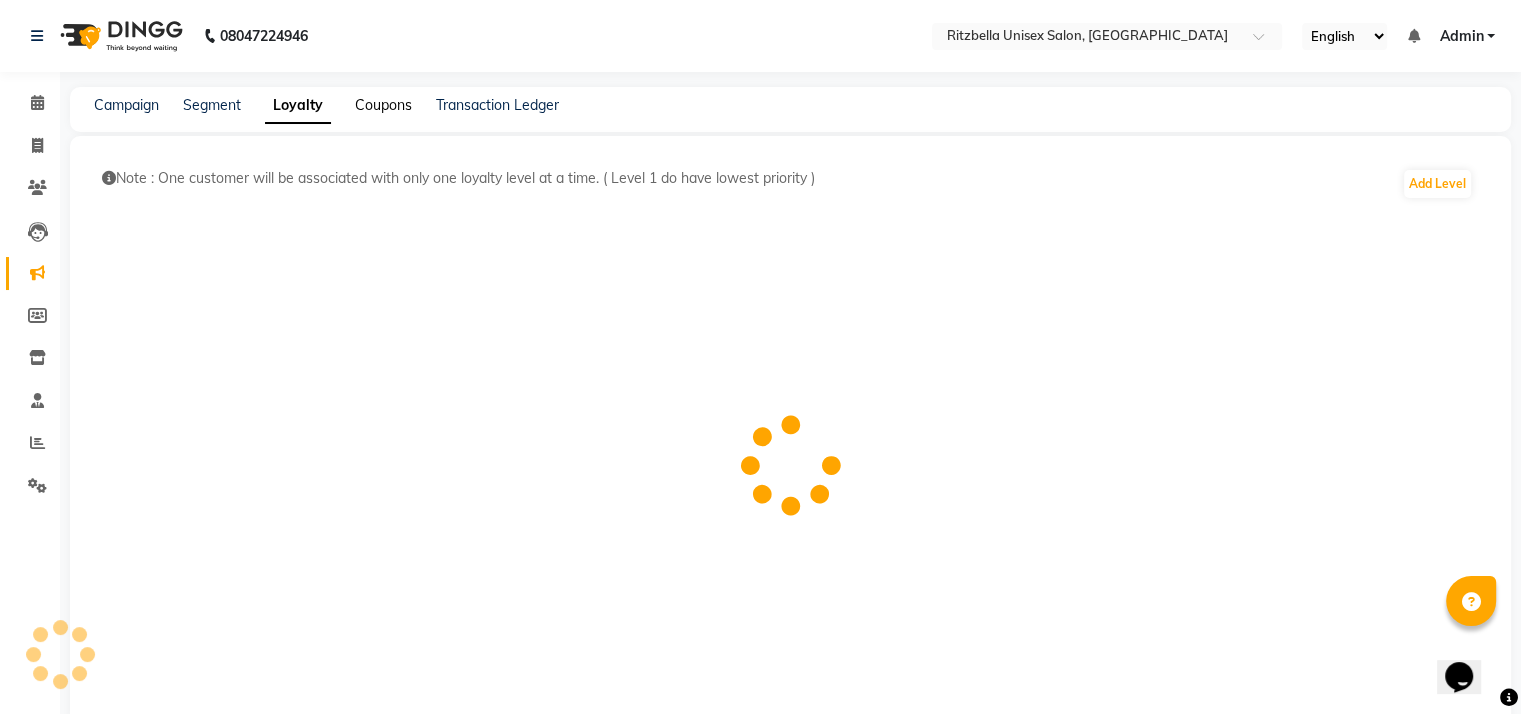click on "Coupons" 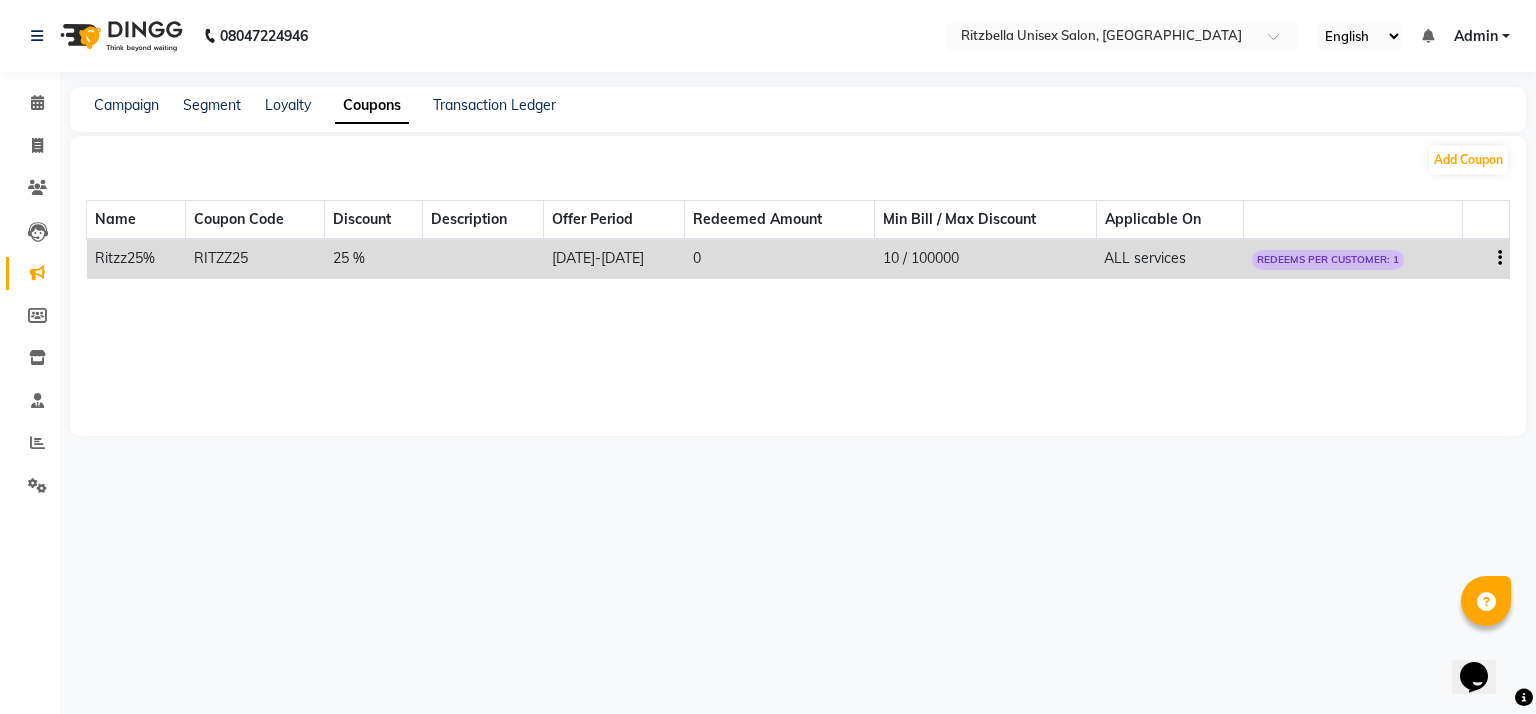 click on "Campaign Segment Loyalty Coupons Transaction Ledger" 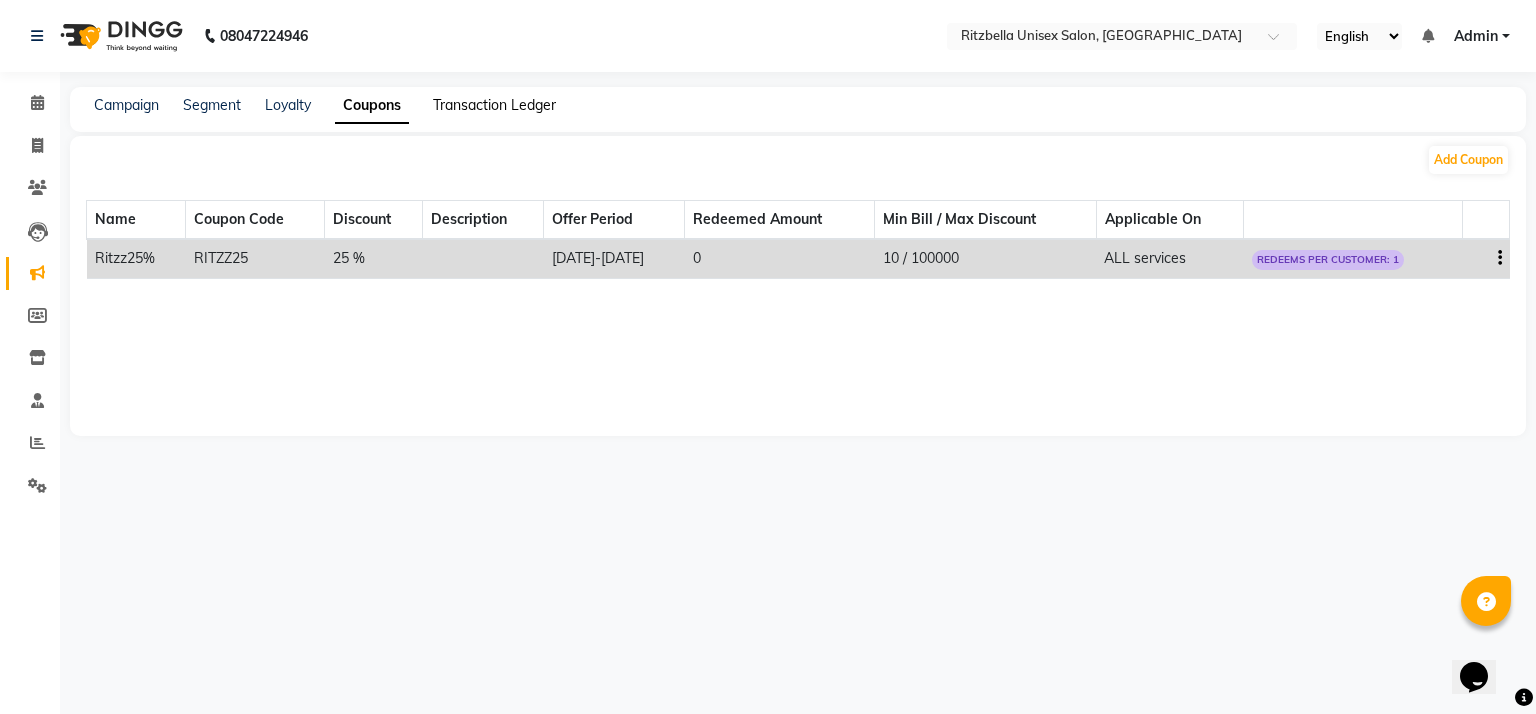 click on "Transaction Ledger" 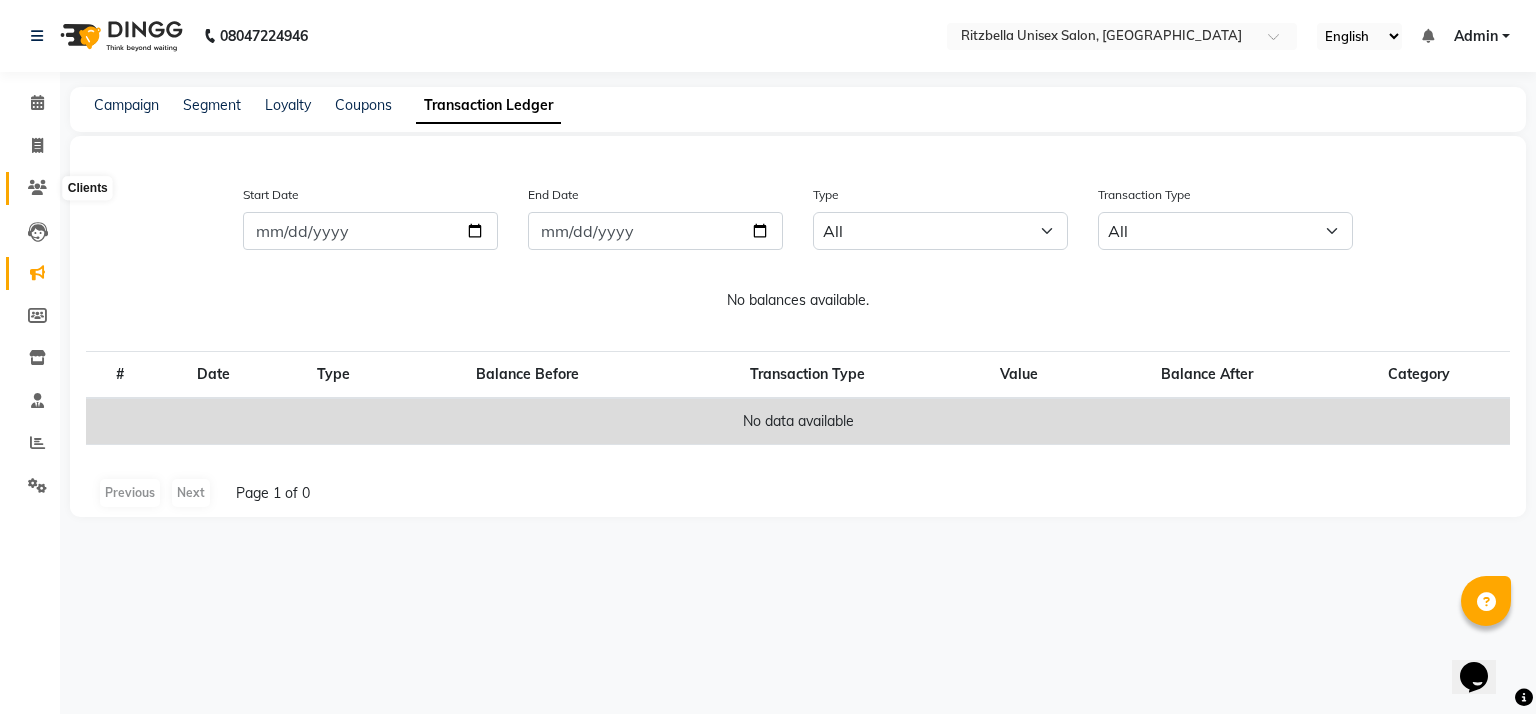 click 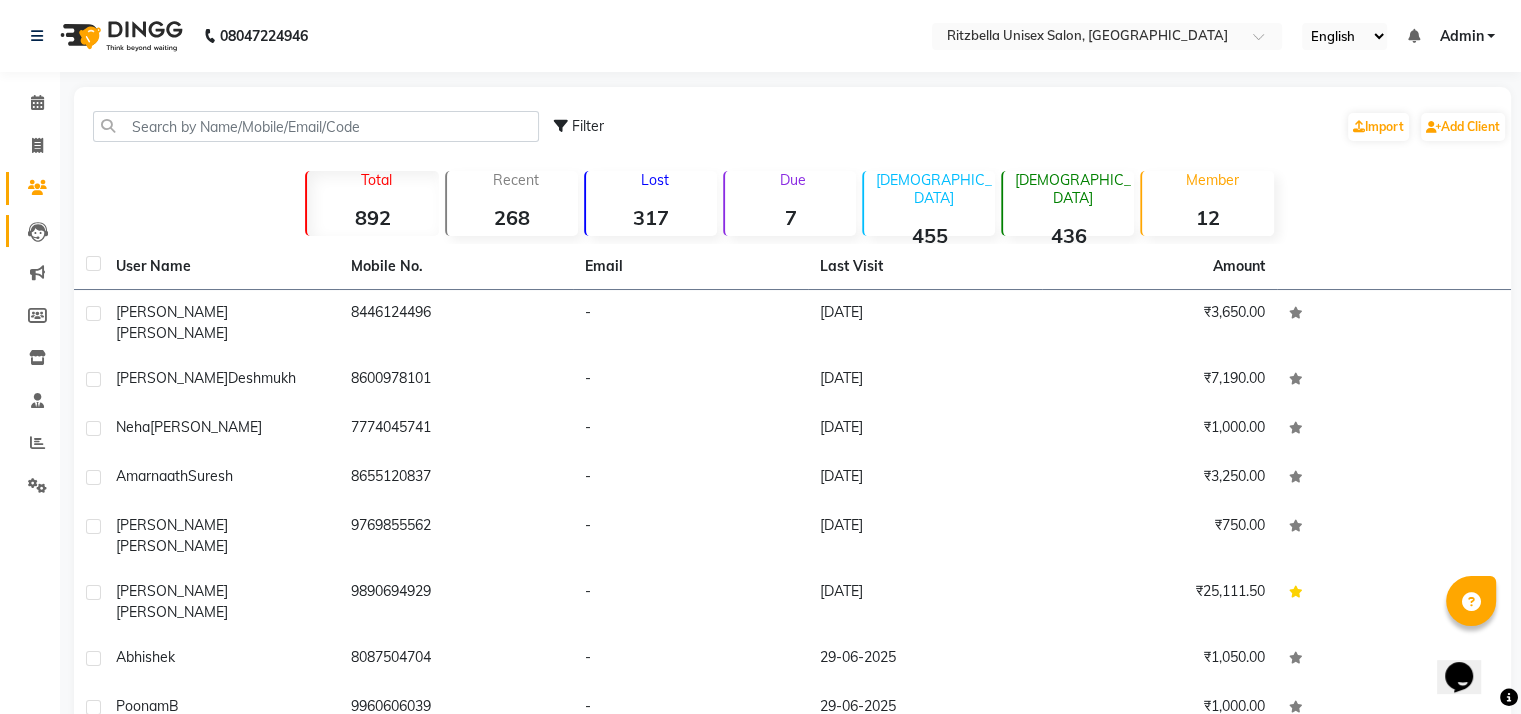 click on "Leads" 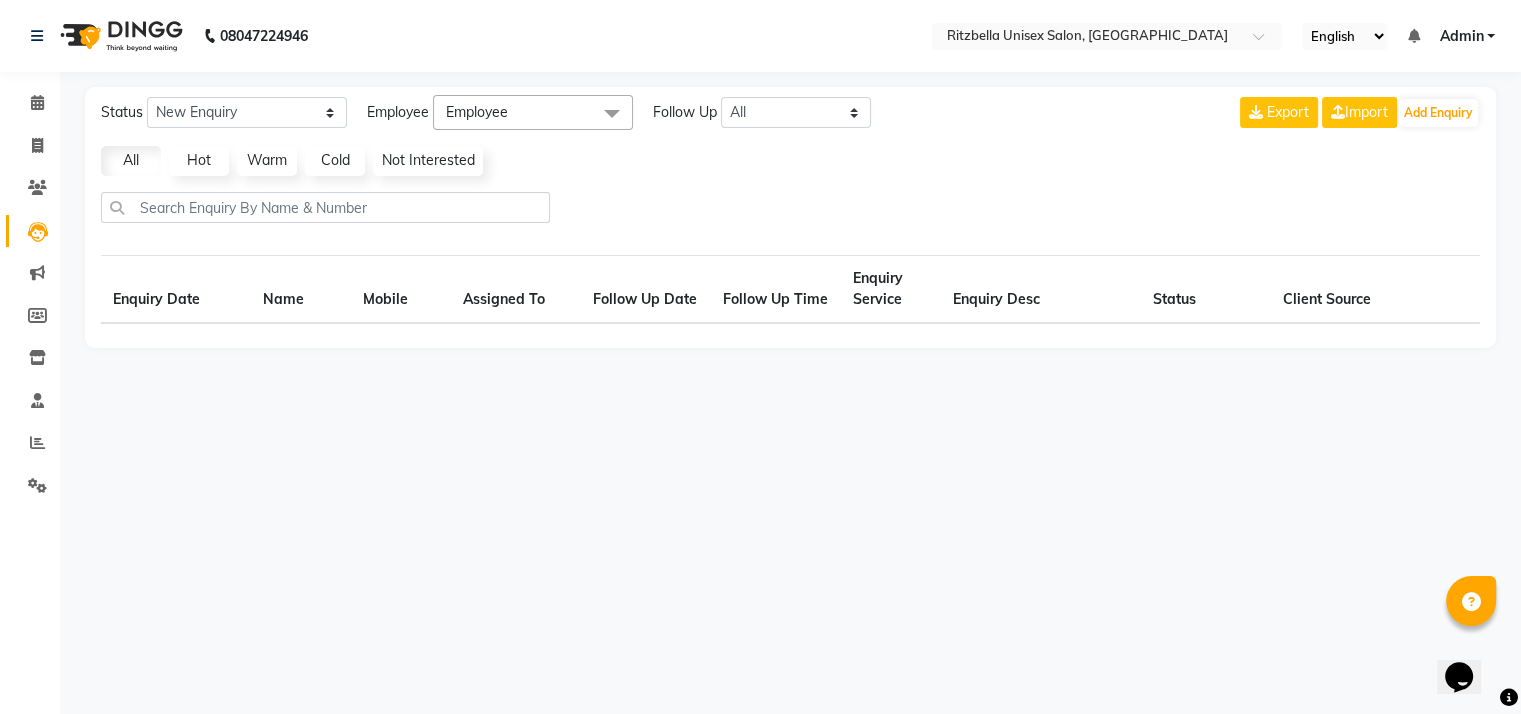 select on "10" 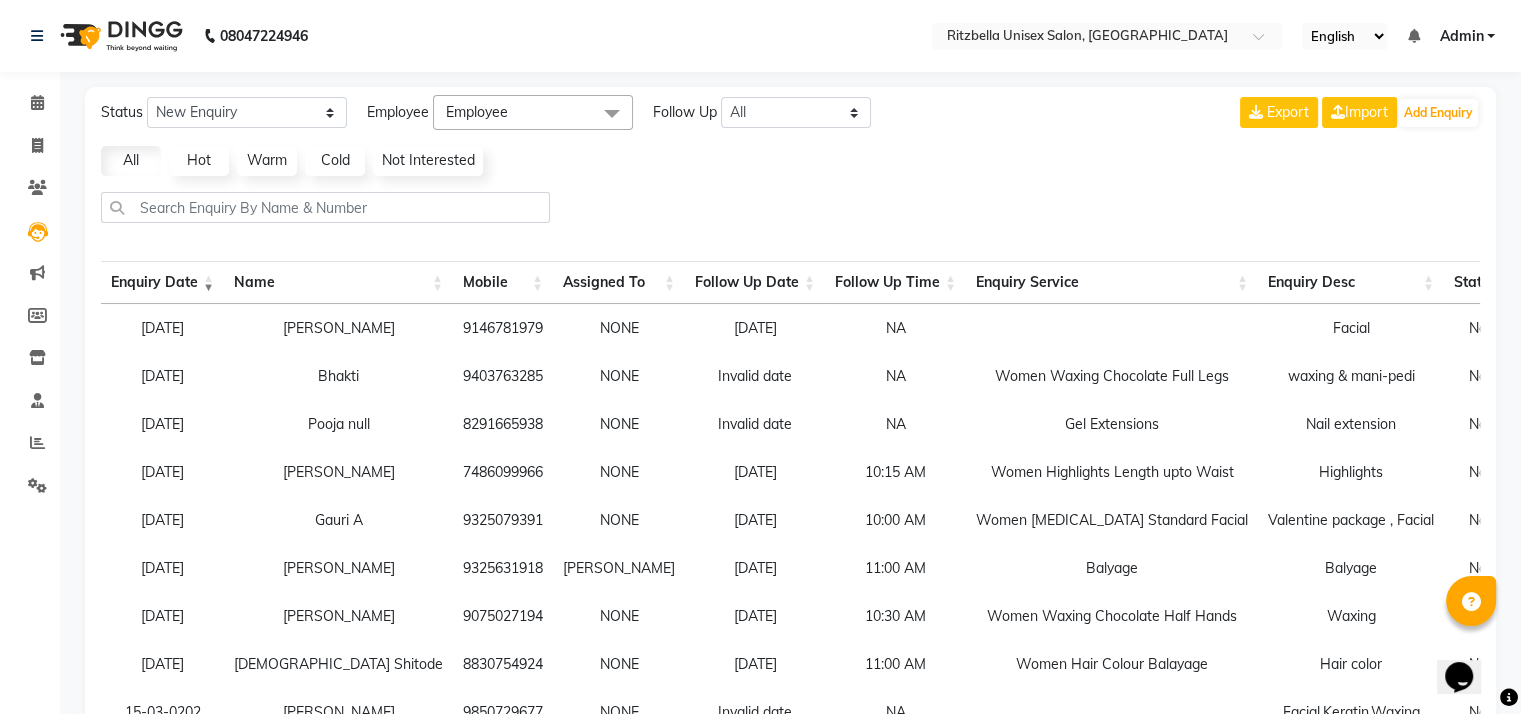 click on "Hot" 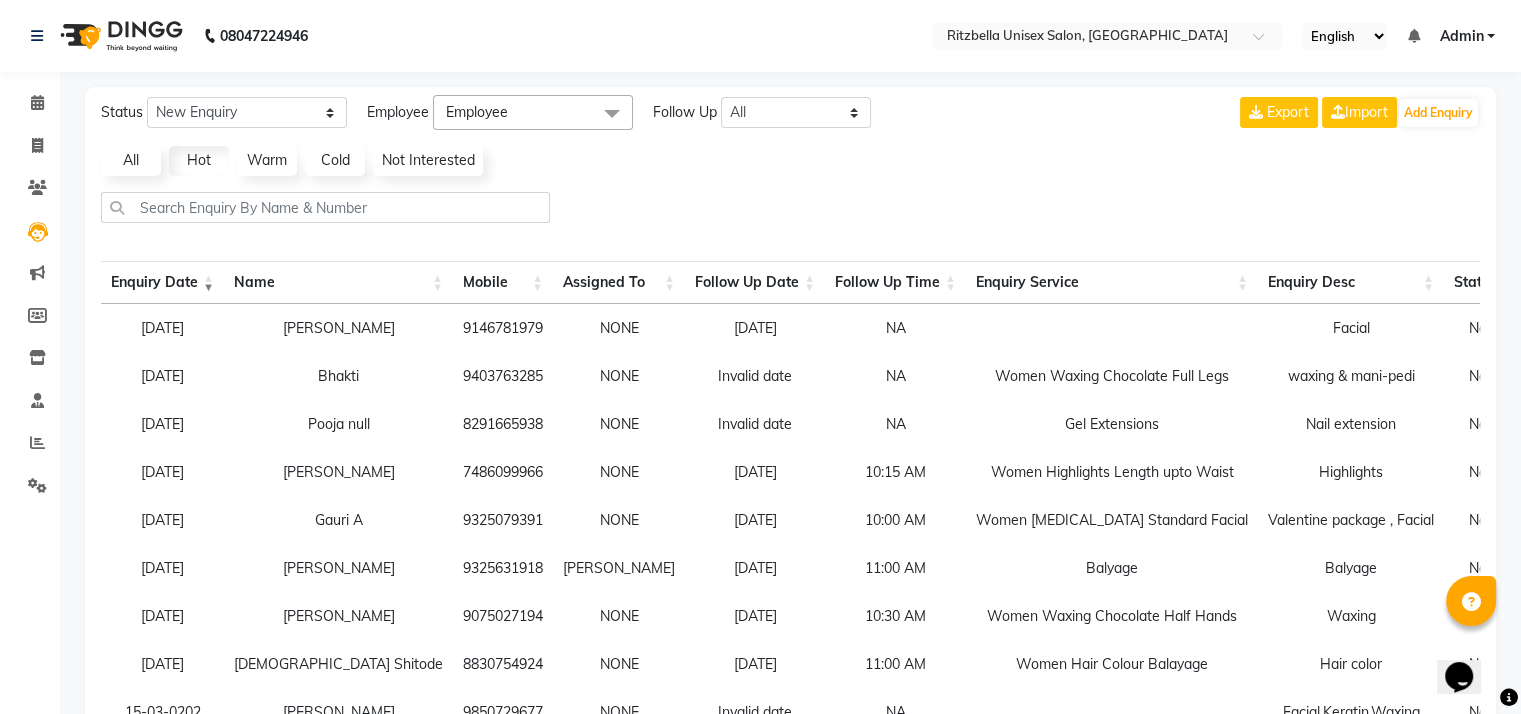 click on "Warm" 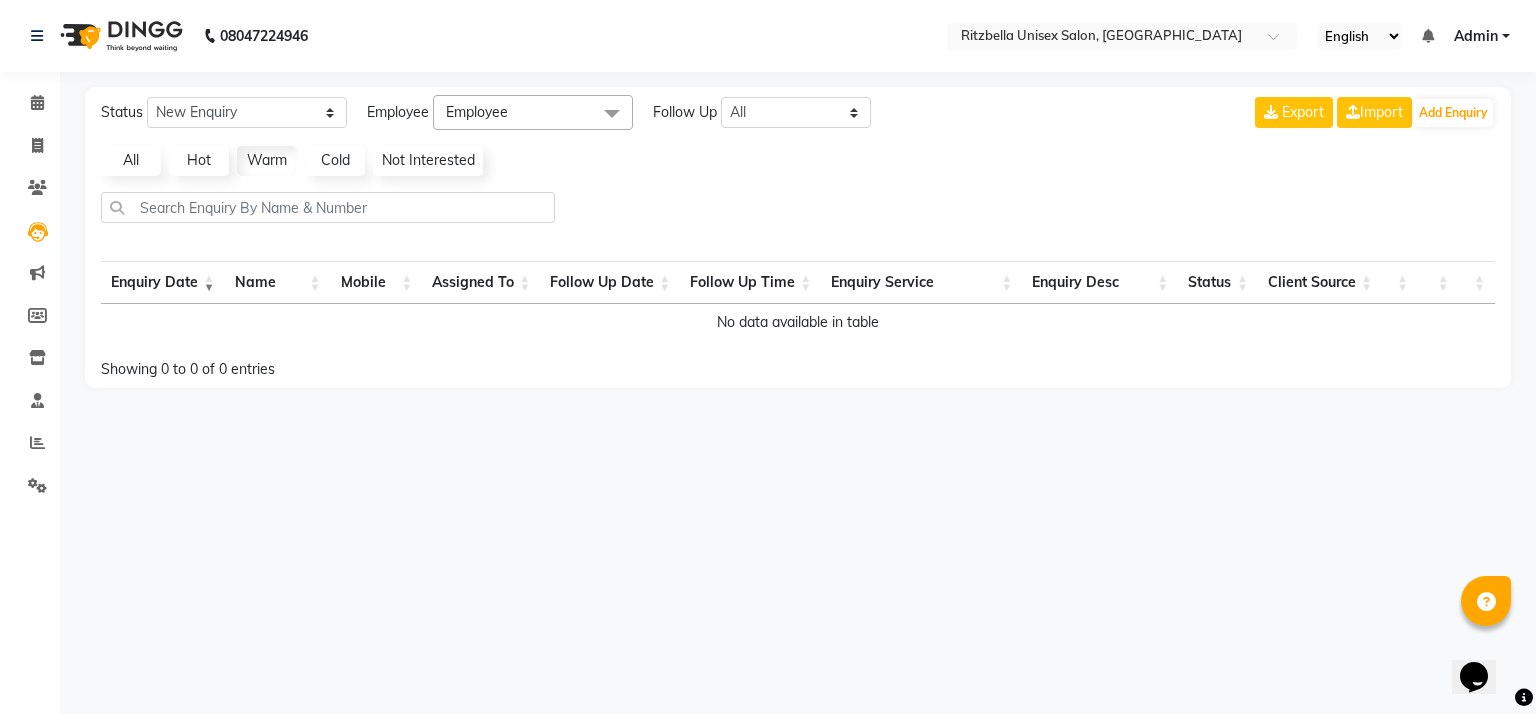 click on "Cold" 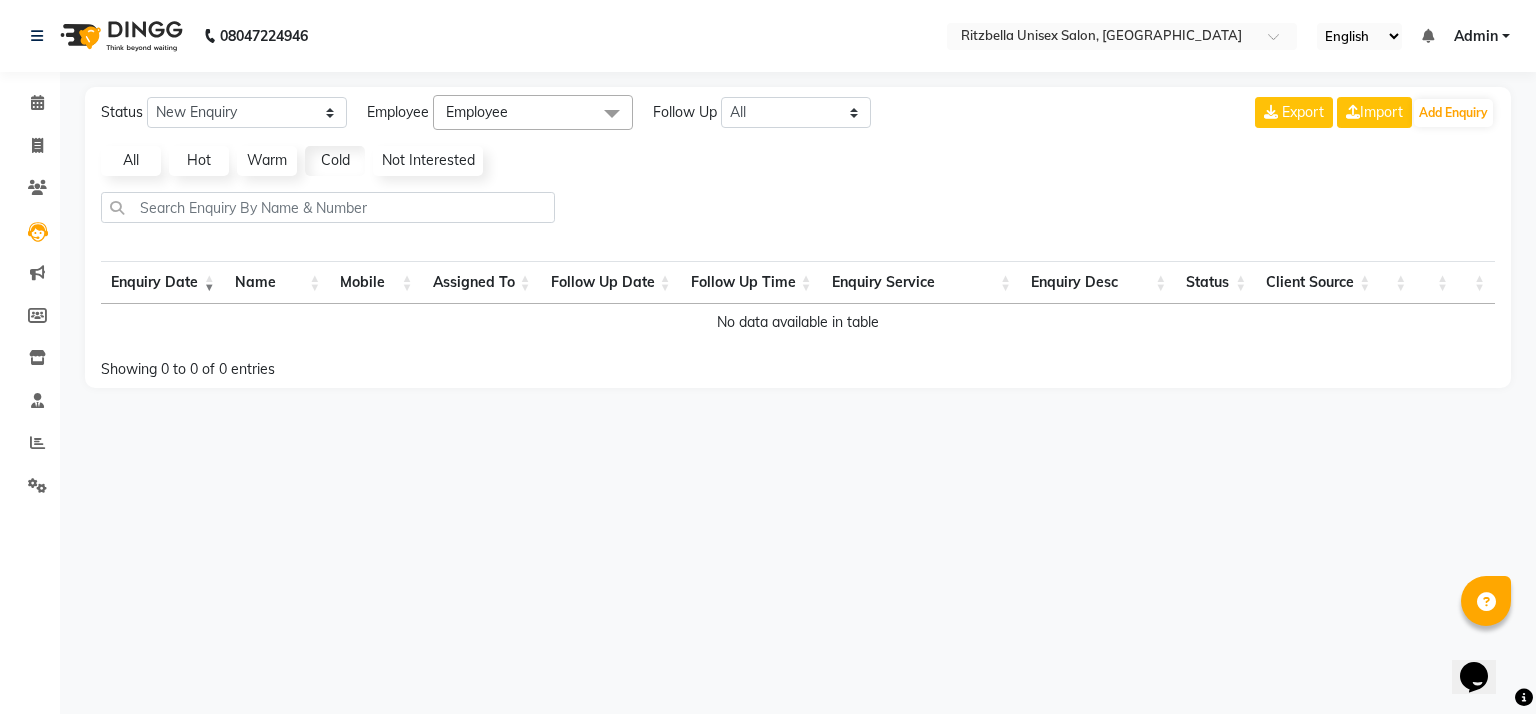 click on "Hot" 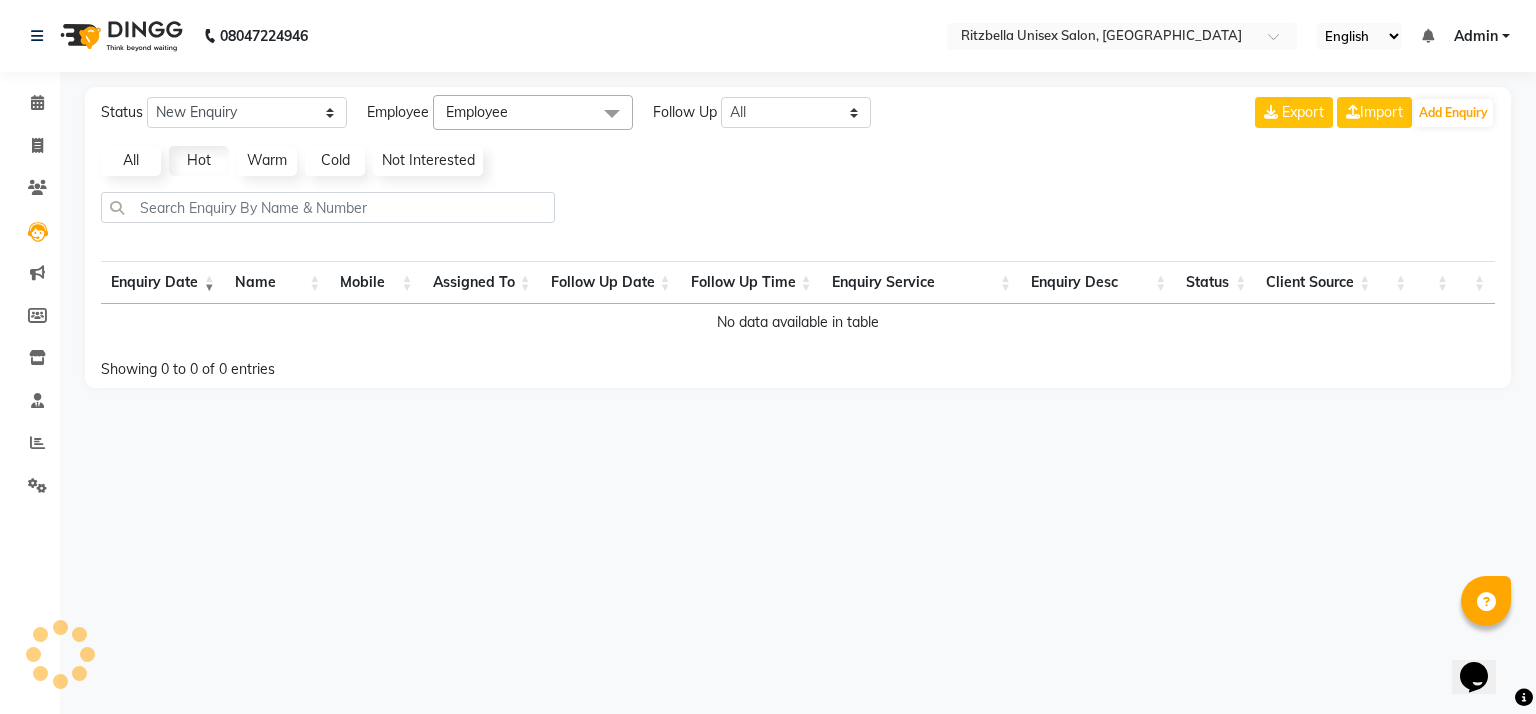 select on "10" 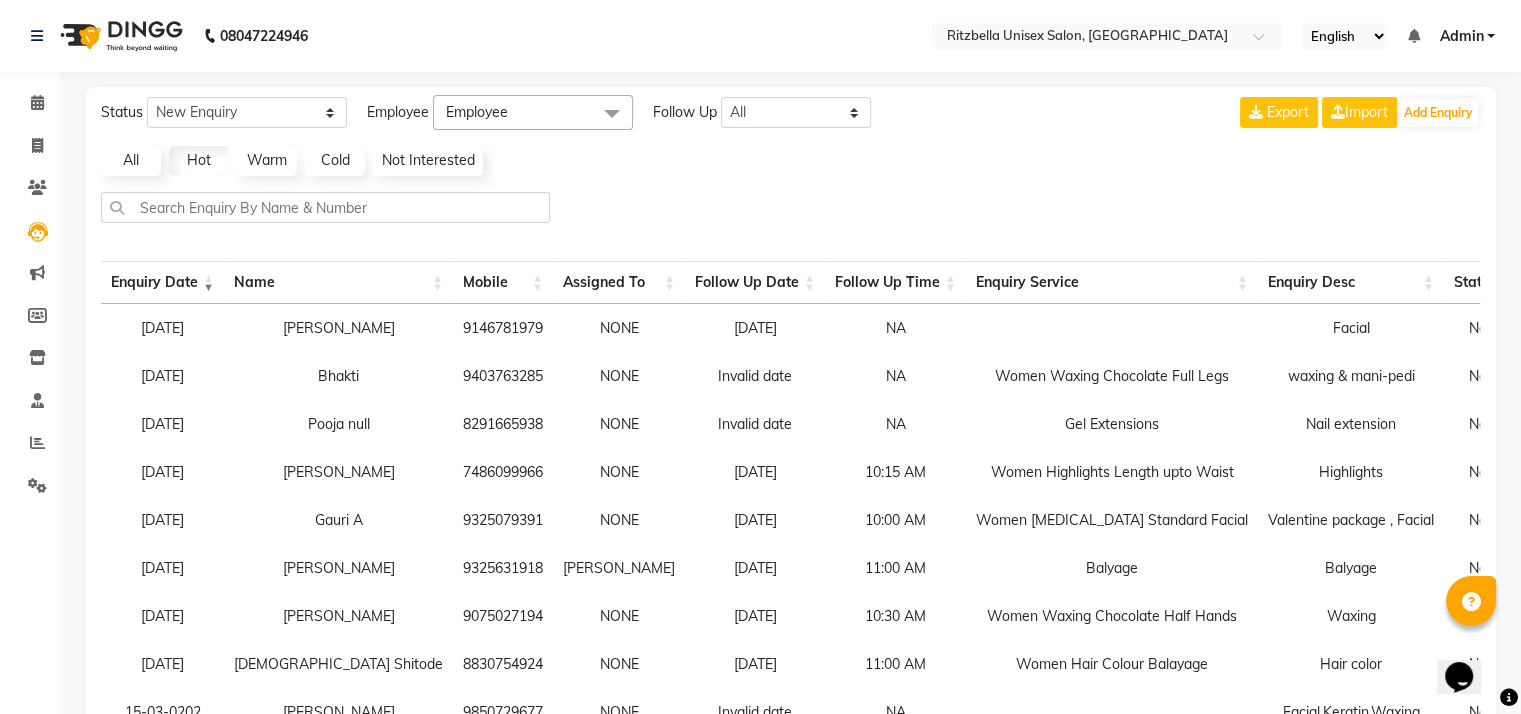 click on "Warm" 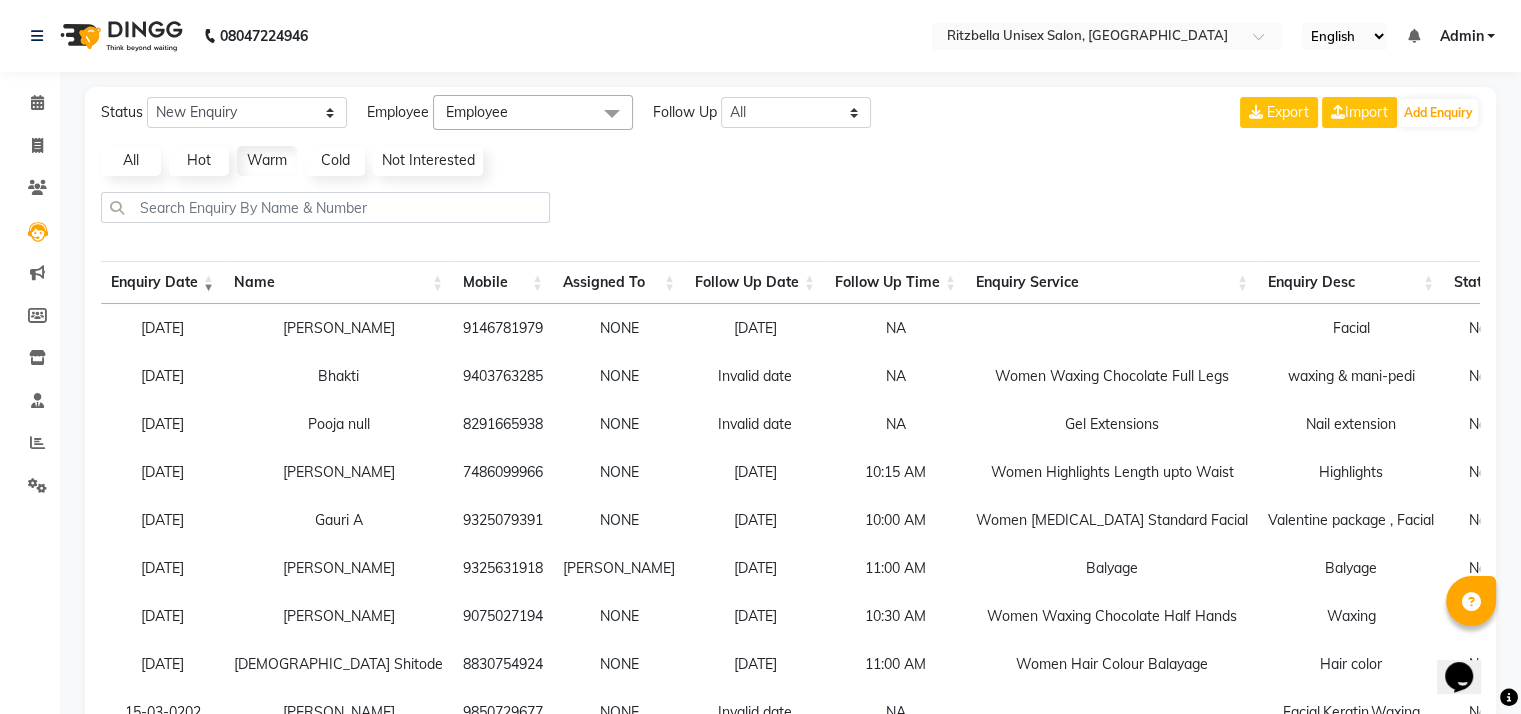 click on "Cold" 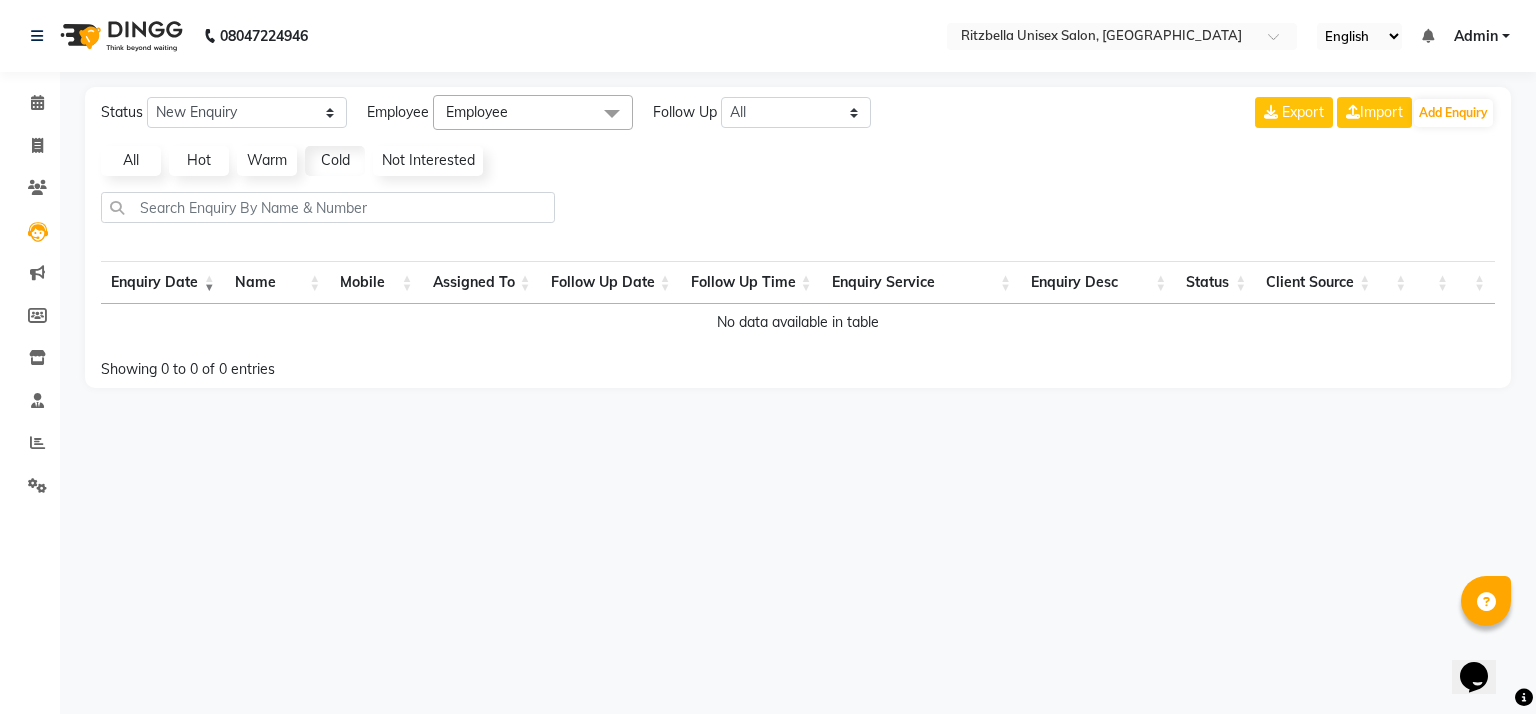click on "Warm" 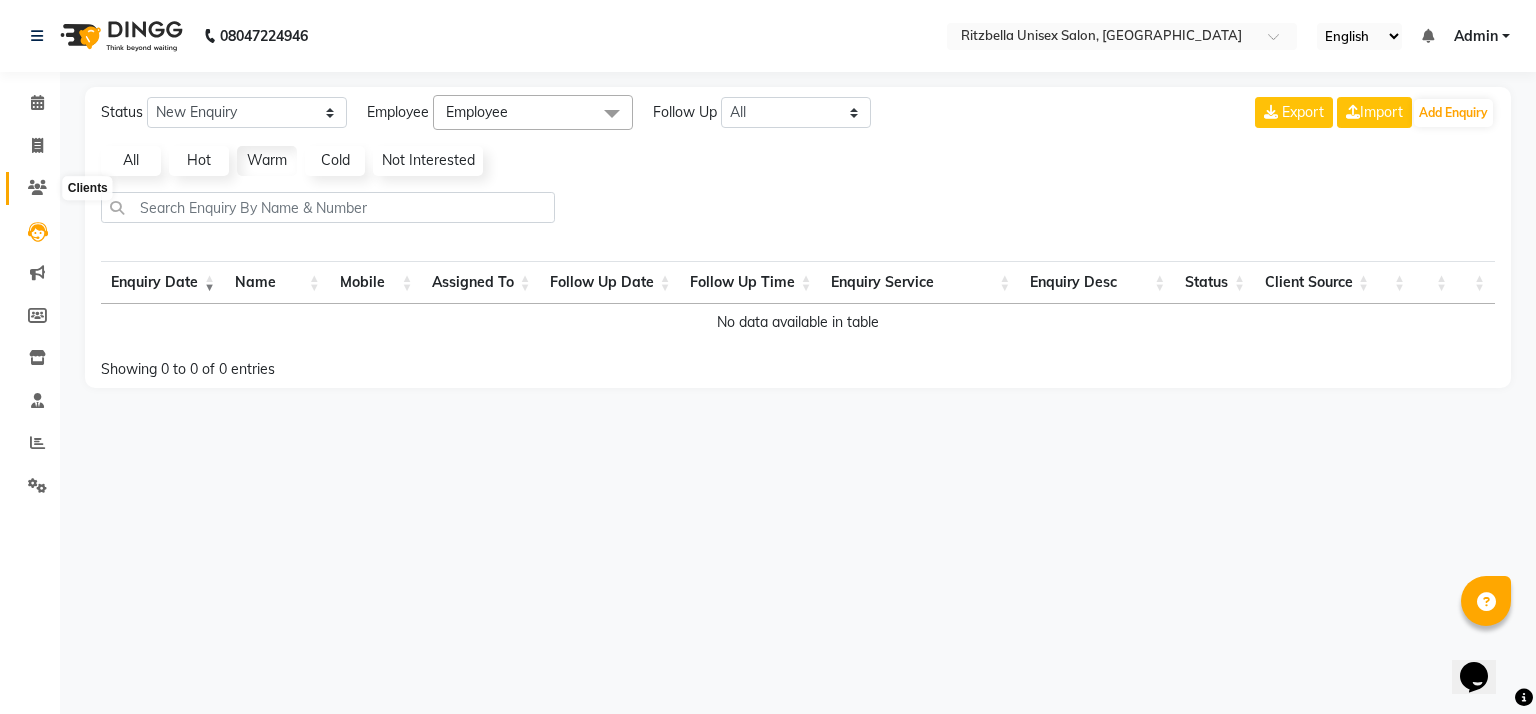 click 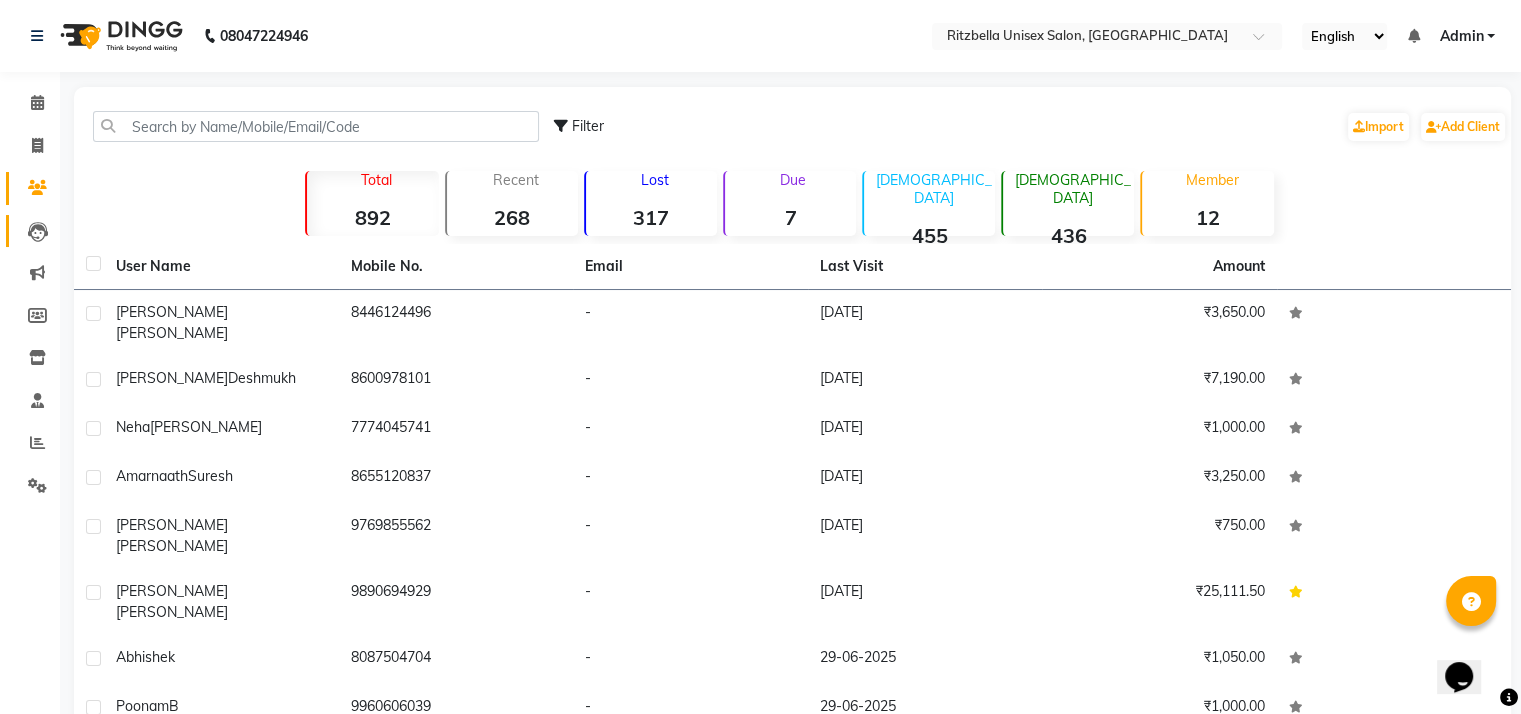 click 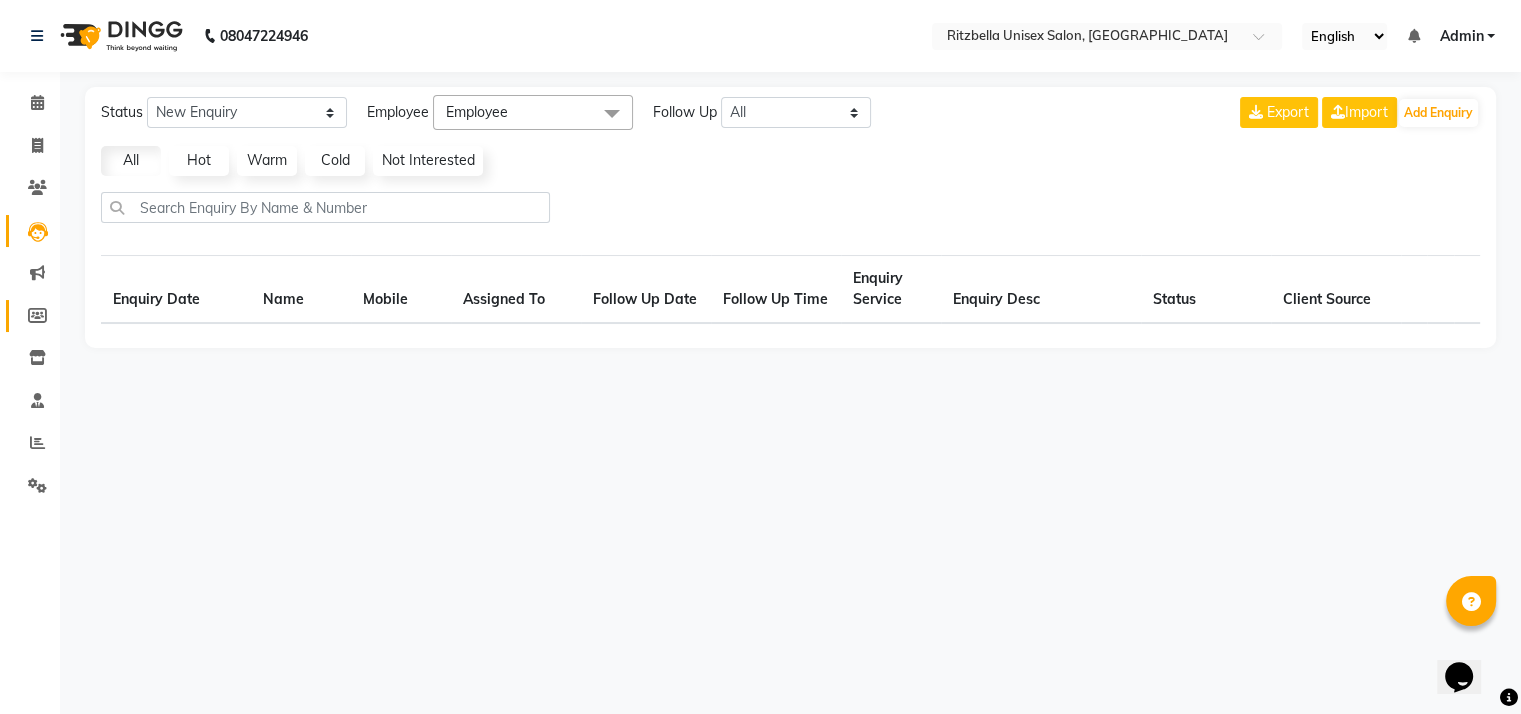 select on "10" 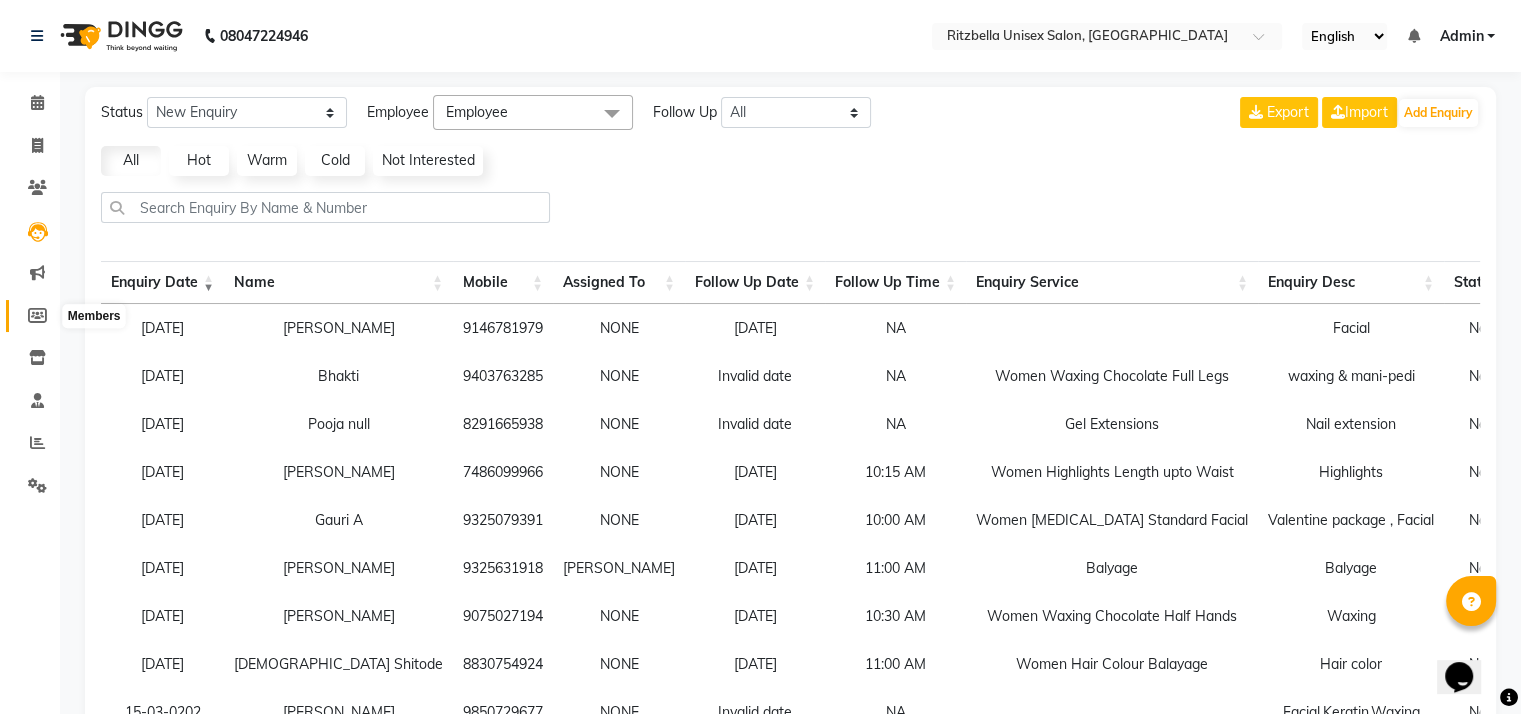 click 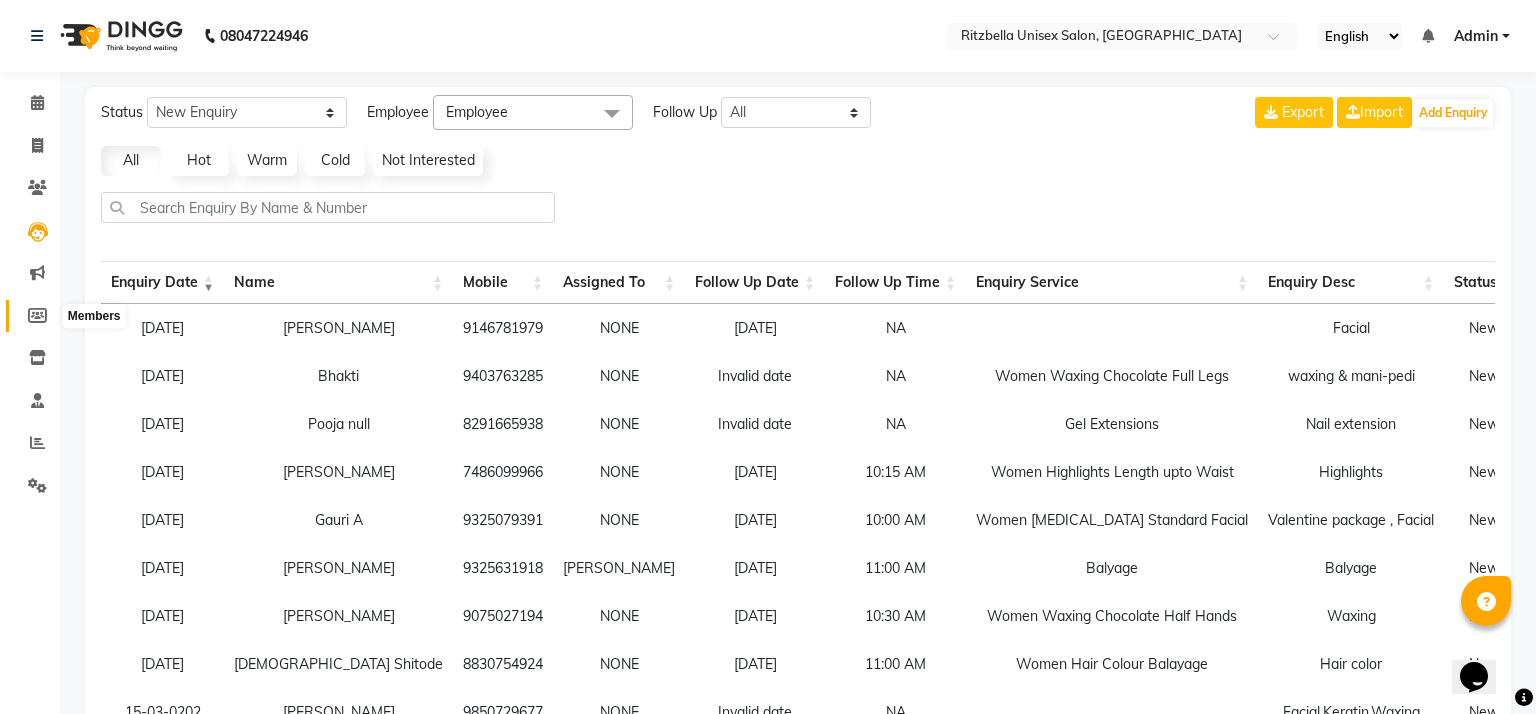 select 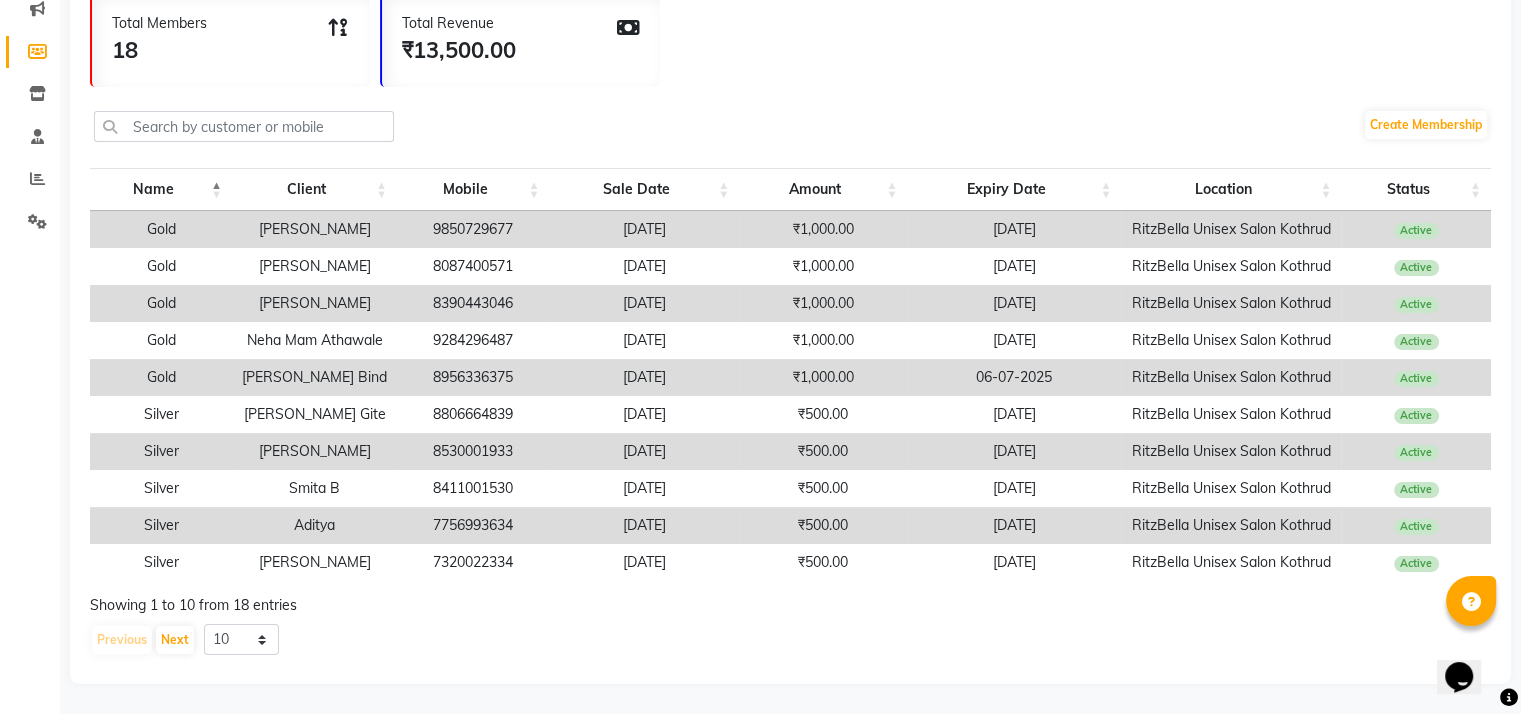 scroll, scrollTop: 280, scrollLeft: 0, axis: vertical 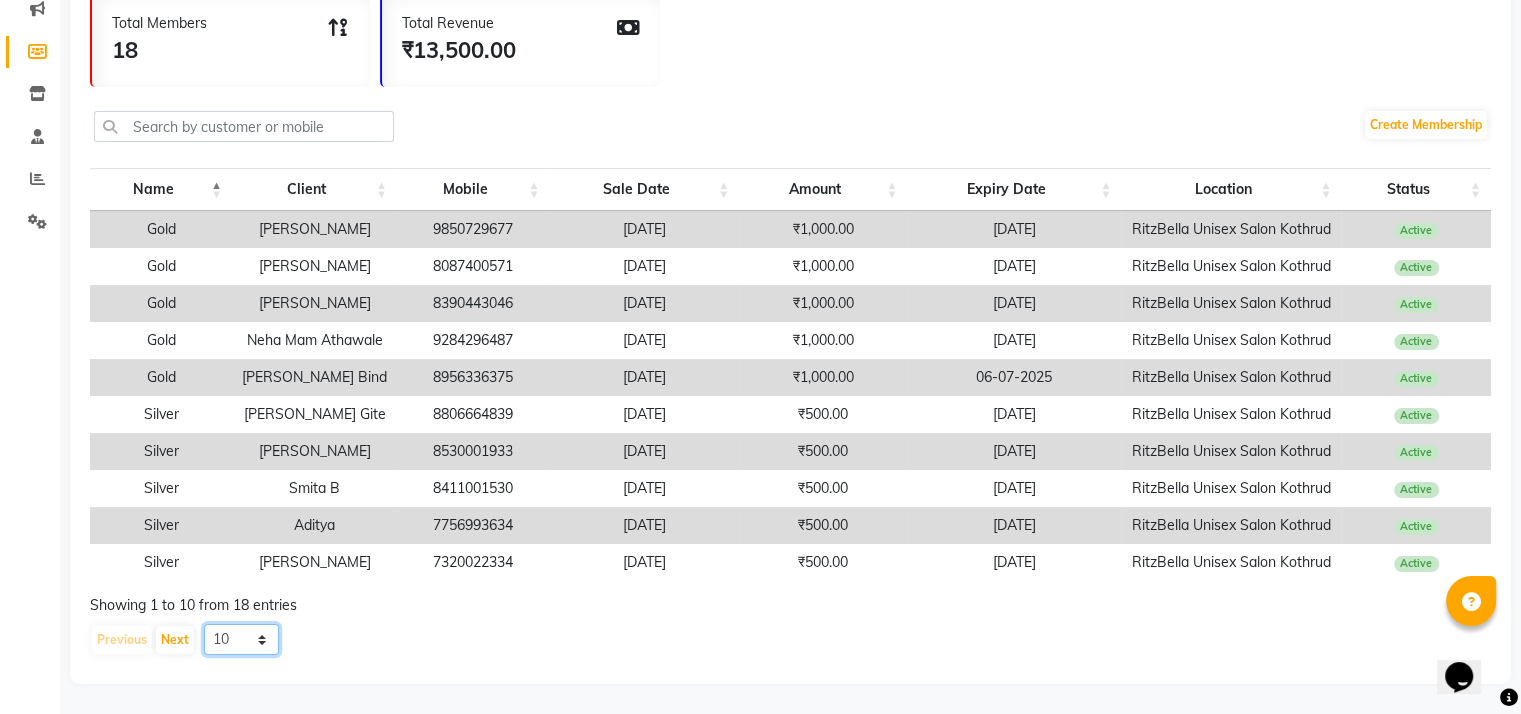 click on "10 20 50 100" 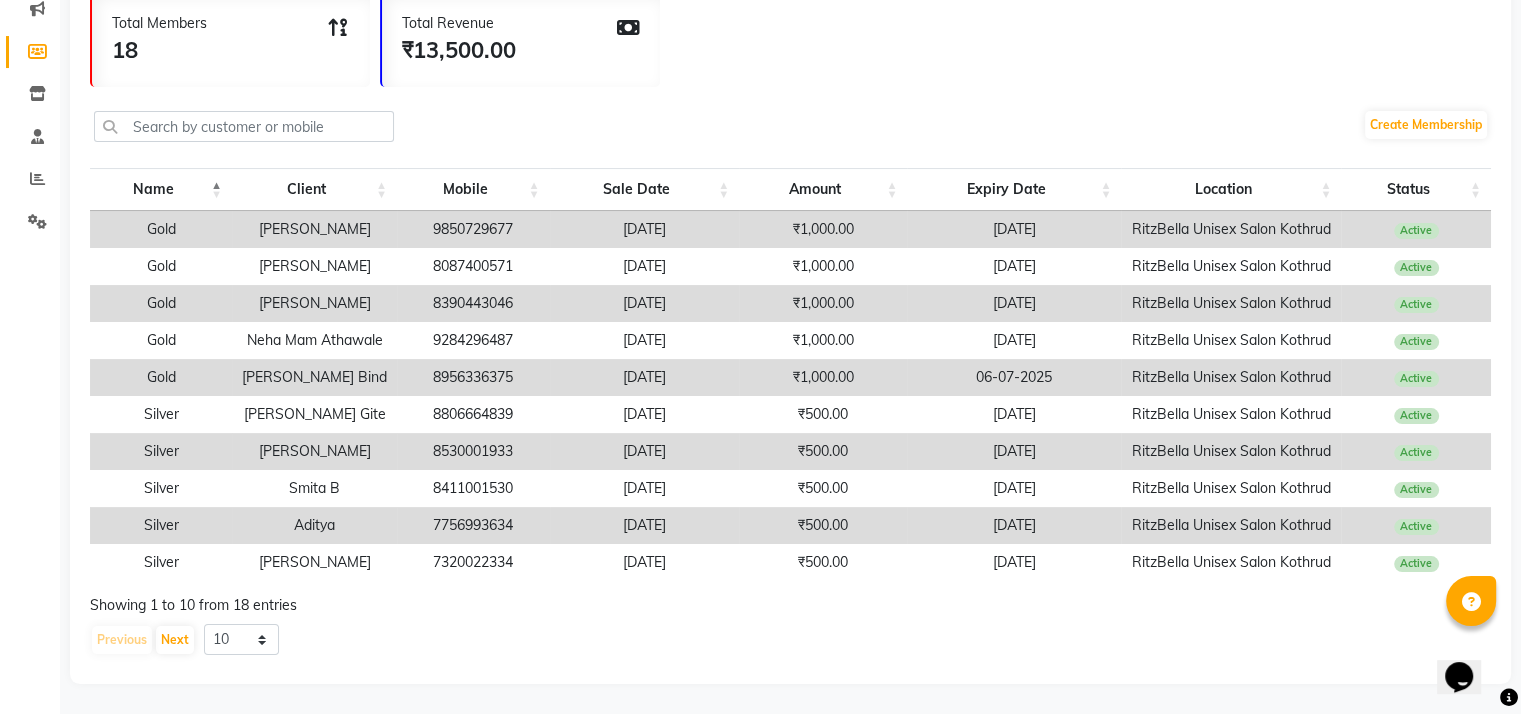 click on "Previous Next 10 20 50 100" 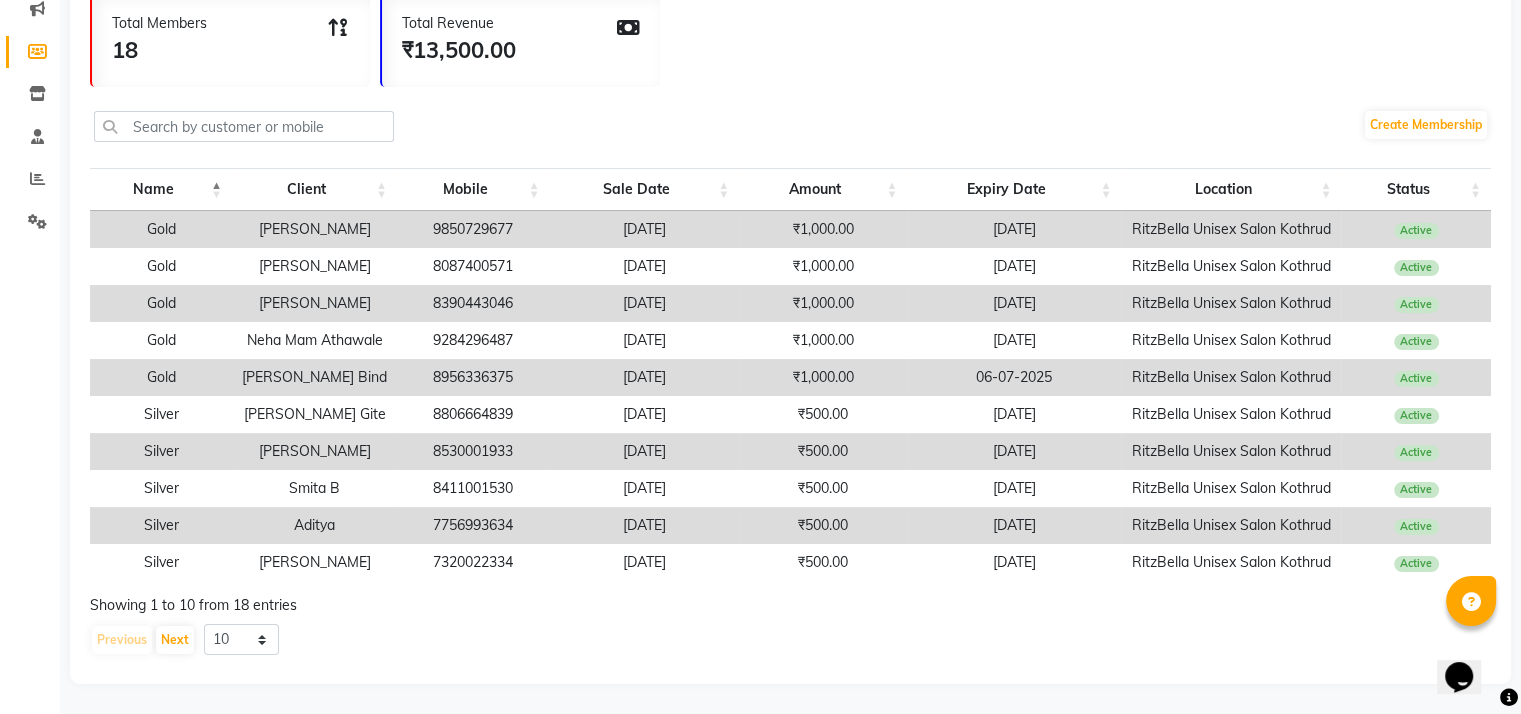 scroll, scrollTop: 0, scrollLeft: 0, axis: both 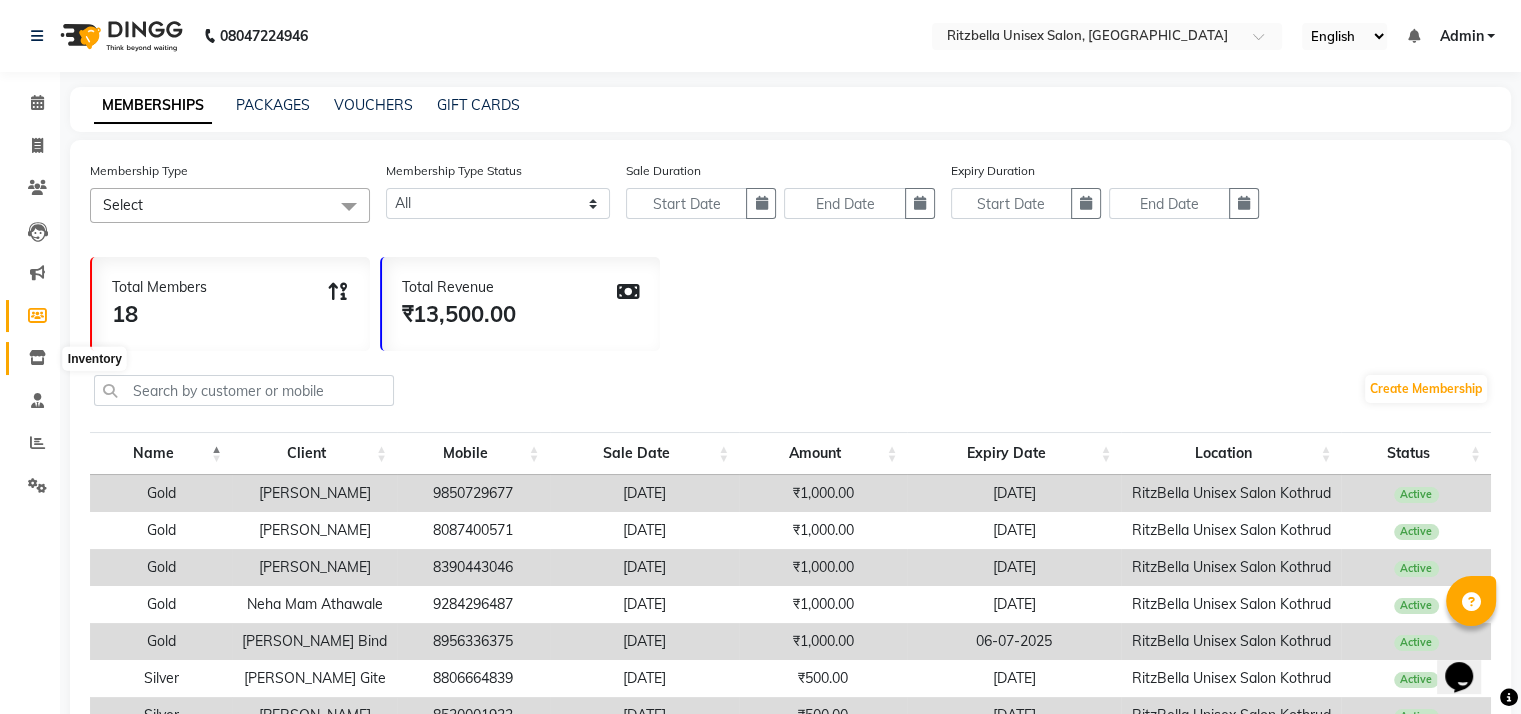 click 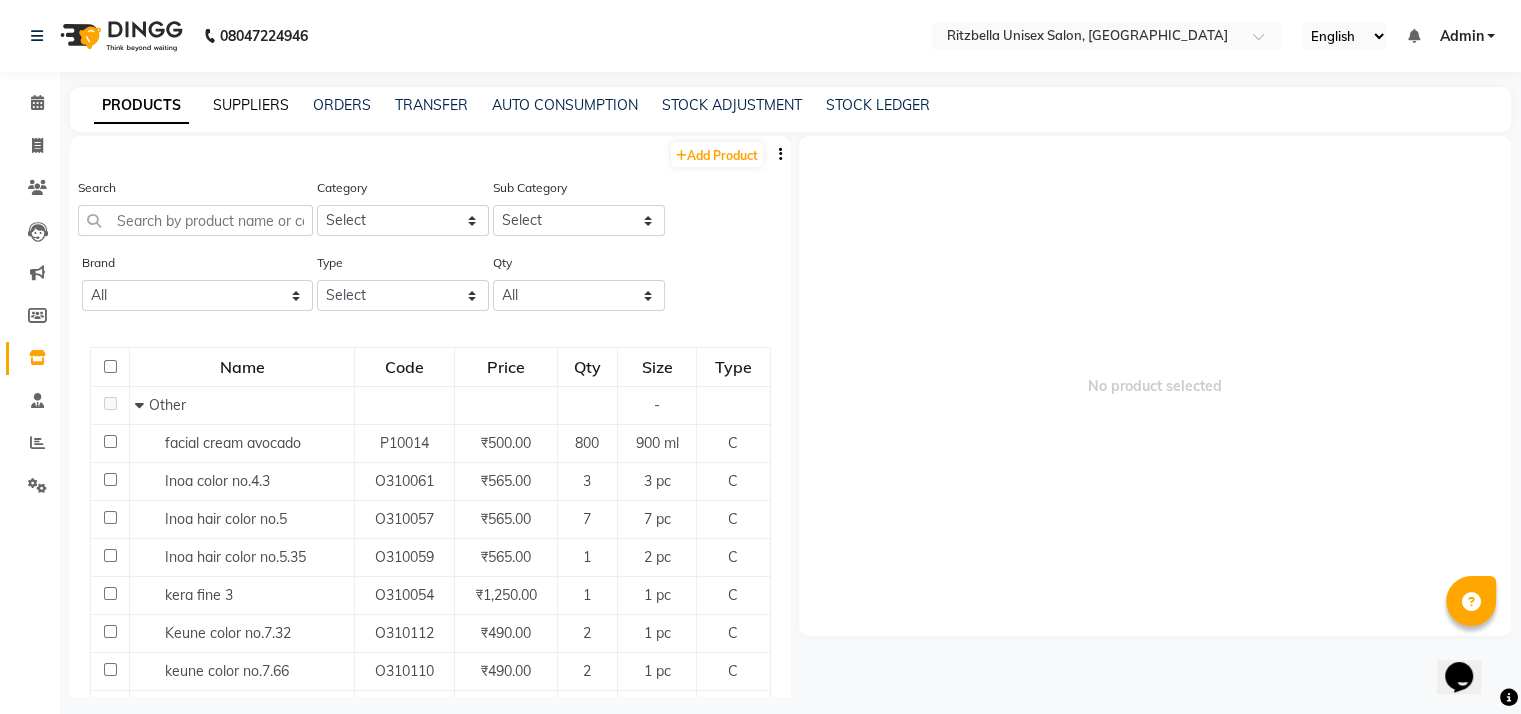 click on "SUPPLIERS" 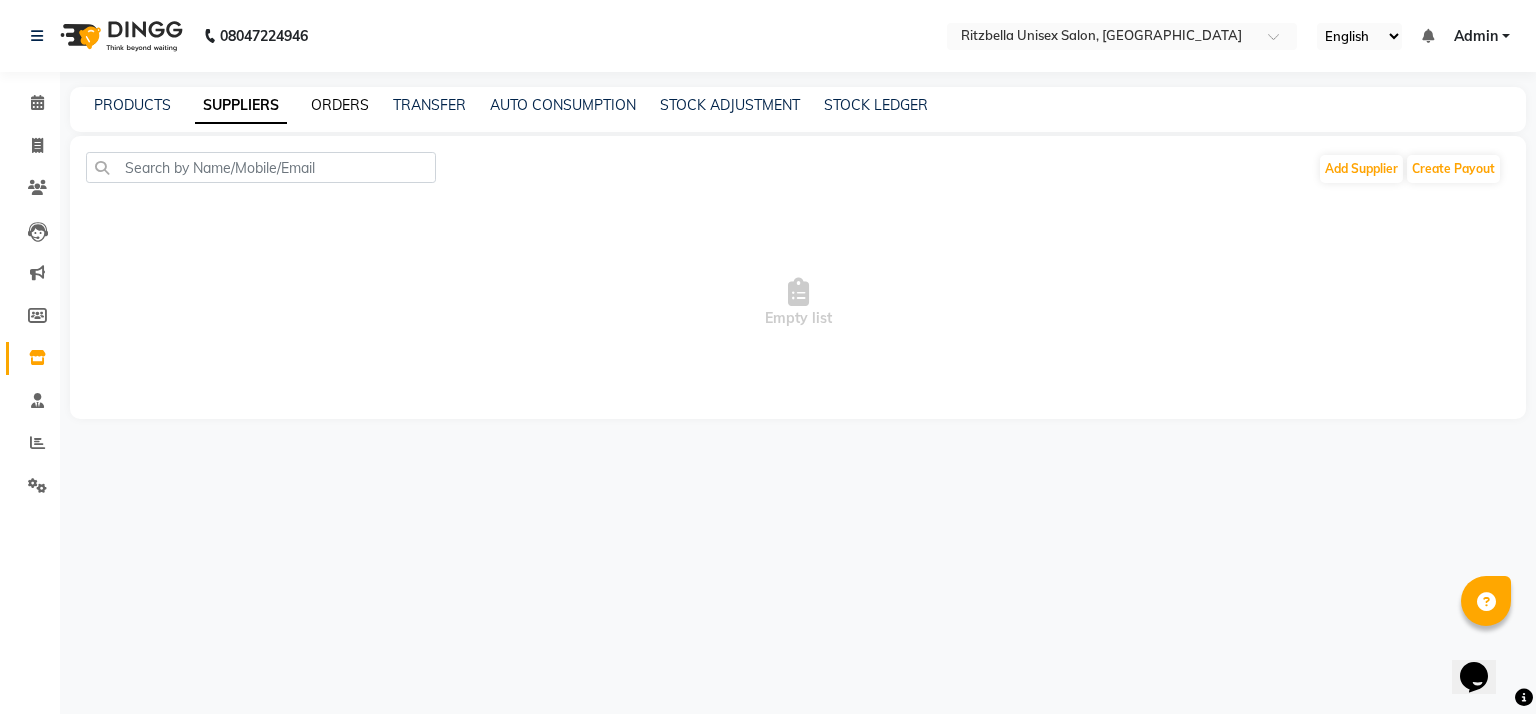 click on "ORDERS" 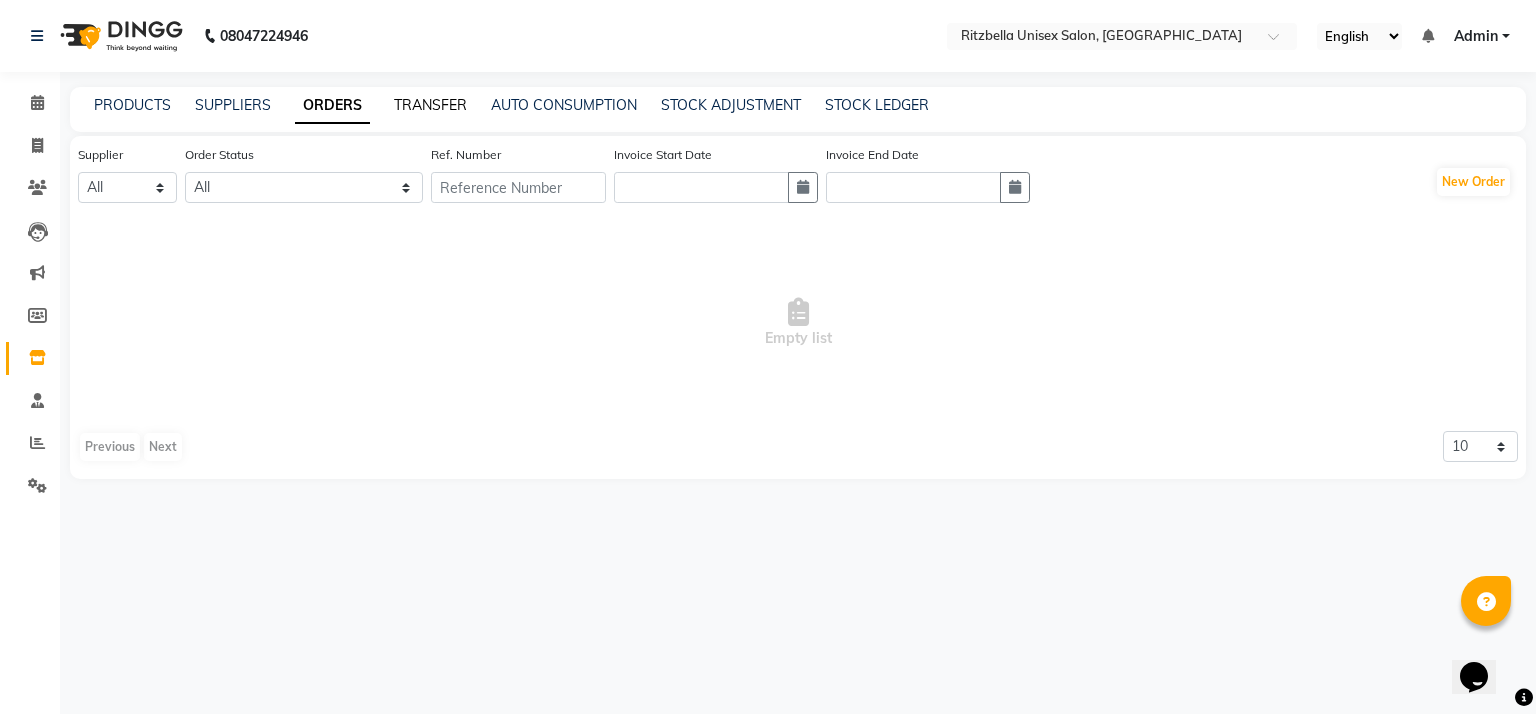 click on "TRANSFER" 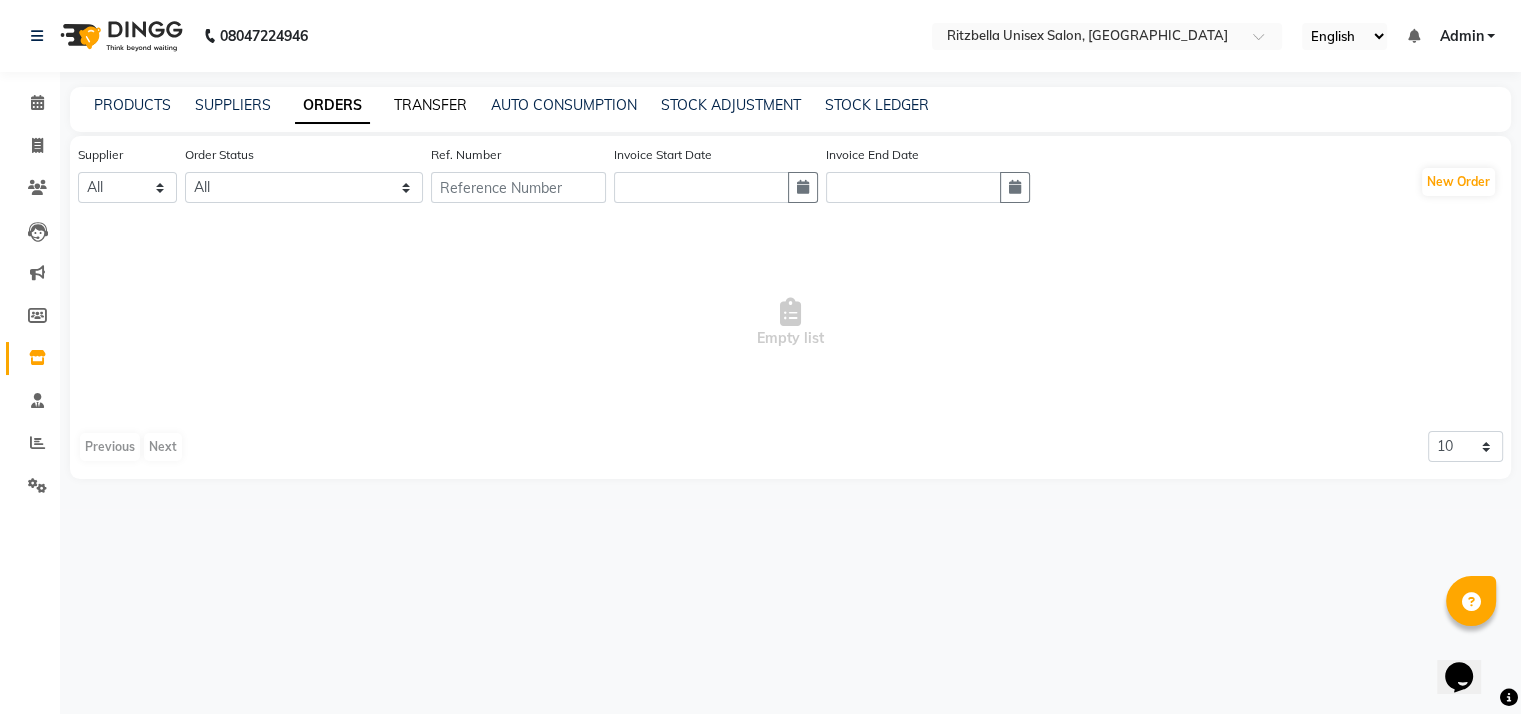 select on "sender" 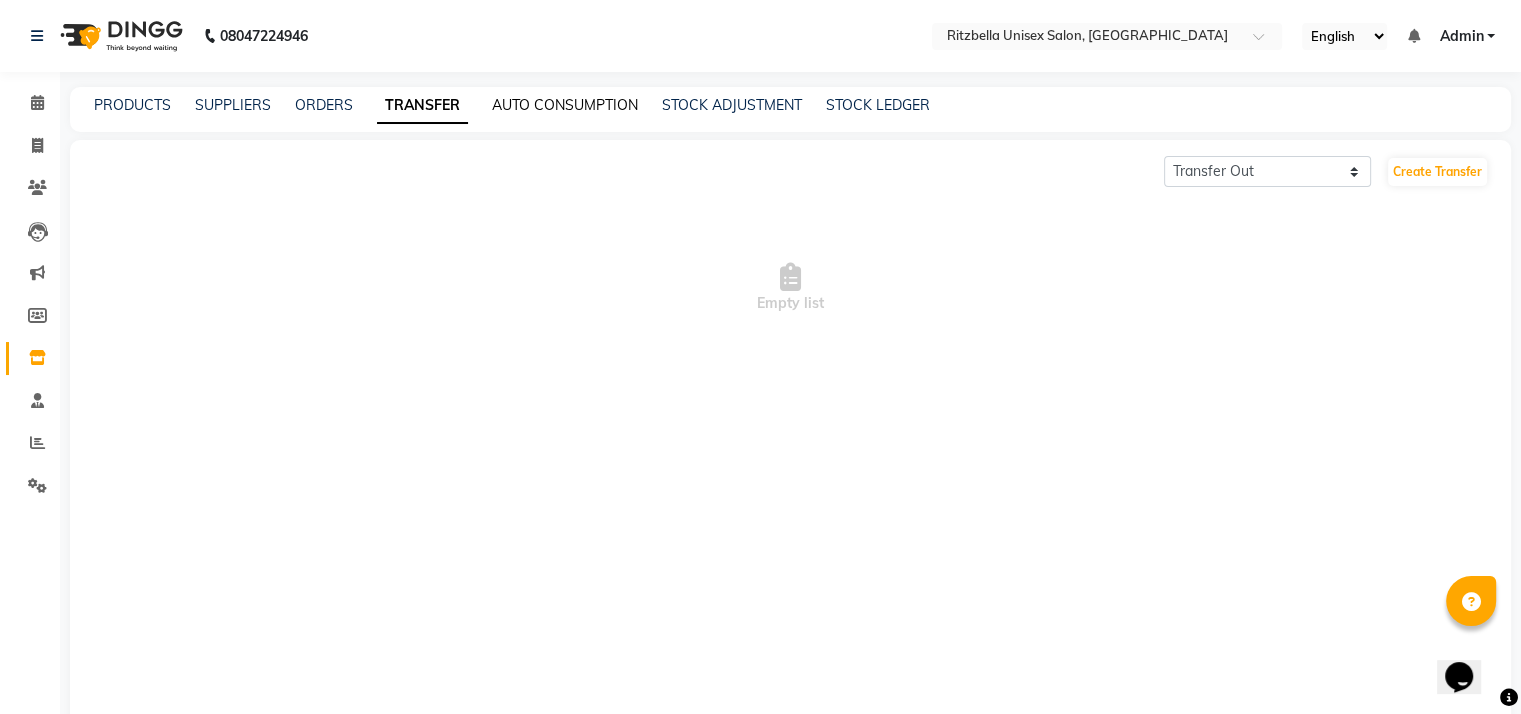 click on "AUTO CONSUMPTION" 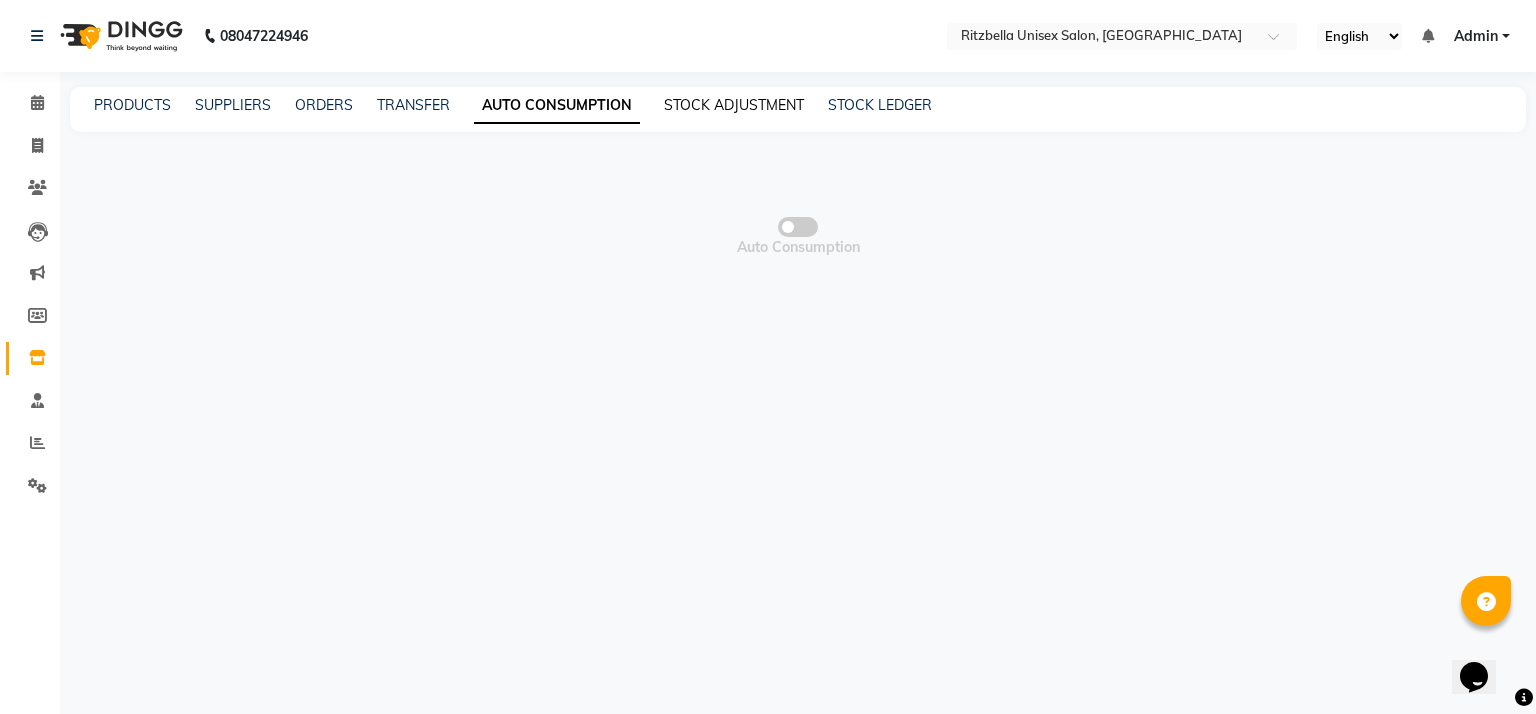 click on "STOCK ADJUSTMENT" 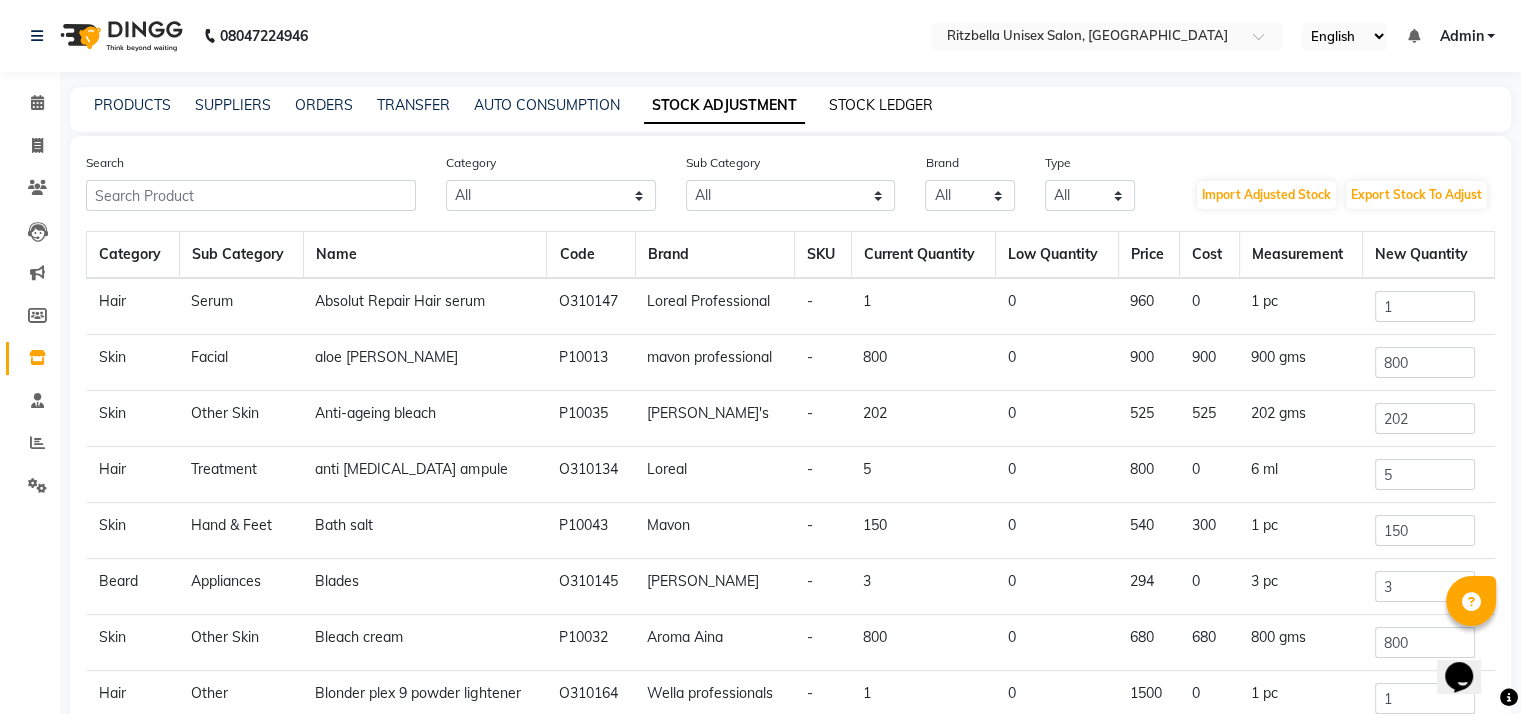 click on "STOCK LEDGER" 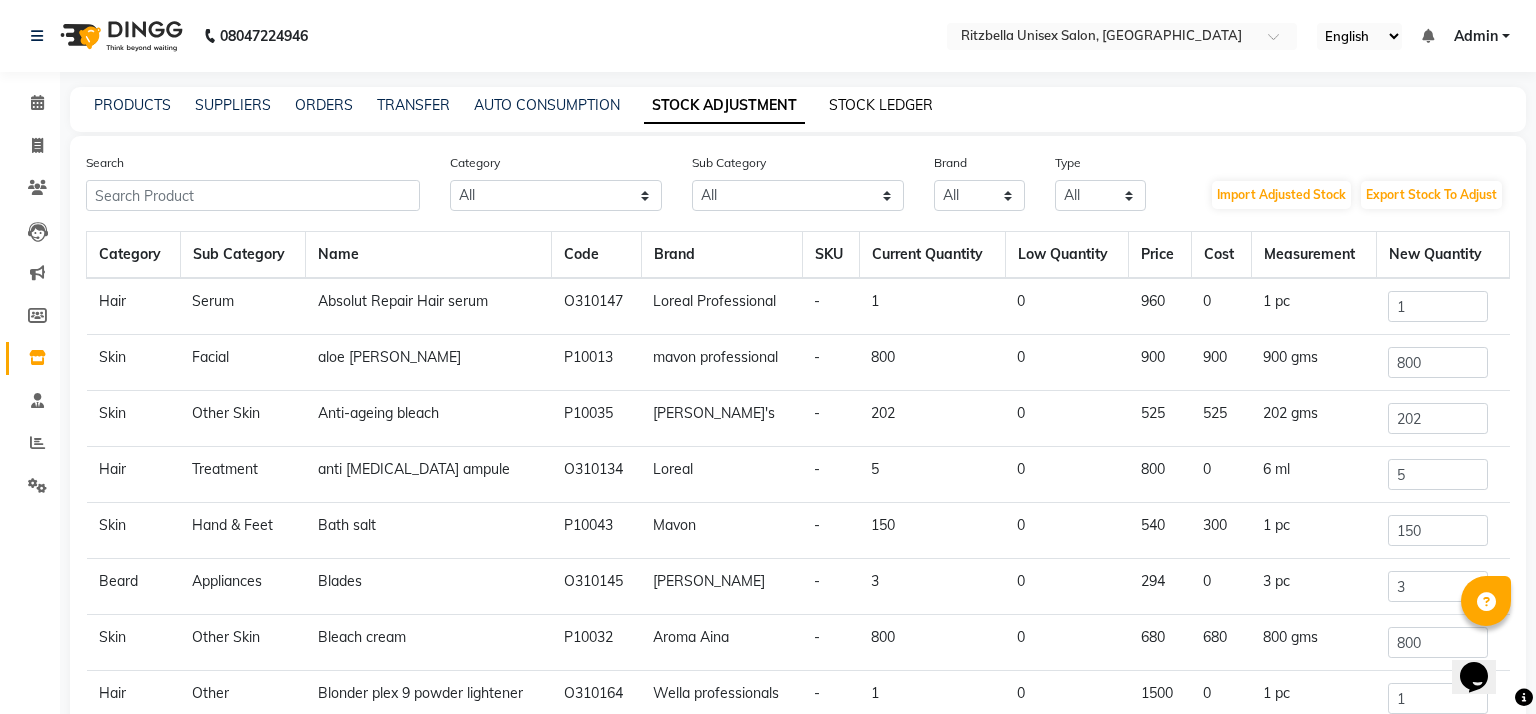 select on "all" 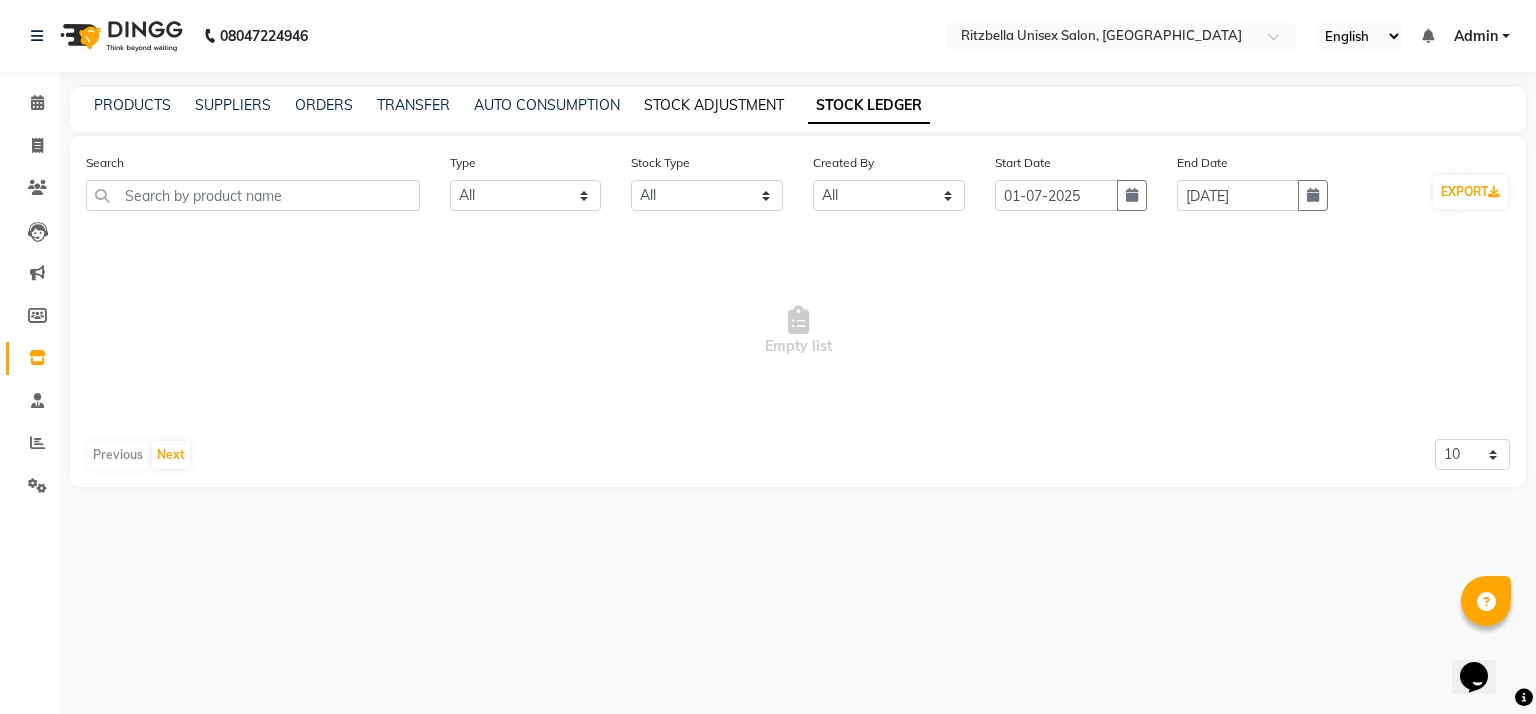 click on "STOCK ADJUSTMENT" 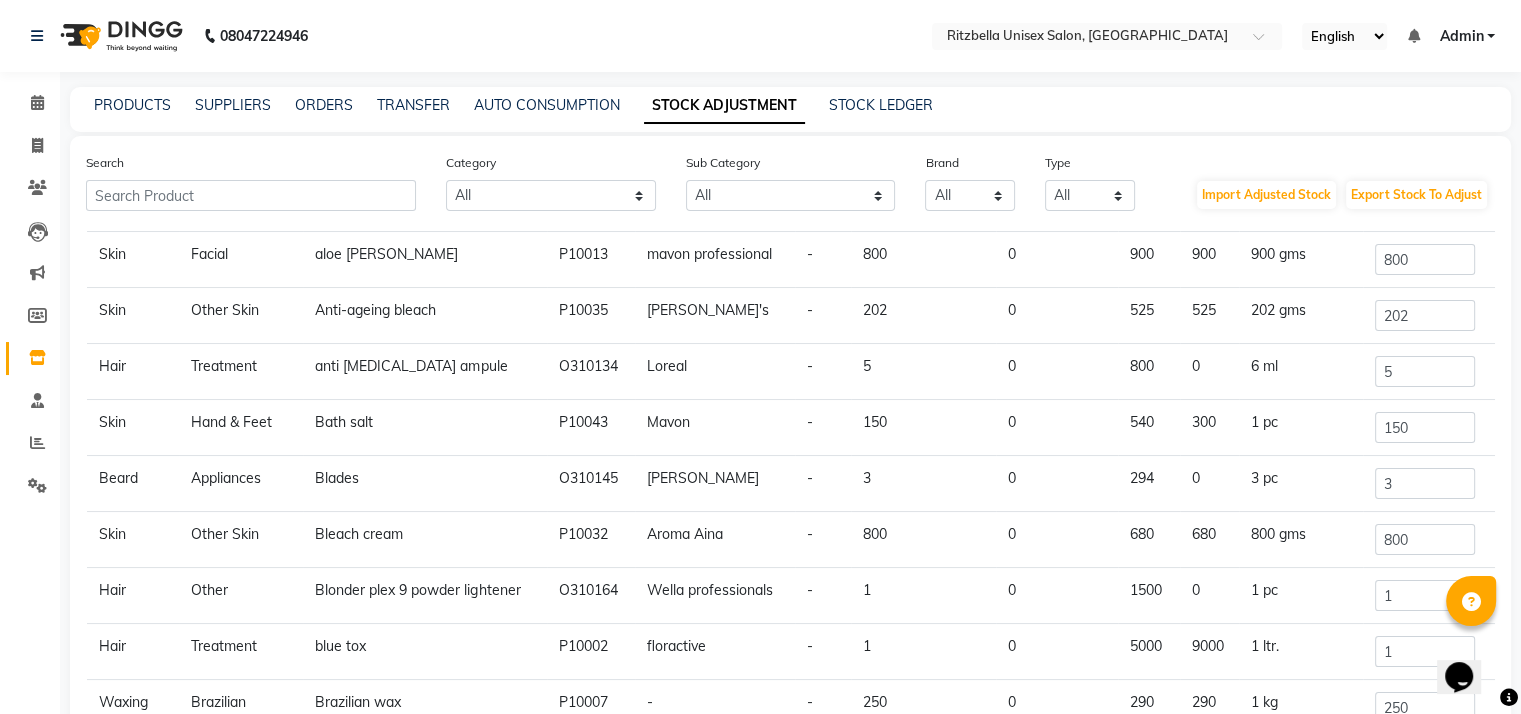 scroll, scrollTop: 121, scrollLeft: 0, axis: vertical 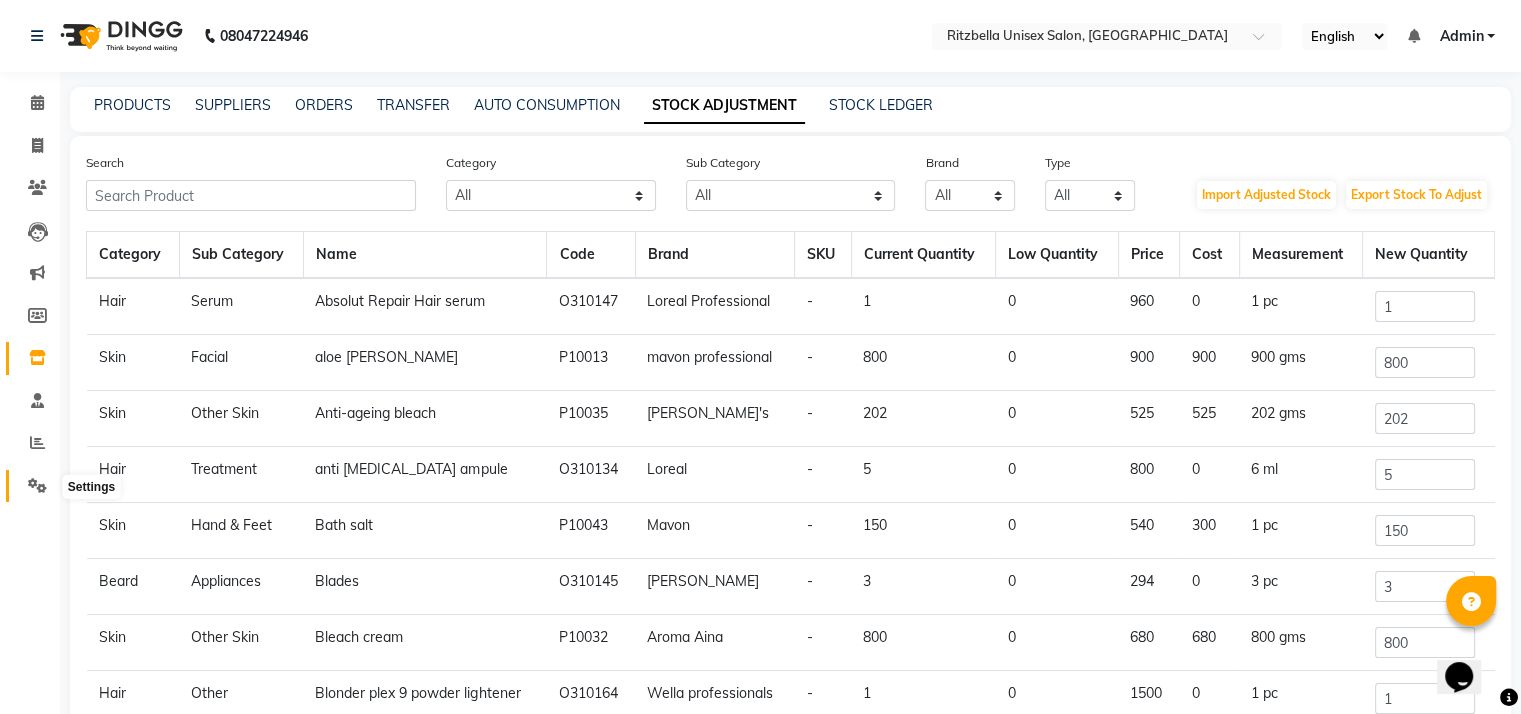 click 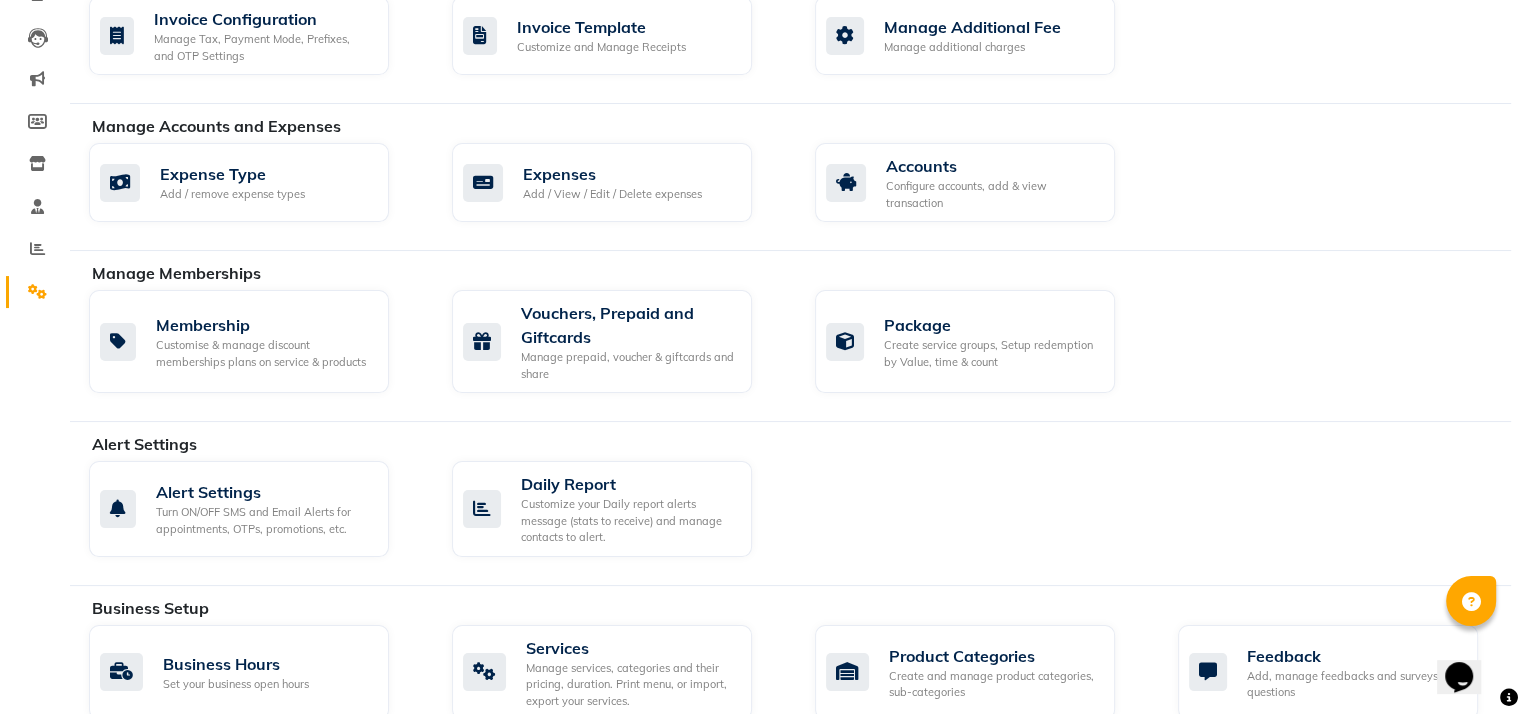 scroll, scrollTop: 0, scrollLeft: 0, axis: both 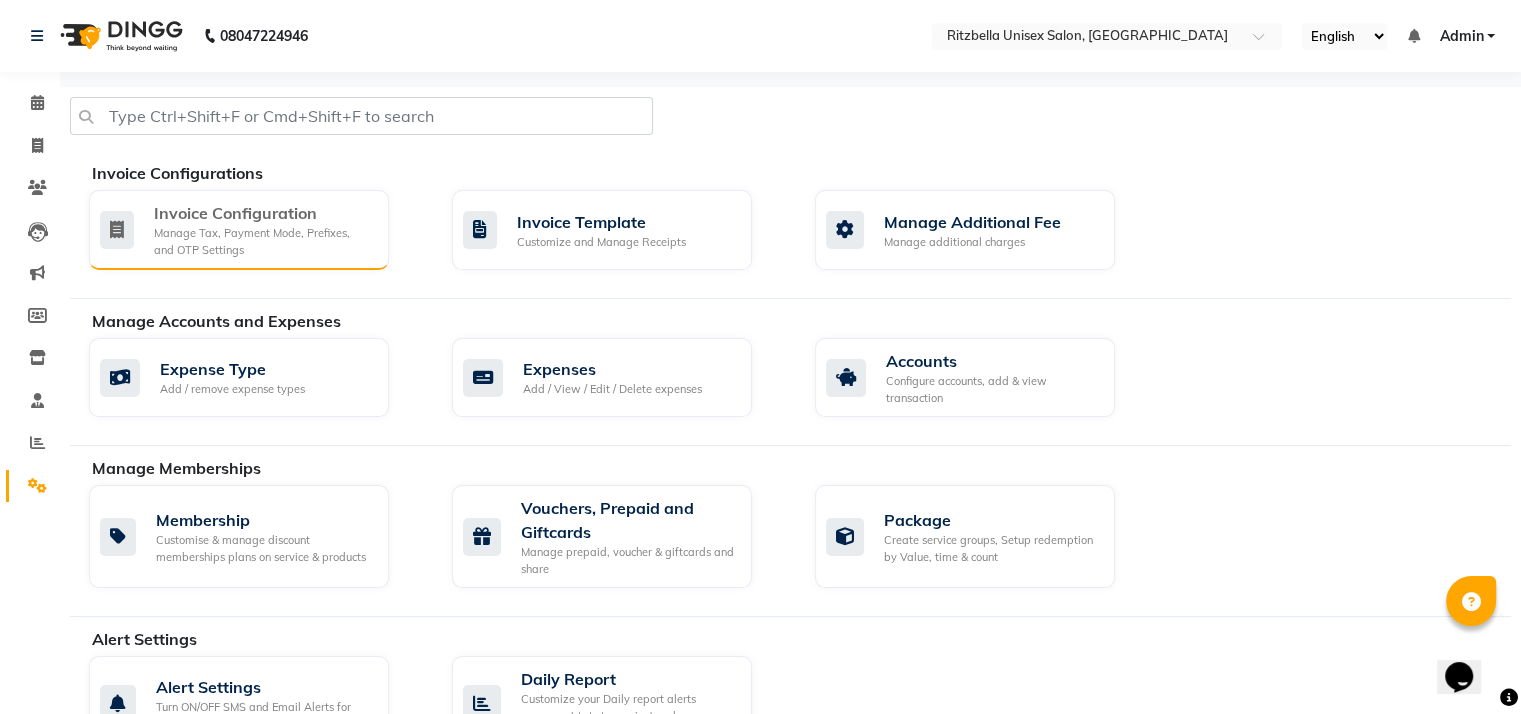 click on "Manage Tax, Payment Mode, Prefixes, and OTP Settings" 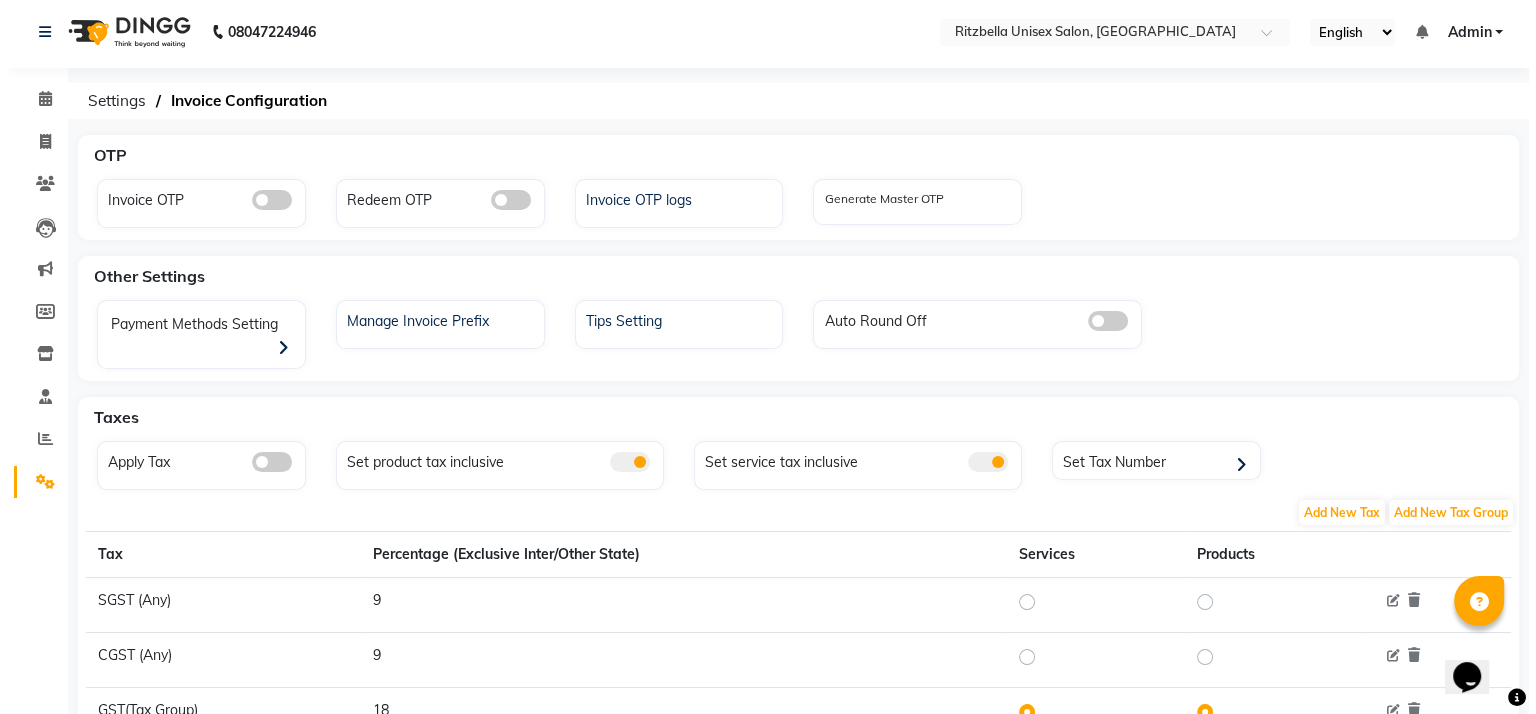 scroll, scrollTop: 0, scrollLeft: 0, axis: both 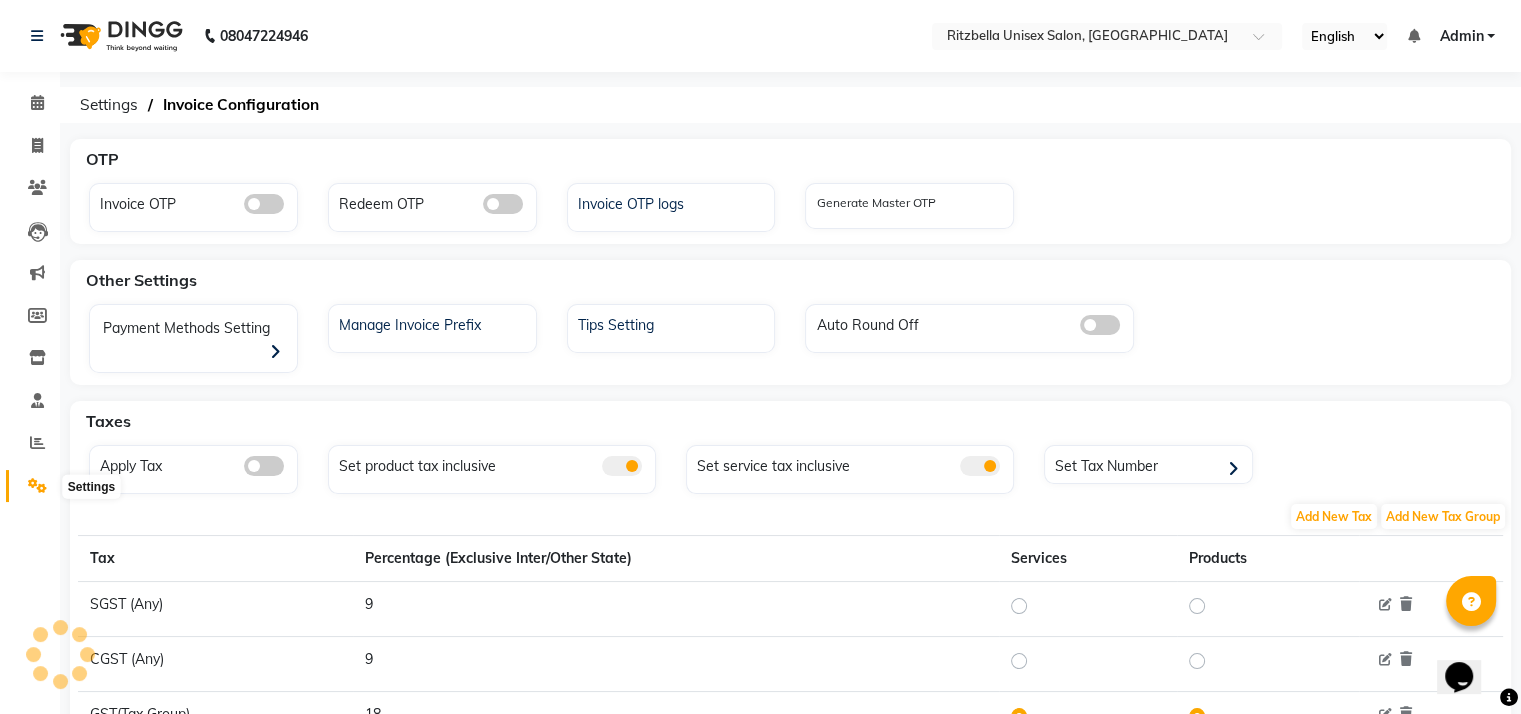 click 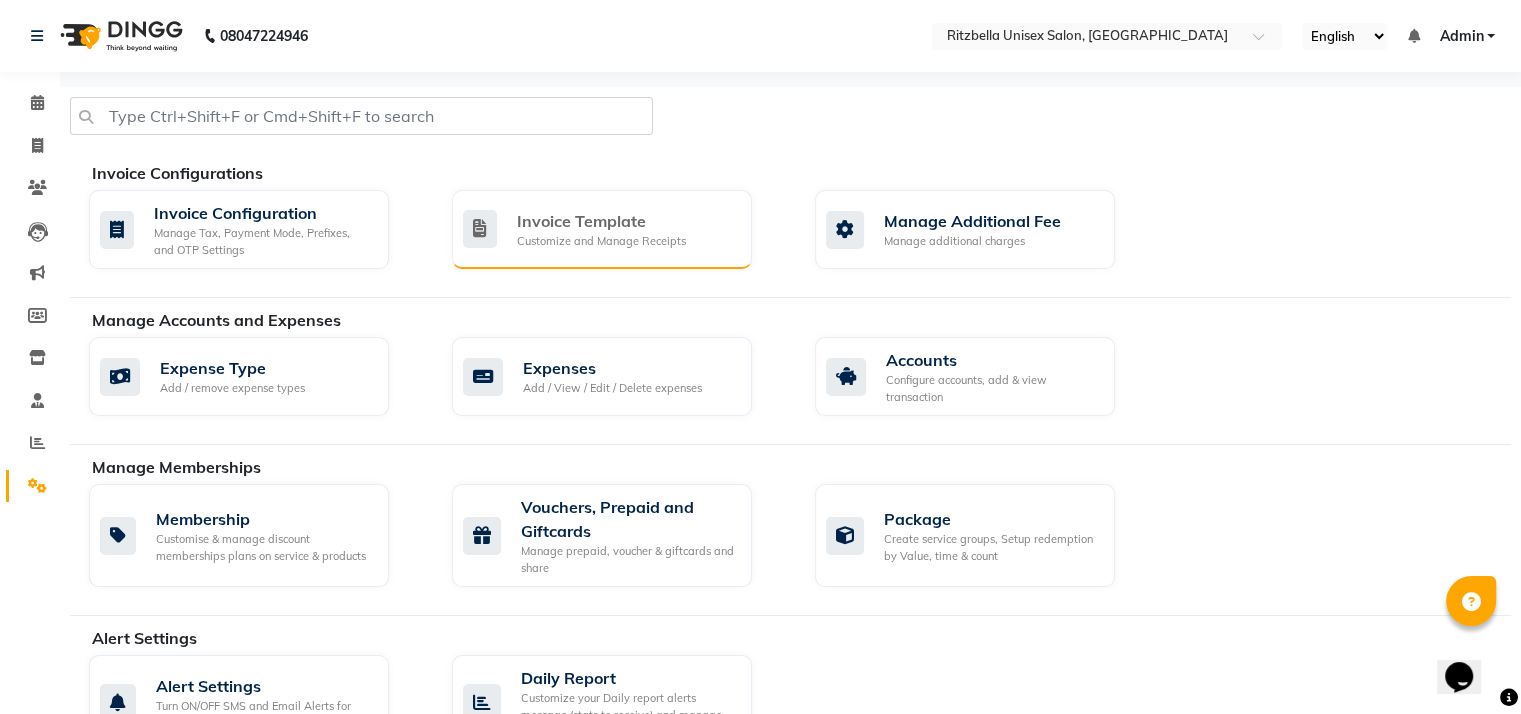 click on "Invoice Template" 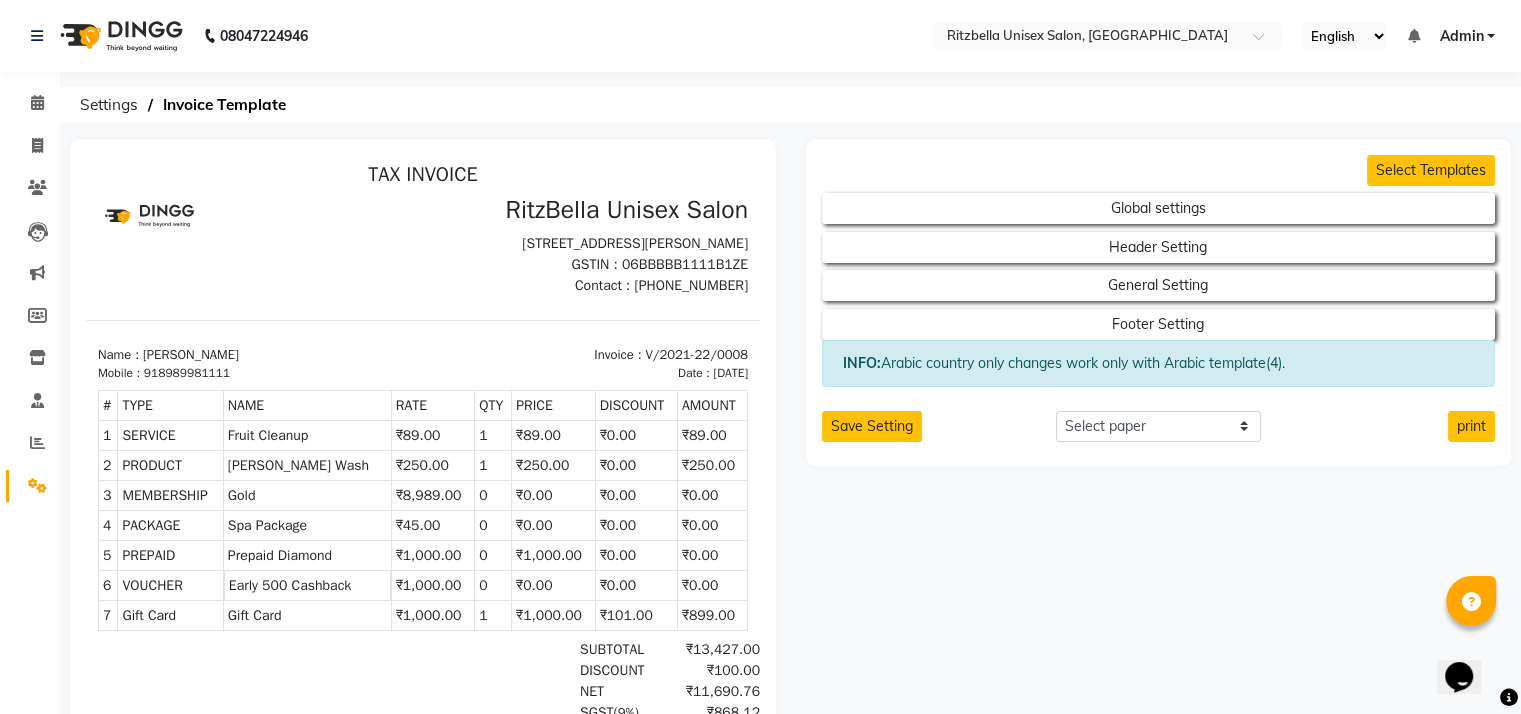 scroll, scrollTop: 0, scrollLeft: 0, axis: both 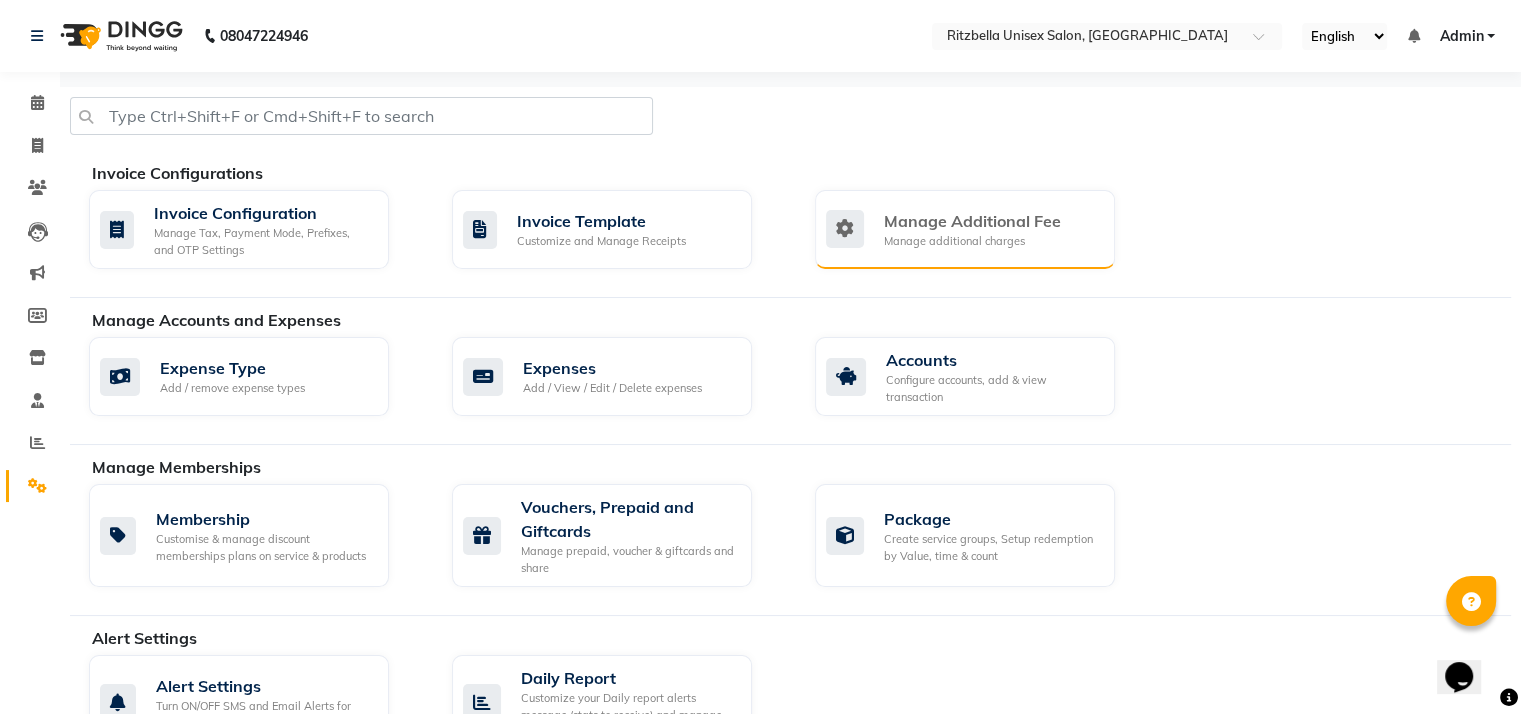 click on "Manage Additional Fee Manage additional charges" 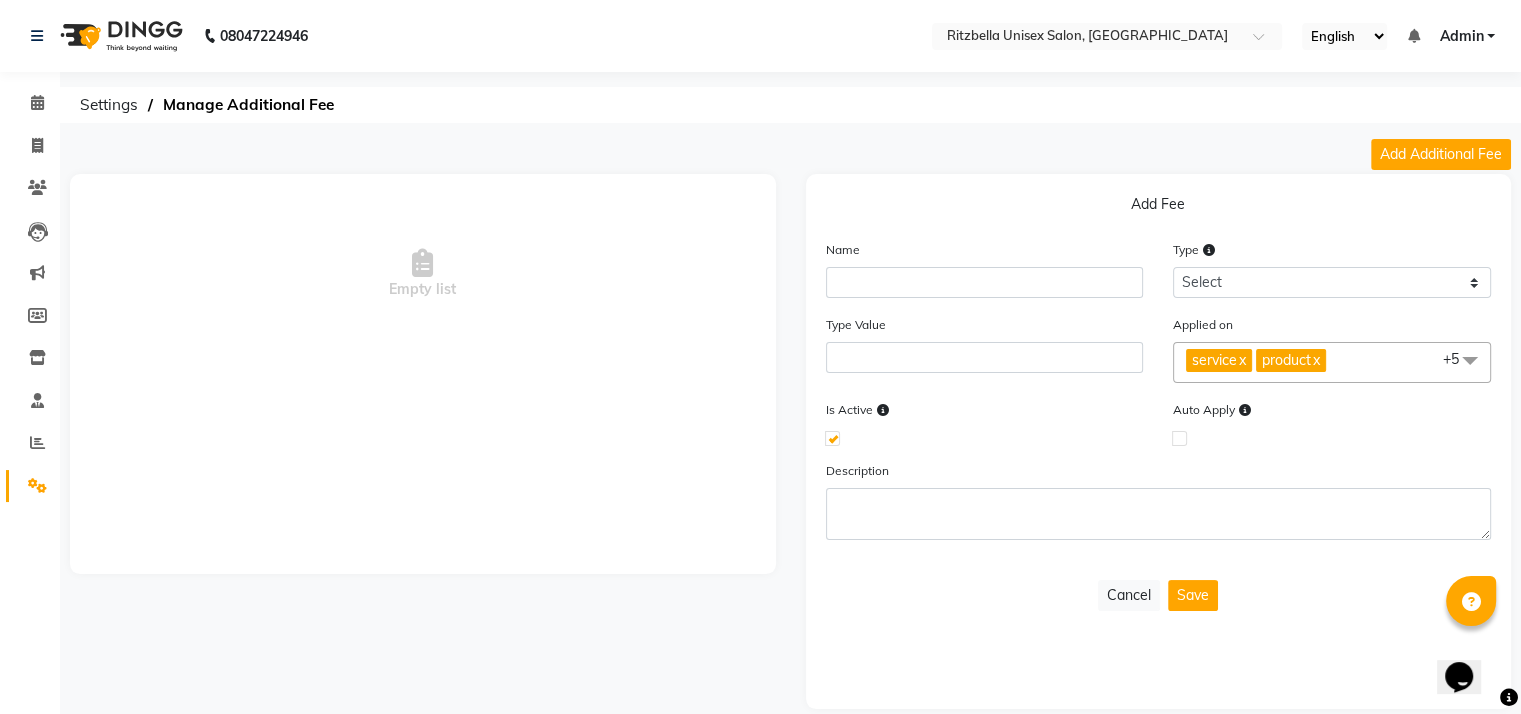 click on "Add Additional Fee" 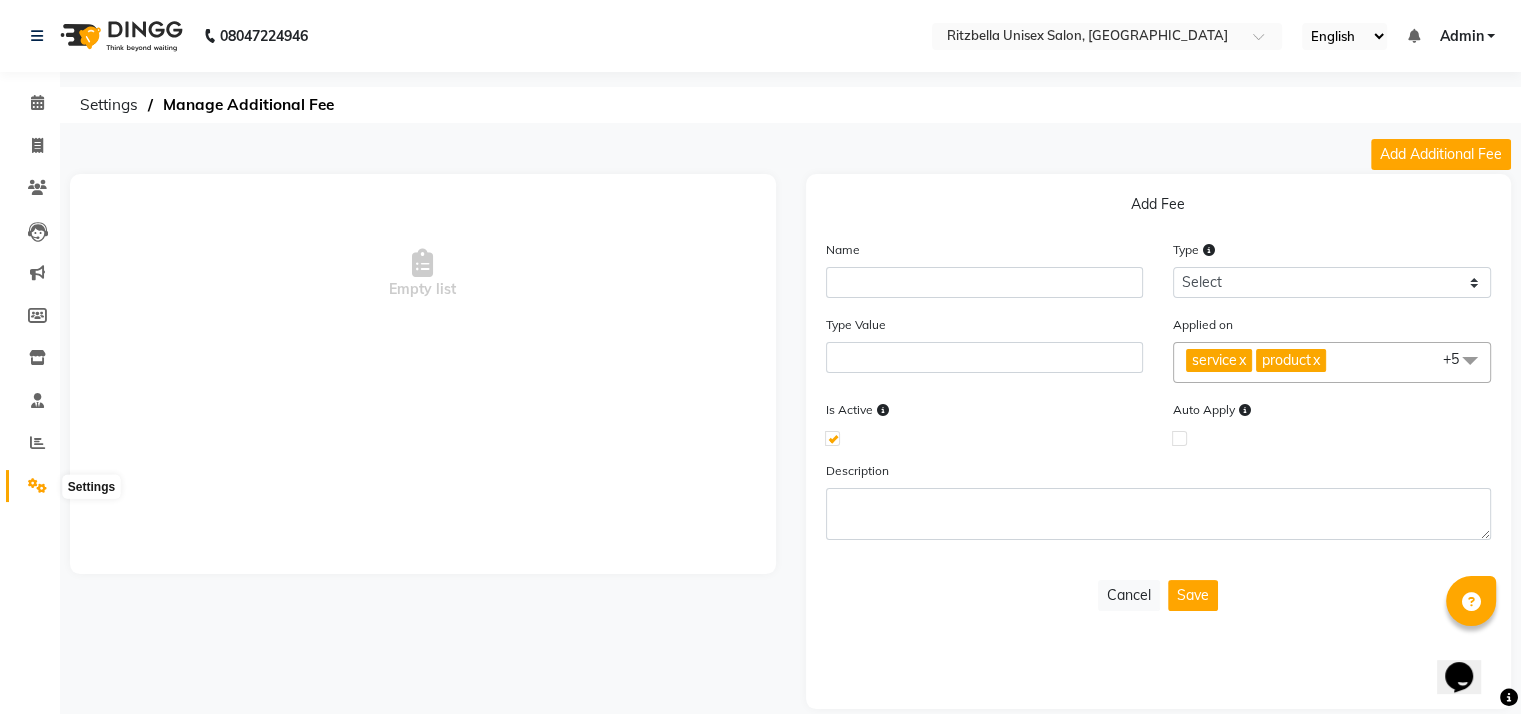 click 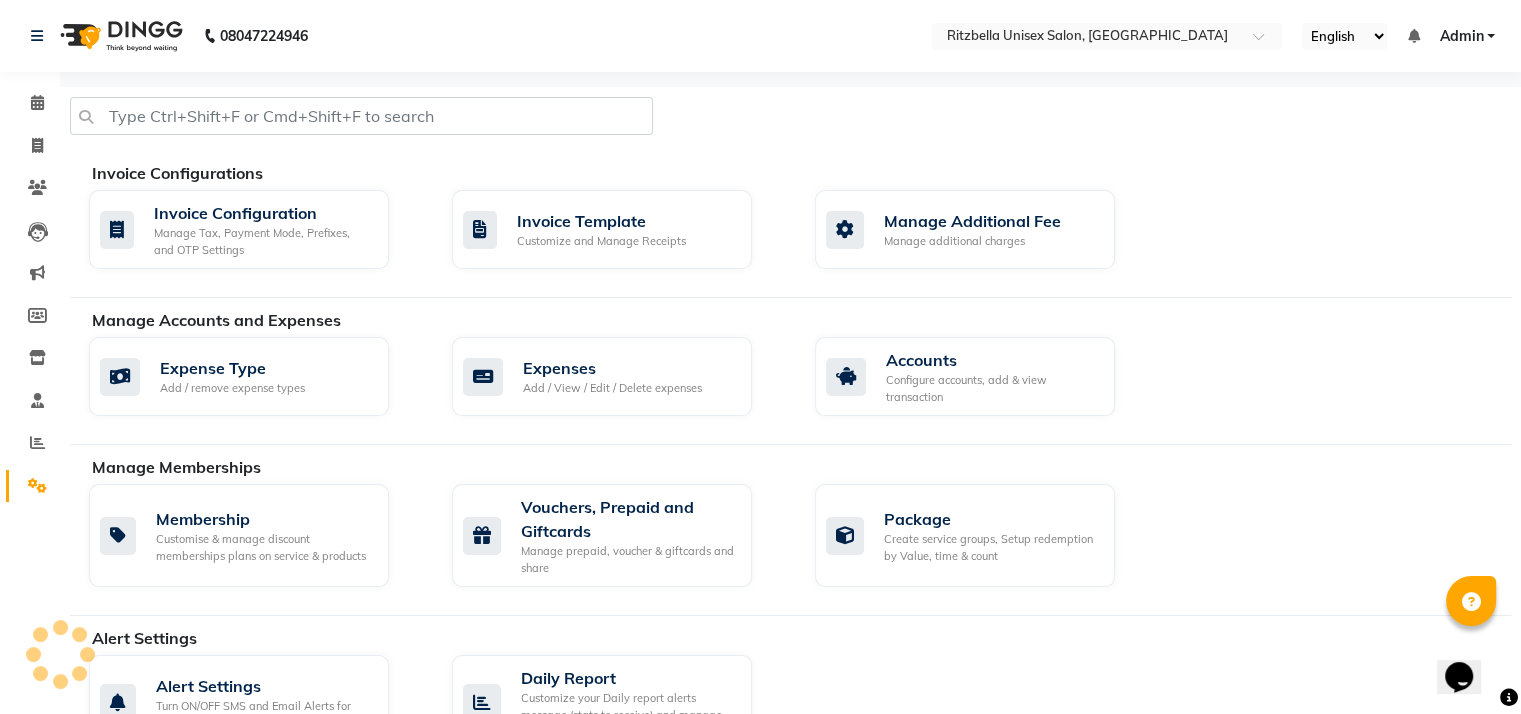 click 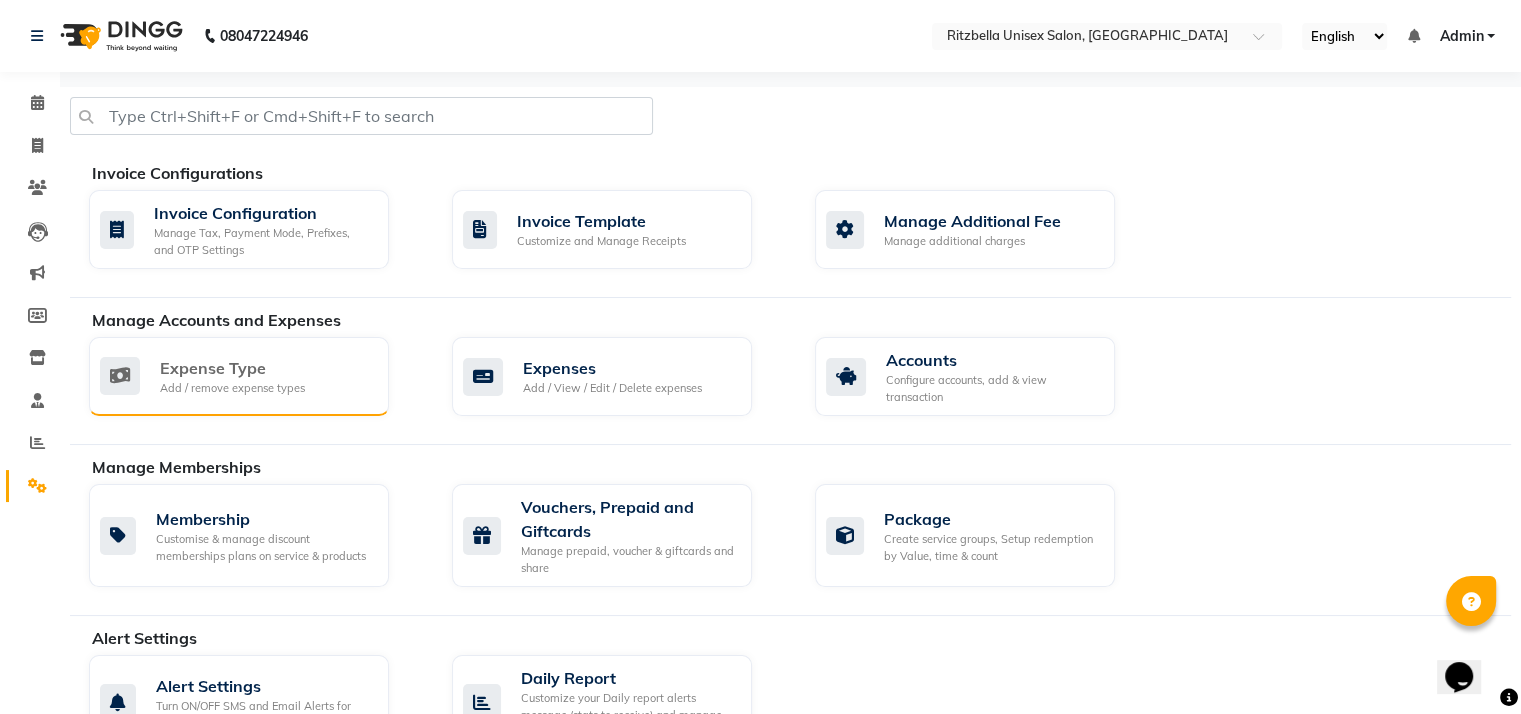 click on "Expense Type" 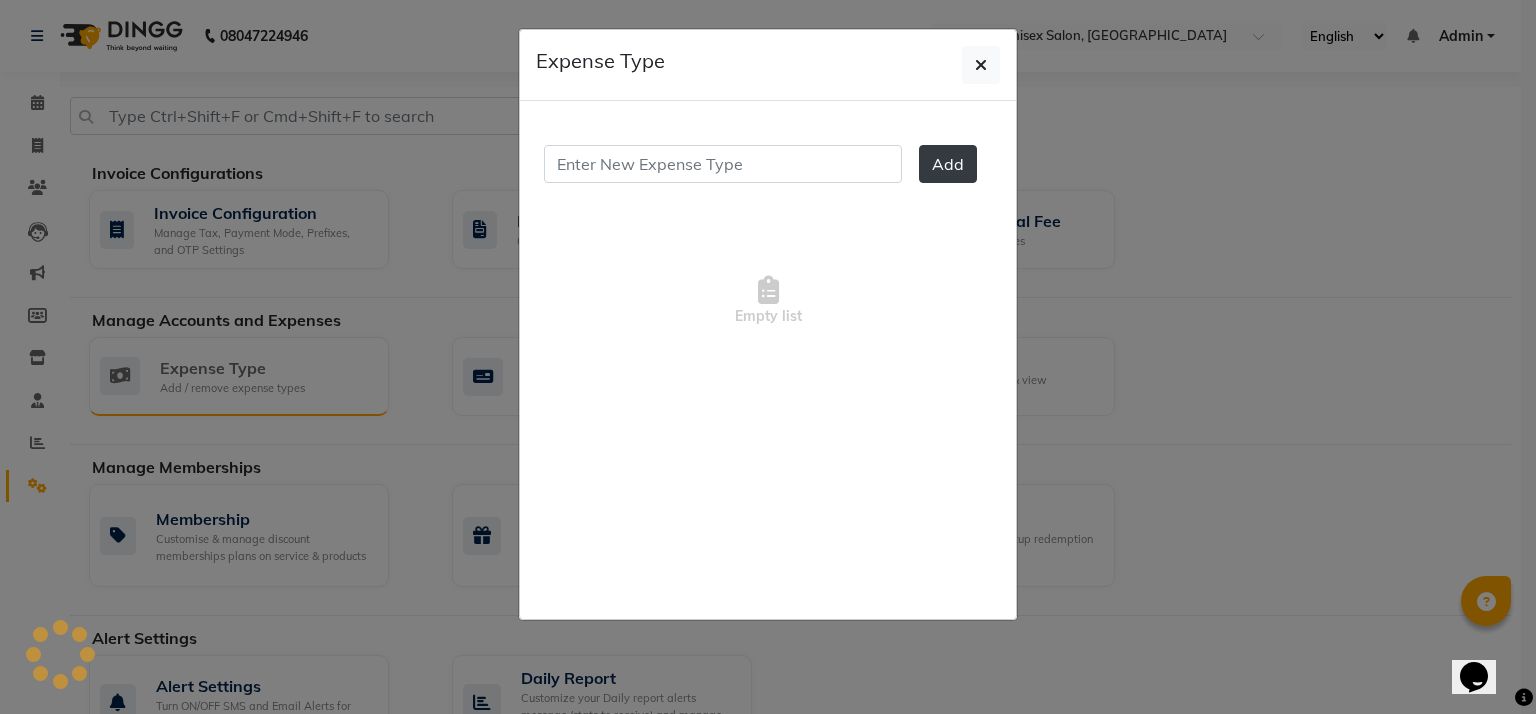 click on "Expense Type  Add   Empty list" 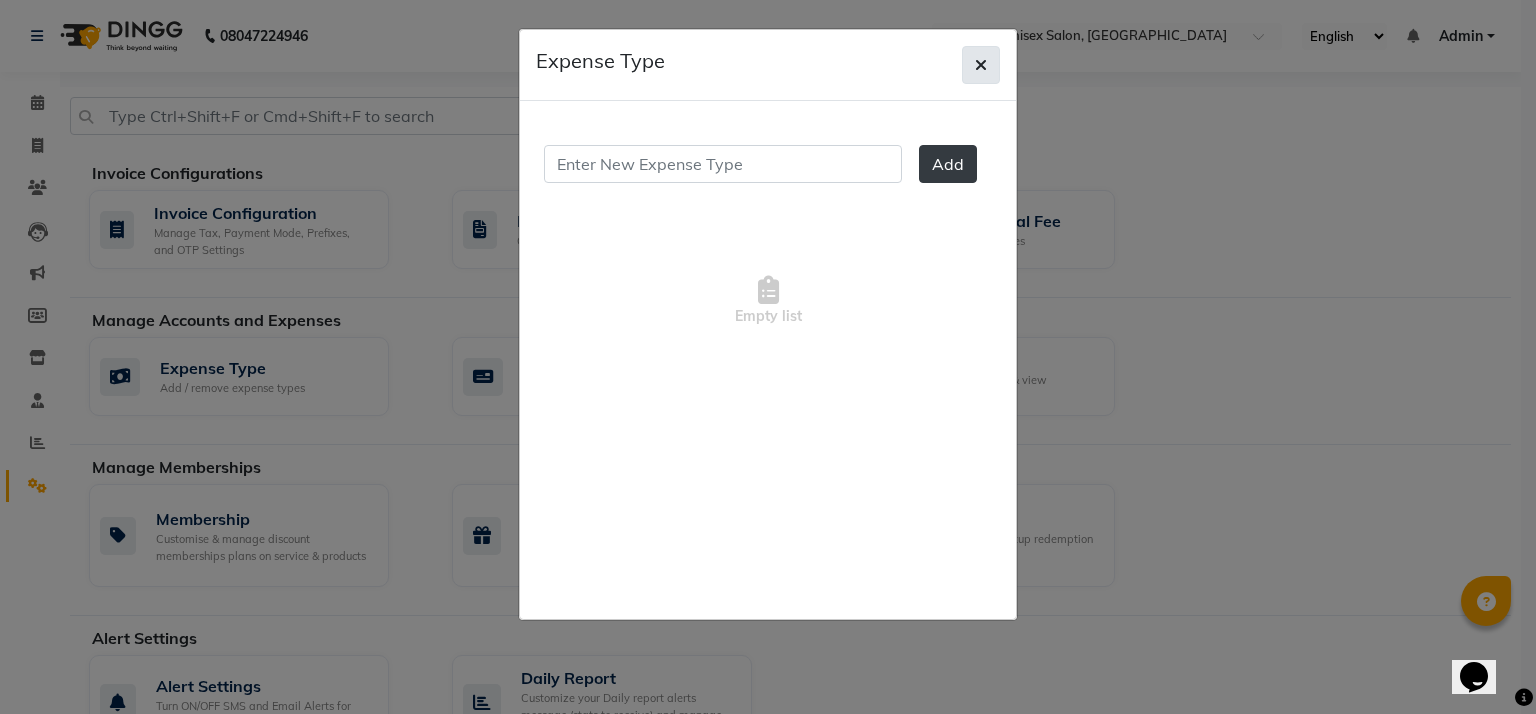 click 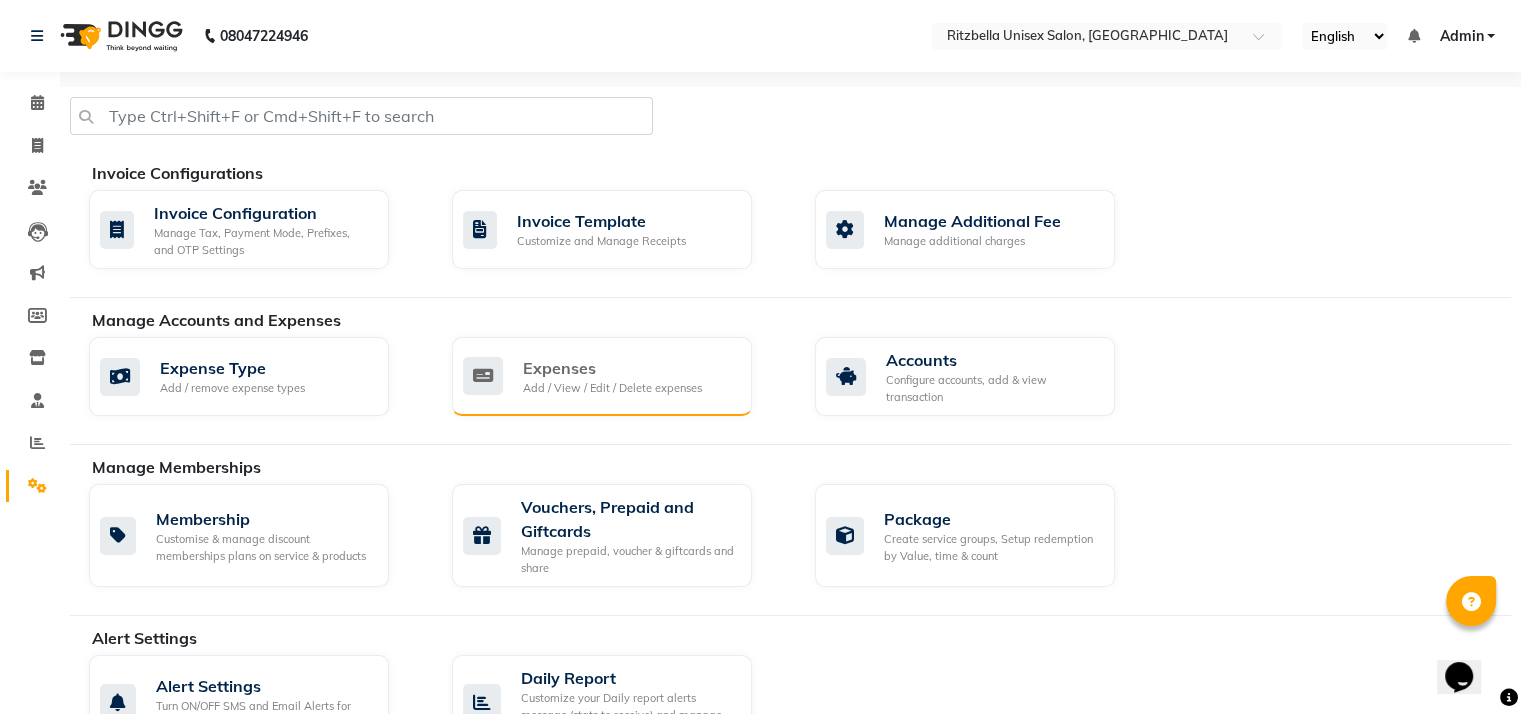 click on "Expenses" 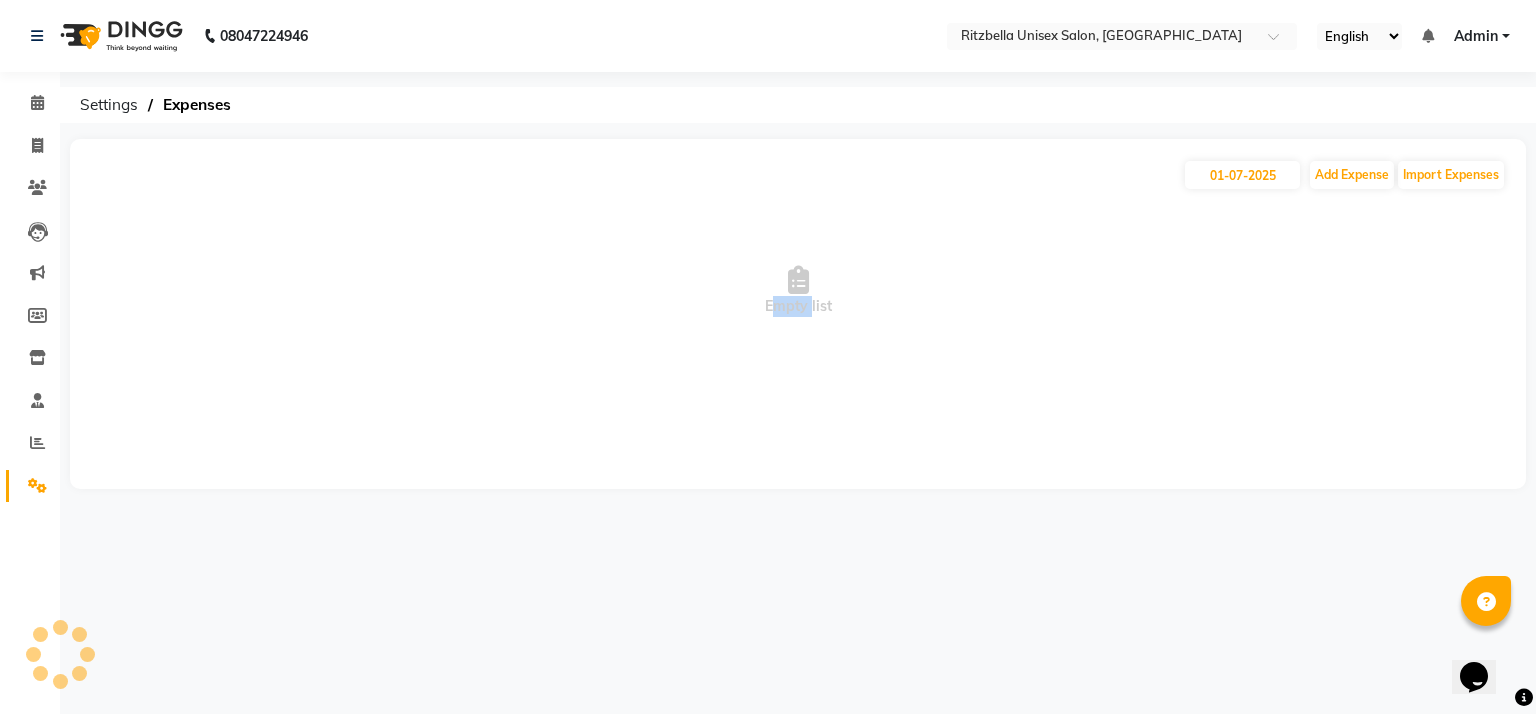 click on "Empty list" at bounding box center (798, 291) 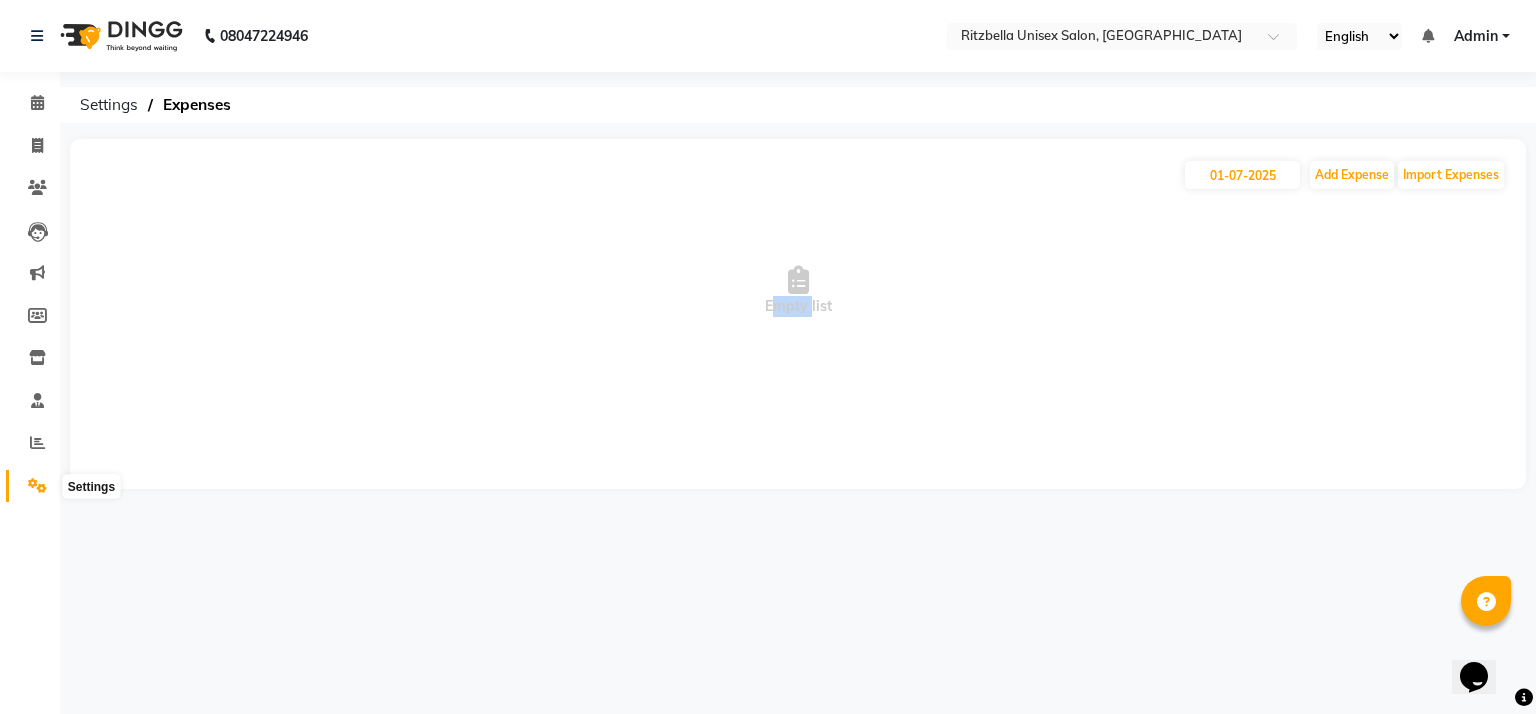 click 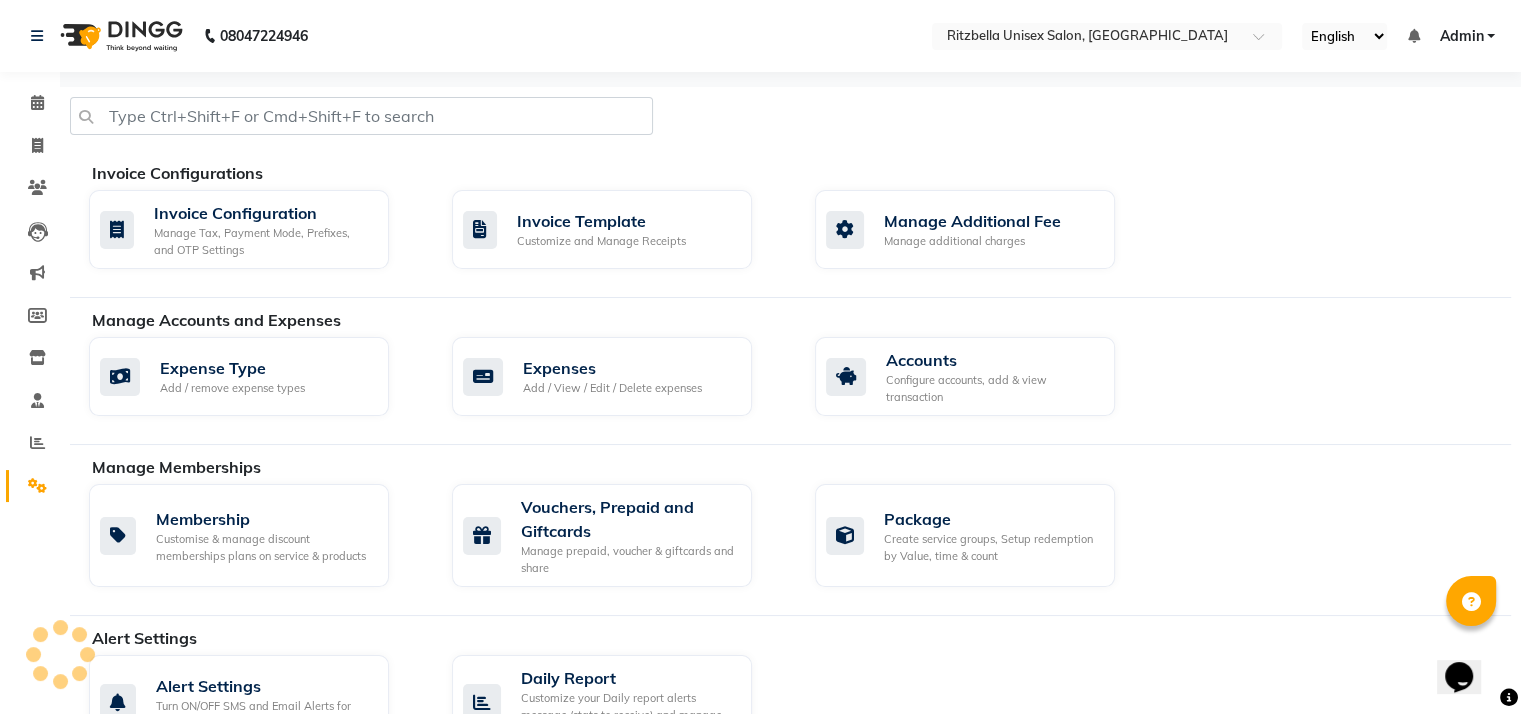click 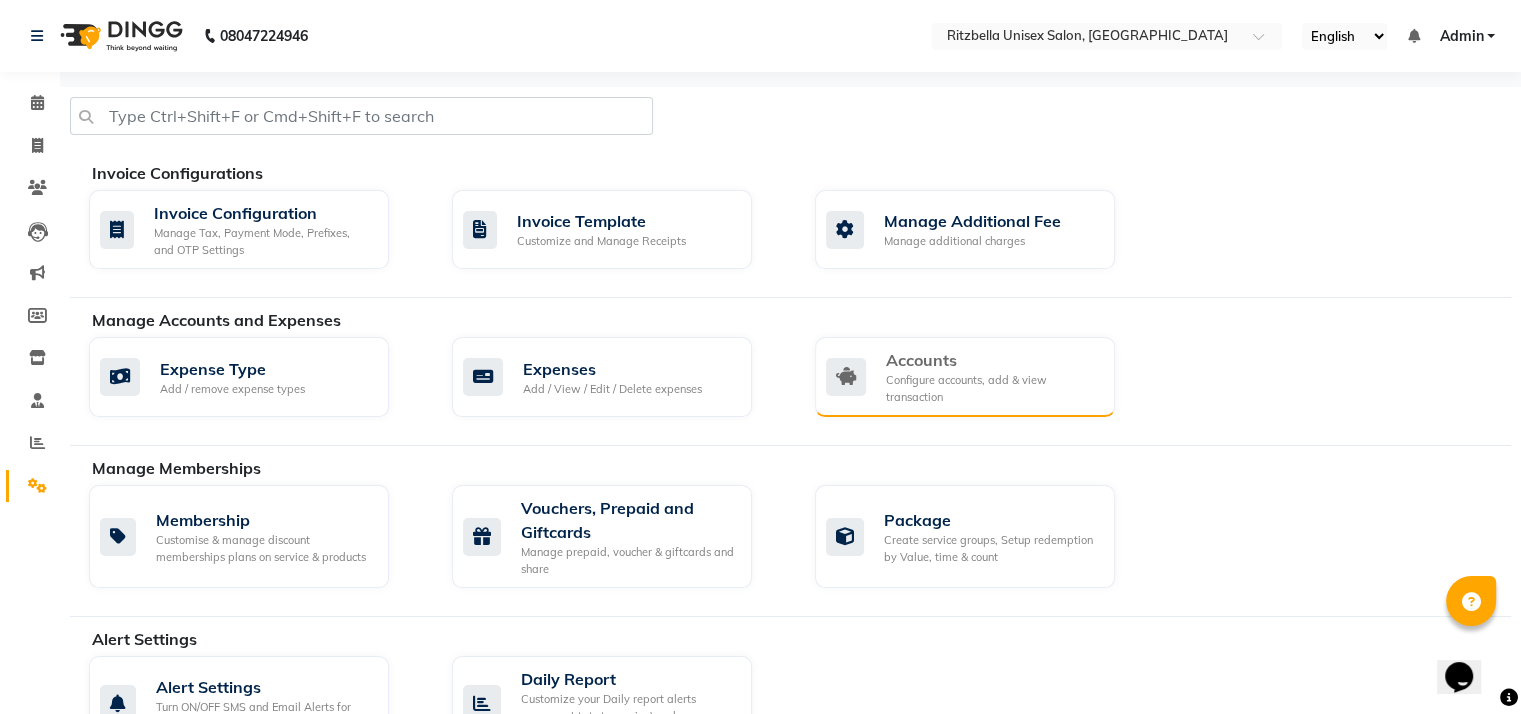 scroll, scrollTop: 124, scrollLeft: 0, axis: vertical 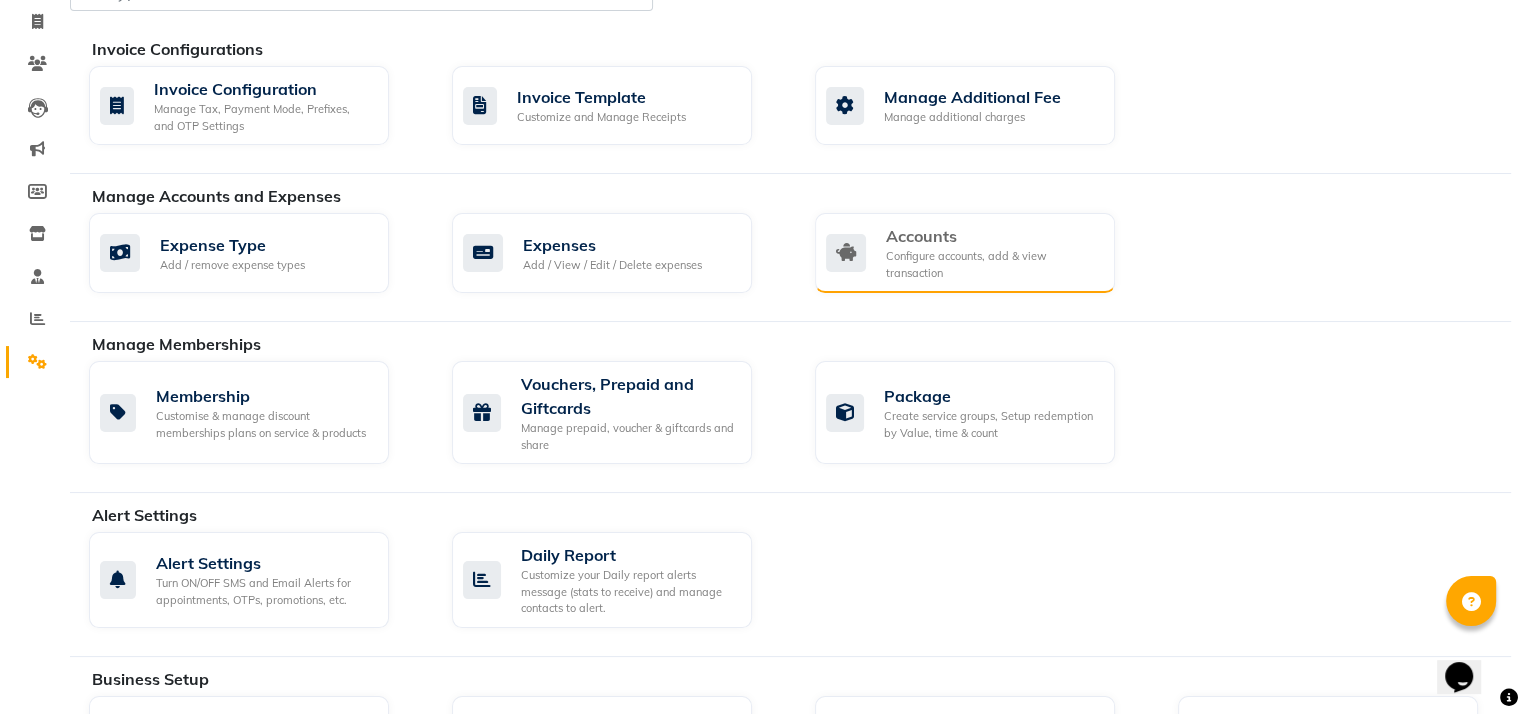 click on "Configure accounts, add & view transaction" 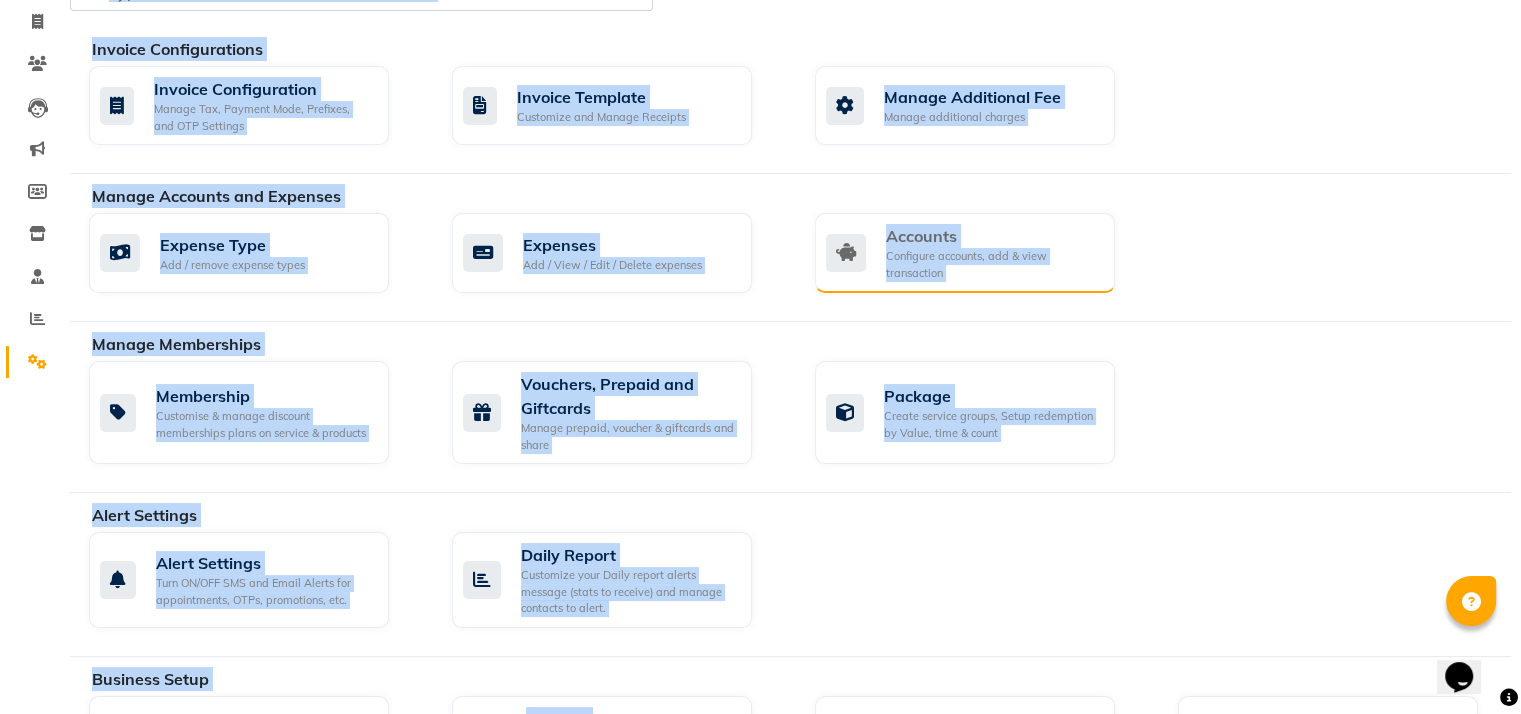 scroll, scrollTop: 0, scrollLeft: 0, axis: both 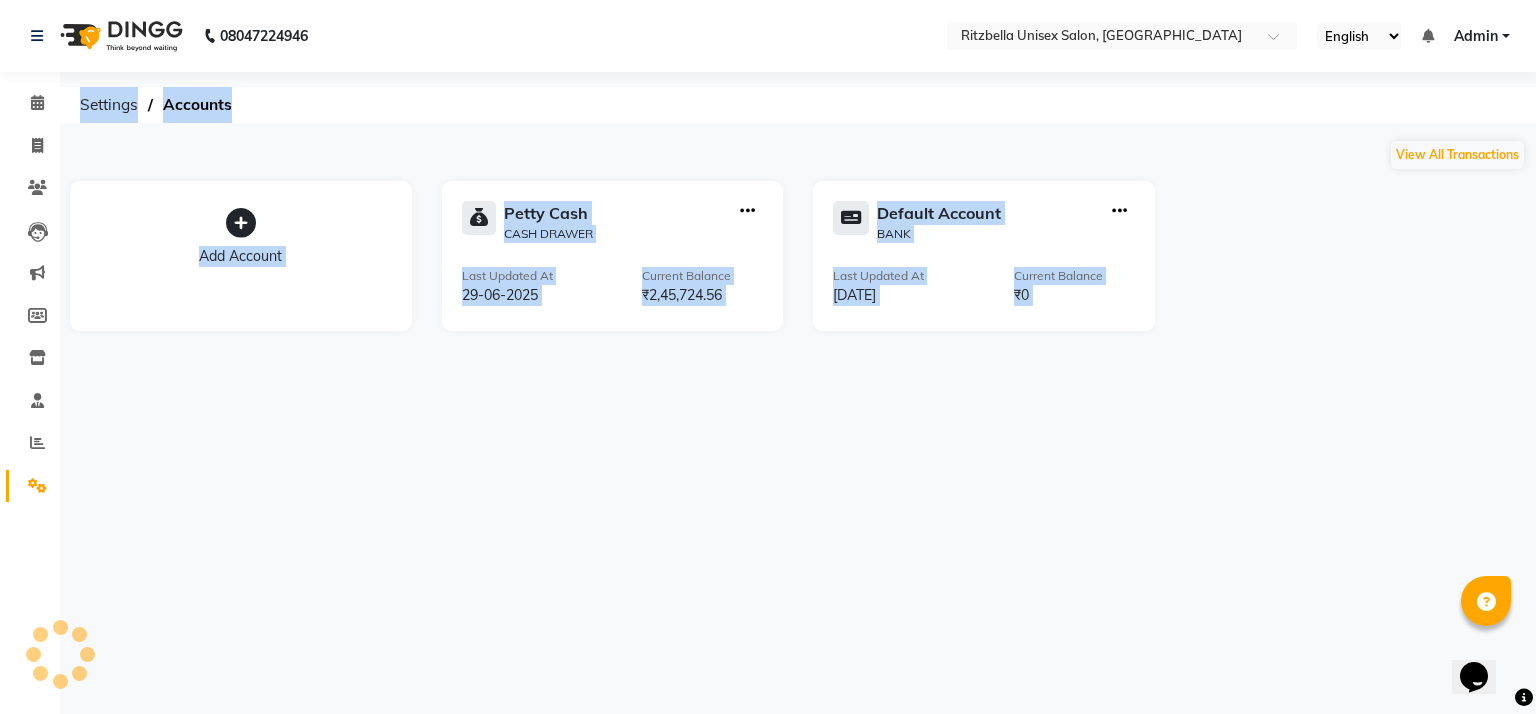click on "Add Account [PERSON_NAME] Cash  CASH DRAWER Last Updated At  [DATE] Current Balance  ₹2,45,724.56 Default Account  BANK Last Updated At  [DATE] Current Balance  ₹0" 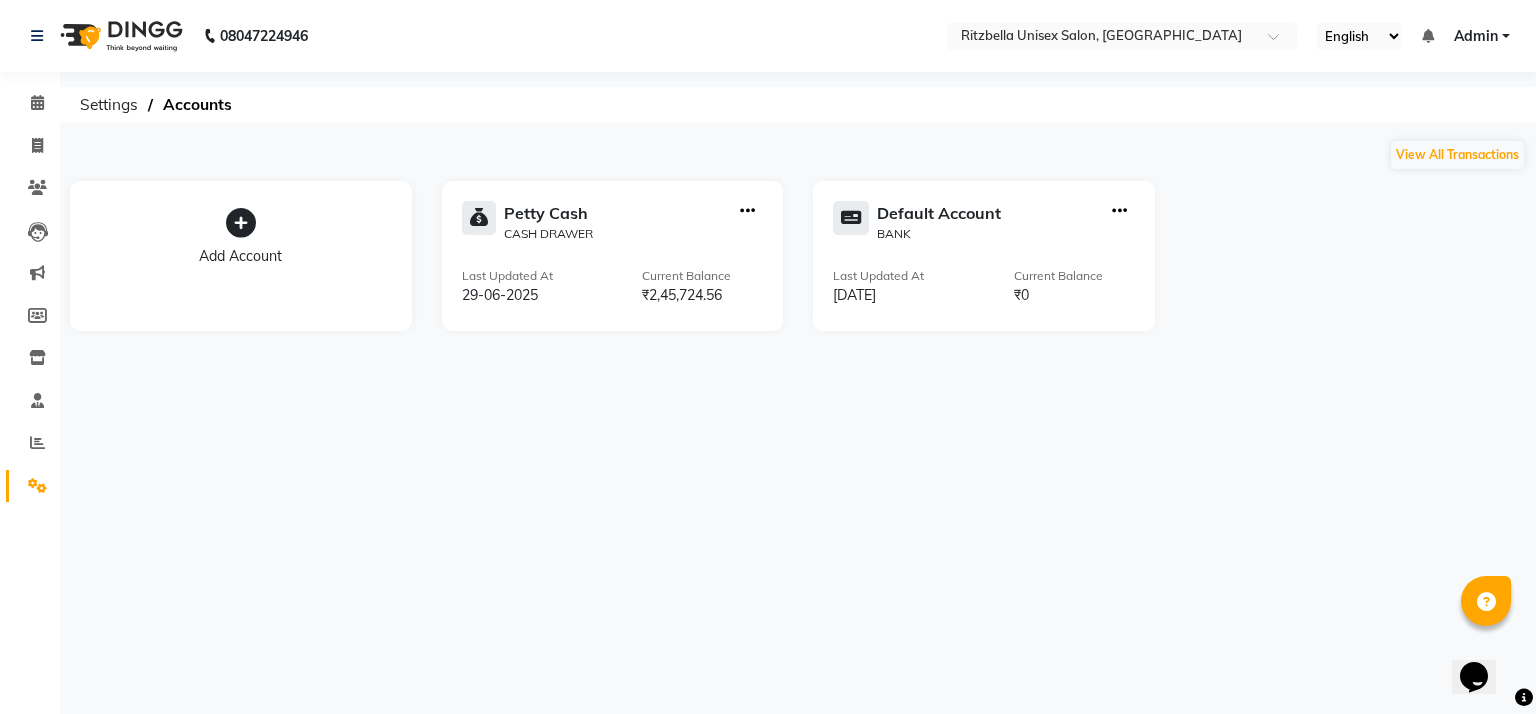 click on "View All Transactions" 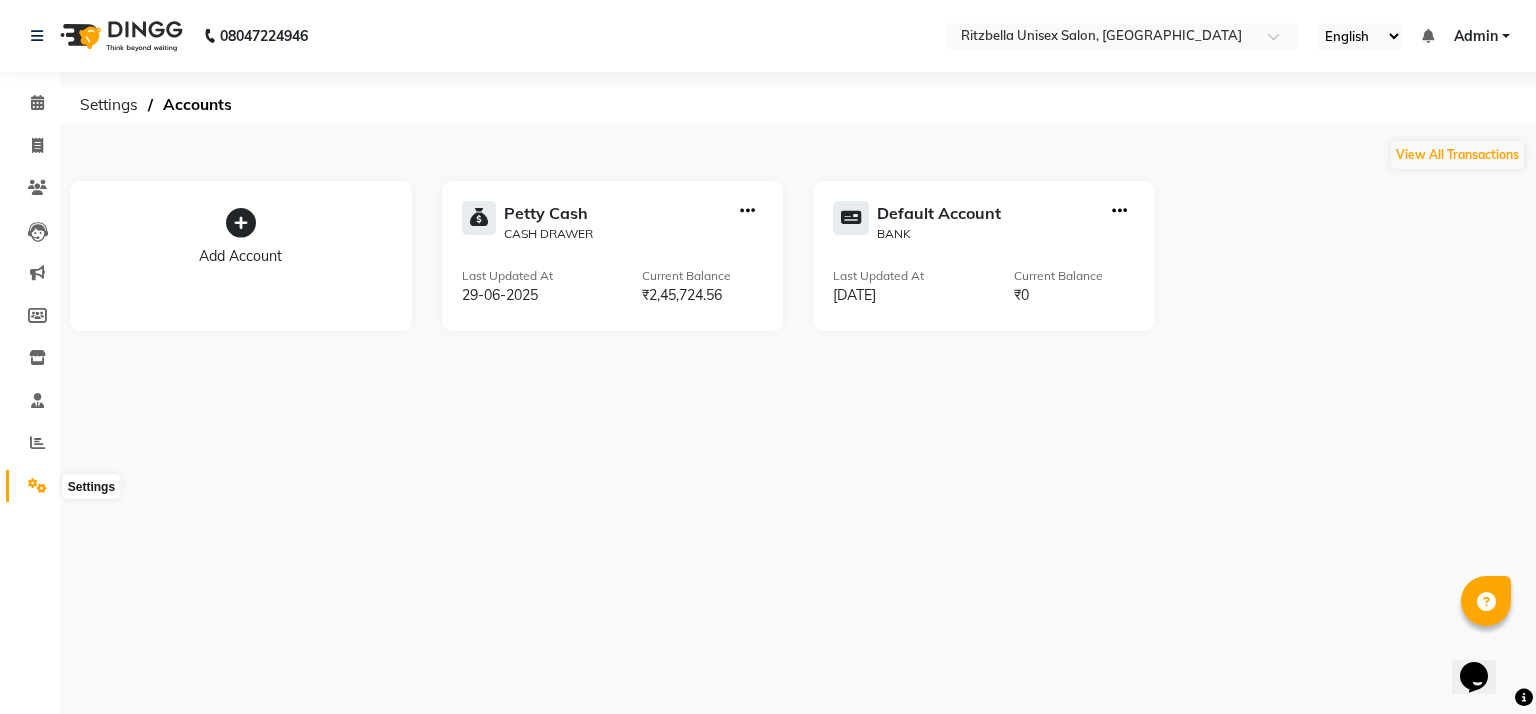 click 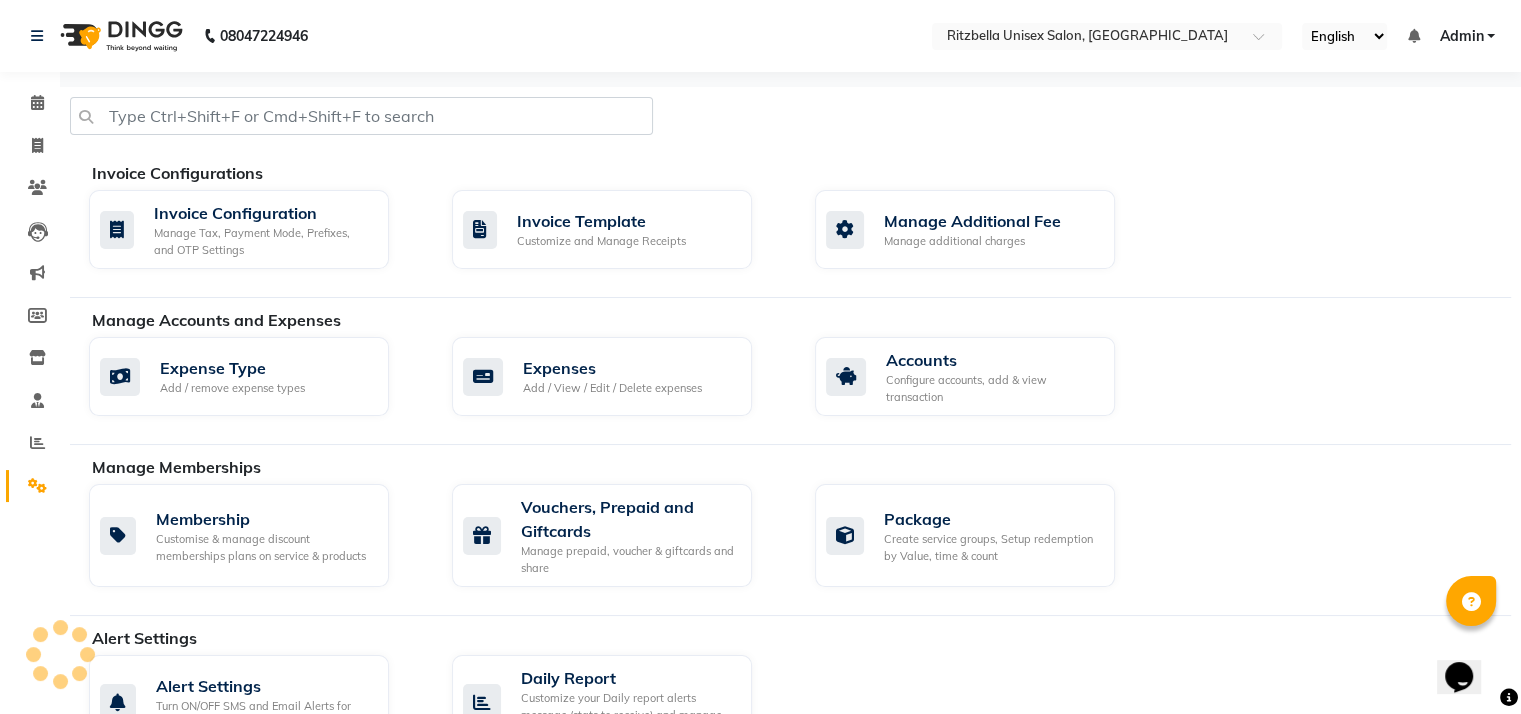 click 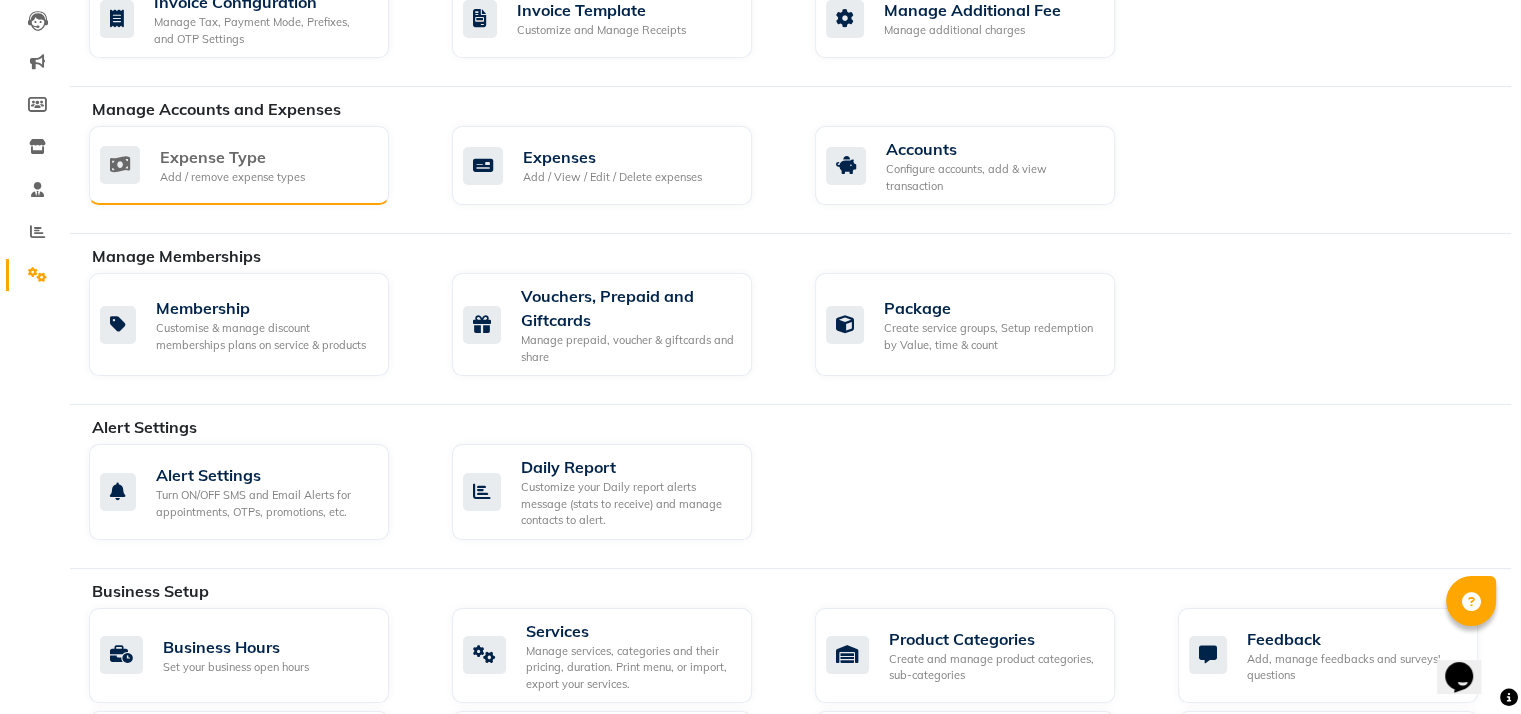 scroll, scrollTop: 214, scrollLeft: 0, axis: vertical 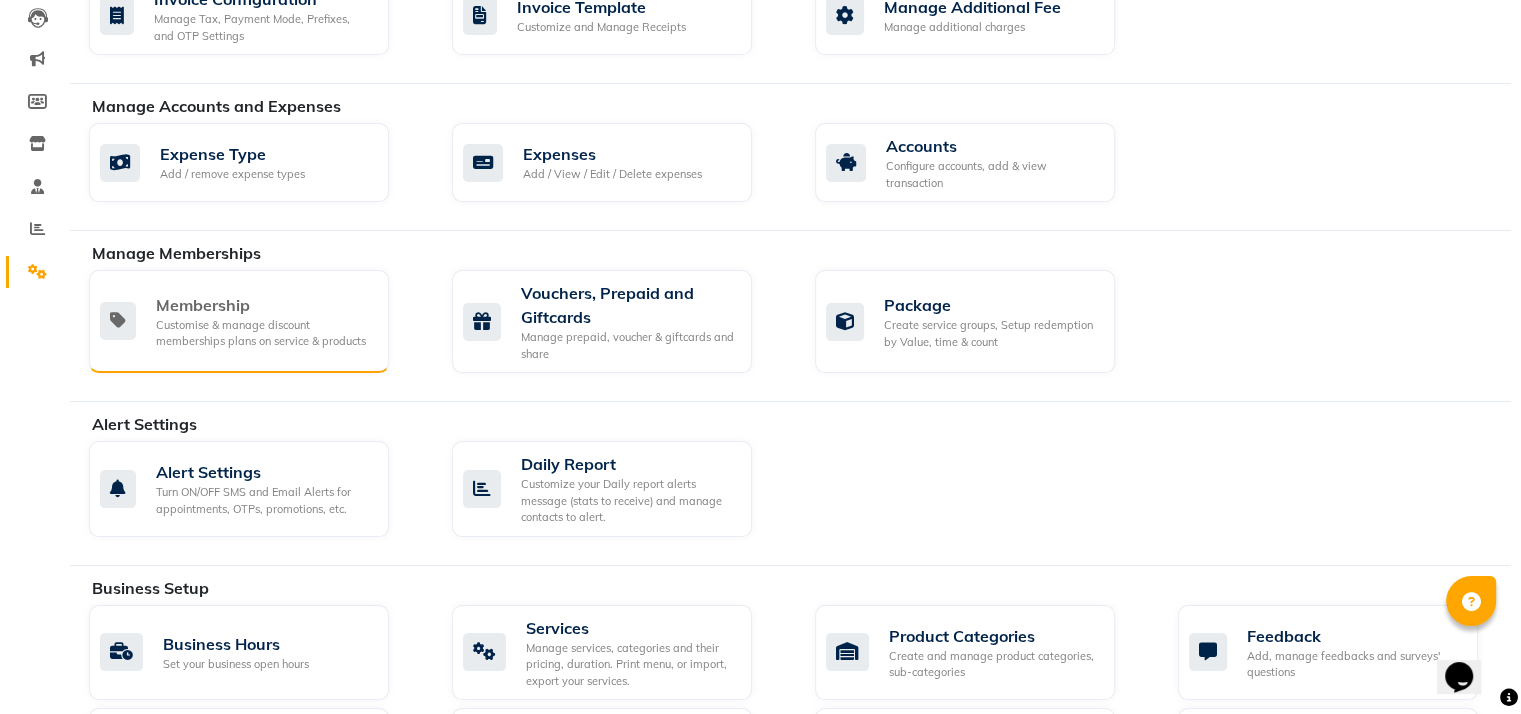 click on "Customise & manage discount memberships plans on service & products" 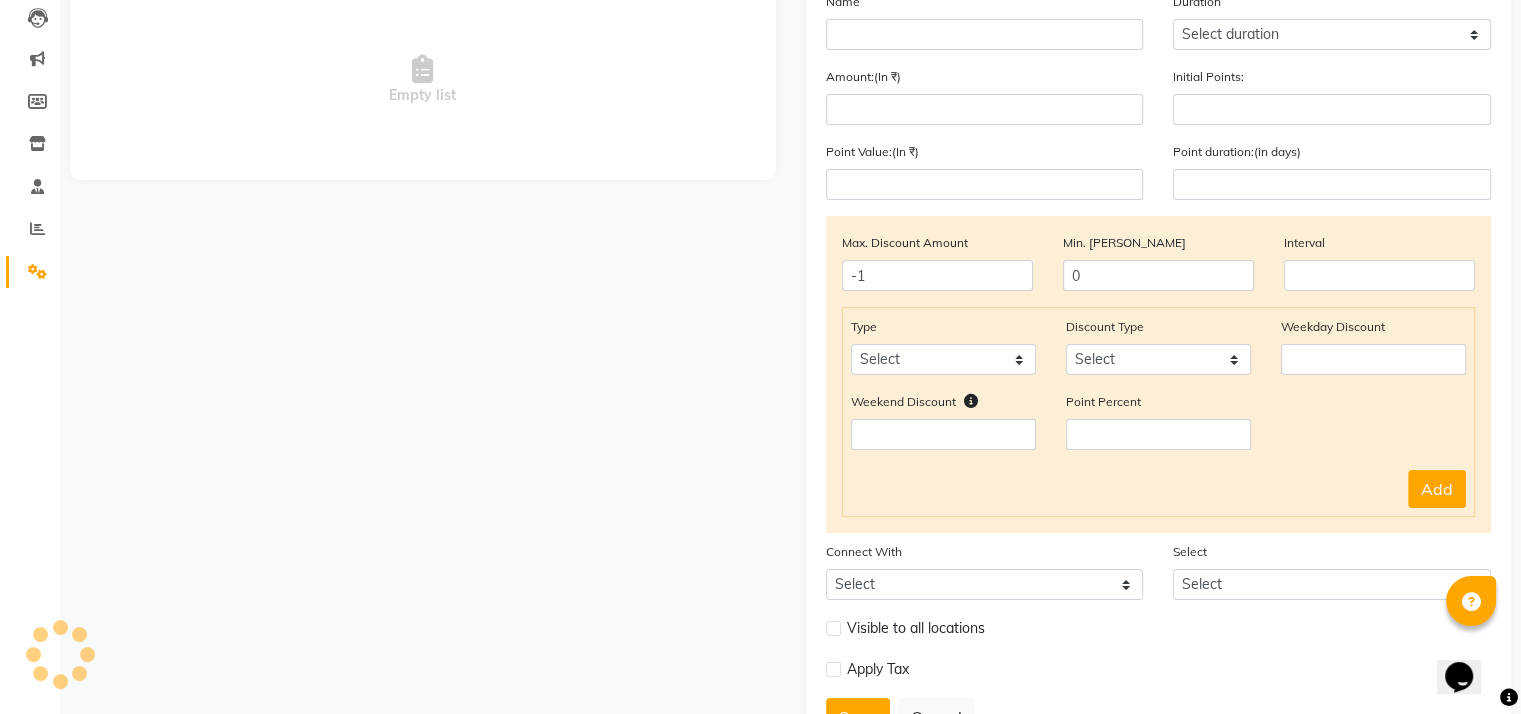 click on "Empty list" 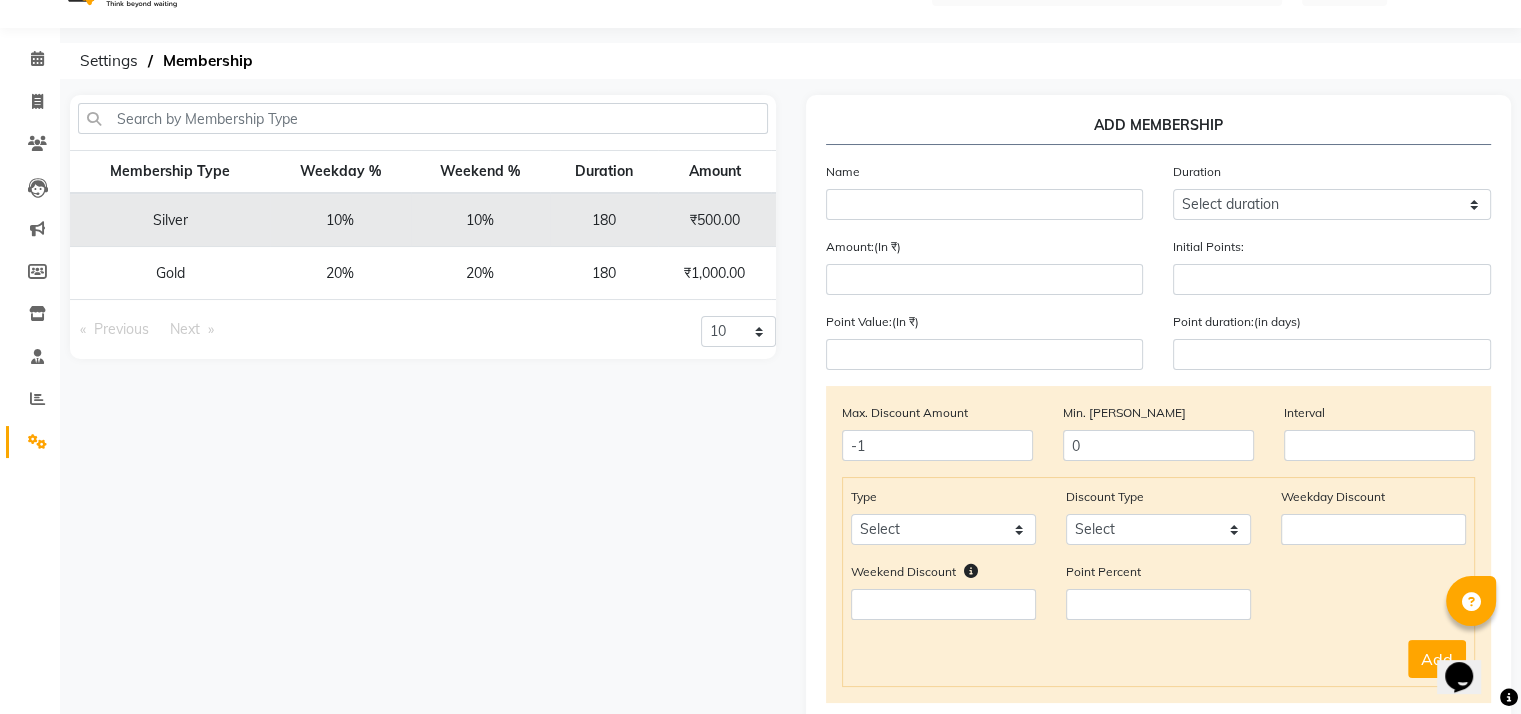 scroll, scrollTop: 0, scrollLeft: 0, axis: both 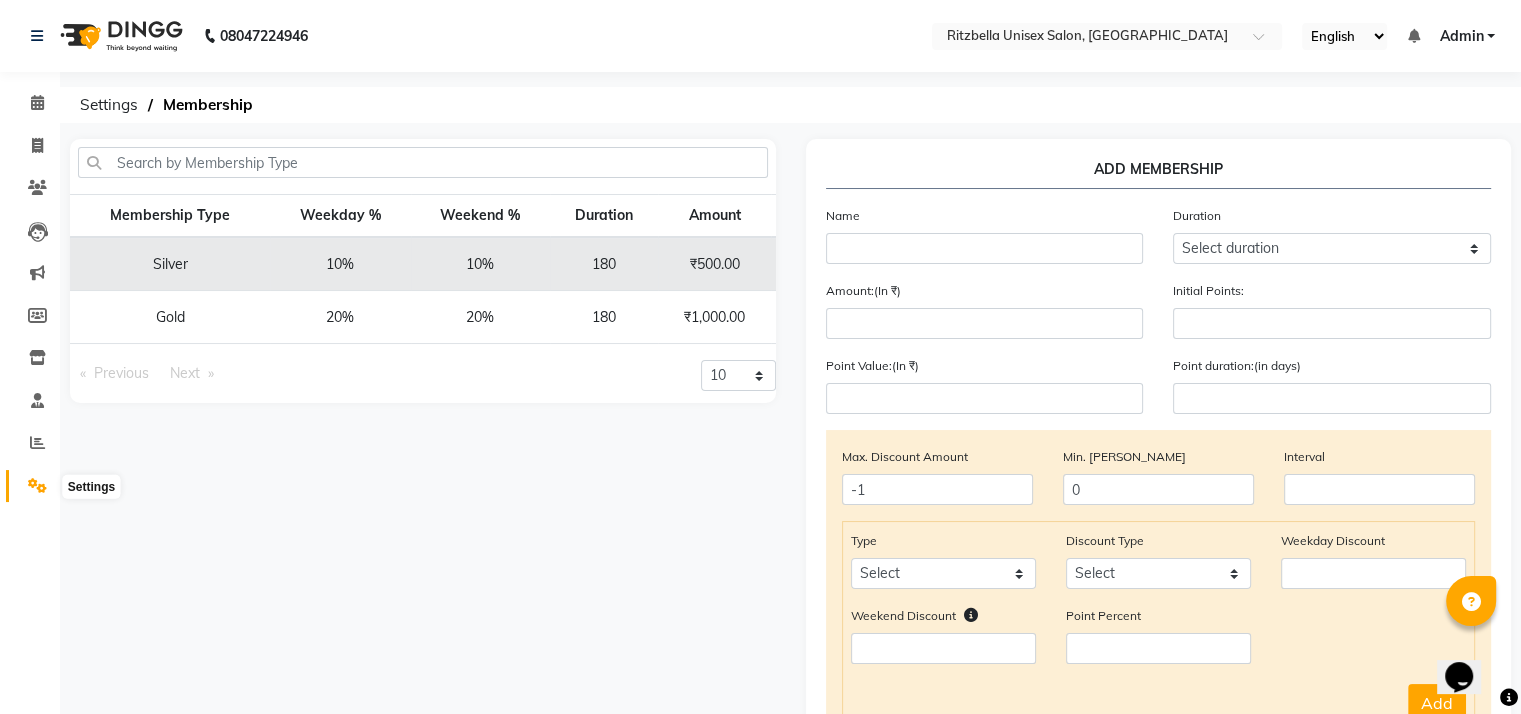 click 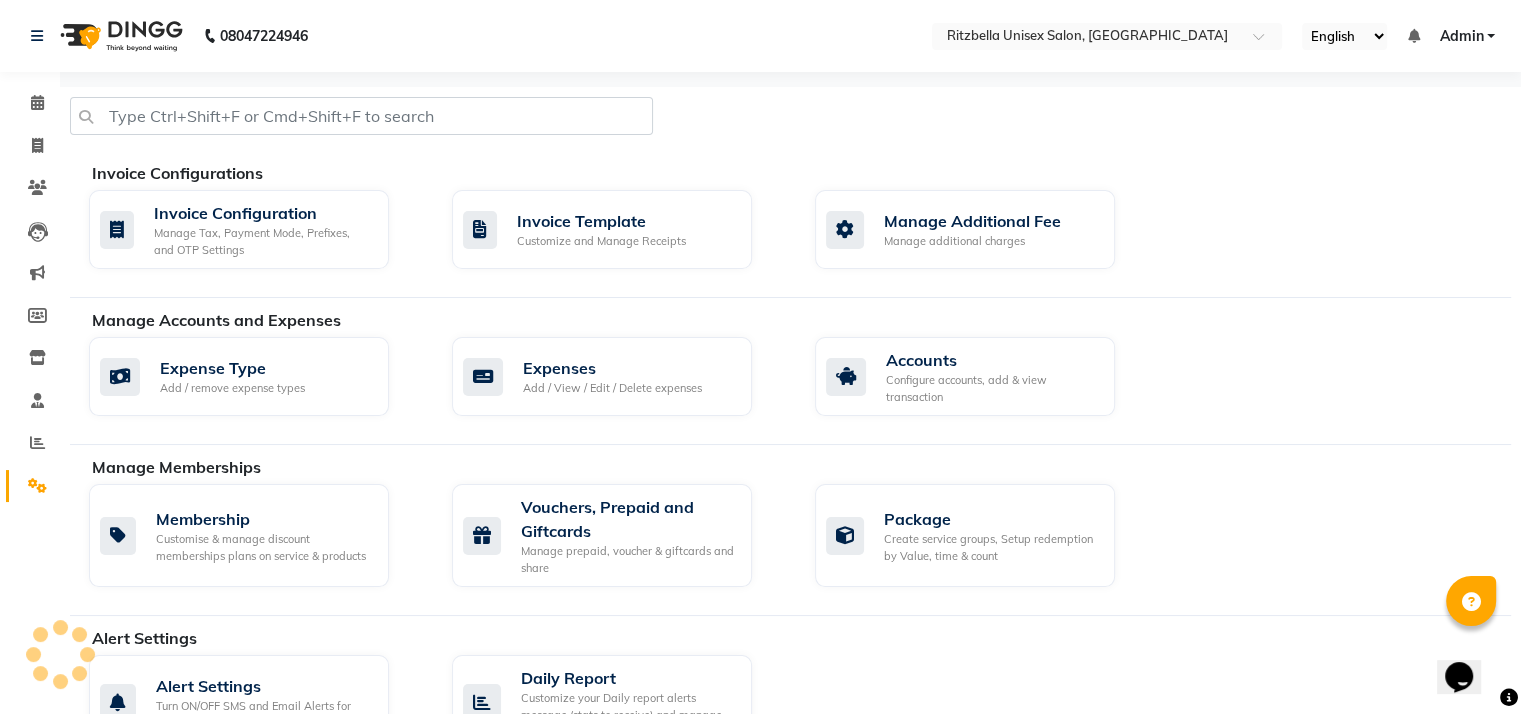 click 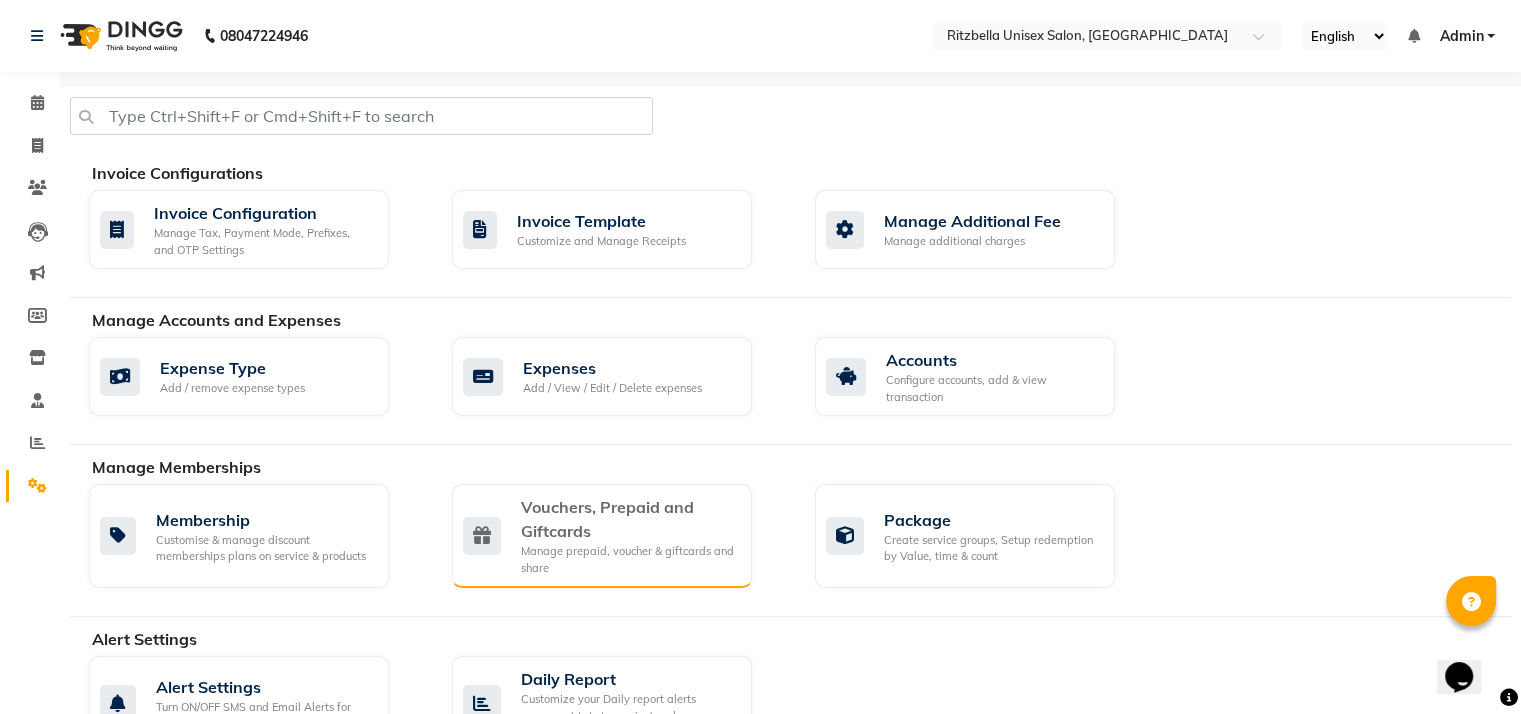 click on "Vouchers, Prepaid and Giftcards" 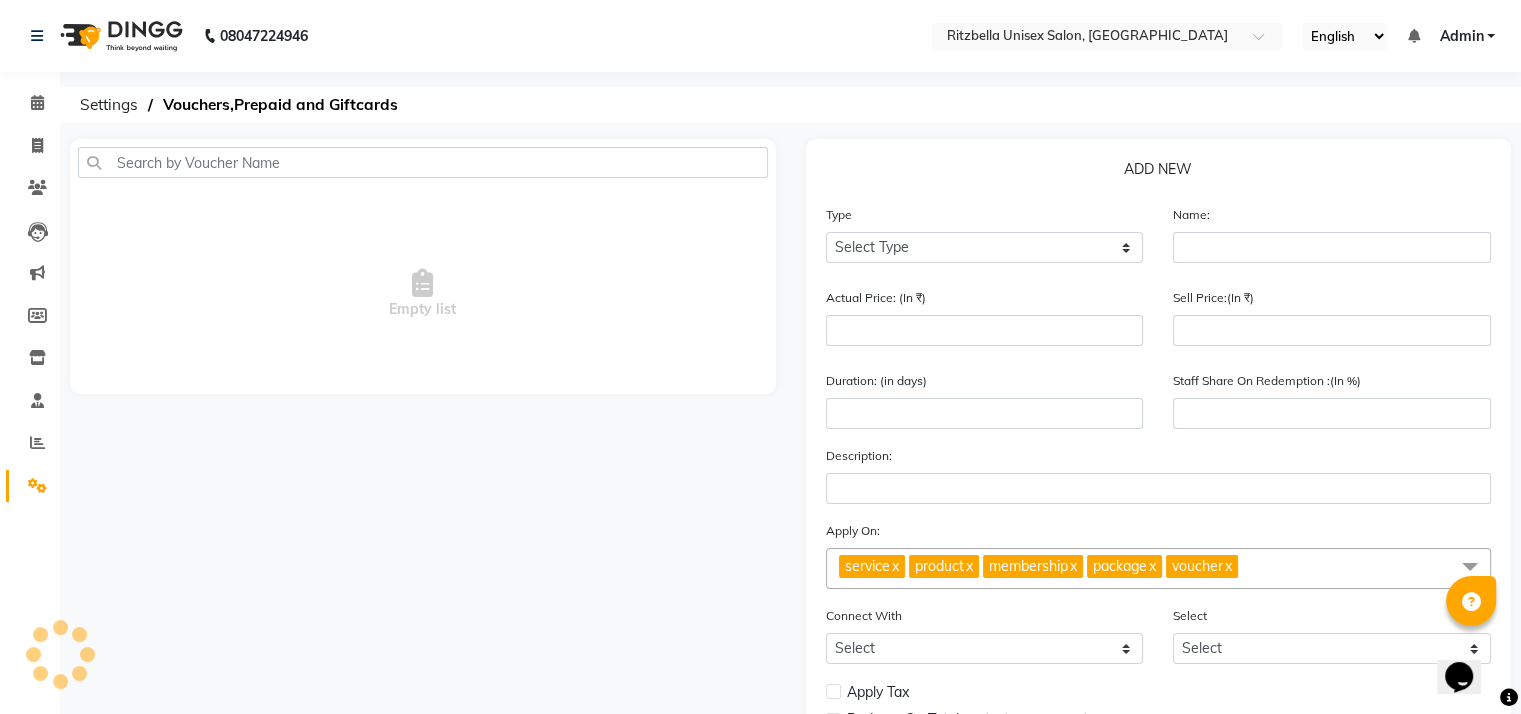 click on "Empty list" 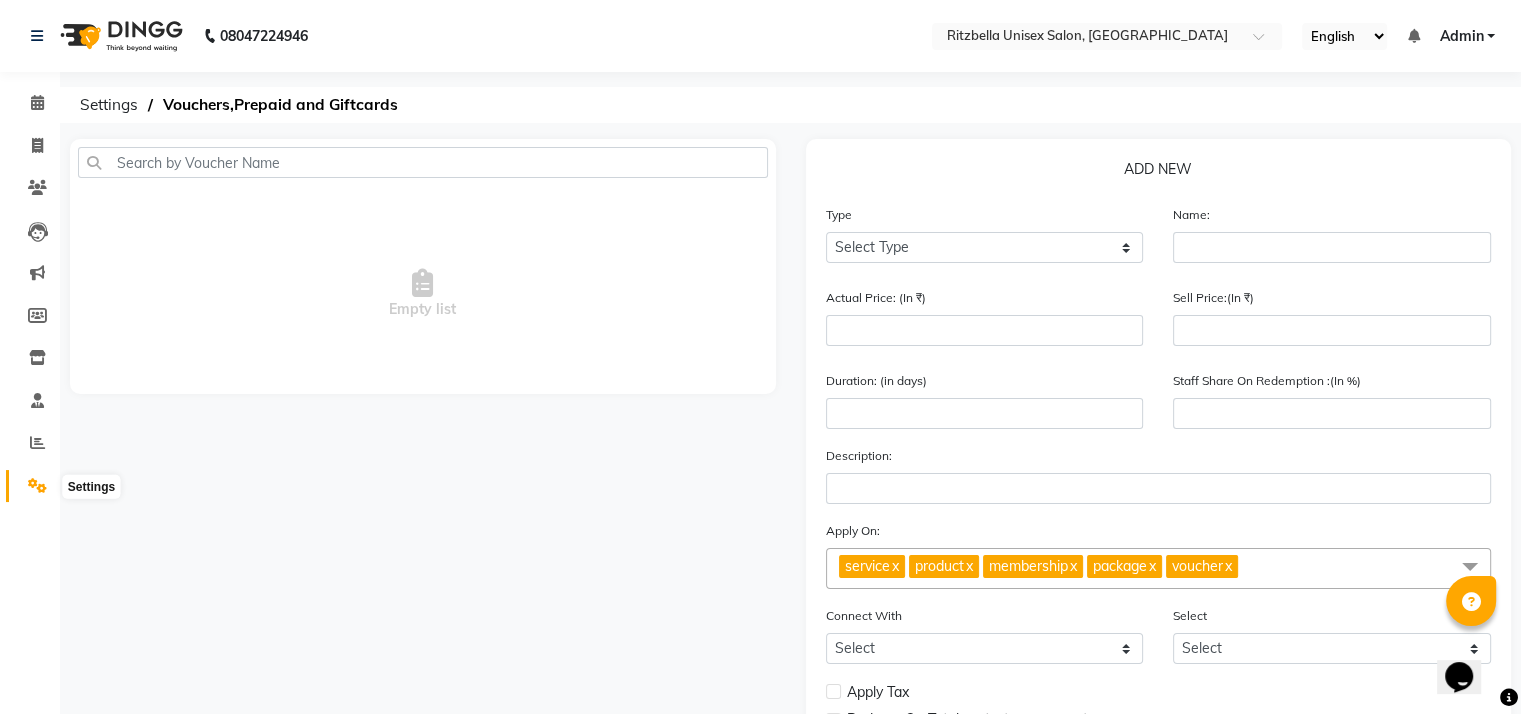 click 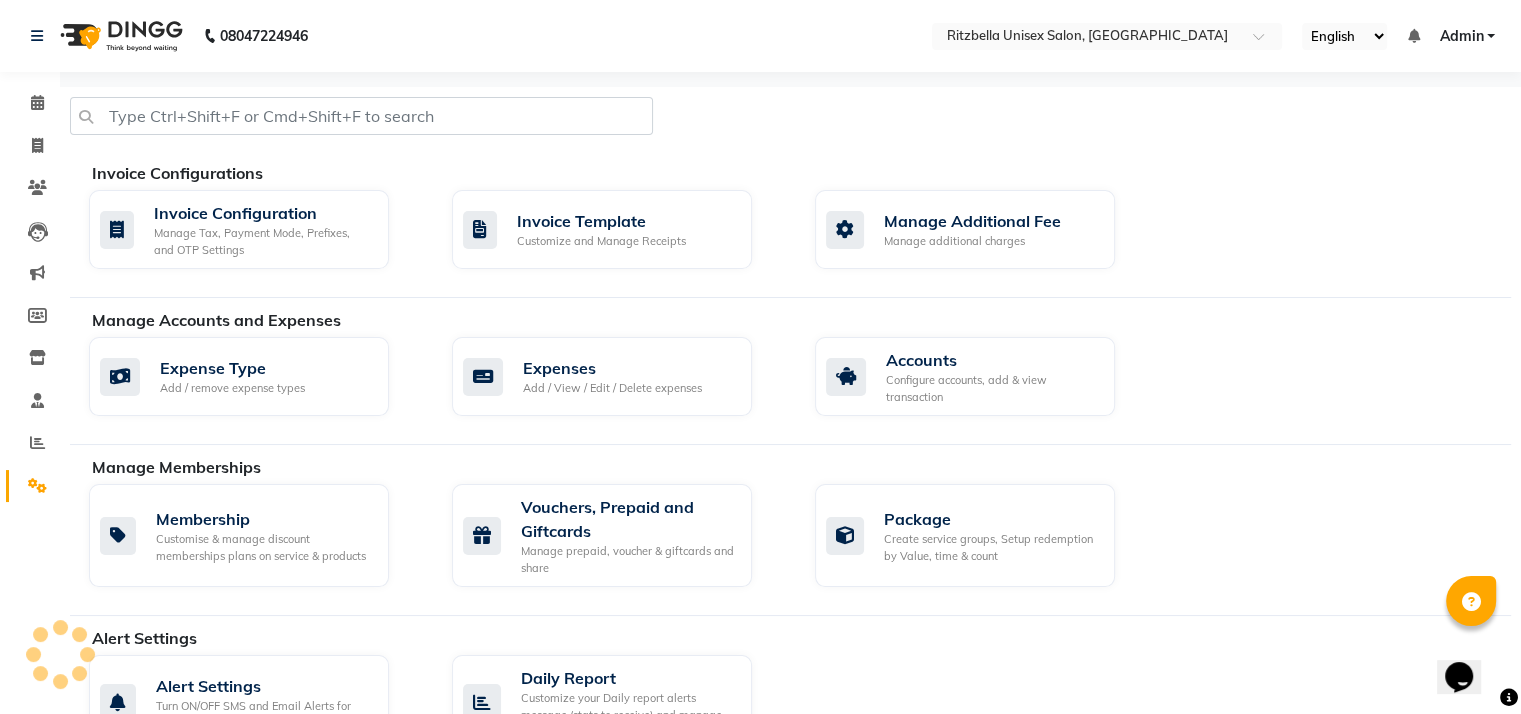 click 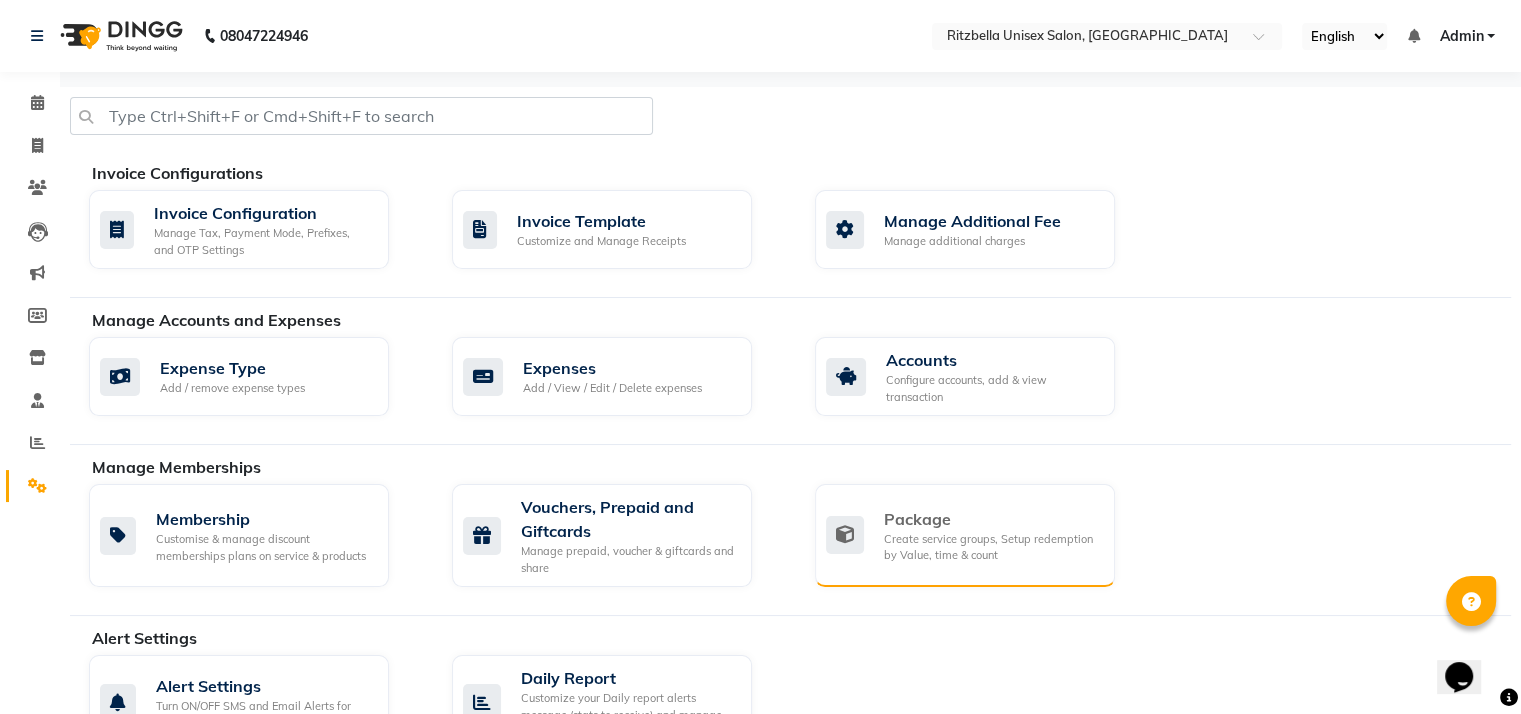 click on "Package Create service groups, Setup redemption by Value, time & count" 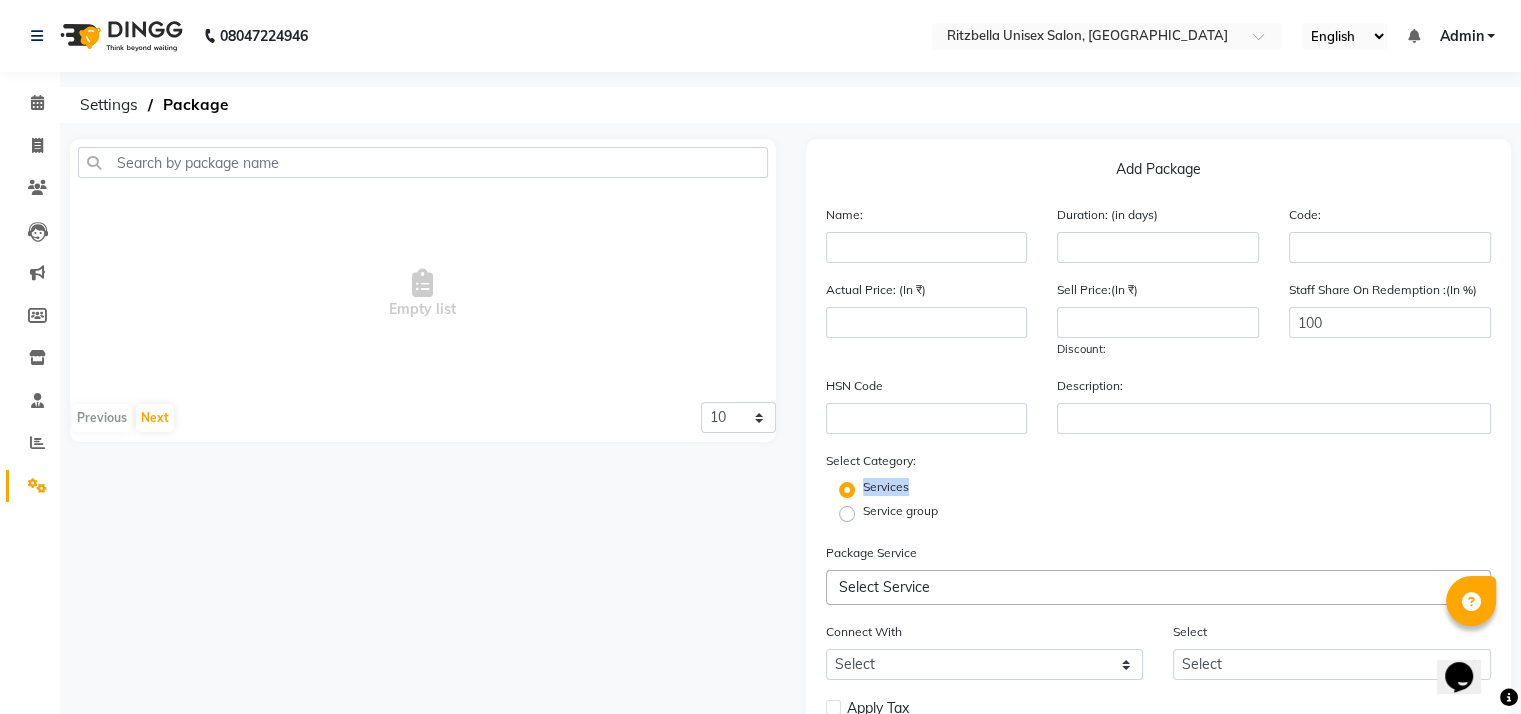 click on "Services" 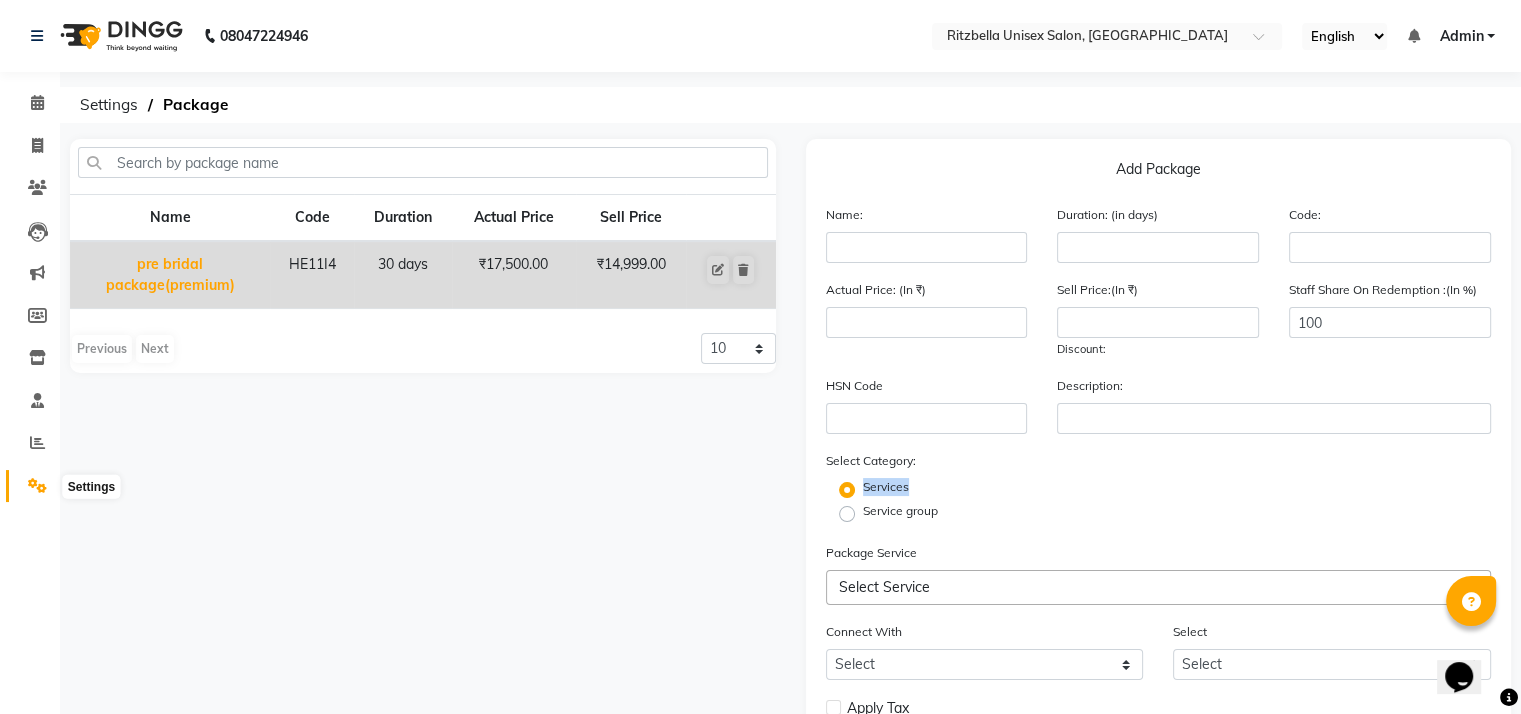 click 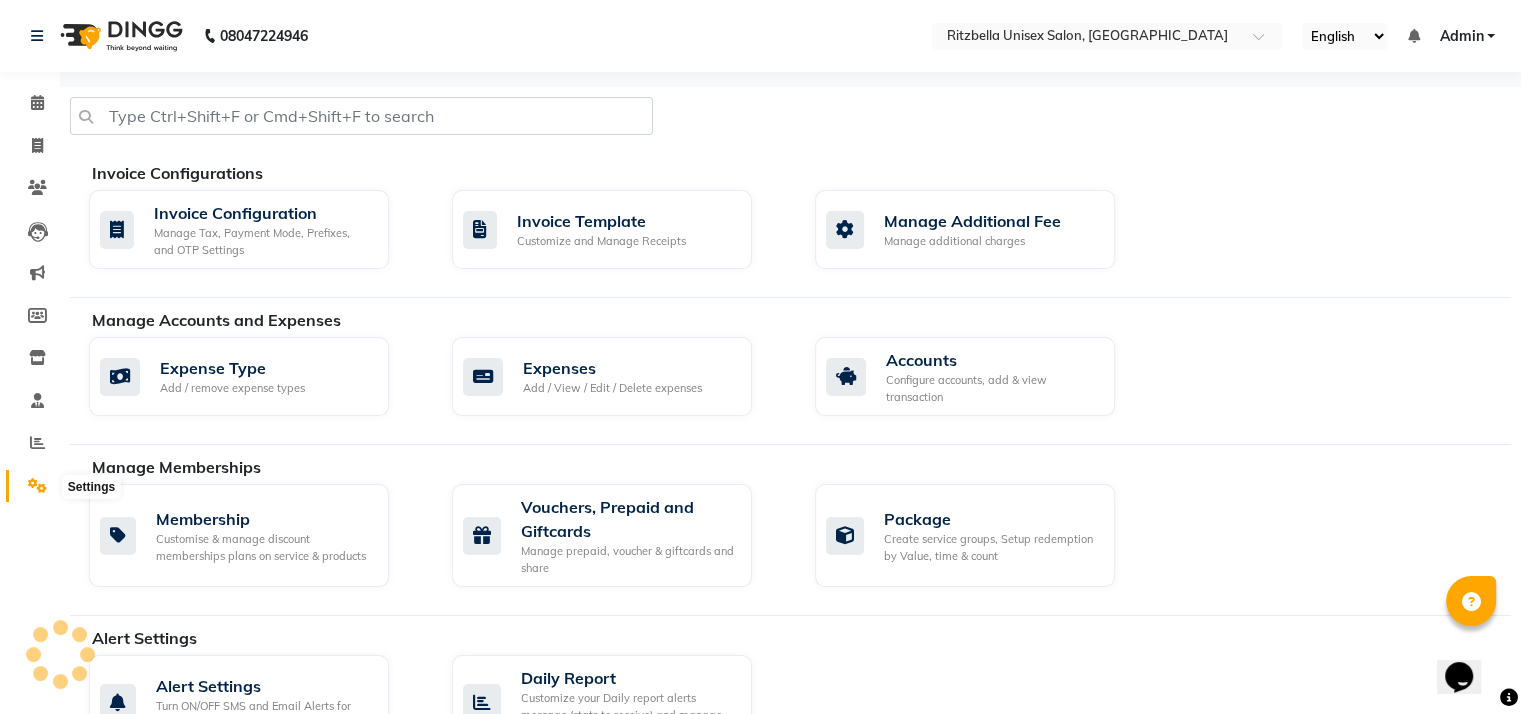 click 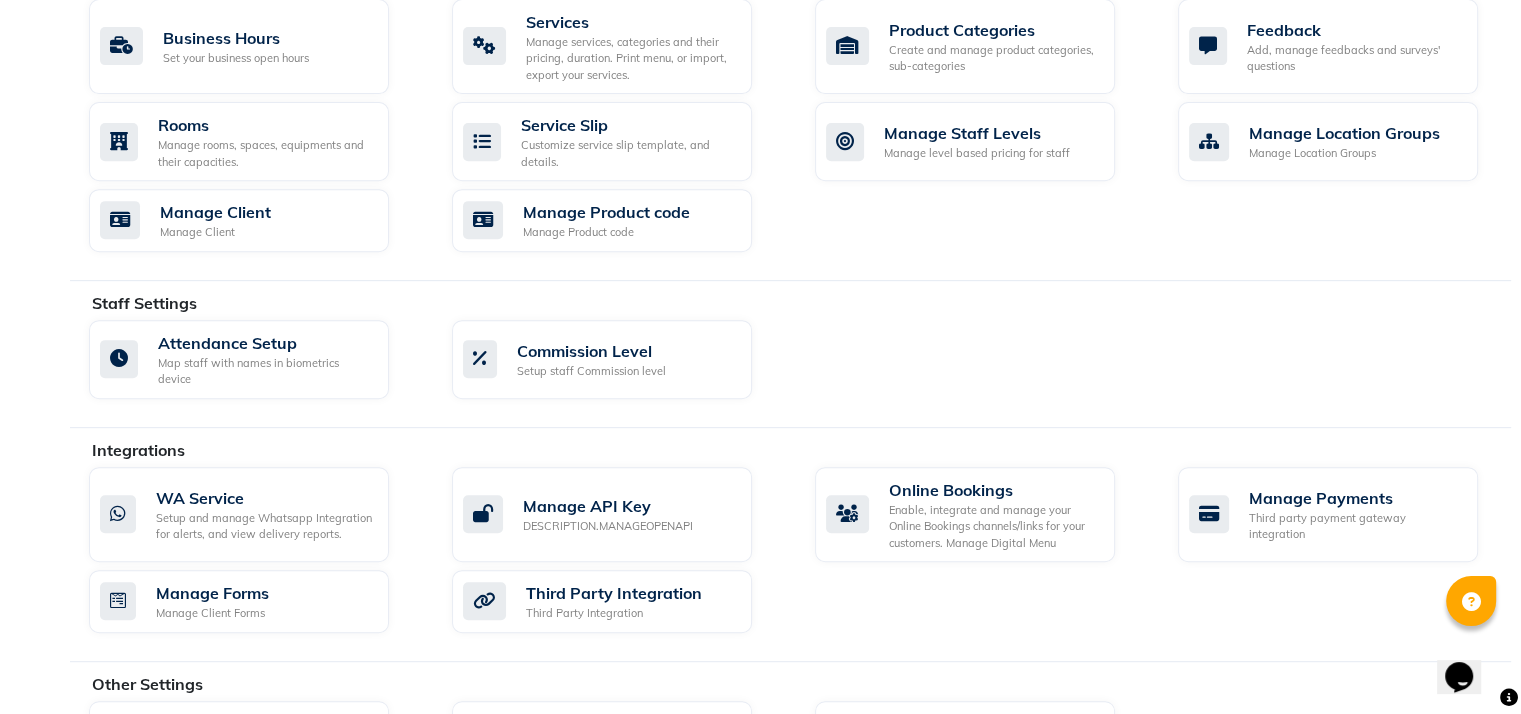 scroll, scrollTop: 908, scrollLeft: 0, axis: vertical 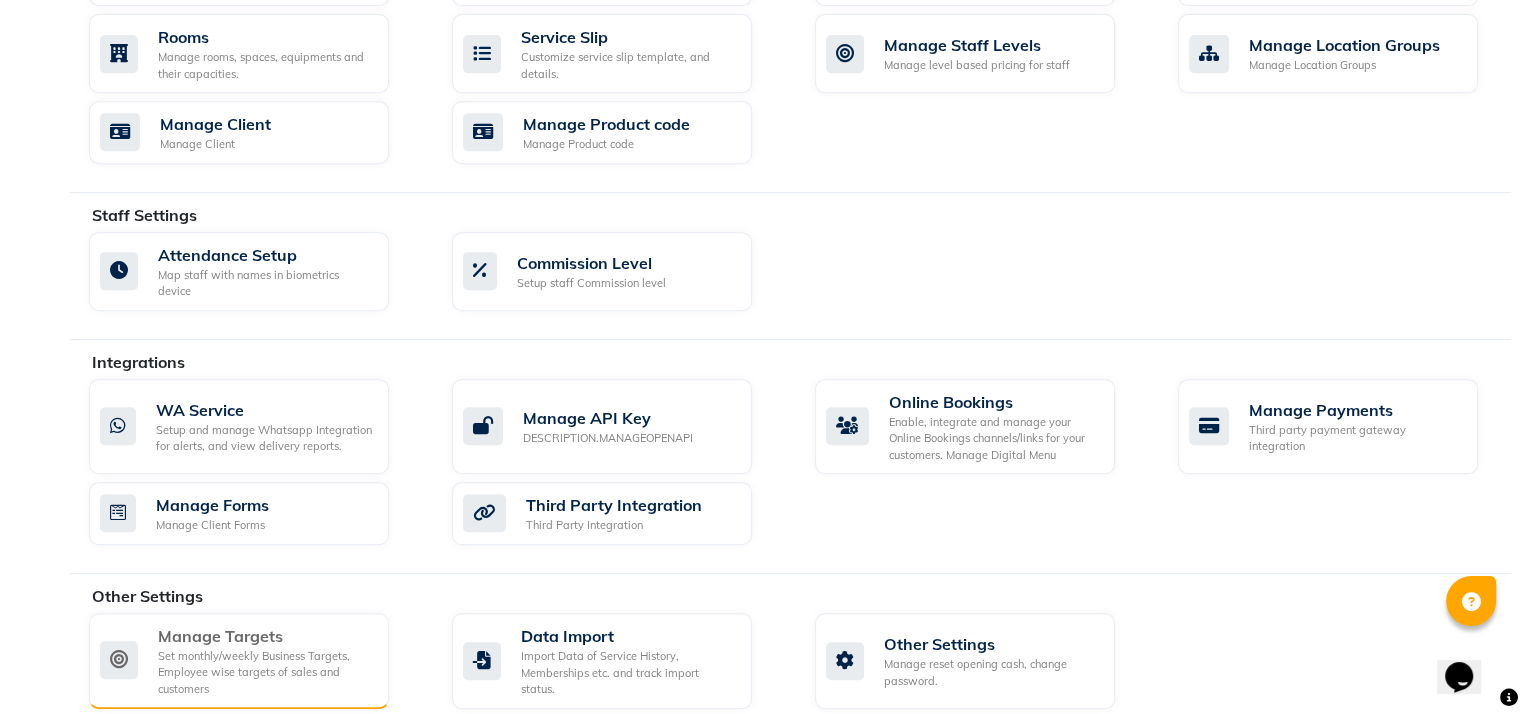 click on "Set monthly/weekly Business Targets, Employee wise targets of sales and customers" 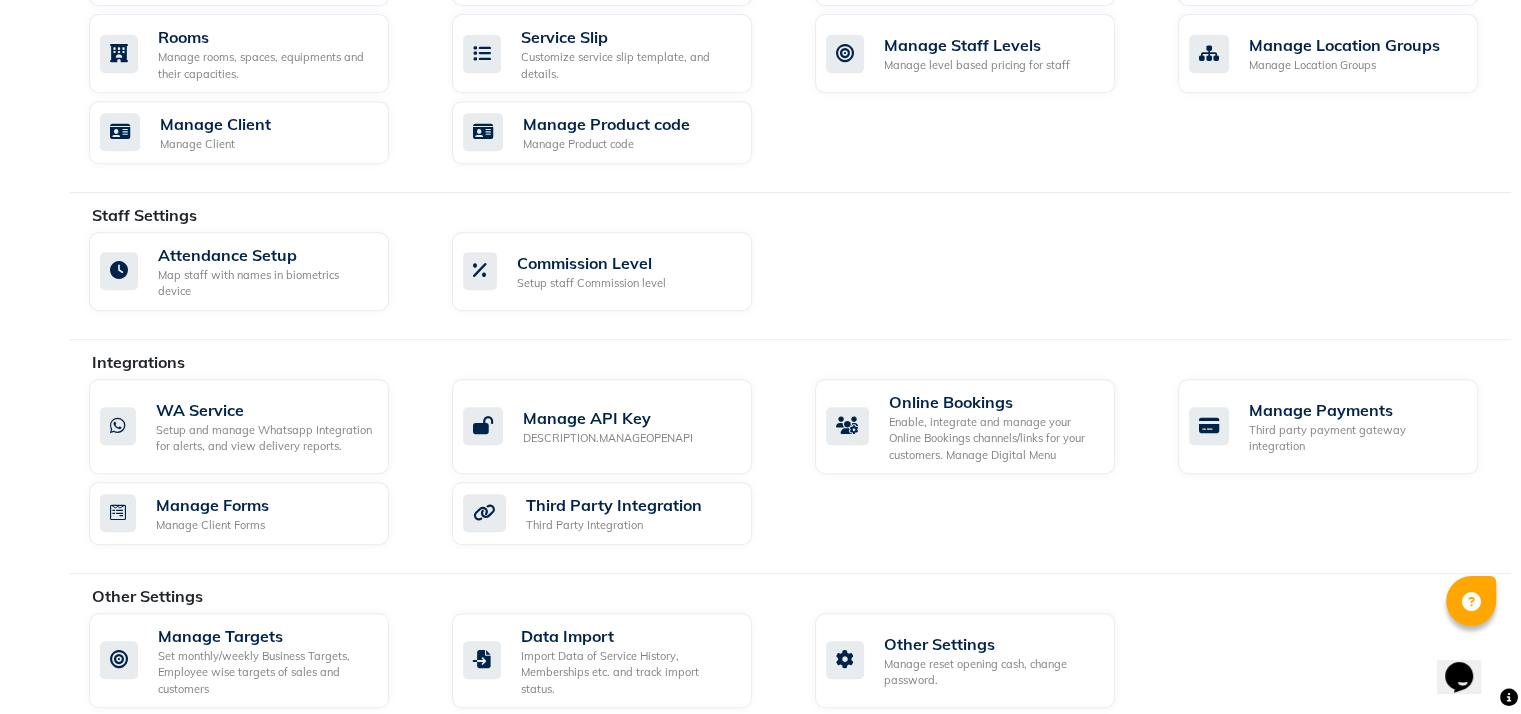 scroll, scrollTop: 0, scrollLeft: 0, axis: both 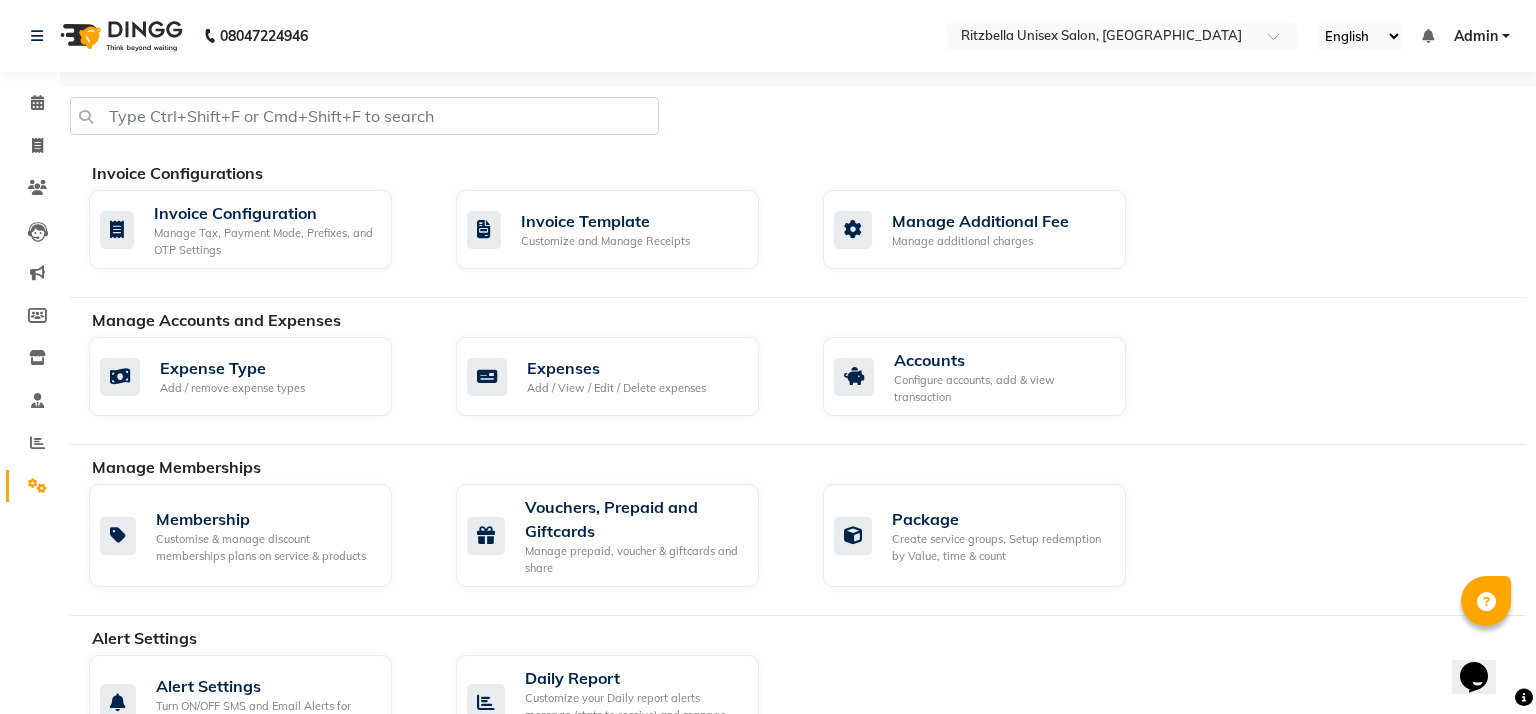 click on "08047224946 Select Location × Ritzbella Unisex Salon, Kothrud  English ENGLISH Español العربية मराठी हिंदी ગુજરાતી தமிழ் 中文 Notifications nothing to show Admin Manage Profile Change Password Sign out  Version:3.14.0  ☀ RitzBella Unisex Salon, [PERSON_NAME]   Calendar  Invoice  Clients  Leads   Marketing  Members  Inventory  Staff  Reports  Settings Completed InProgress Upcoming Dropped Tentative Check-In Confirm Bookings Generate Report Segments Page Builder  Invoice Configurations   Invoice Configuration Manage Tax, Payment Mode, Prefixes, and OTP Settings  Invoice Template Customize and Manage Receipts  Manage Additional Fee Manage additional charges  Manage Accounts and Expenses   Expense Type Add / remove expense types  Expenses Add / View / Edit / Delete expenses  Accounts Configure accounts, add & view transaction Manage Memberships   Membership Customise & manage discount memberships plans on service & products  Vouchers, Prepaid and Giftcards" at bounding box center [768, 814] 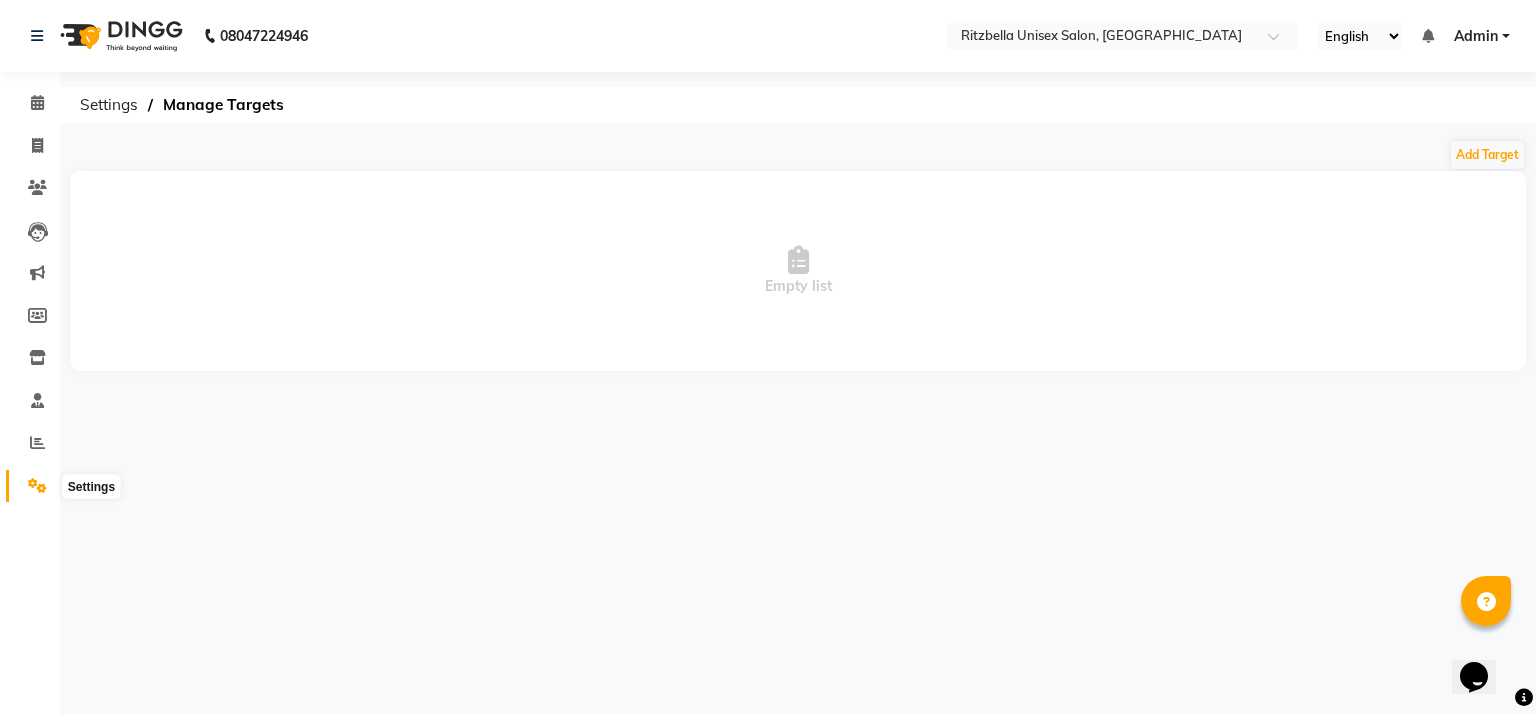 click 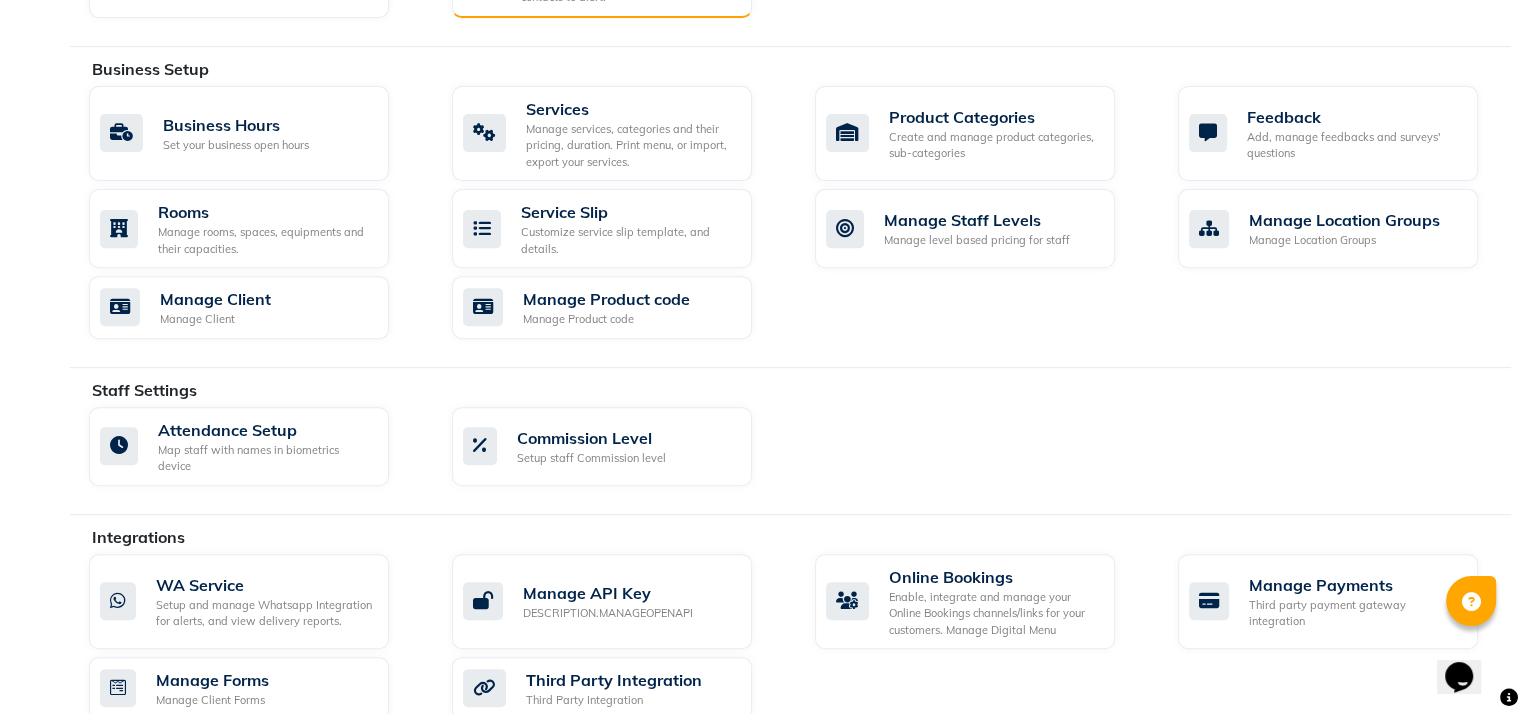 scroll, scrollTop: 908, scrollLeft: 0, axis: vertical 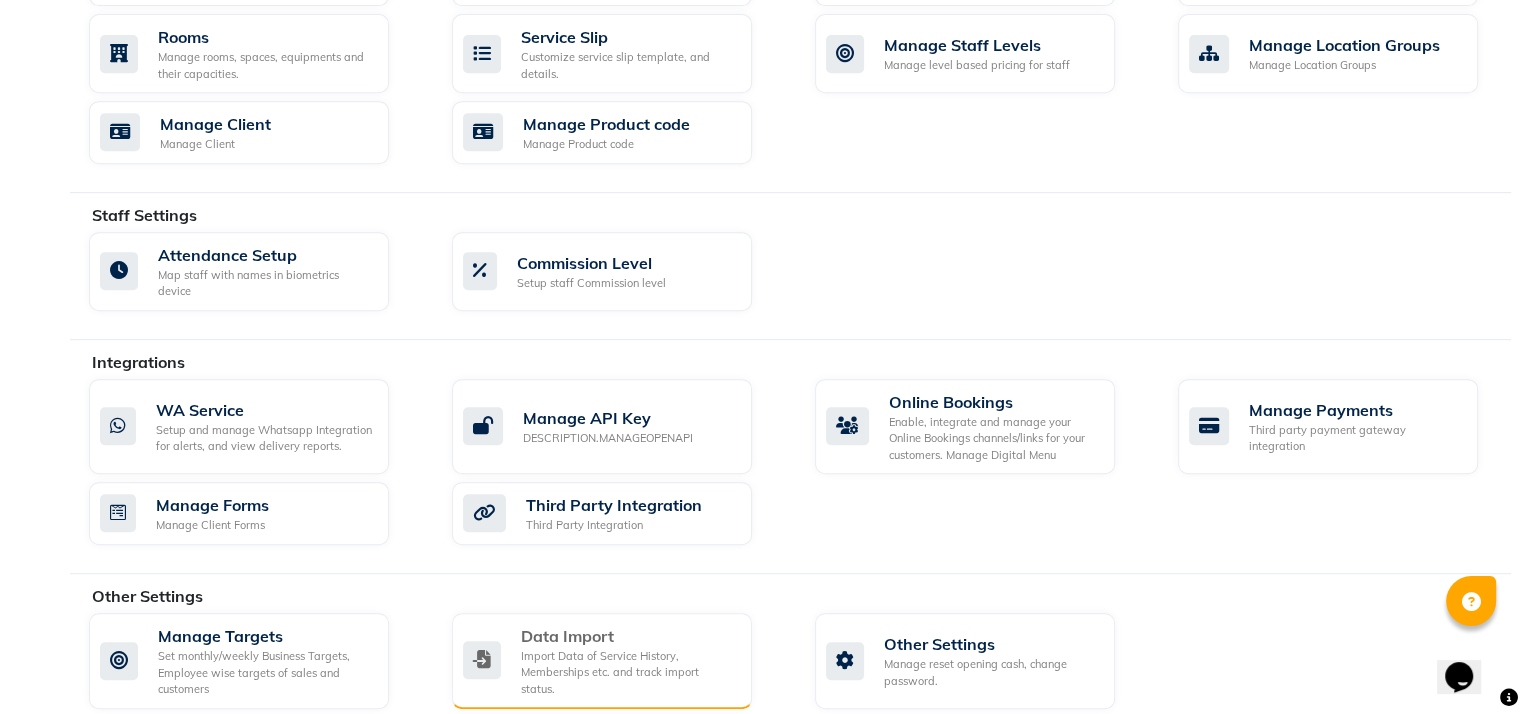 click on "Import Data of Service History, Memberships etc. and track import status." 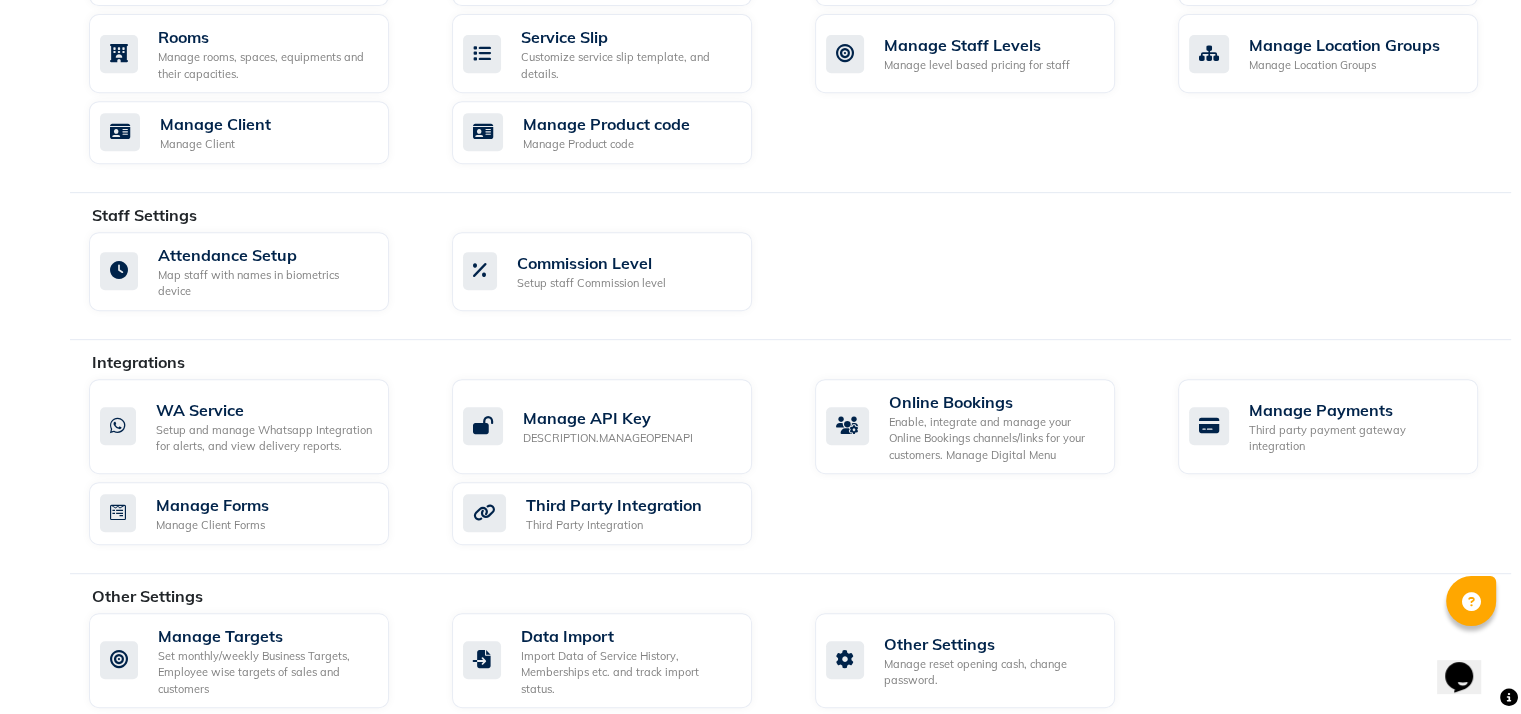 scroll, scrollTop: 0, scrollLeft: 0, axis: both 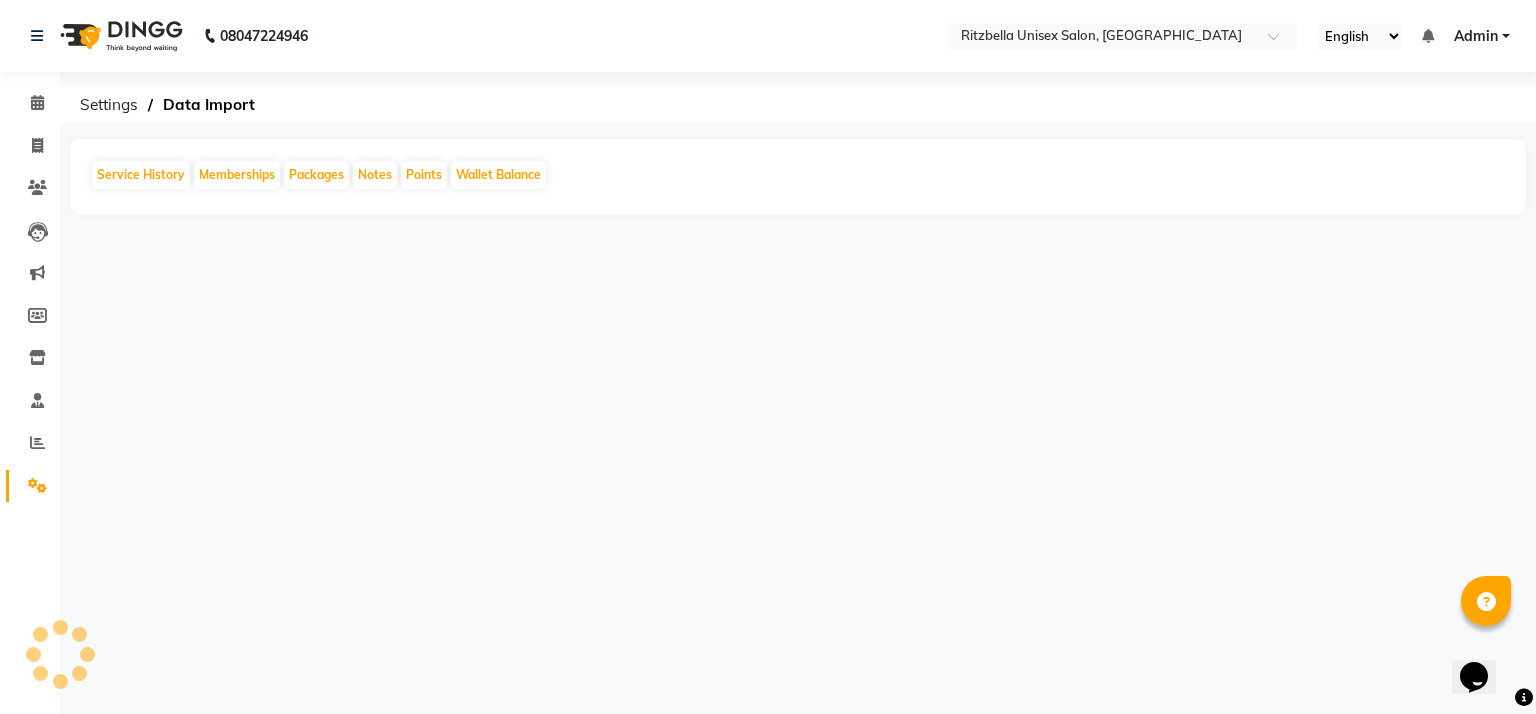 click on "08047224946 Select Location × Ritzbella Unisex Salon, Kothrud  English ENGLISH Español العربية मराठी हिंदी ગુજરાતી தமிழ் 中文 Notifications nothing to show Admin Manage Profile Change Password Sign out  Version:3.14.0  ☀ RitzBella Unisex Salon, [PERSON_NAME]   Calendar  Invoice  Clients  Leads   Marketing  Members  Inventory  Staff  Reports  Settings Completed InProgress Upcoming Dropped Tentative Check-In Confirm Bookings Generate Report Segments Page Builder Settings  Data Import  Service History Memberships Packages Notes Points Wallet Balance" at bounding box center (768, 357) 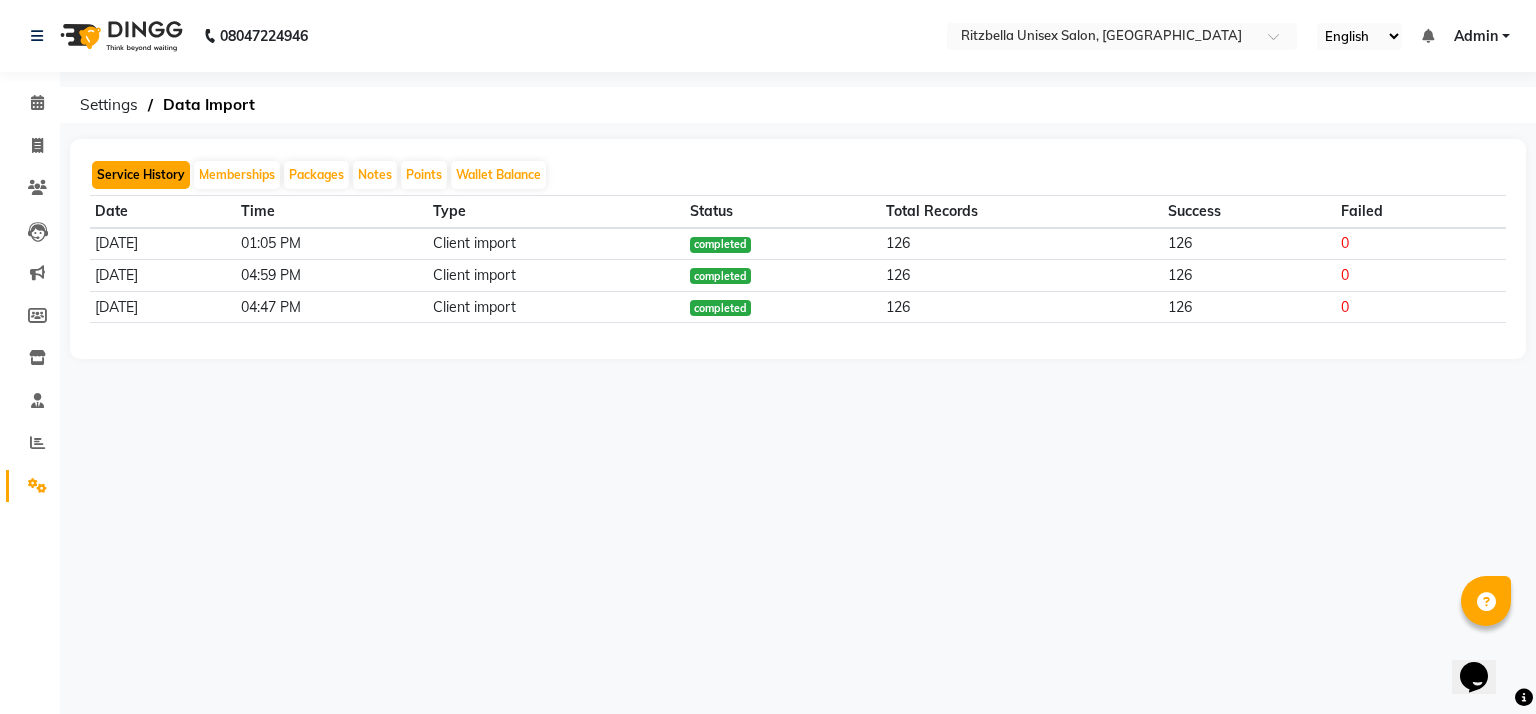 click on "Service History" 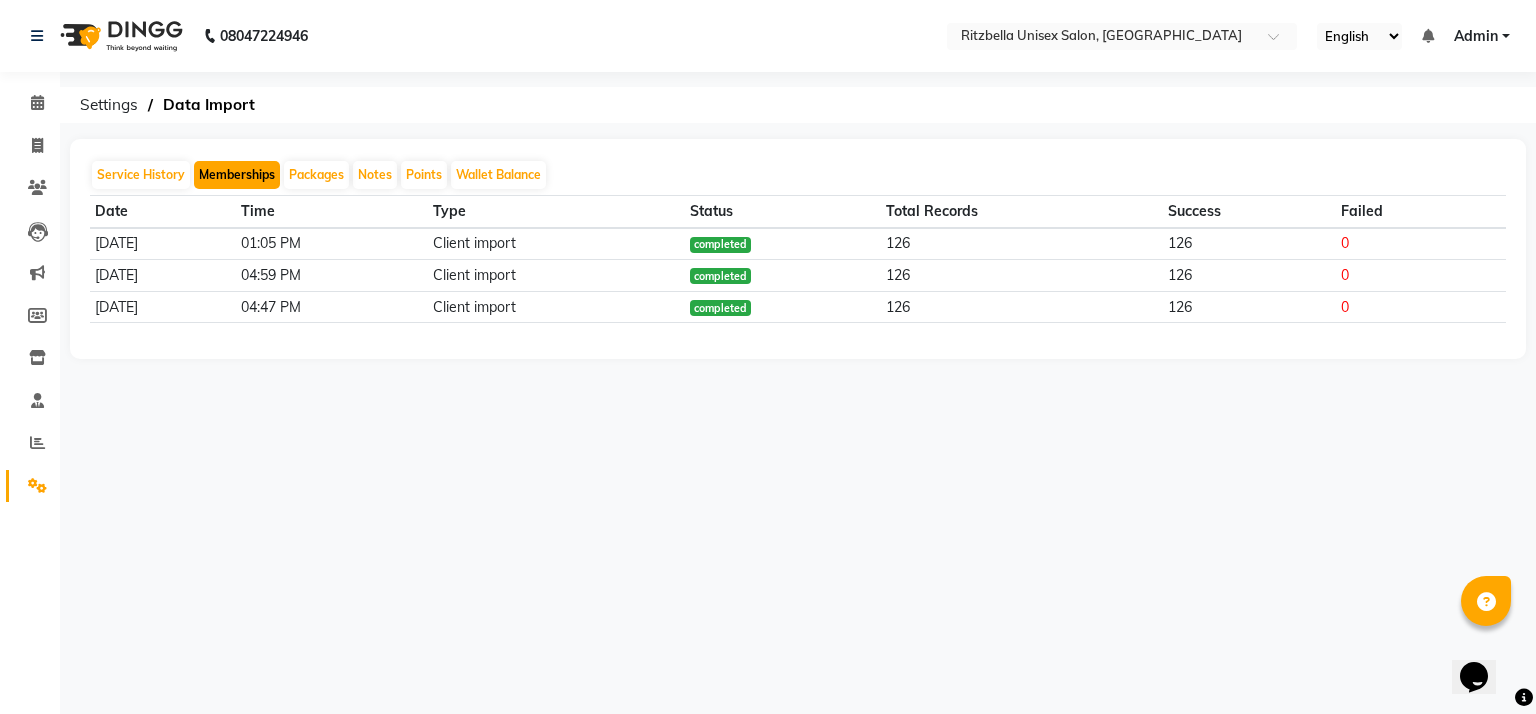 click on "Memberships" 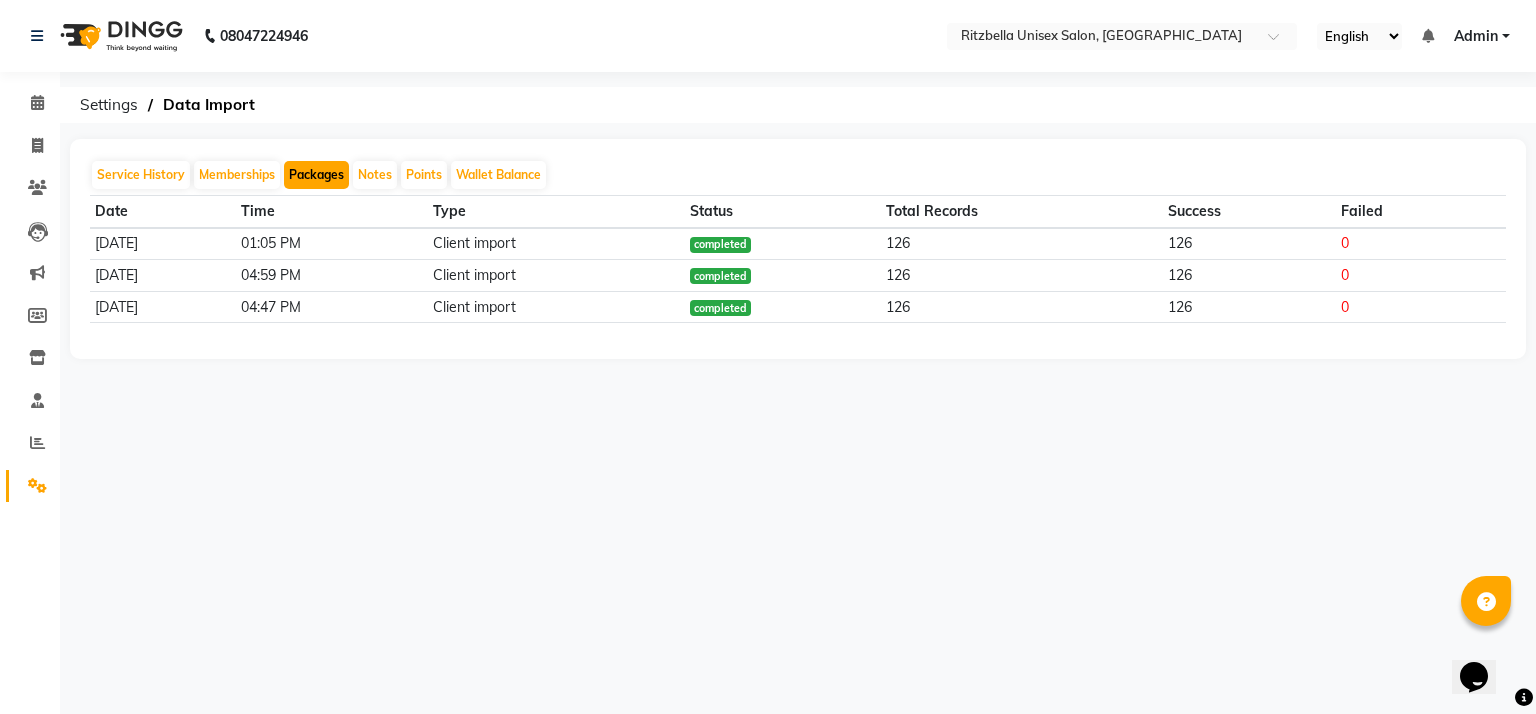 click on "Packages" 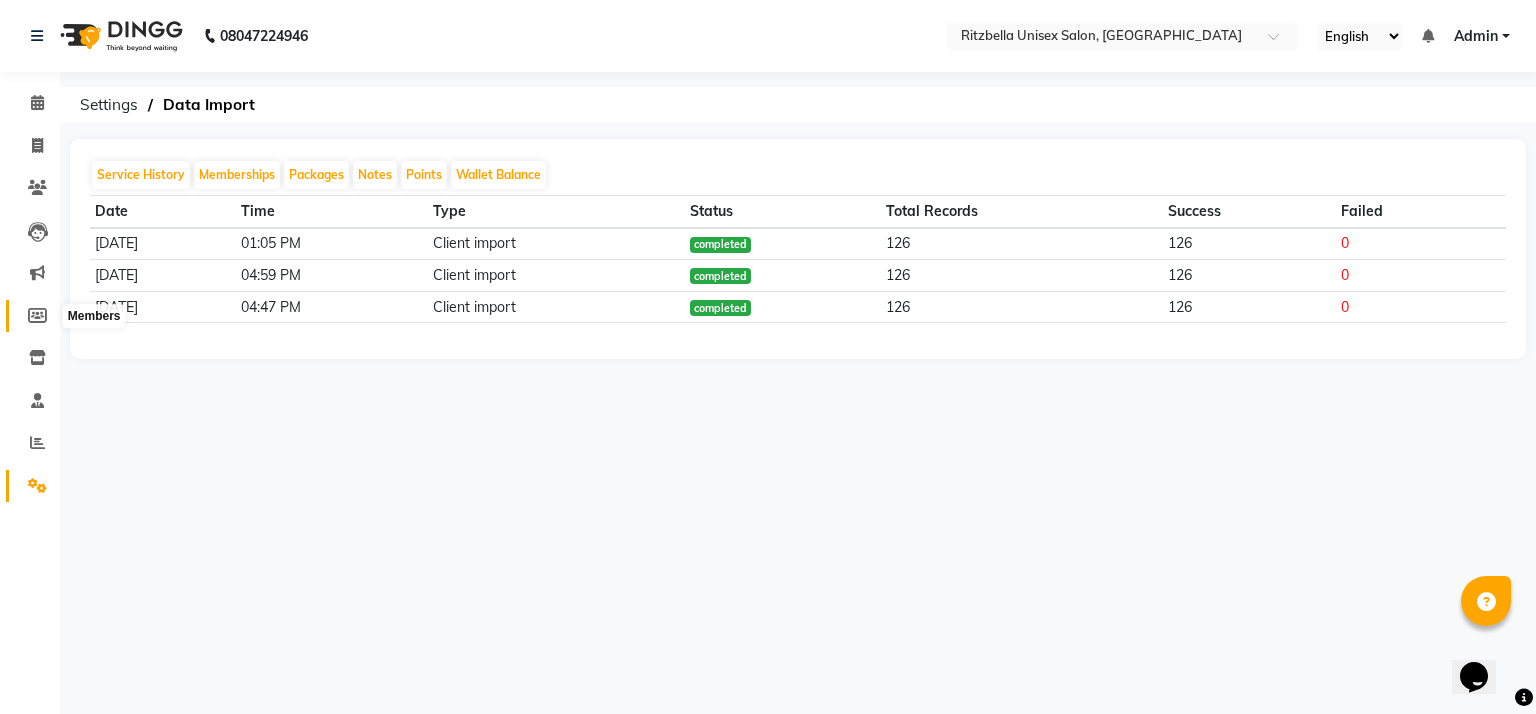 click 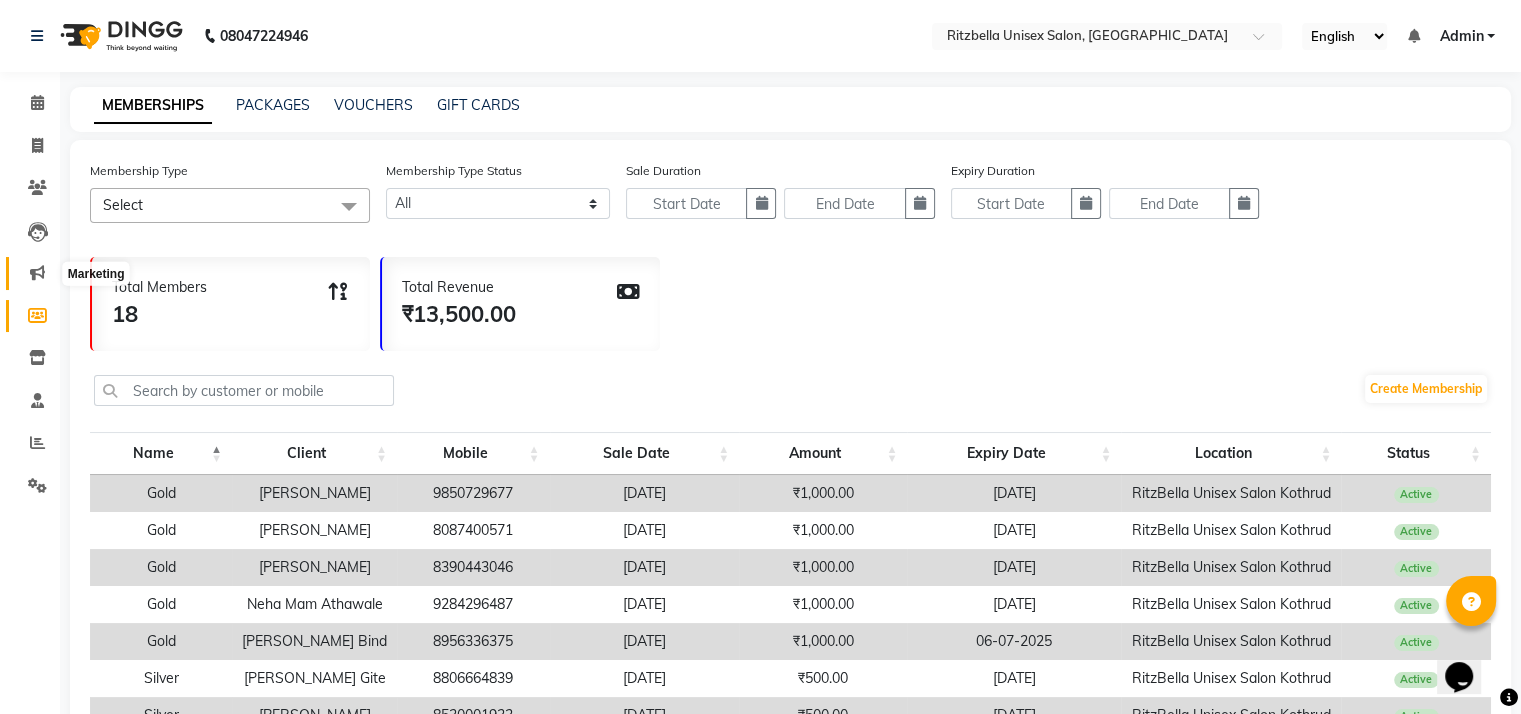 click 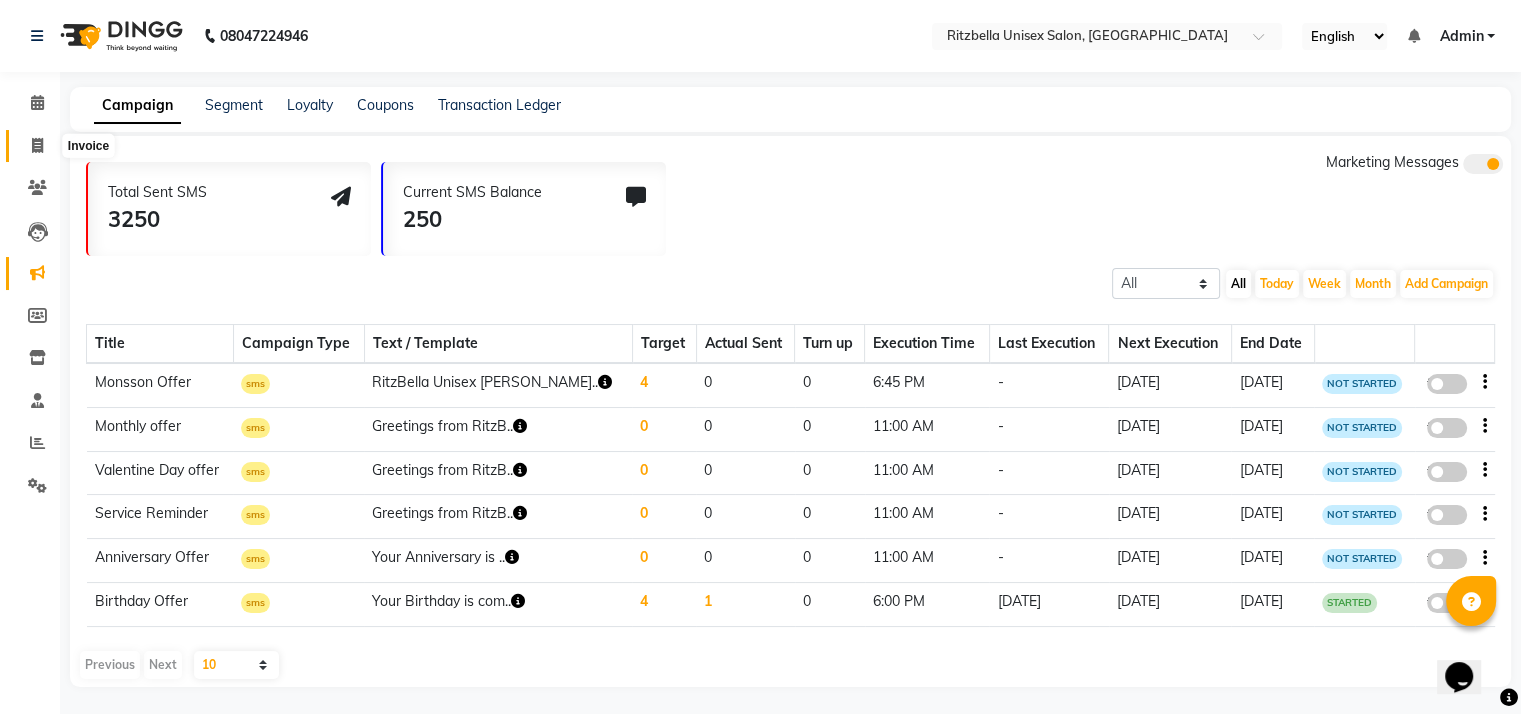 click 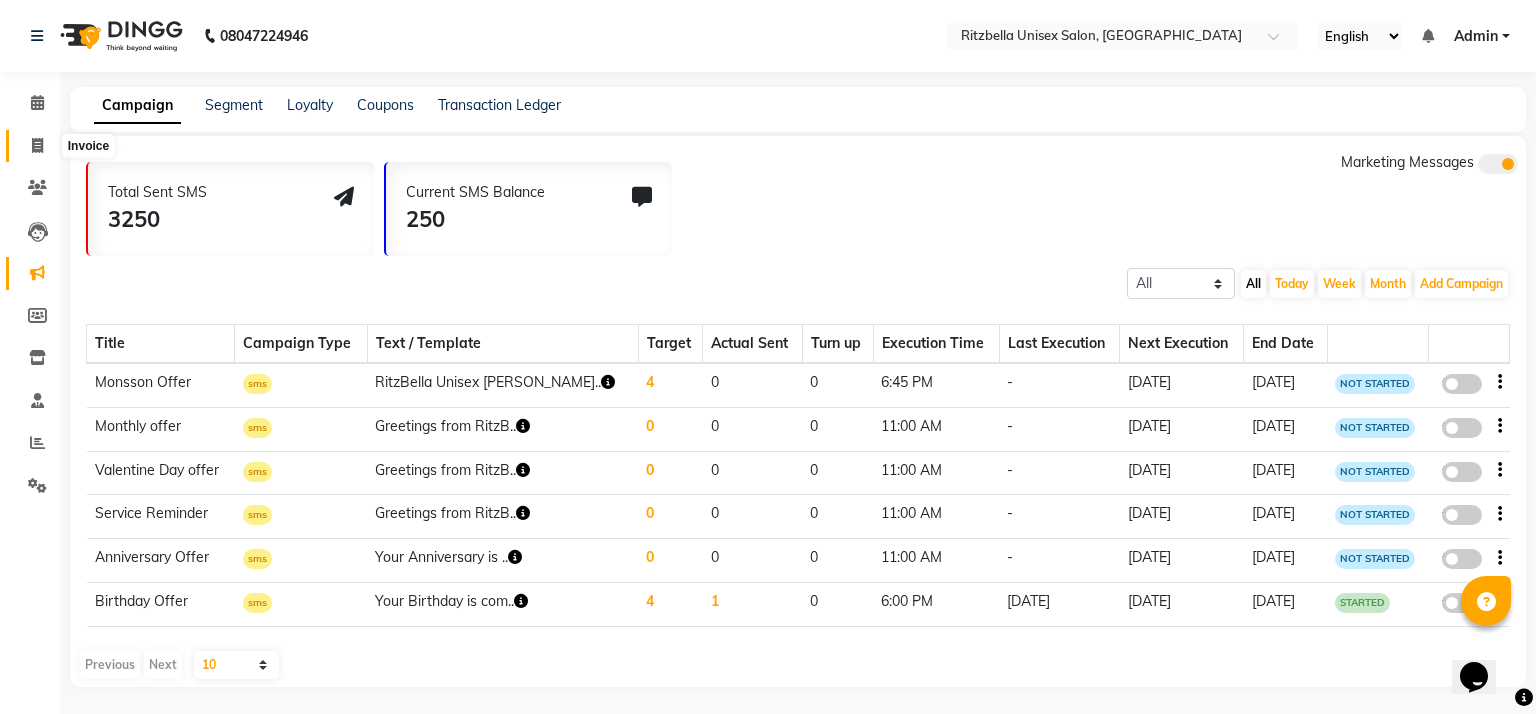 select on "service" 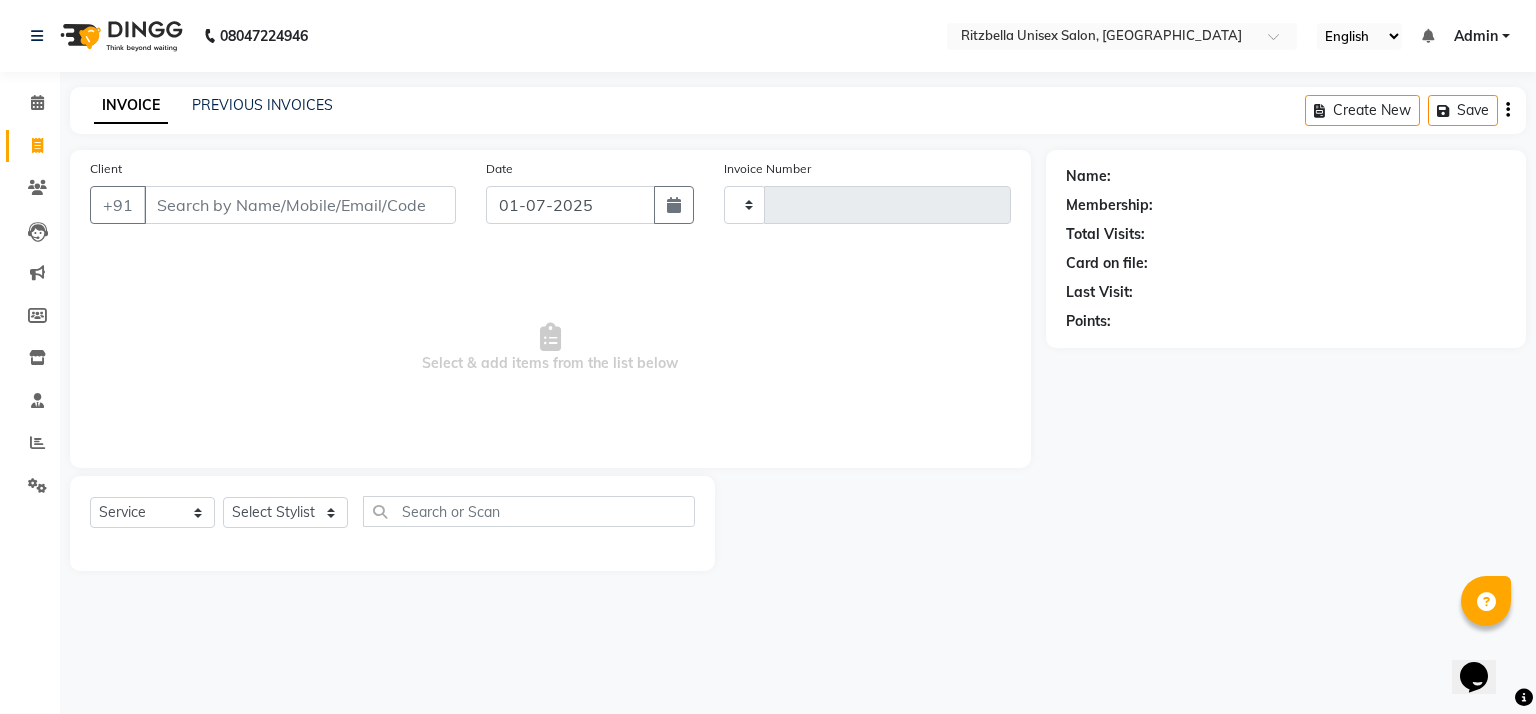 type 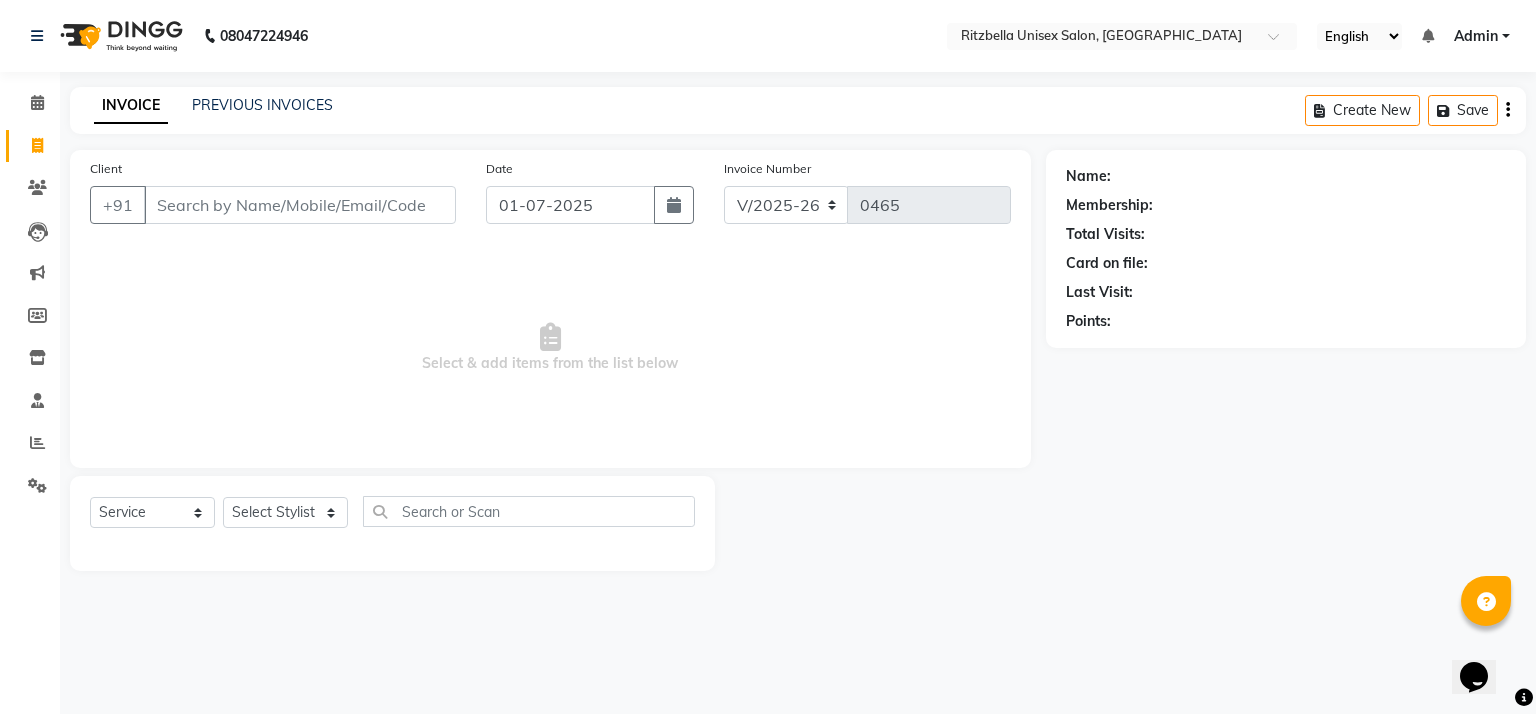 click 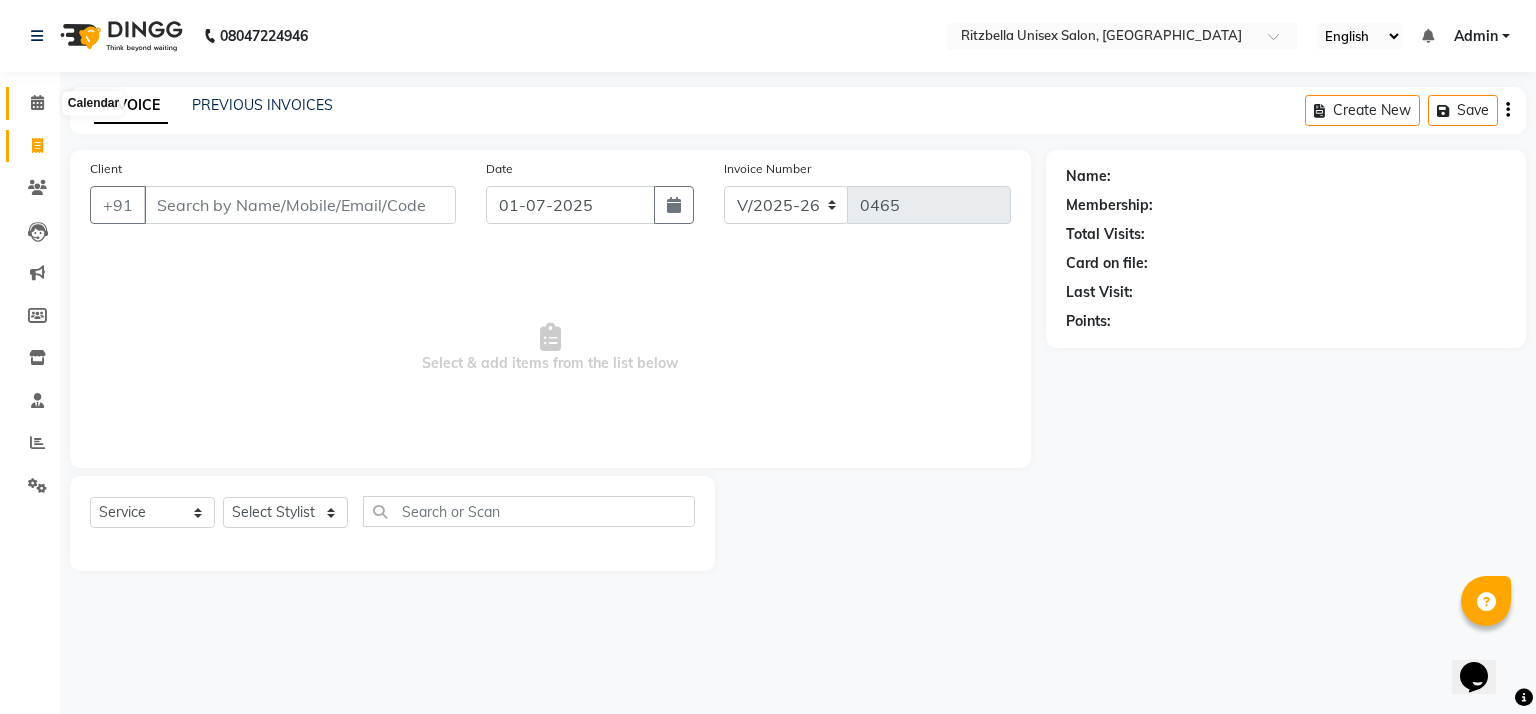 click 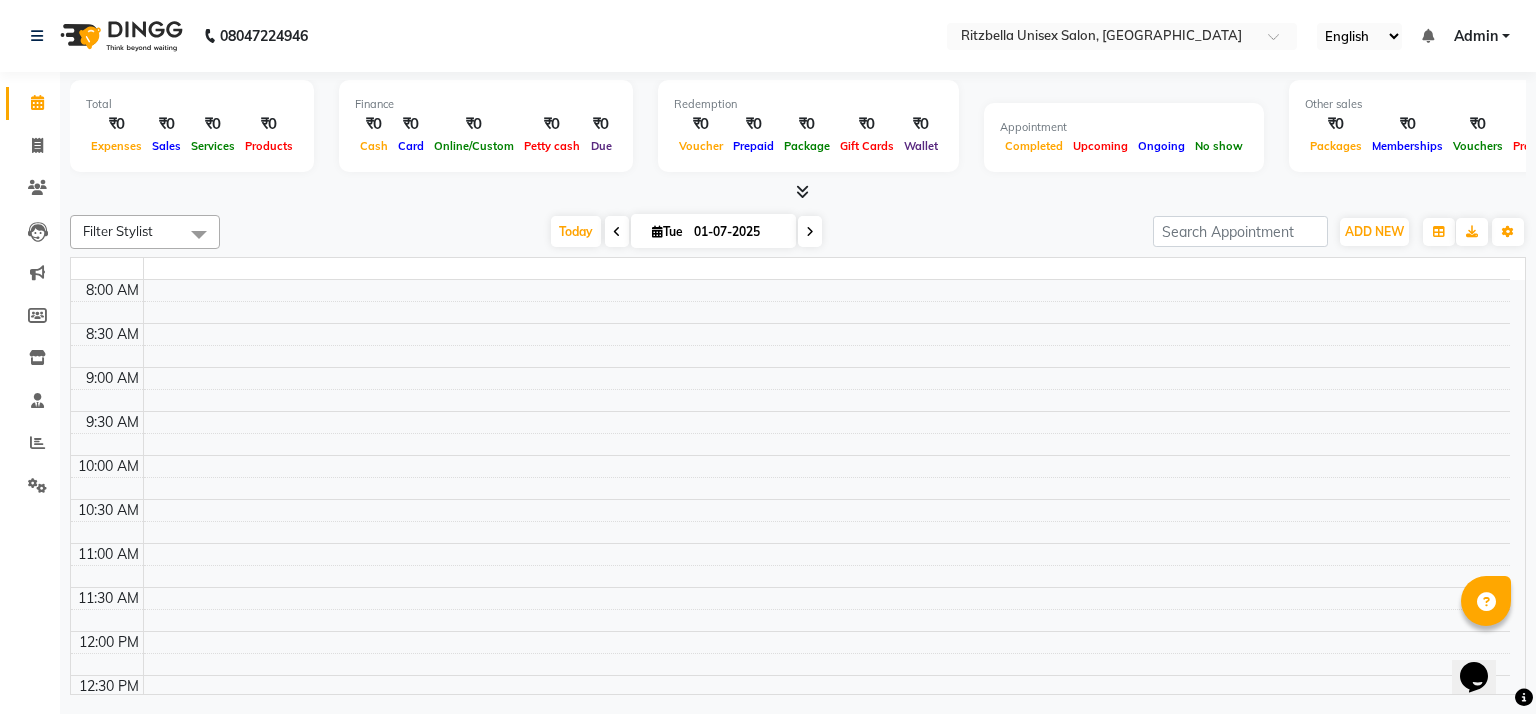click 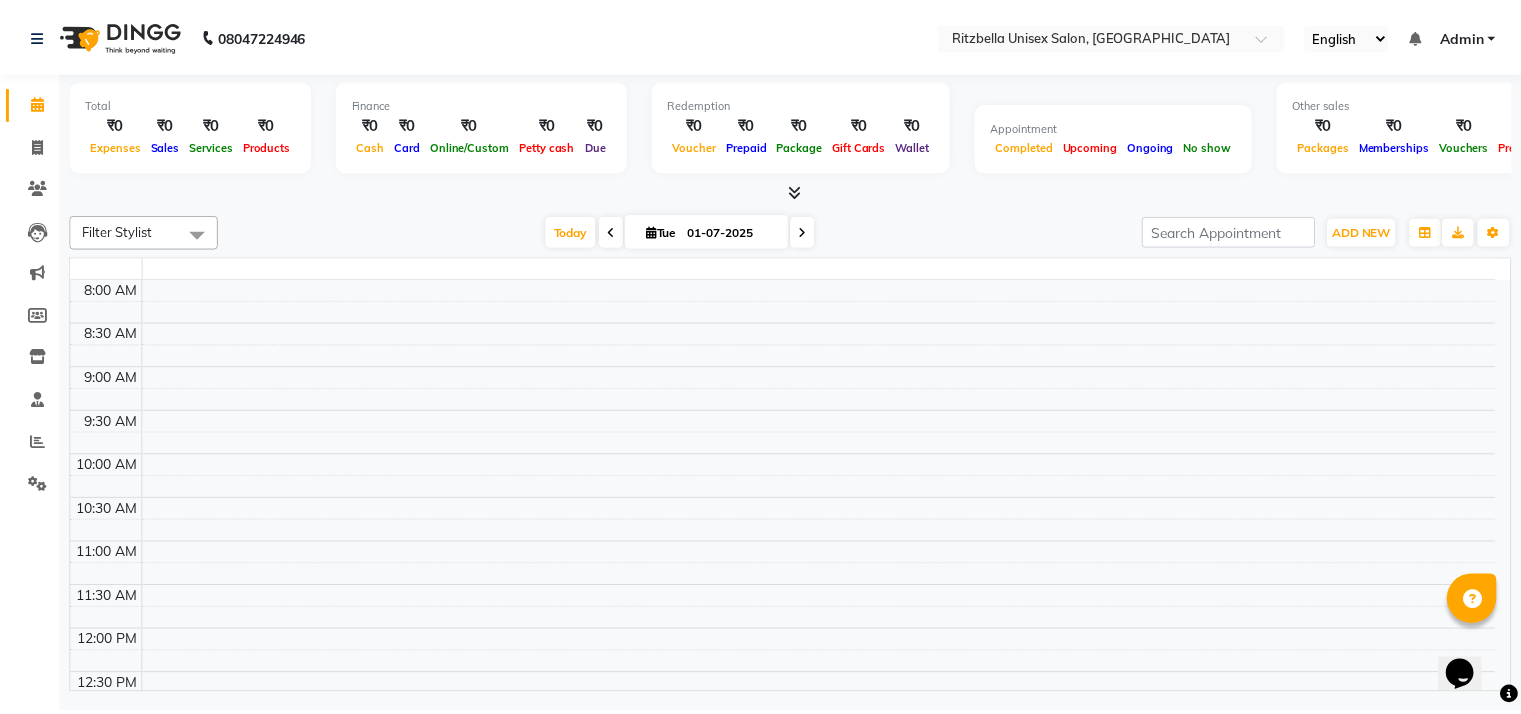 scroll, scrollTop: 0, scrollLeft: 0, axis: both 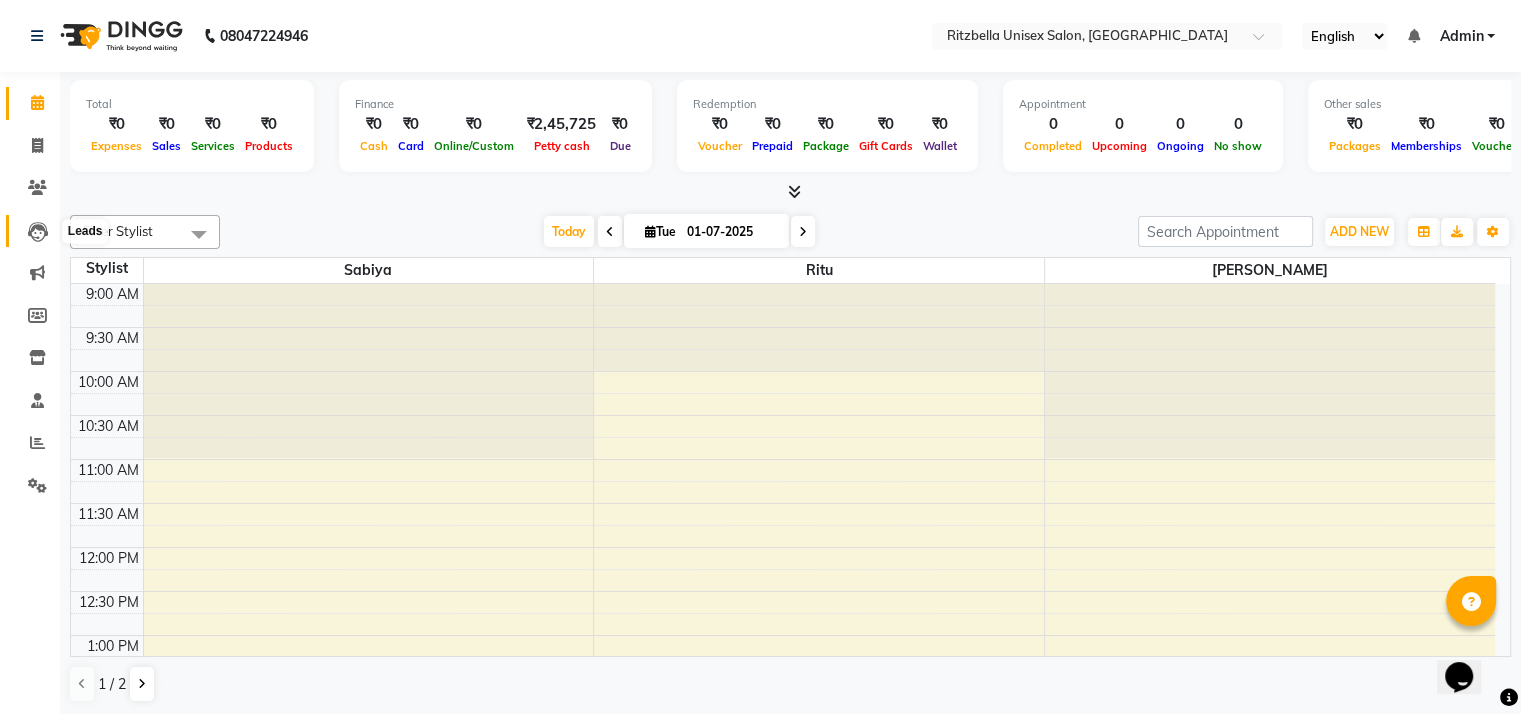 click 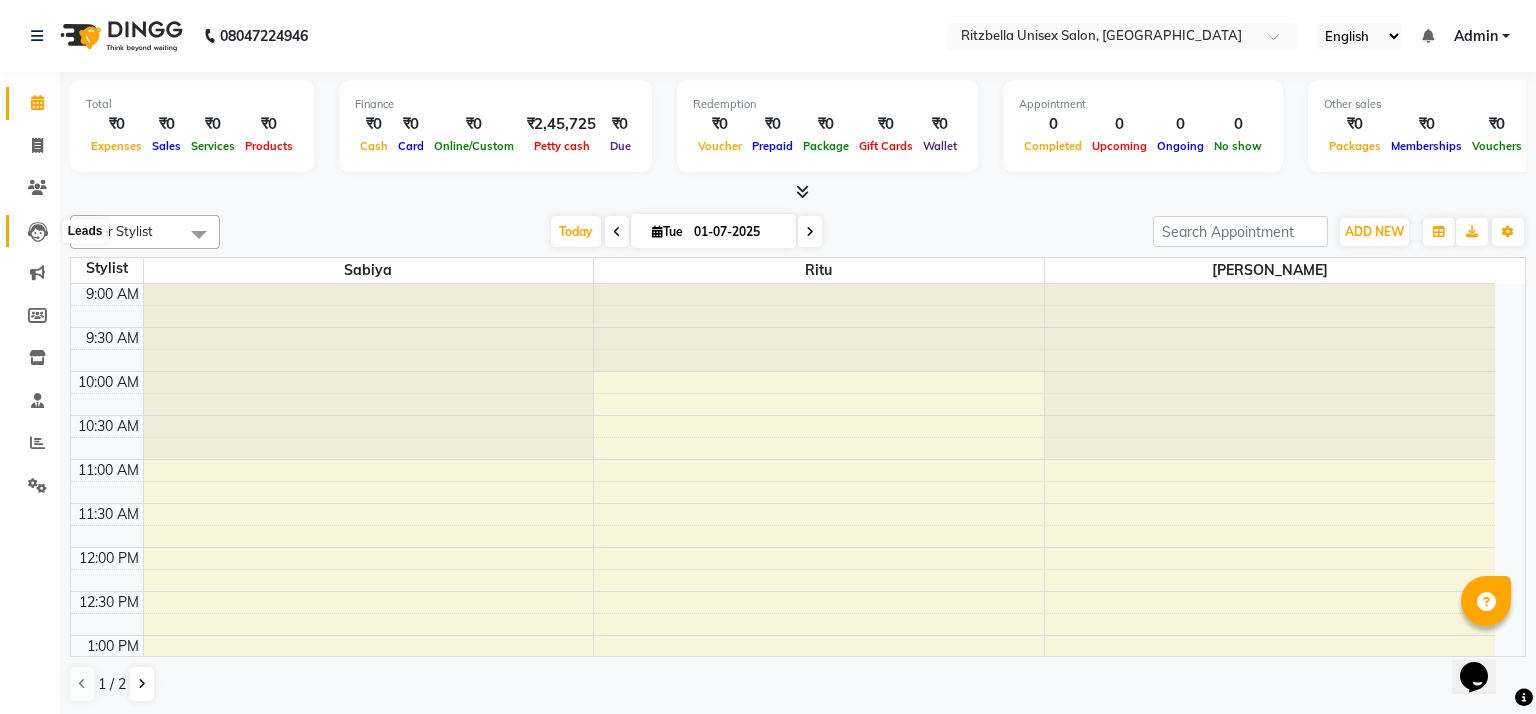 click 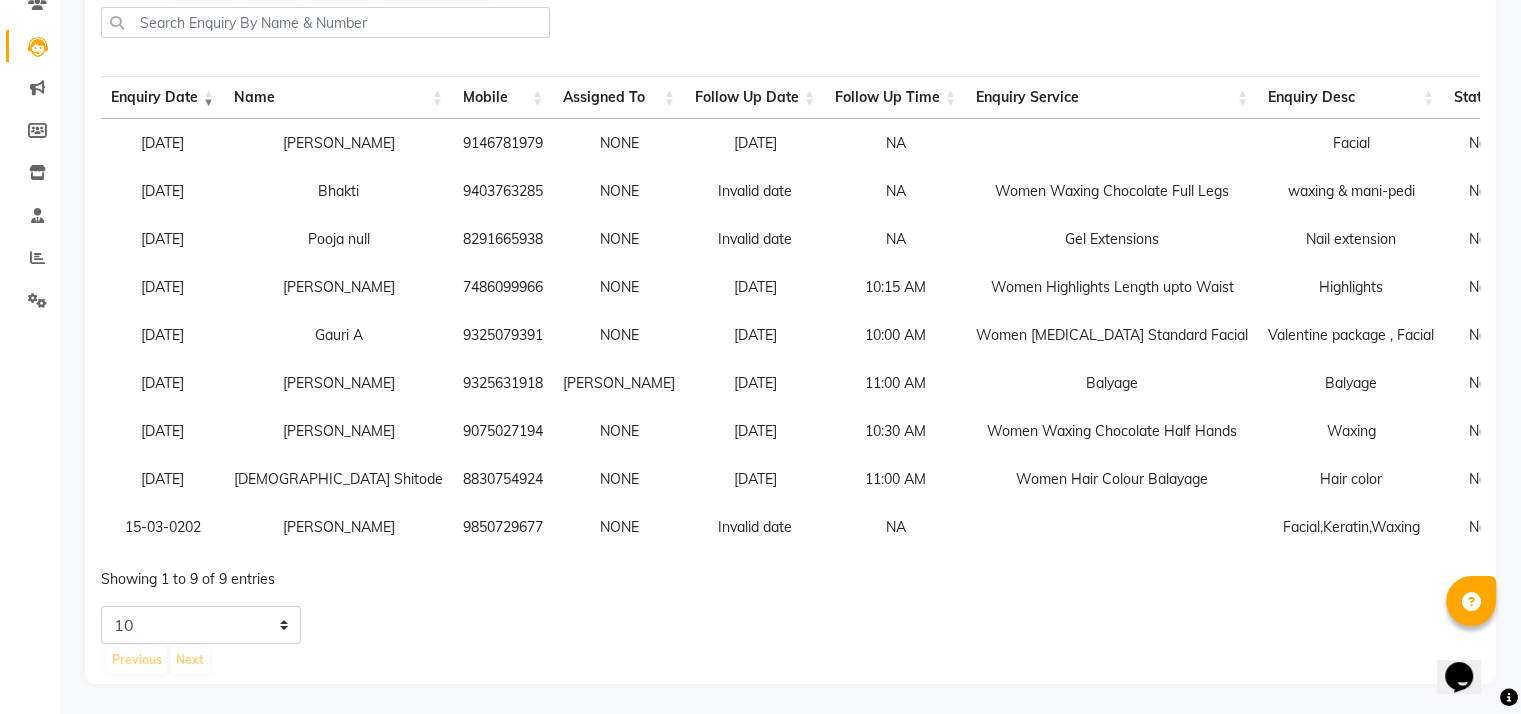 scroll, scrollTop: 0, scrollLeft: 0, axis: both 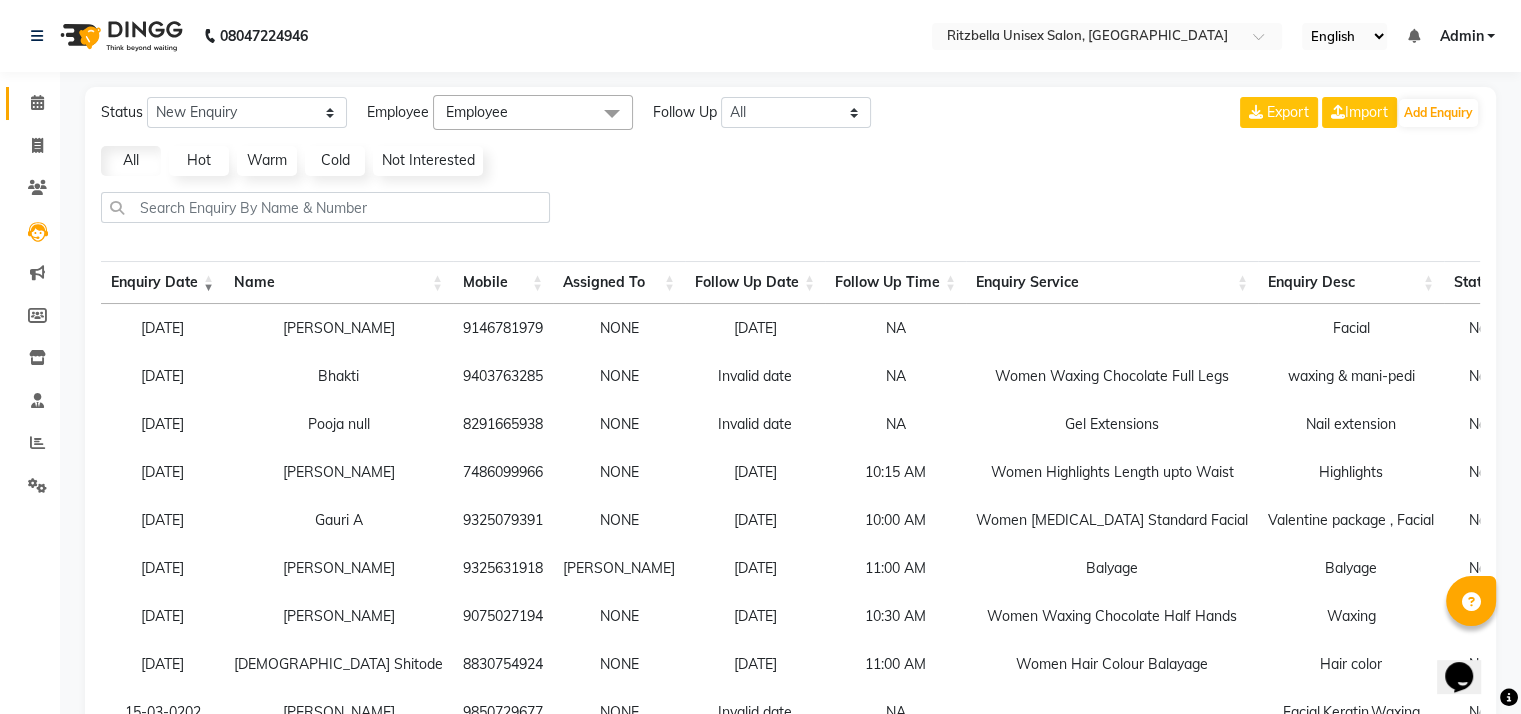 click on "Calendar" 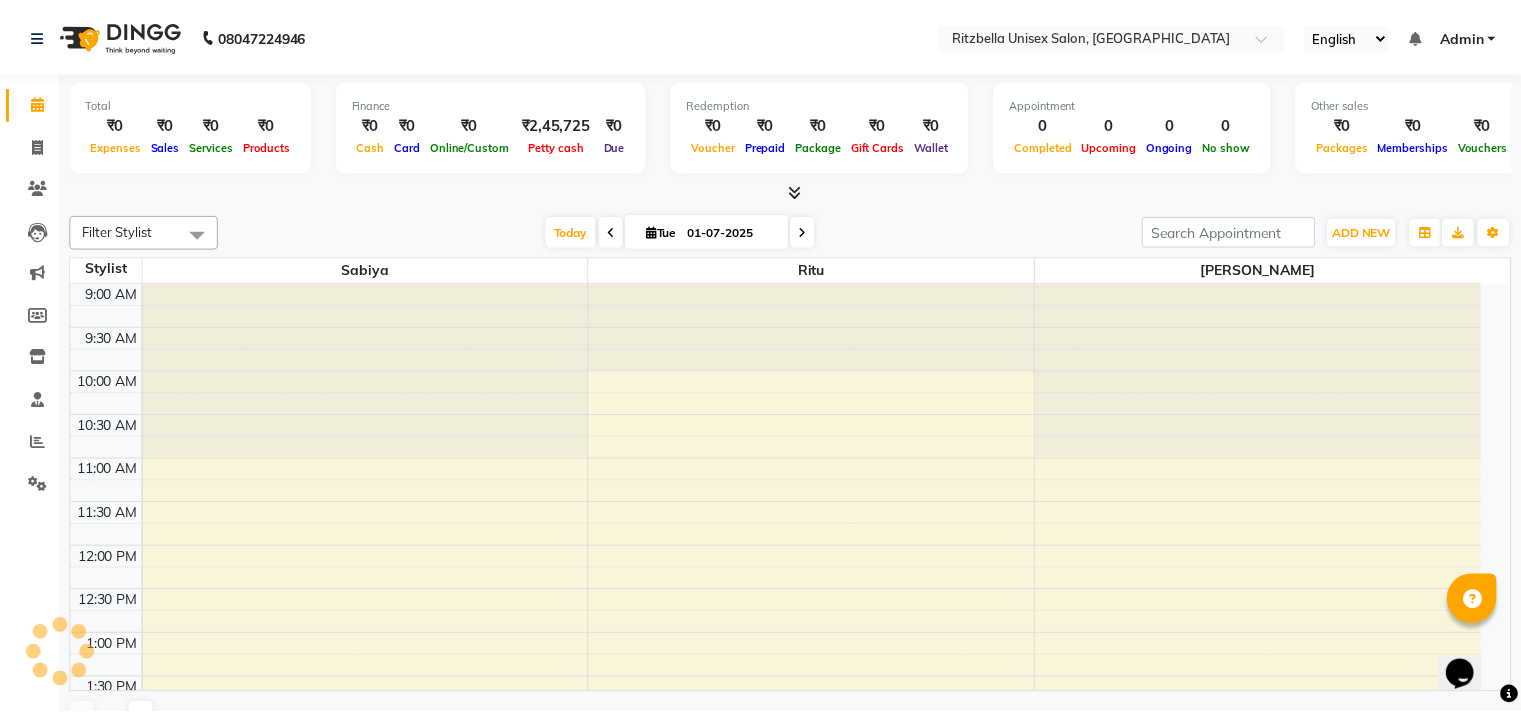 scroll, scrollTop: 0, scrollLeft: 0, axis: both 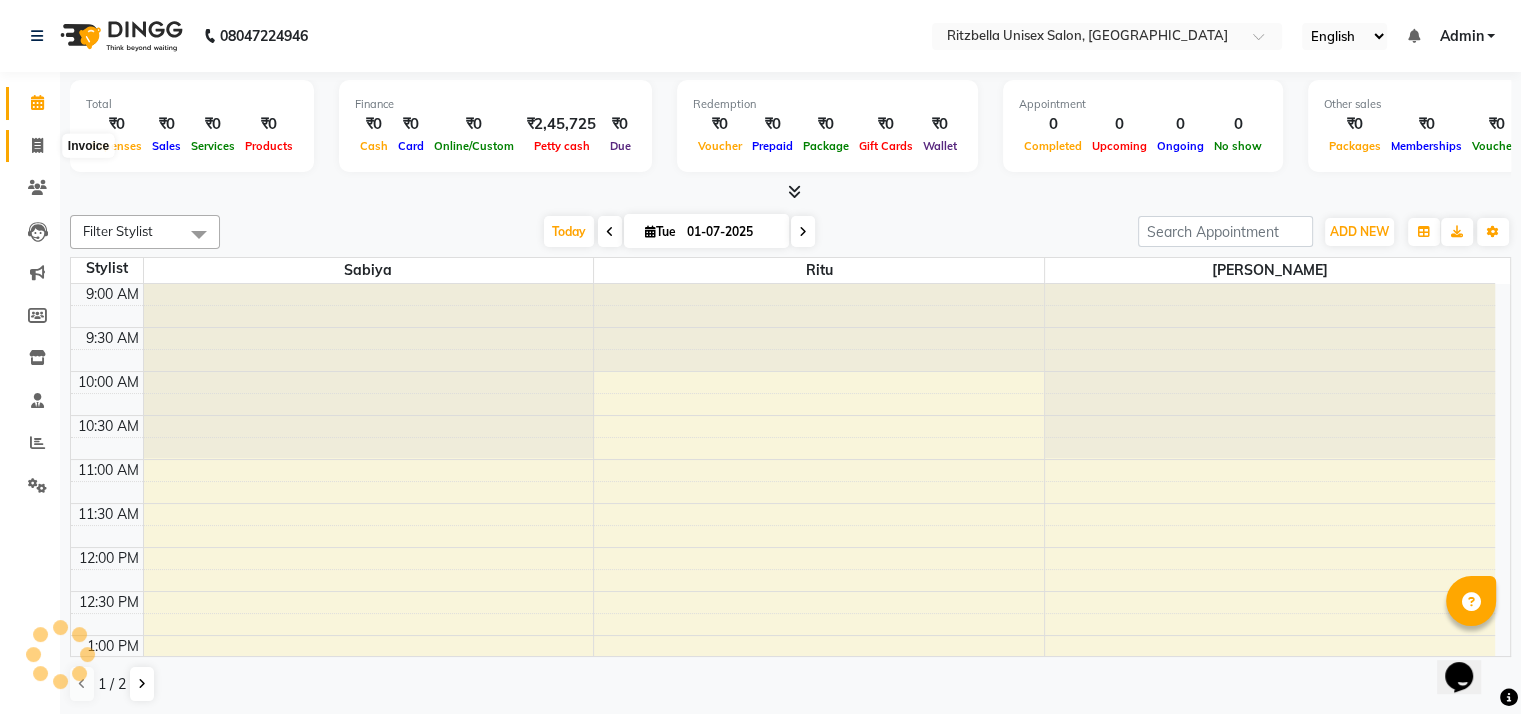 click 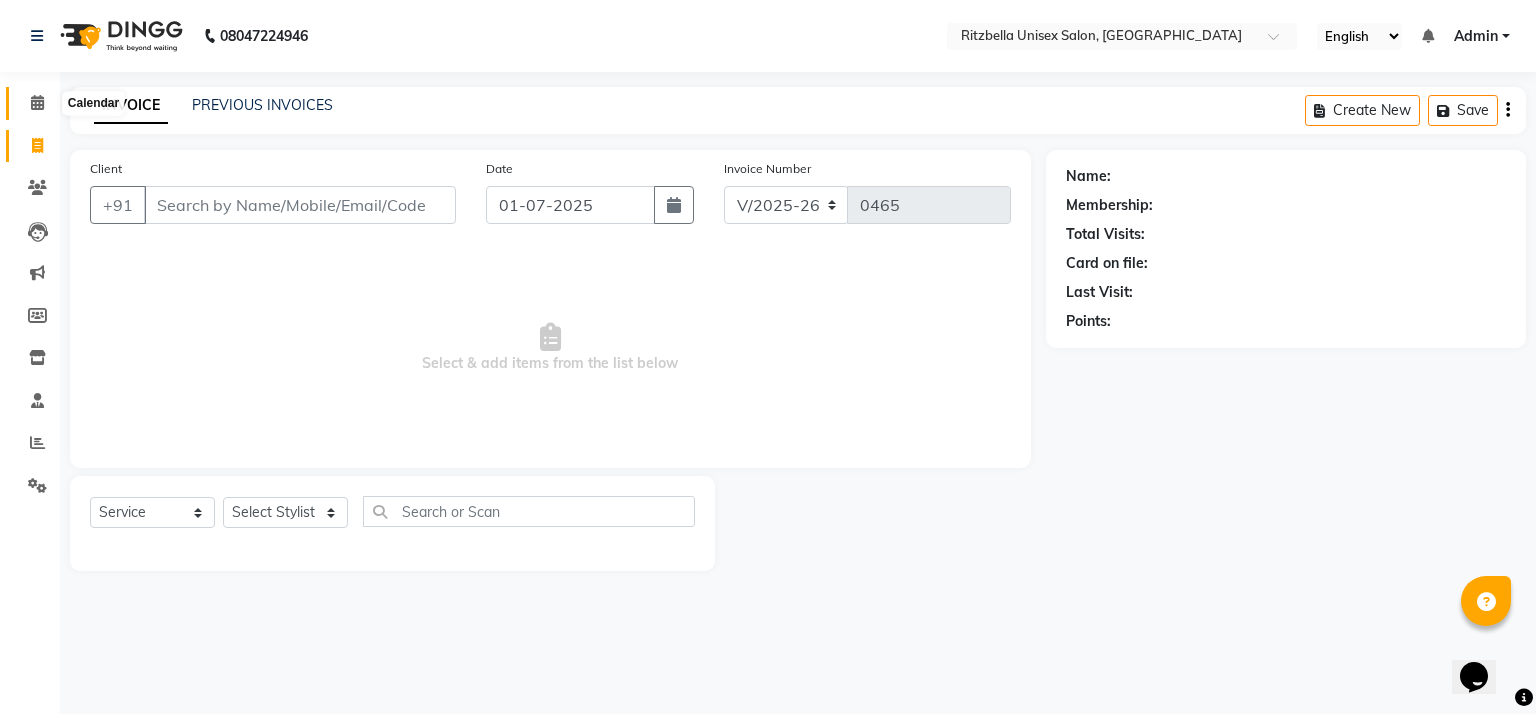 click 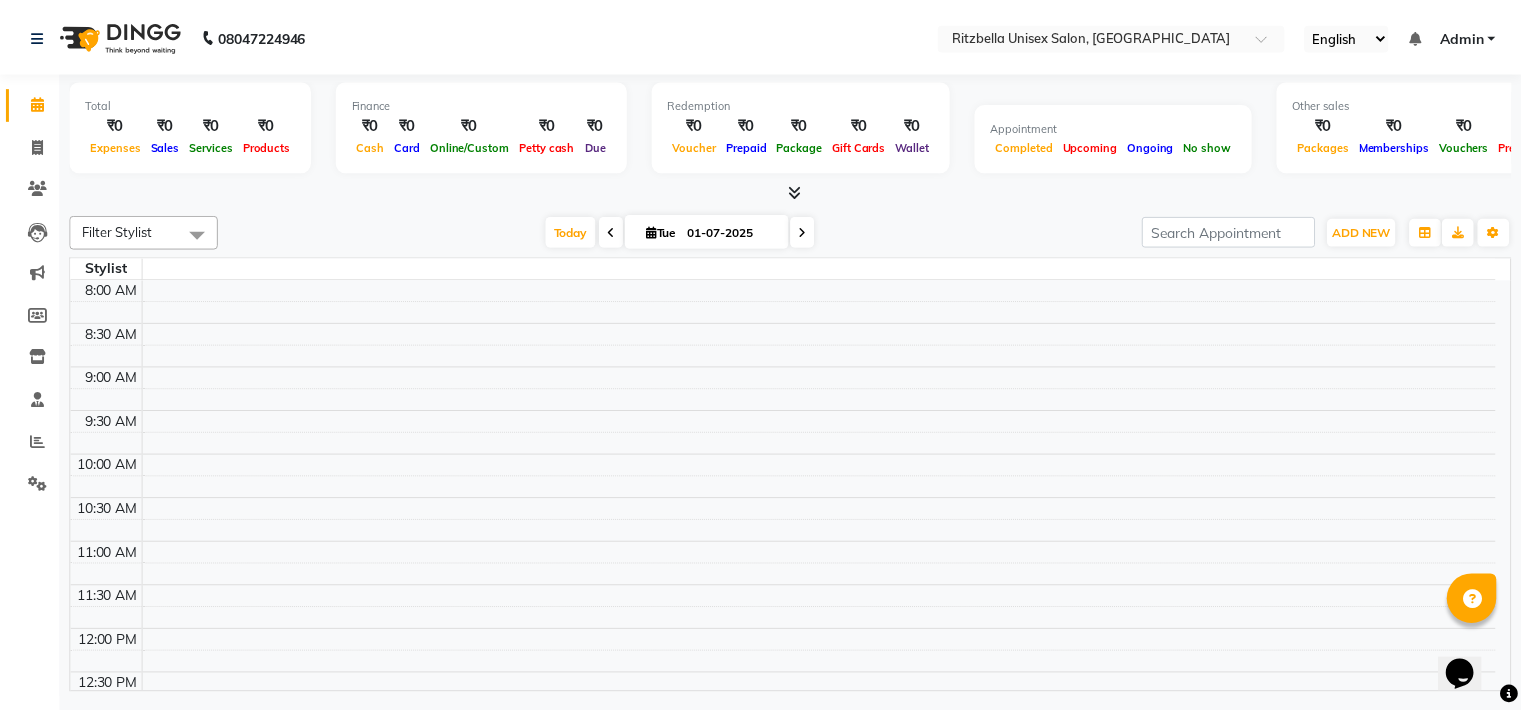 scroll, scrollTop: 0, scrollLeft: 0, axis: both 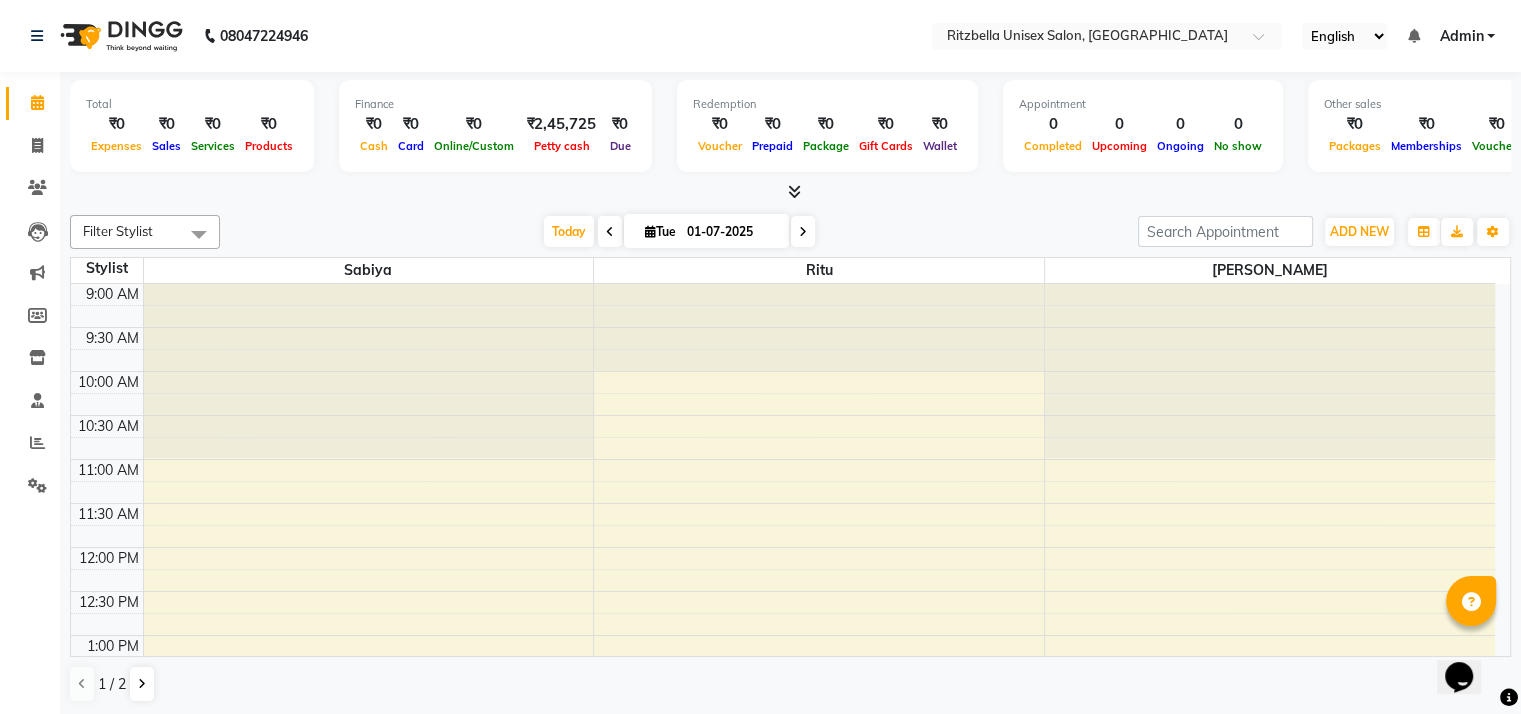 click 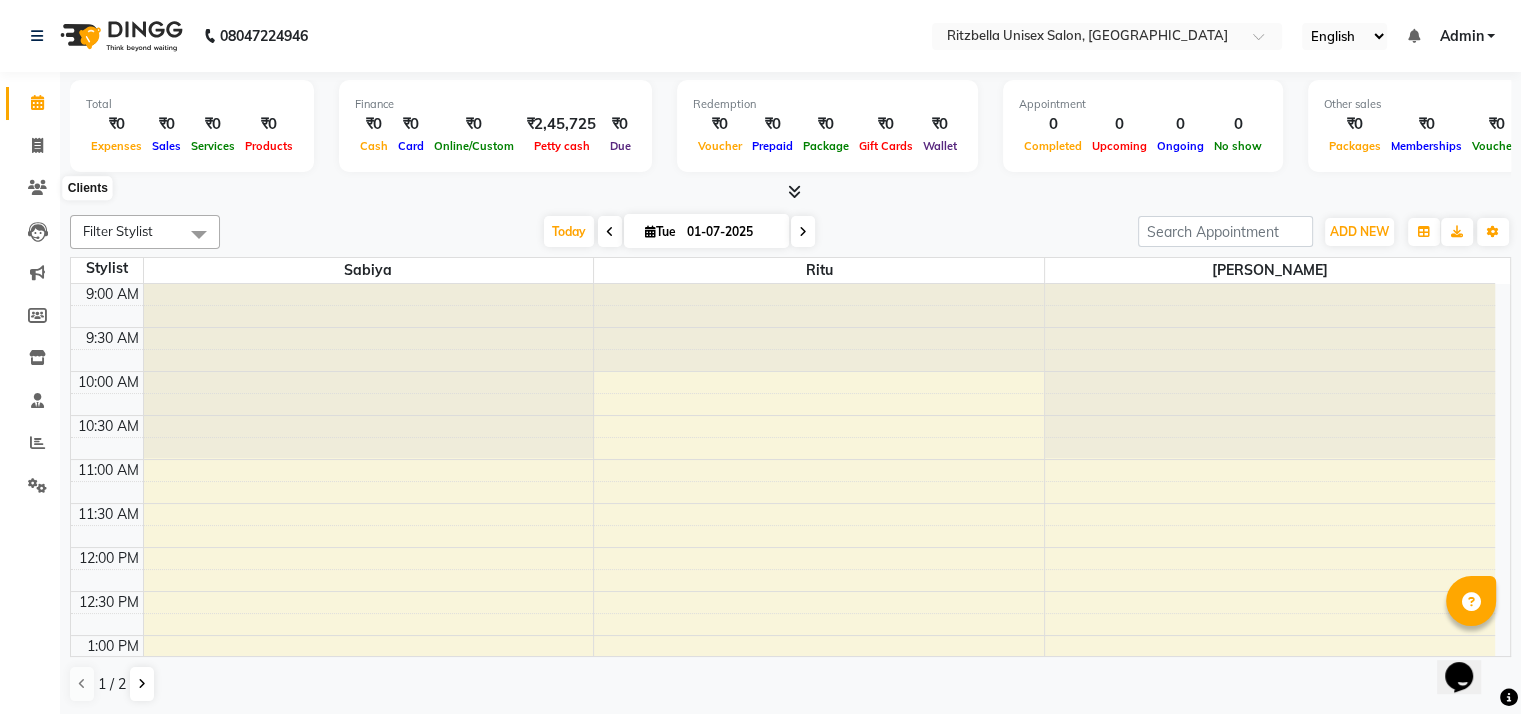 drag, startPoint x: 41, startPoint y: 102, endPoint x: 59, endPoint y: 256, distance: 155.04839 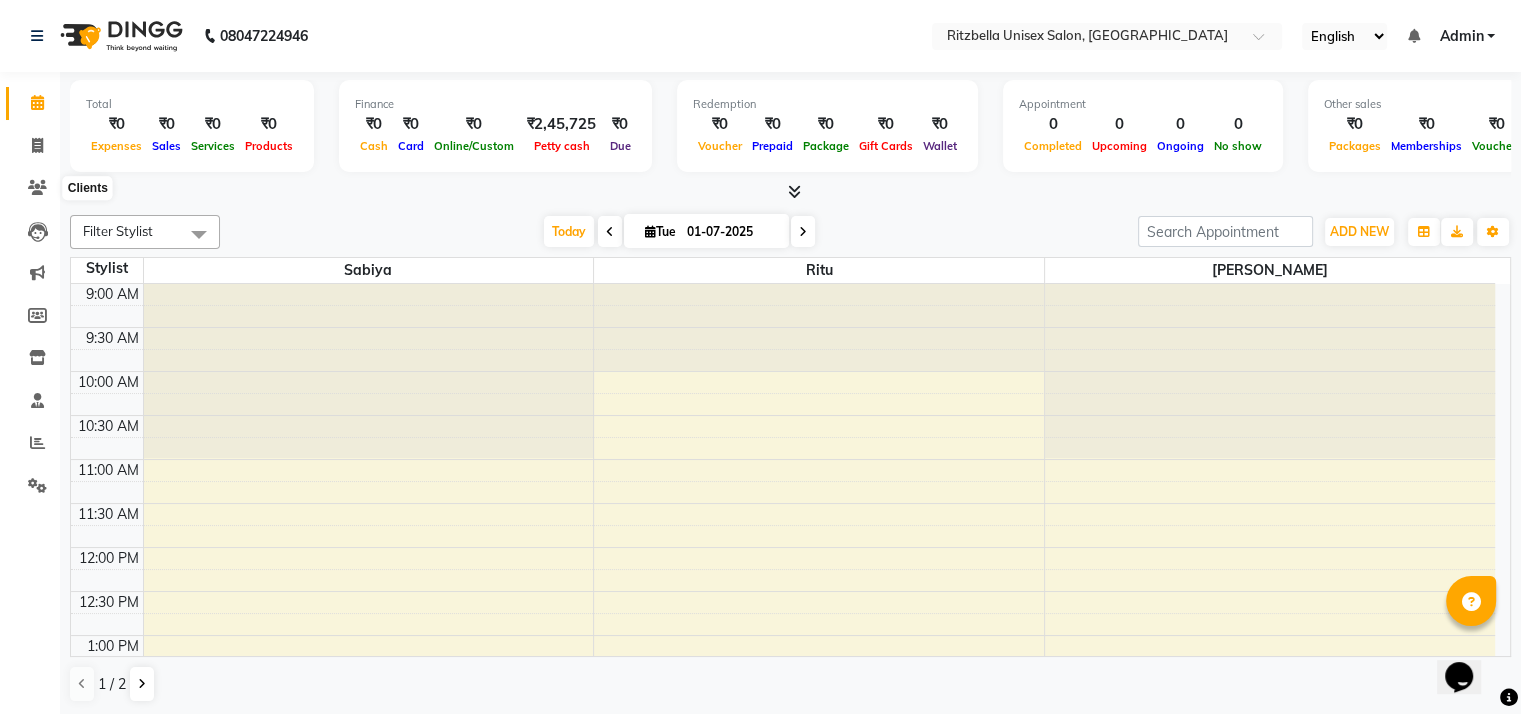 click on "Calendar  Invoice  Clients  Leads   Marketing  Members  Inventory  Staff  Reports  Settings Completed InProgress Upcoming Dropped Tentative Check-In Confirm Bookings Generate Report Segments Page Builder" 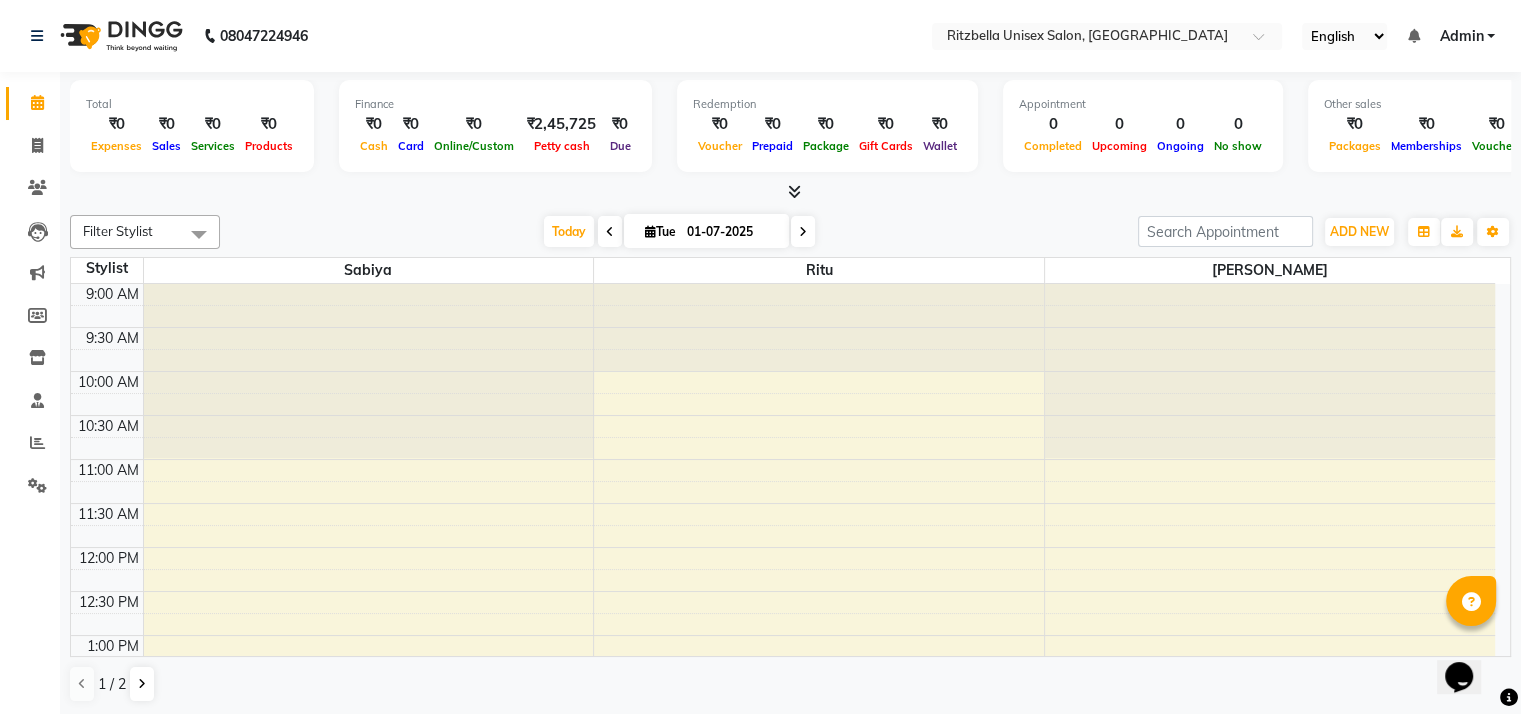 click at bounding box center (199, 234) 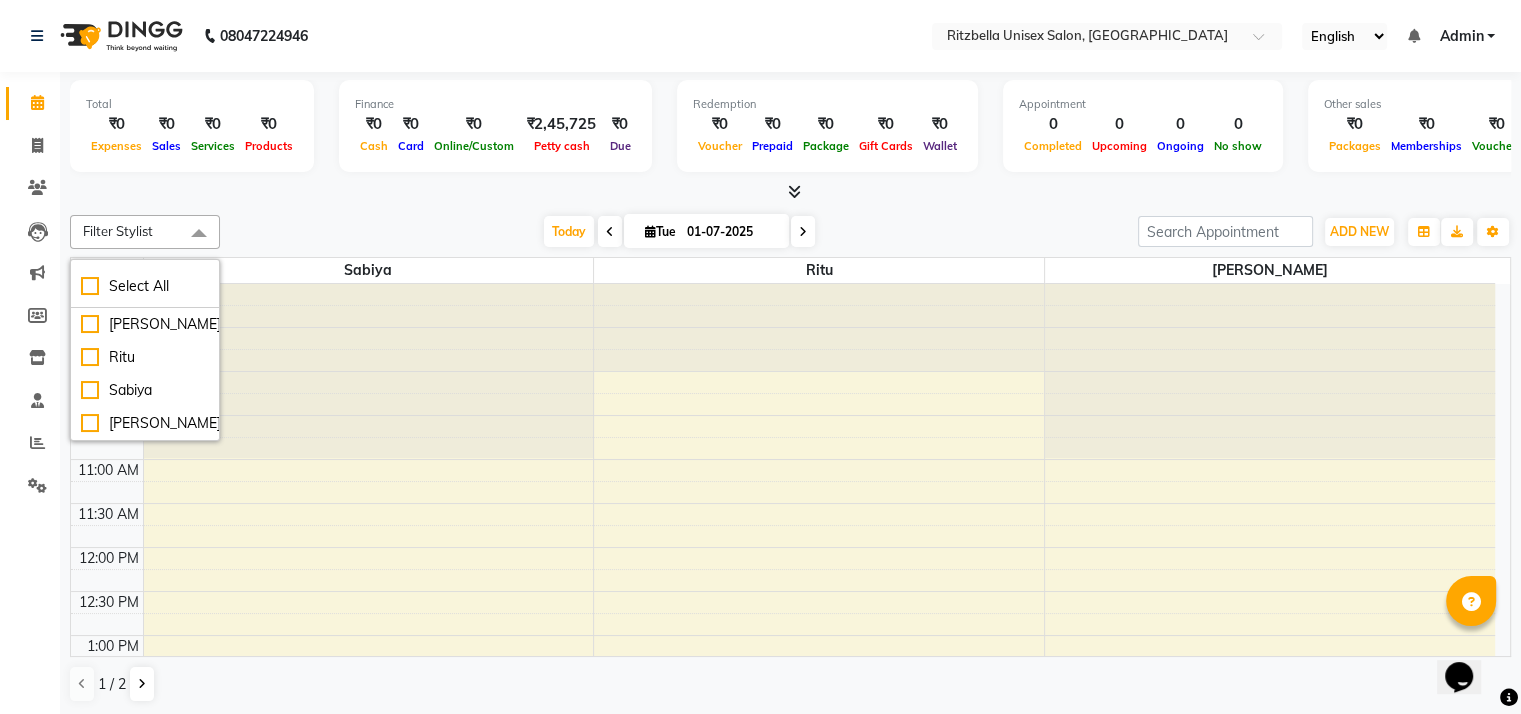 click at bounding box center [790, 192] 